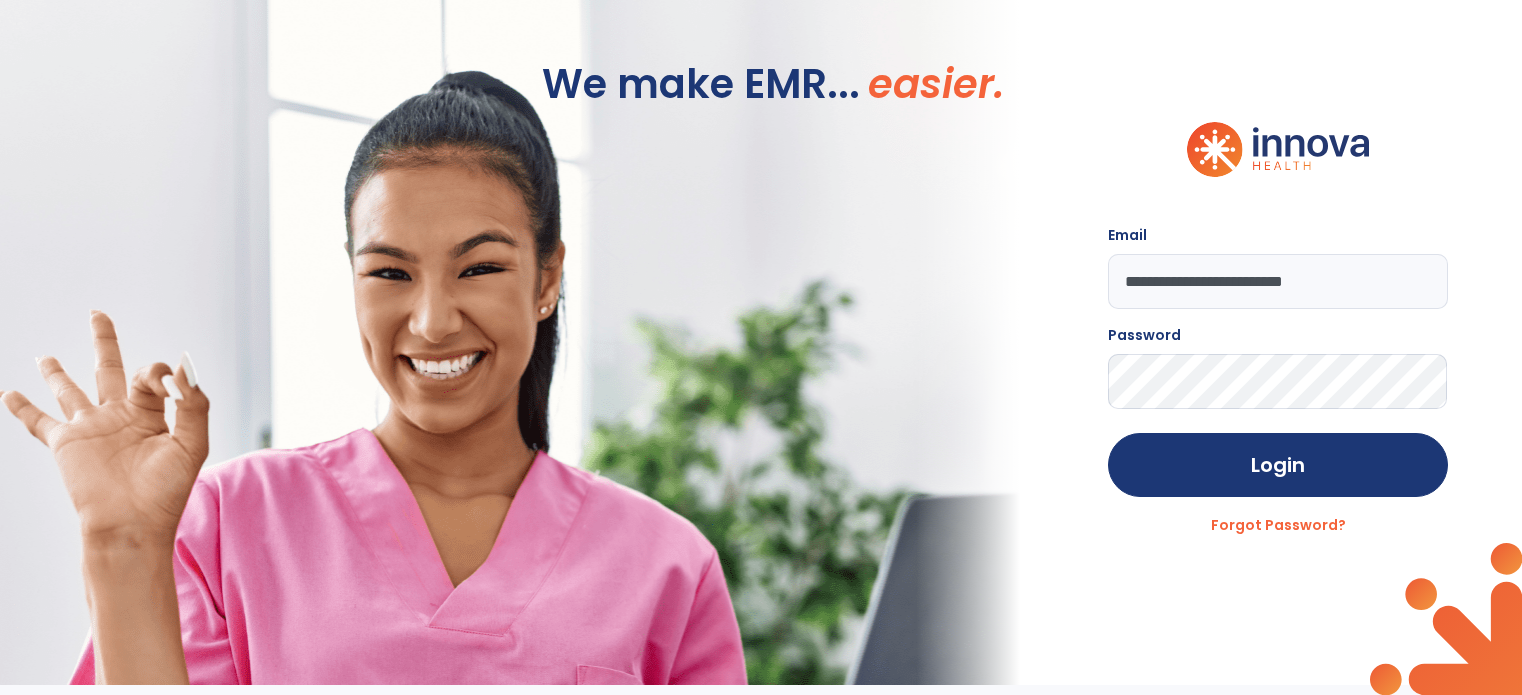 scroll, scrollTop: 0, scrollLeft: 0, axis: both 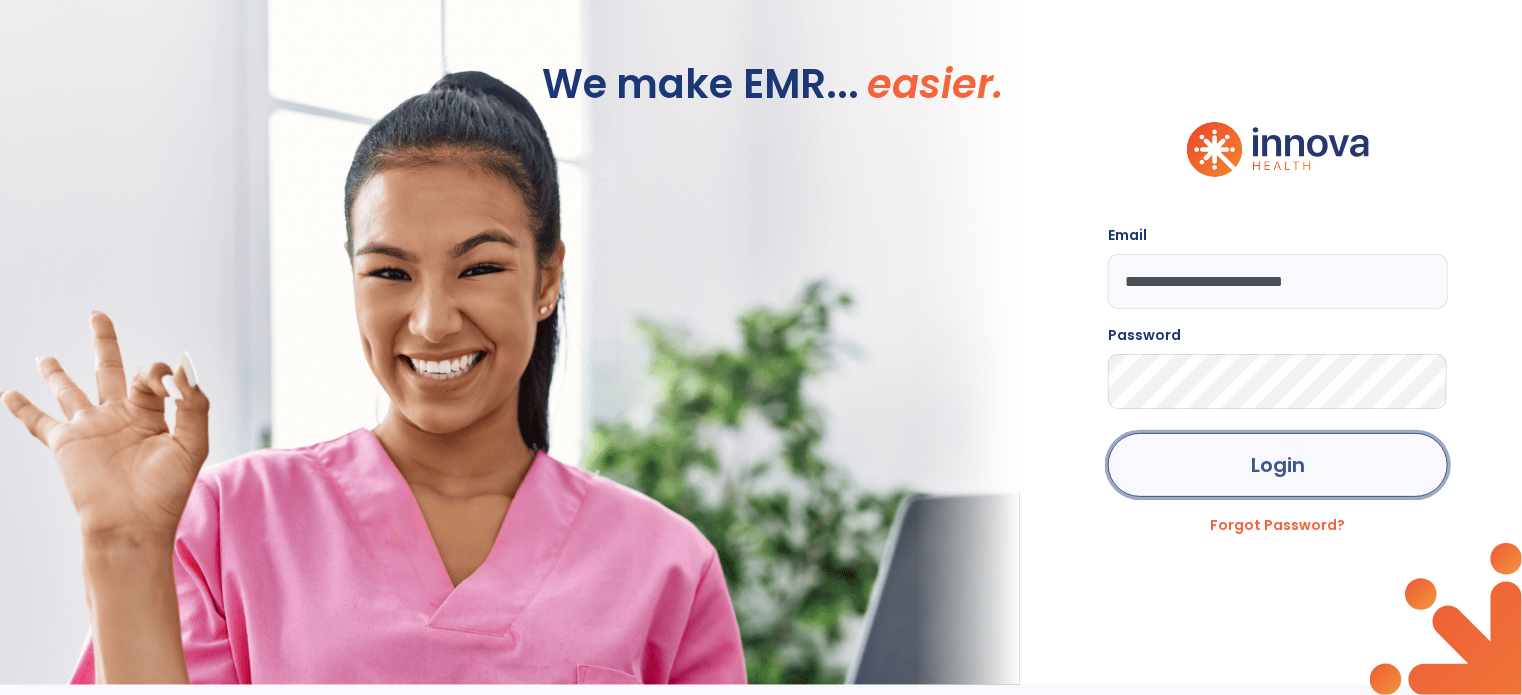 click on "Login" 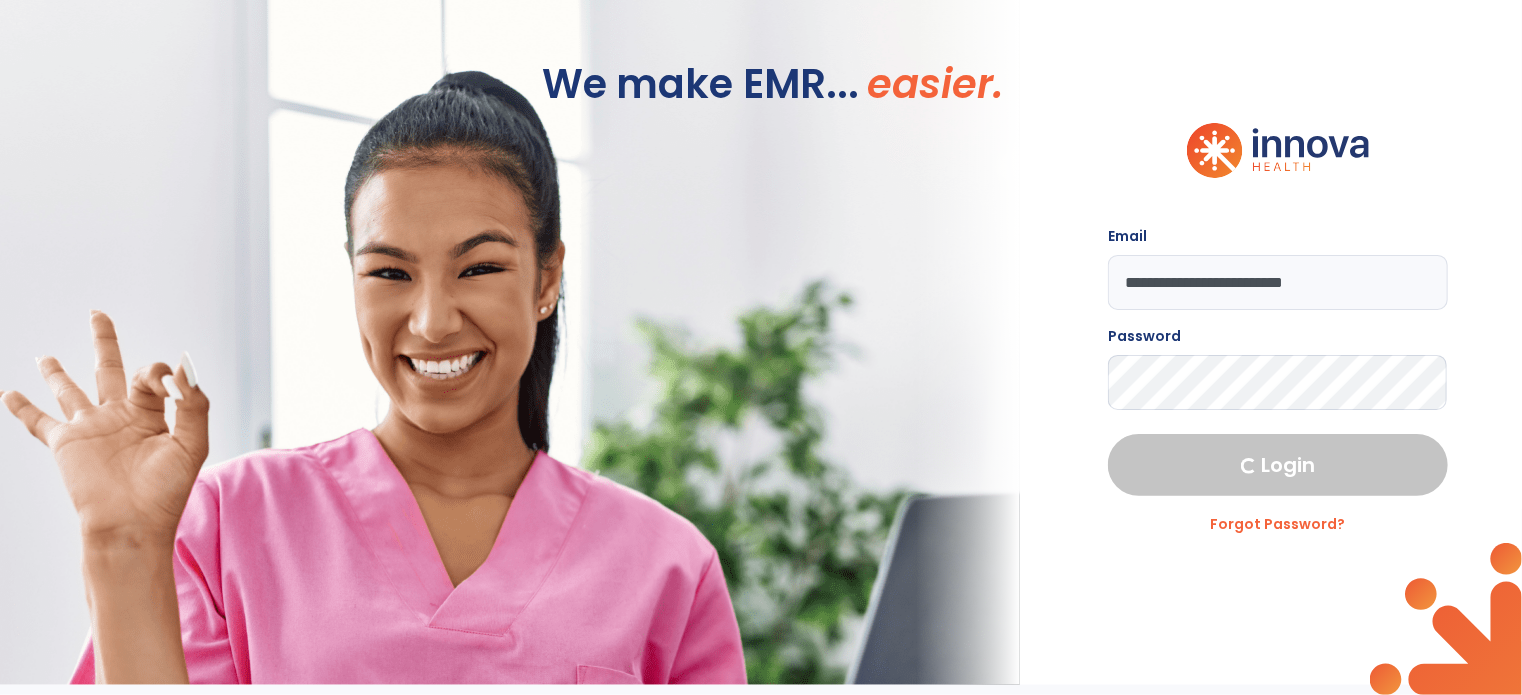 select on "****" 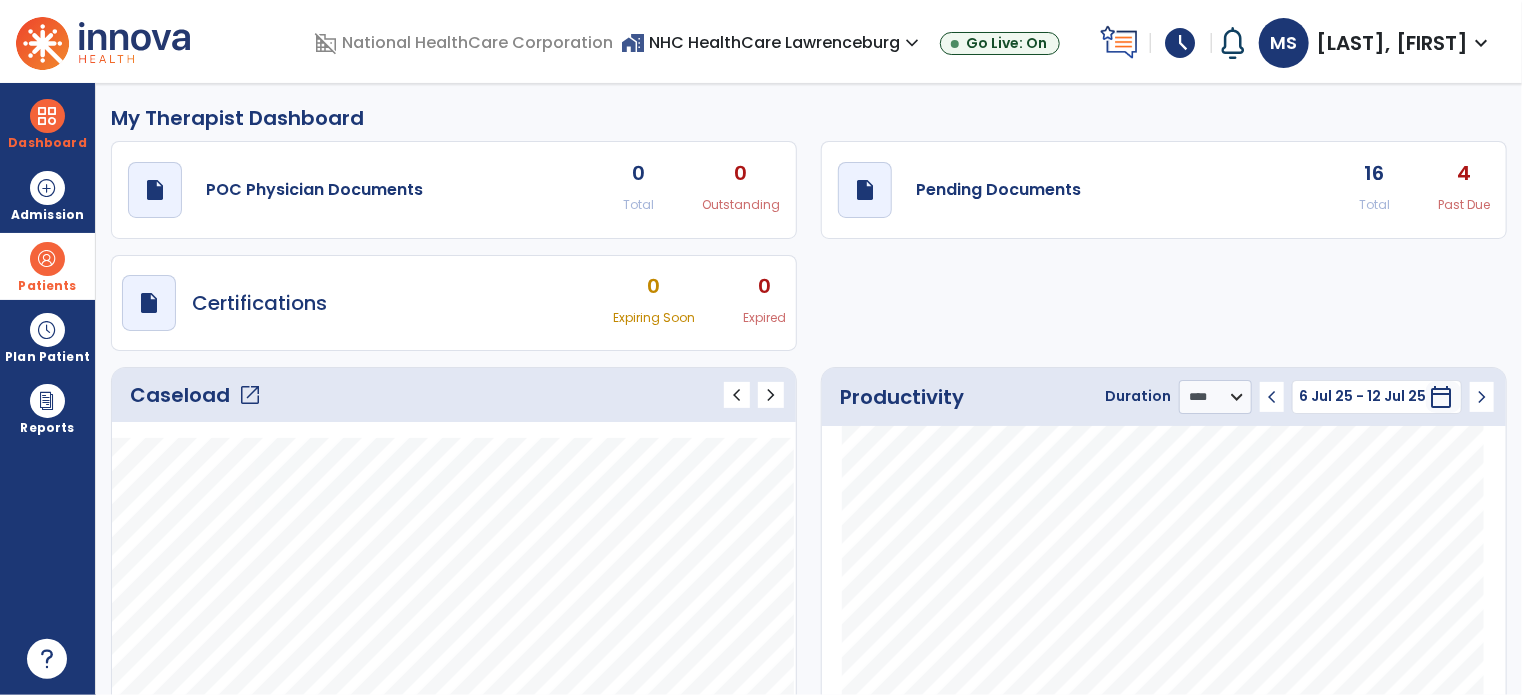 click at bounding box center [47, 259] 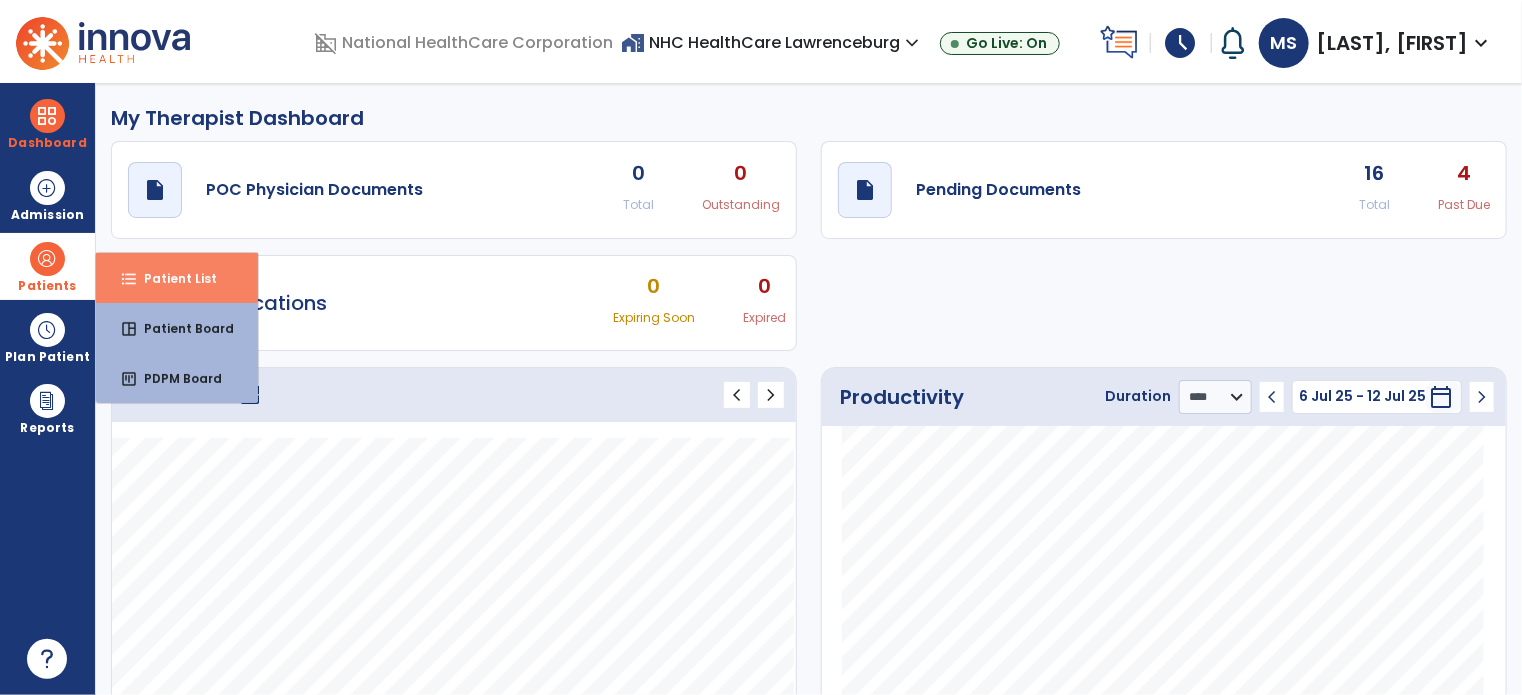 click on "Patient List" at bounding box center [172, 278] 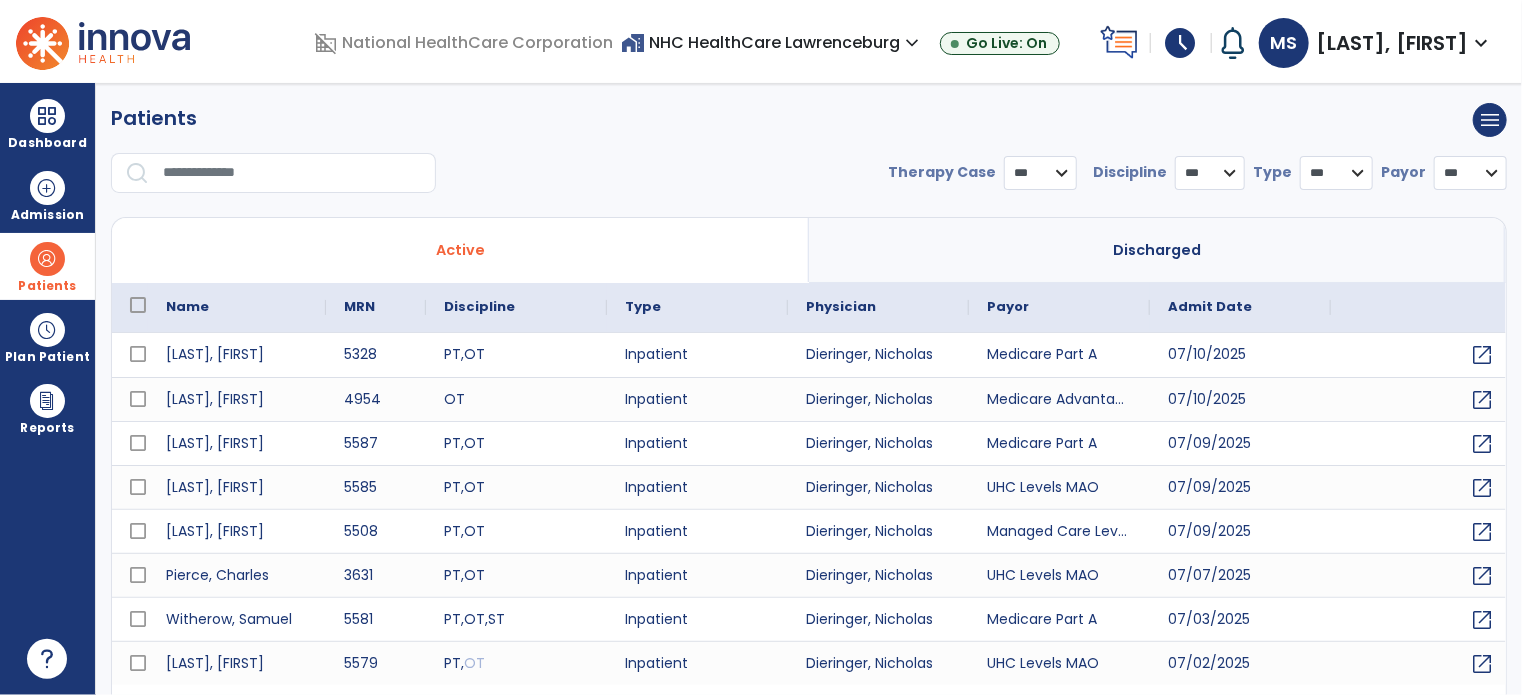 select on "***" 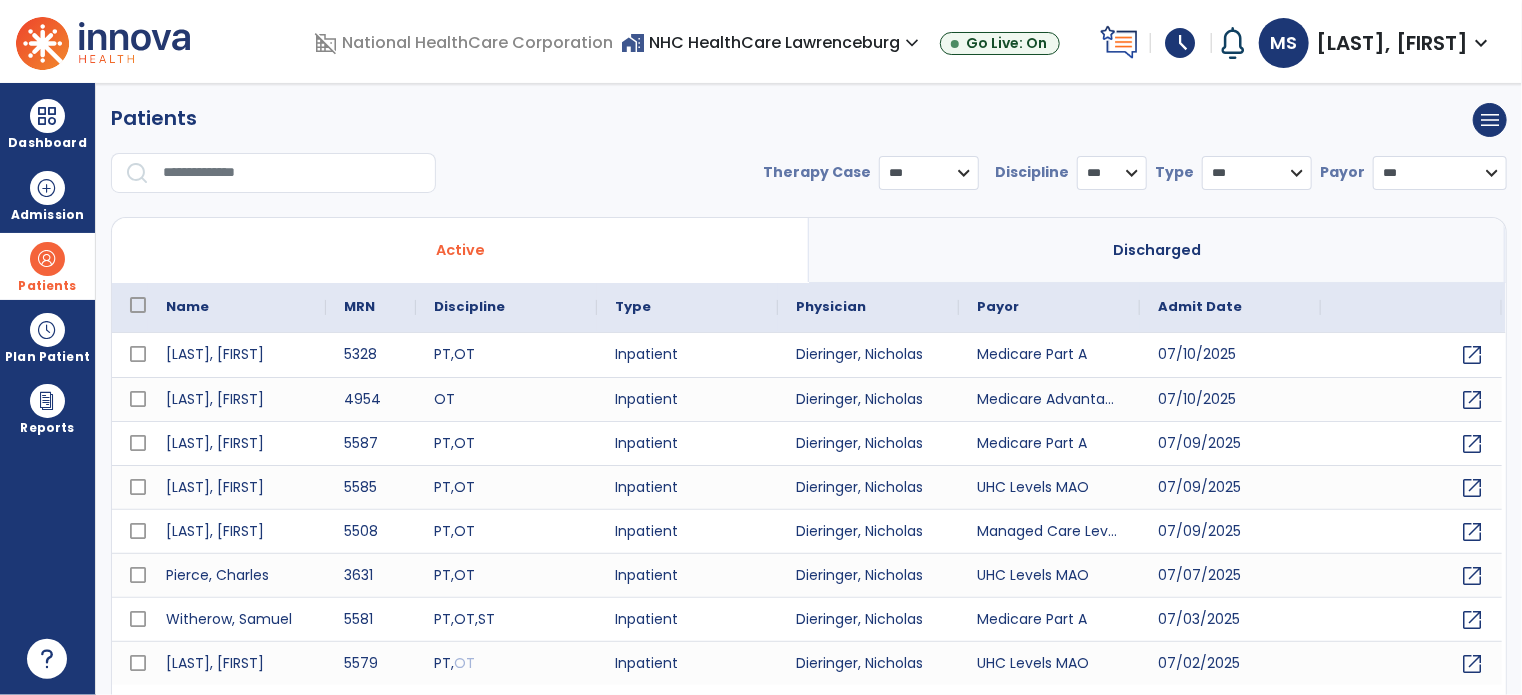 click at bounding box center [292, 173] 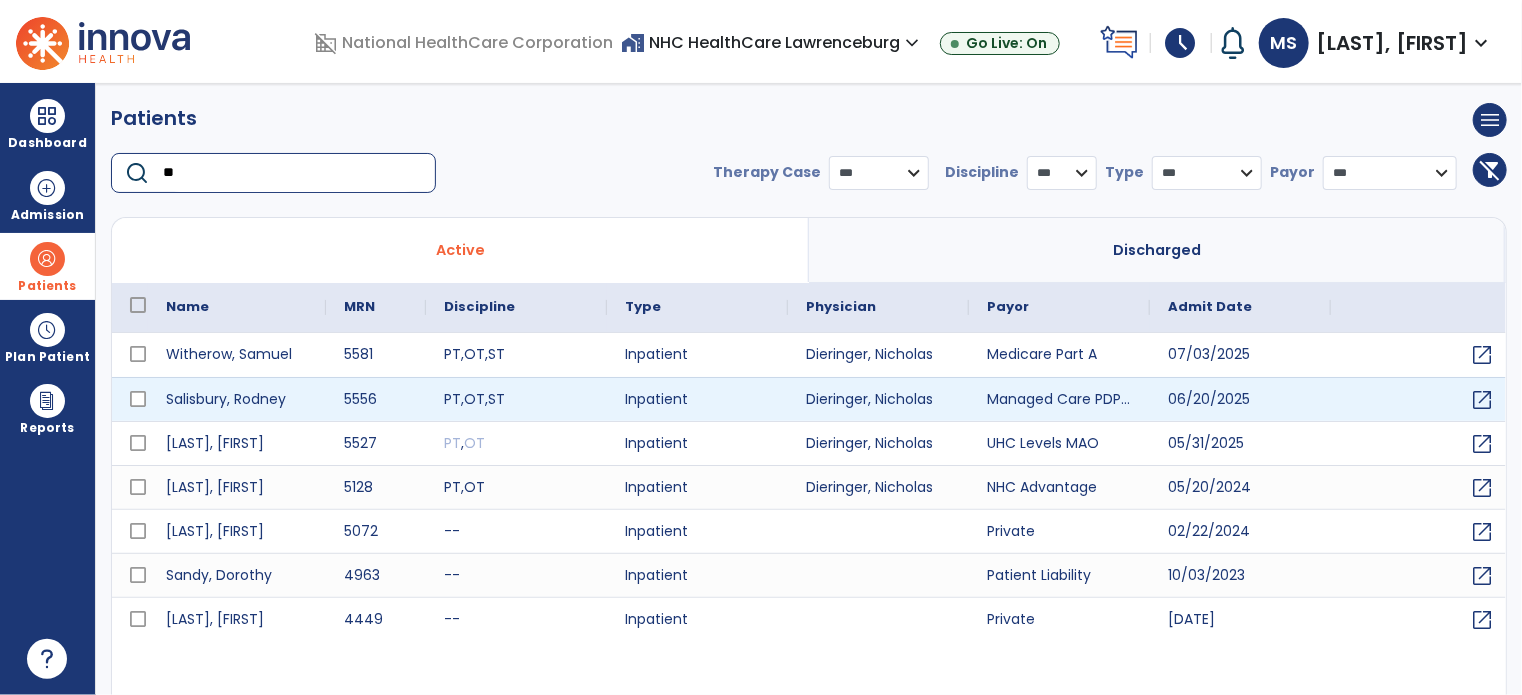 type on "**" 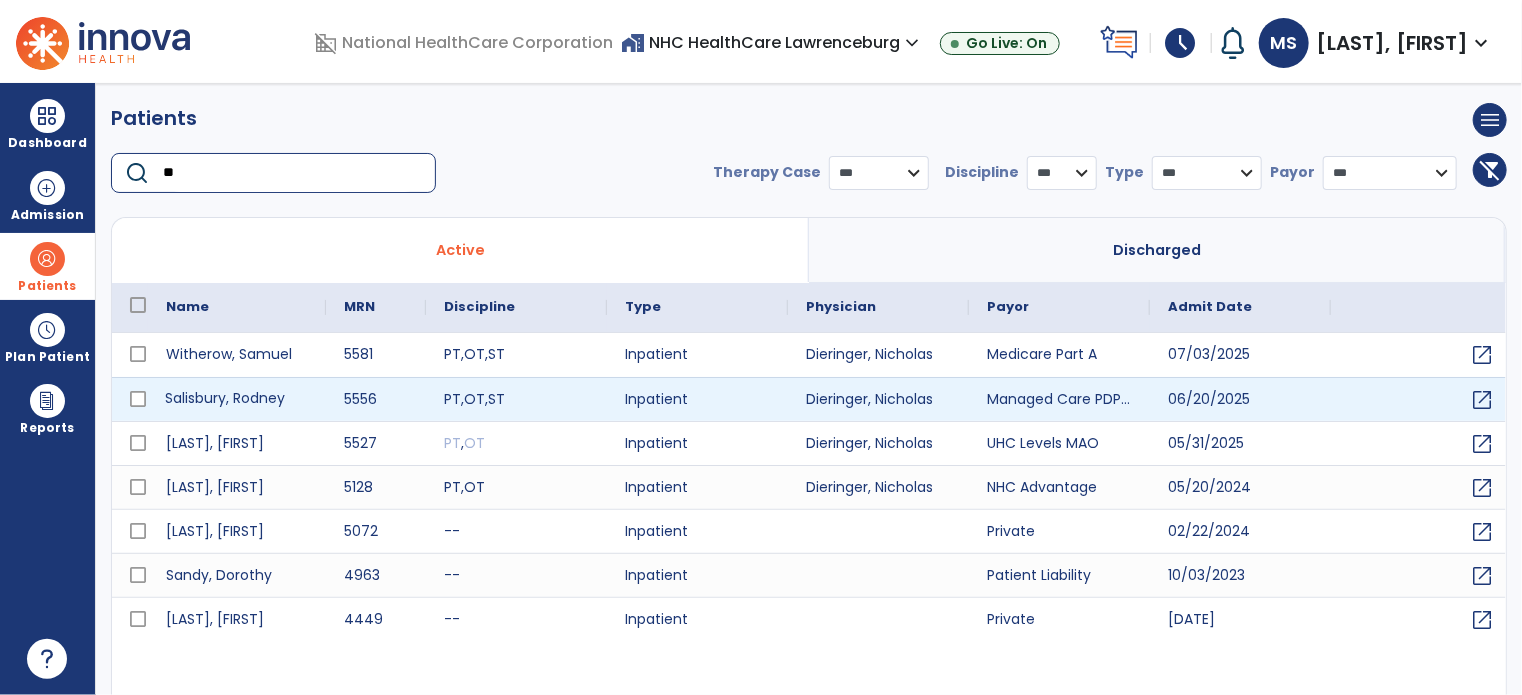 click on "Salisbury, Rodney" at bounding box center (237, 399) 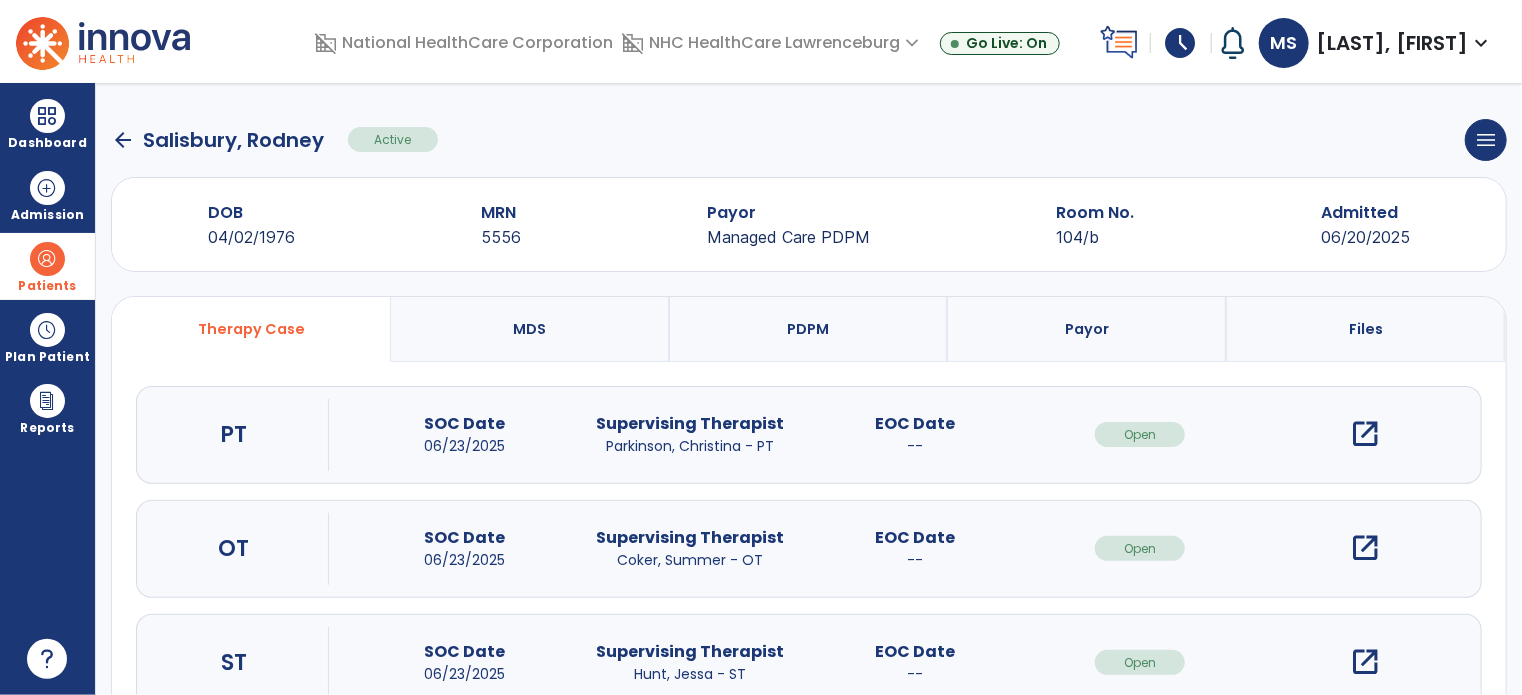 click on "open_in_new" at bounding box center (1365, 434) 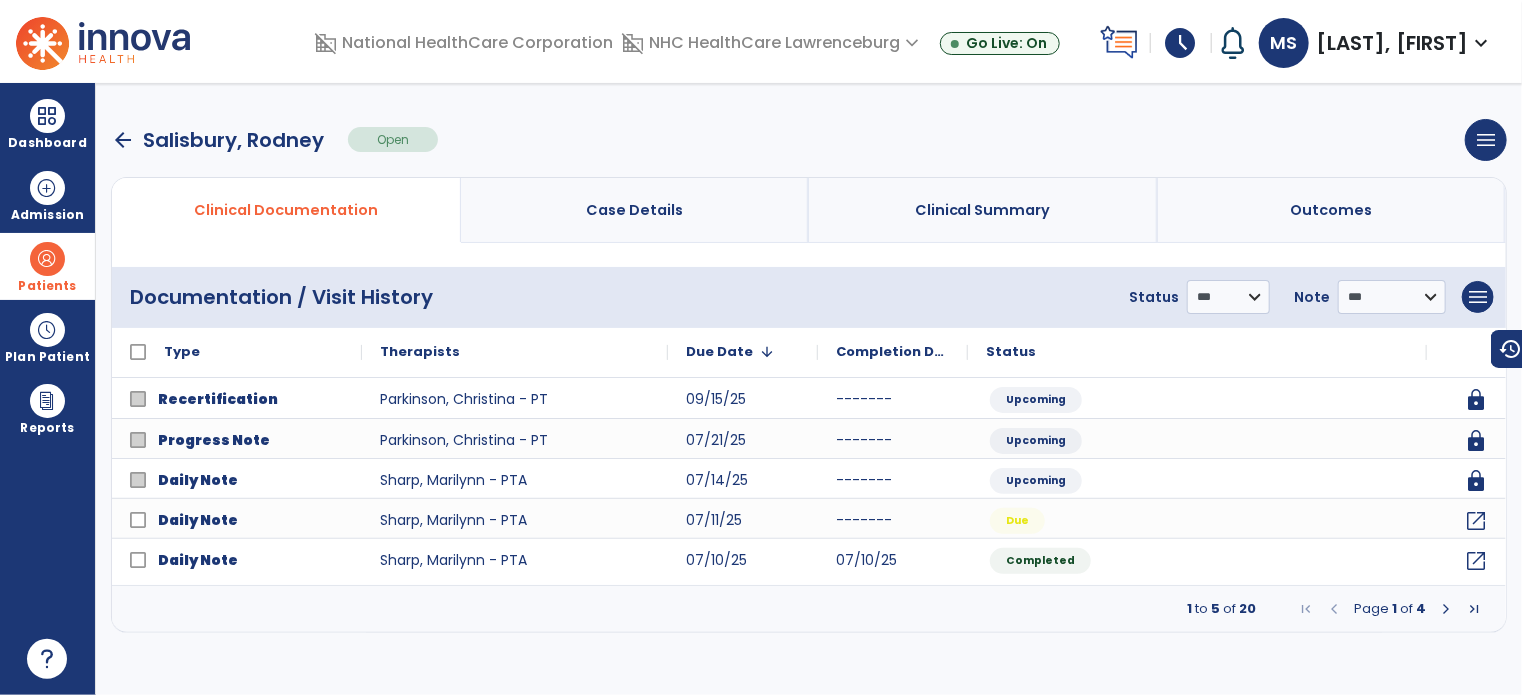 click at bounding box center (1446, 609) 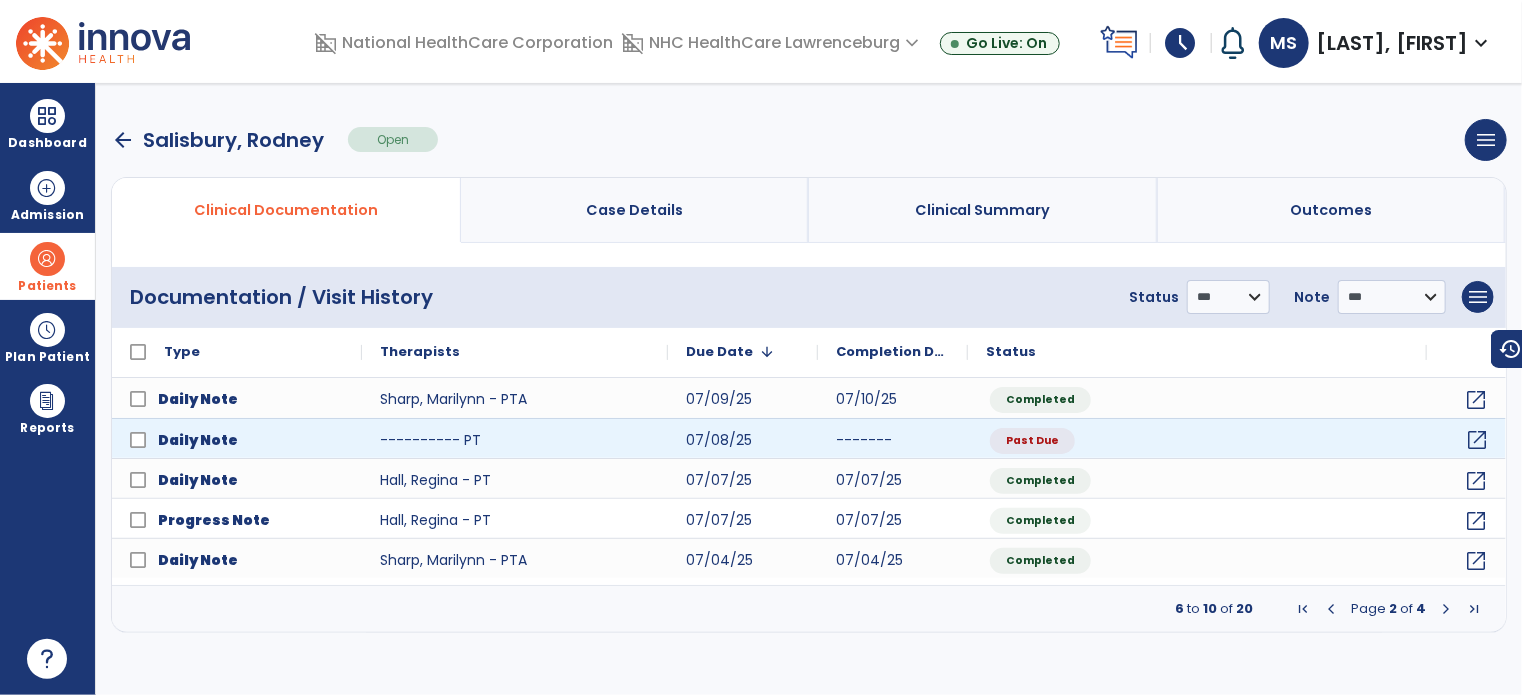 click on "open_in_new" 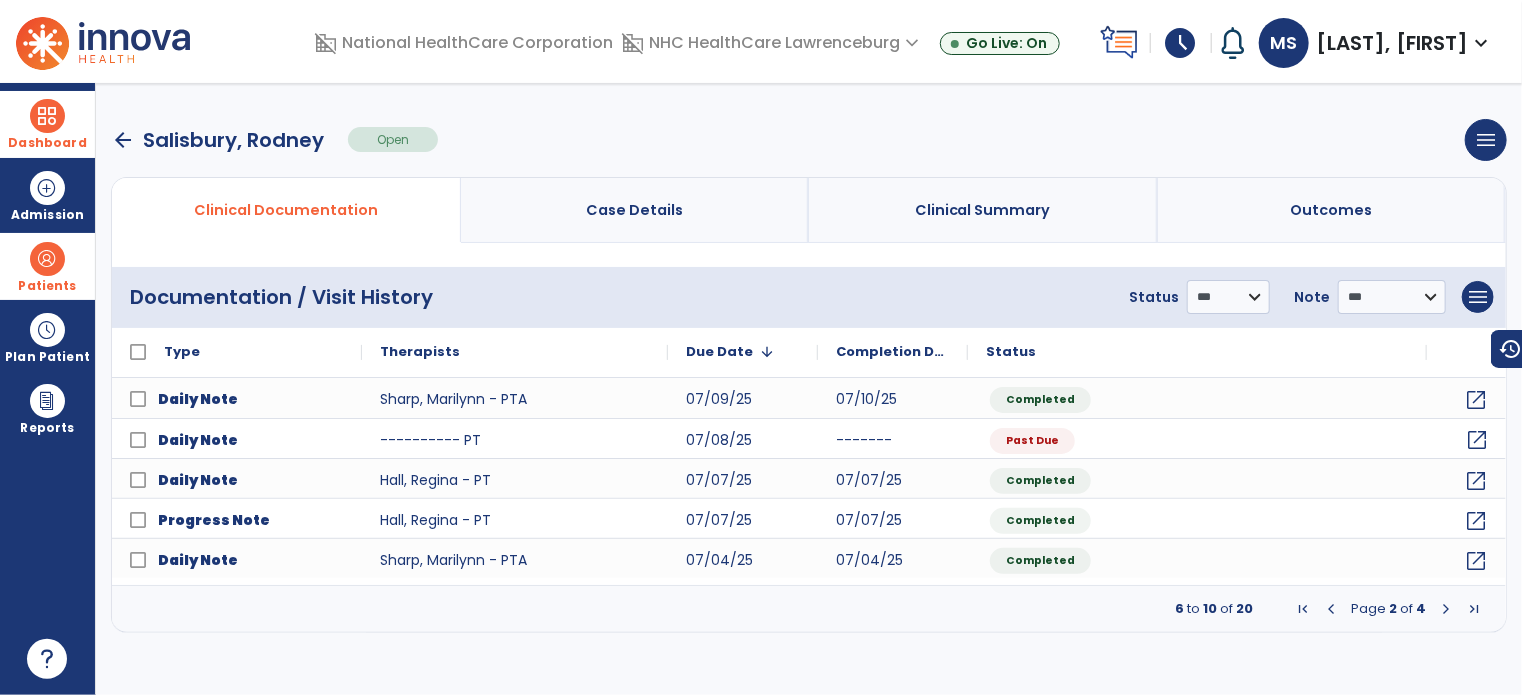 click at bounding box center (47, 116) 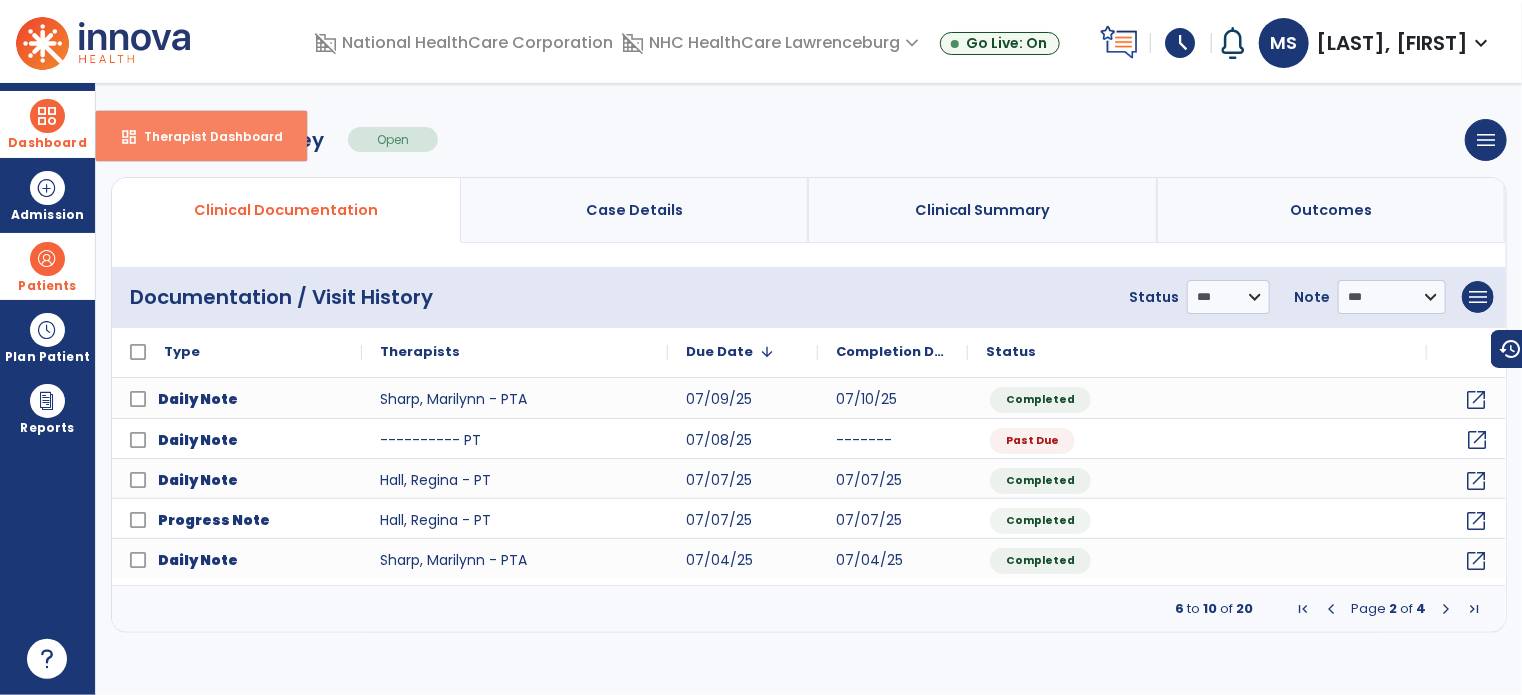 click on "Therapist Dashboard" at bounding box center [205, 136] 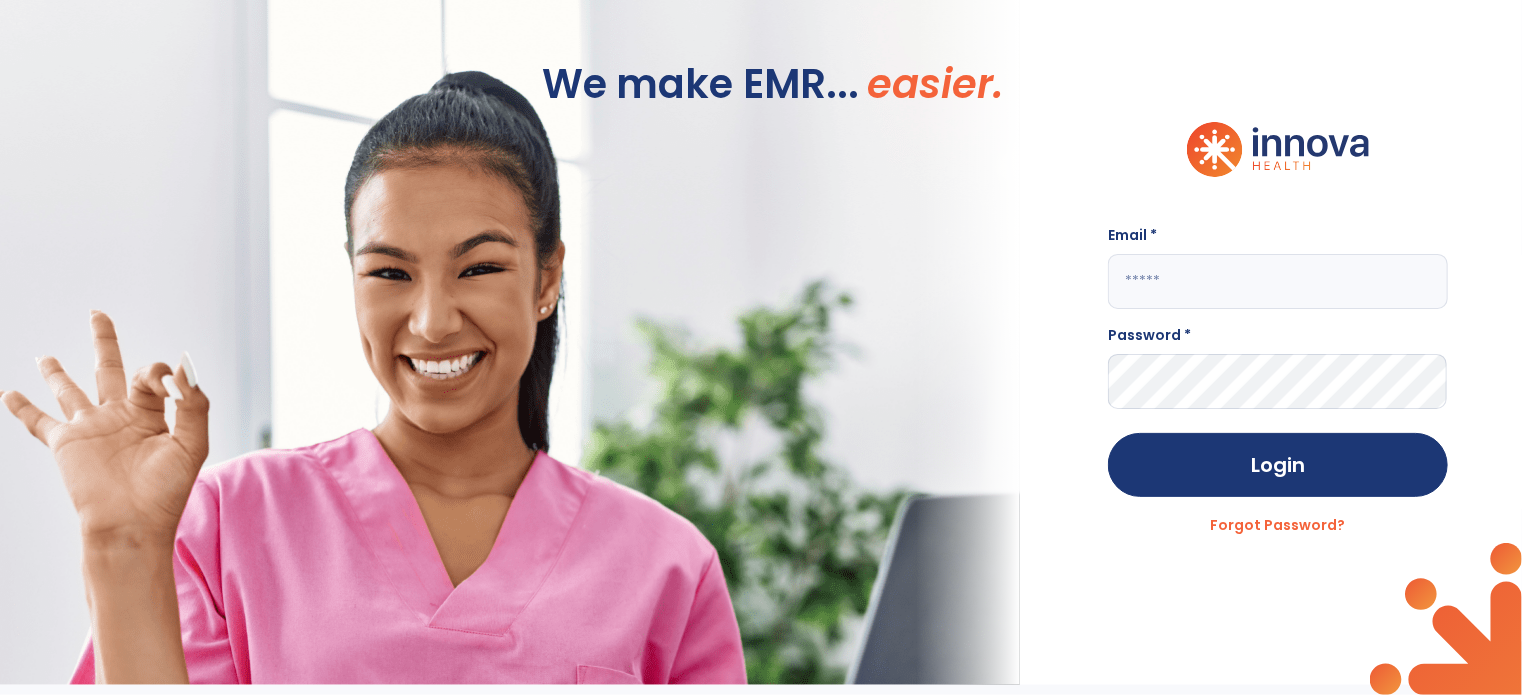 type on "**********" 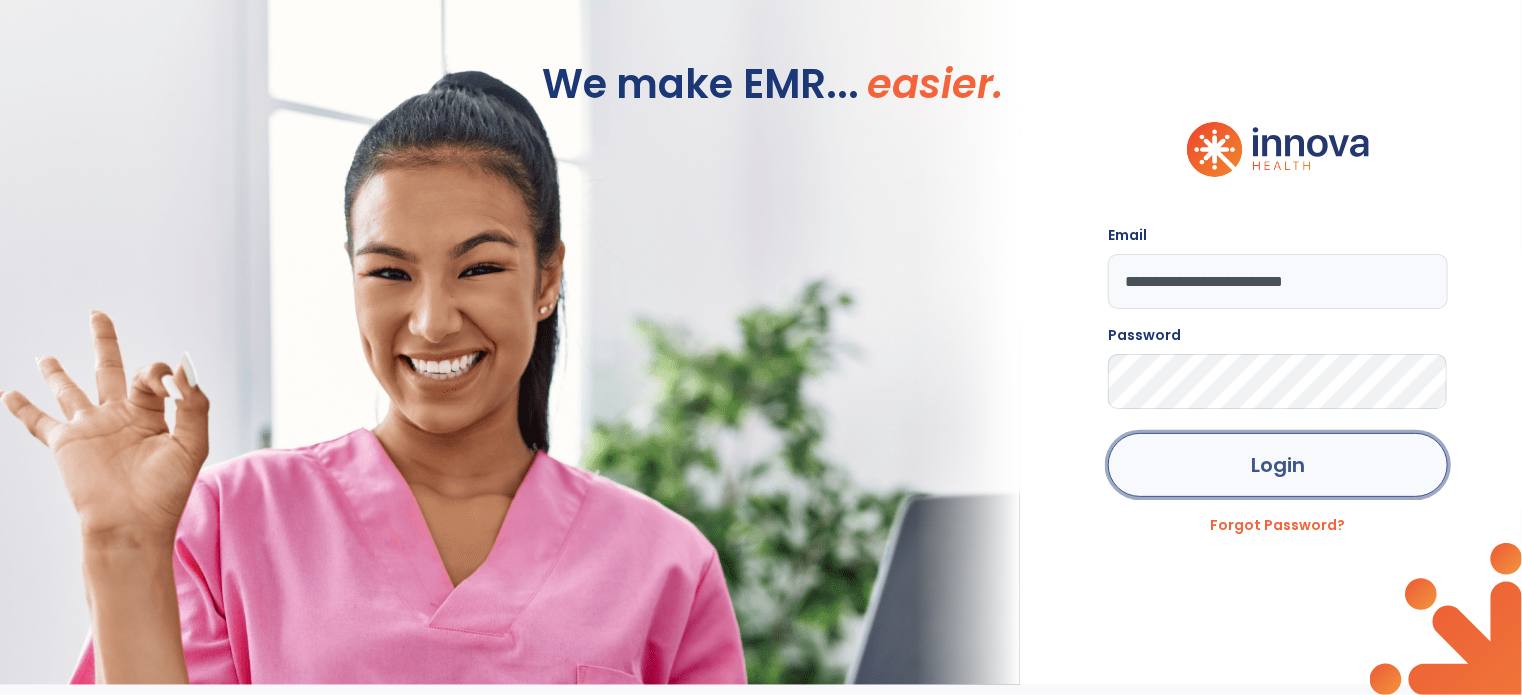 click on "Login" 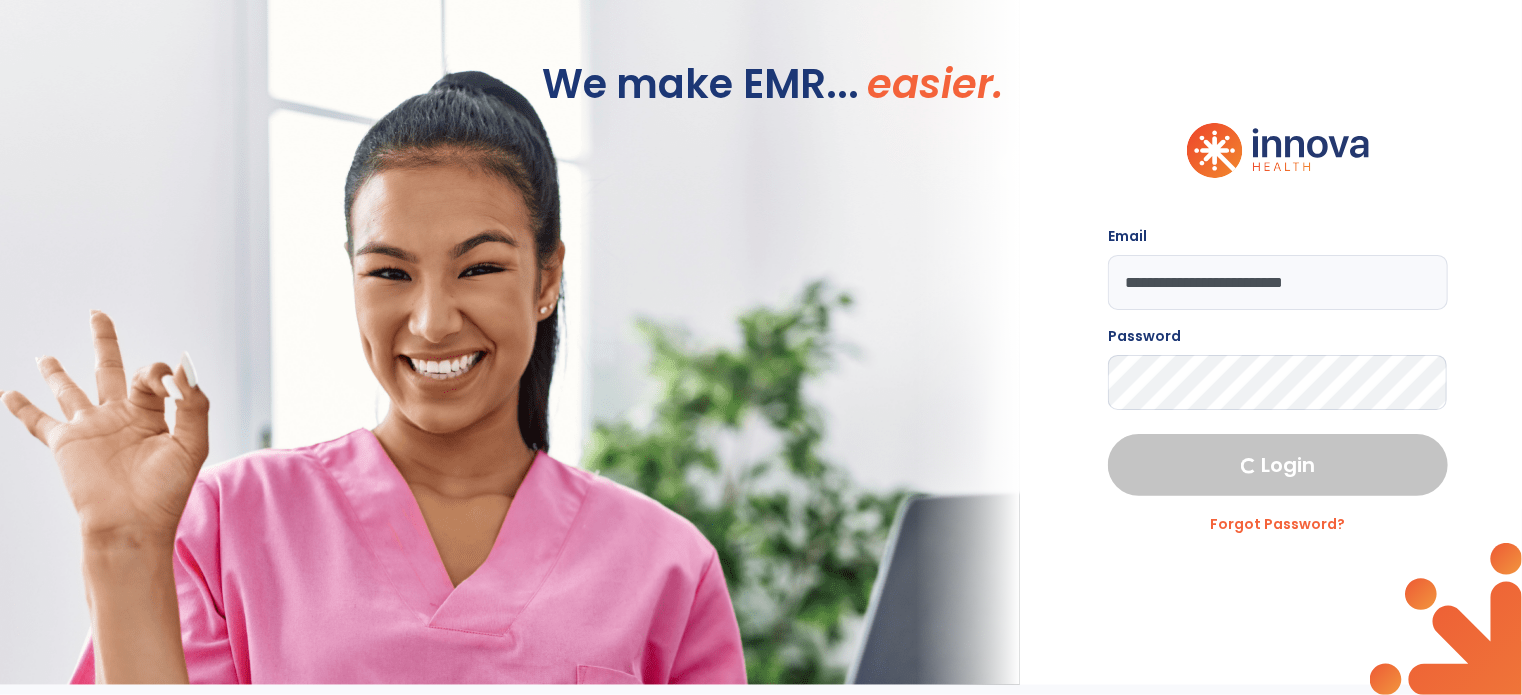 select on "****" 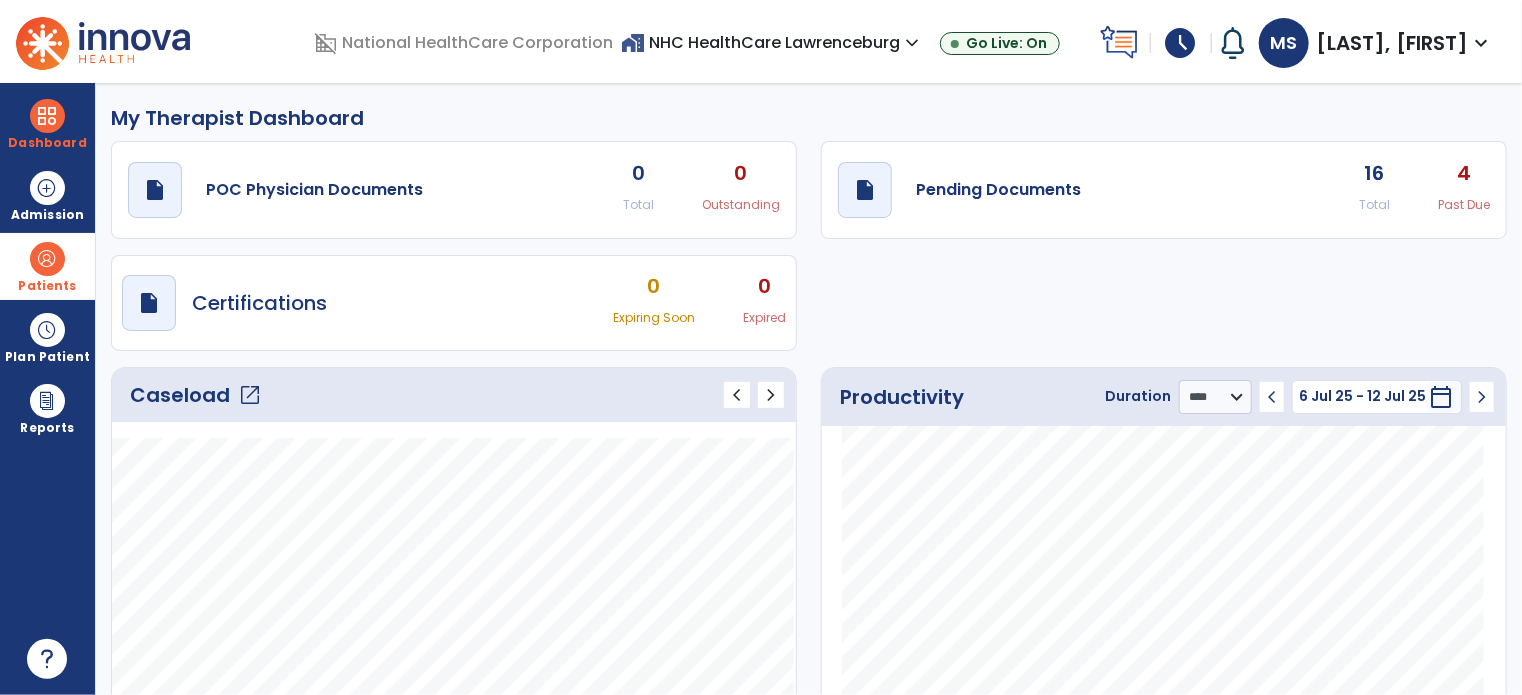 click at bounding box center (47, 259) 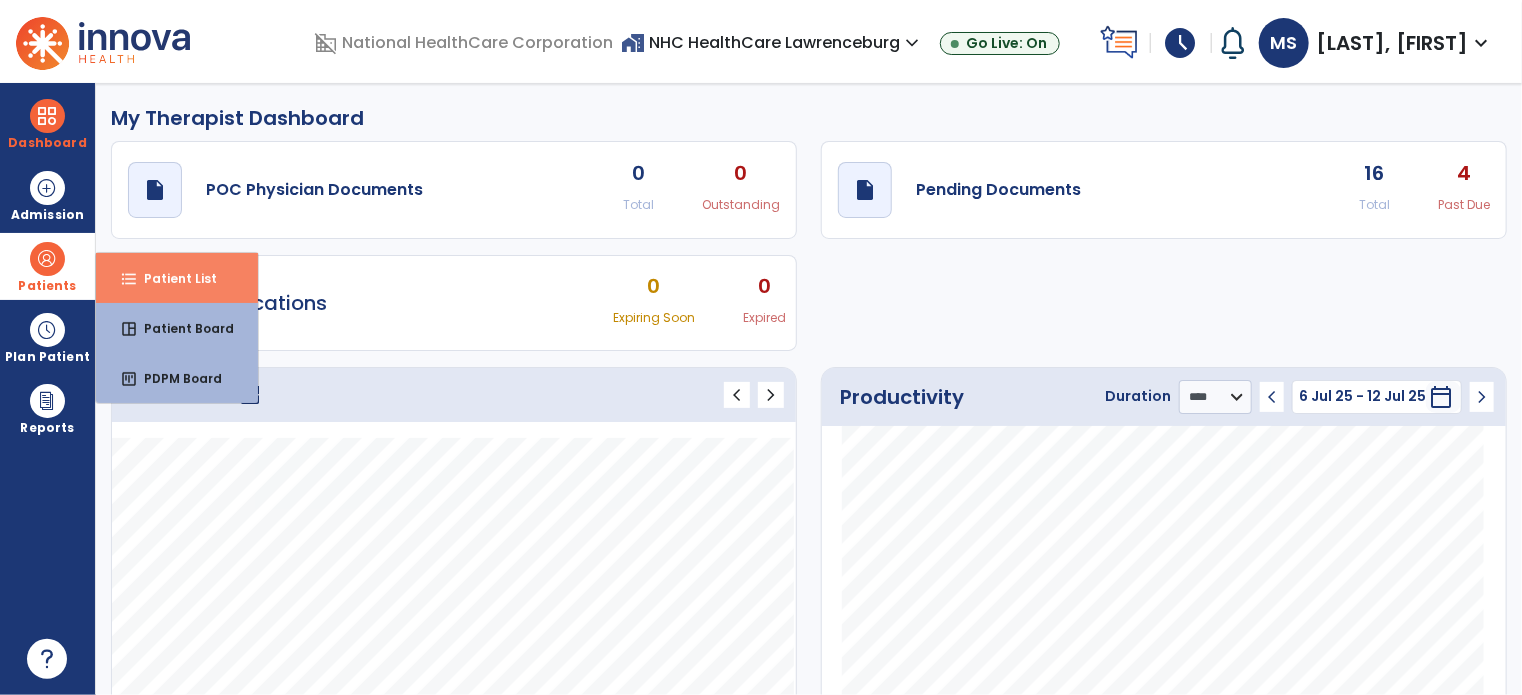 click on "Patient List" at bounding box center (172, 278) 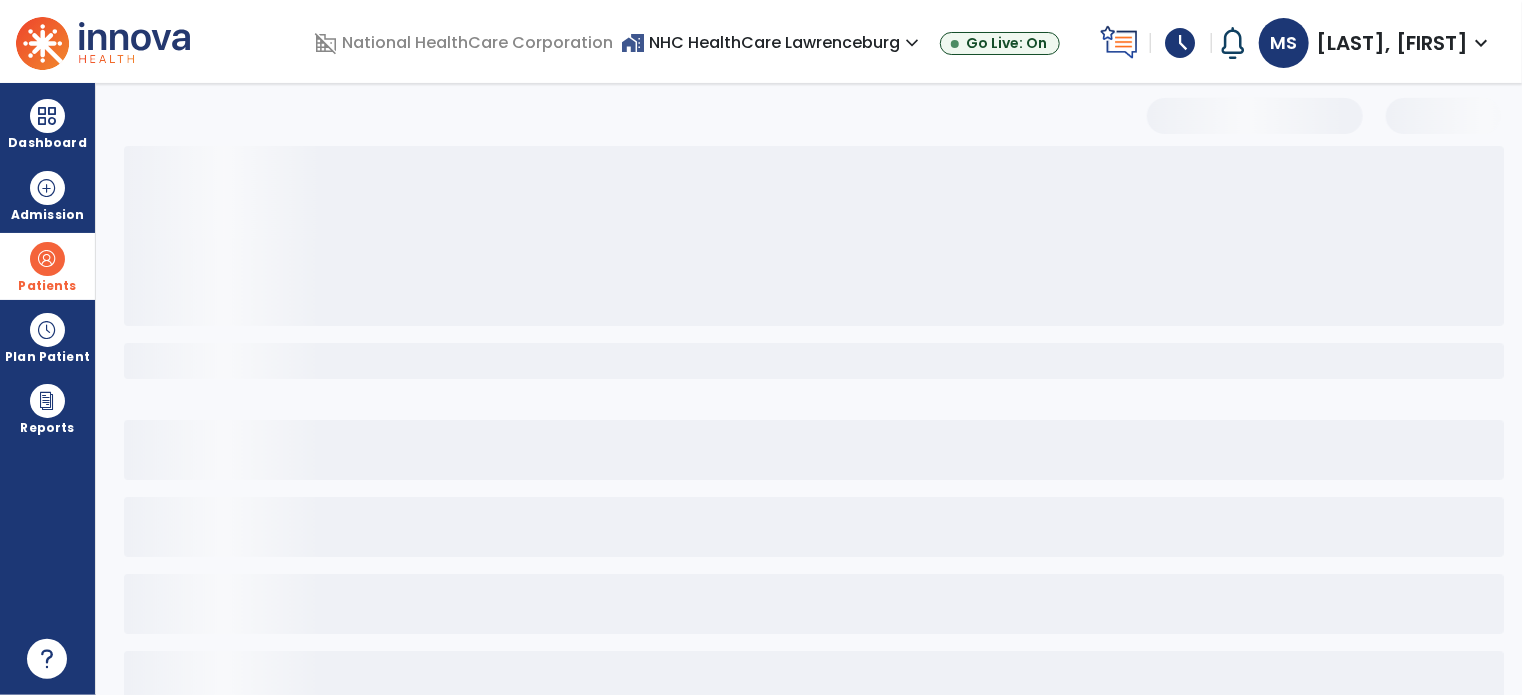 select on "***" 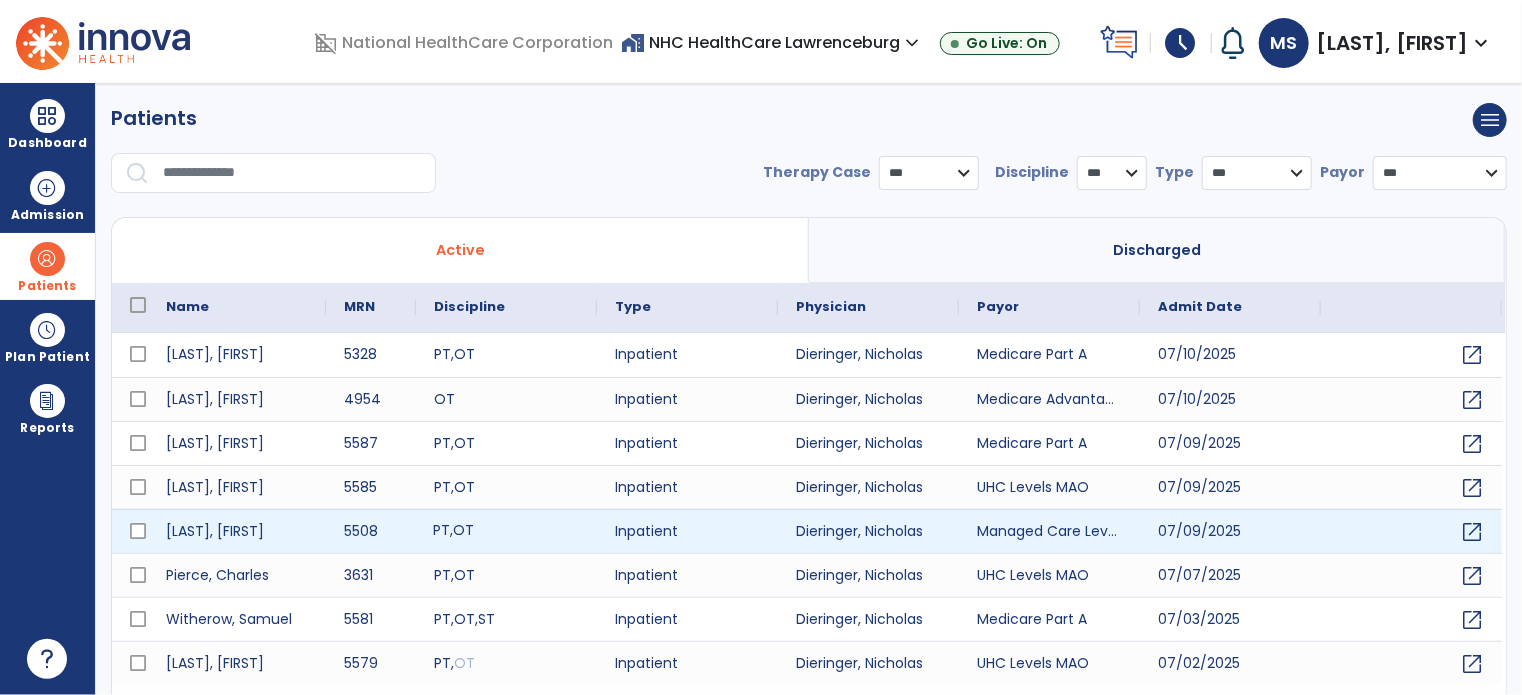 click on "PT , OT" at bounding box center (506, 531) 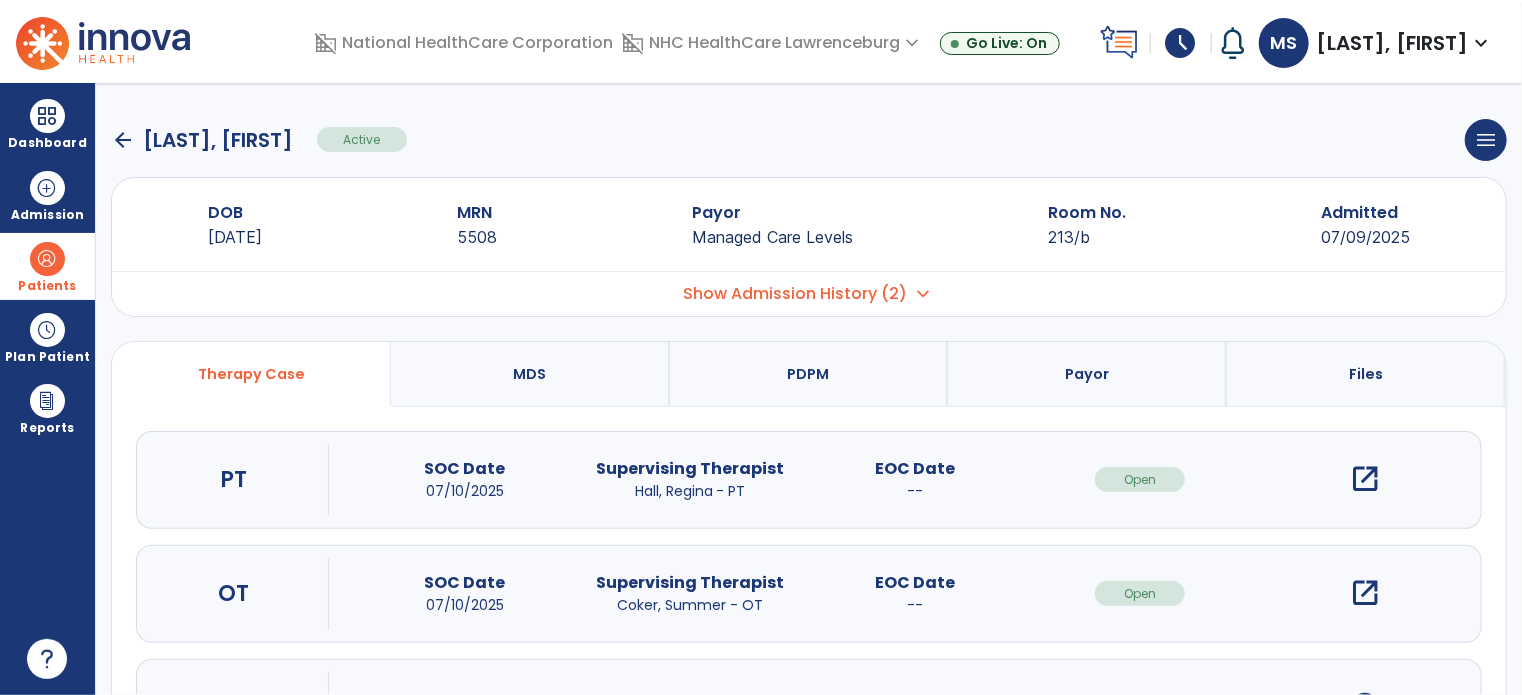 click on "open_in_new" at bounding box center [1365, 593] 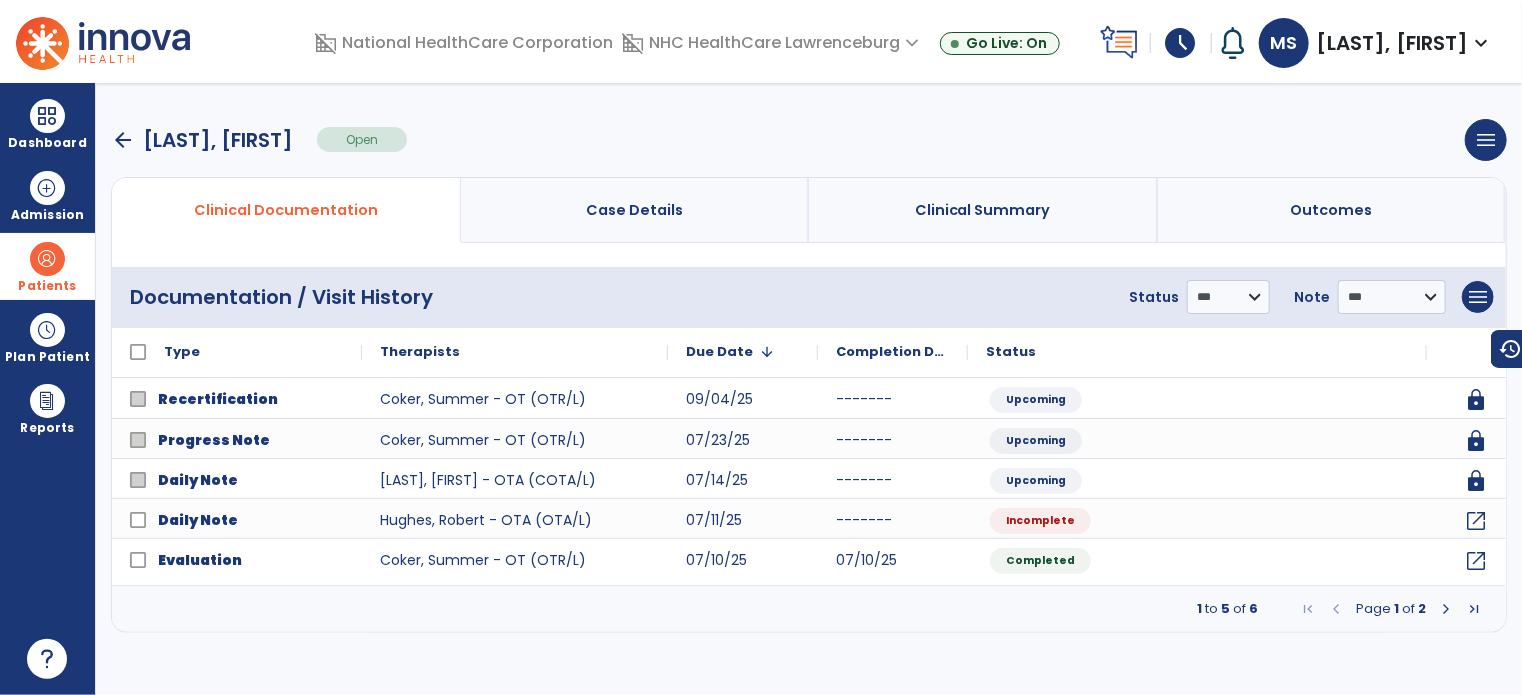 click on "arrow_back" at bounding box center [123, 140] 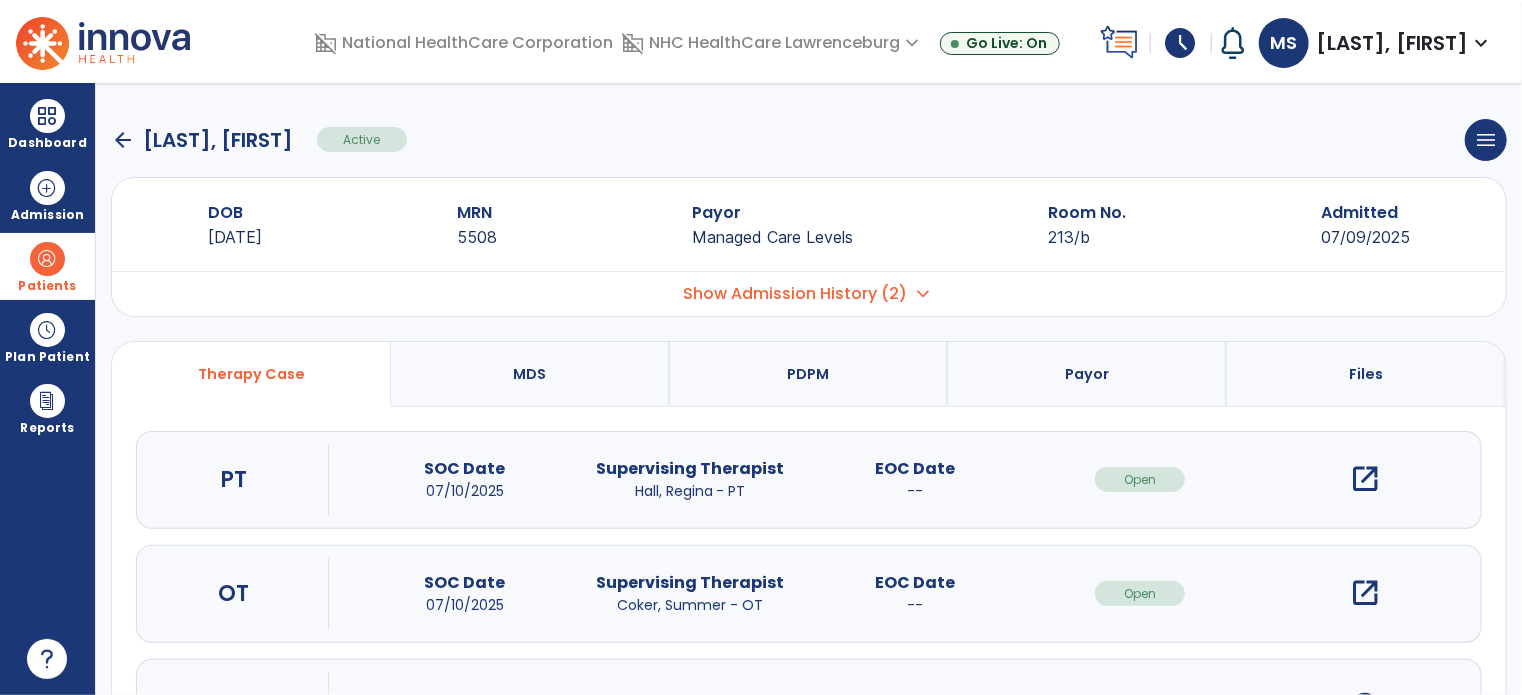 click on "arrow_back" 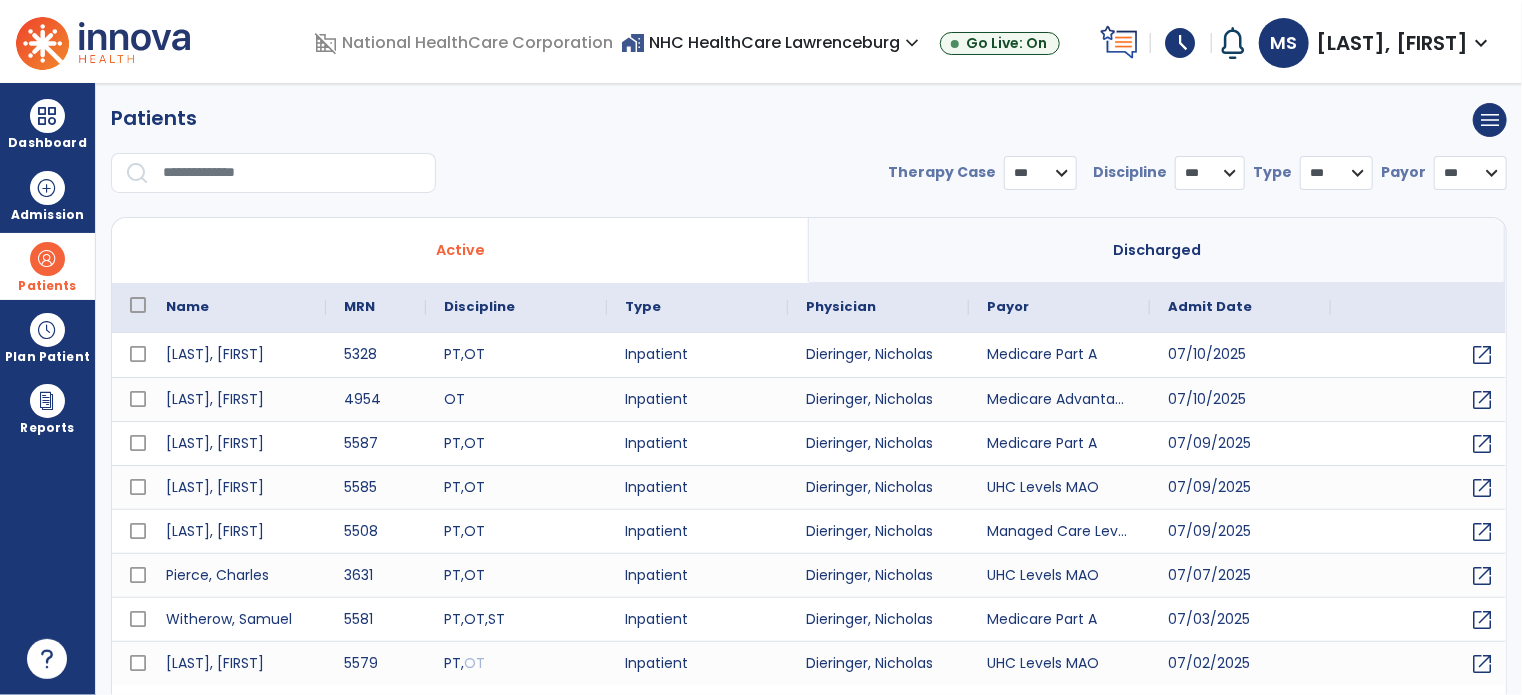 select on "***" 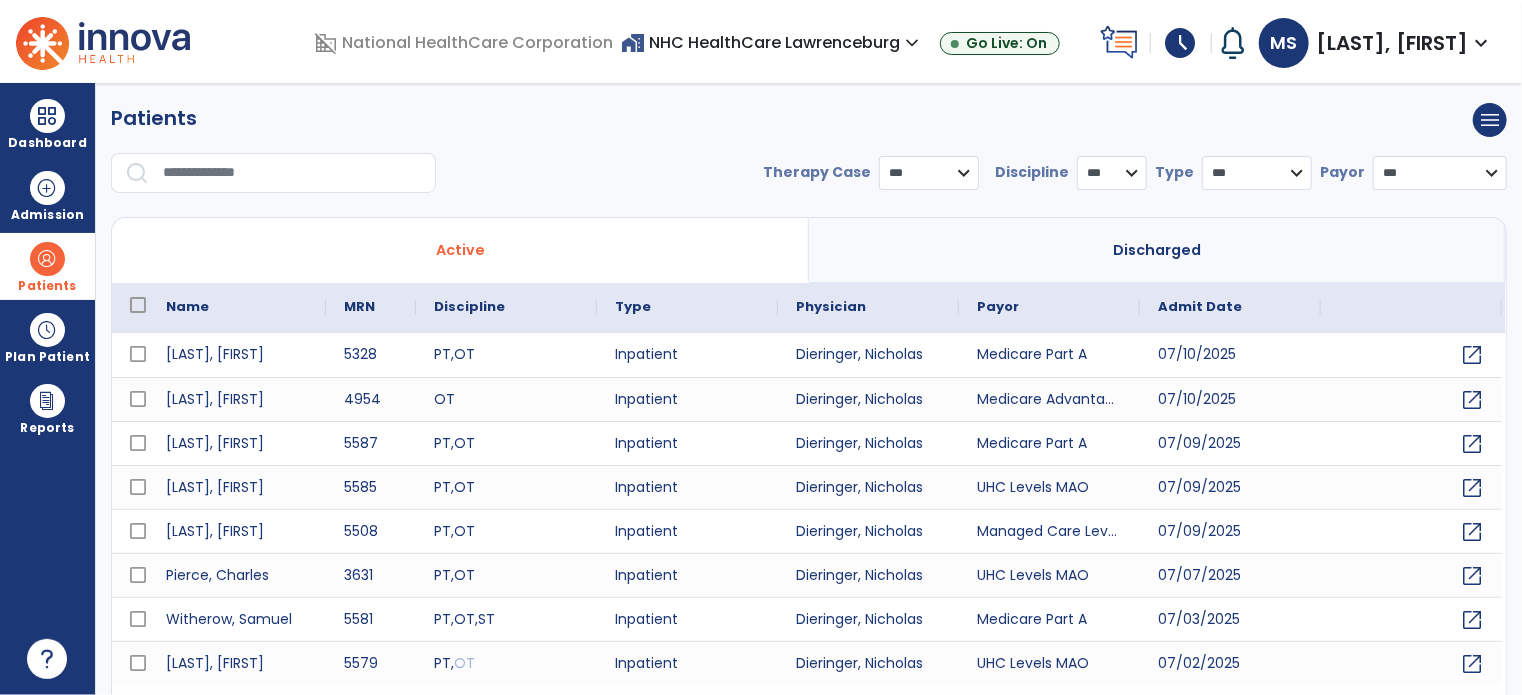 scroll, scrollTop: 46, scrollLeft: 0, axis: vertical 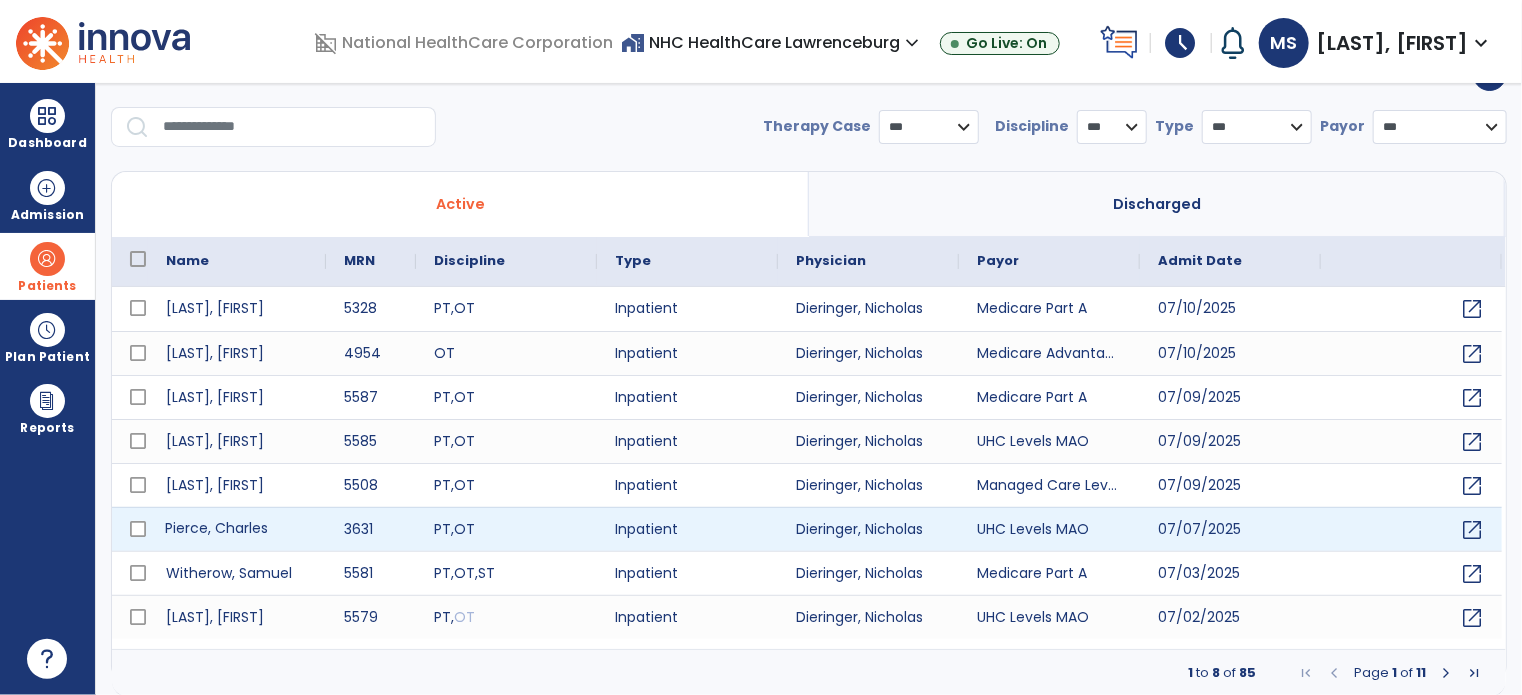 click on "Pierce, Charles" at bounding box center (237, 529) 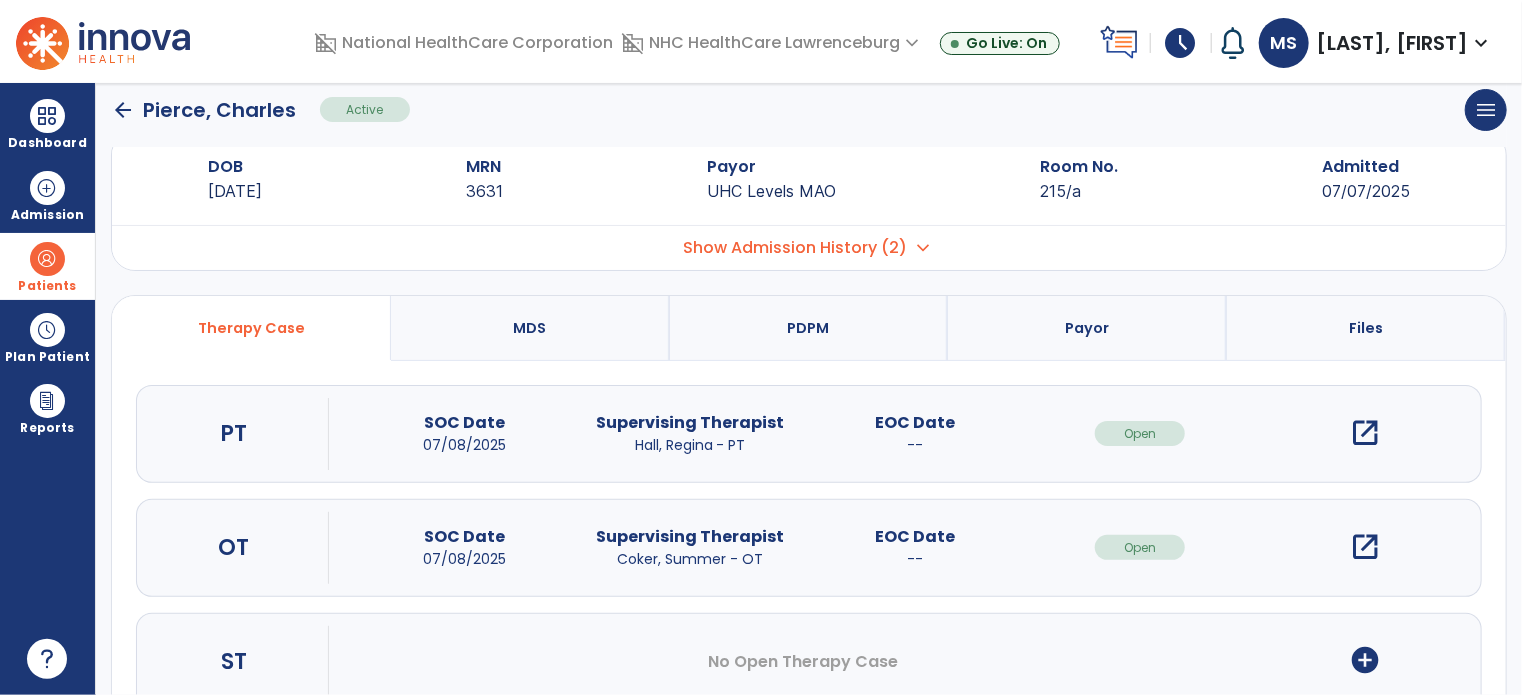 scroll, scrollTop: 0, scrollLeft: 0, axis: both 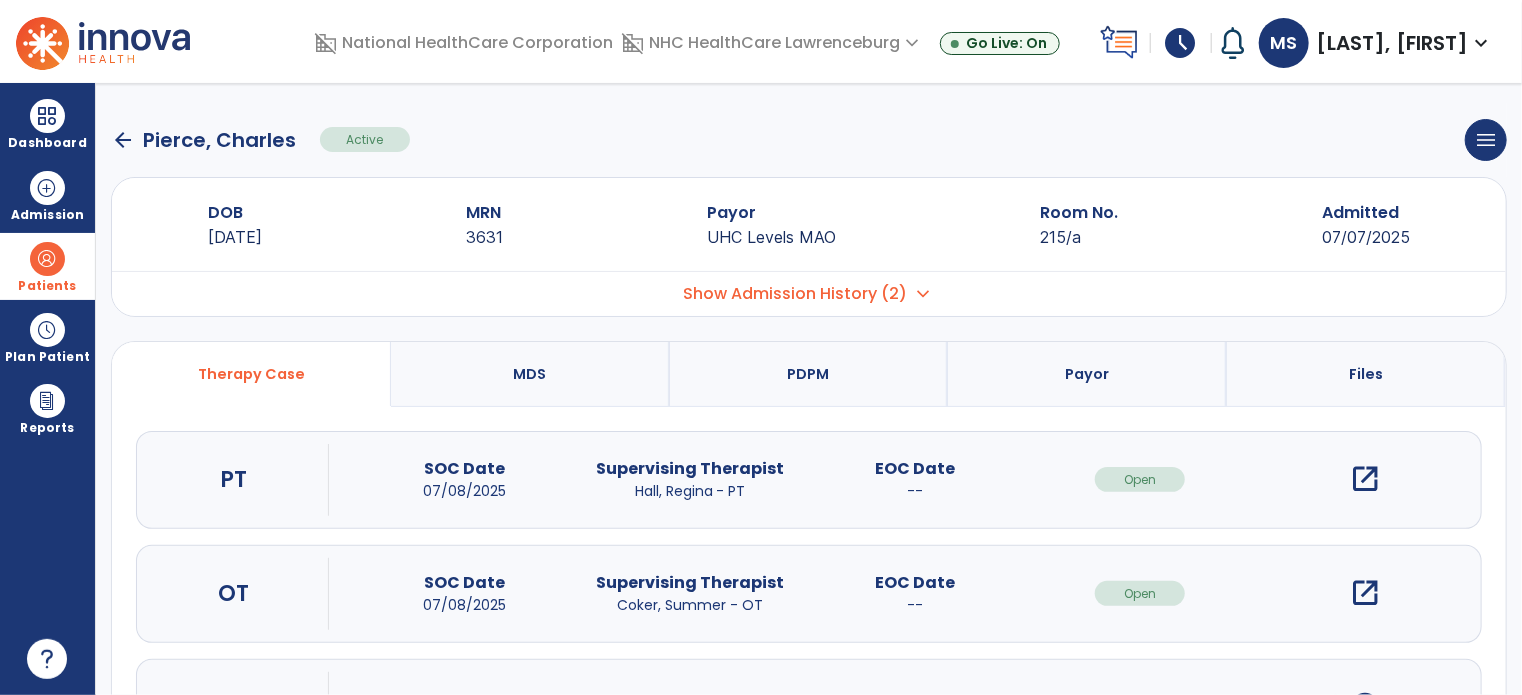 click on "open_in_new" at bounding box center [1365, 593] 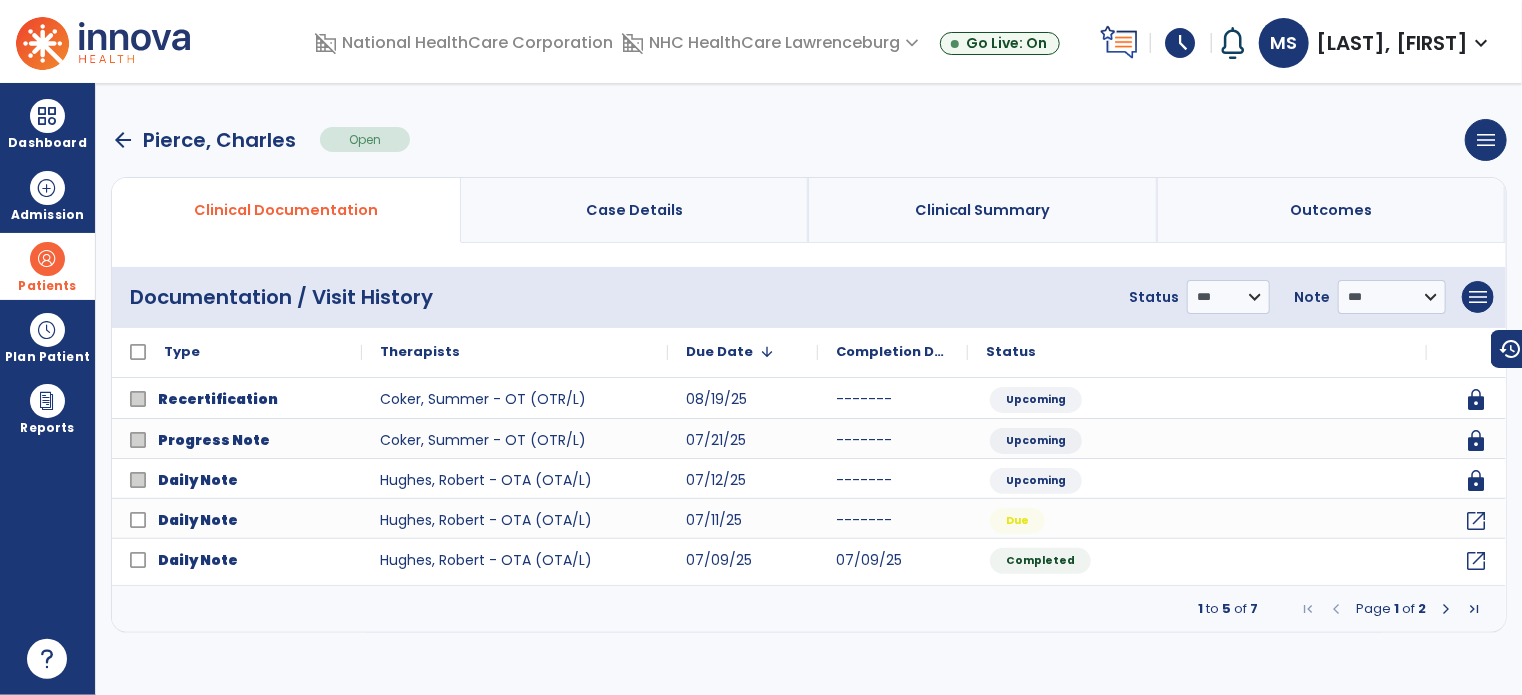 click on "arrow_back" at bounding box center (123, 140) 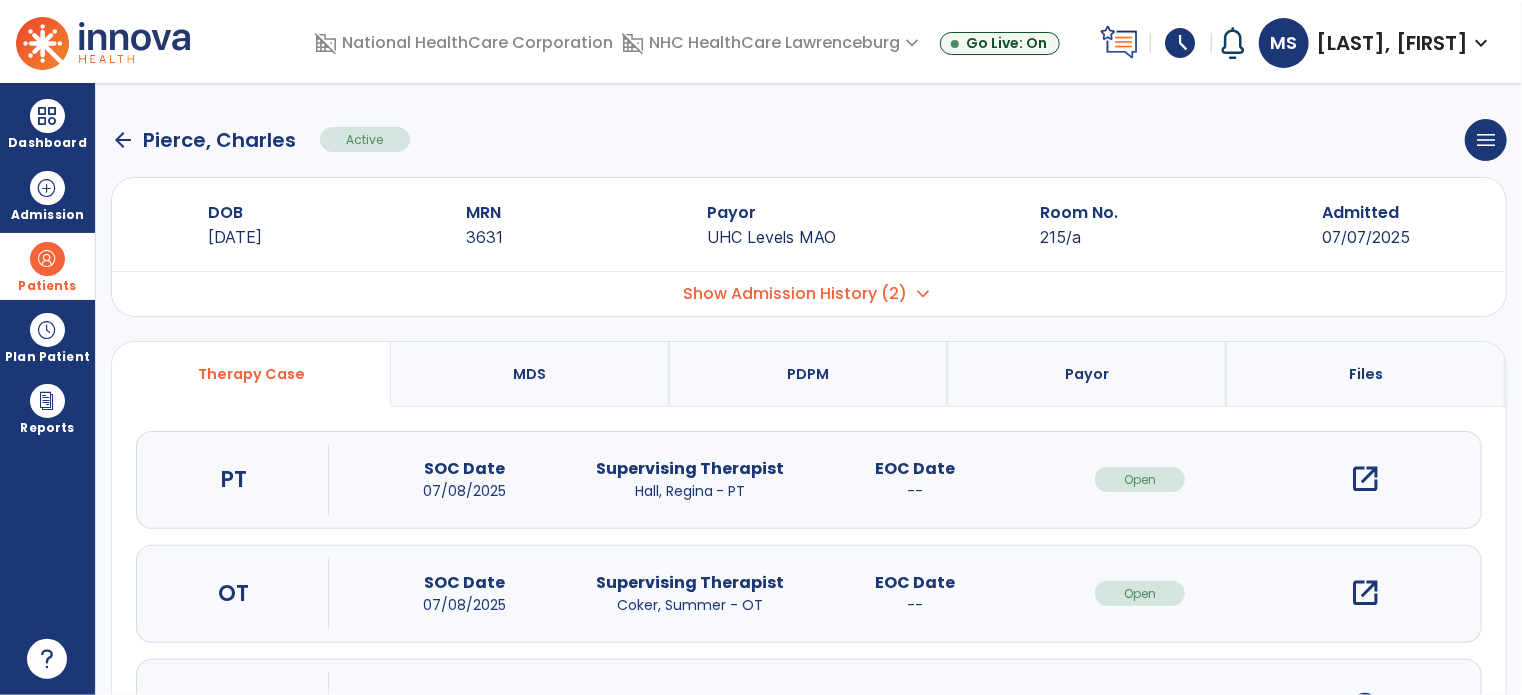 click on "arrow_back" 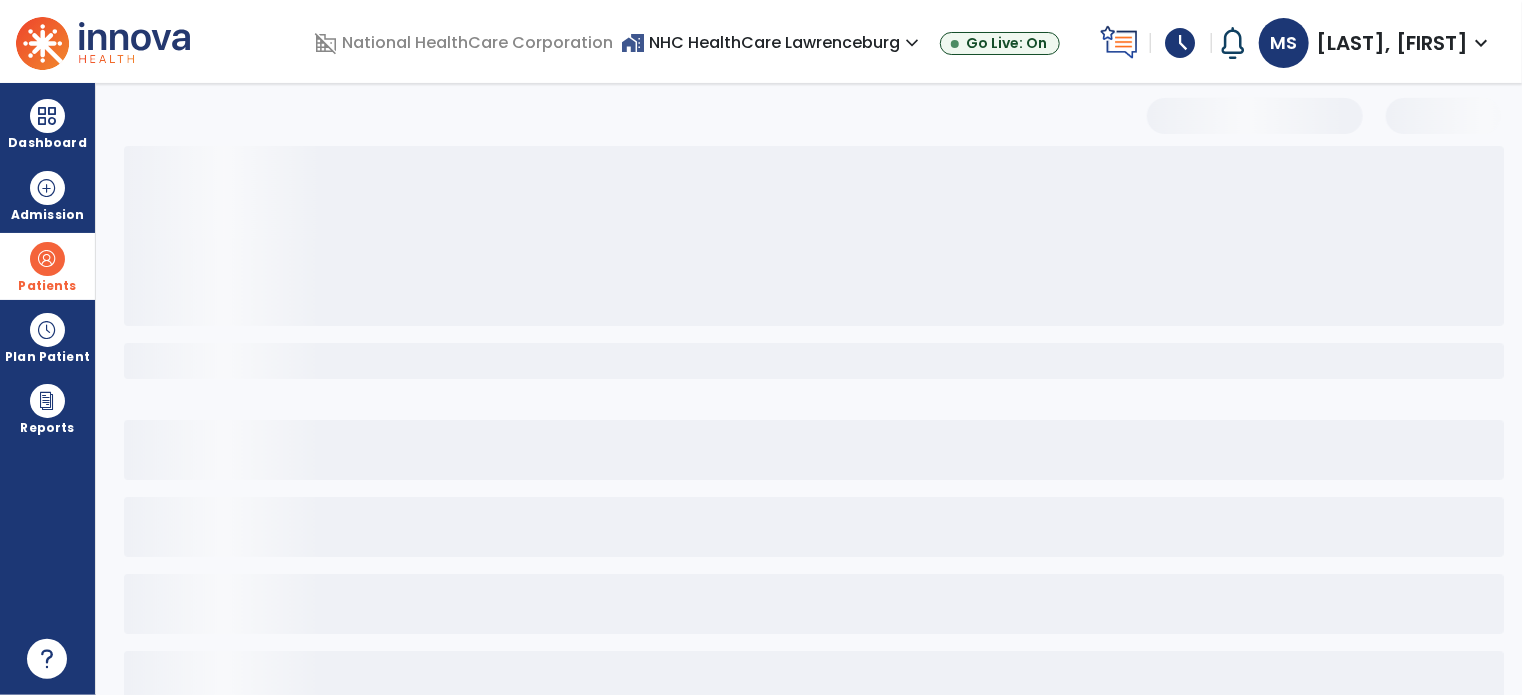 select on "***" 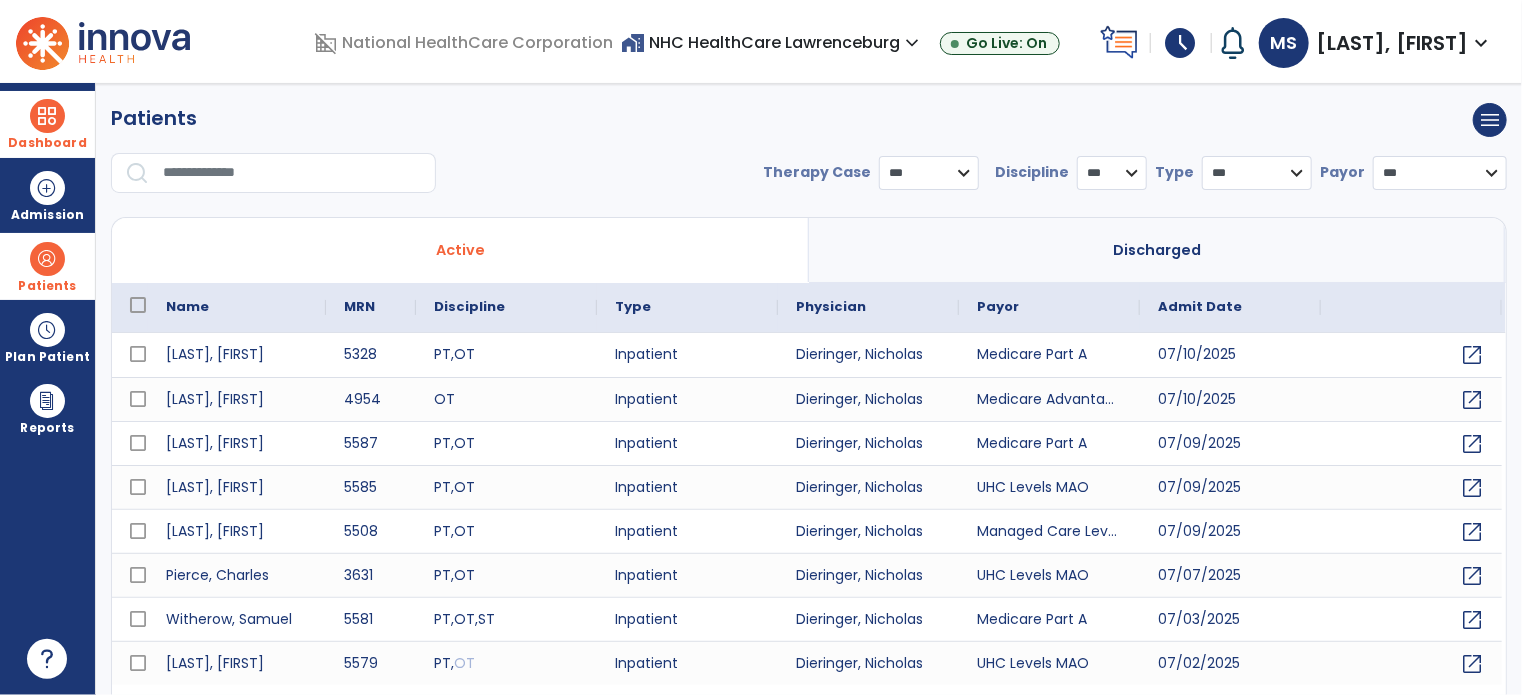 click on "Dashboard" at bounding box center [47, 143] 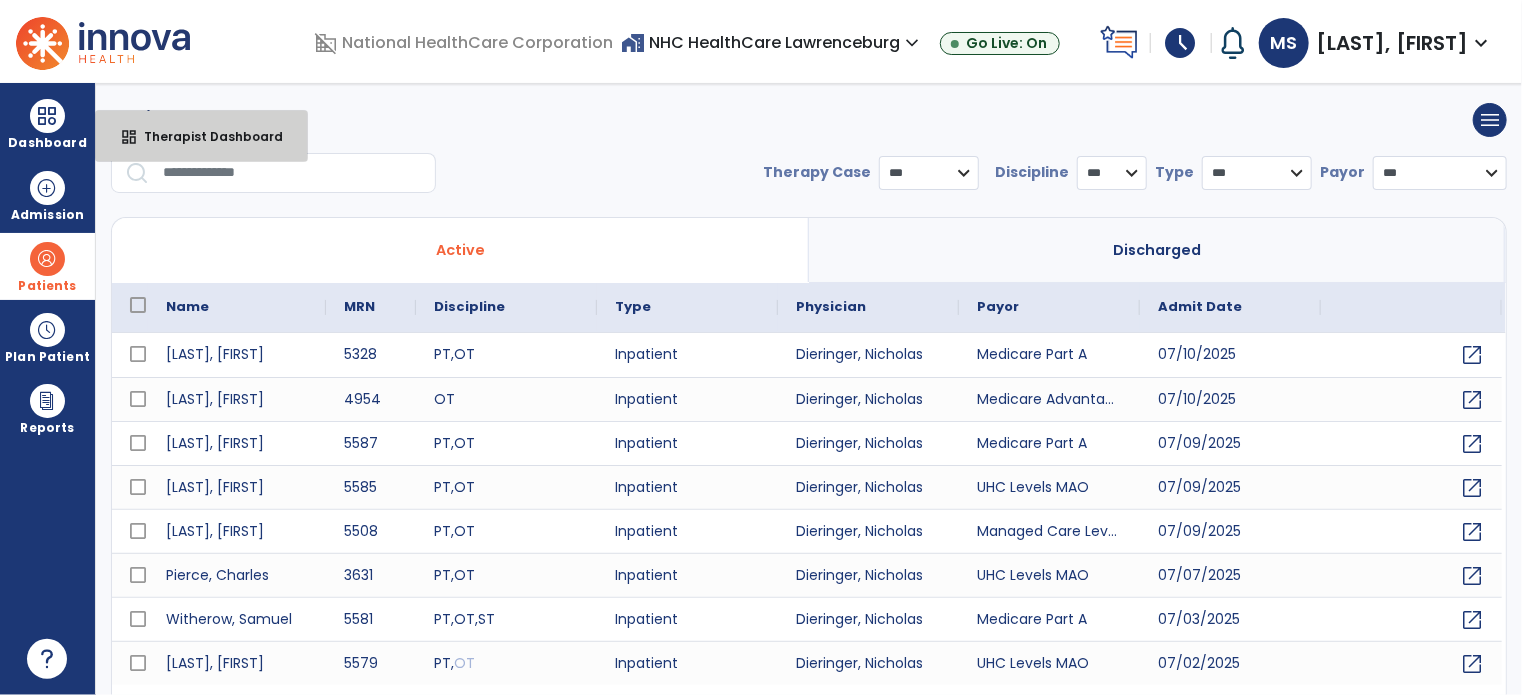 click on "dashboard  Therapist Dashboard" at bounding box center [201, 136] 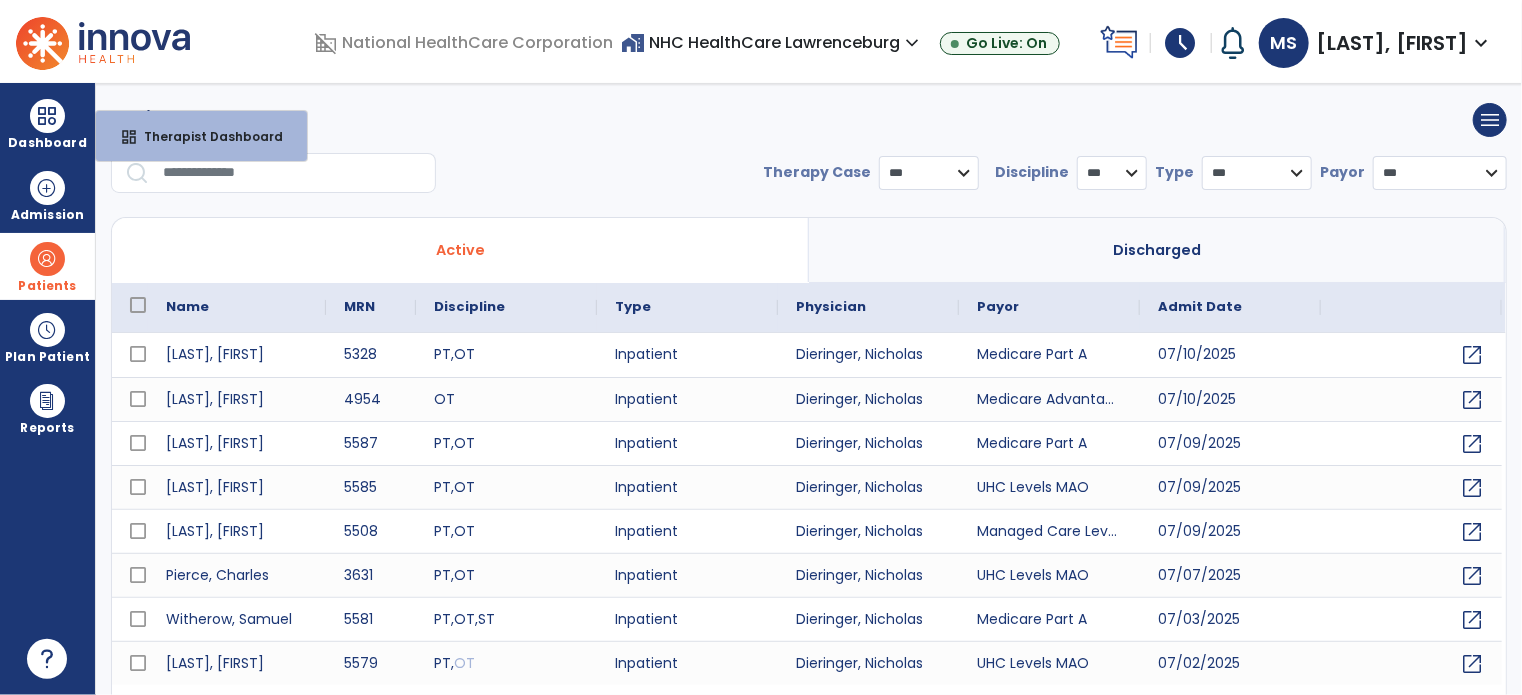 select on "****" 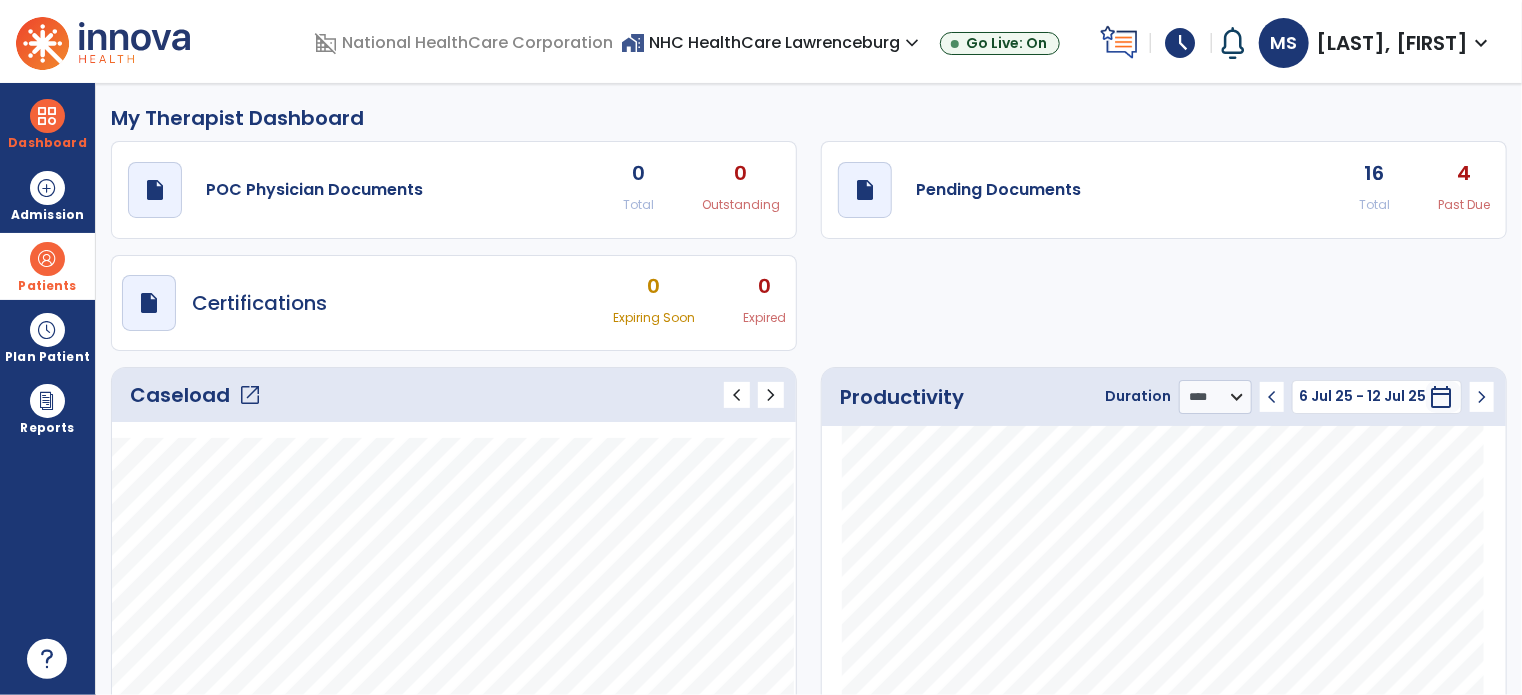 click on "[LAST], [FIRST]" at bounding box center (1393, 43) 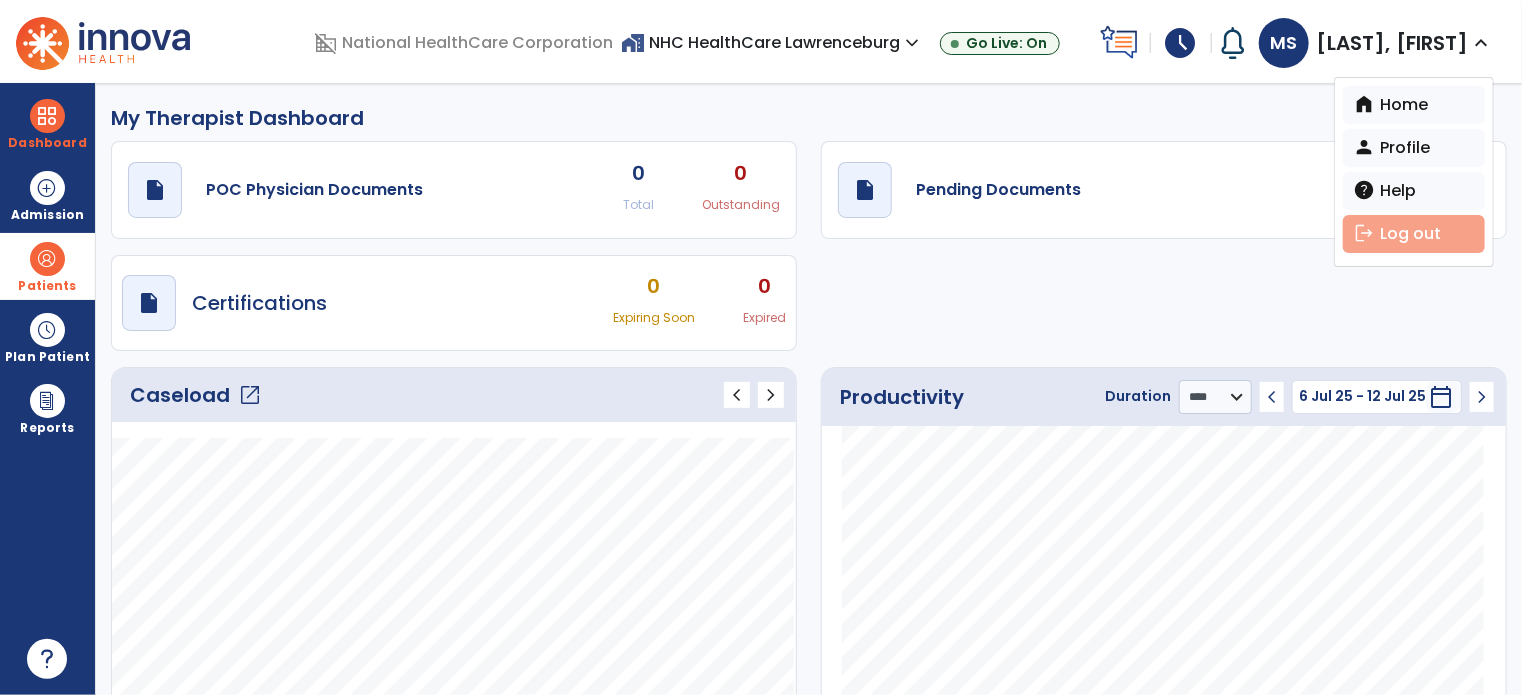 click on "logout   Log out" at bounding box center [1414, 234] 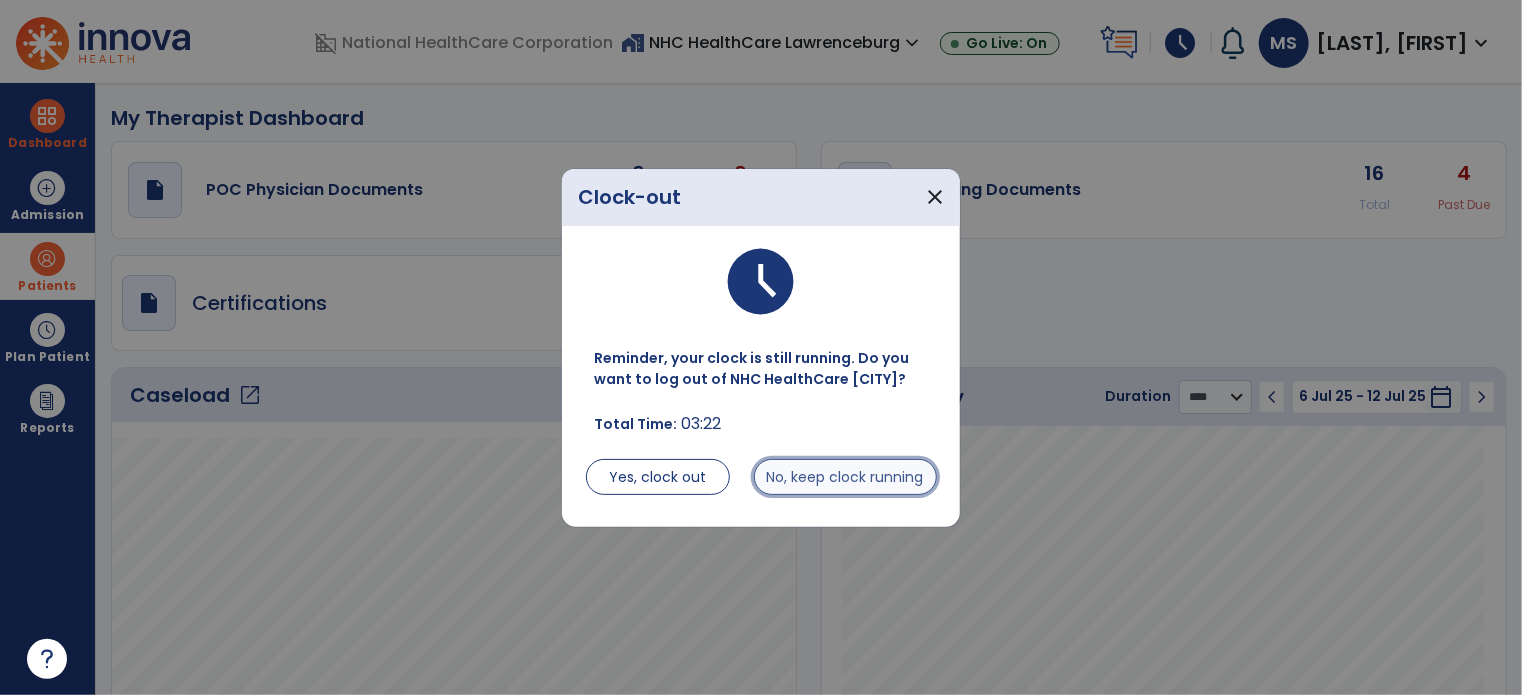click on "No, keep clock running" at bounding box center [845, 477] 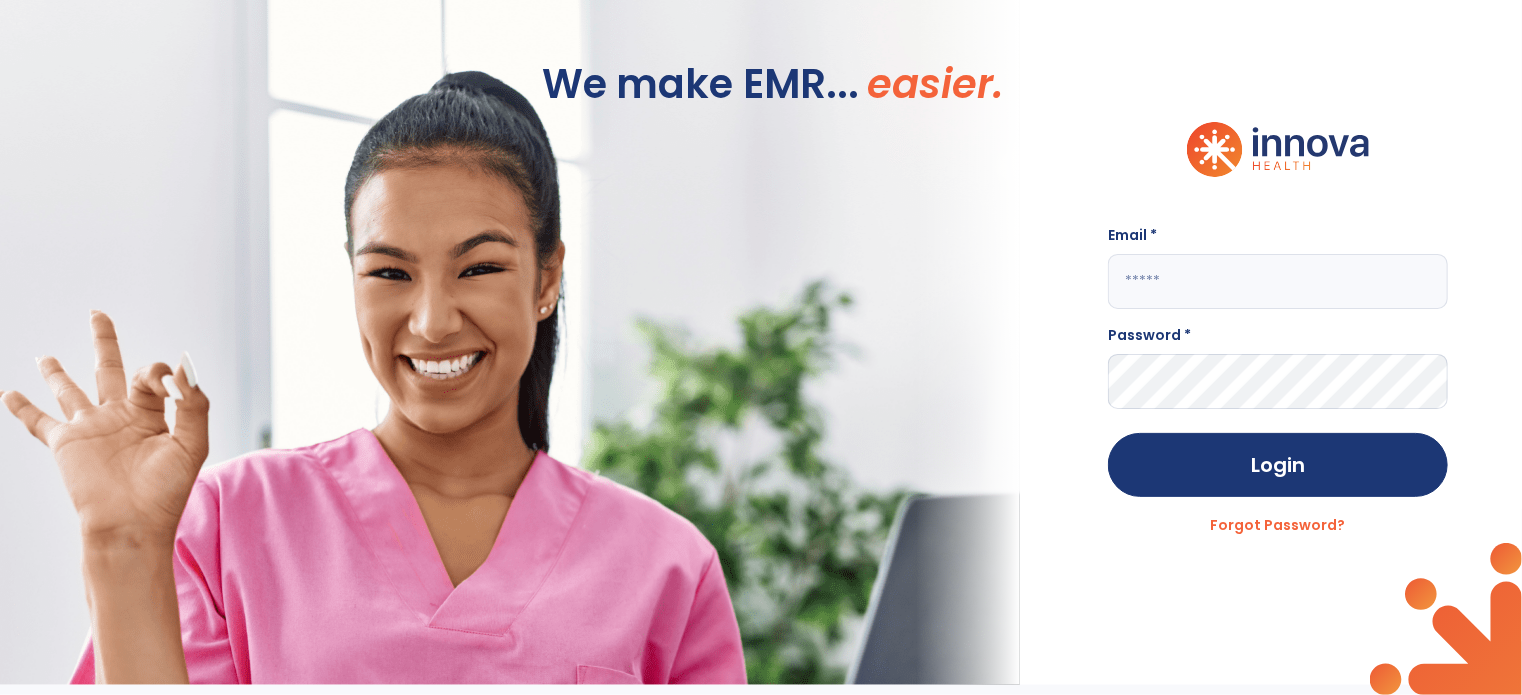 type on "**********" 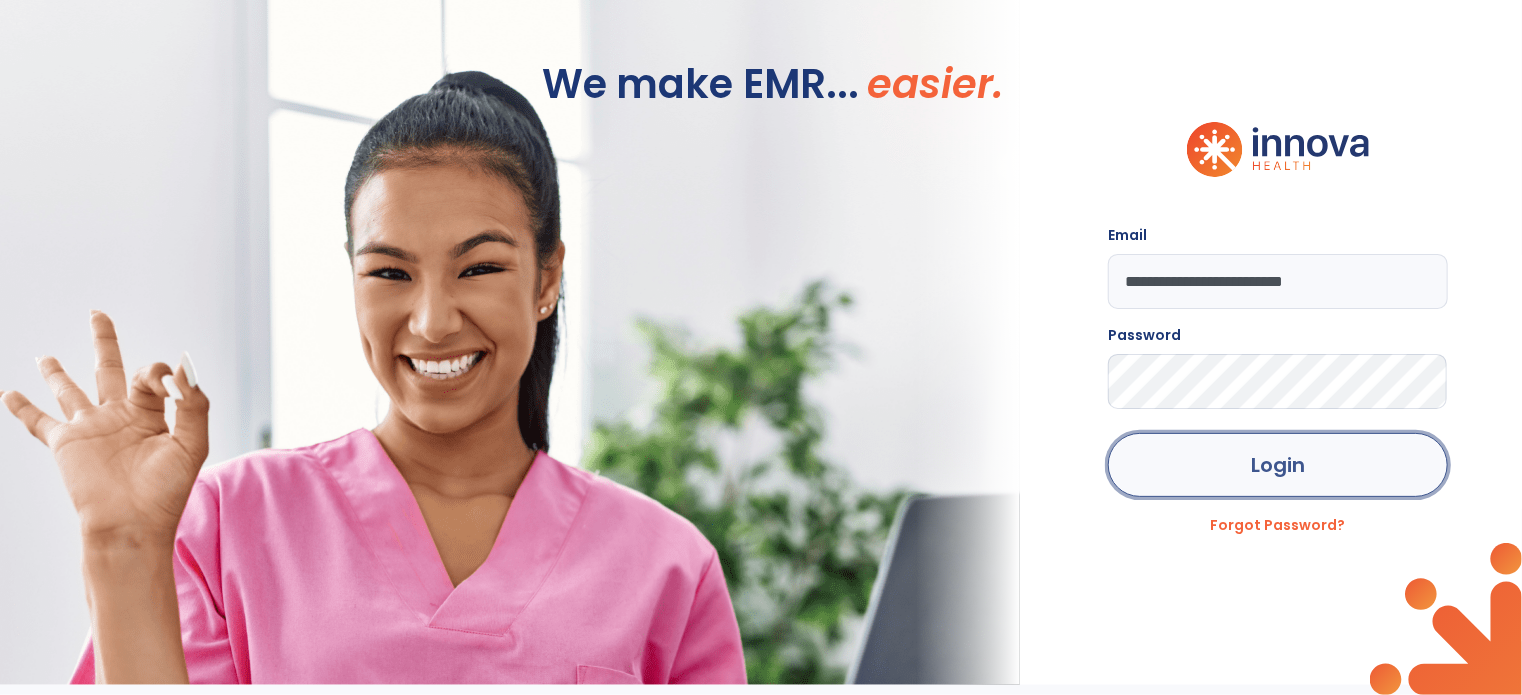 click on "Login" 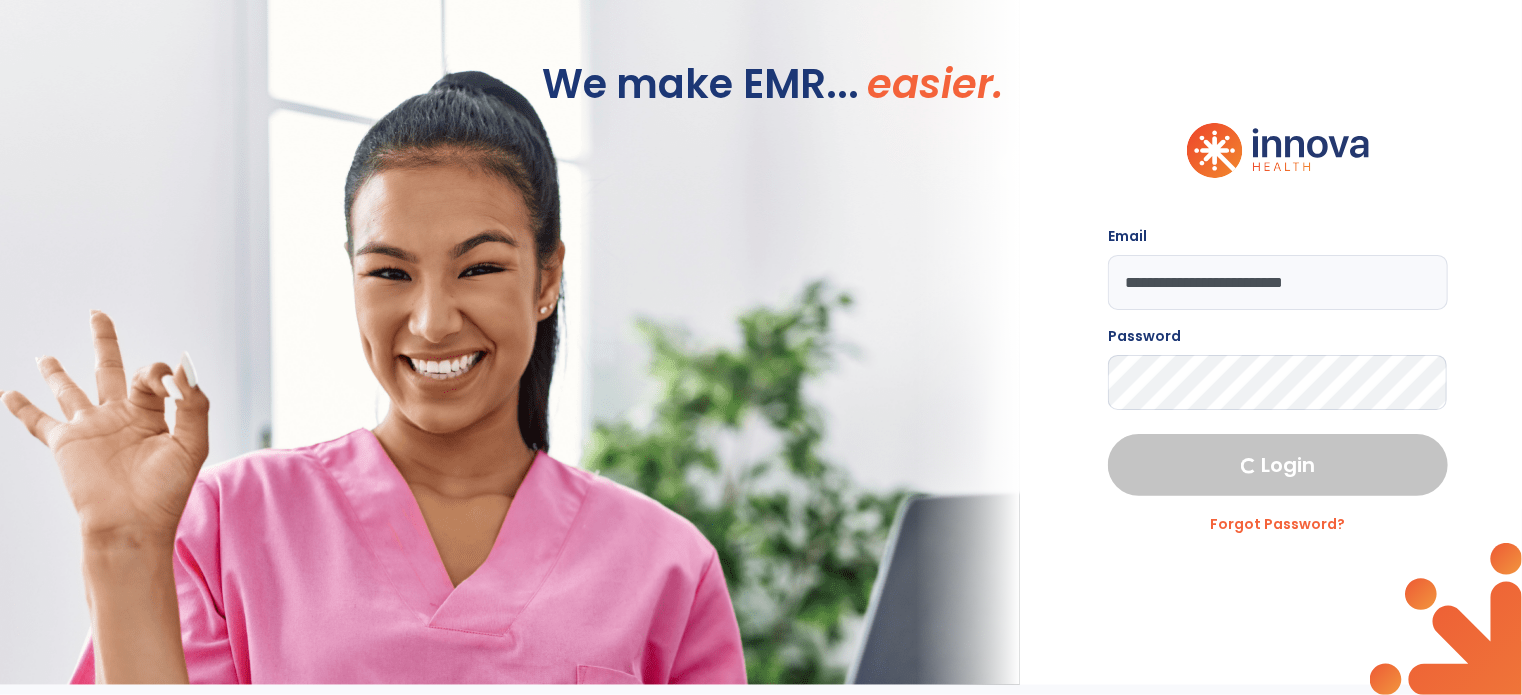 select on "****" 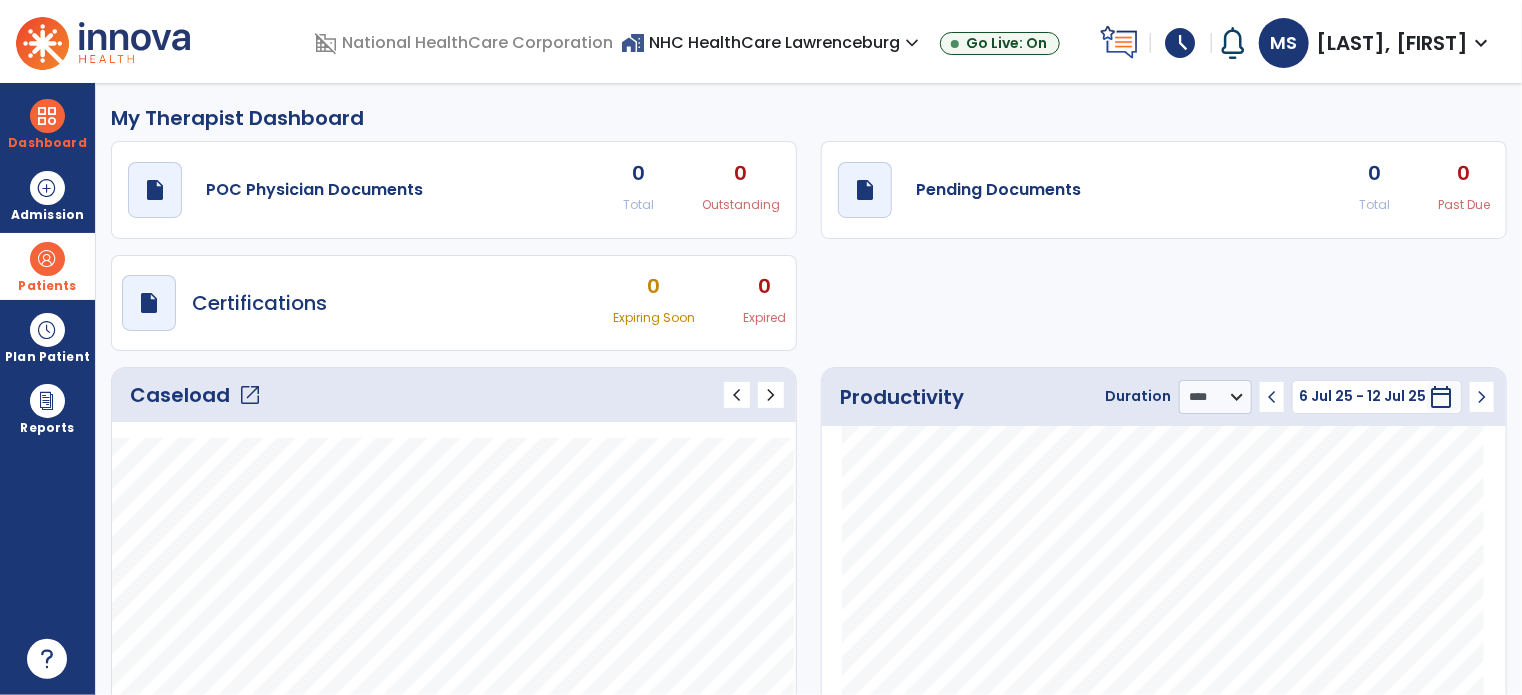 click on "Patients" at bounding box center [47, 266] 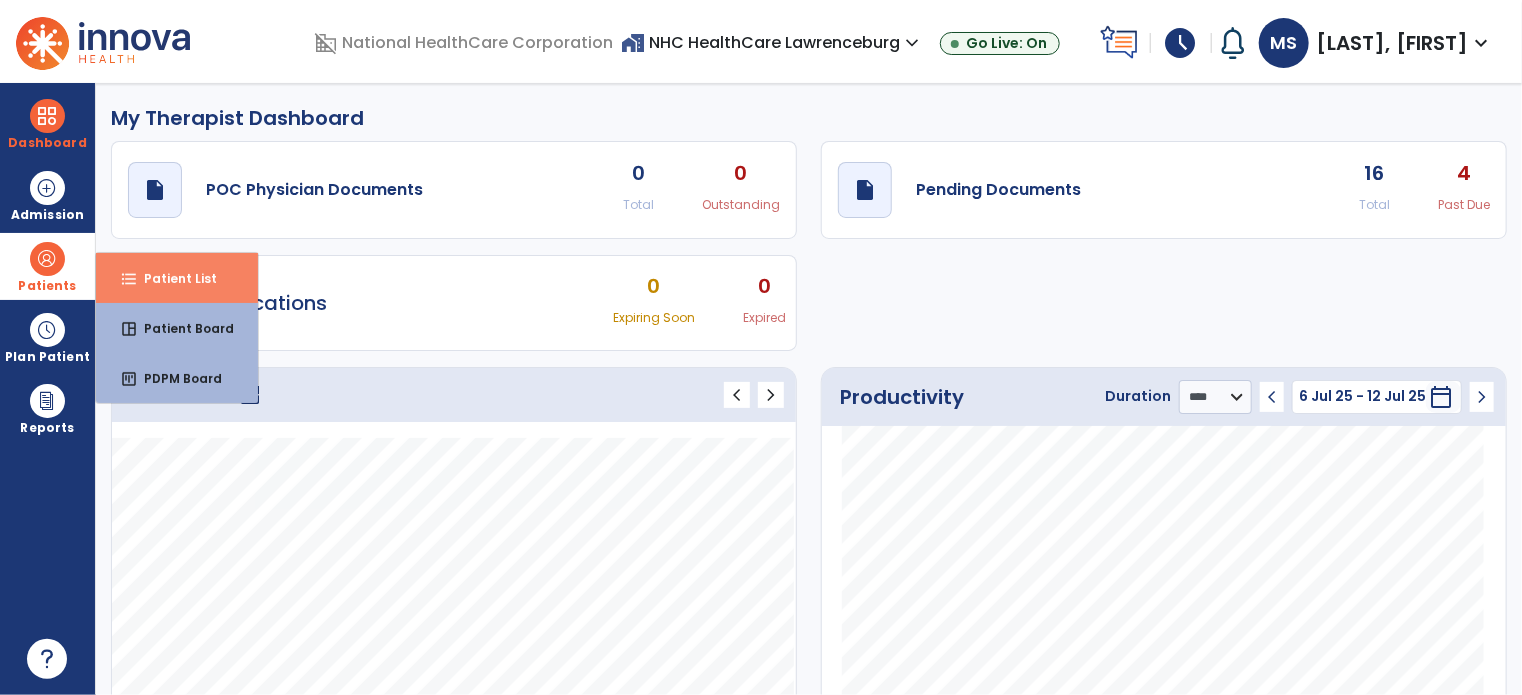 click on "Patient List" at bounding box center [172, 278] 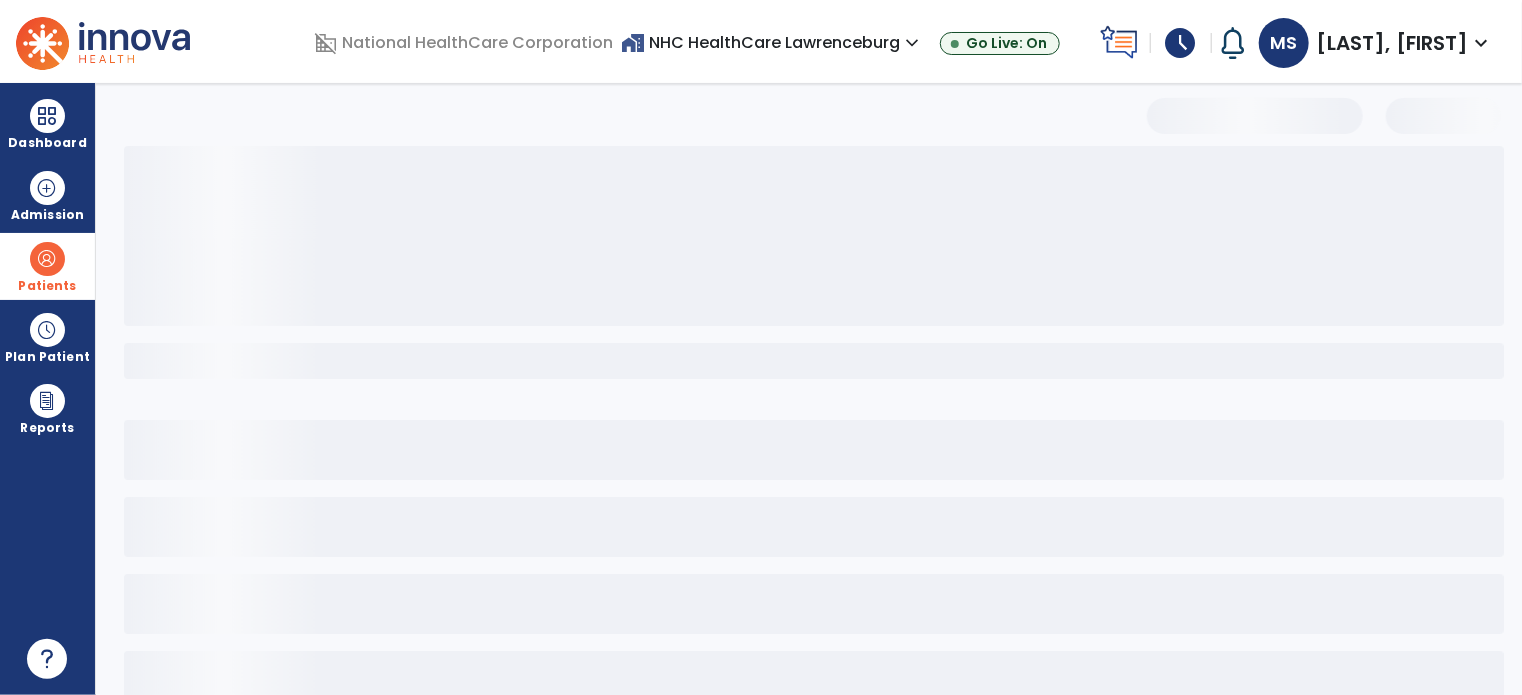 select on "***" 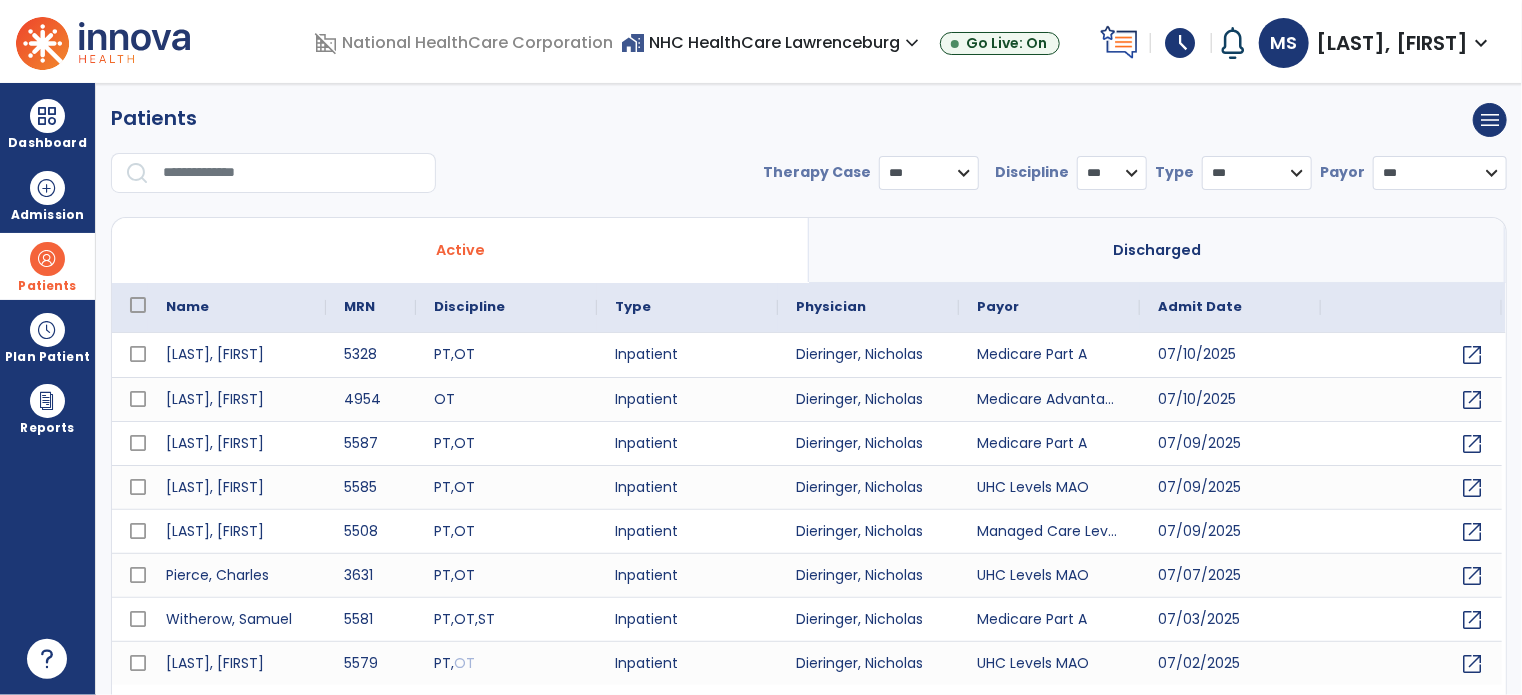 click at bounding box center [292, 173] 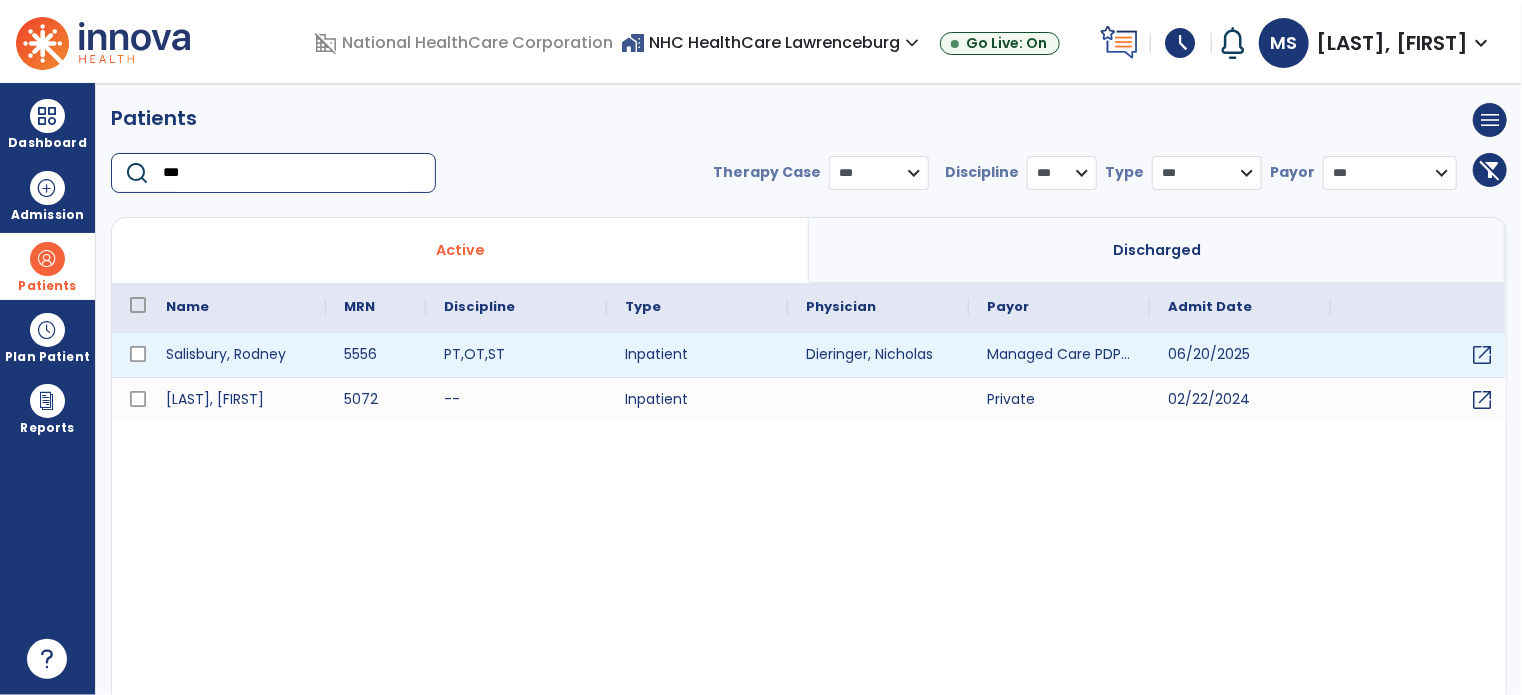 type on "***" 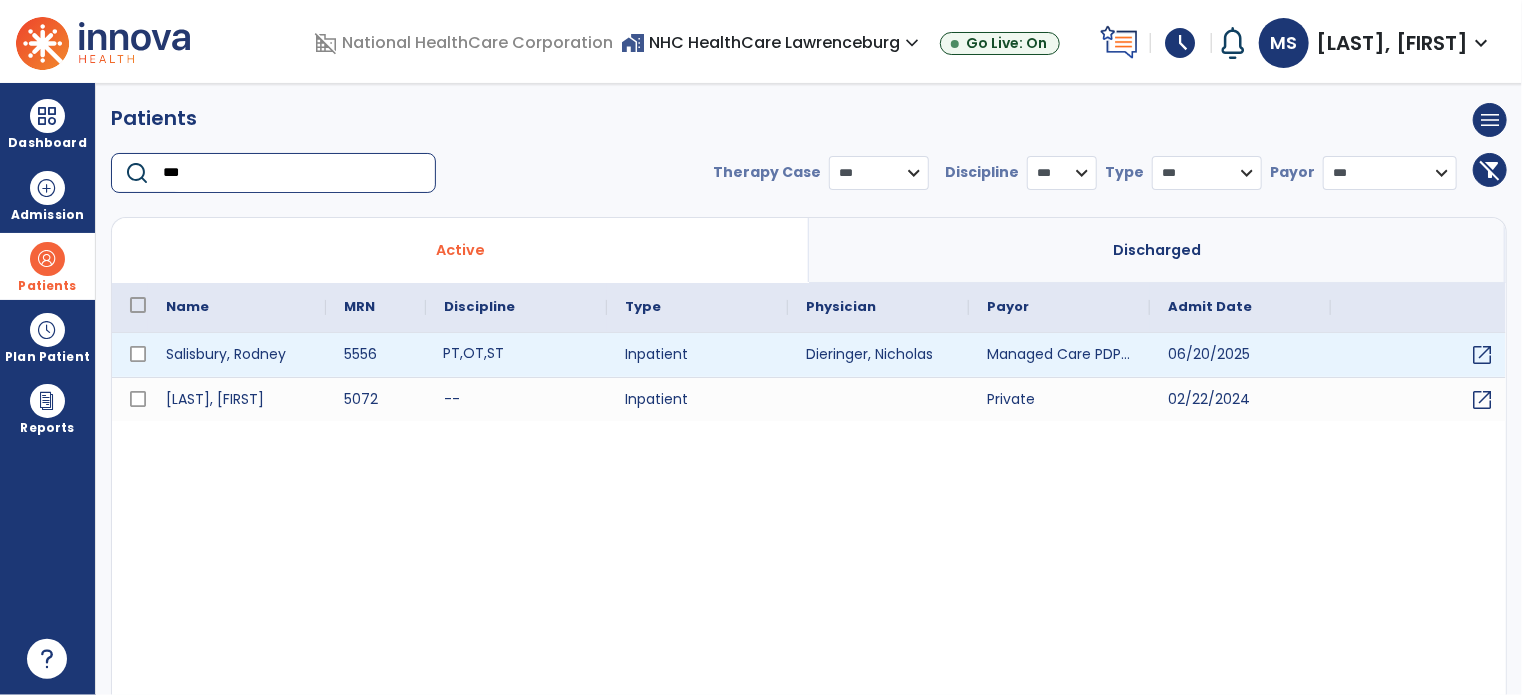 click on "PT , OT , ST" at bounding box center (516, 355) 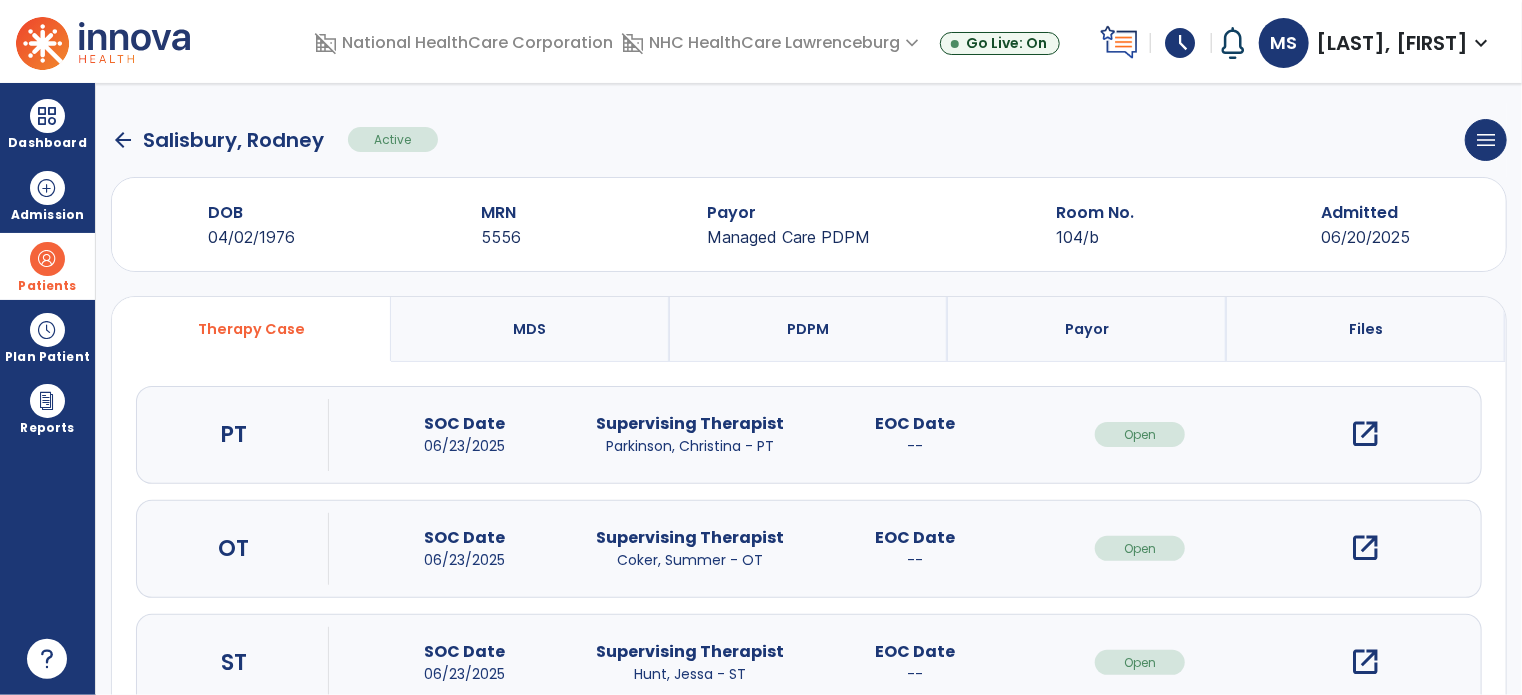 click on "open_in_new" at bounding box center [1365, 434] 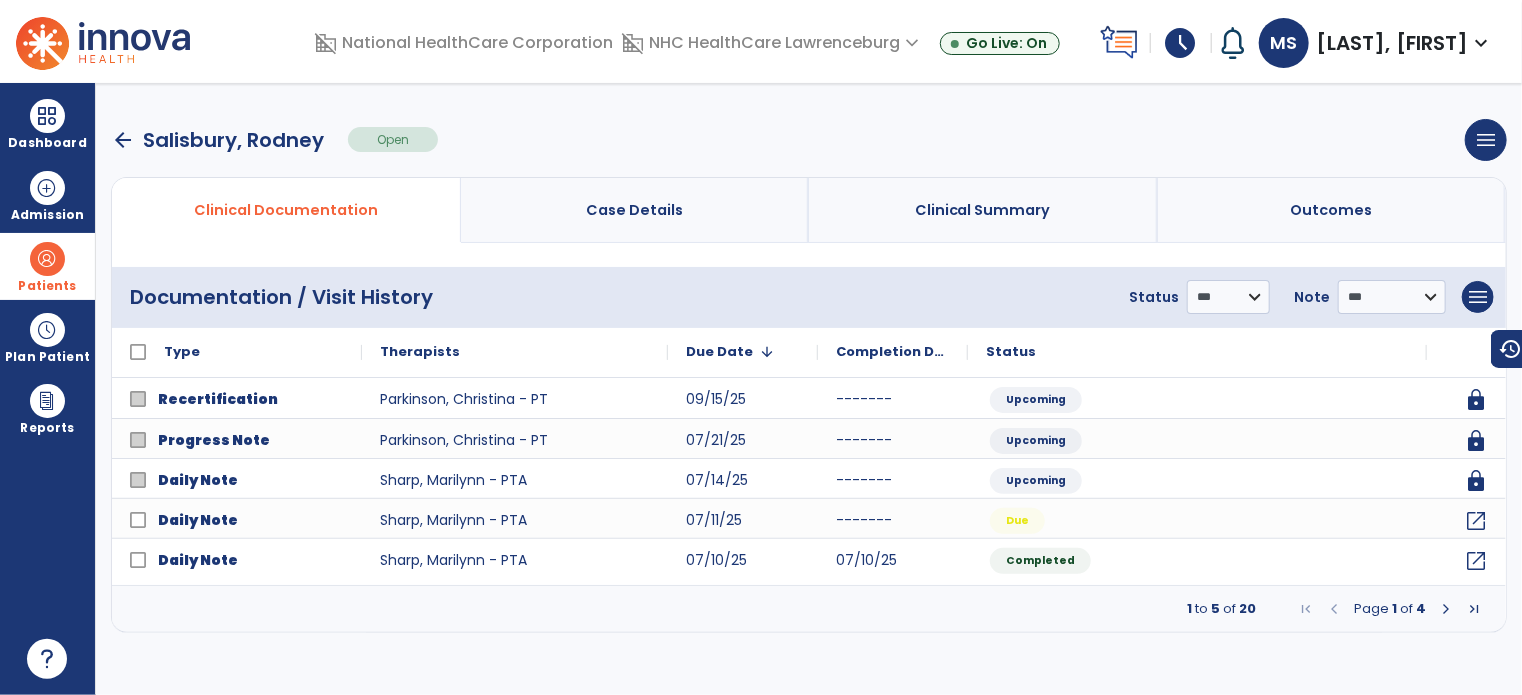 click at bounding box center [1446, 609] 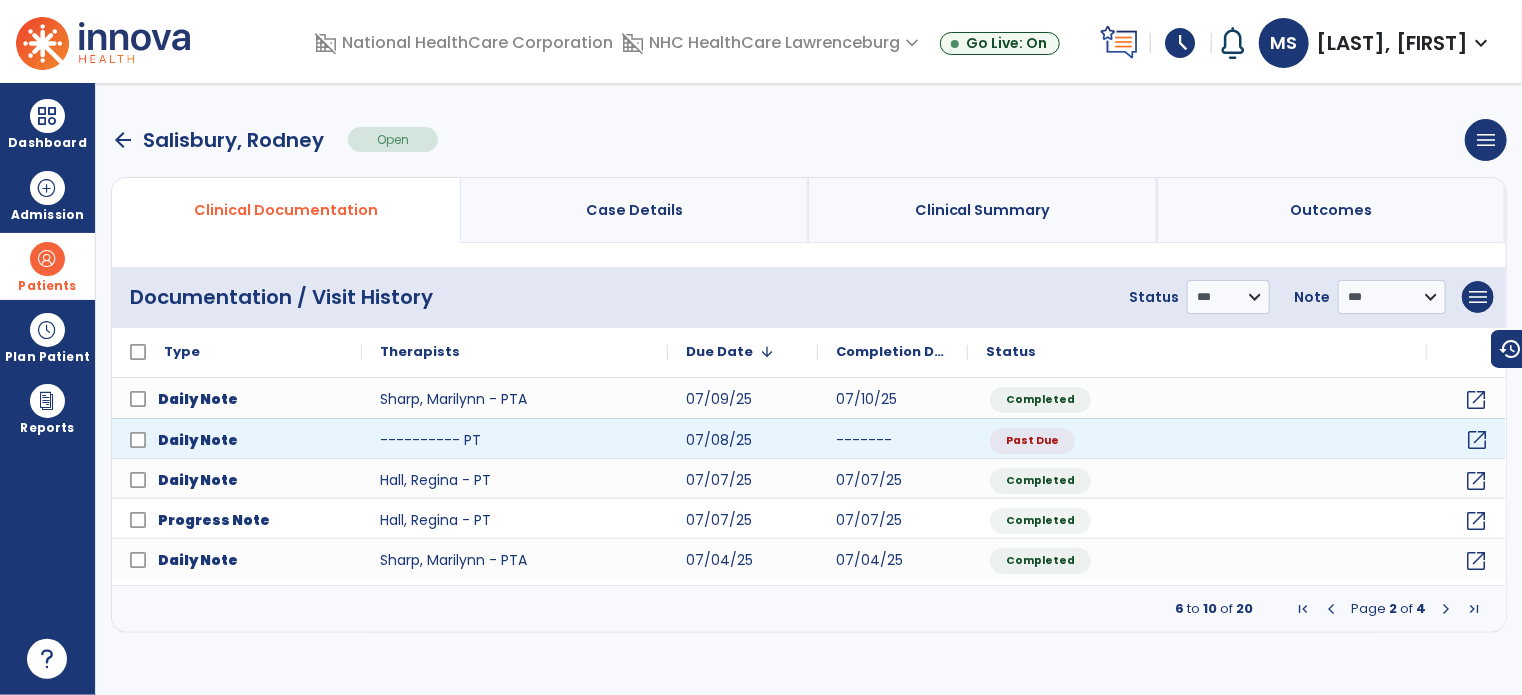 click on "open_in_new" 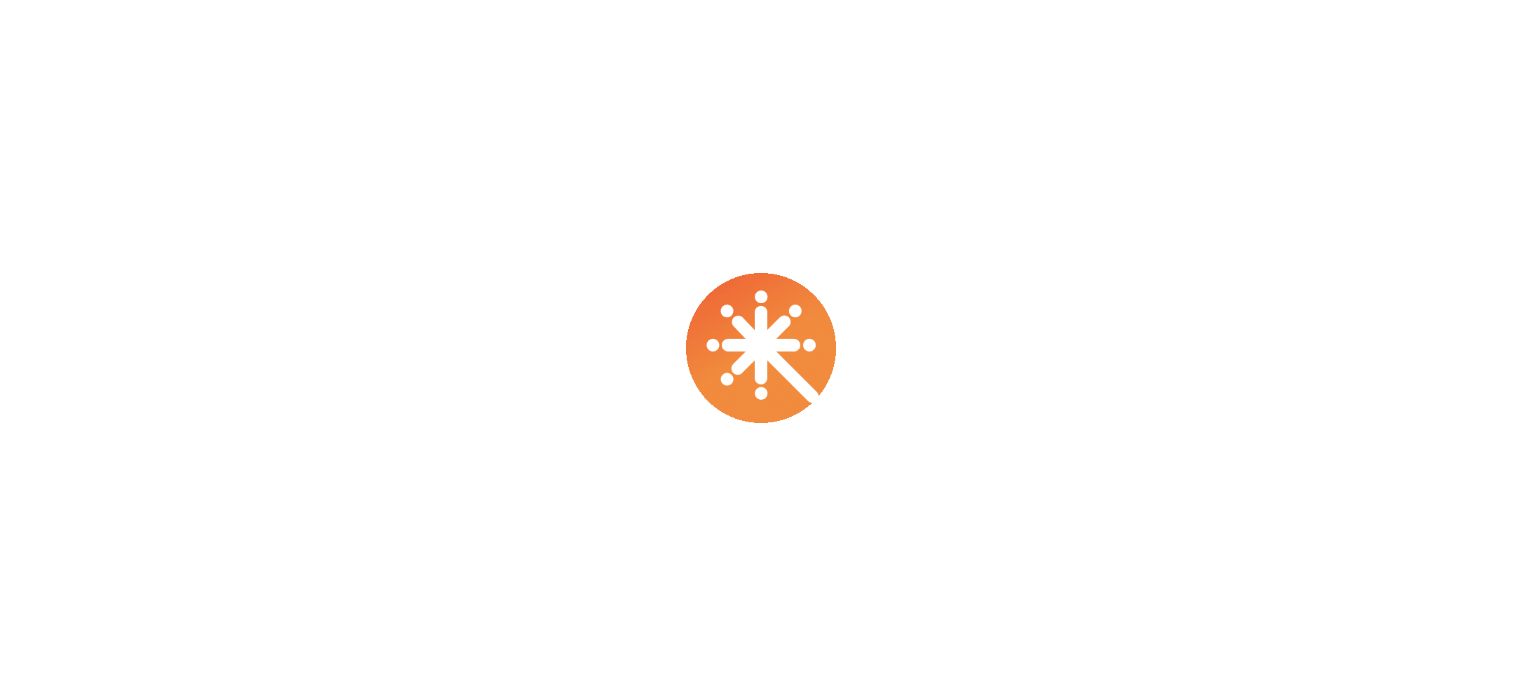 scroll, scrollTop: 0, scrollLeft: 0, axis: both 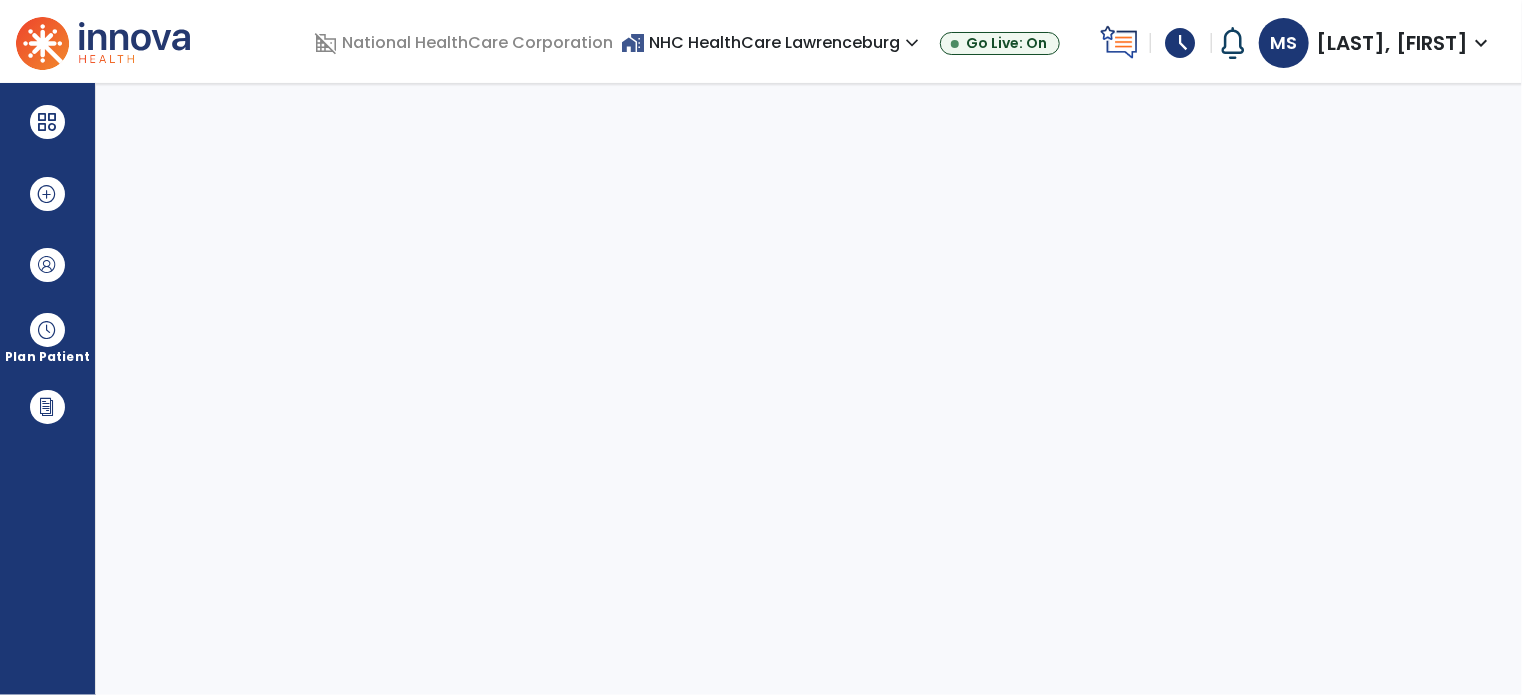 select on "****" 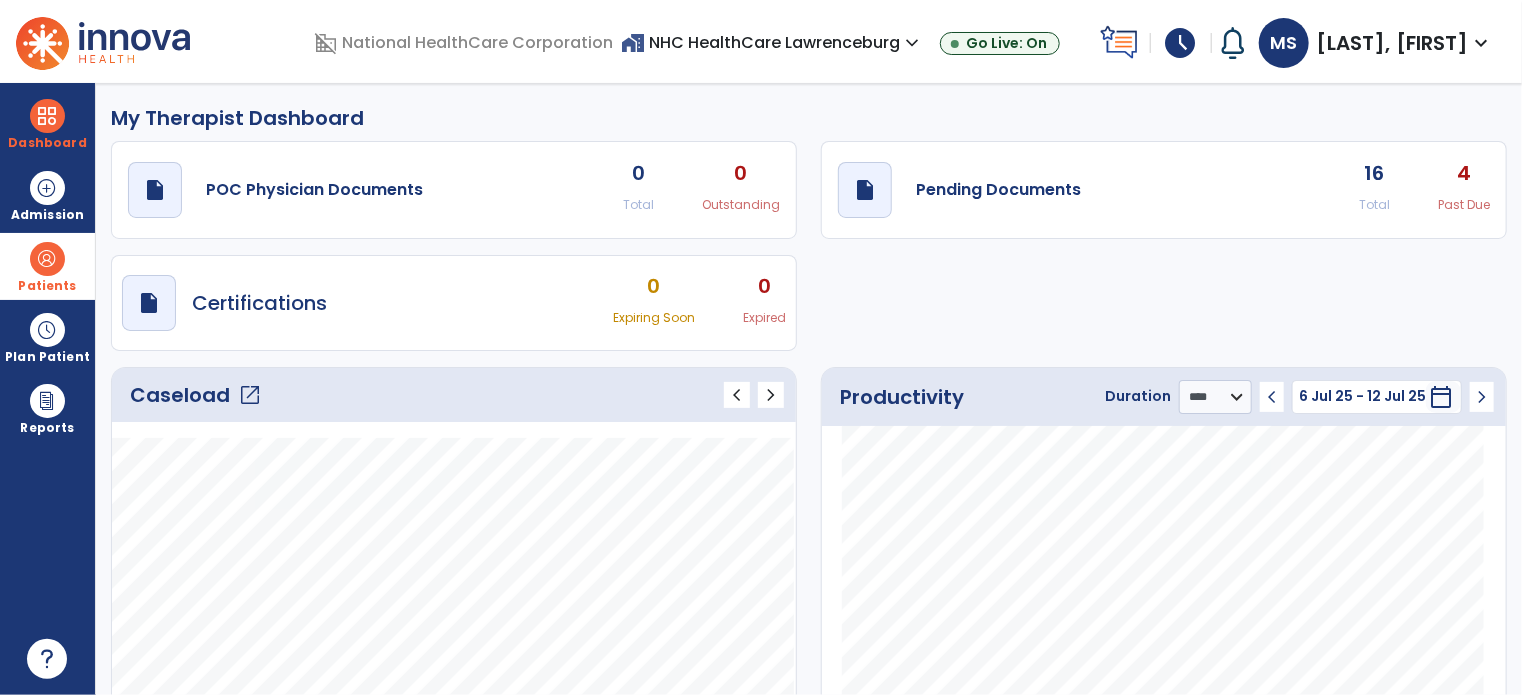 click at bounding box center (47, 259) 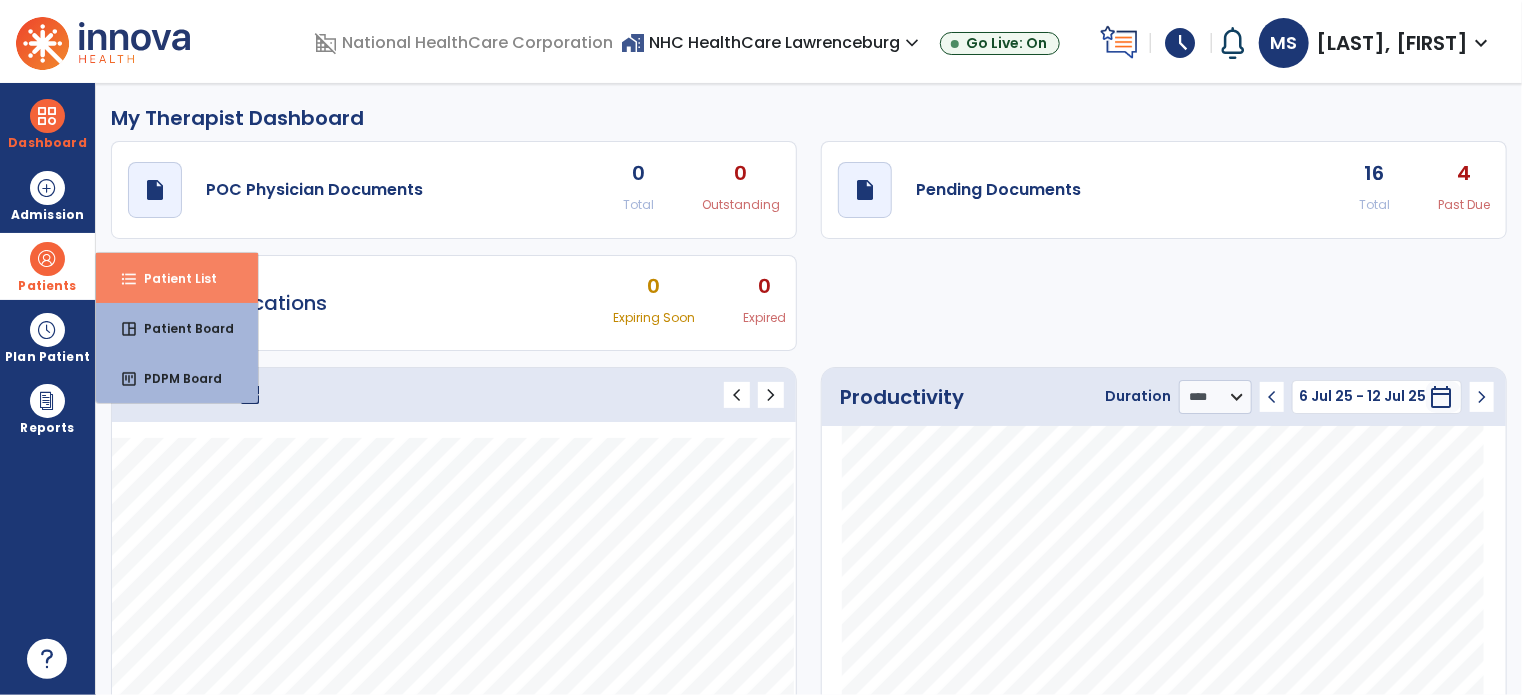 click on "format_list_bulleted" at bounding box center (129, 279) 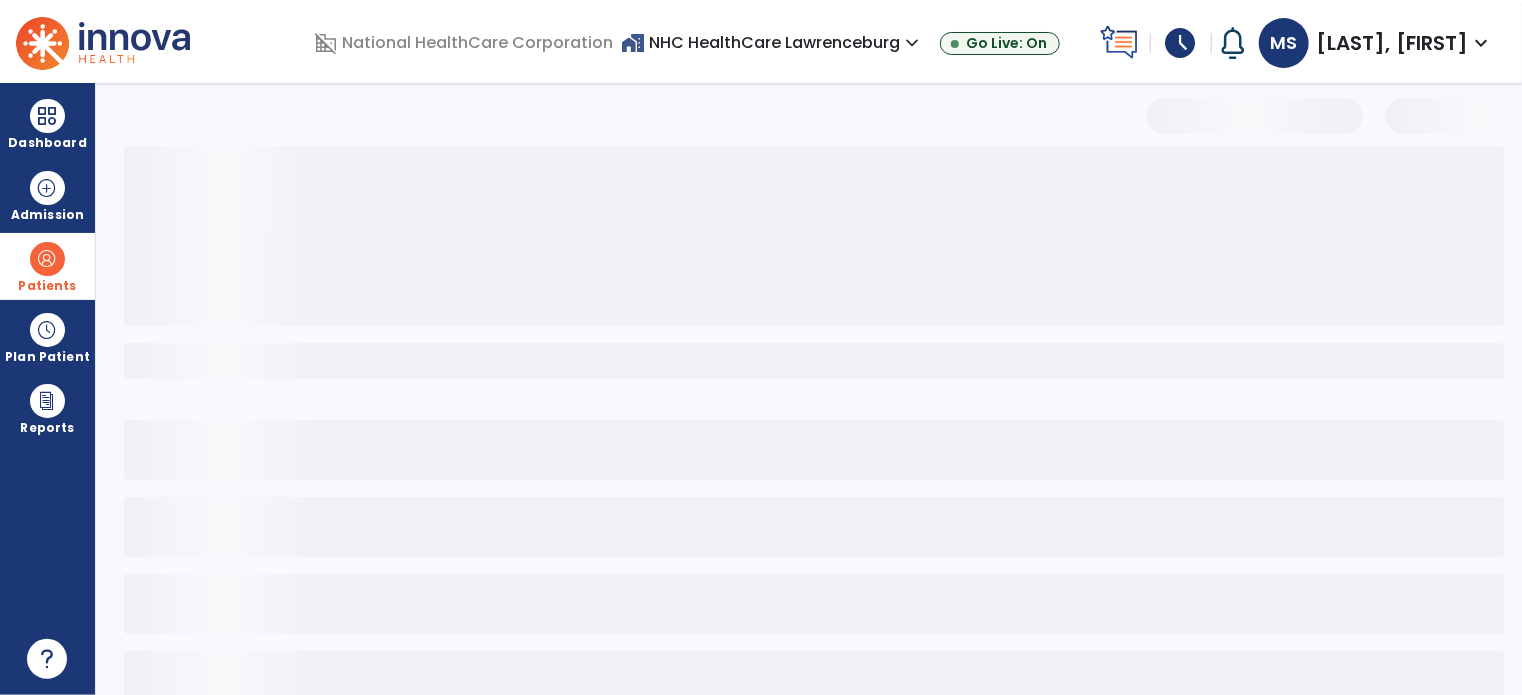 select on "***" 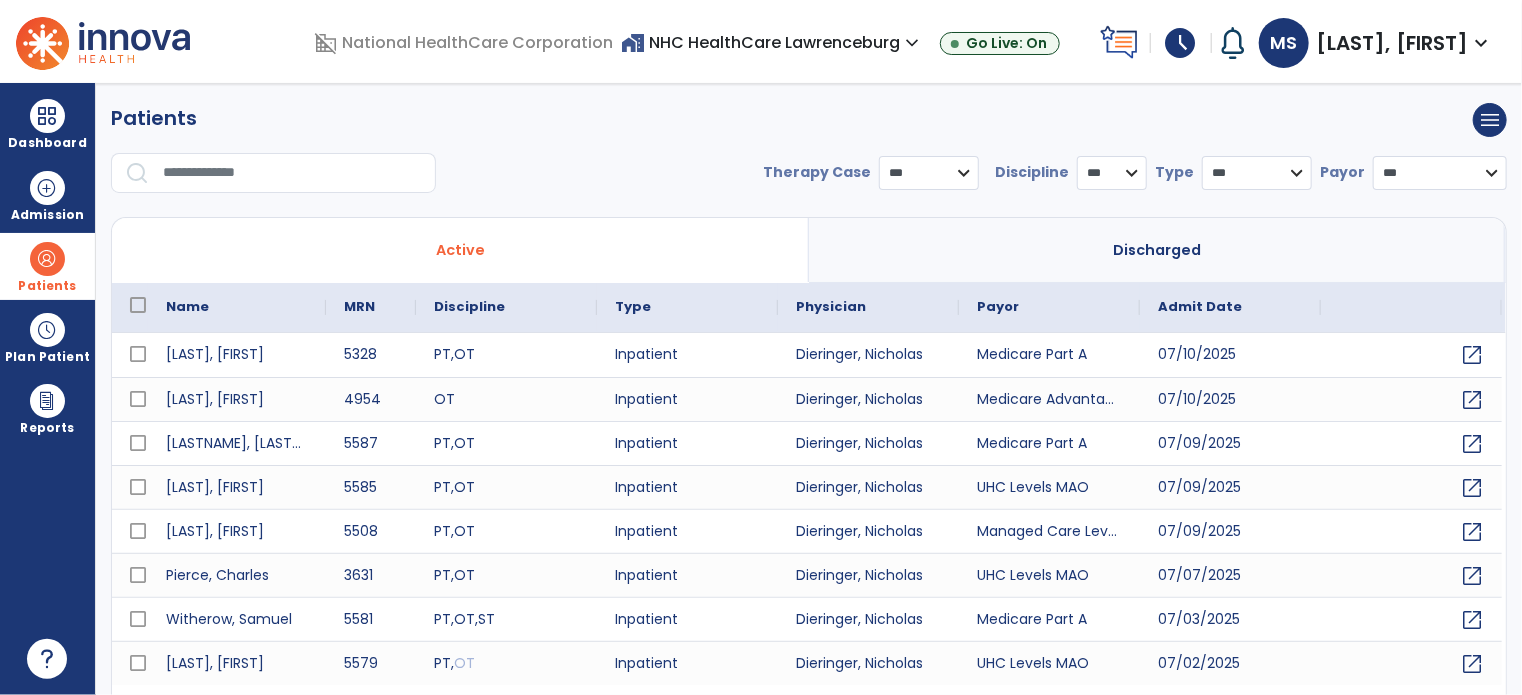 click at bounding box center [292, 173] 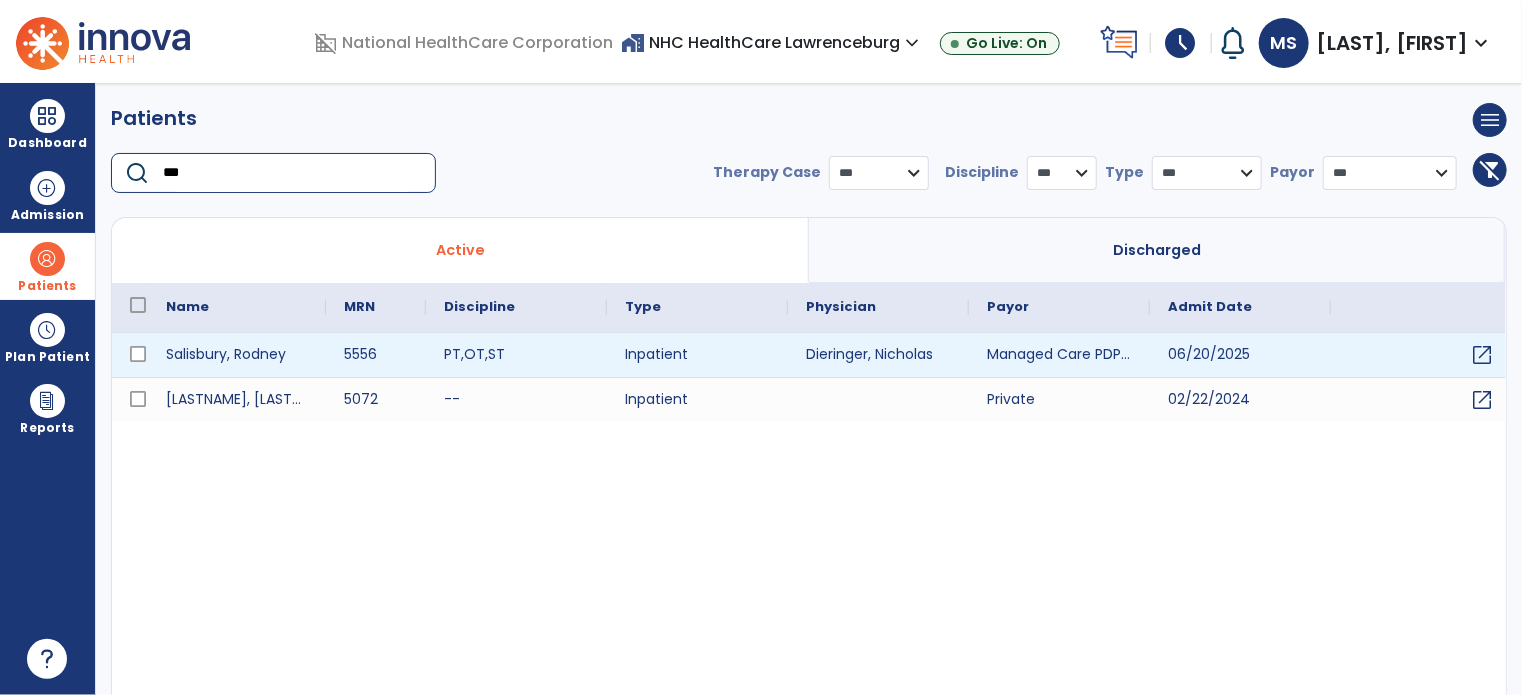 type on "***" 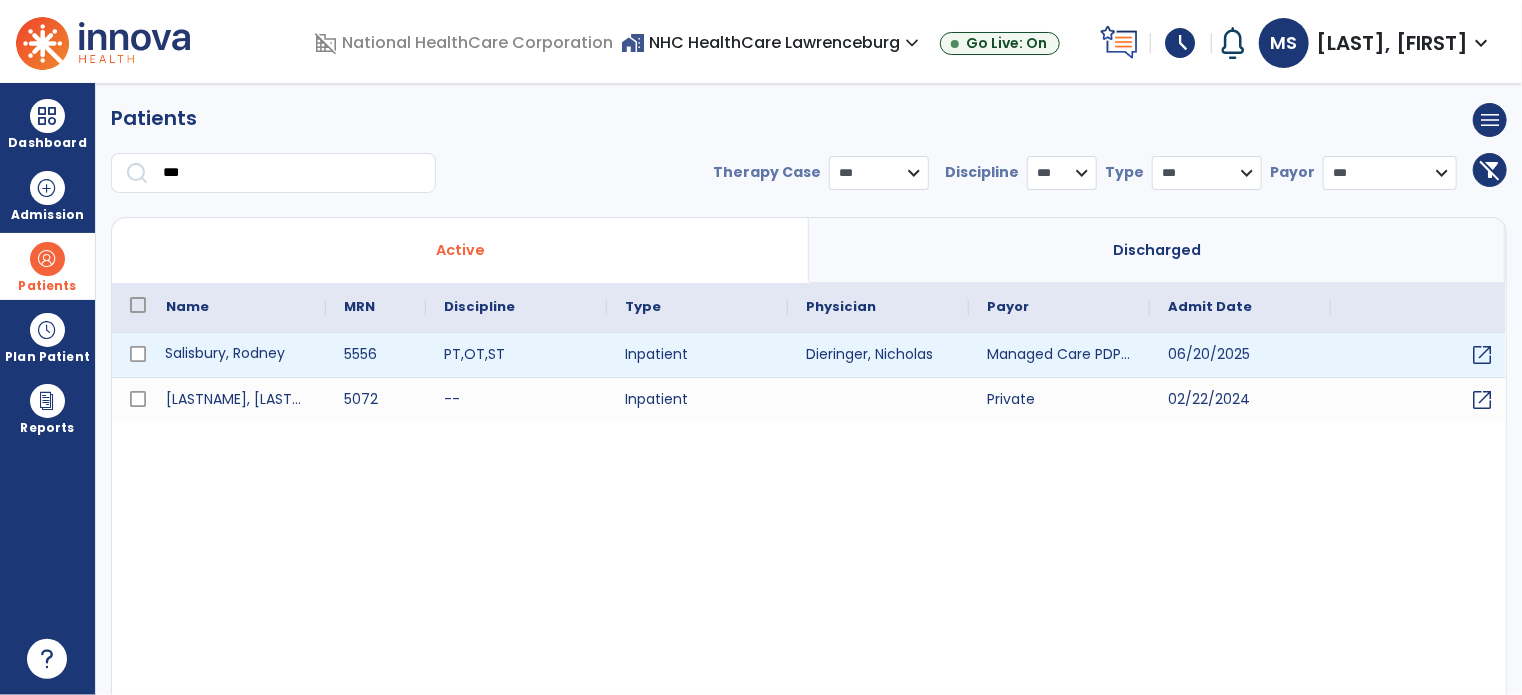 click on "Salisbury, Rodney" at bounding box center (237, 355) 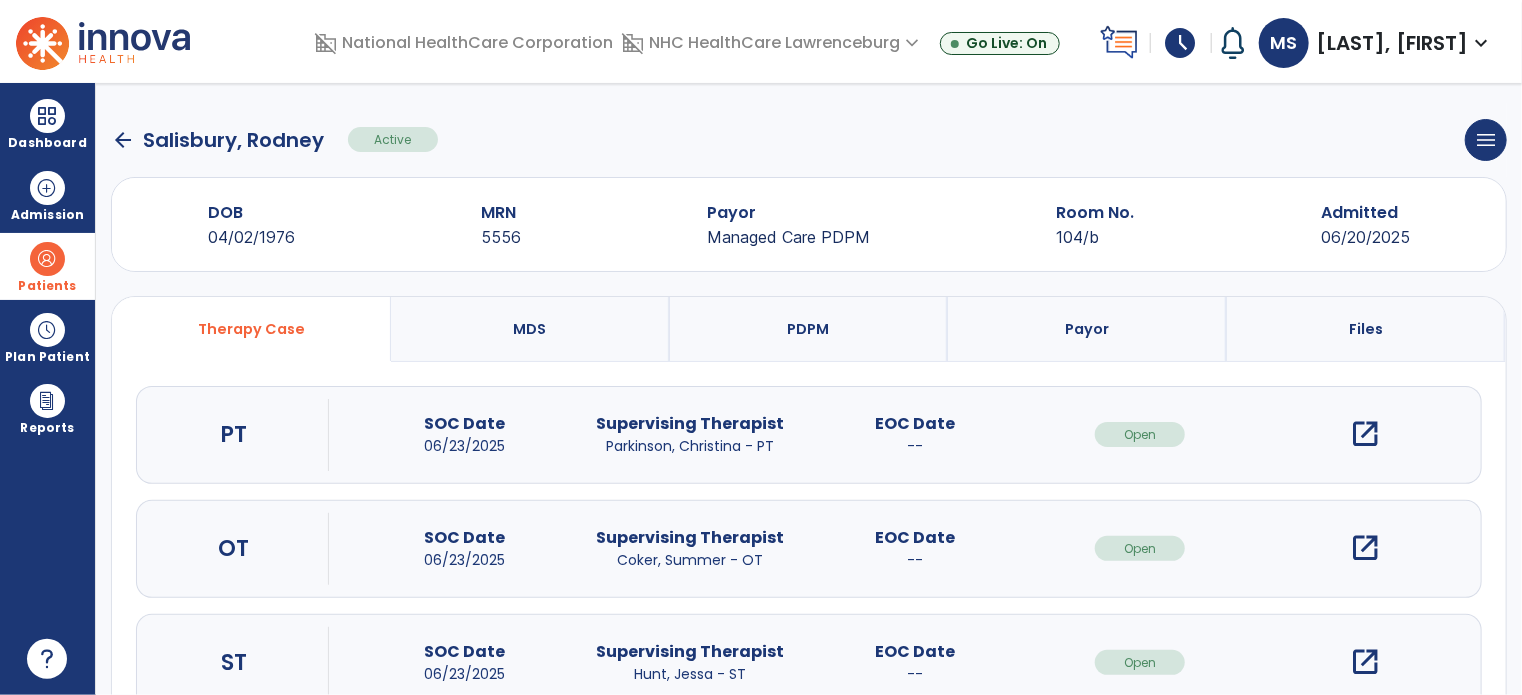 click on "open_in_new" at bounding box center [1365, 434] 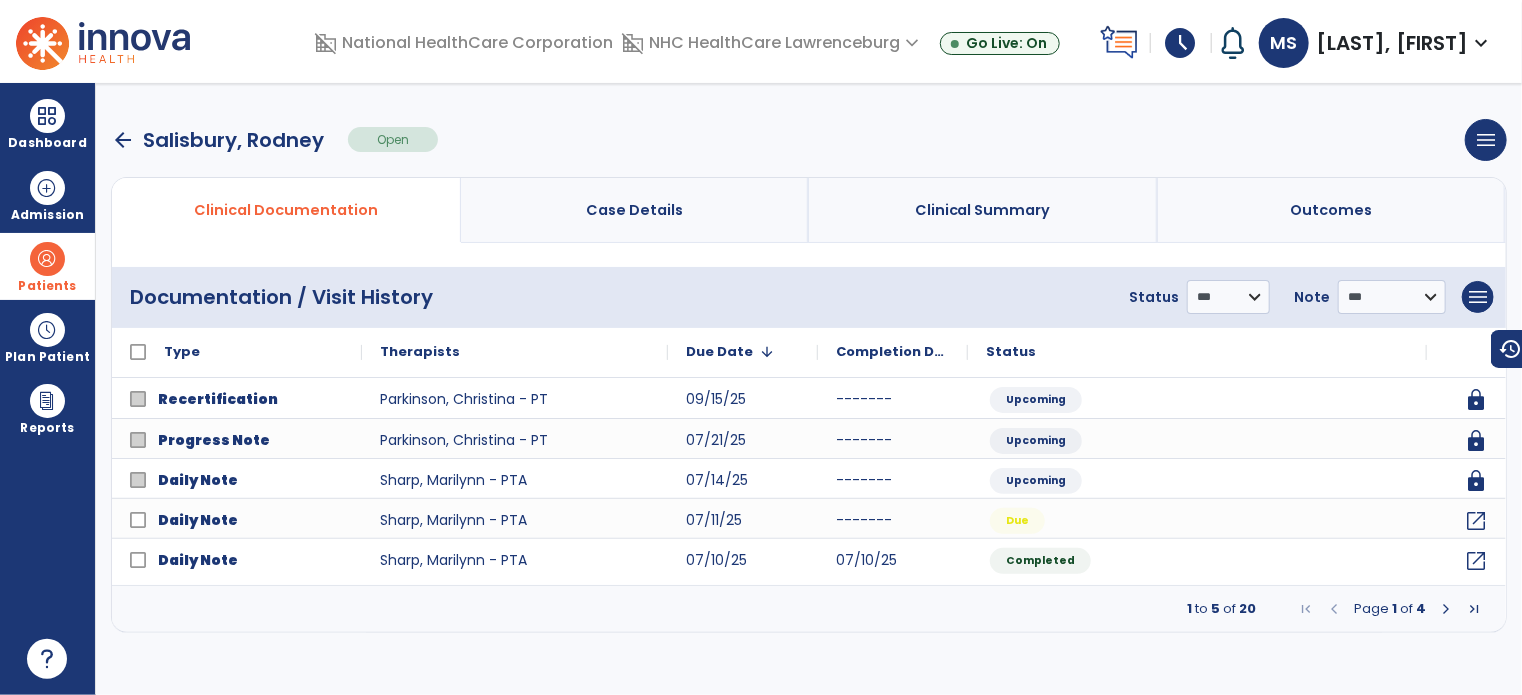 click at bounding box center [1446, 609] 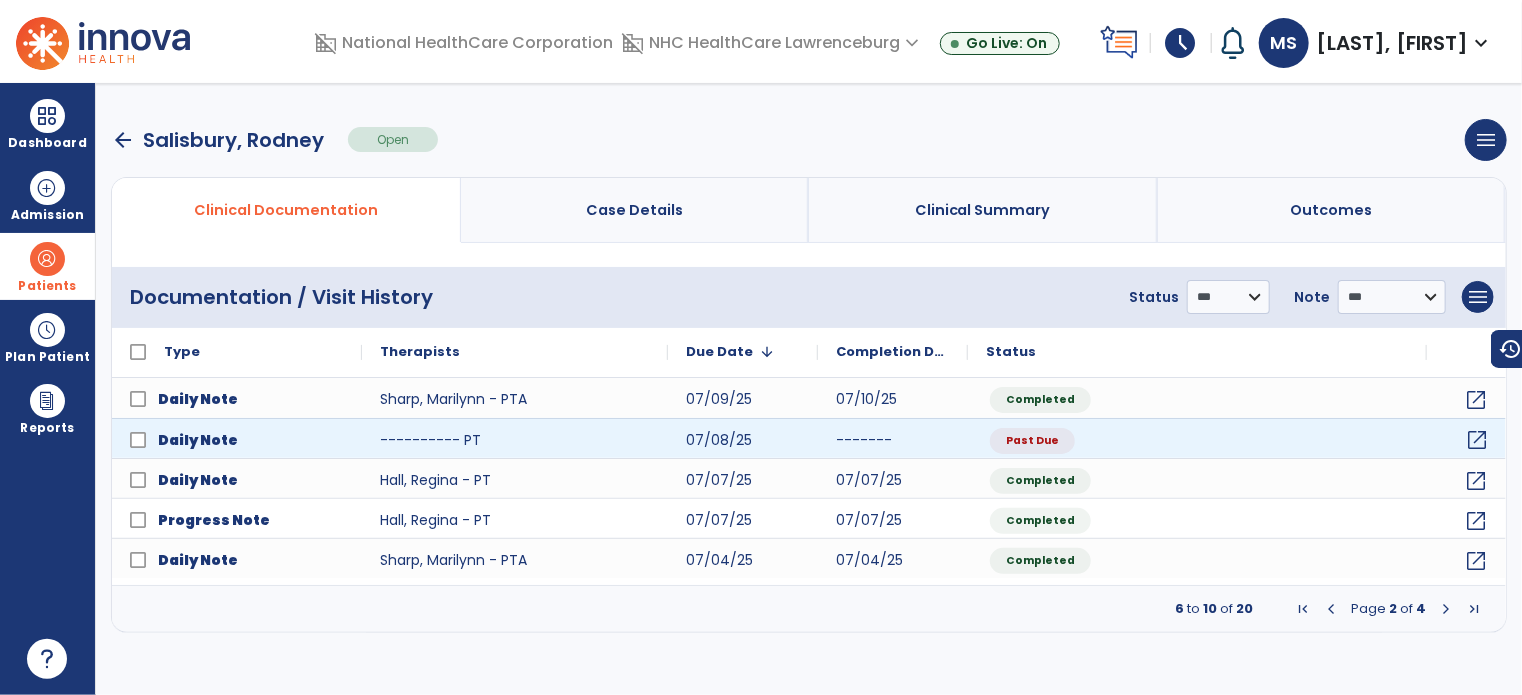 click on "open_in_new" 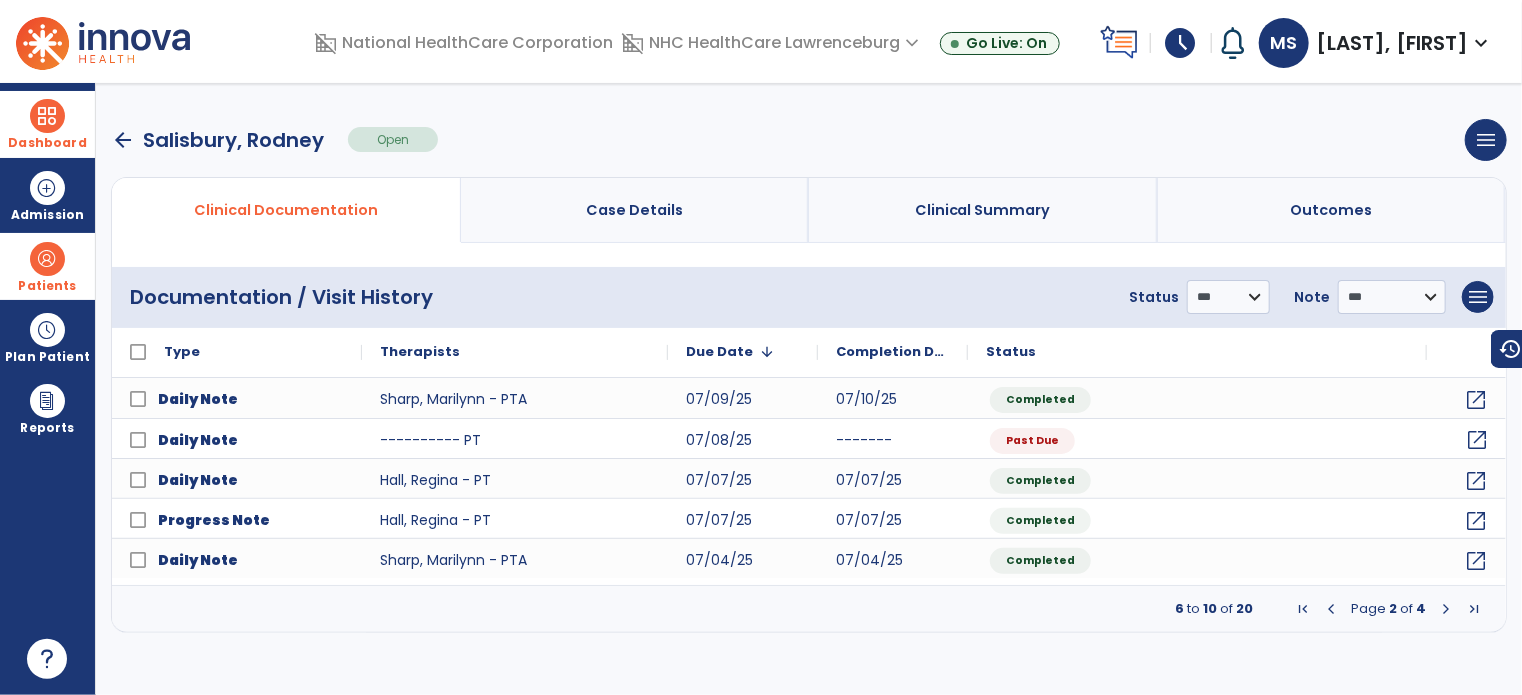 click at bounding box center (47, 116) 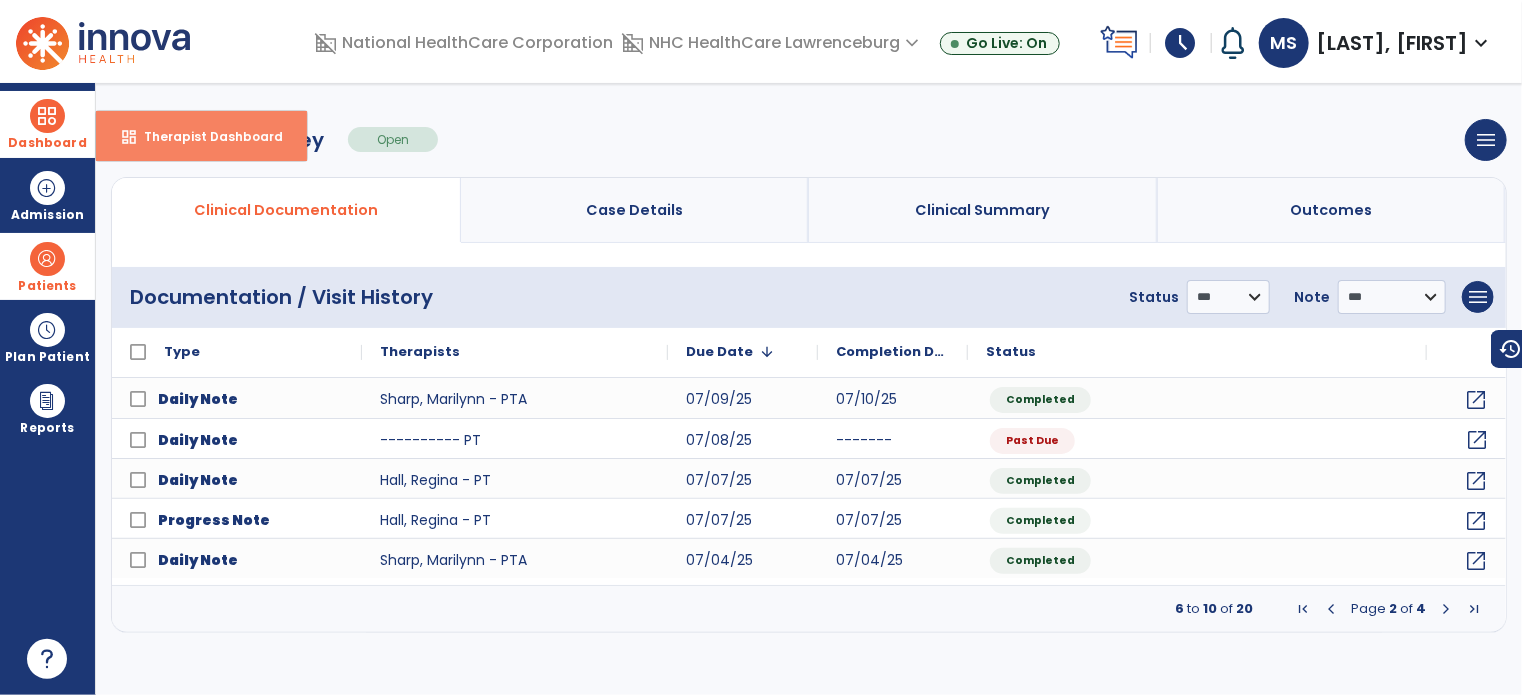 click on "Therapist Dashboard" at bounding box center (205, 136) 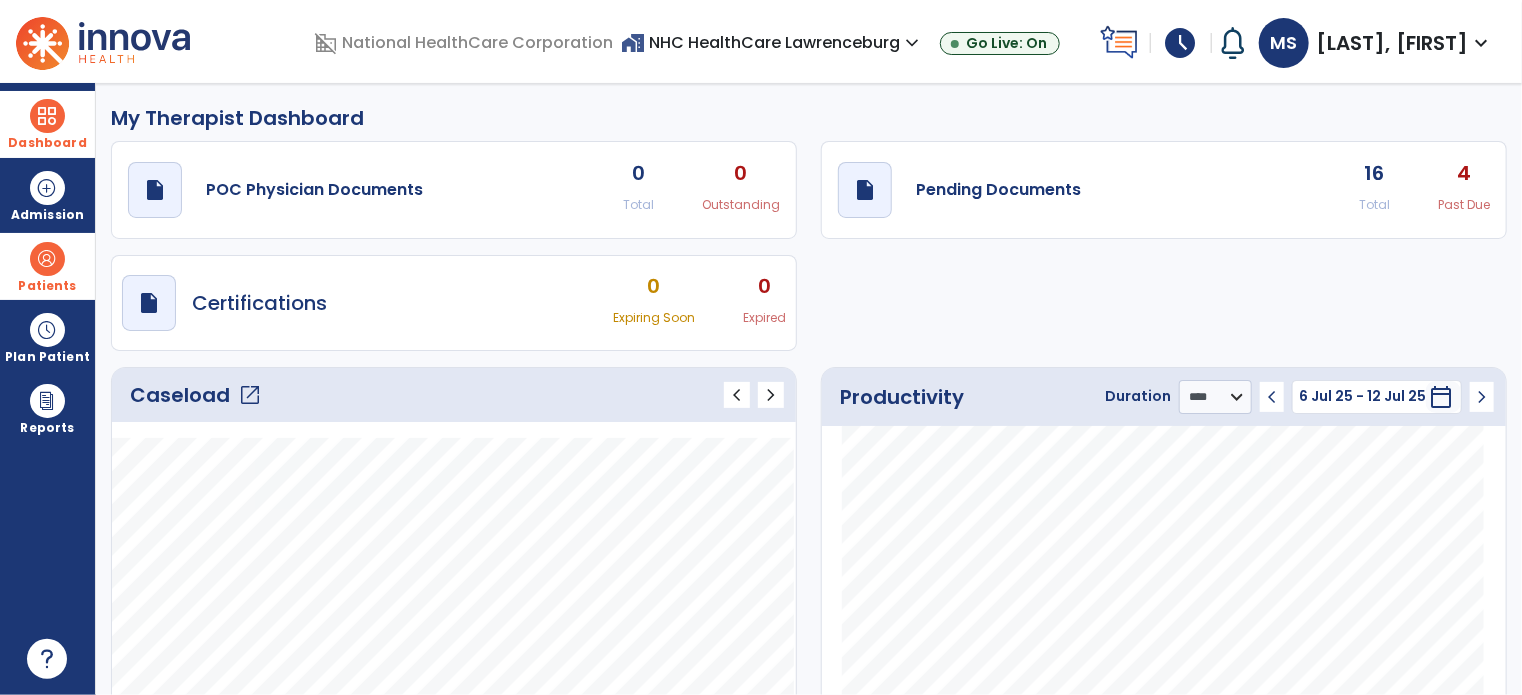 click at bounding box center (47, 259) 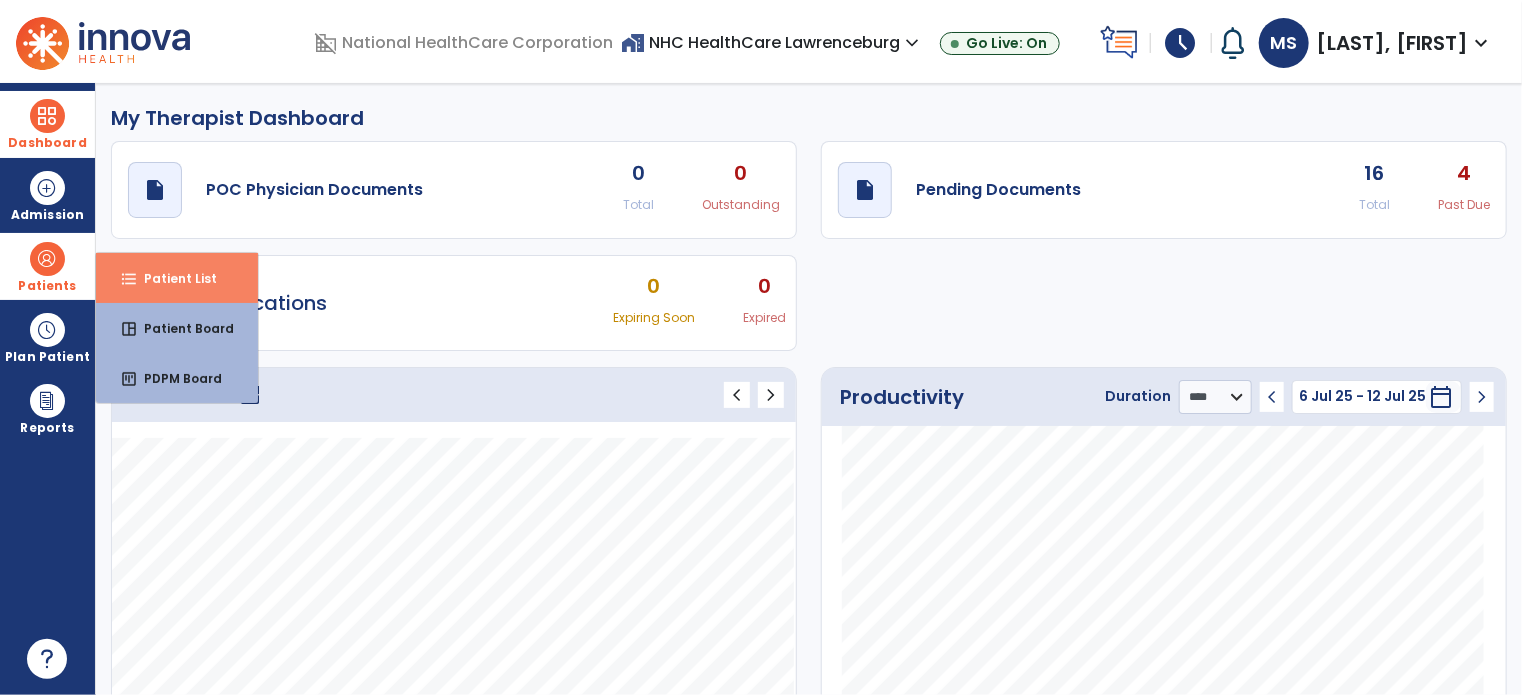 click on "Patient List" at bounding box center [172, 278] 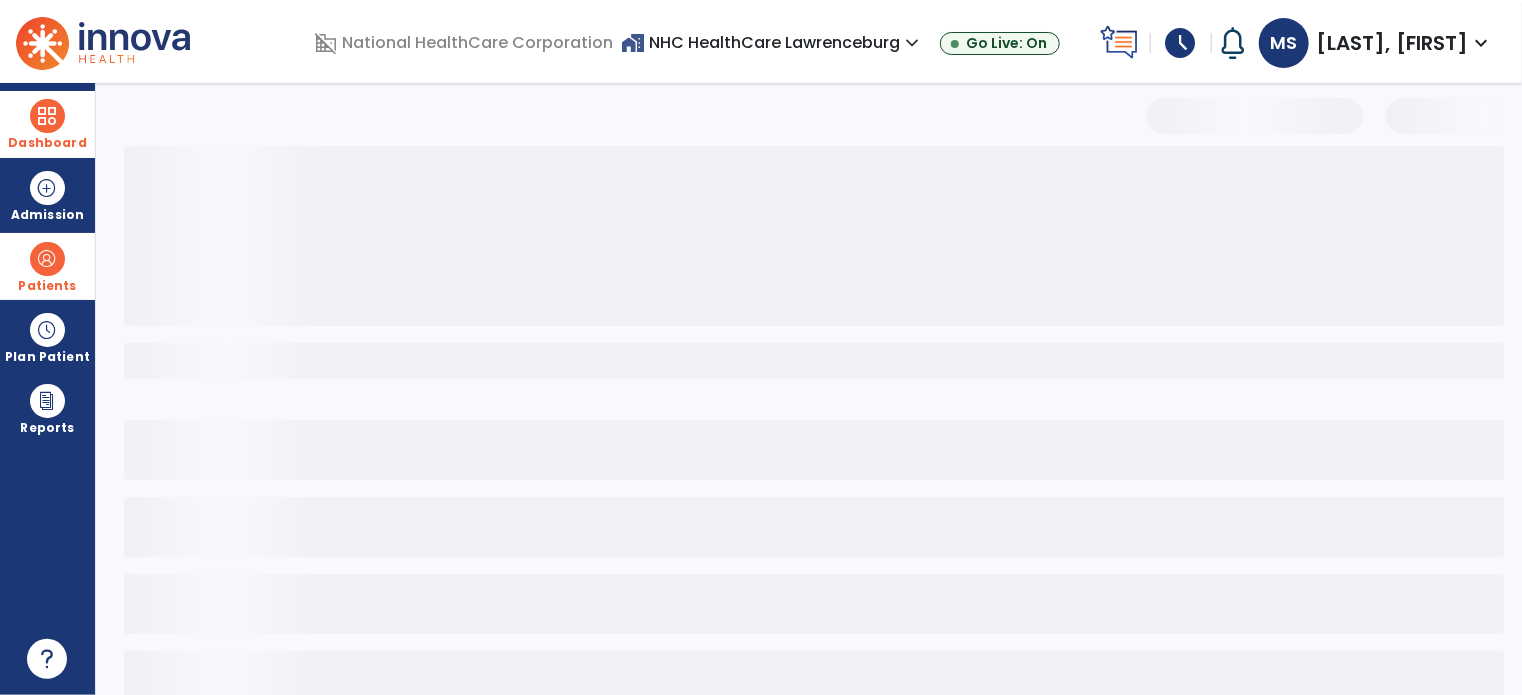 select on "***" 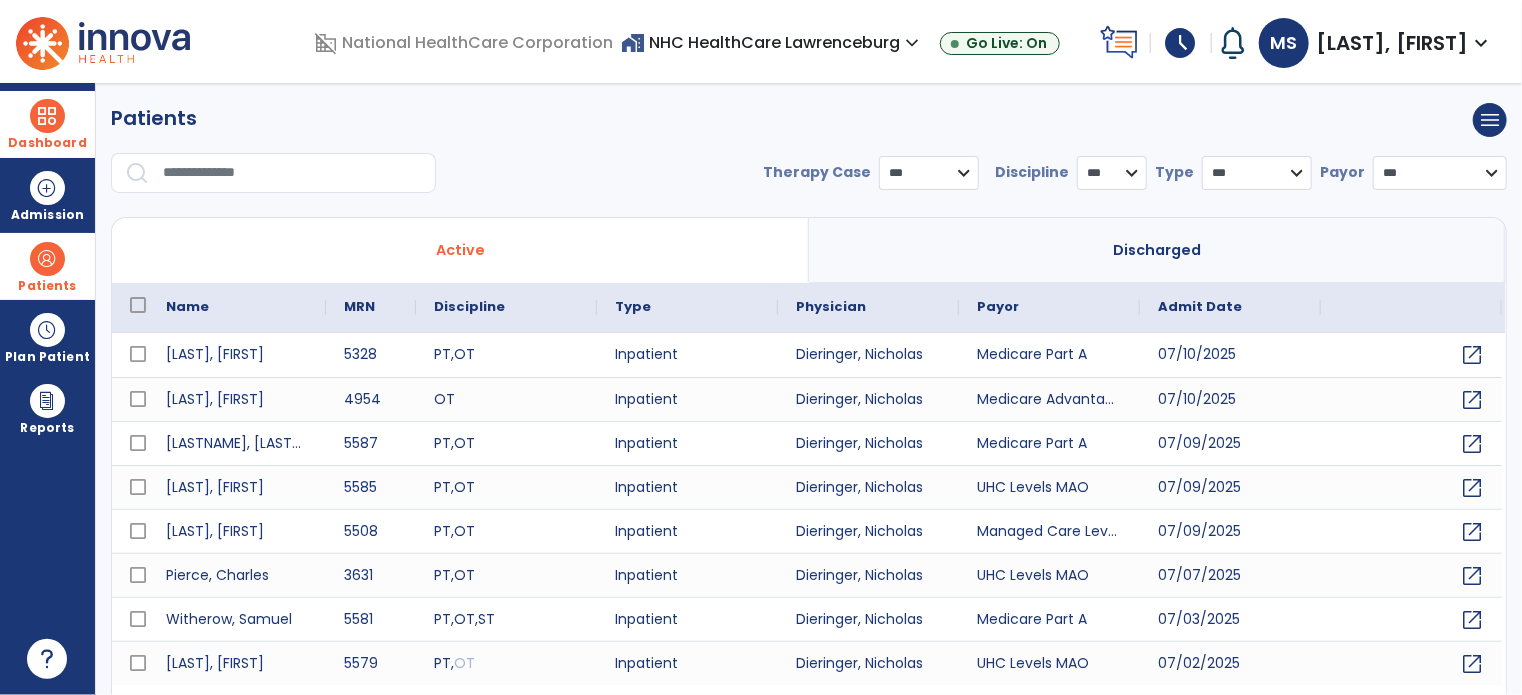 click at bounding box center [292, 173] 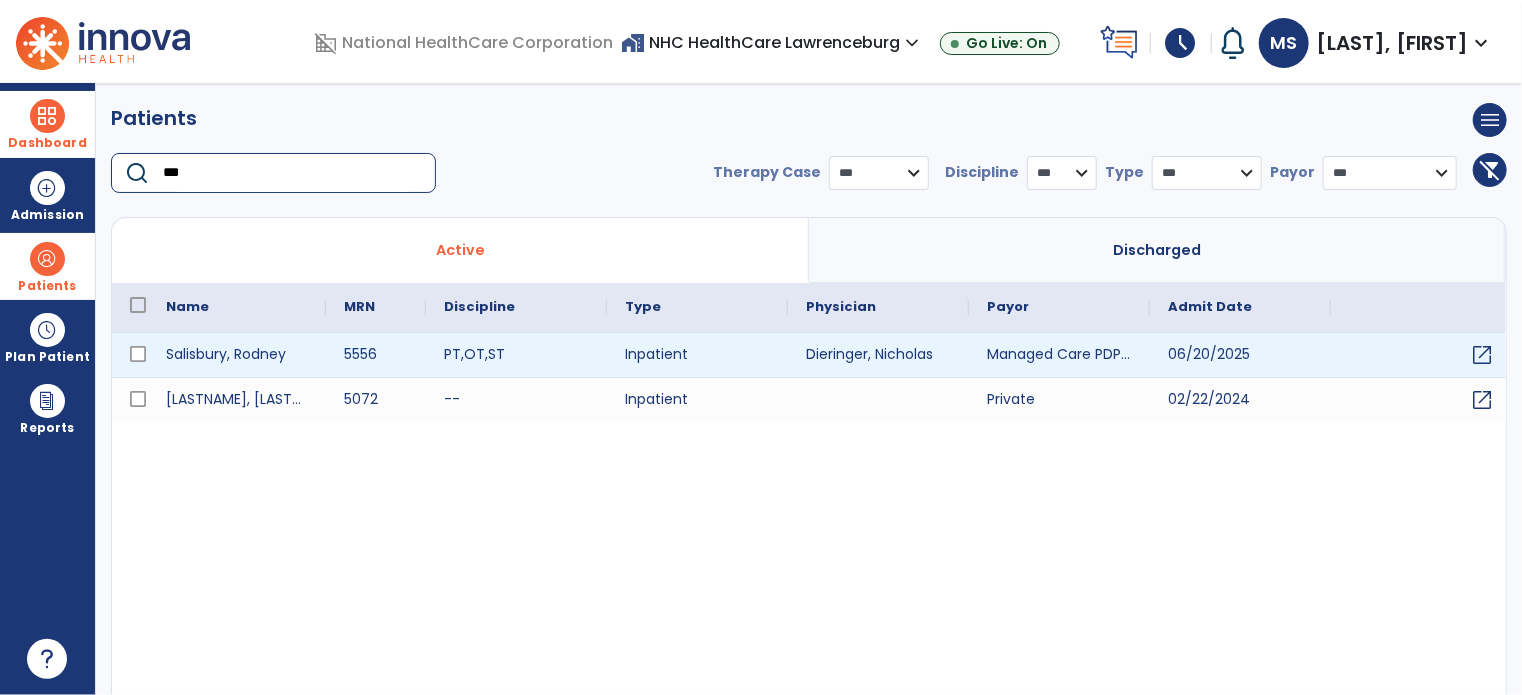 type on "***" 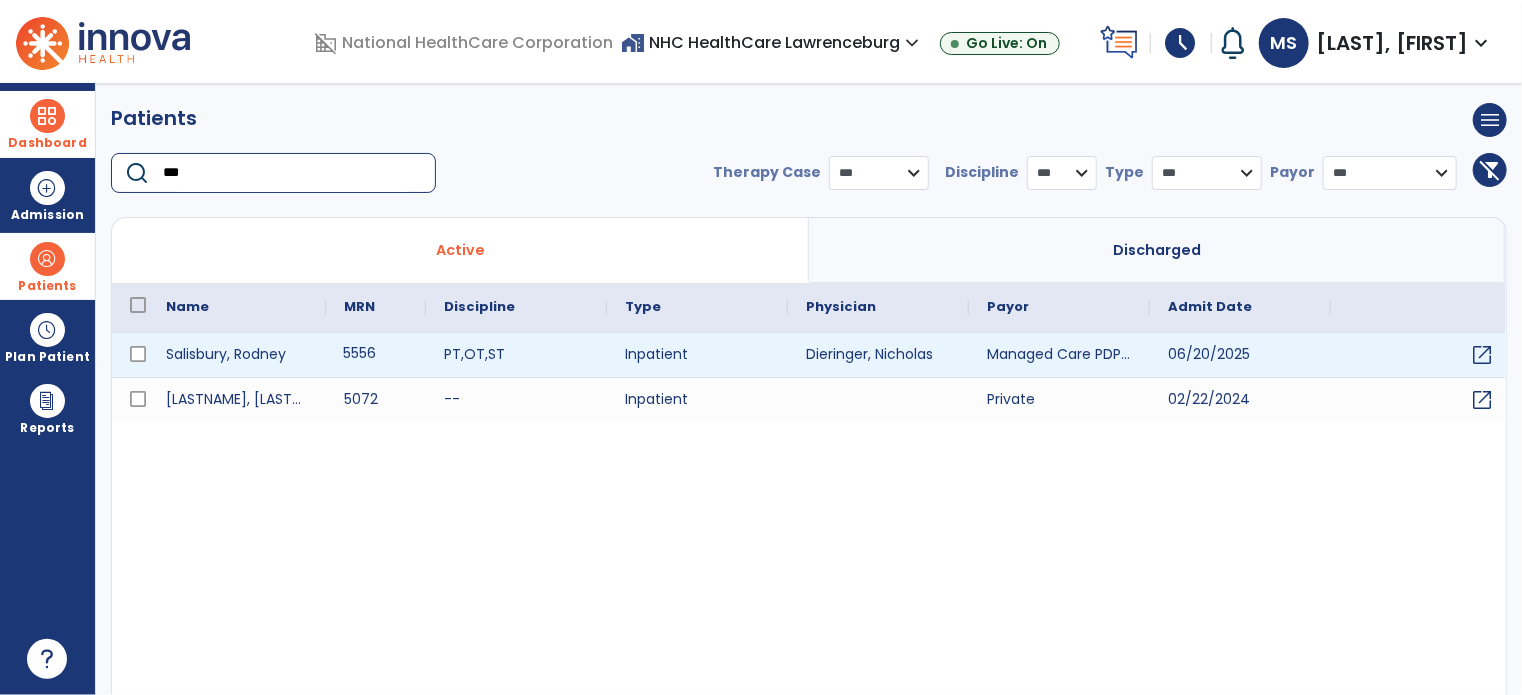 click on "5556" at bounding box center (376, 355) 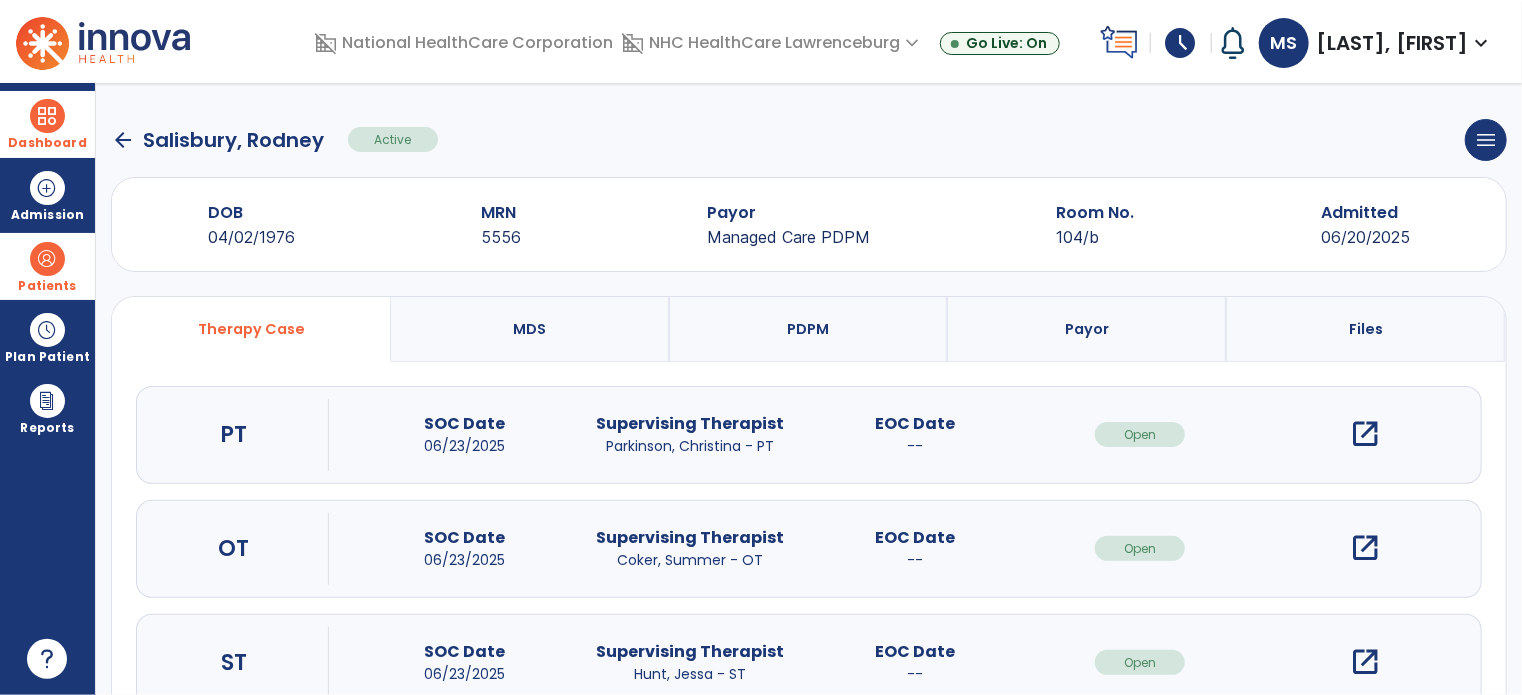 click on "open_in_new" at bounding box center [1365, 434] 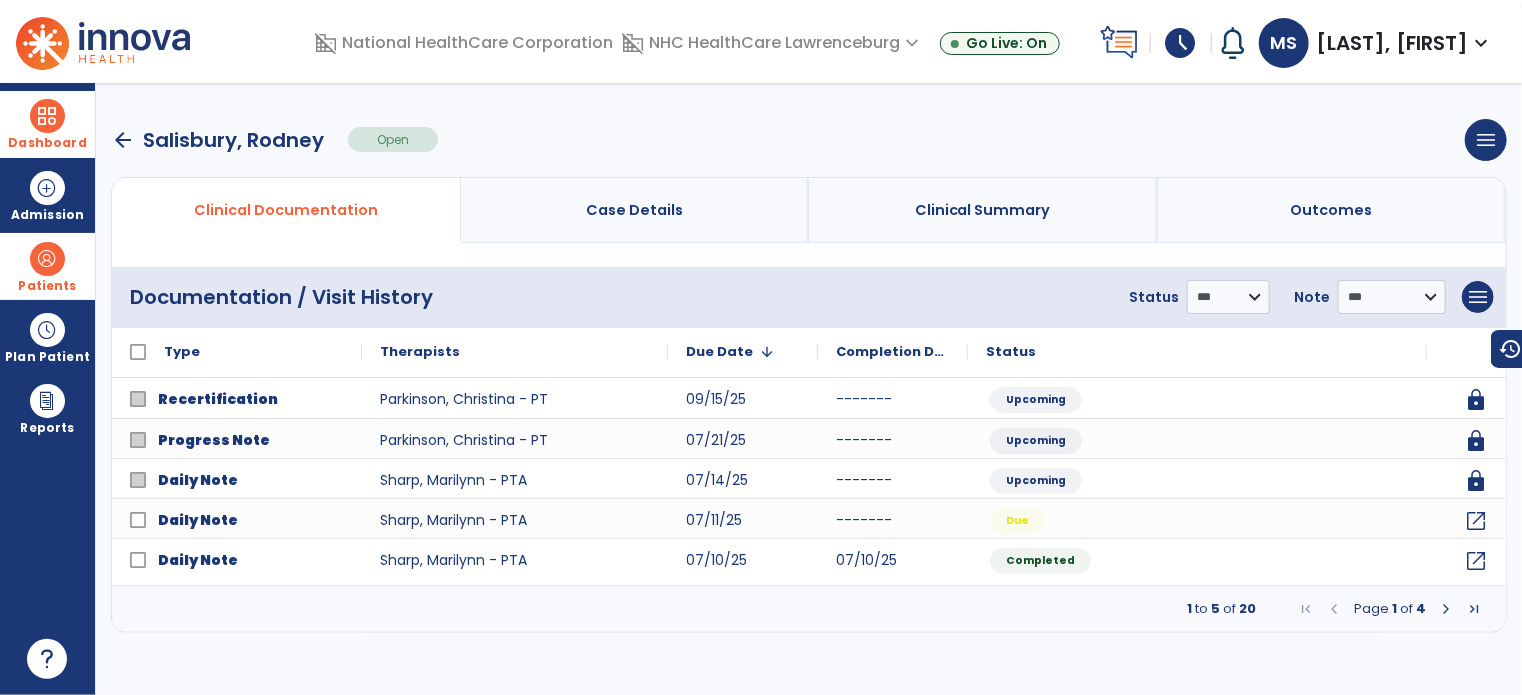click at bounding box center (1446, 609) 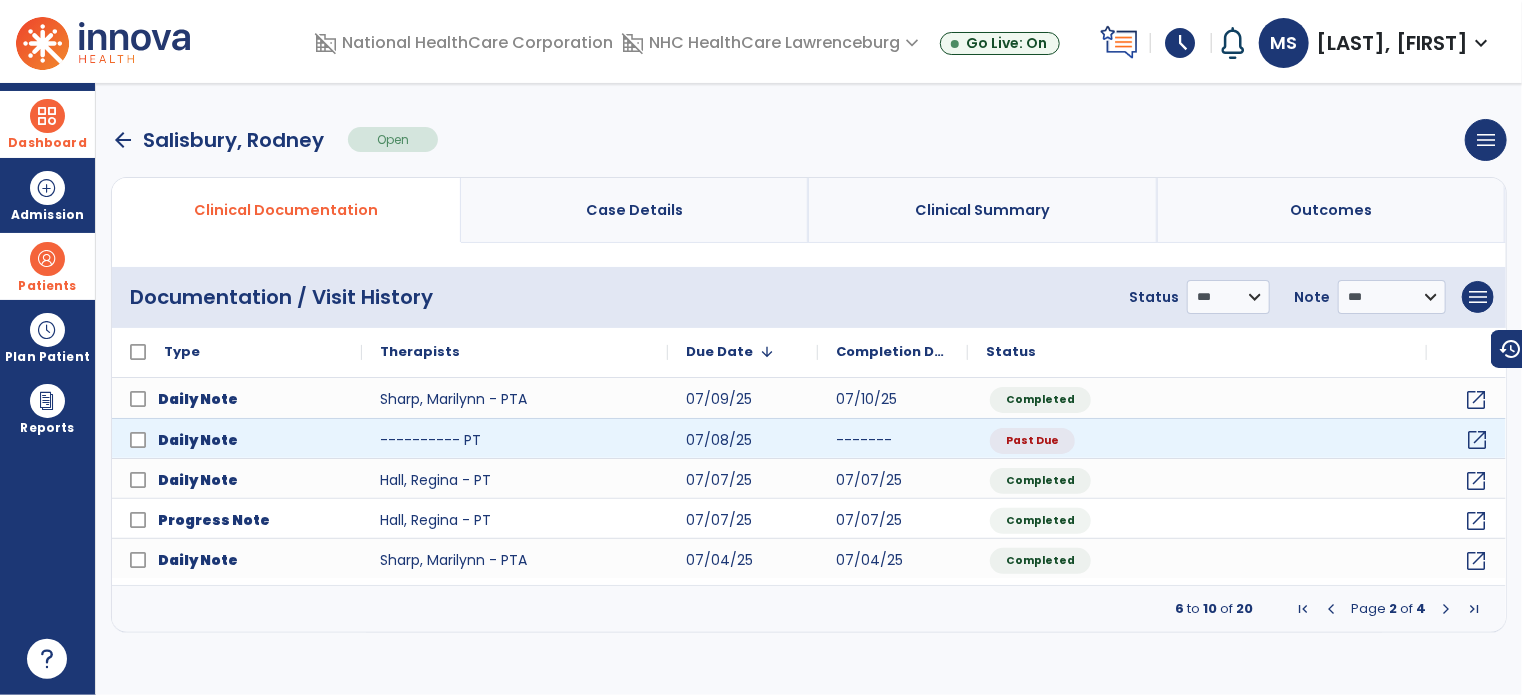 click on "open_in_new" 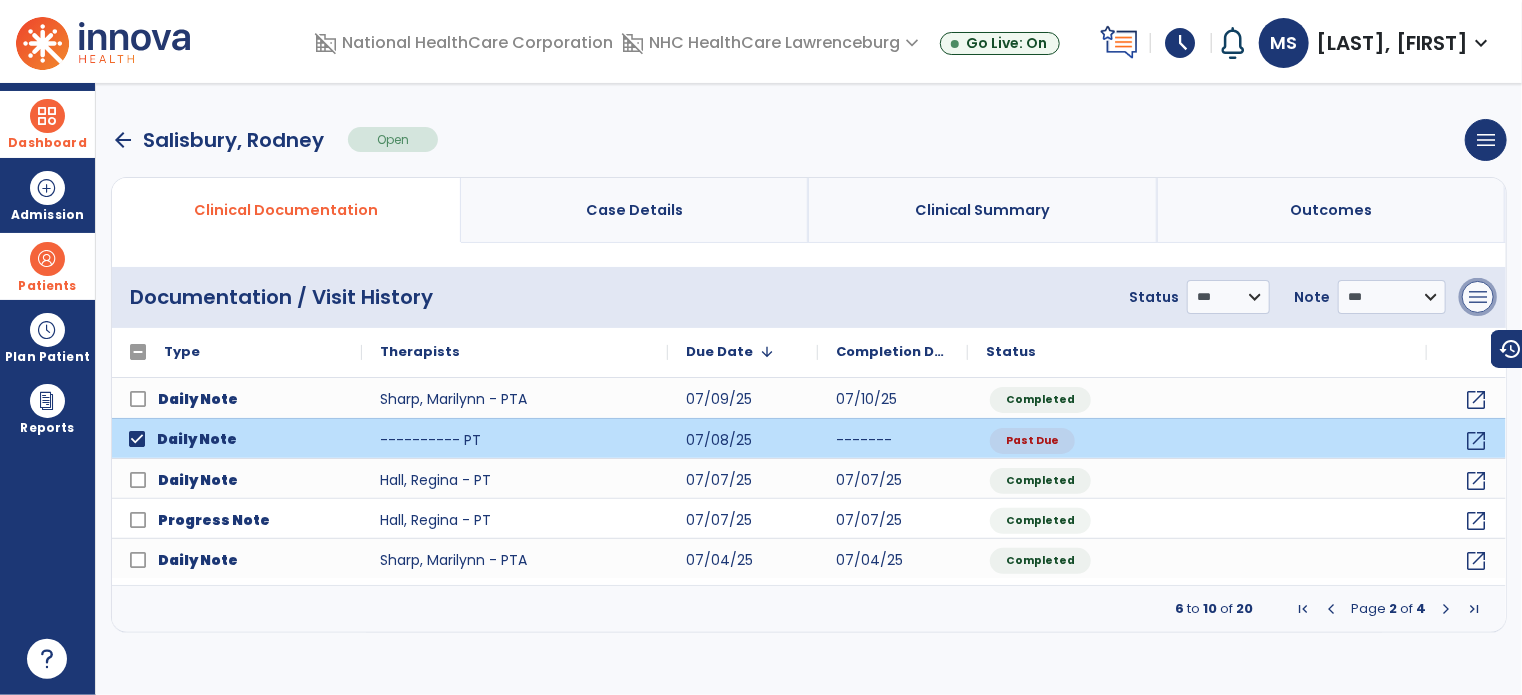 click on "menu" at bounding box center [1478, 297] 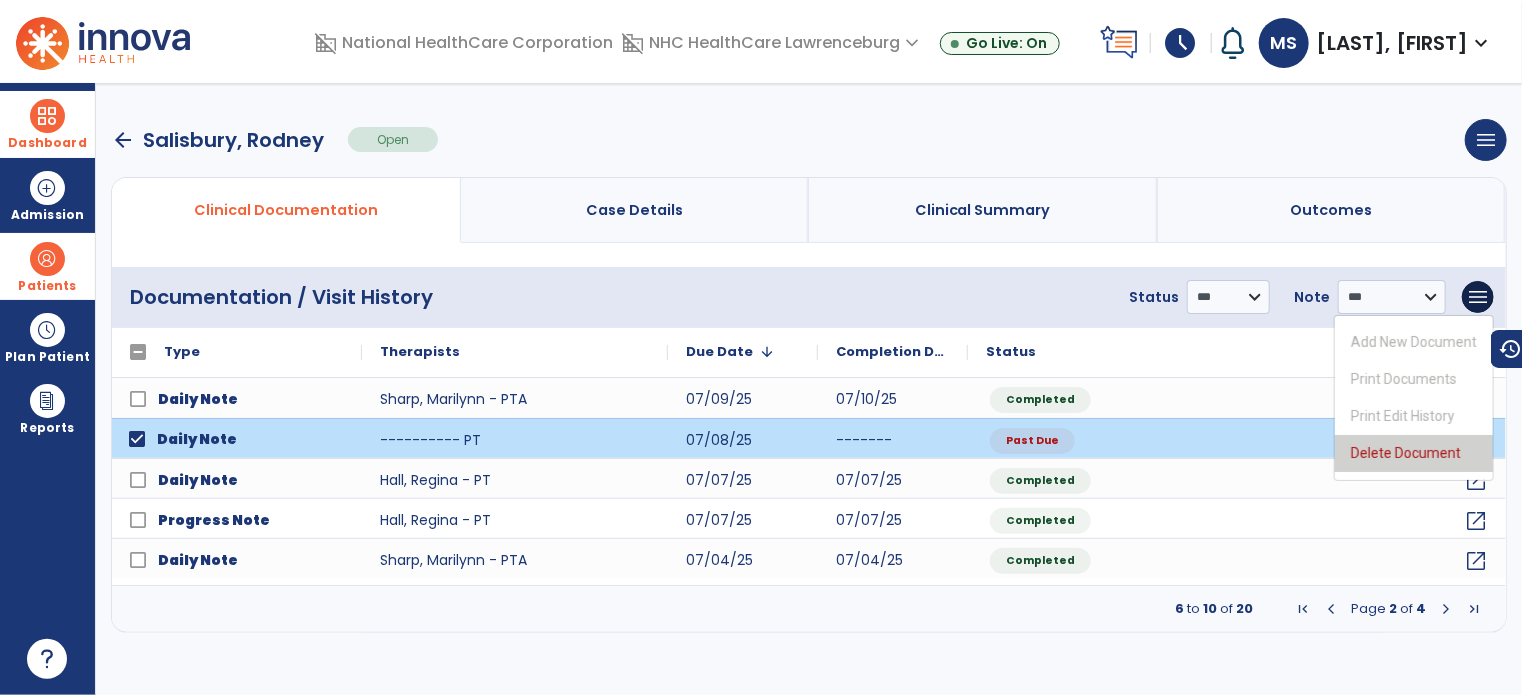 click on "Delete Document" at bounding box center (1414, 453) 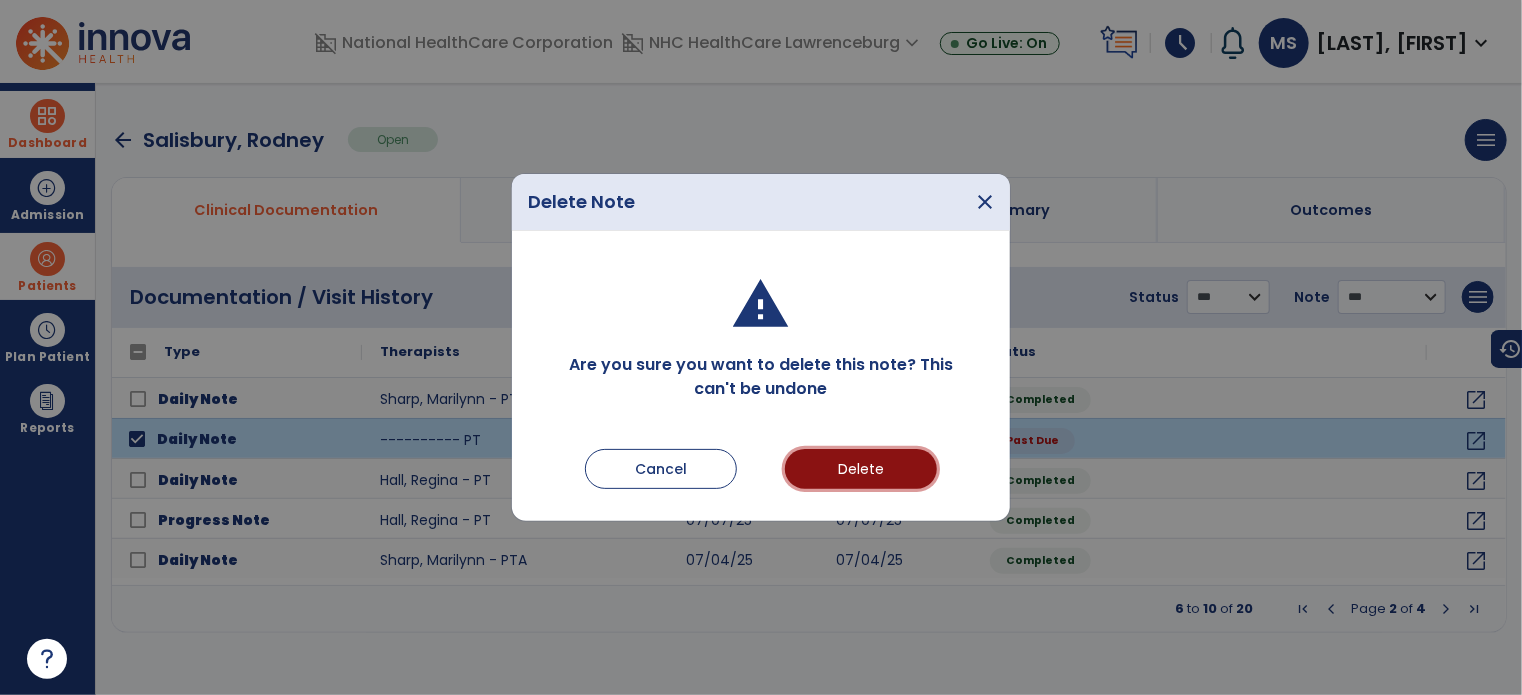 click on "Delete" at bounding box center (861, 469) 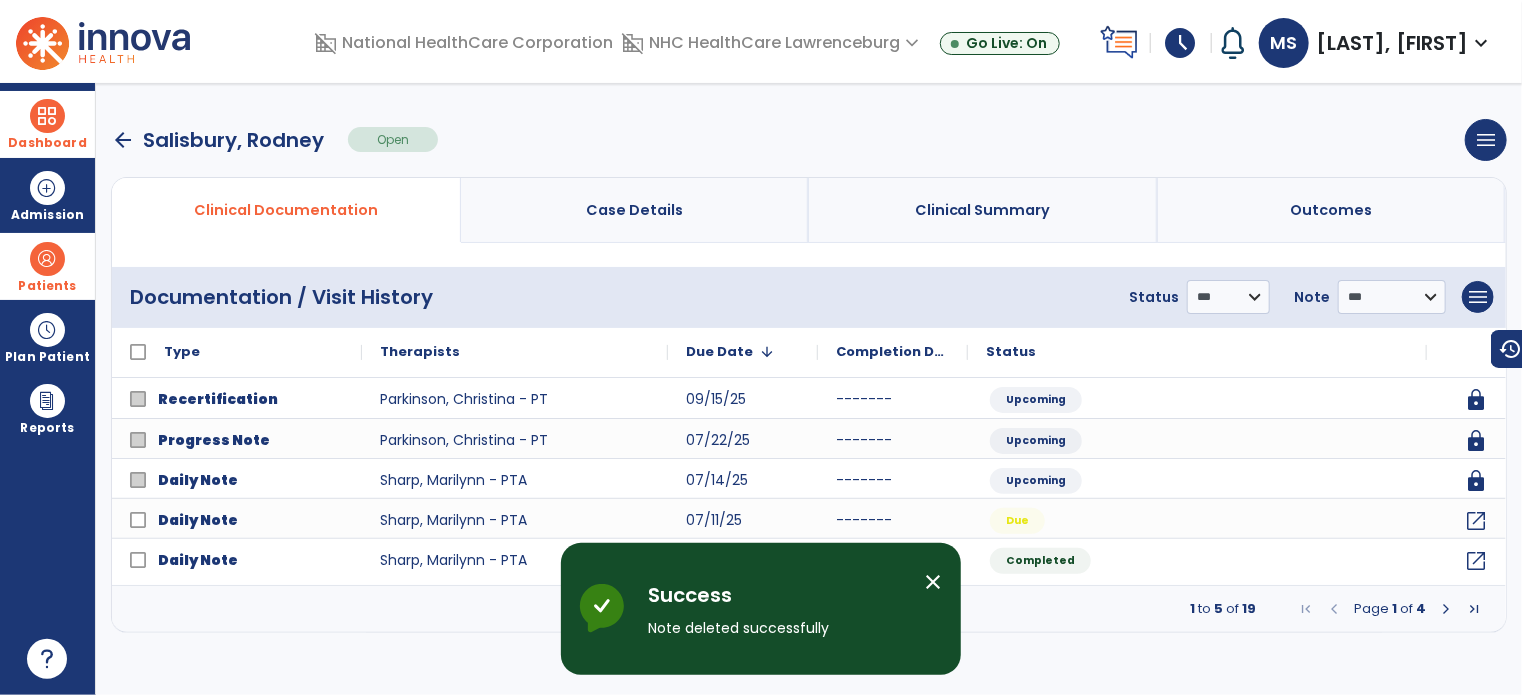 click on "close" at bounding box center [933, 582] 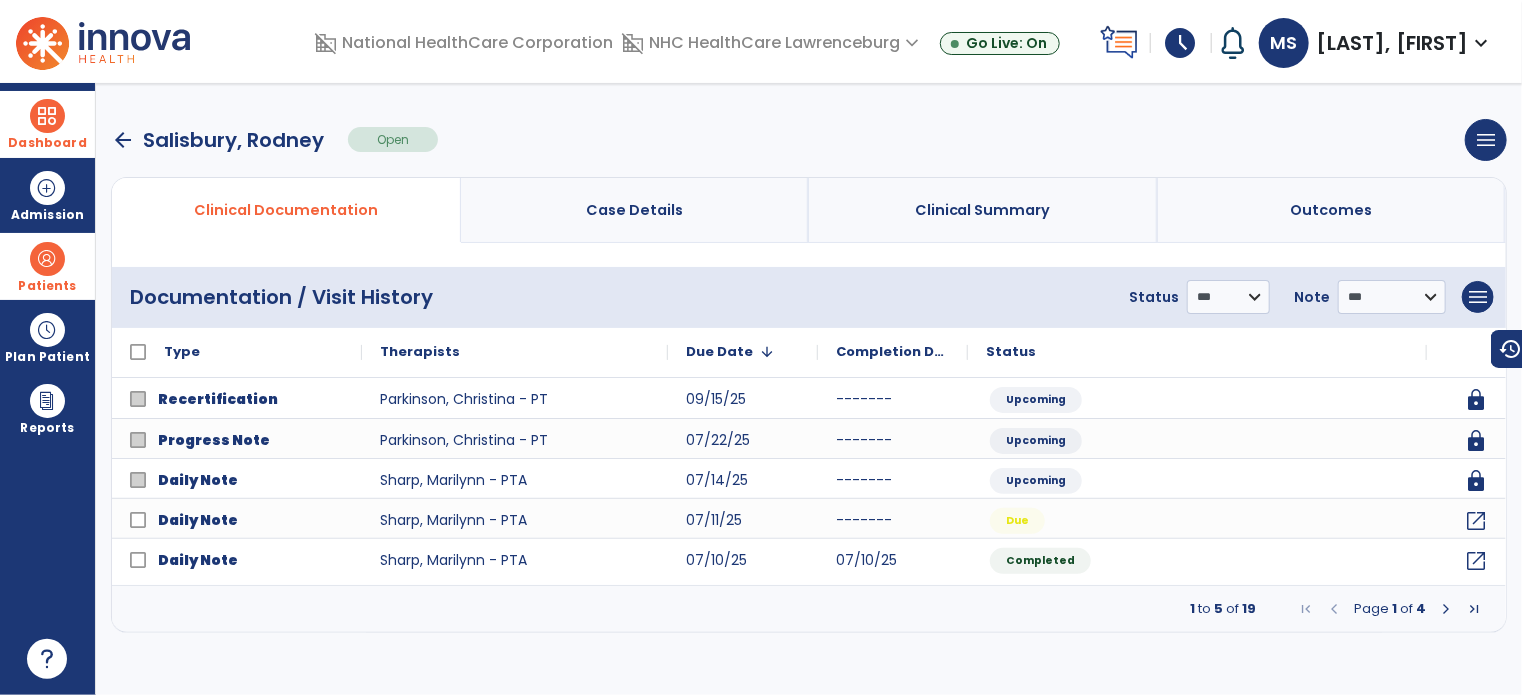 click at bounding box center (1446, 609) 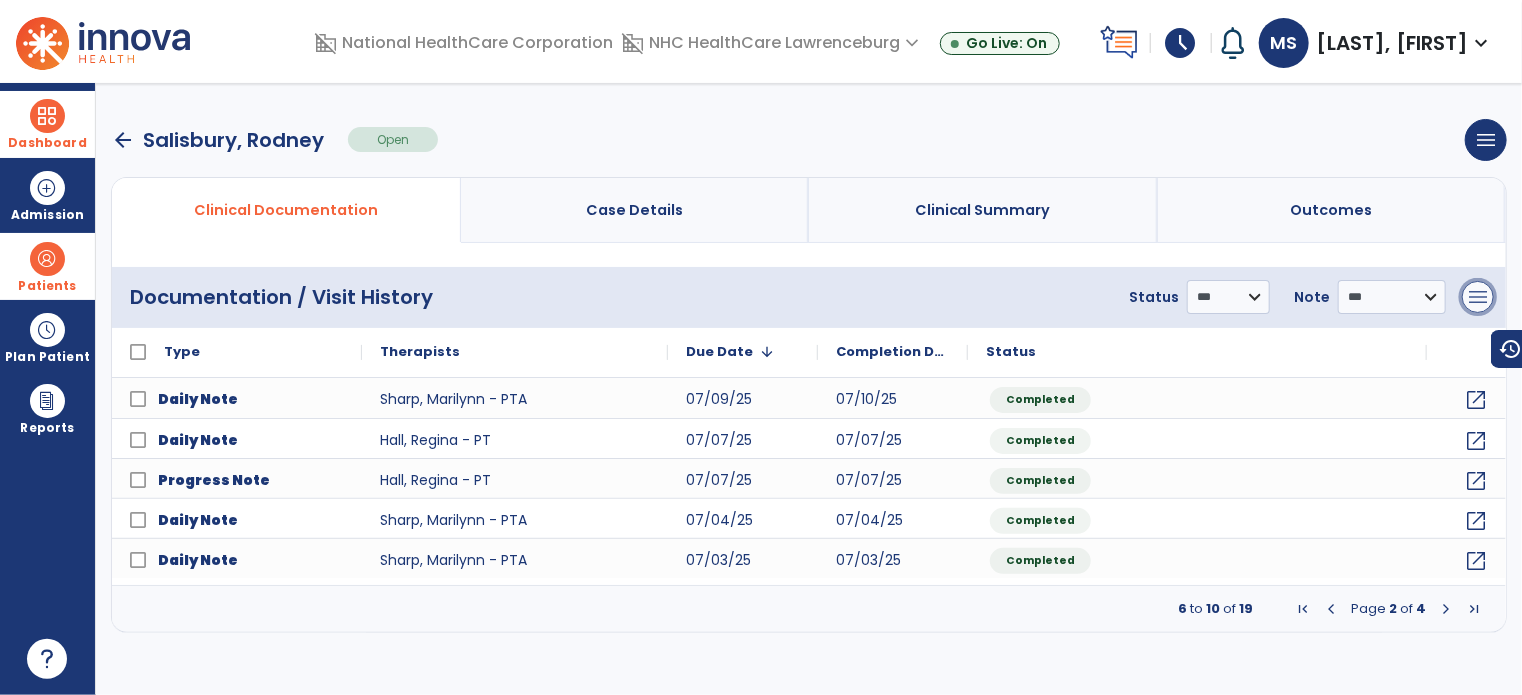 click on "menu" at bounding box center [1478, 297] 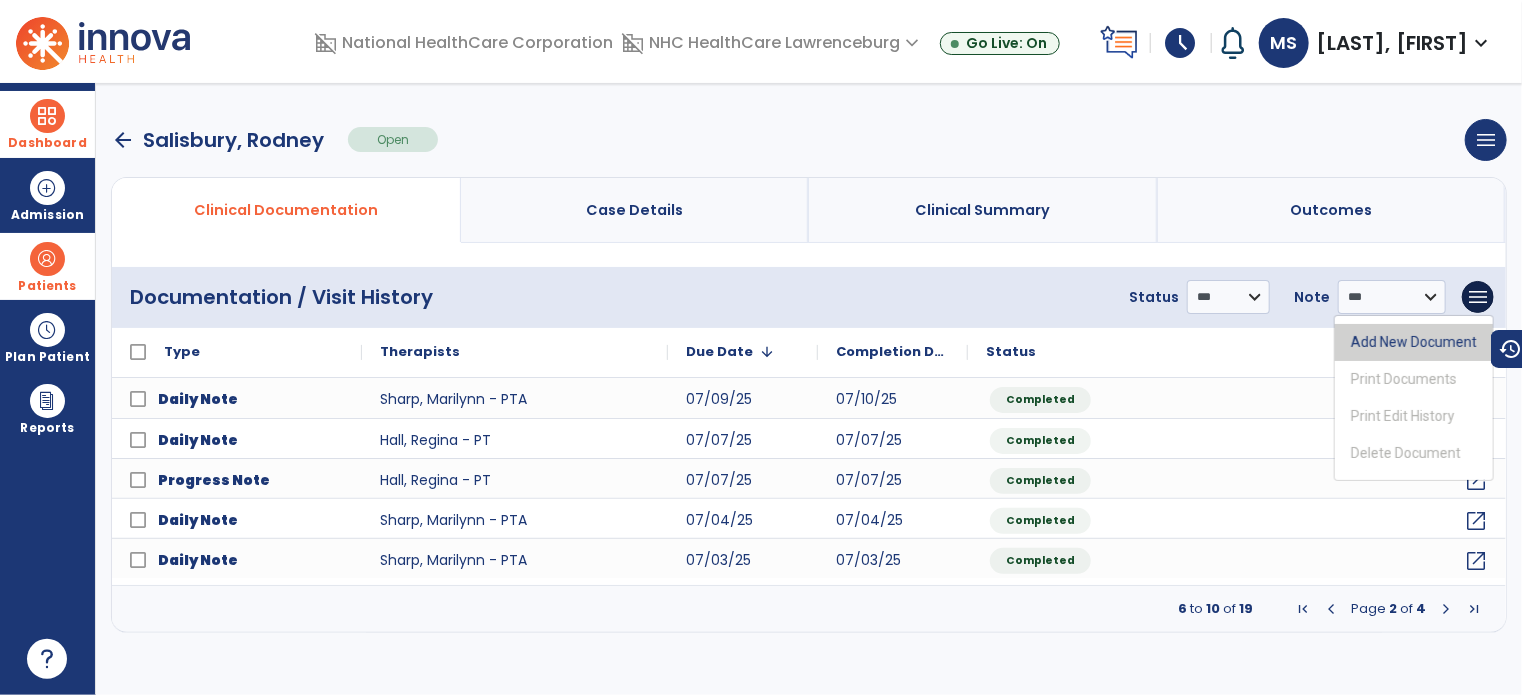 click on "Add New Document" at bounding box center (1414, 342) 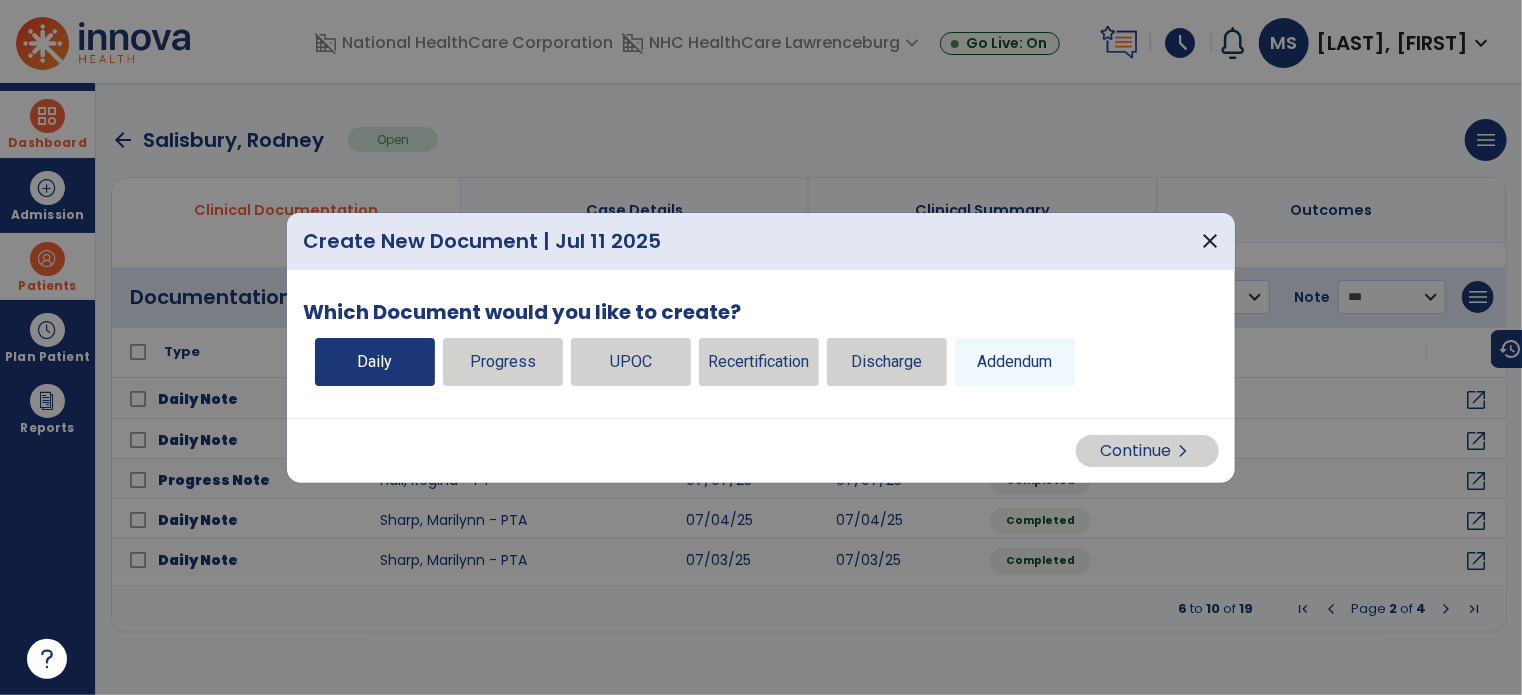 click on "Daily" at bounding box center (375, 362) 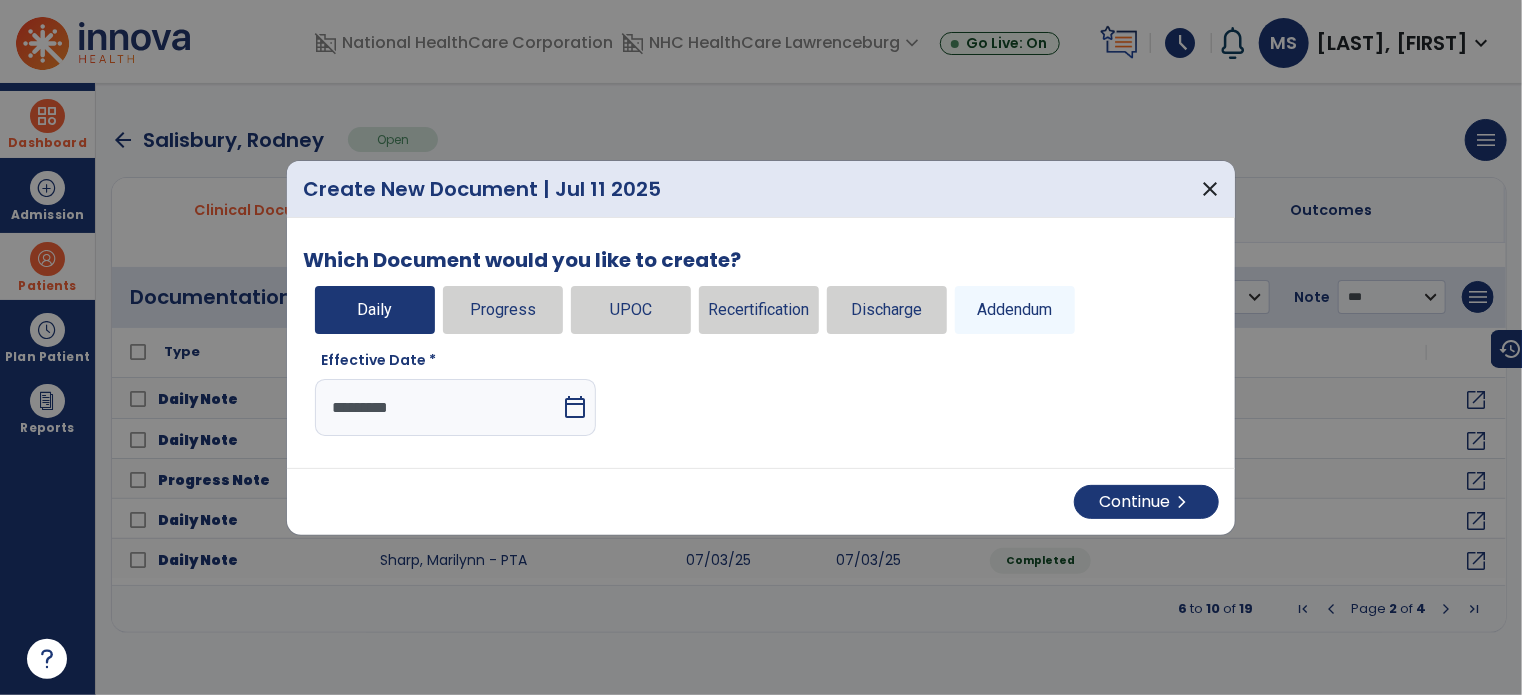 click on "calendar_today" at bounding box center (575, 407) 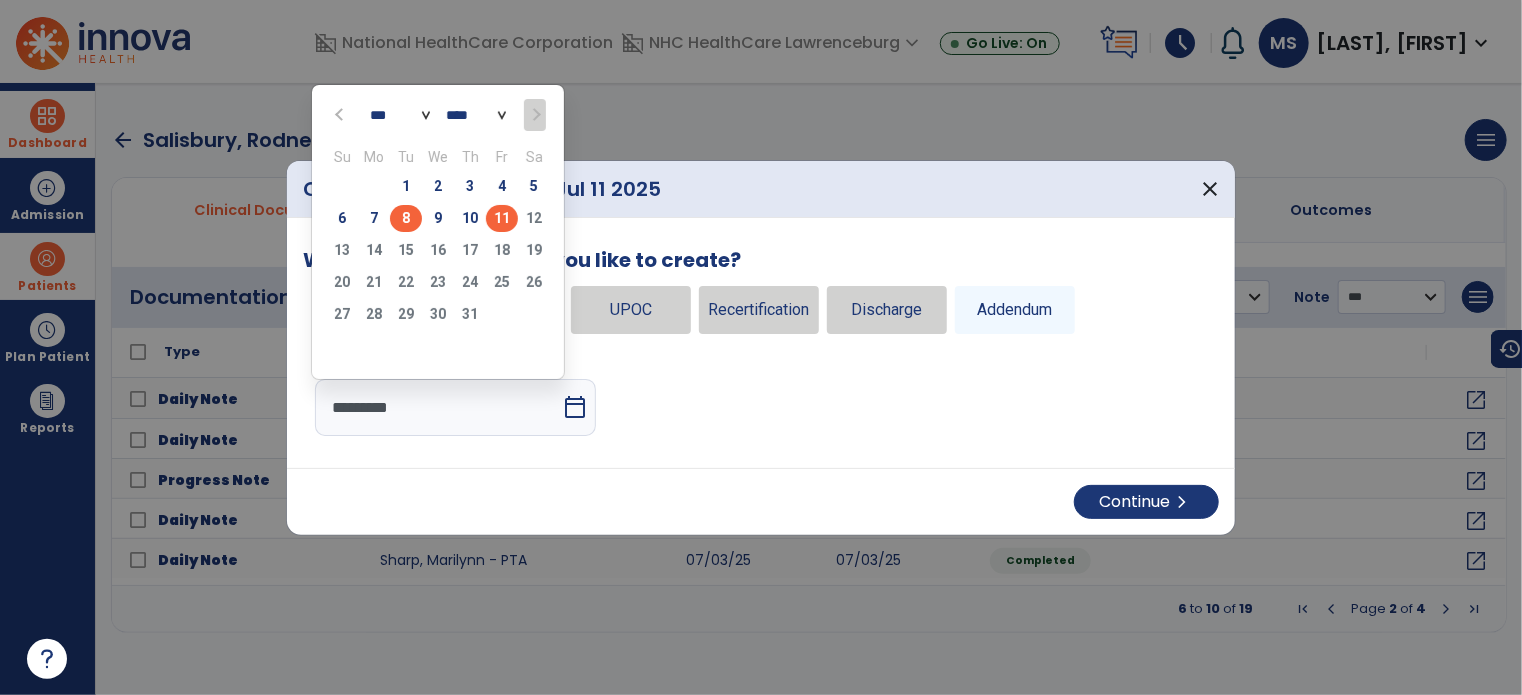 click on "8" 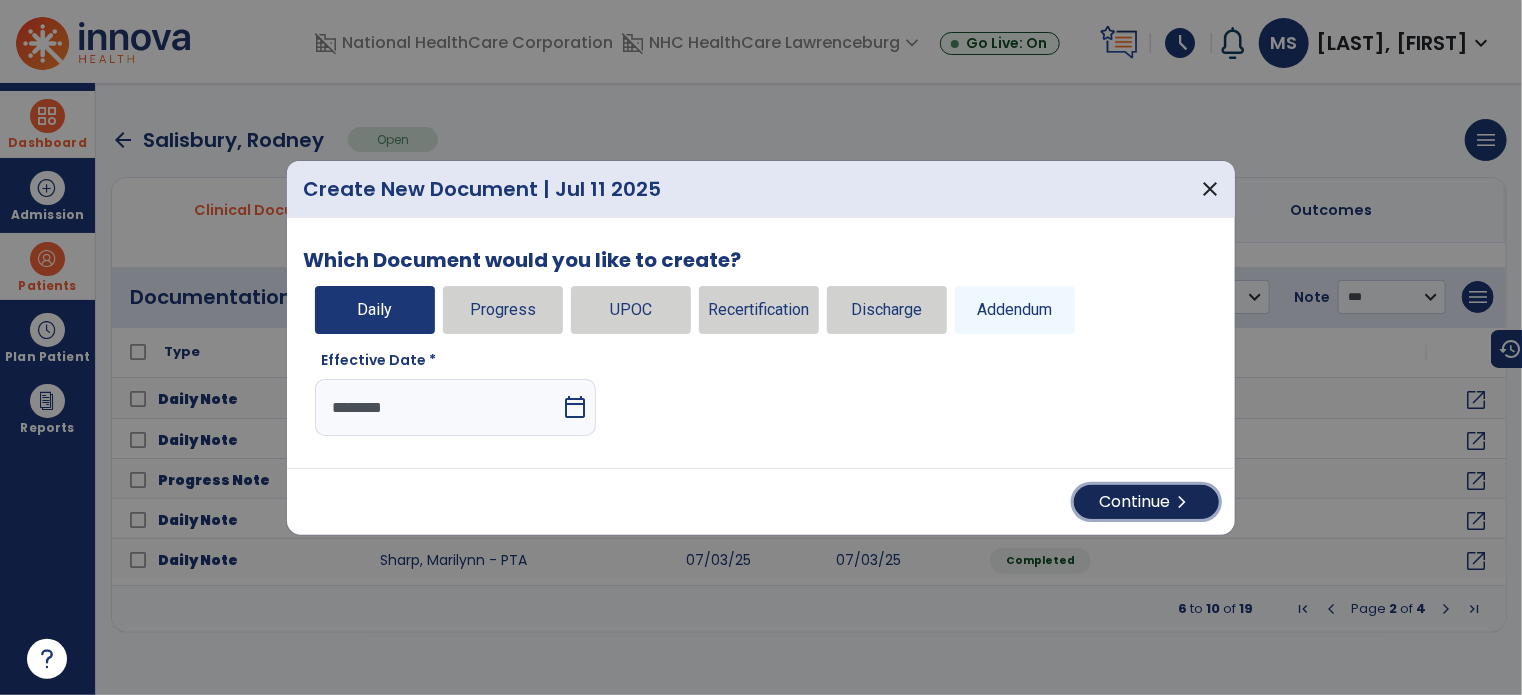 click on "Continue   chevron_right" at bounding box center [1146, 502] 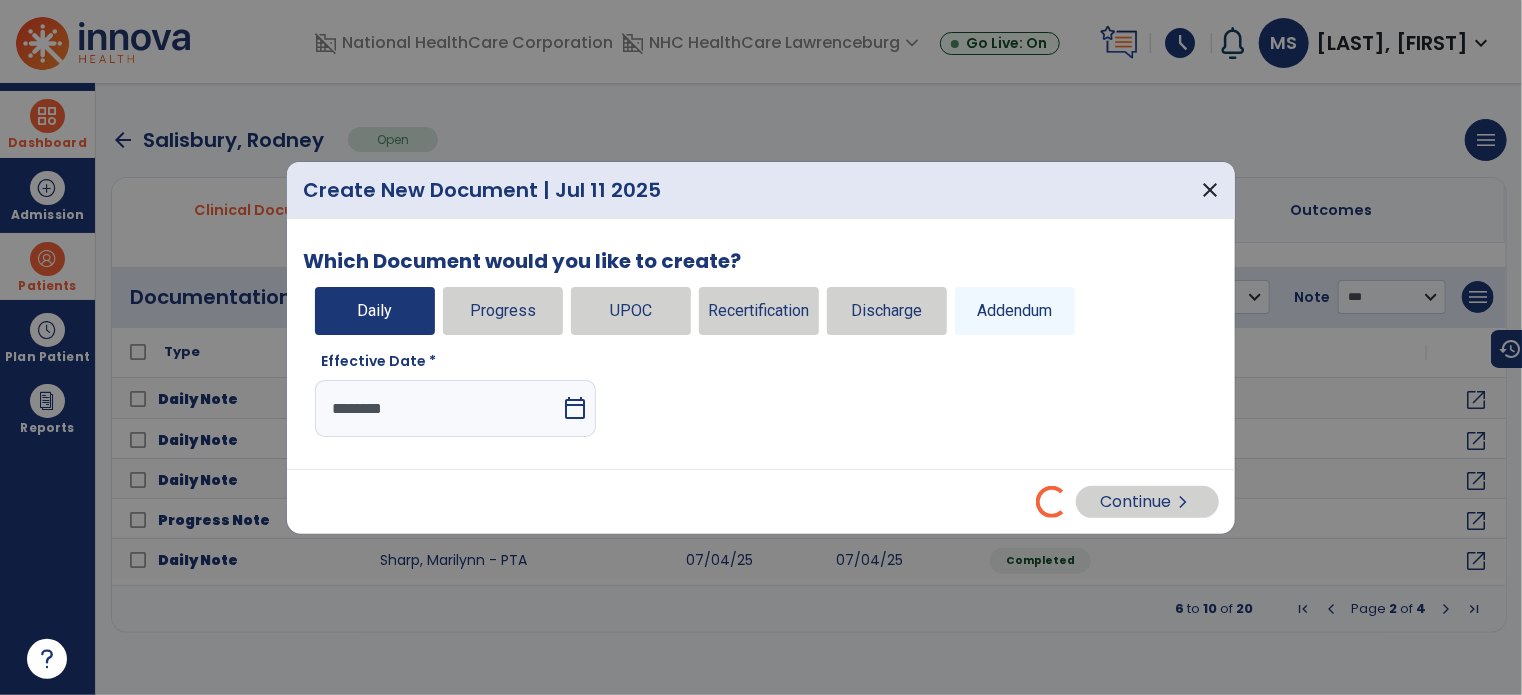select on "*" 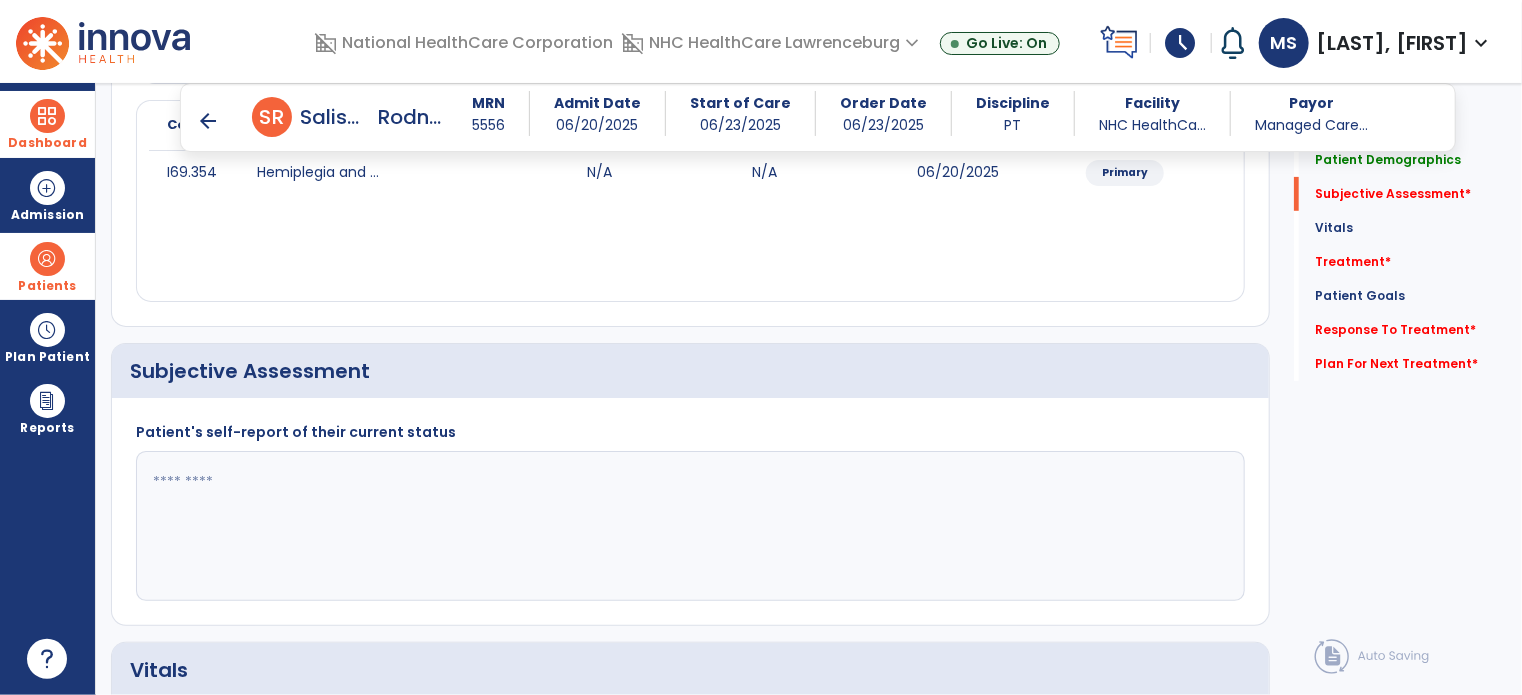 scroll, scrollTop: 300, scrollLeft: 0, axis: vertical 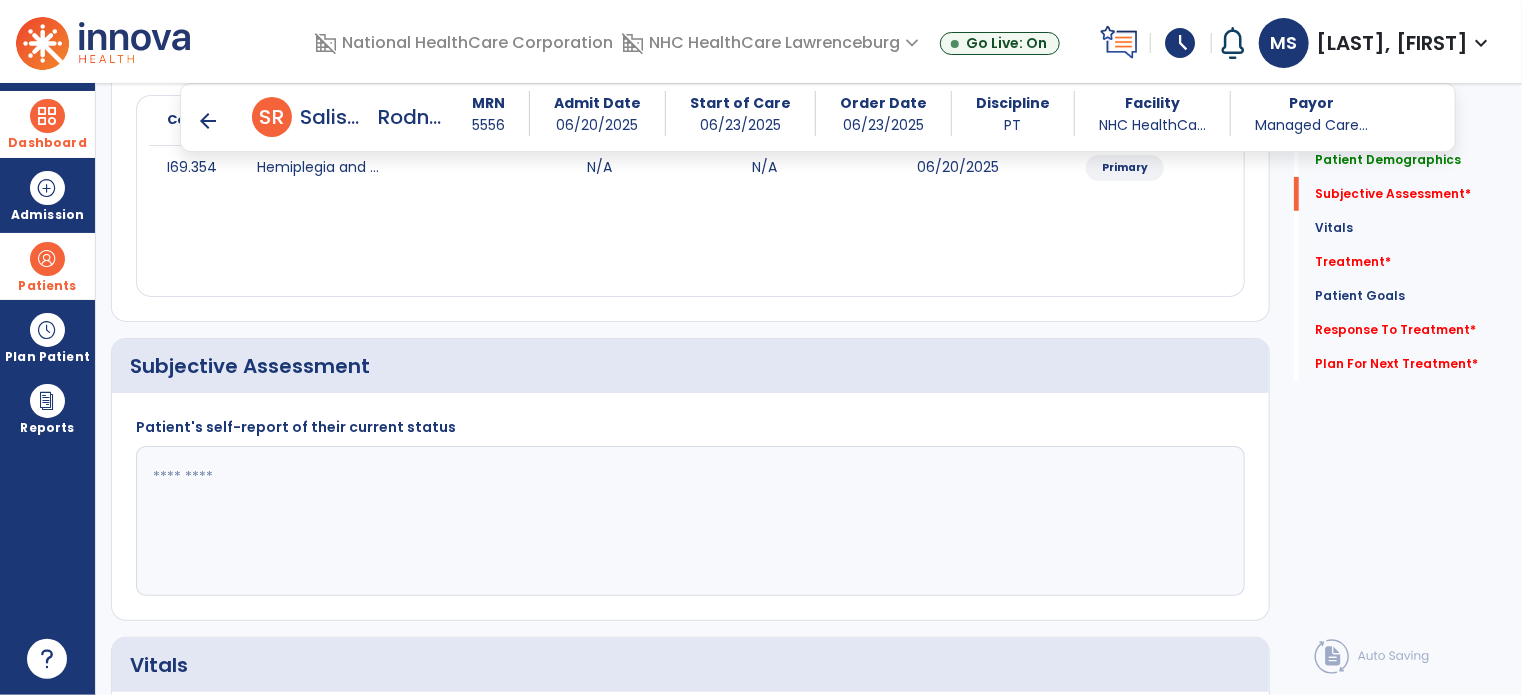 click 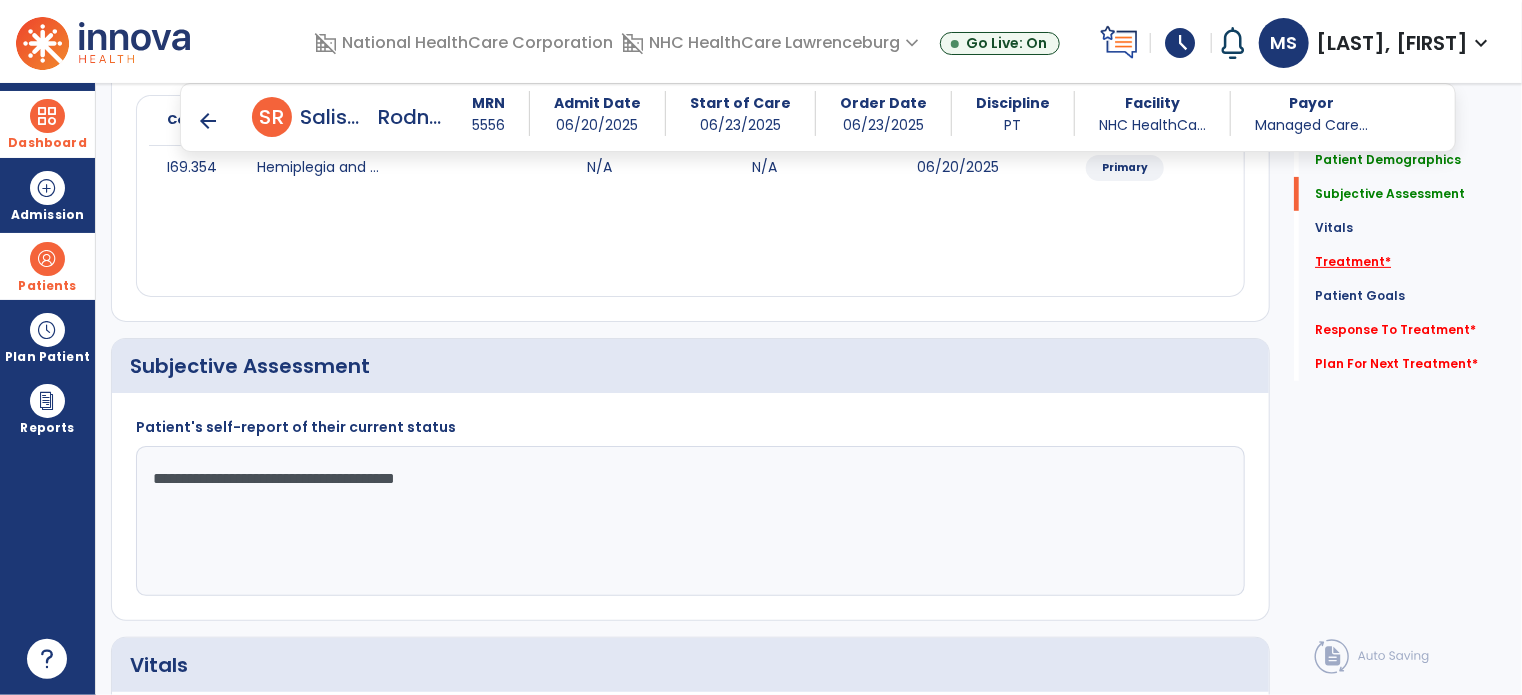 type on "**********" 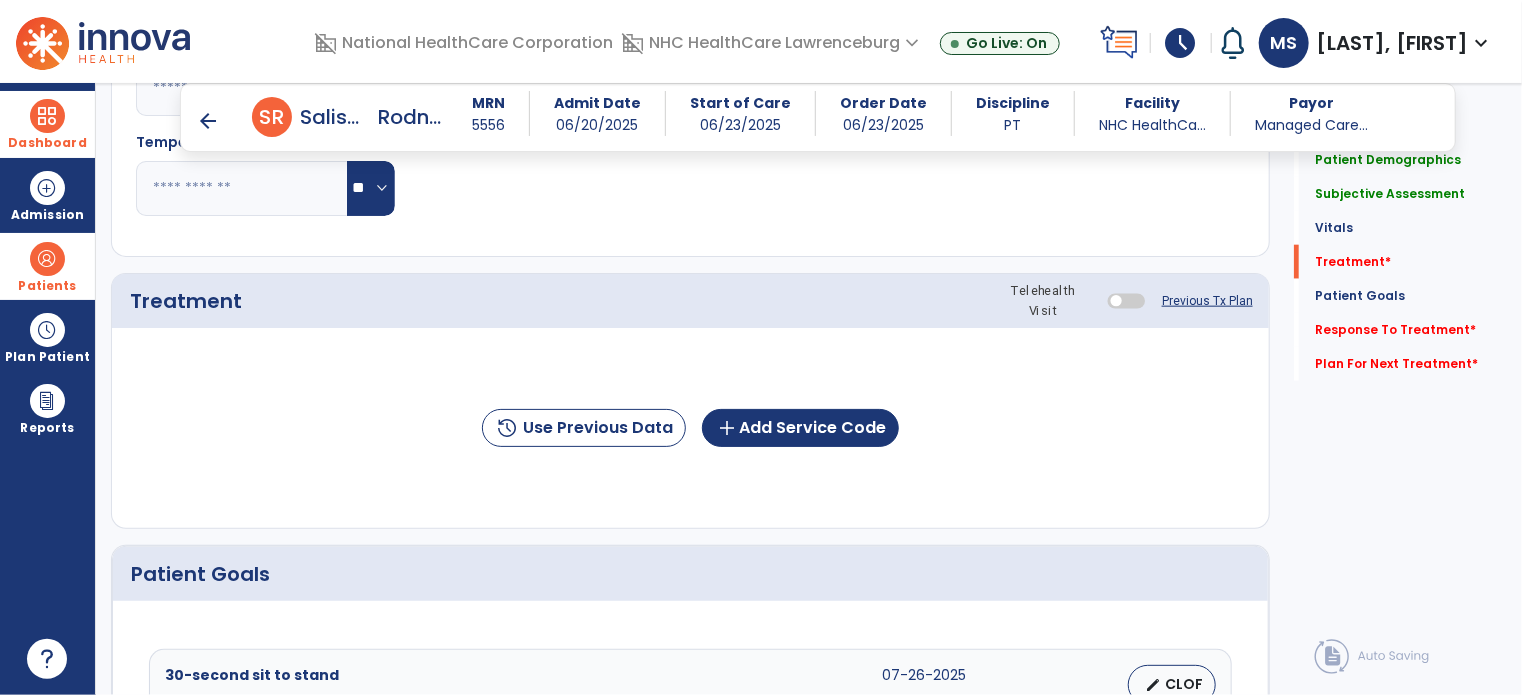 scroll, scrollTop: 1096, scrollLeft: 0, axis: vertical 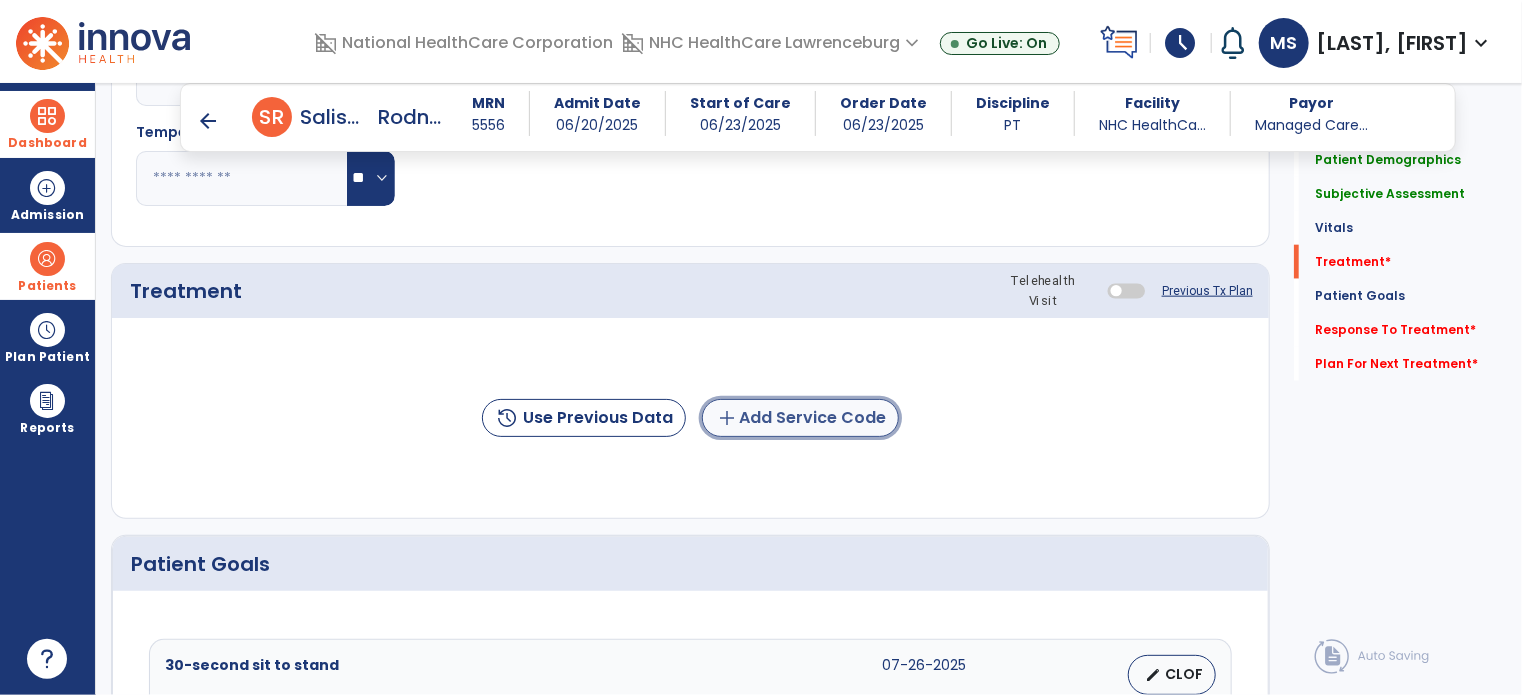 click on "add  Add Service Code" 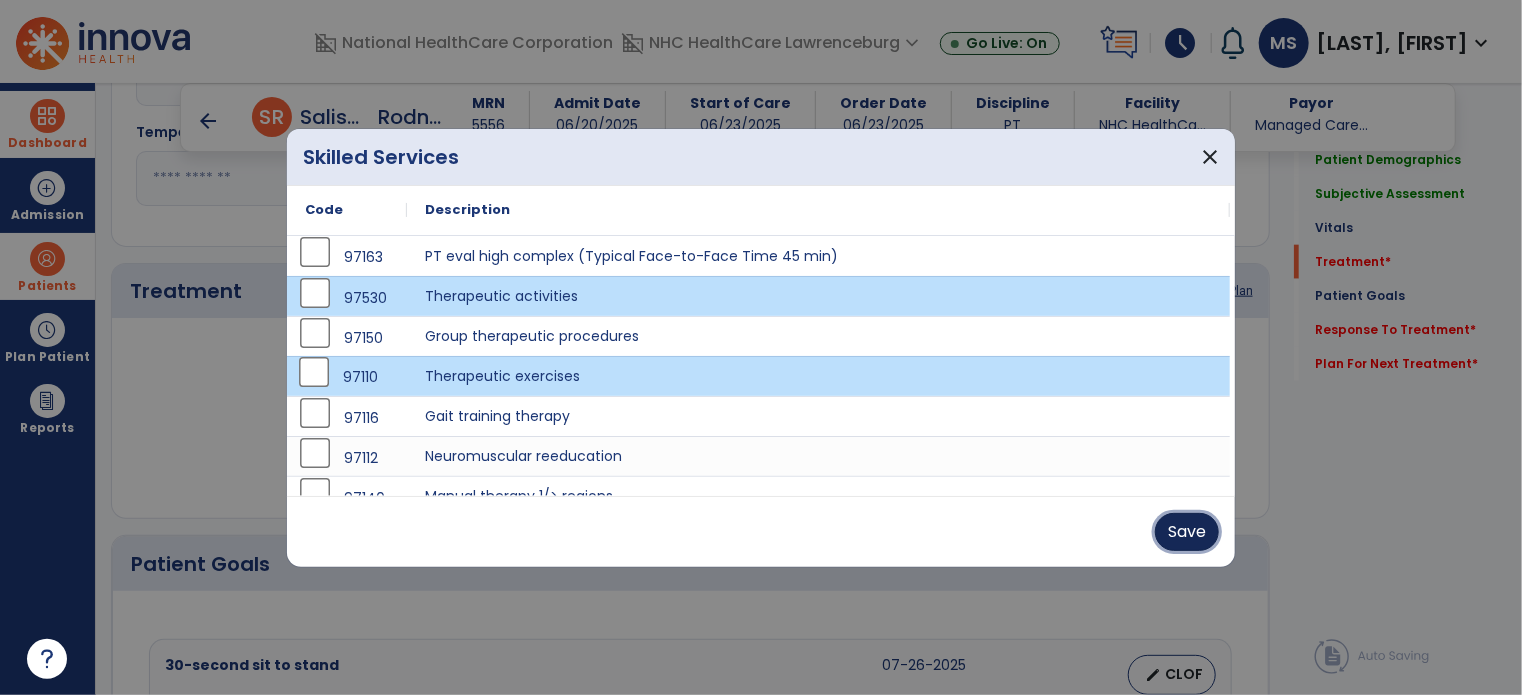 click on "Save" at bounding box center (1187, 532) 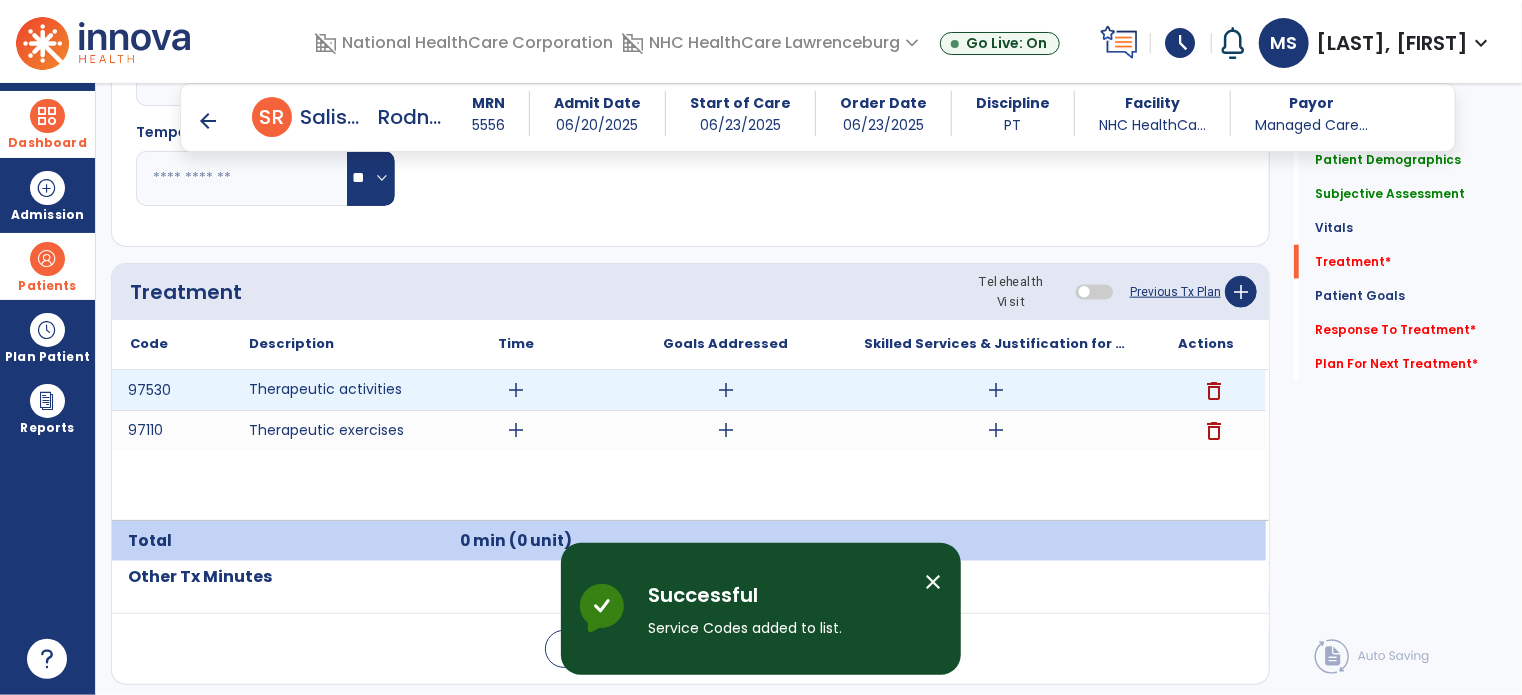 click on "add" at bounding box center [516, 390] 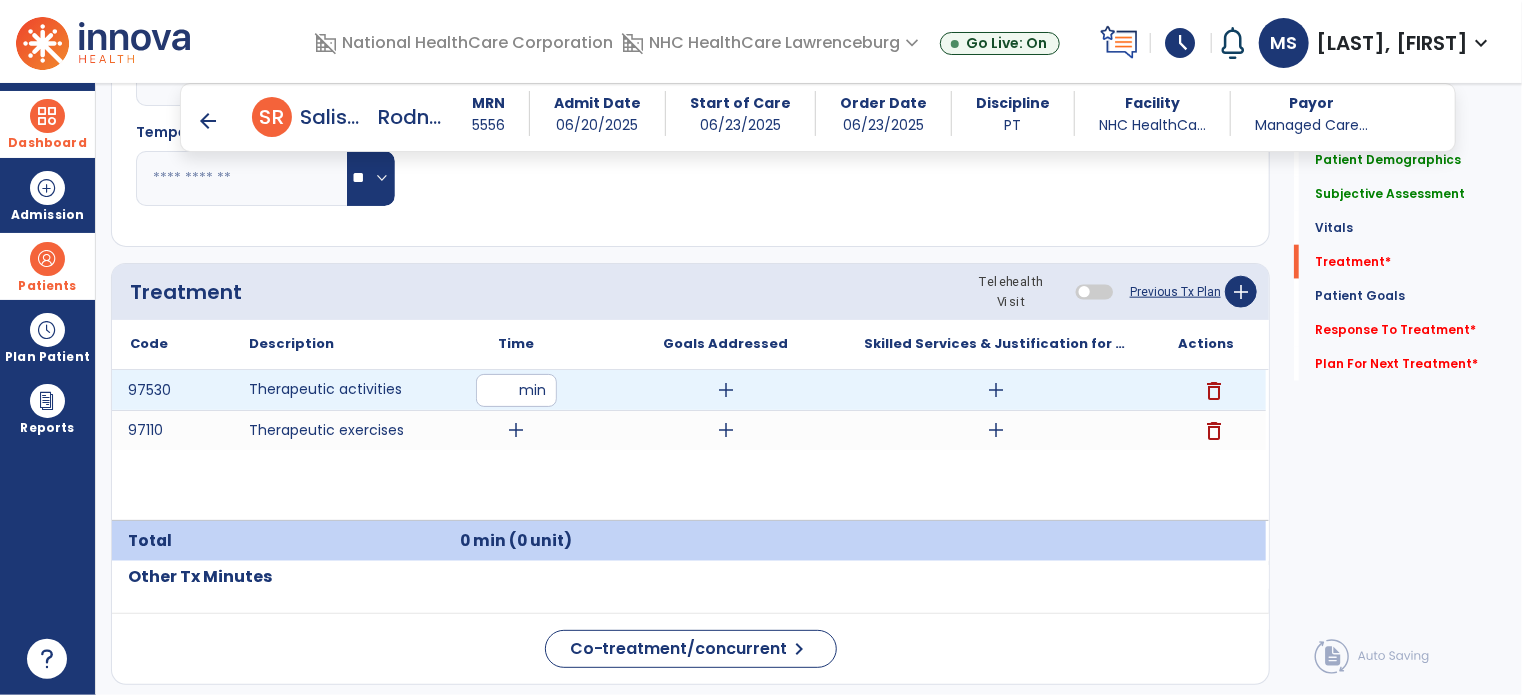 type on "**" 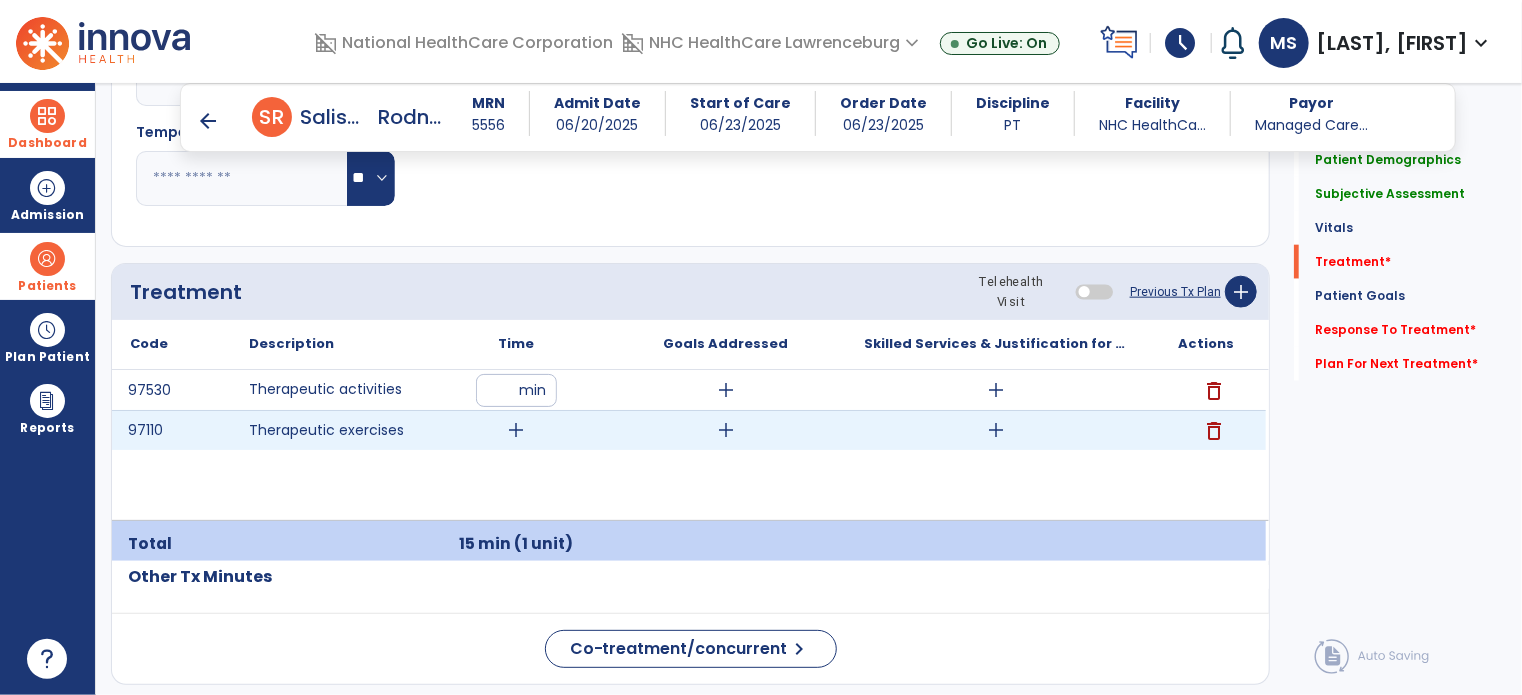 click on "add" at bounding box center [516, 430] 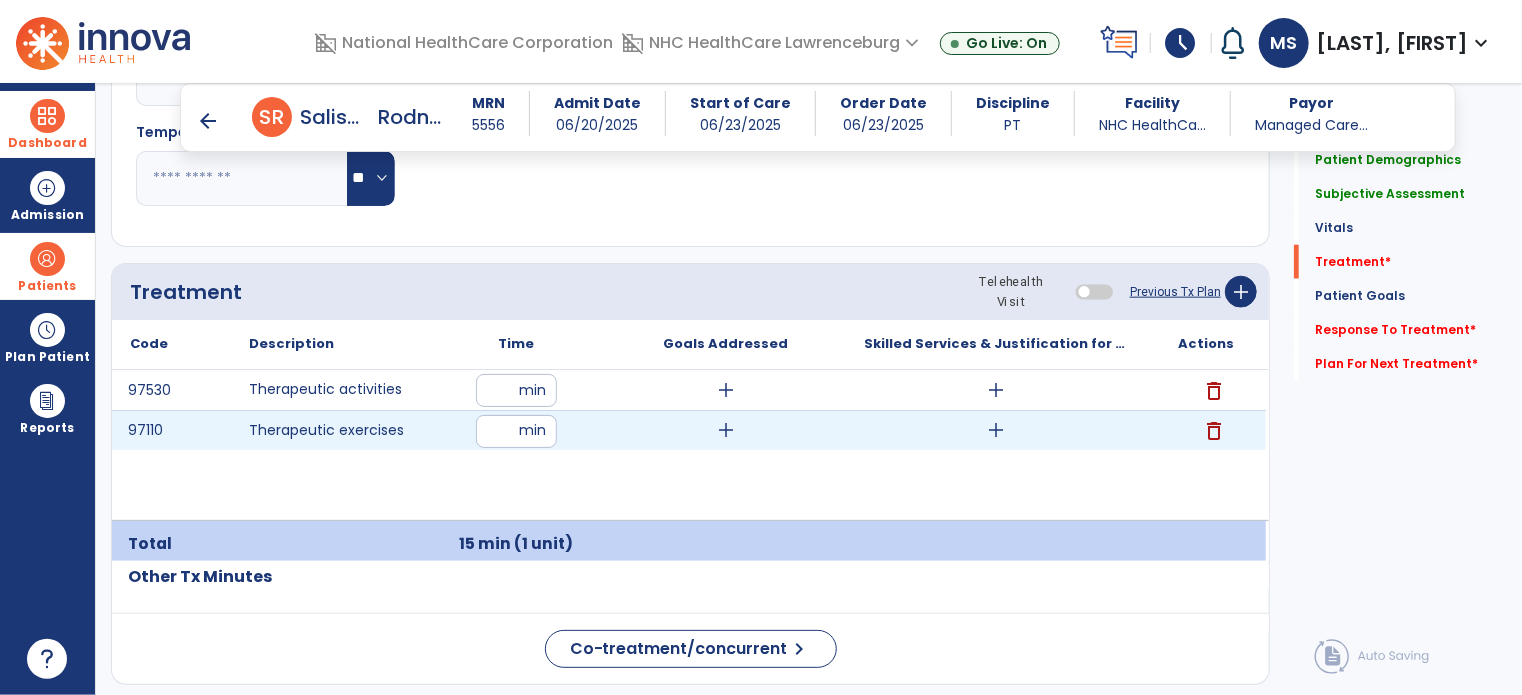 type on "**" 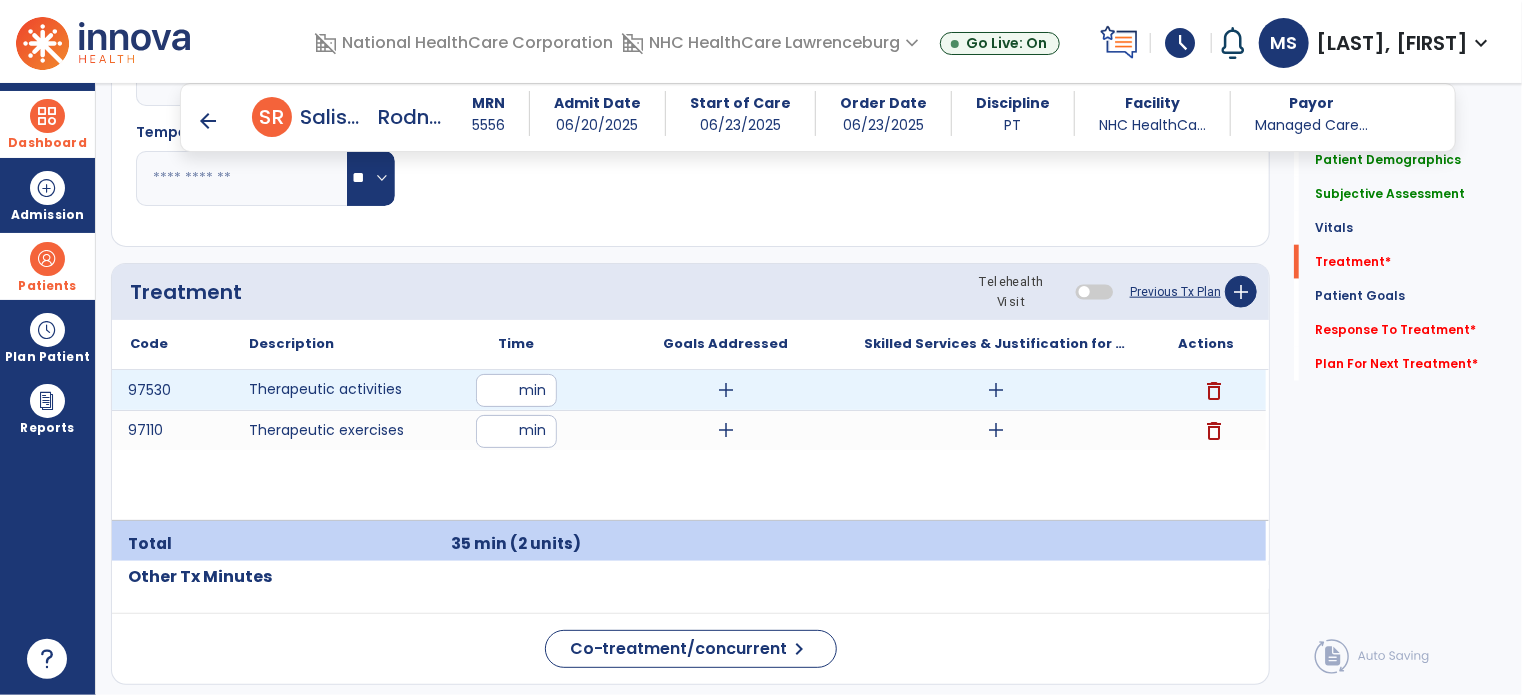click on "add" at bounding box center (996, 390) 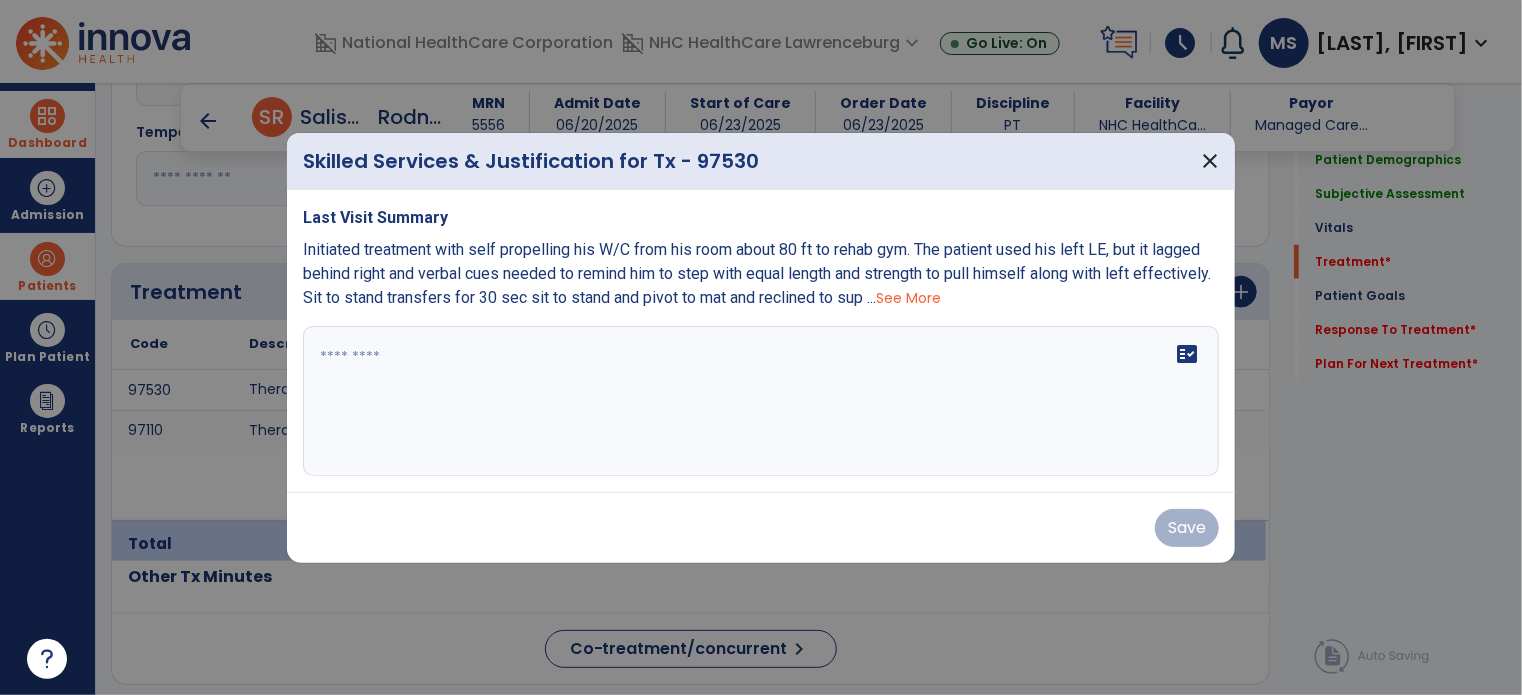 click on "fact_check" at bounding box center [761, 401] 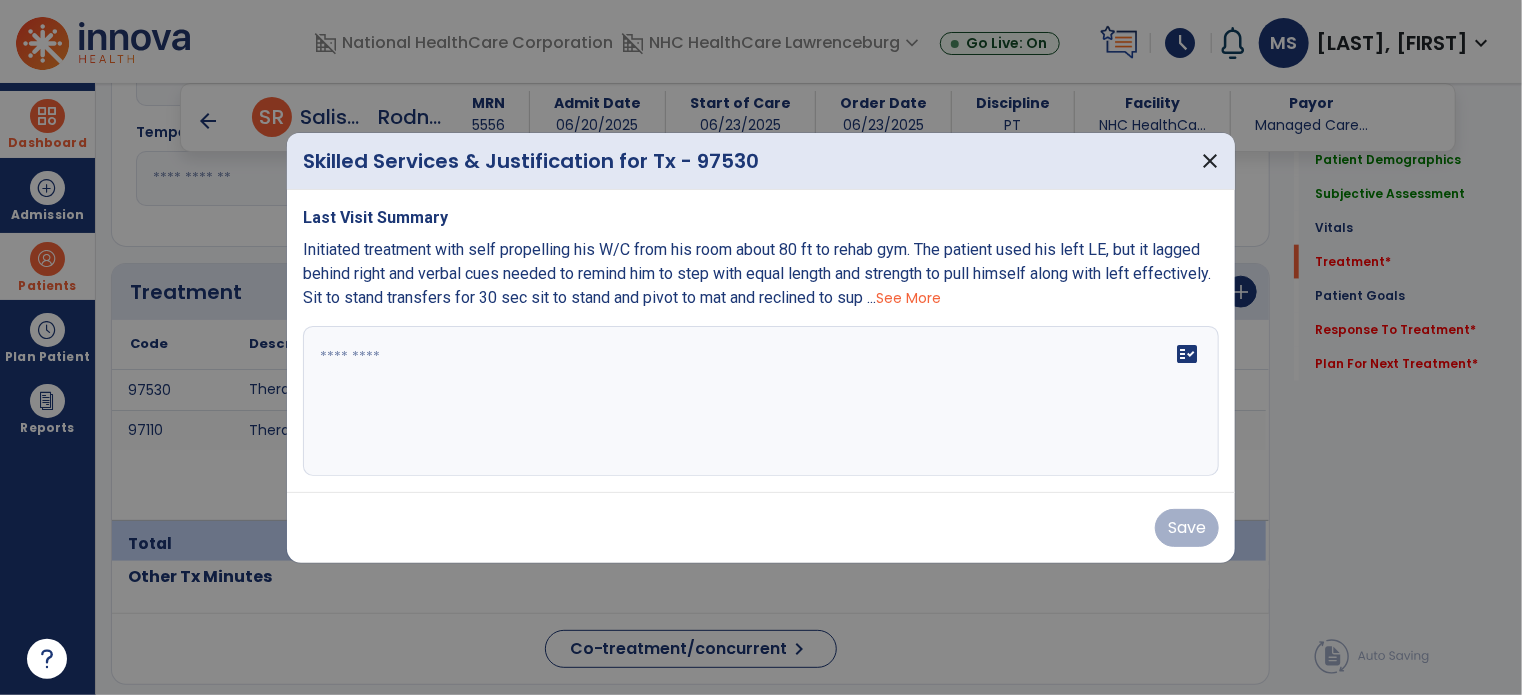 click on "See More" at bounding box center (908, 298) 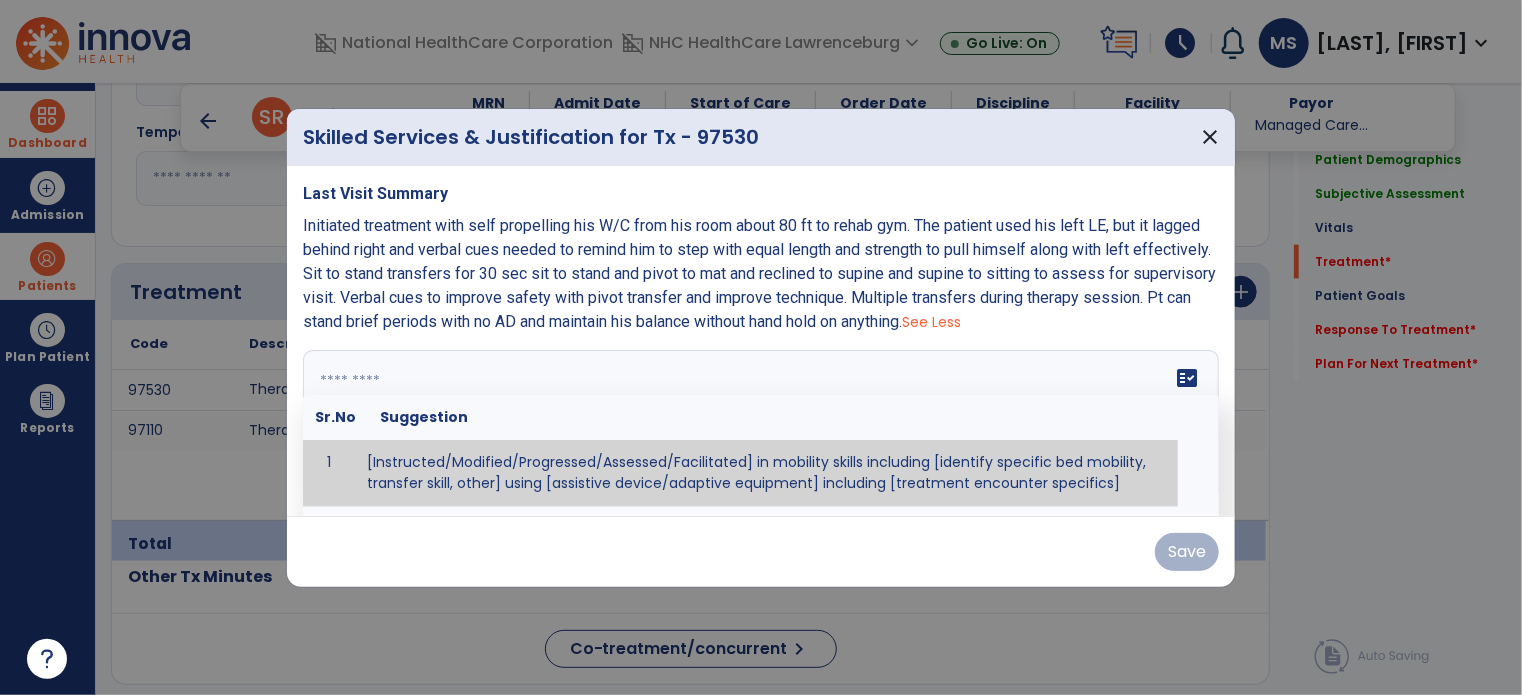 click on "fact_check  Sr.No Suggestion 1 [Instructed/Modified/Progressed/Assessed/Facilitated] in mobility skills including [identify specific bed mobility, transfer skill, other] using [assistive device/adaptive equipment] including [treatment encounter specifics]" at bounding box center (761, 425) 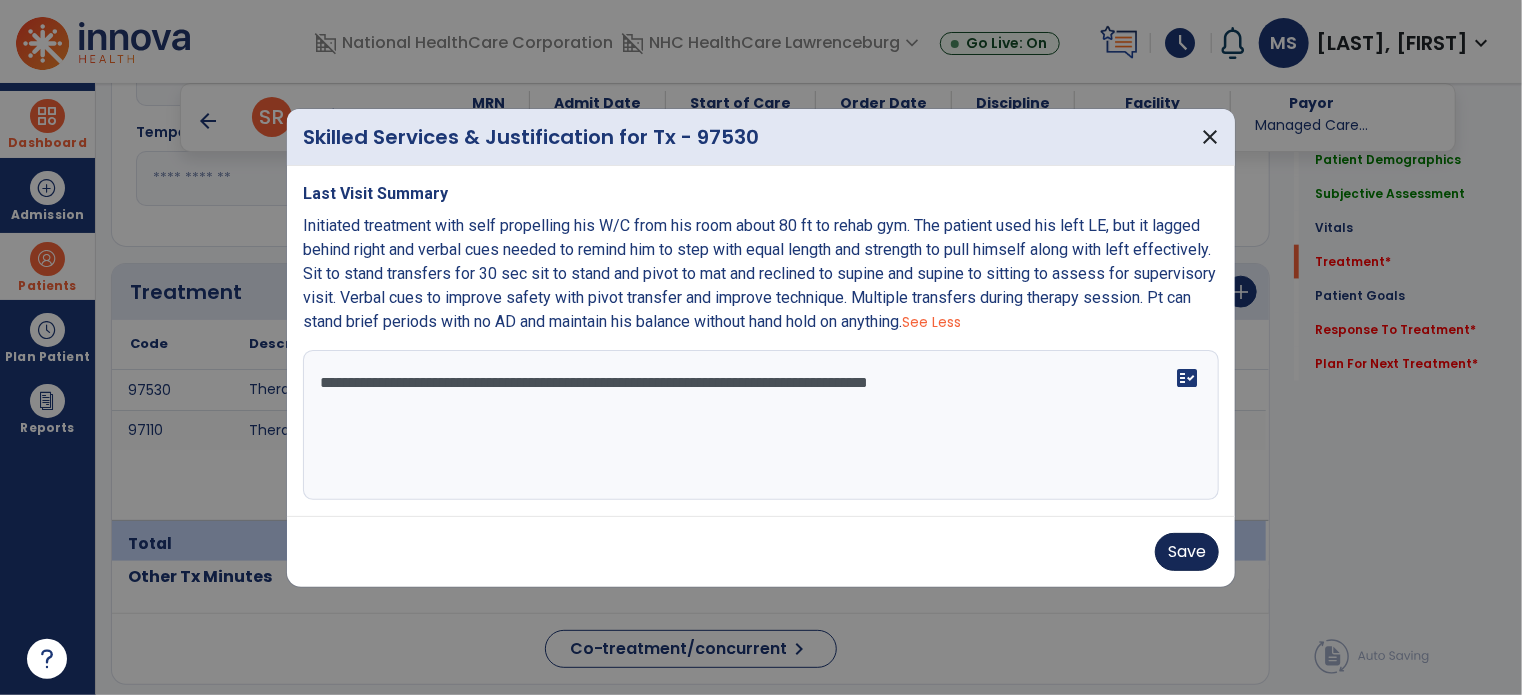 type on "**********" 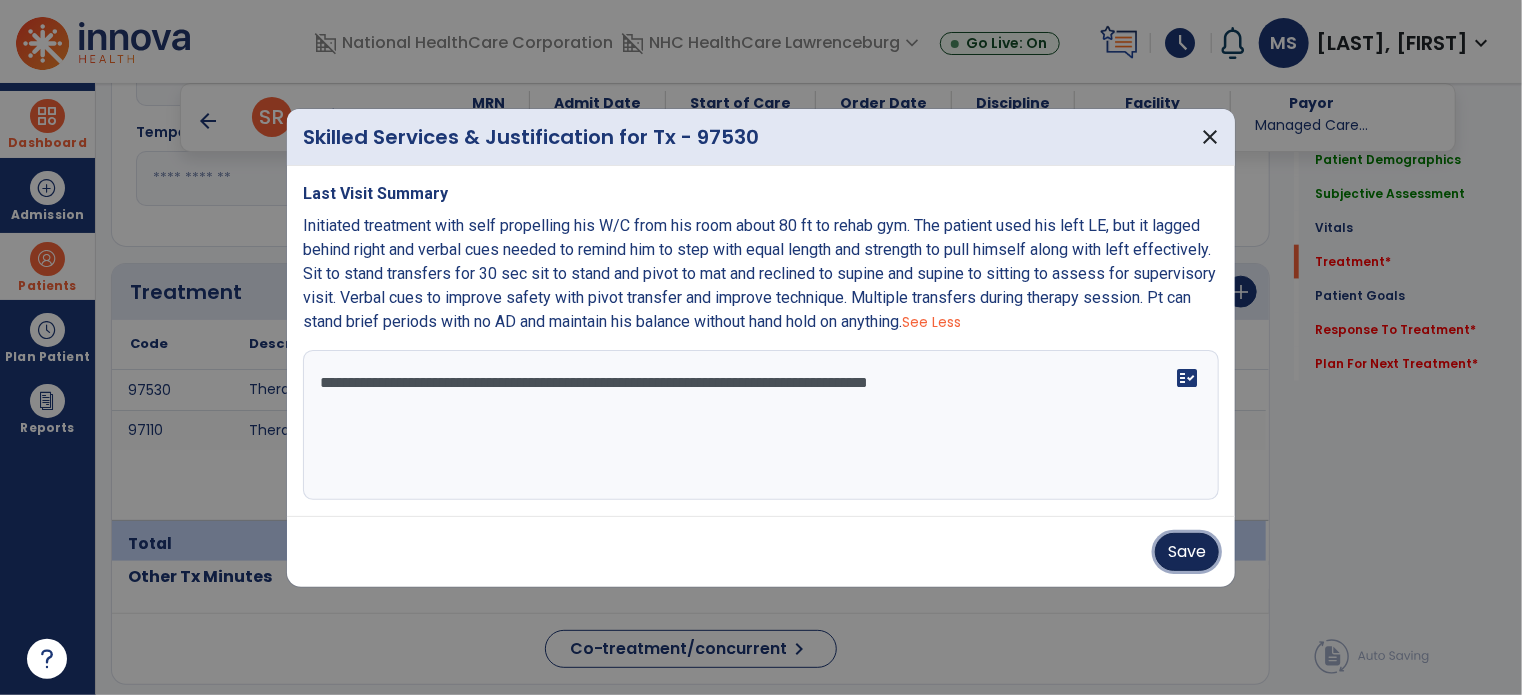 click on "Save" at bounding box center [1187, 552] 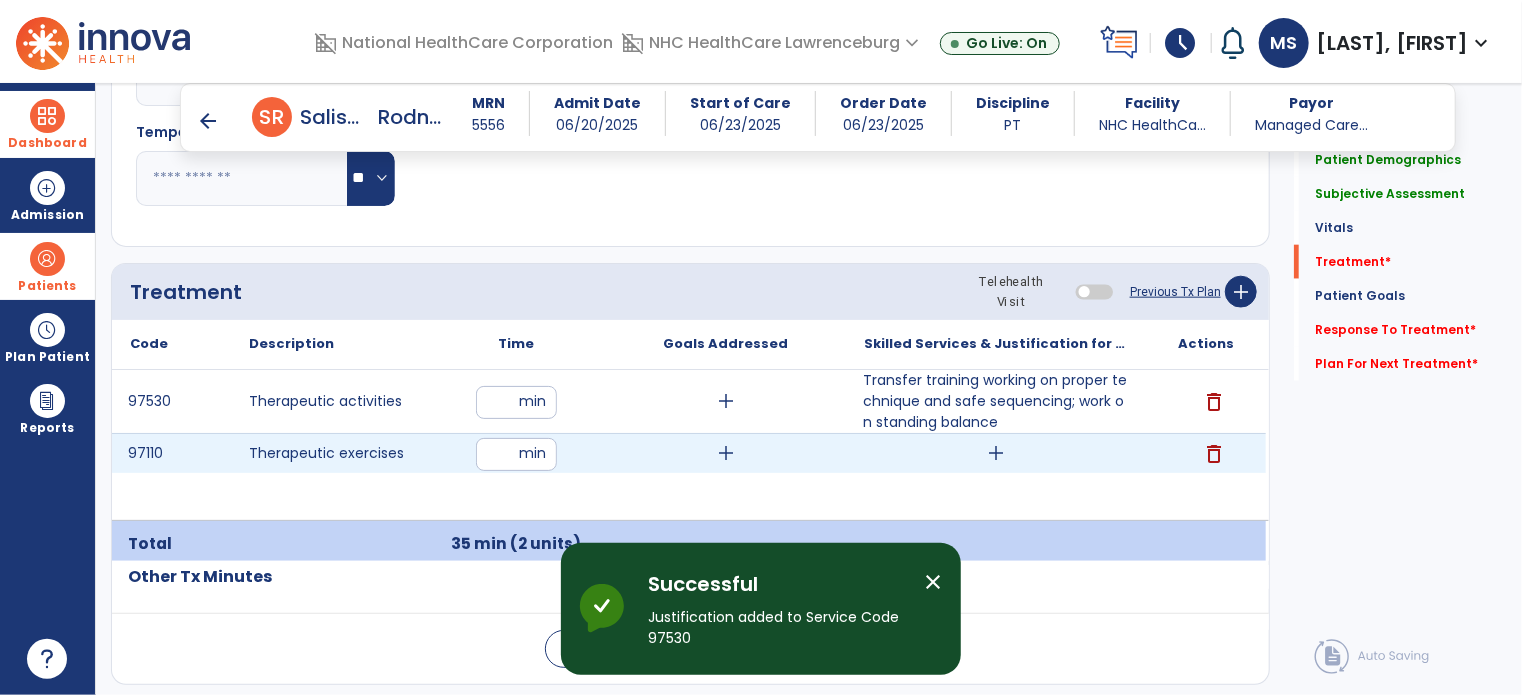 click on "add" at bounding box center (996, 453) 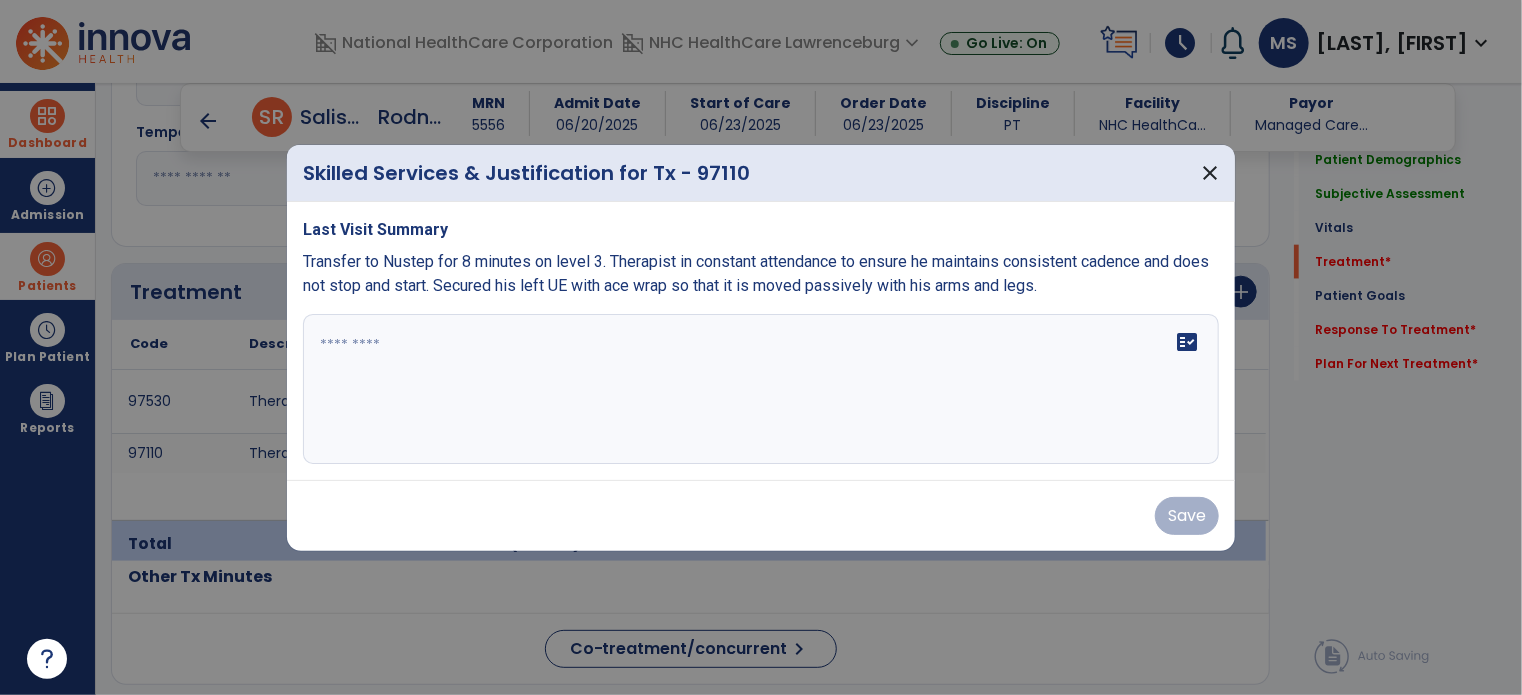 click on "fact_check" at bounding box center [761, 389] 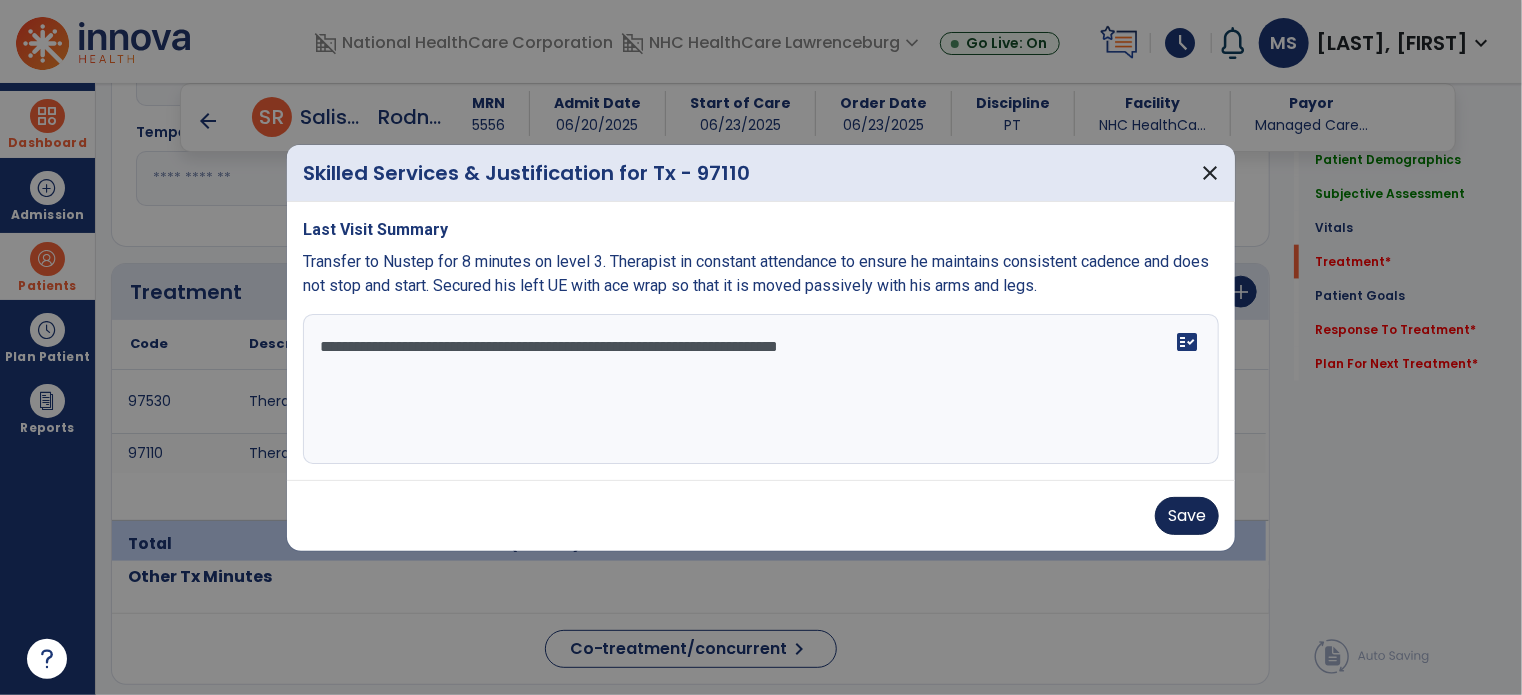 type on "**********" 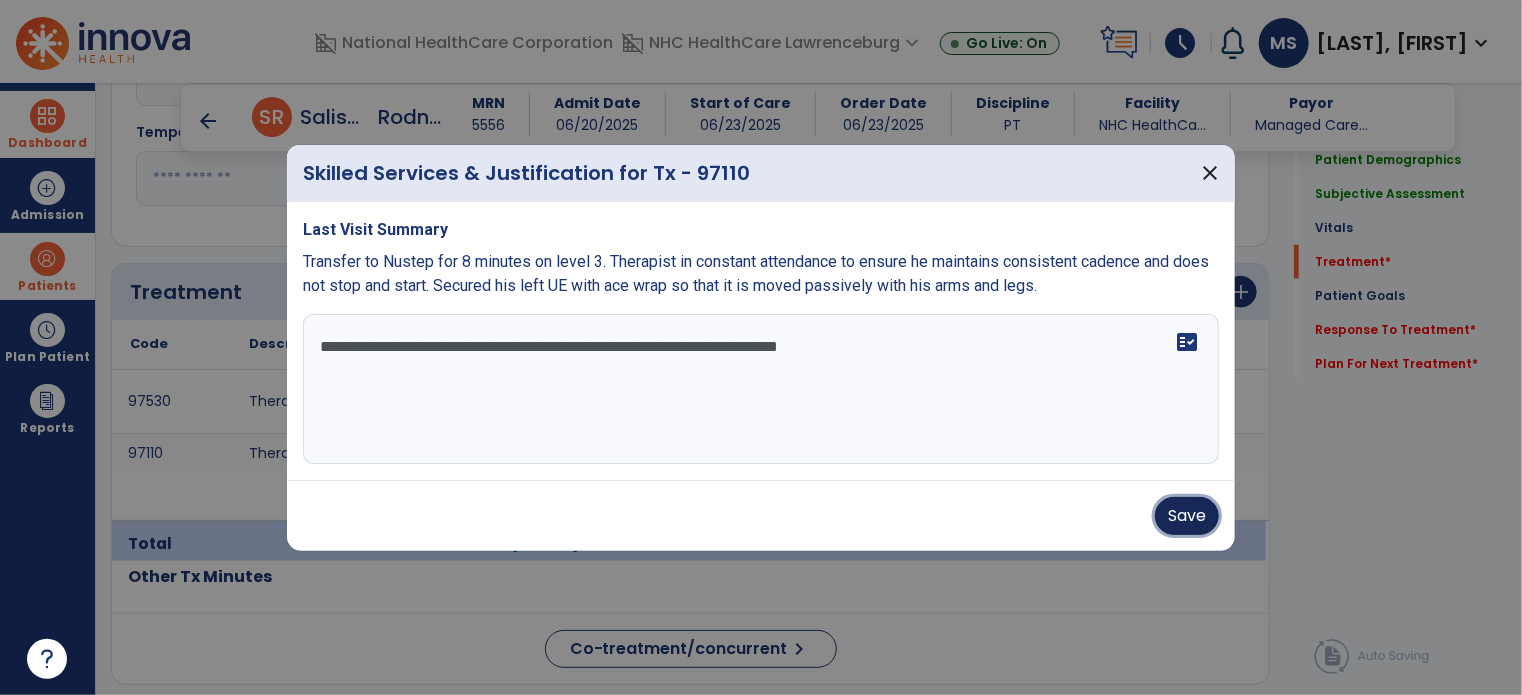 click on "Save" at bounding box center (1187, 516) 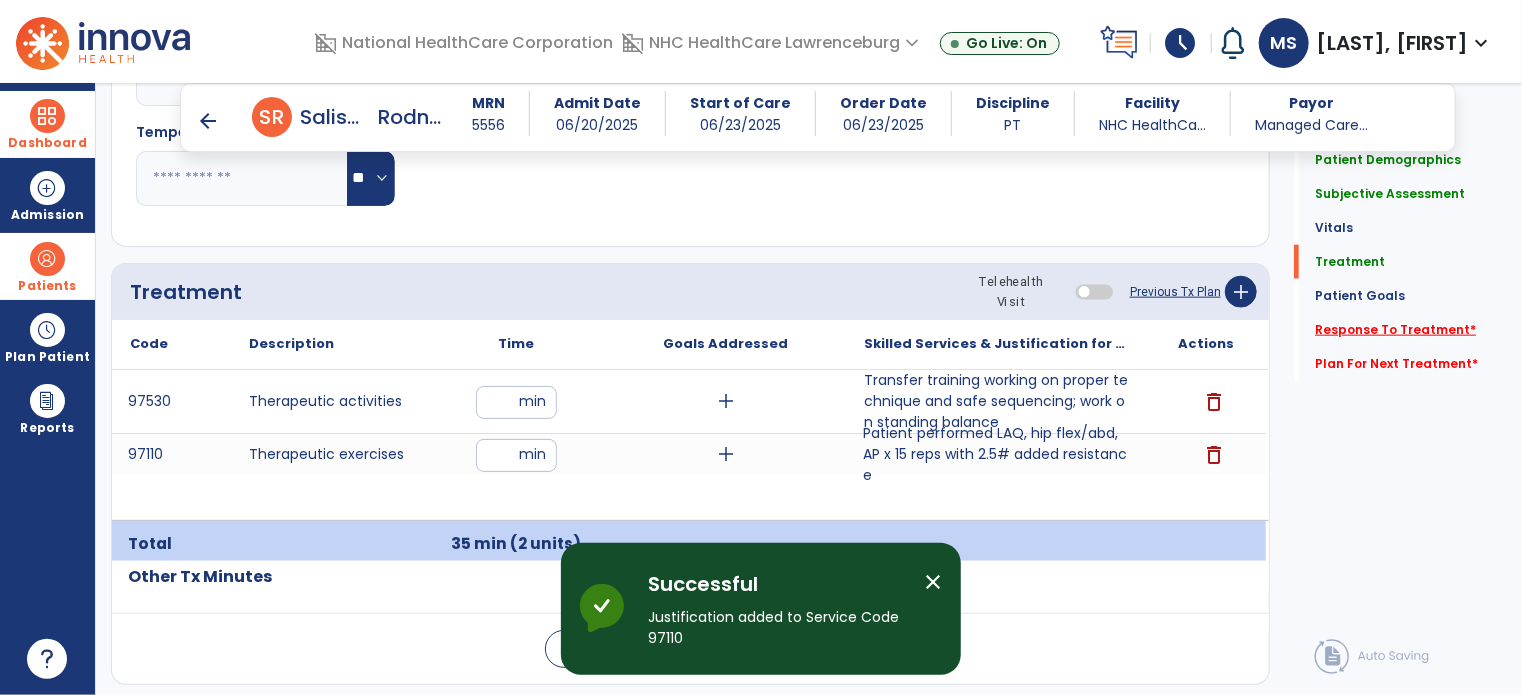 click on "Response To Treatment   *" 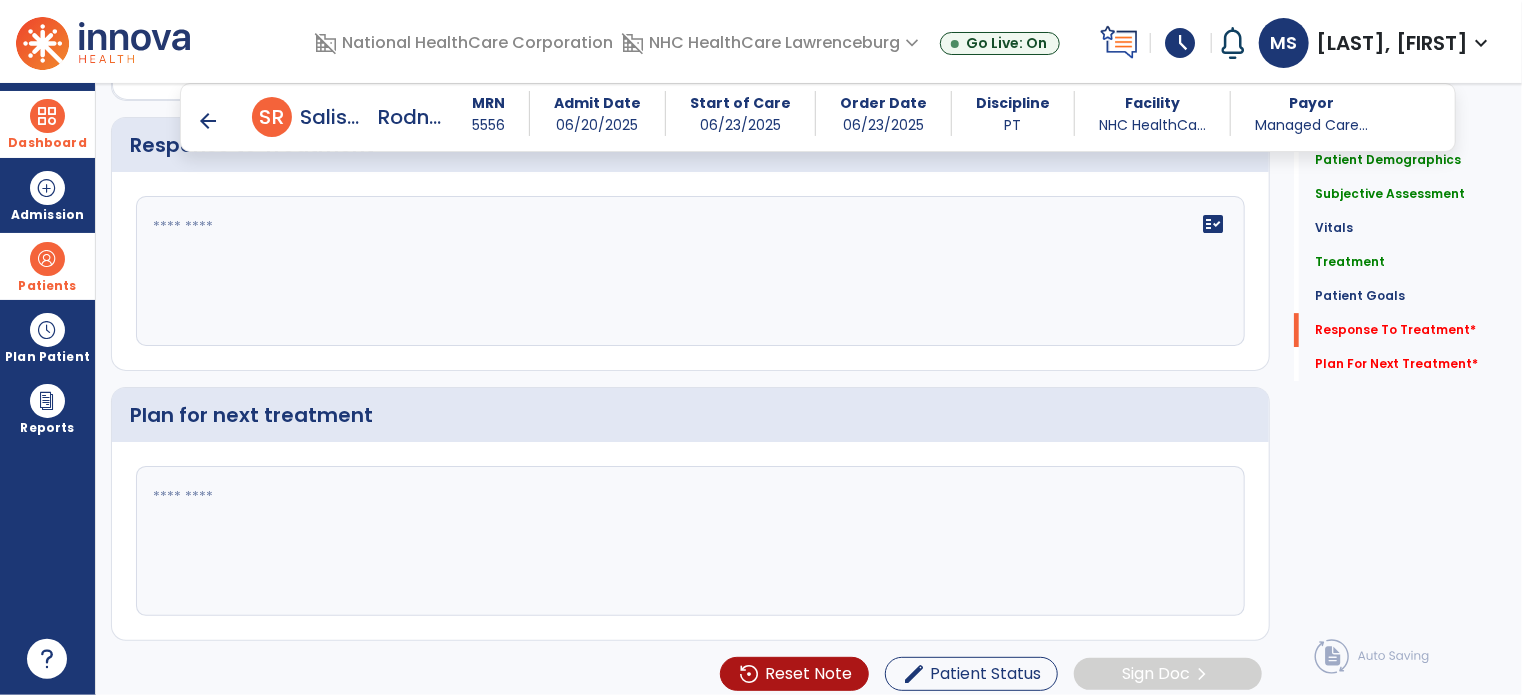 scroll, scrollTop: 3125, scrollLeft: 0, axis: vertical 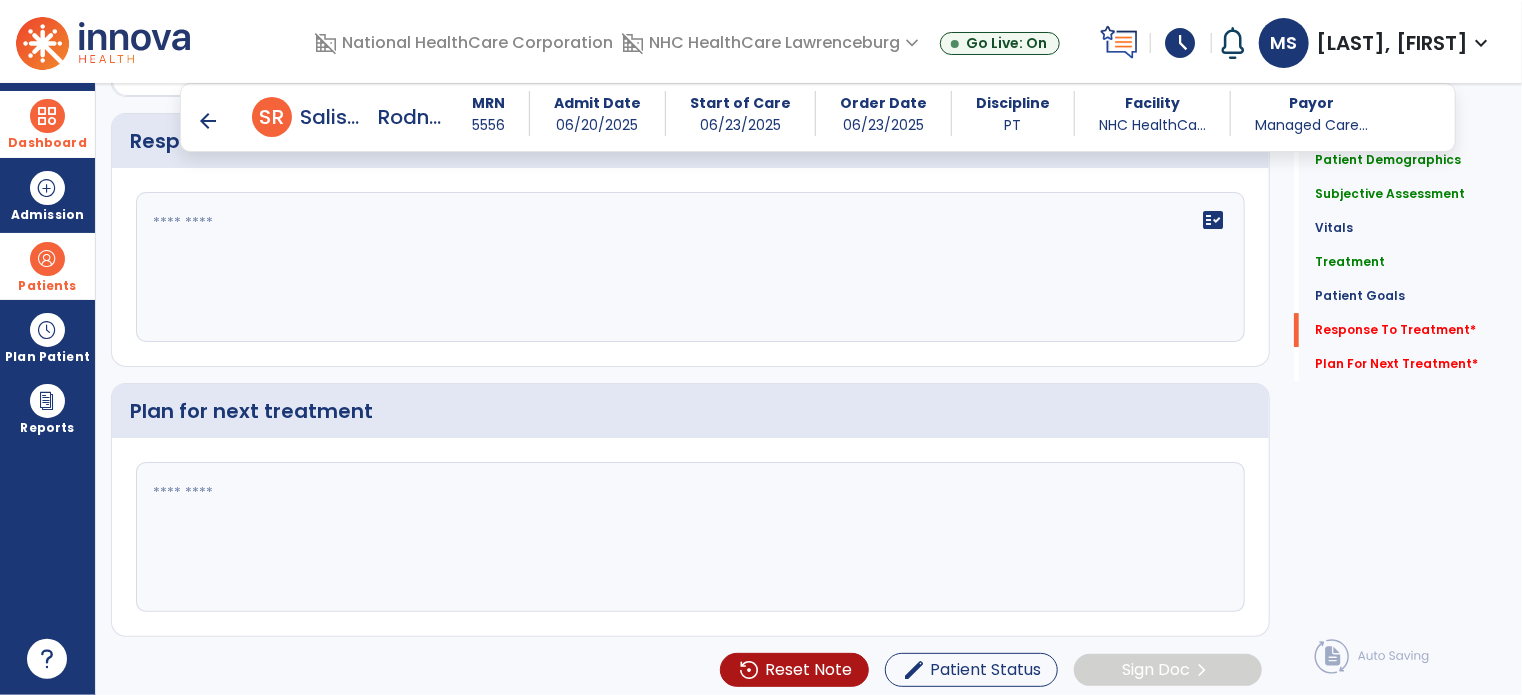 click 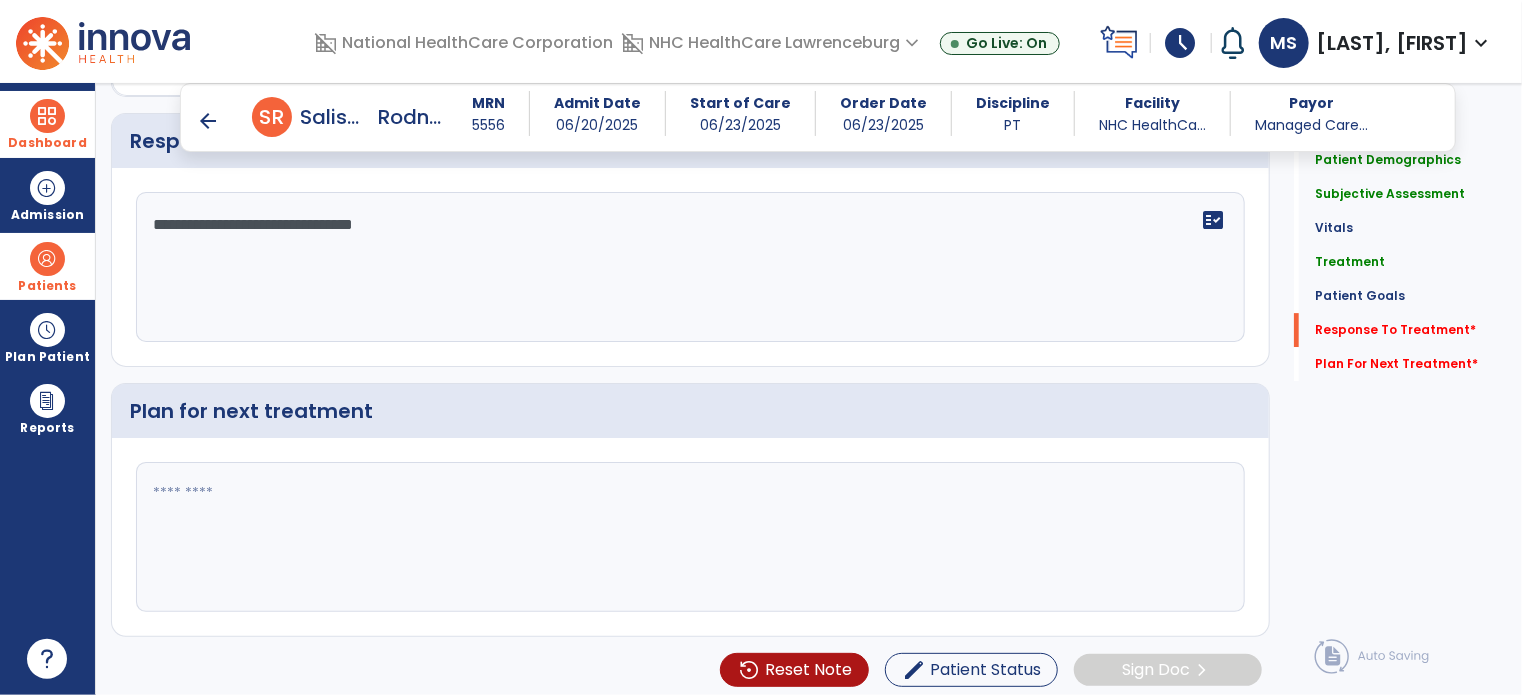 type on "**********" 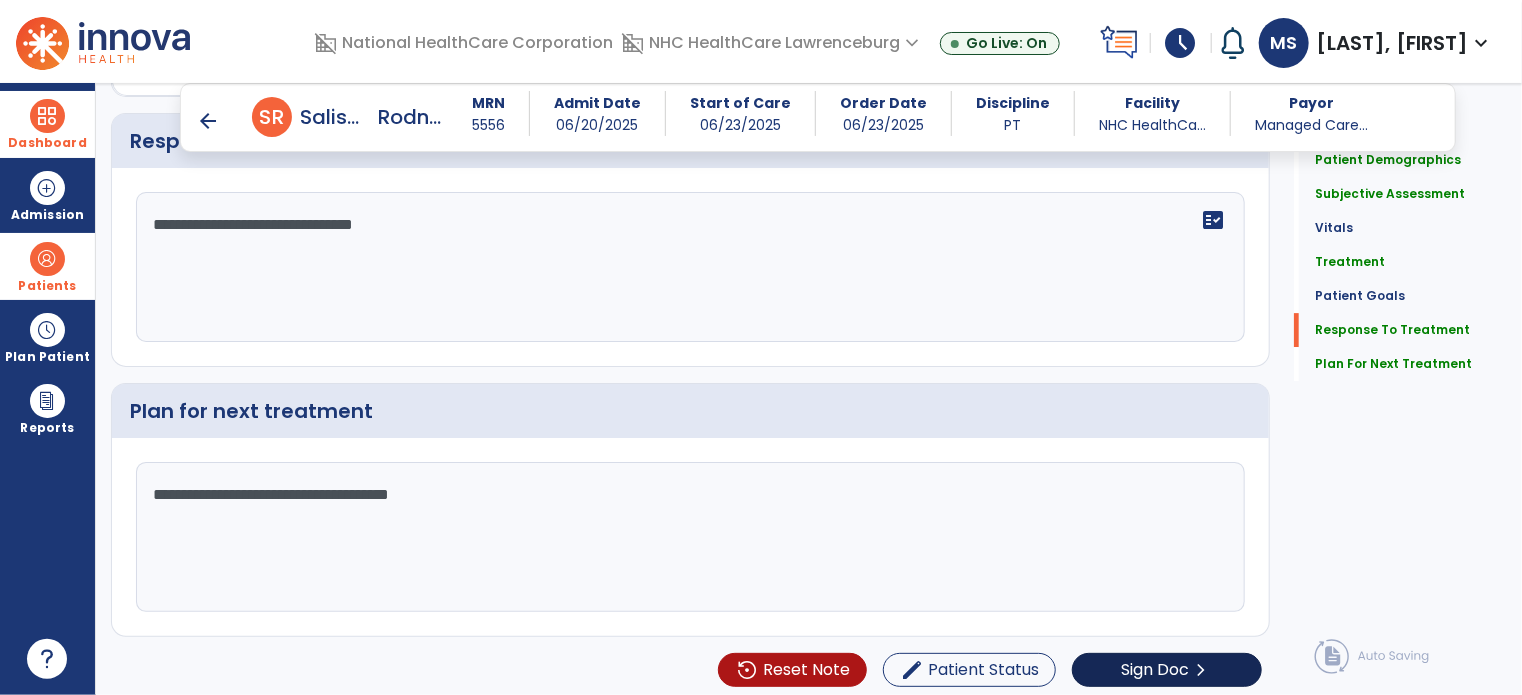type on "**********" 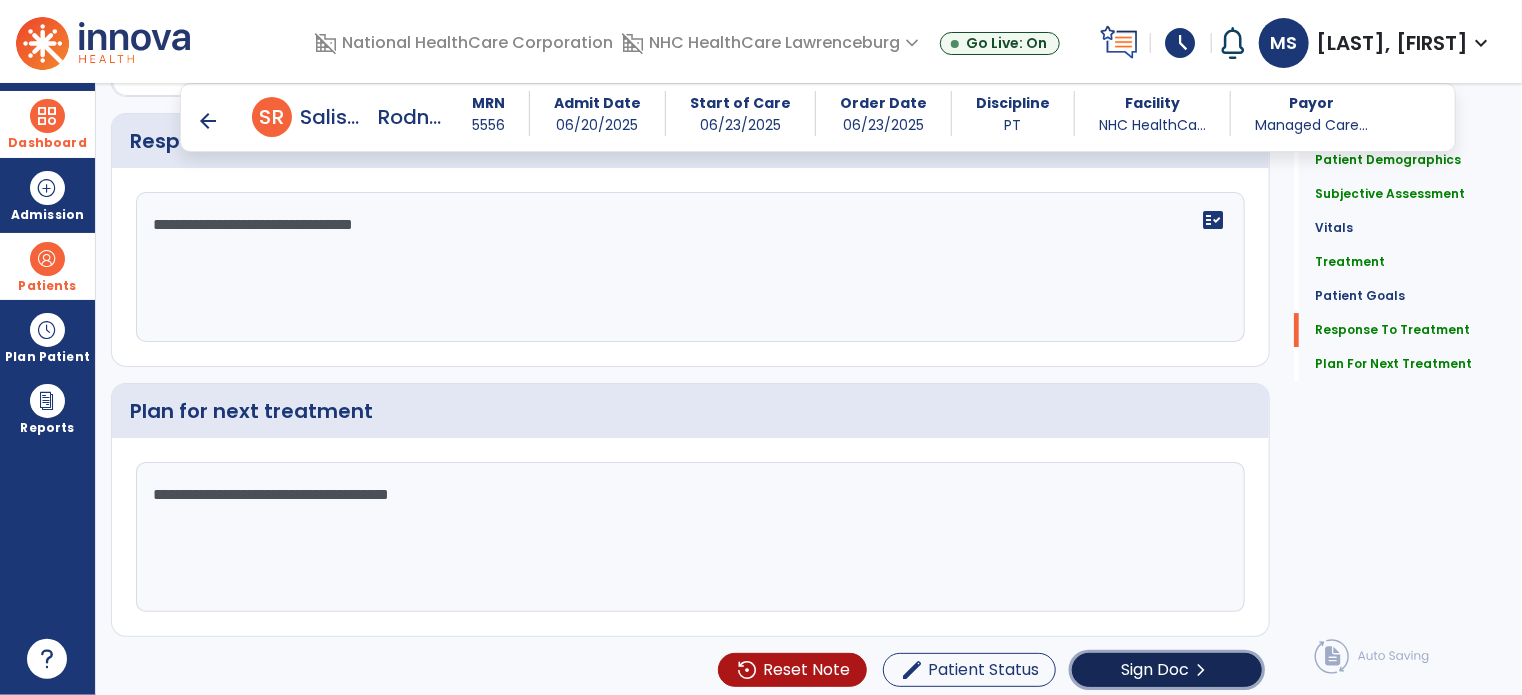 click on "Sign Doc" 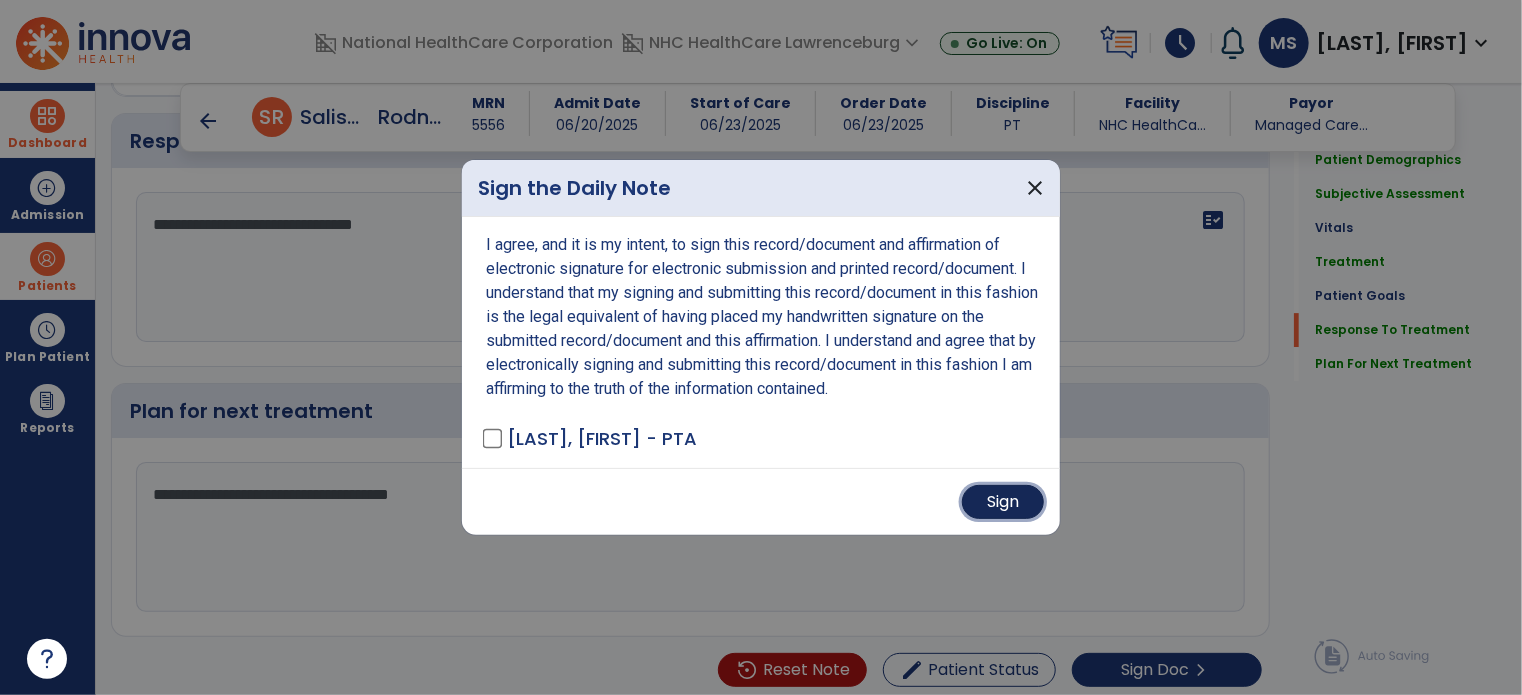 click on "Sign" at bounding box center [1003, 502] 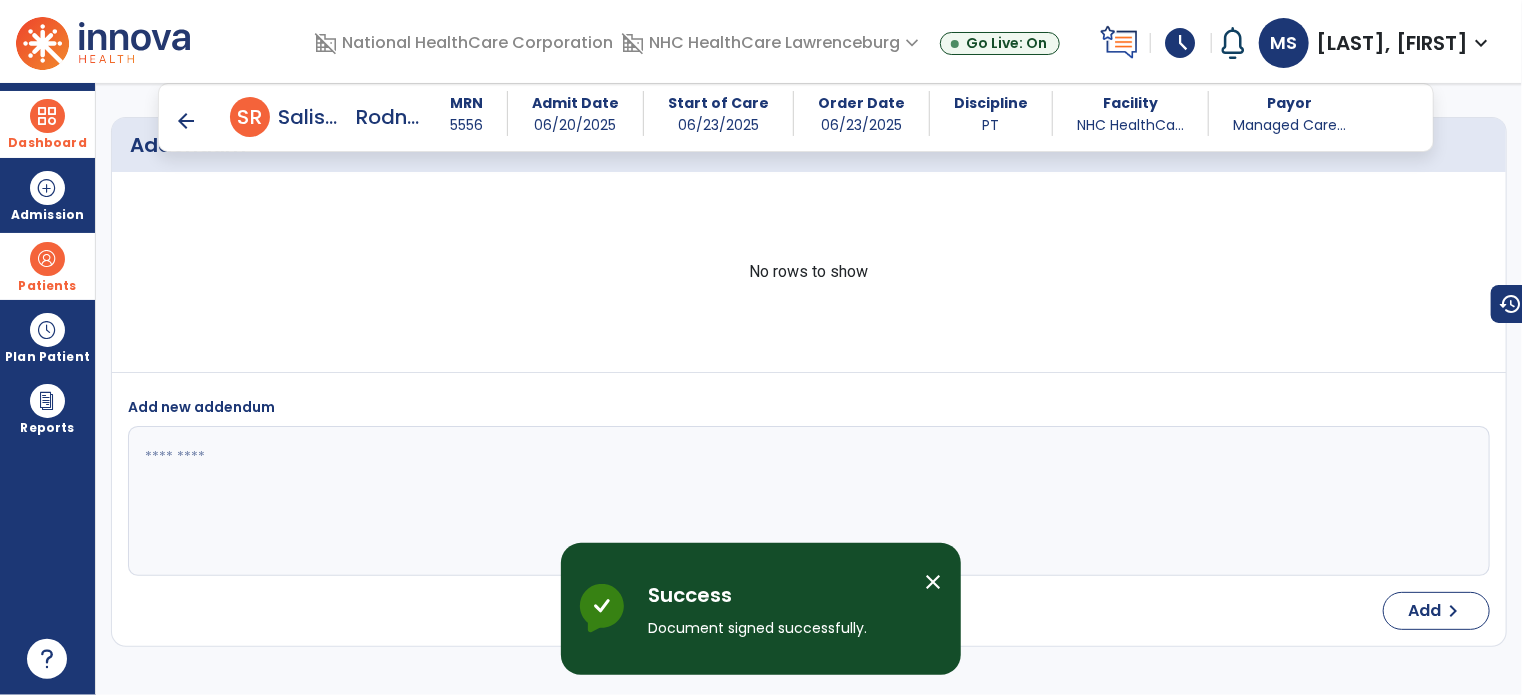 scroll, scrollTop: 3895, scrollLeft: 0, axis: vertical 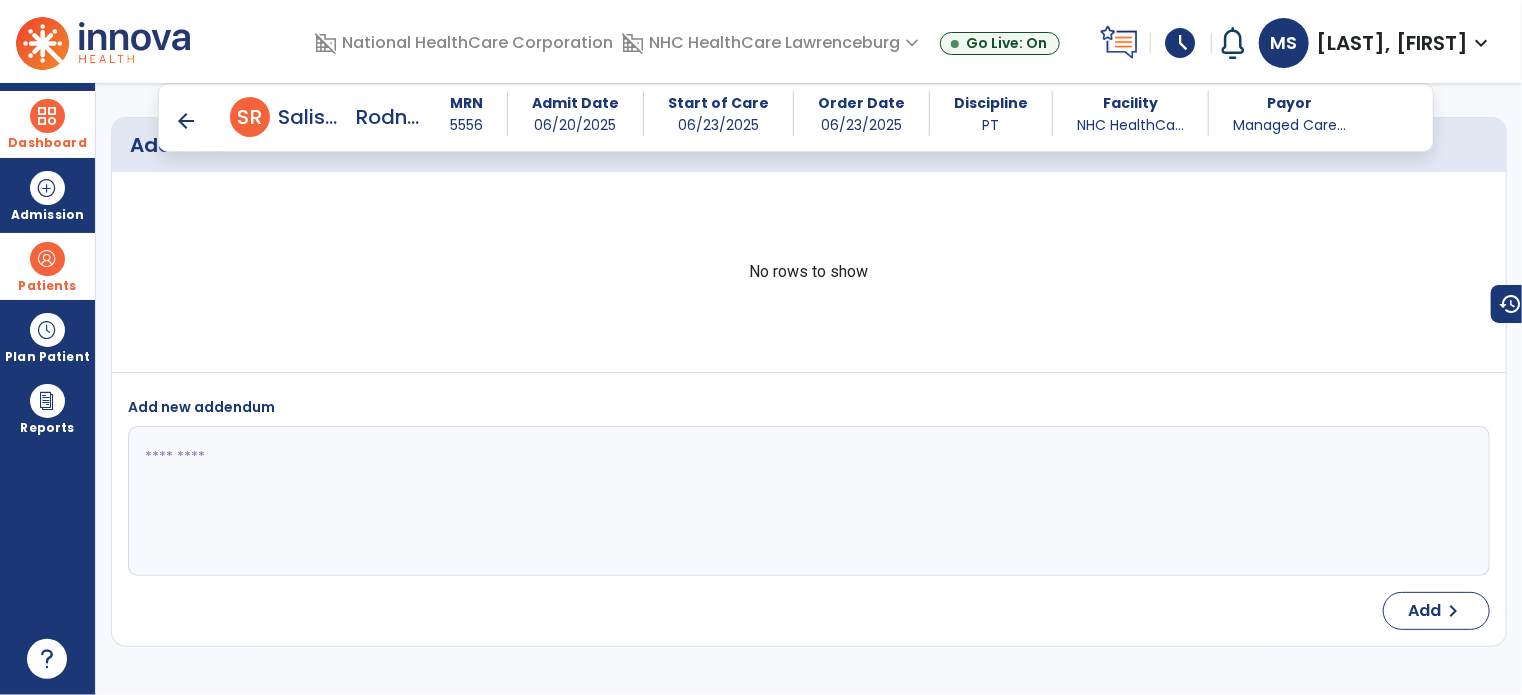 click on "arrow_back" at bounding box center [186, 121] 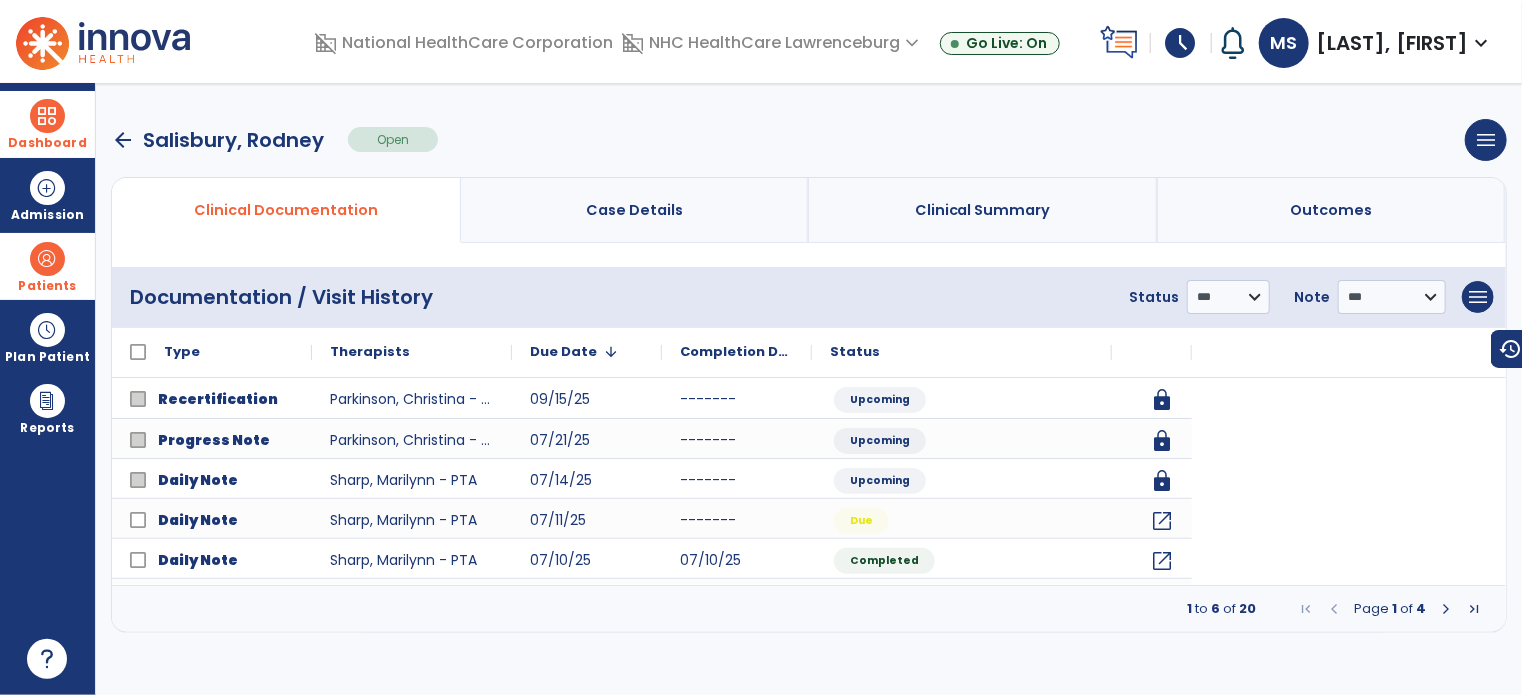 scroll, scrollTop: 0, scrollLeft: 0, axis: both 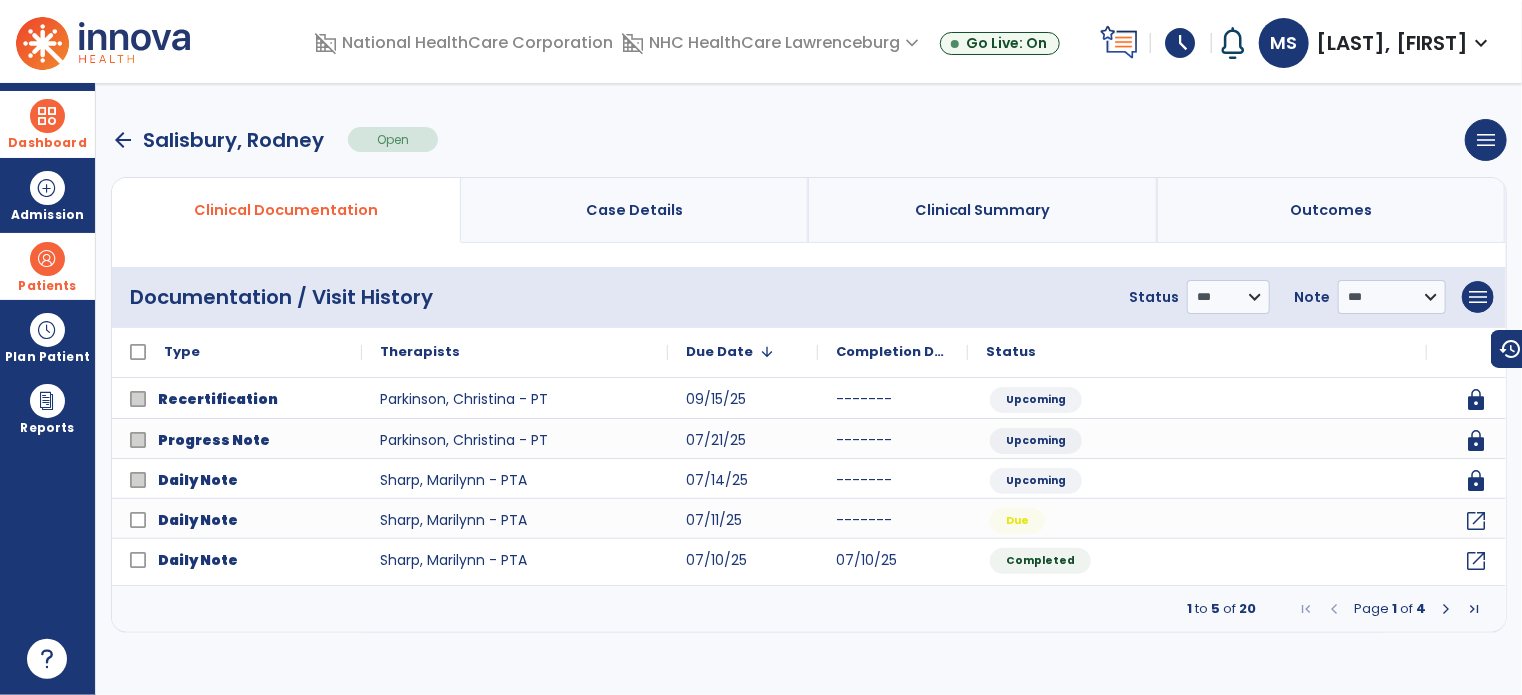 drag, startPoint x: 182, startPoint y: 124, endPoint x: 148, endPoint y: 147, distance: 41.04875 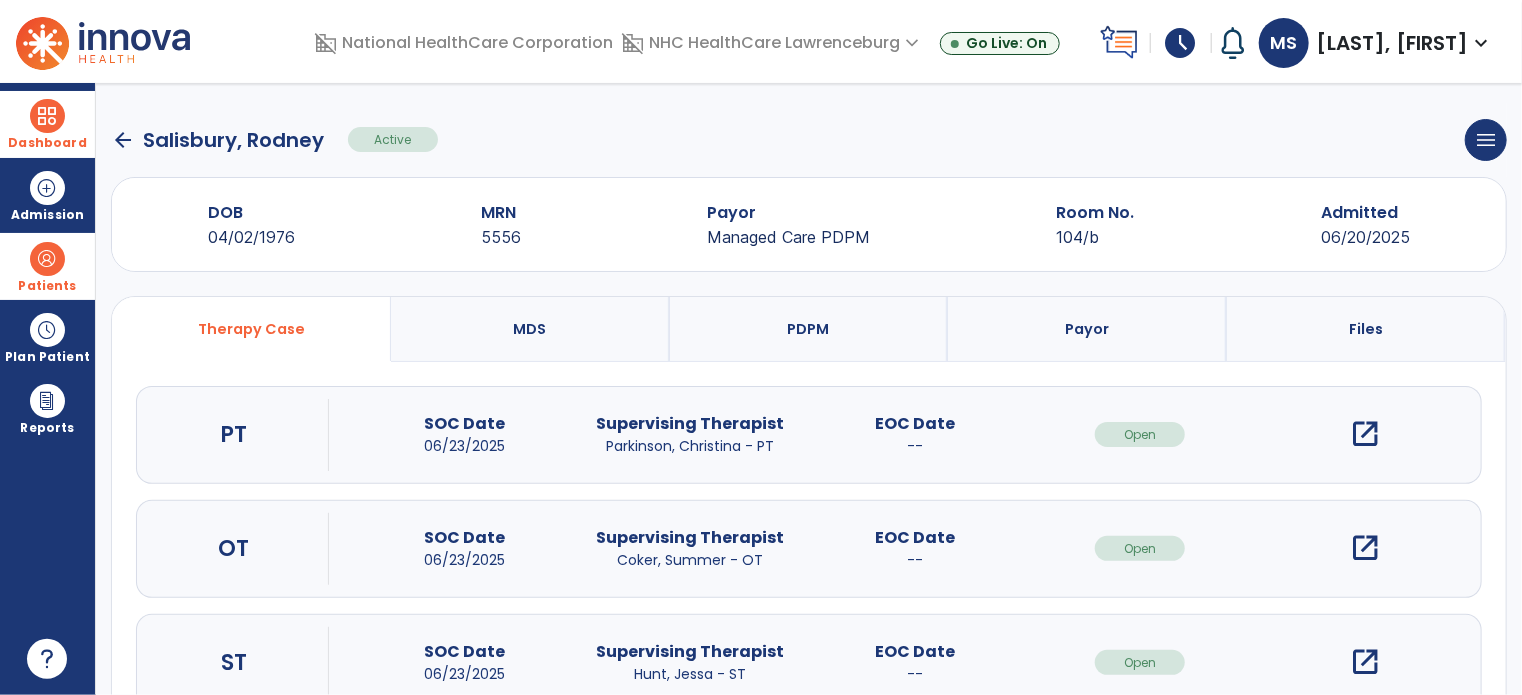 click on "arrow_back" 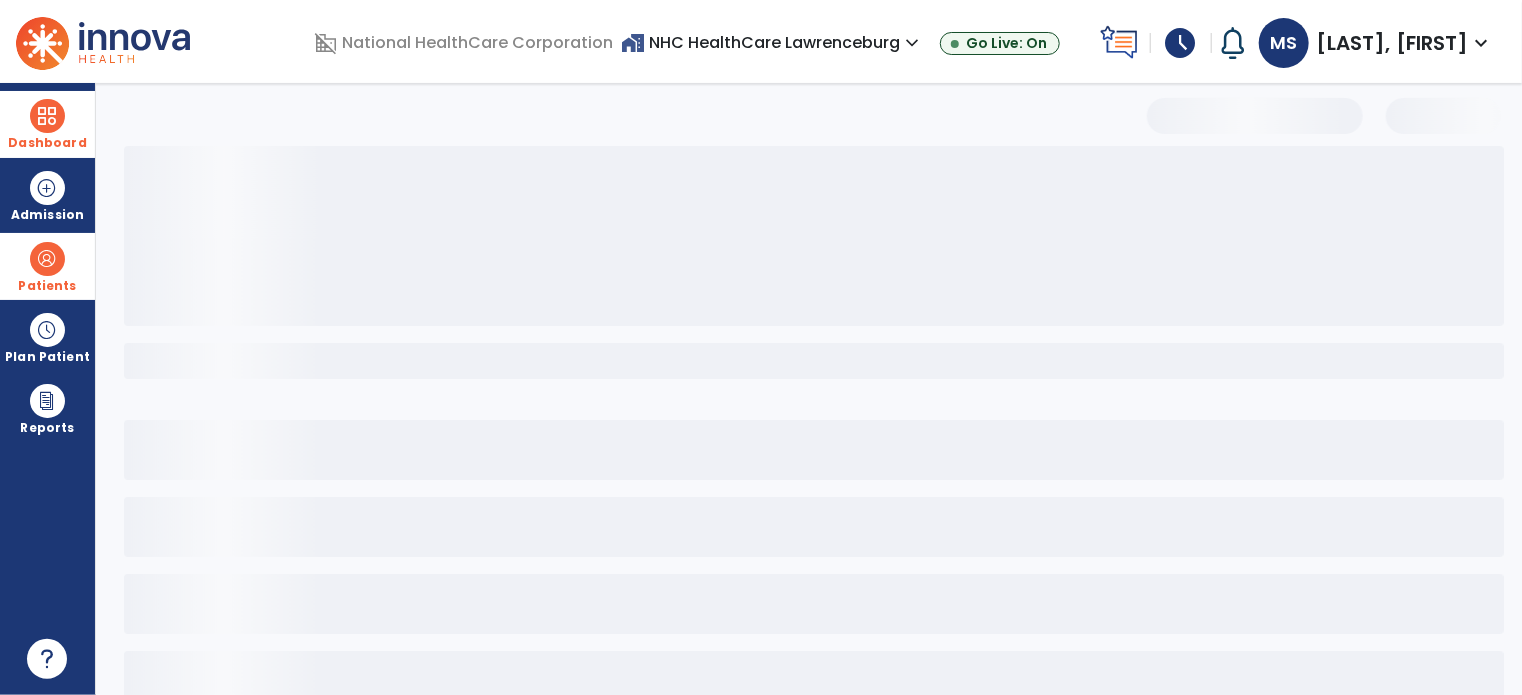 select on "***" 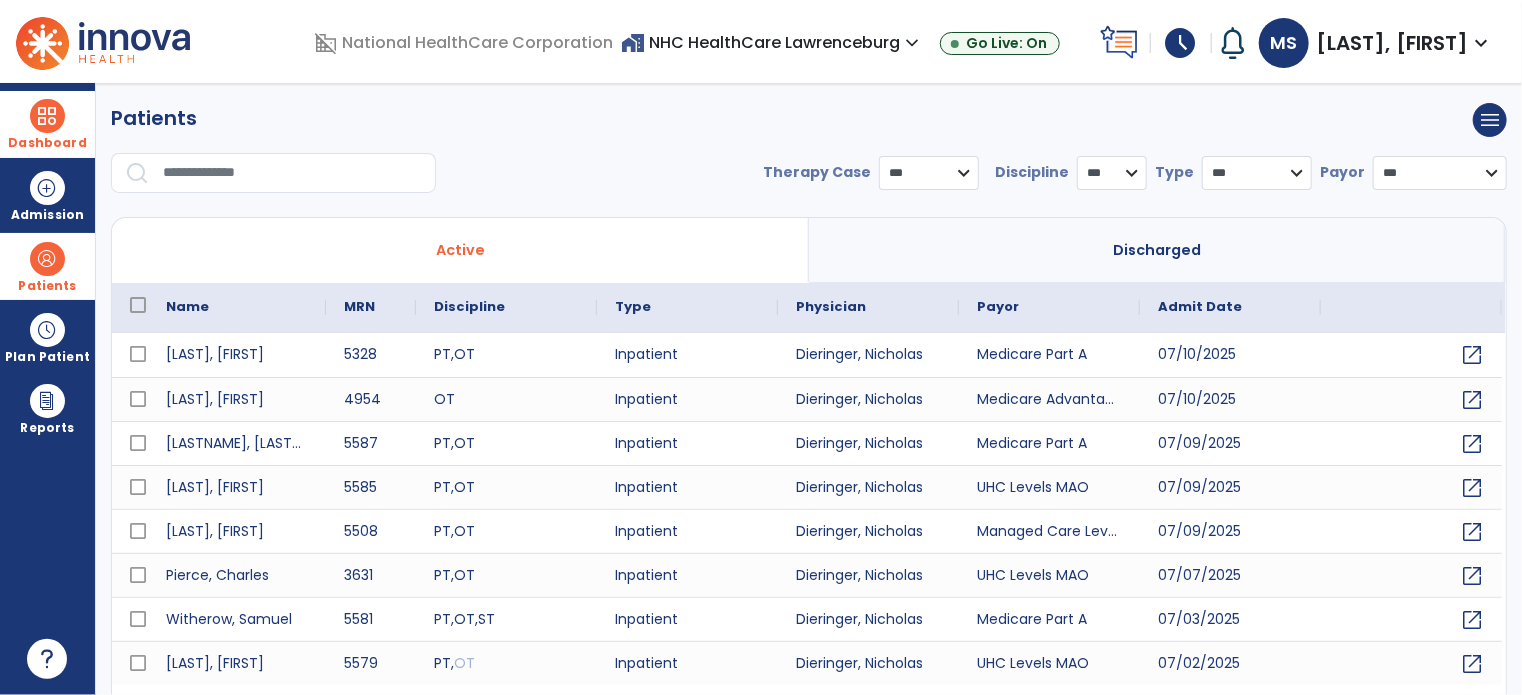 drag, startPoint x: 8, startPoint y: 116, endPoint x: 60, endPoint y: 116, distance: 52 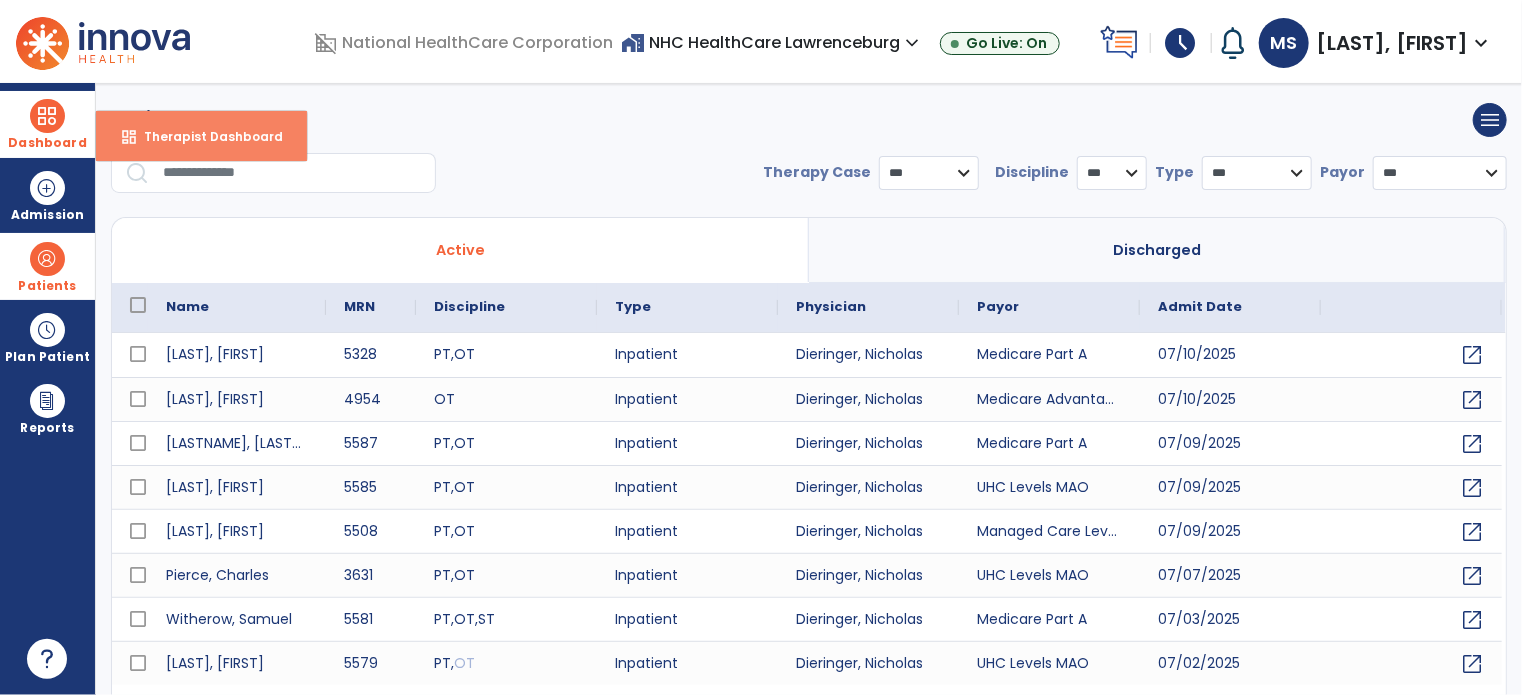 click on "dashboard  Therapist Dashboard" at bounding box center (201, 136) 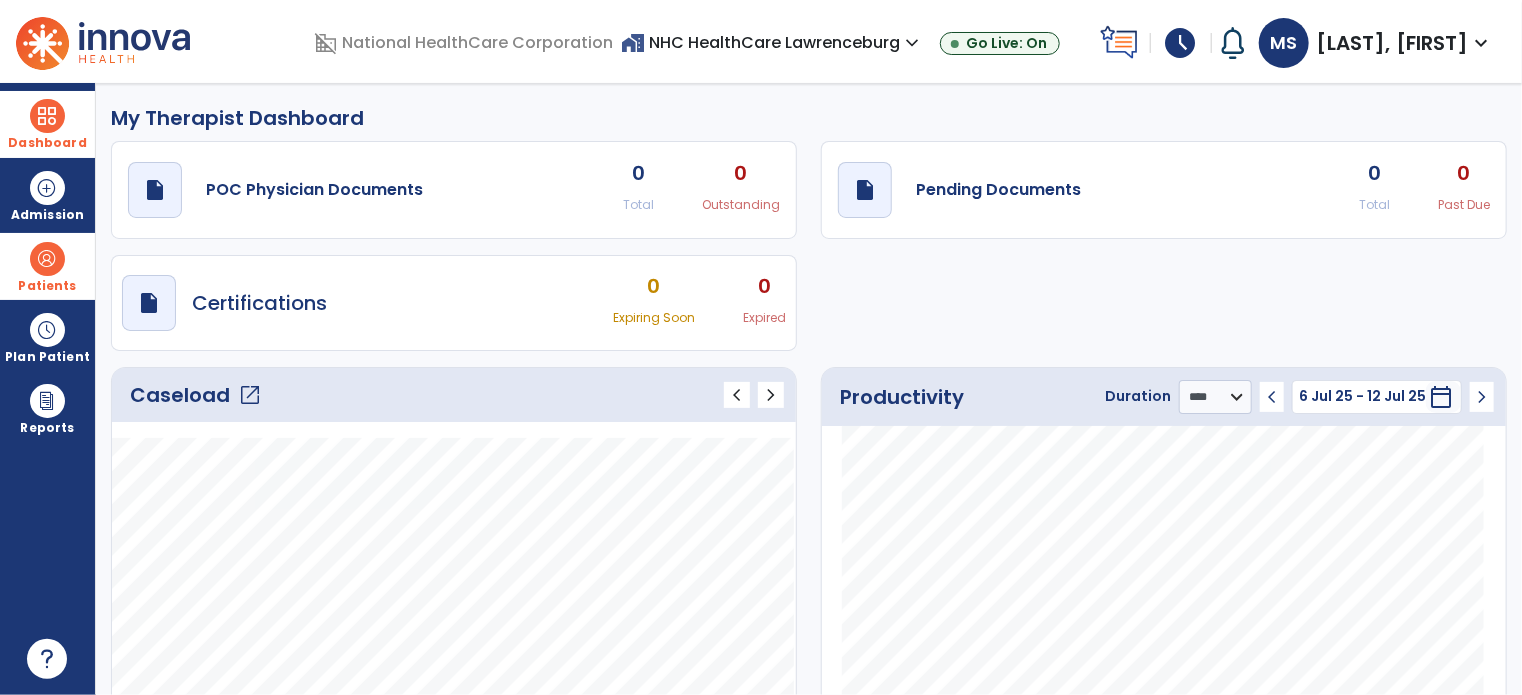 click on "Caseload   open_in_new" 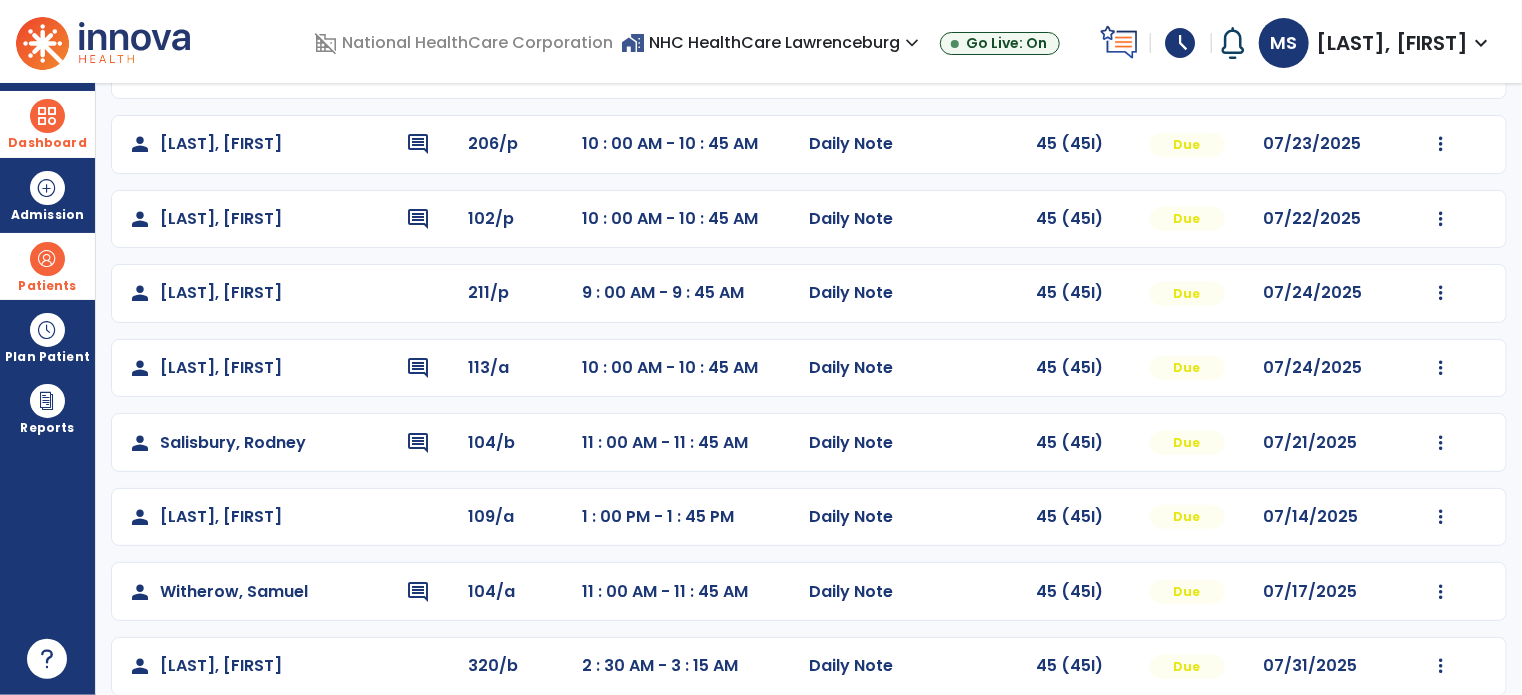 scroll, scrollTop: 541, scrollLeft: 0, axis: vertical 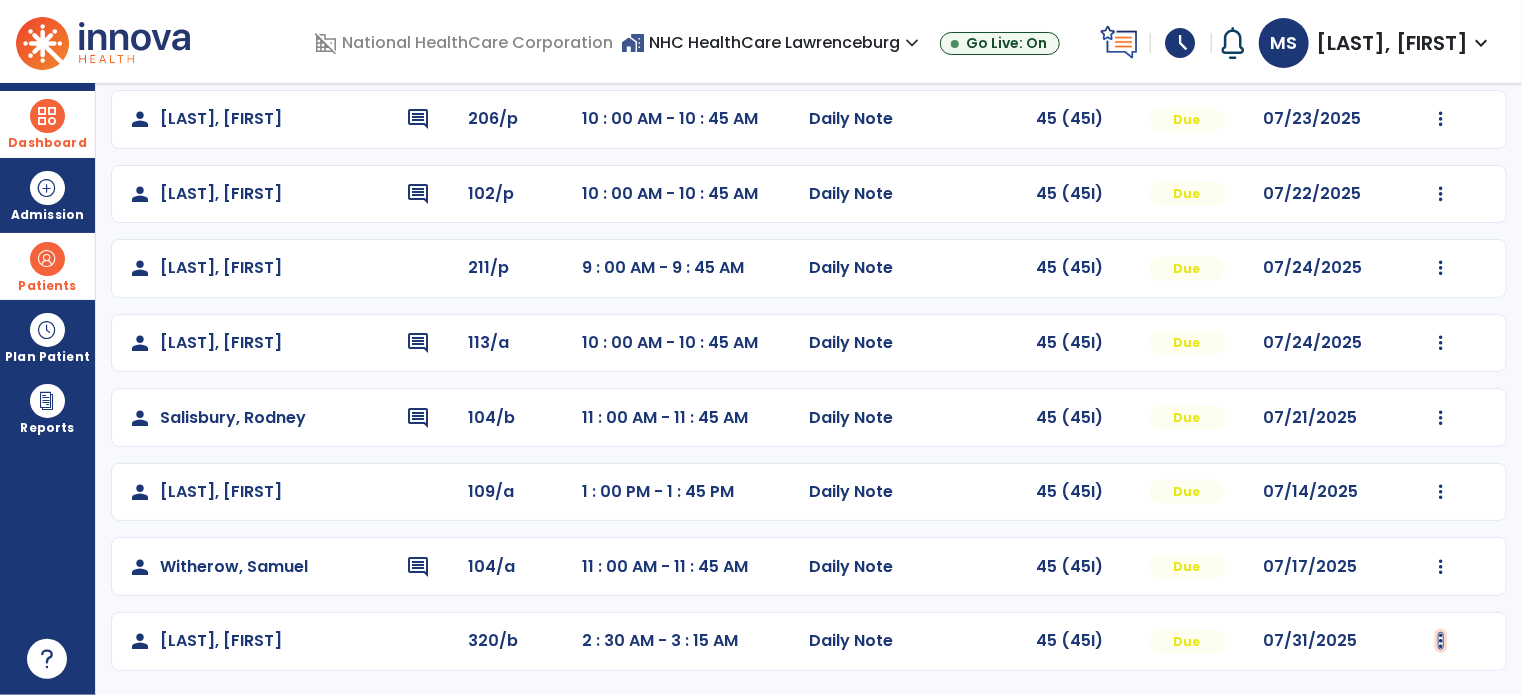click at bounding box center [1441, -179] 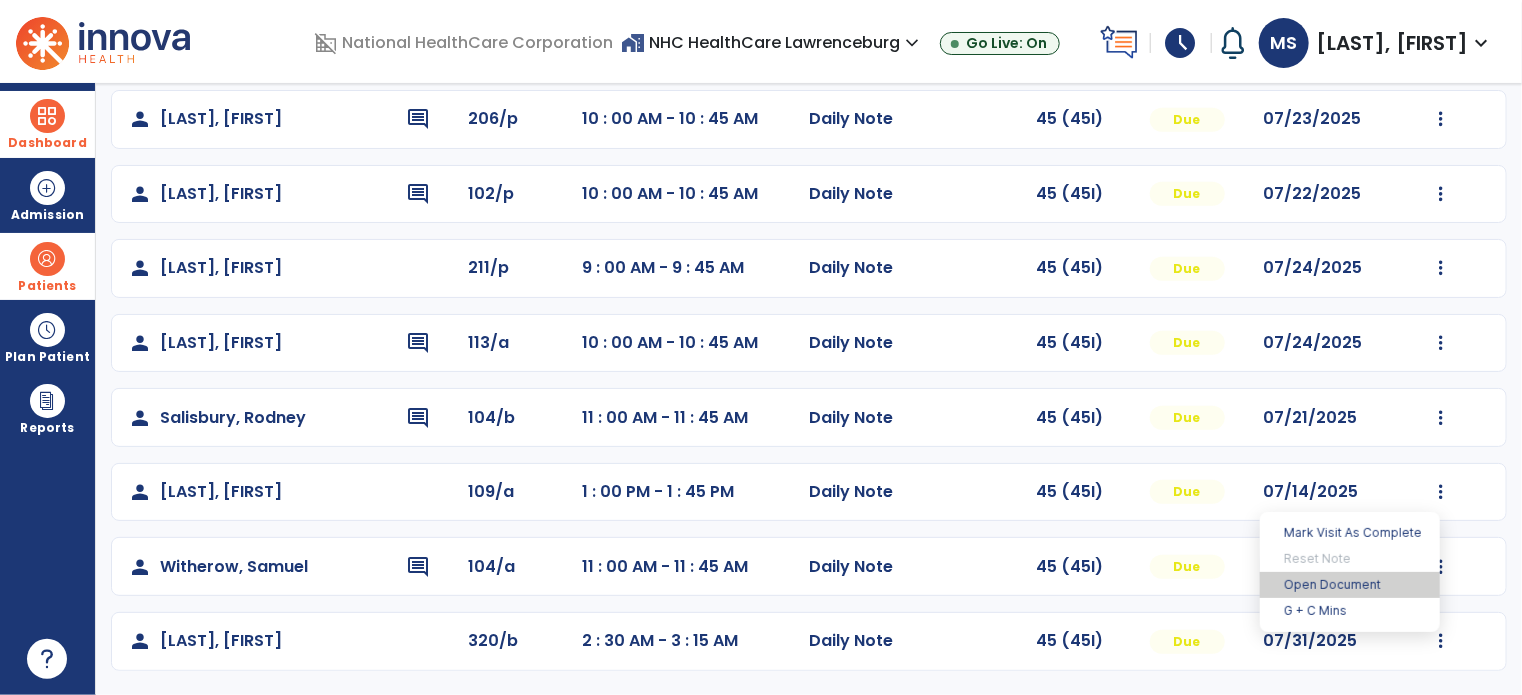 click on "Open Document" at bounding box center [1350, 585] 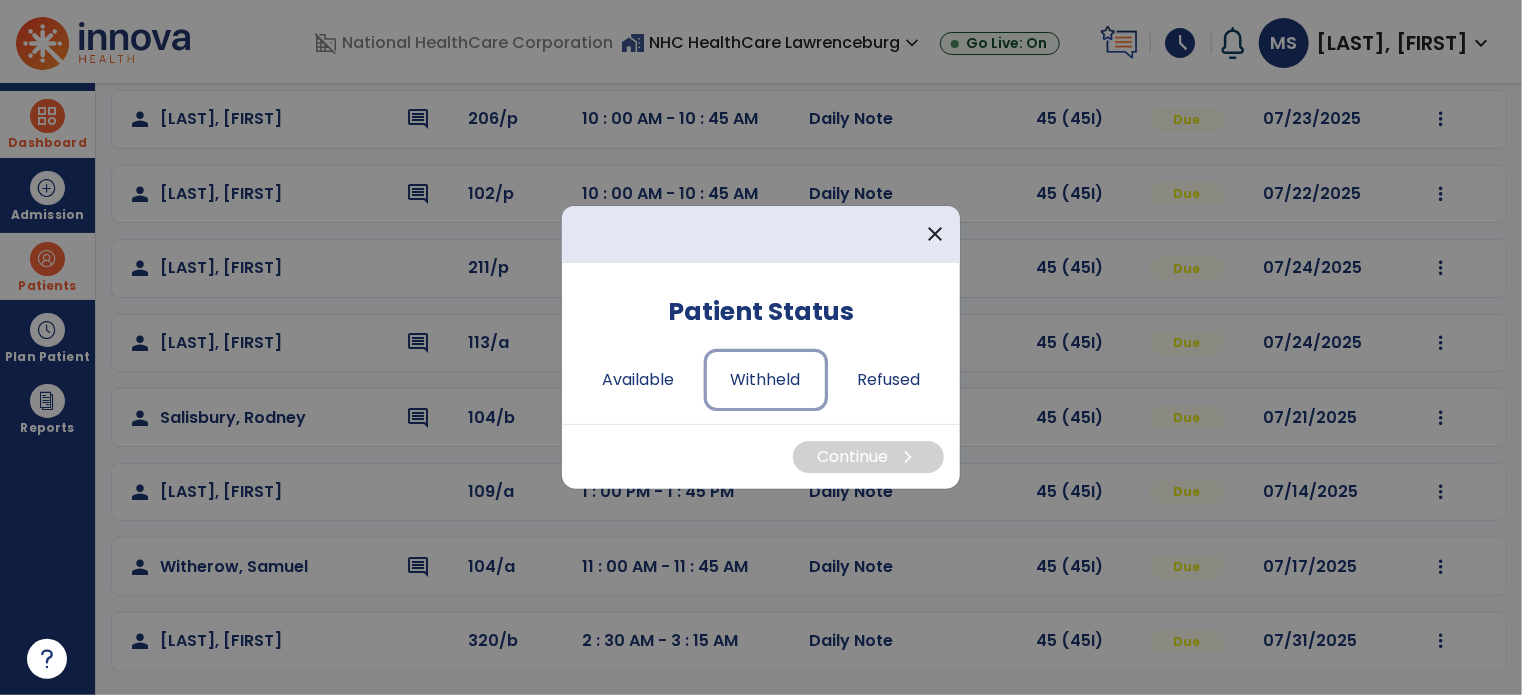 click on "Withheld" at bounding box center (766, 380) 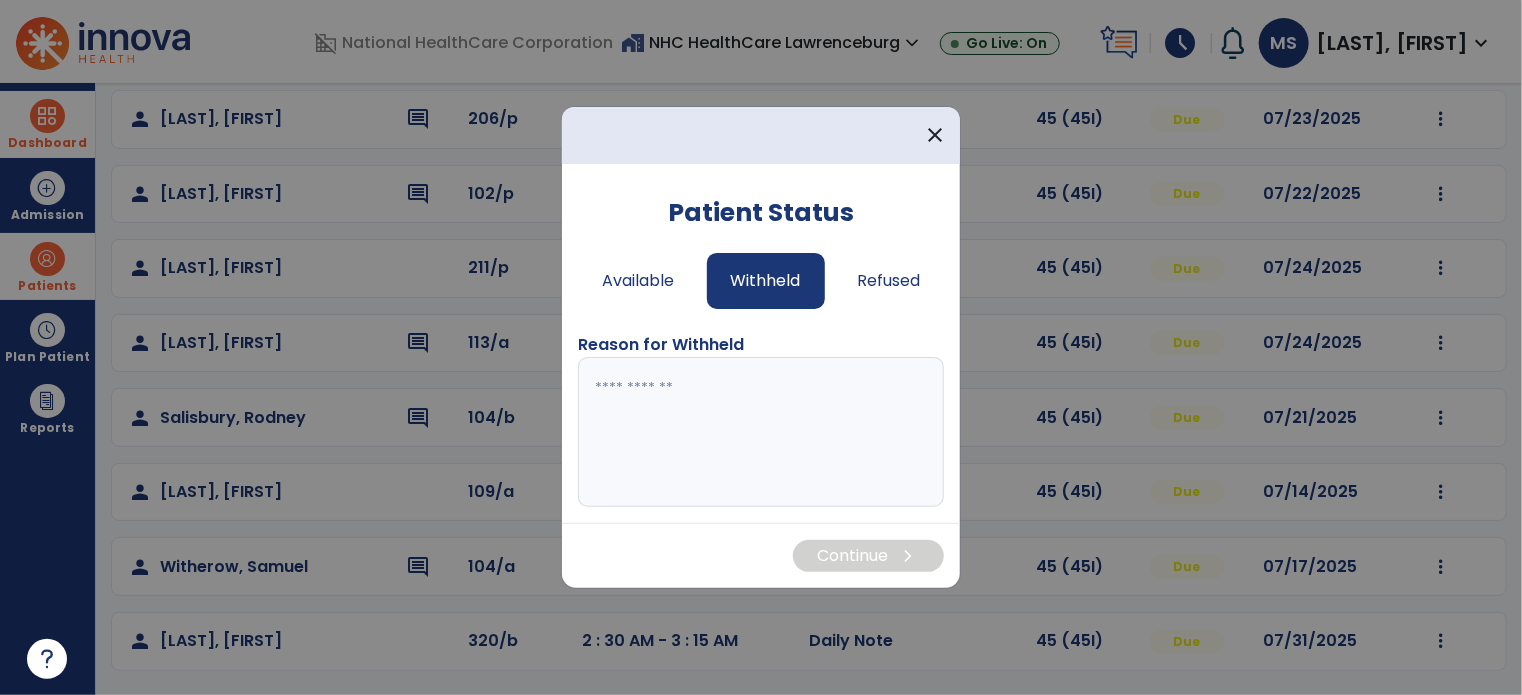 click at bounding box center [761, 432] 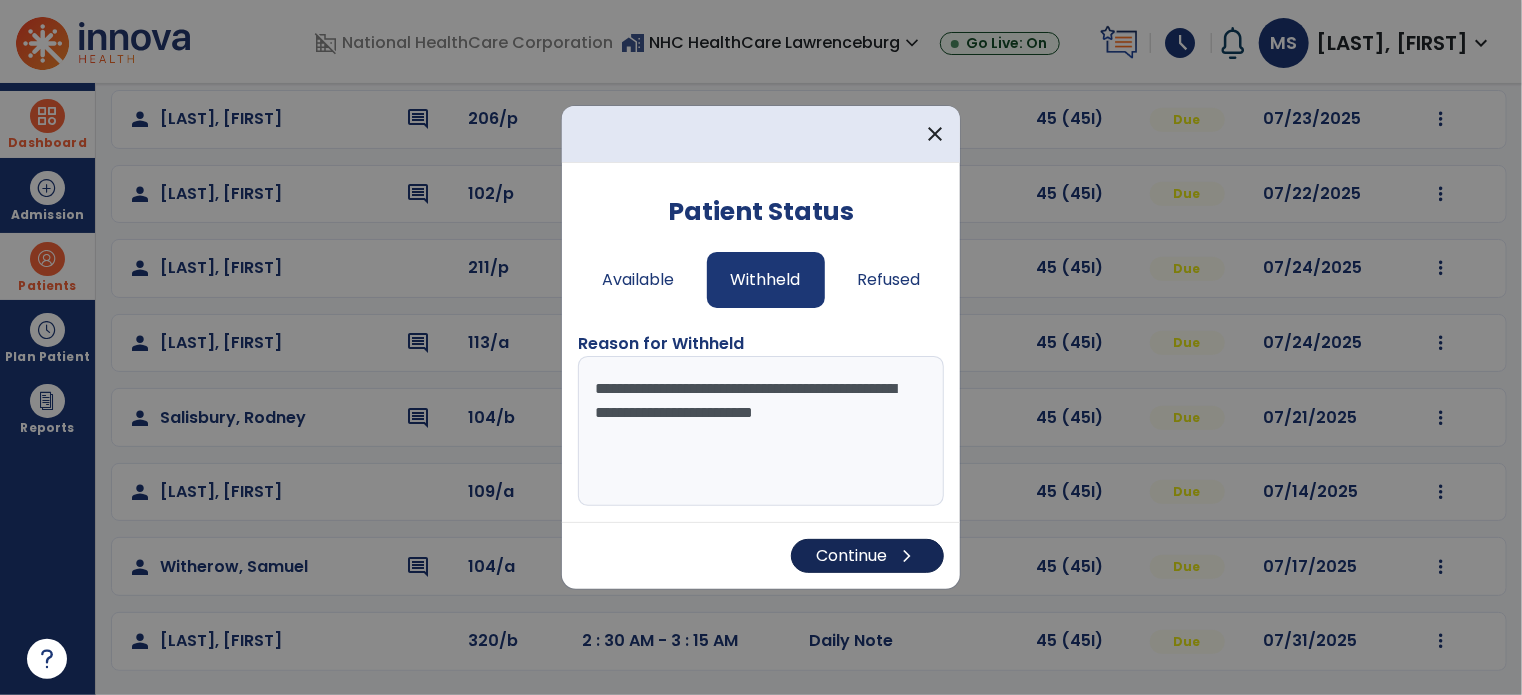 type on "**********" 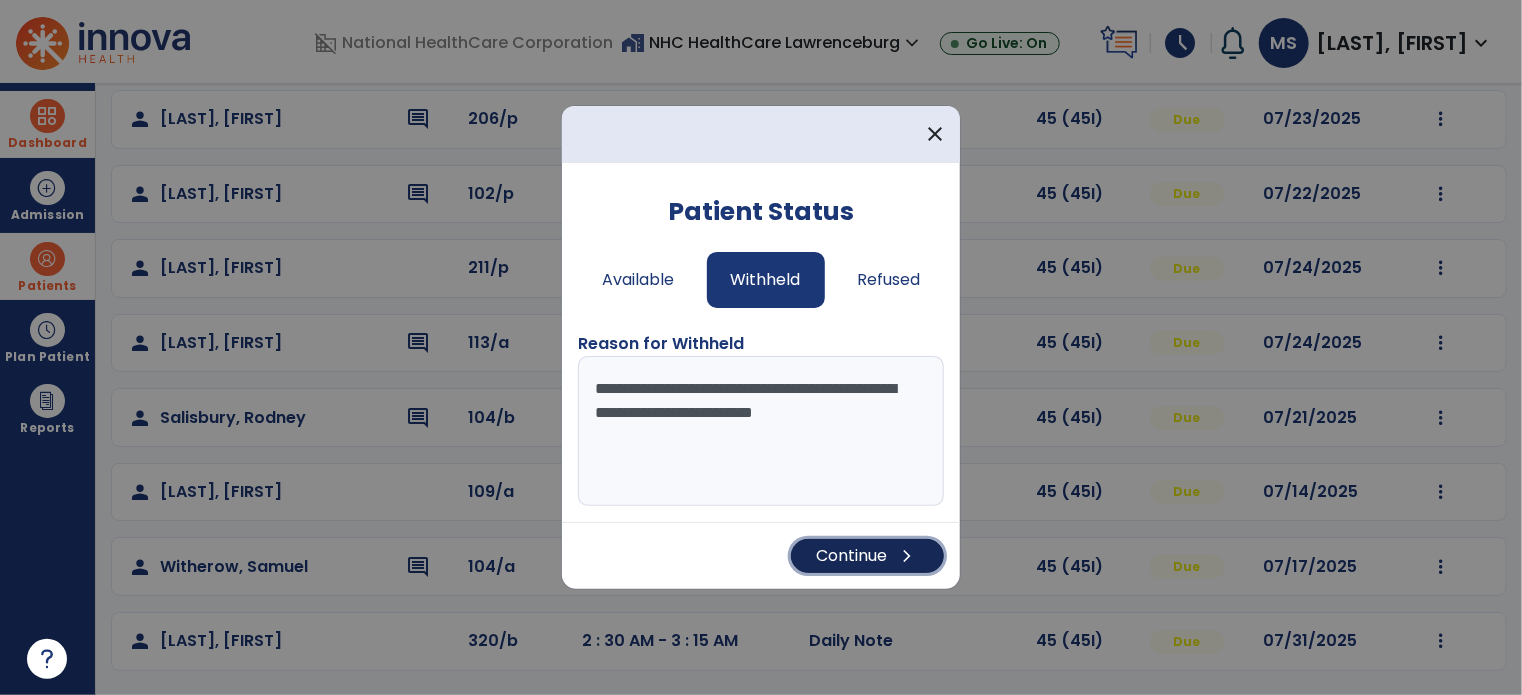 click on "Continue   chevron_right" at bounding box center (867, 556) 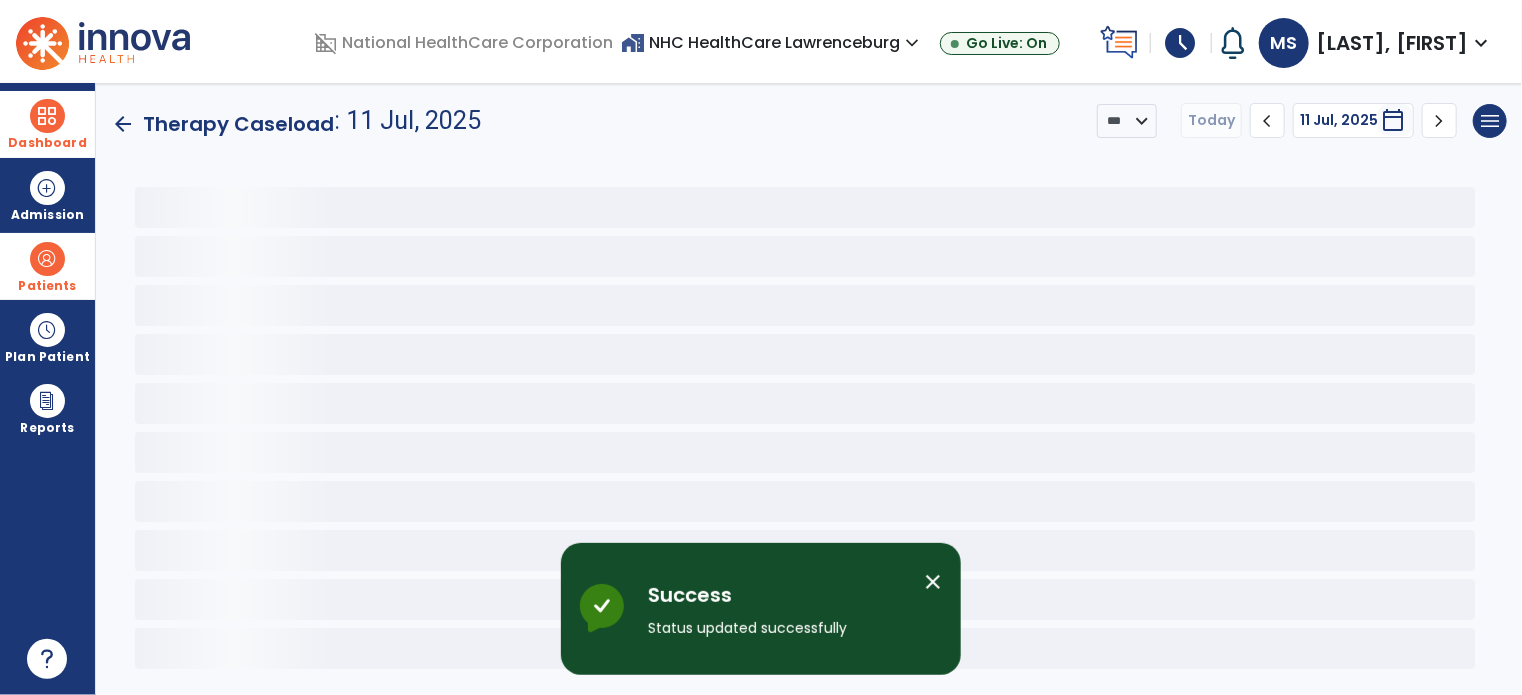 scroll, scrollTop: 0, scrollLeft: 0, axis: both 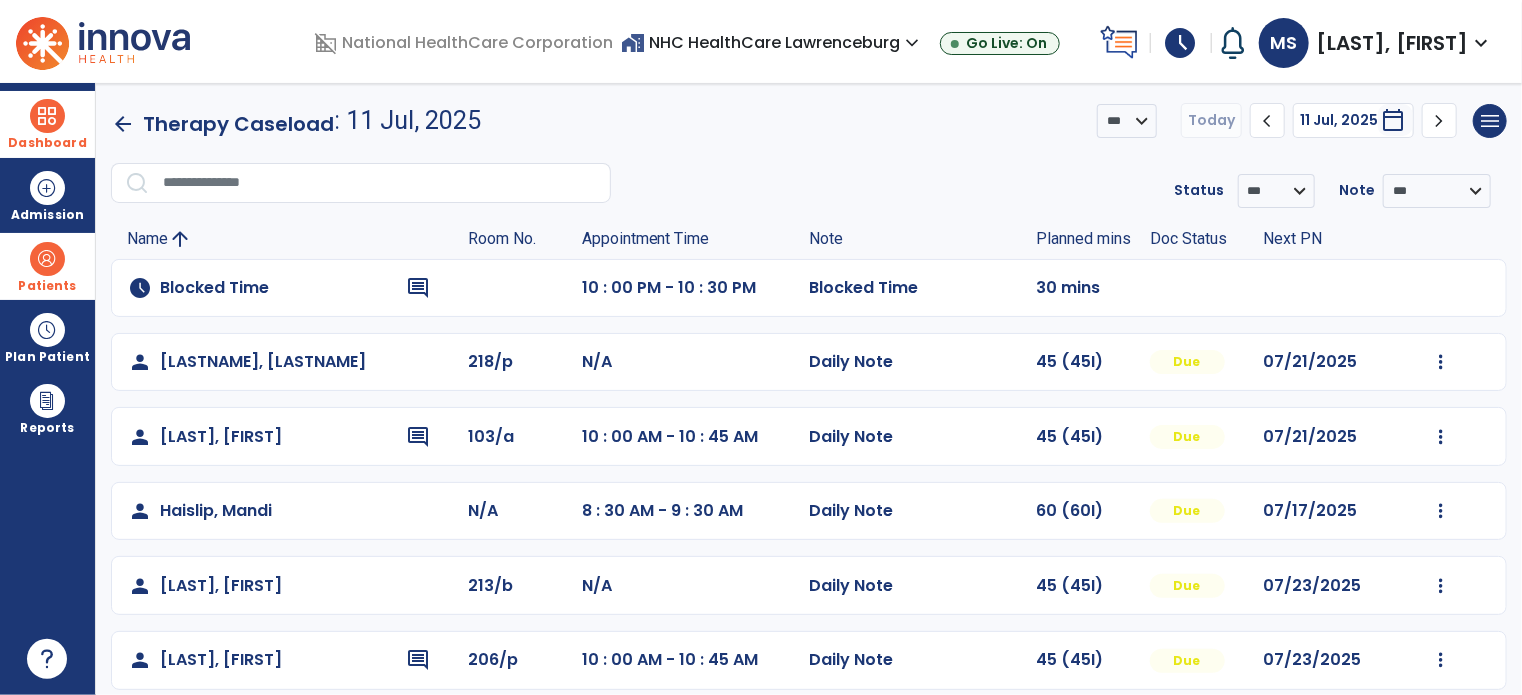 click at bounding box center (47, 259) 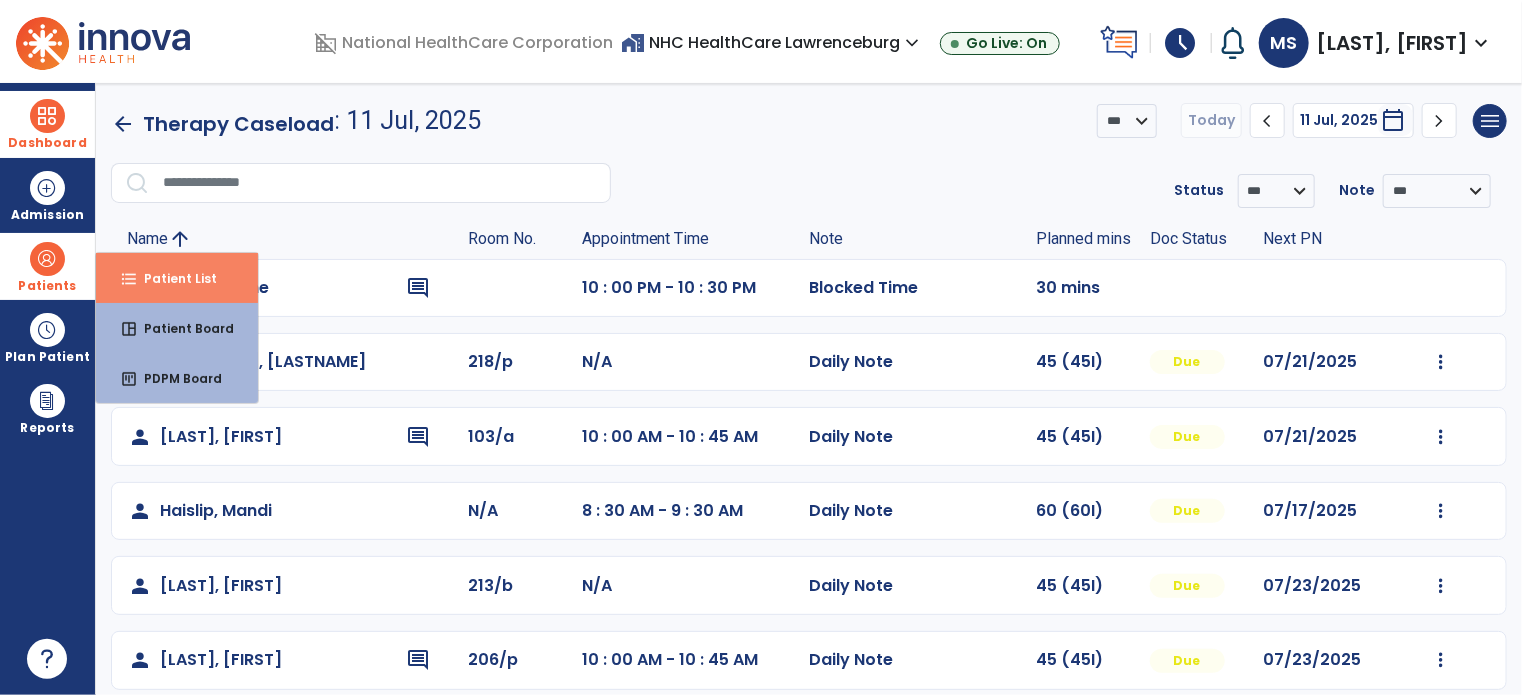 click on "format_list_bulleted" at bounding box center [129, 279] 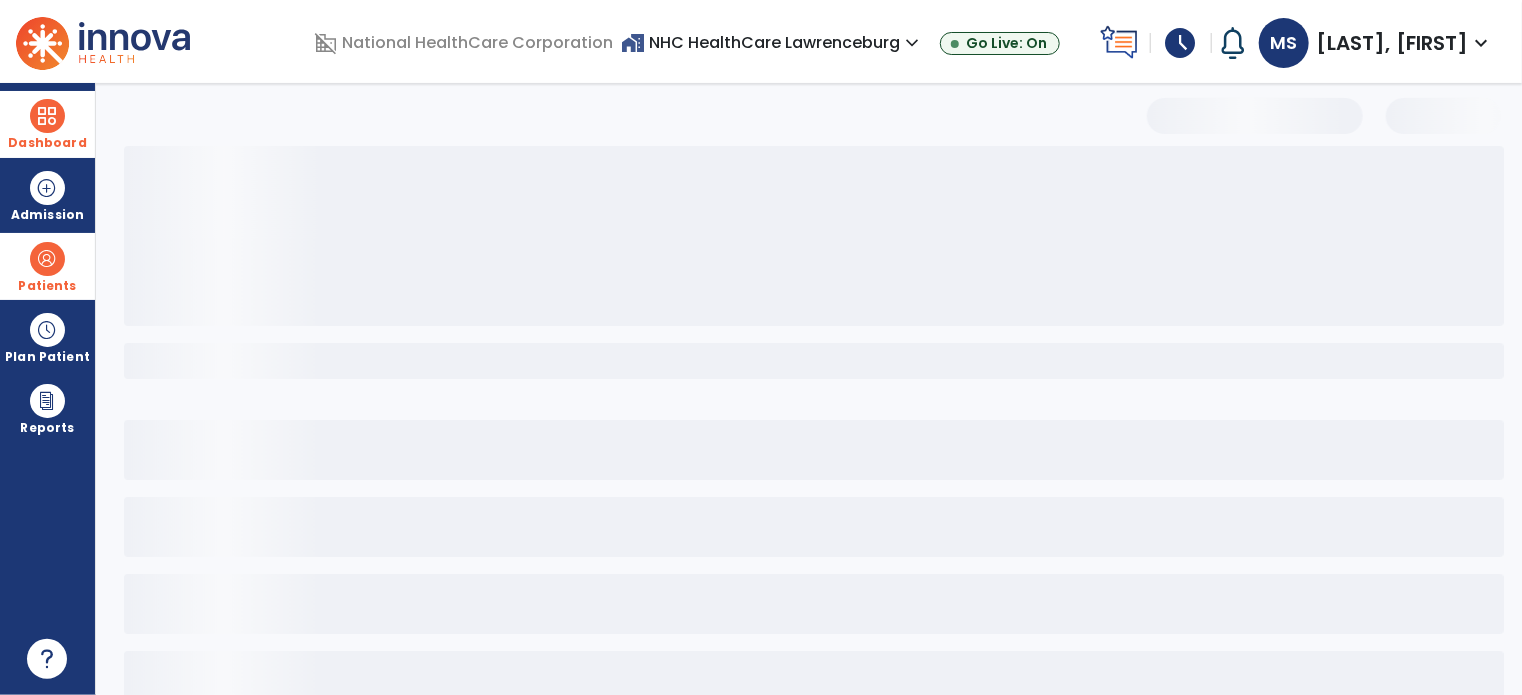 select on "***" 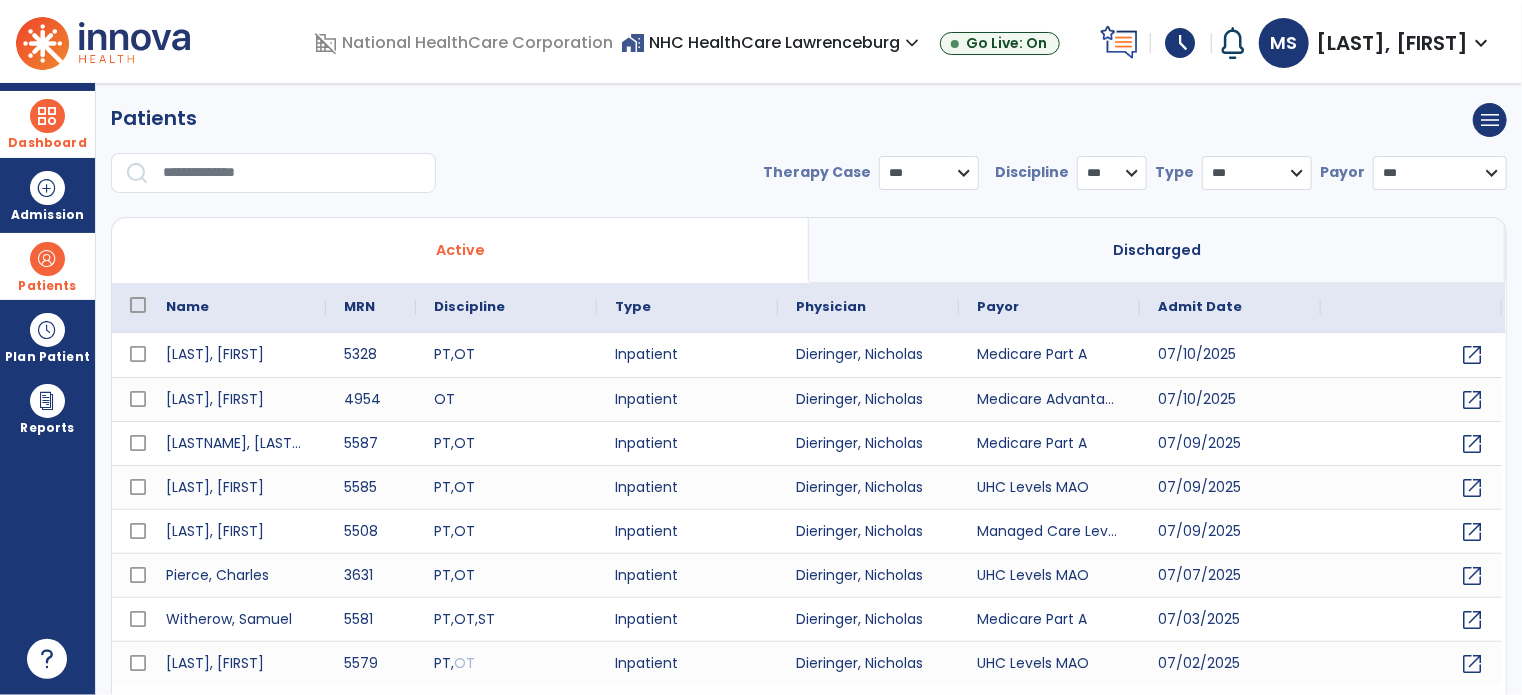 click at bounding box center (292, 173) 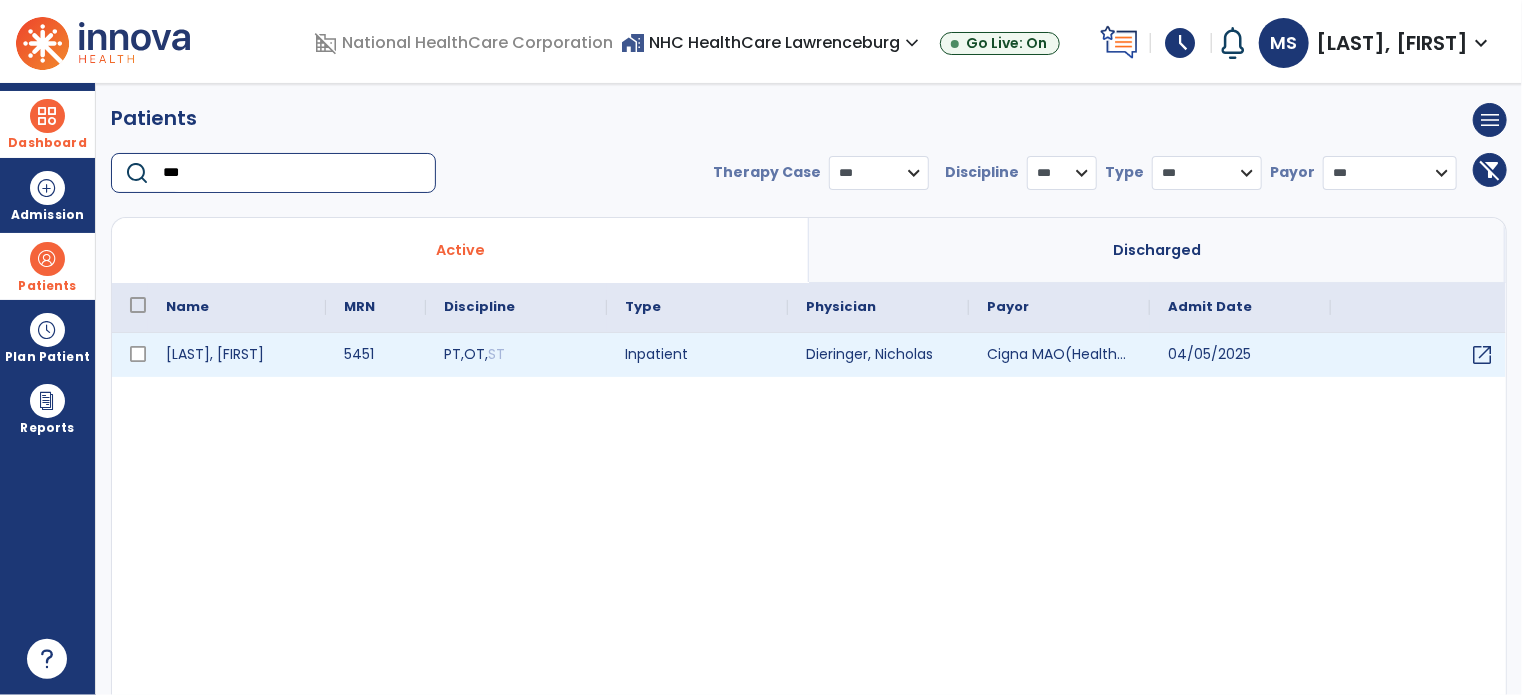 type on "***" 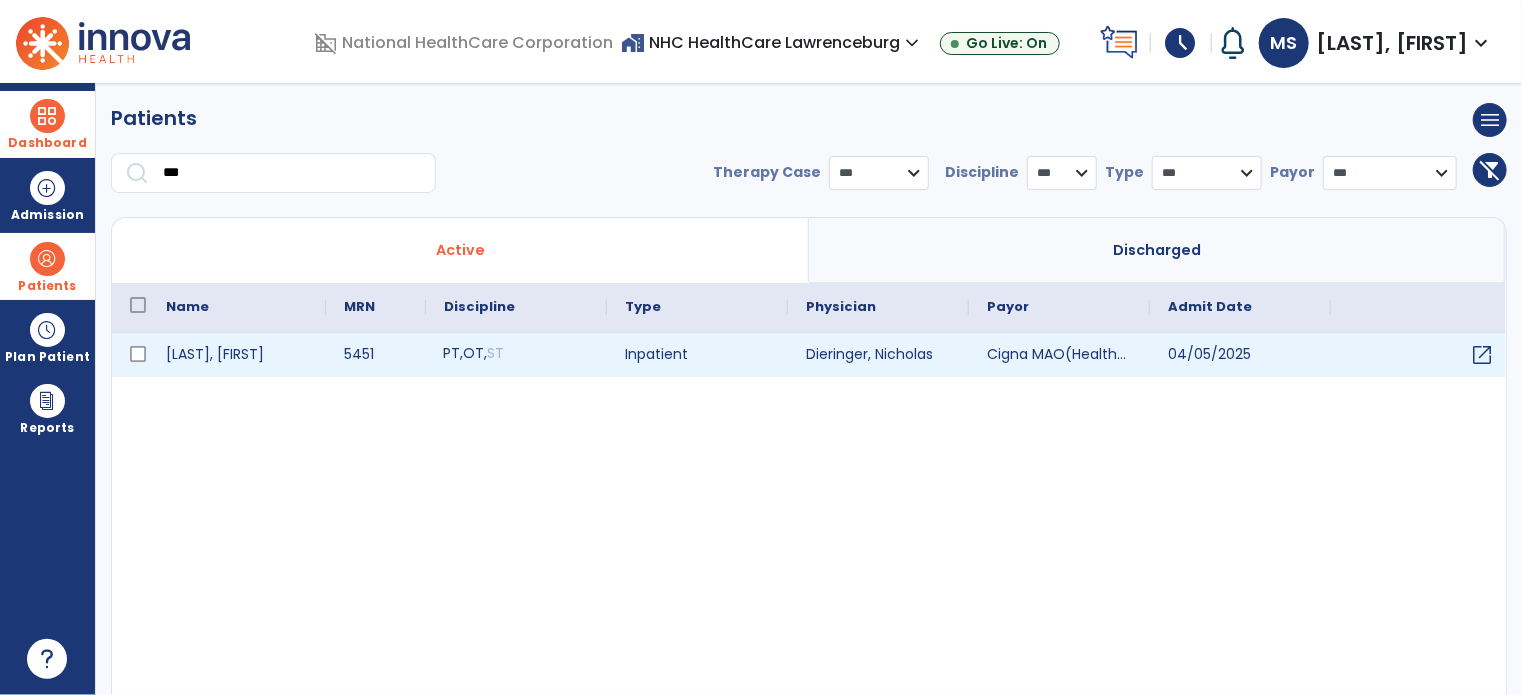 click on "PT , OT , ST" at bounding box center [516, 355] 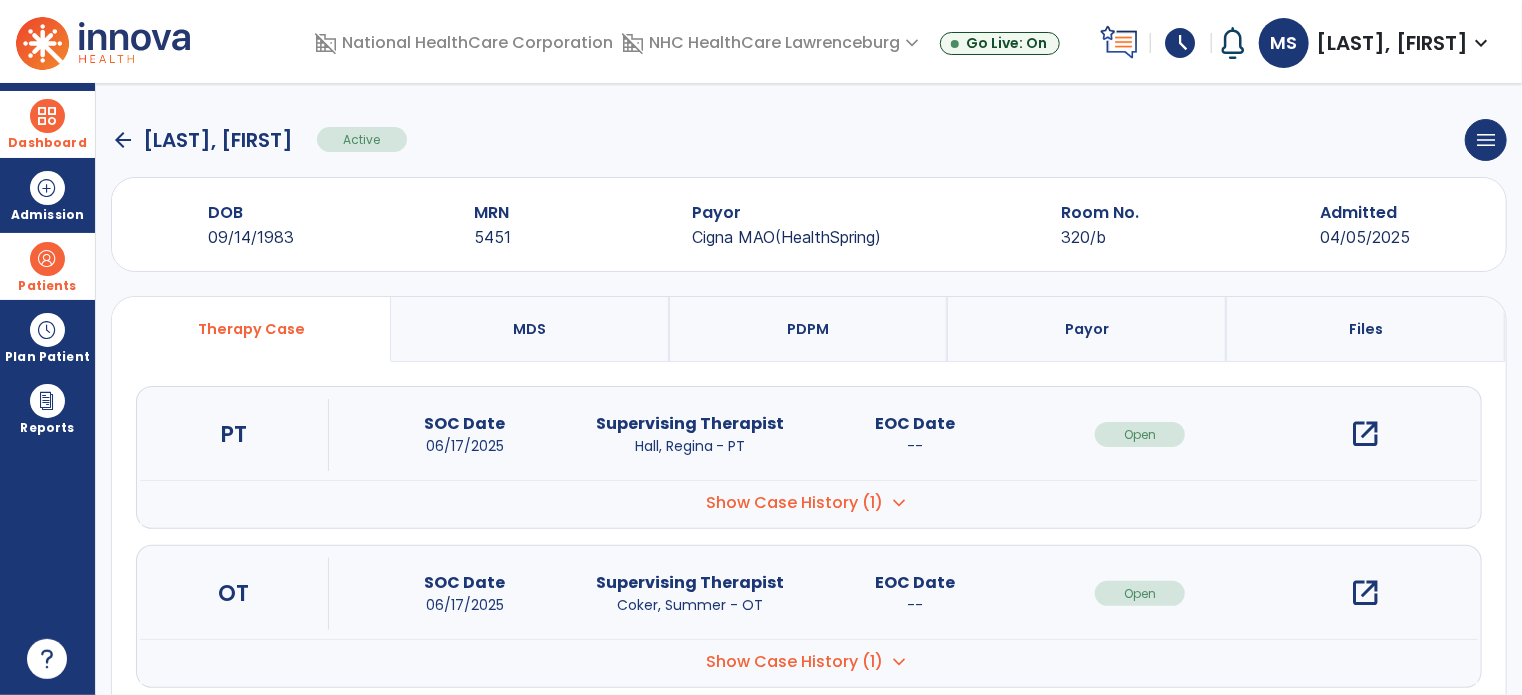 click on "open_in_new" at bounding box center [1365, 434] 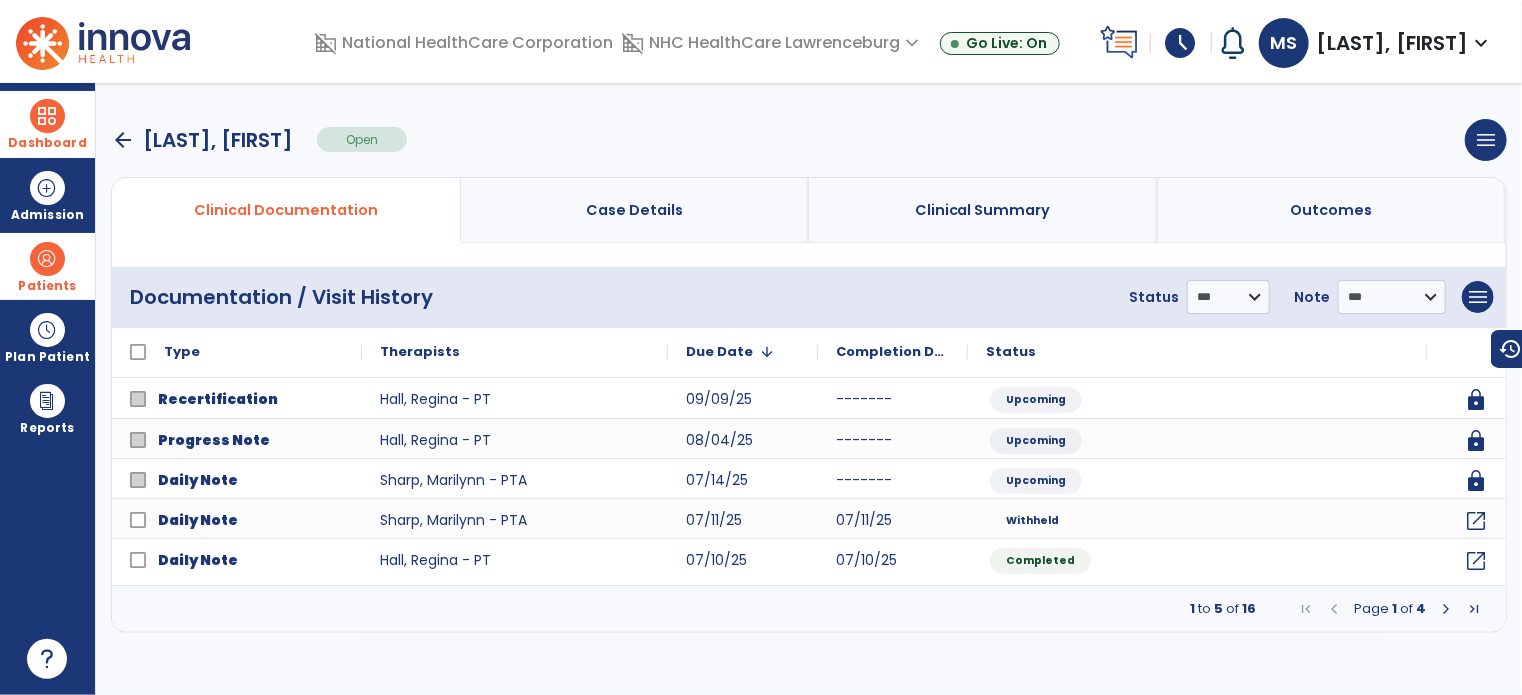 click at bounding box center (1446, 609) 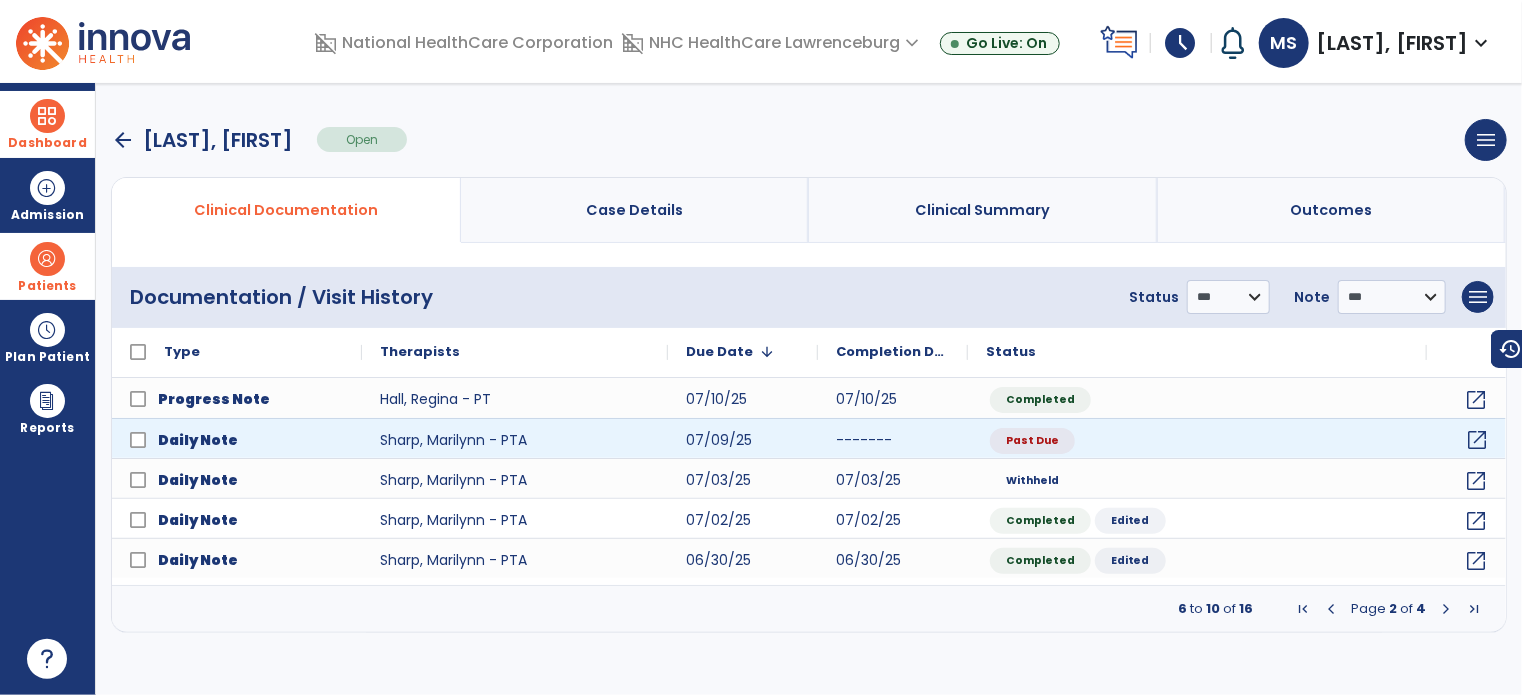click on "open_in_new" 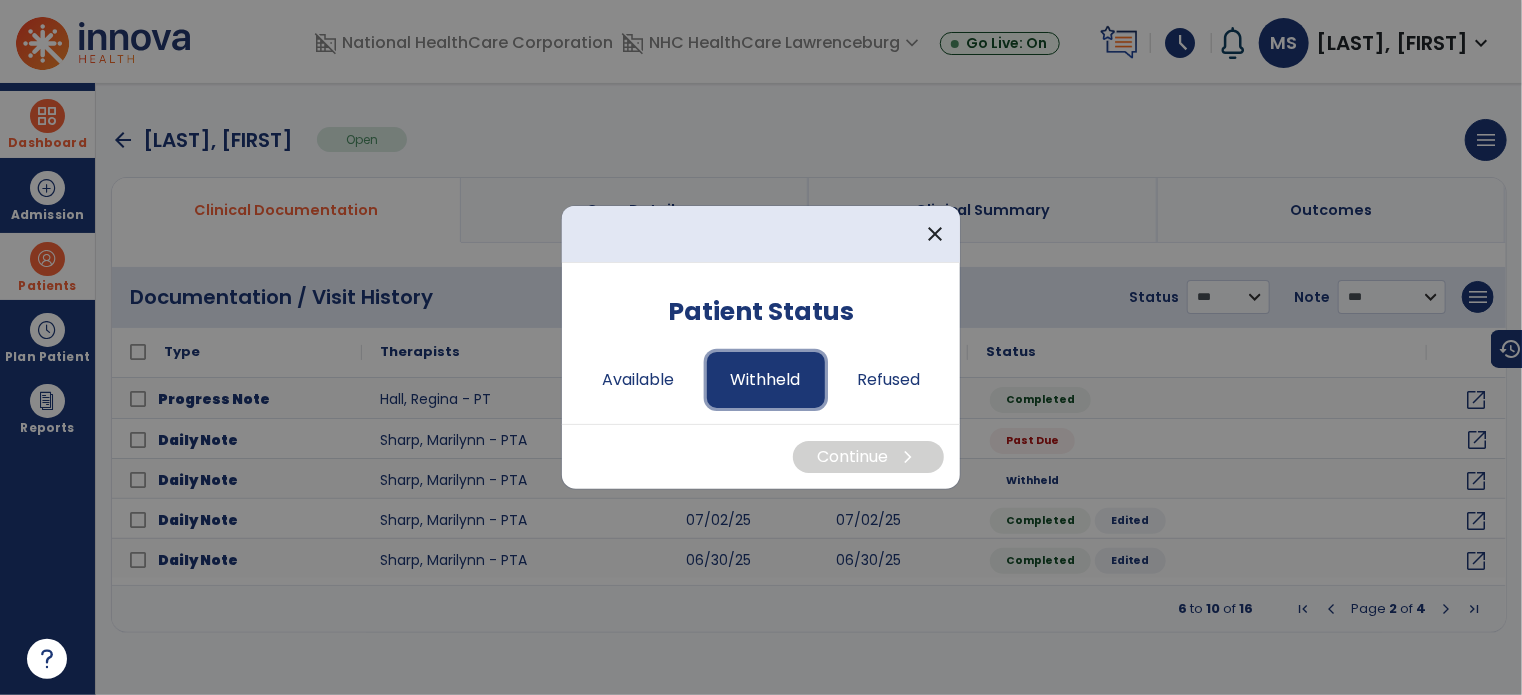 click on "Withheld" at bounding box center [766, 380] 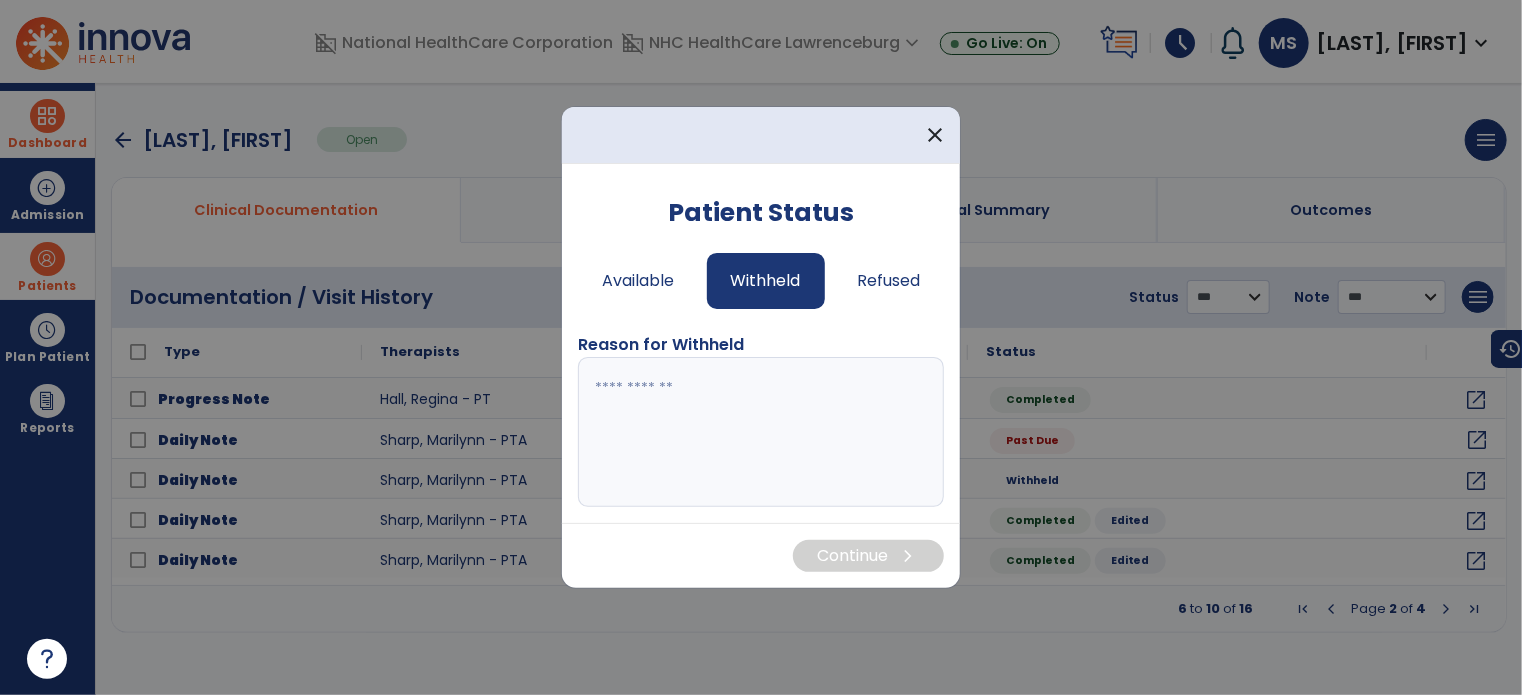 click at bounding box center [761, 432] 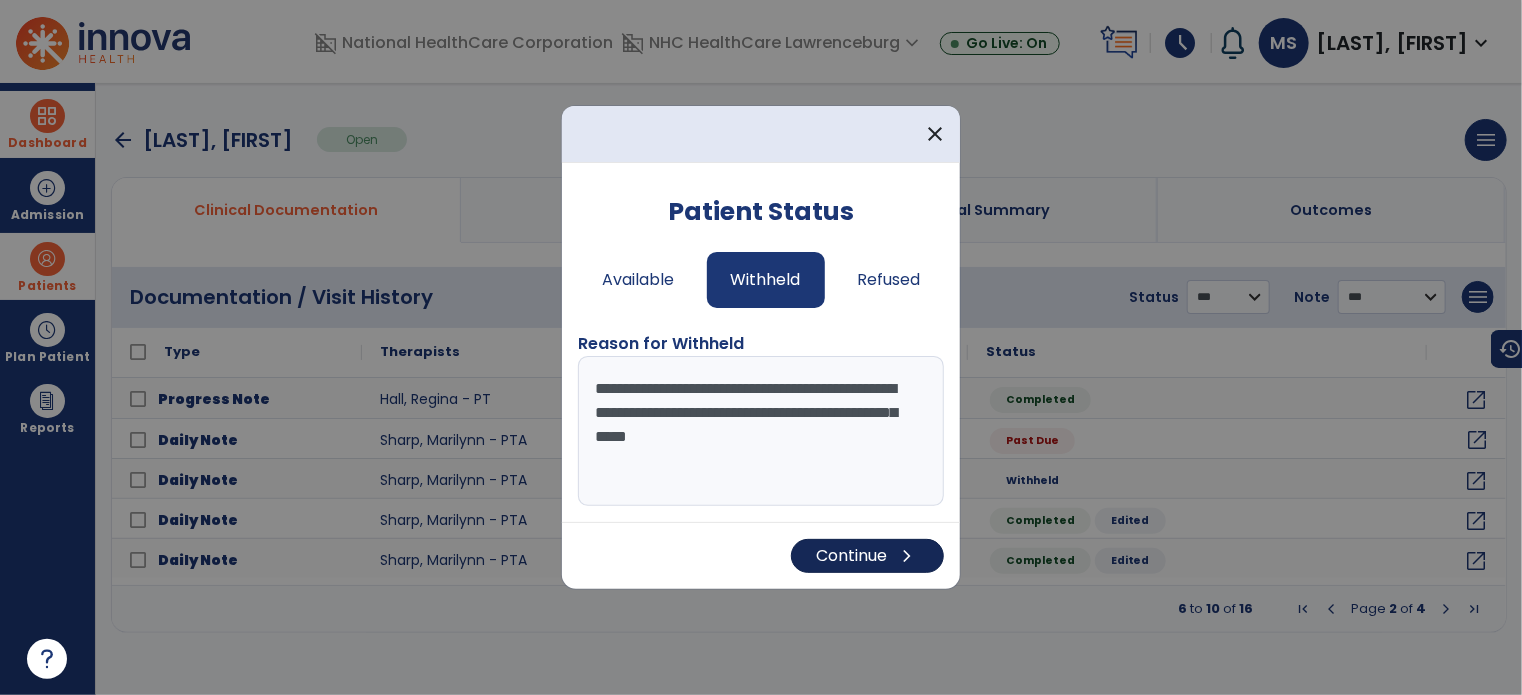 type on "**********" 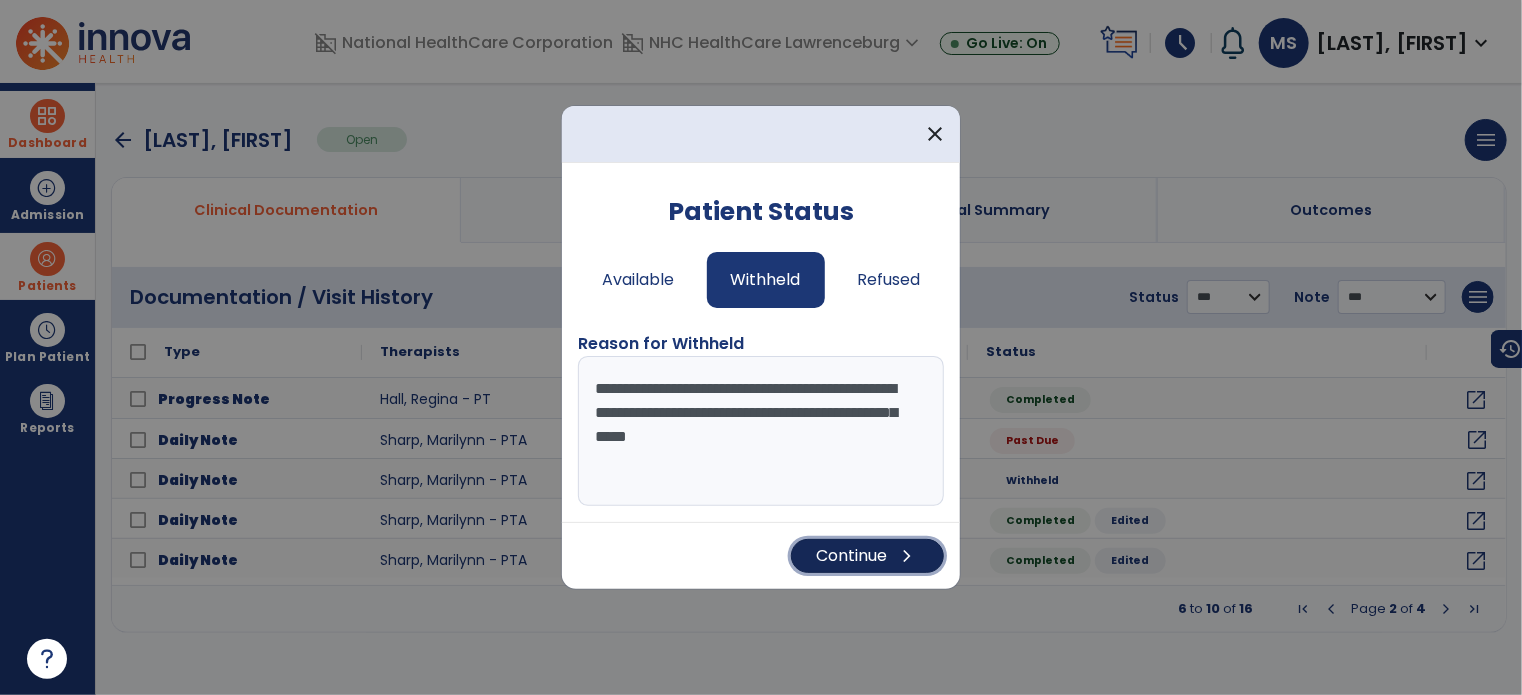 click on "Continue   chevron_right" at bounding box center [867, 556] 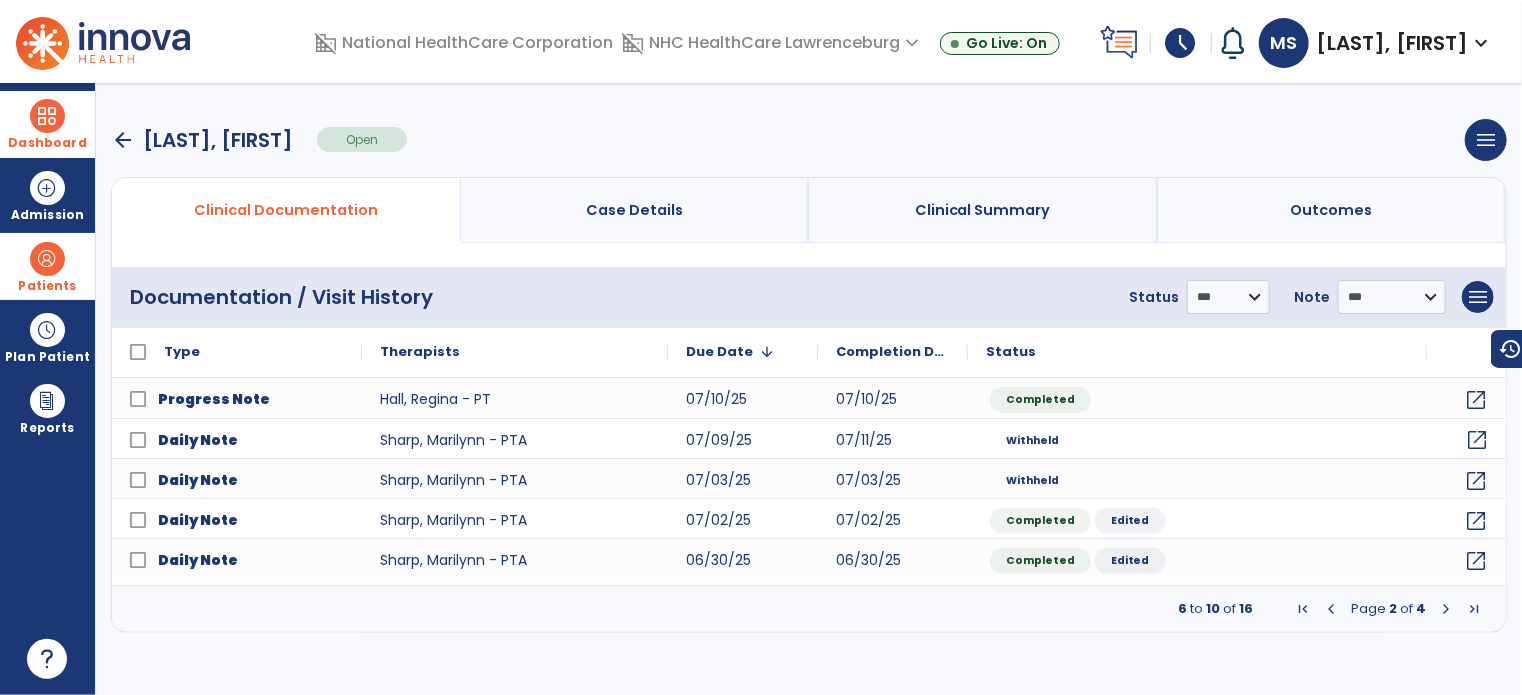 click at bounding box center [47, 116] 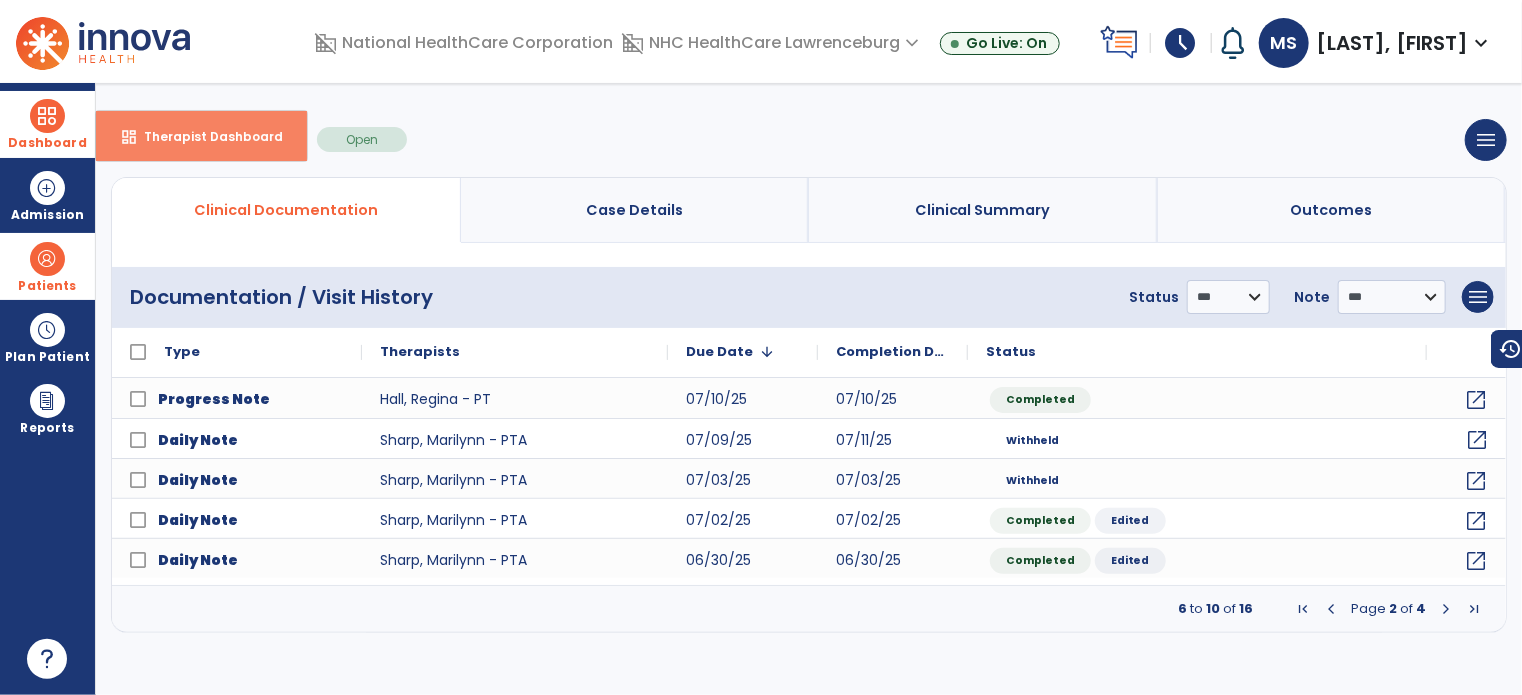 click on "Therapist Dashboard" at bounding box center [205, 136] 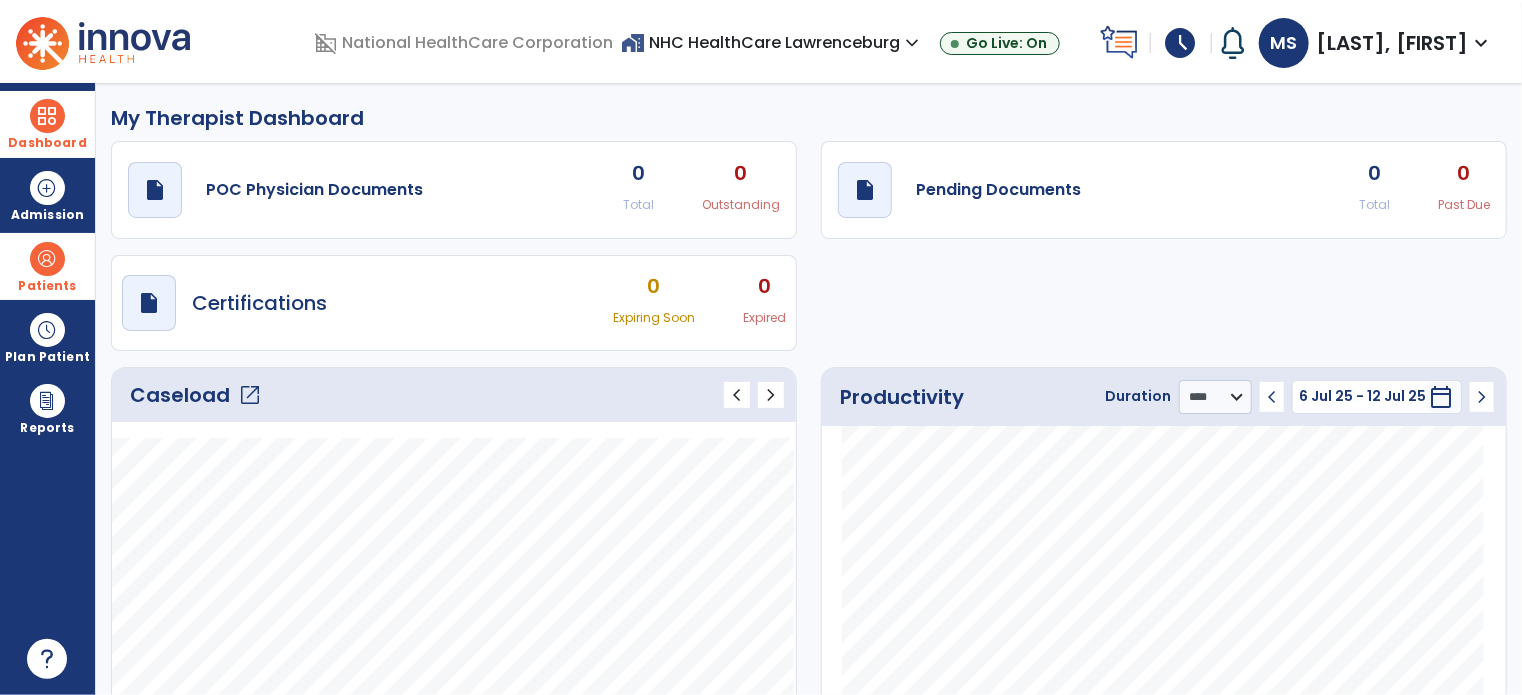 click on "Caseload   open_in_new" 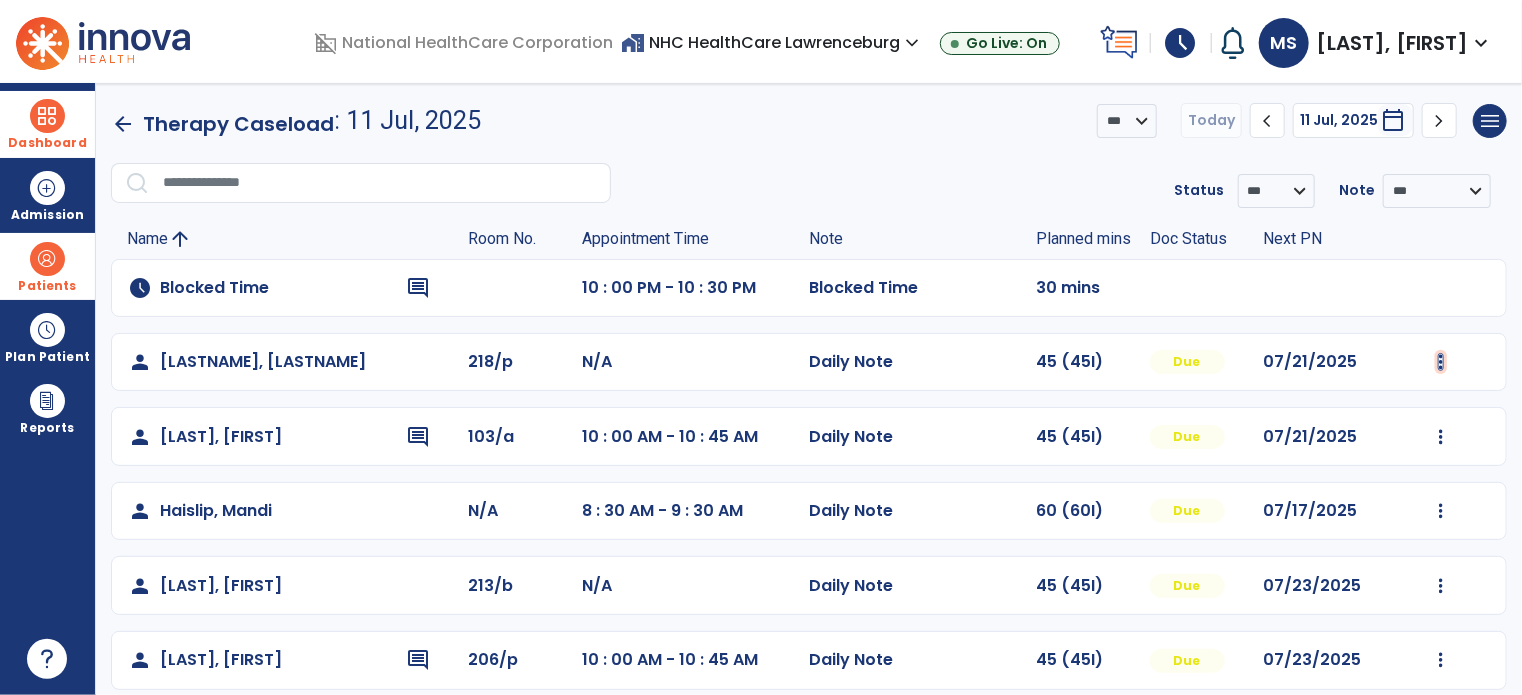 click at bounding box center [1441, 362] 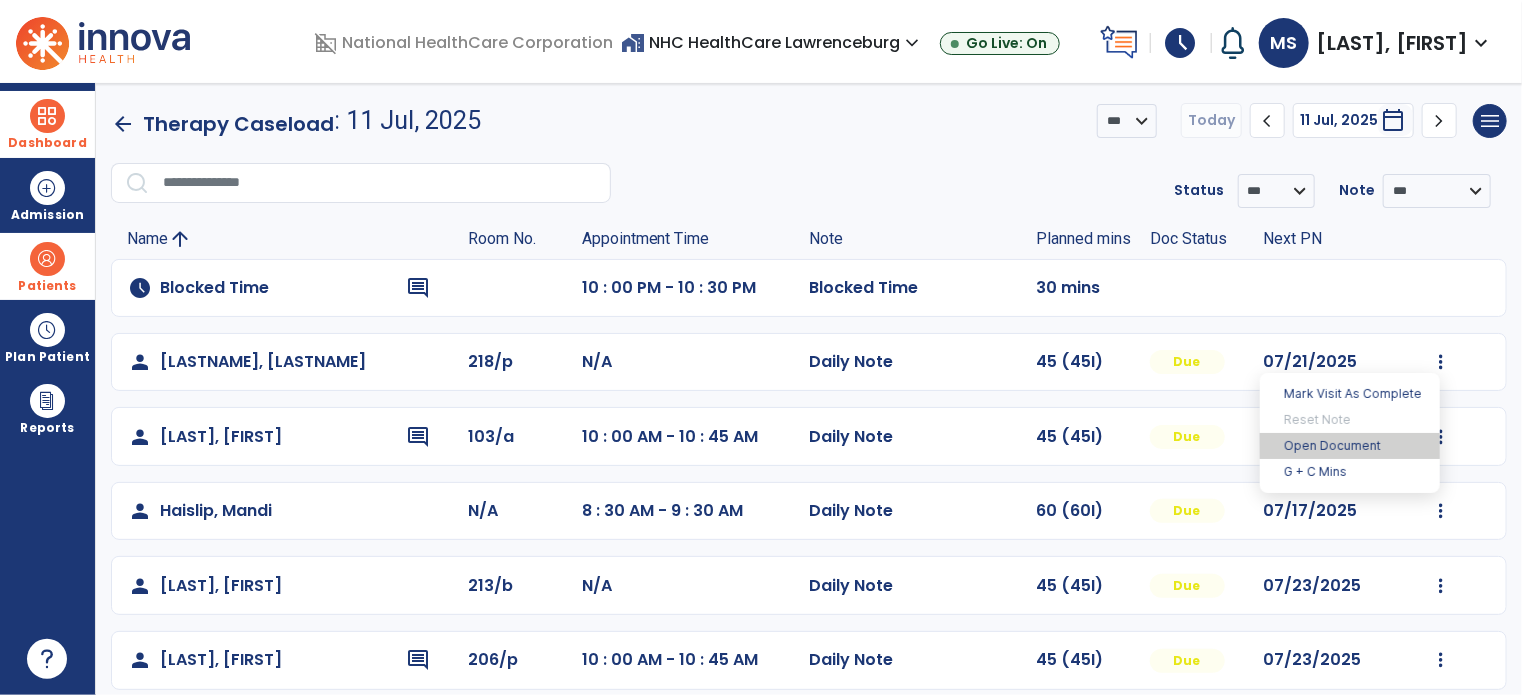 click on "Open Document" at bounding box center [1350, 446] 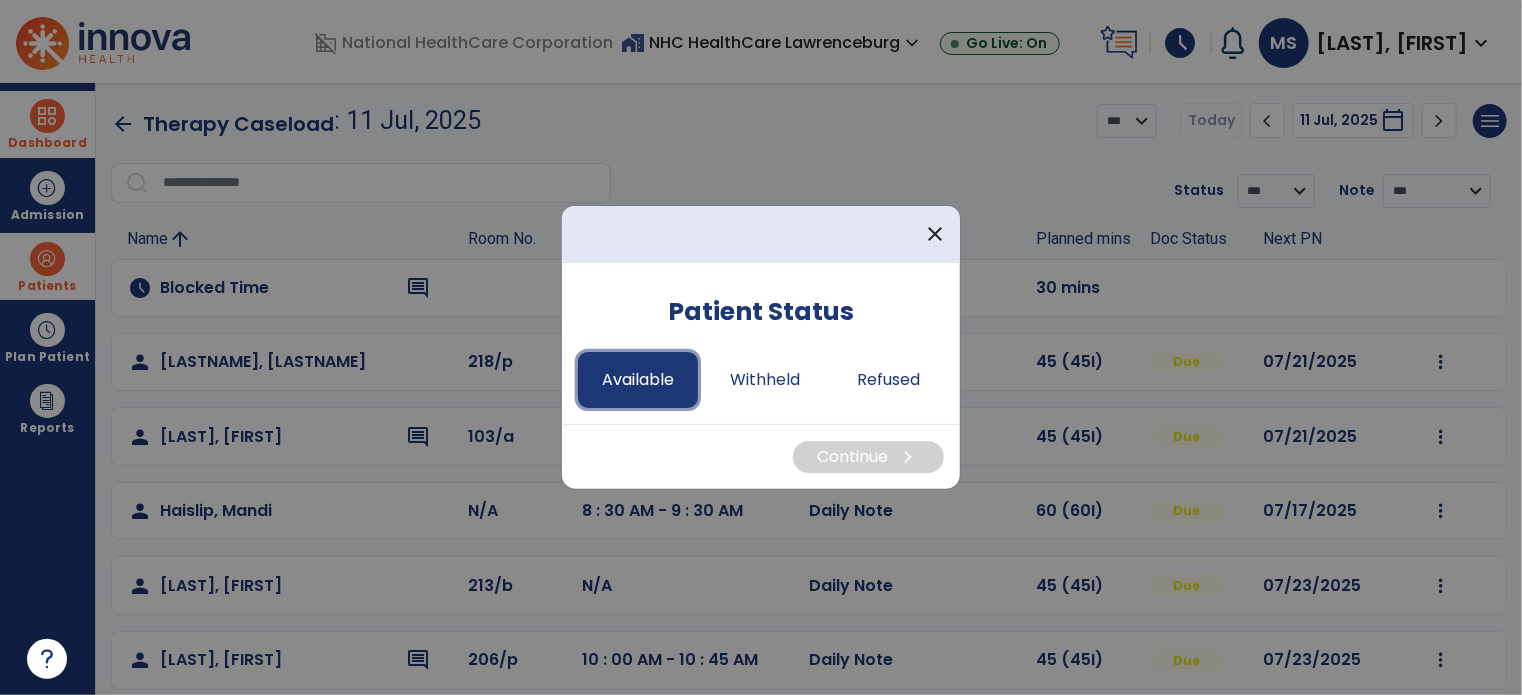 click on "Available" at bounding box center (638, 380) 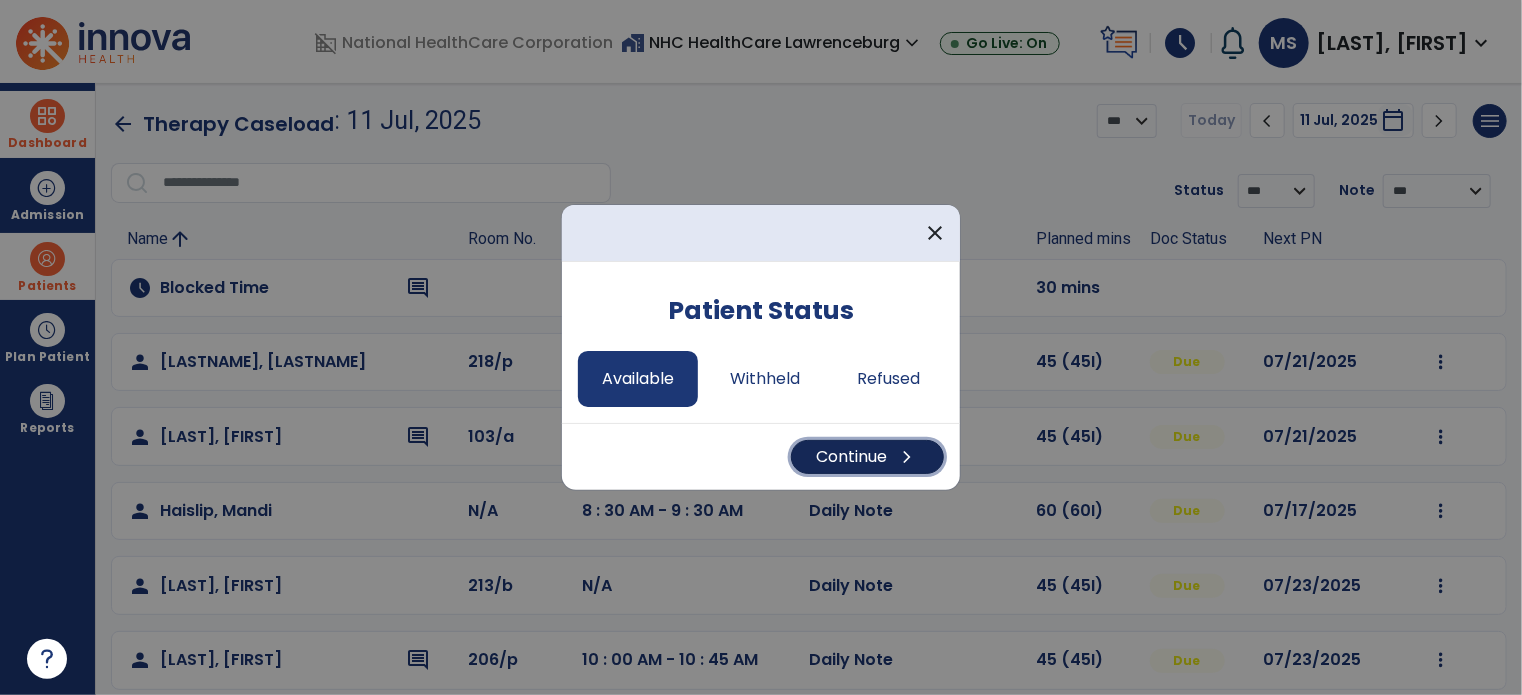 click on "Continue   chevron_right" at bounding box center (867, 457) 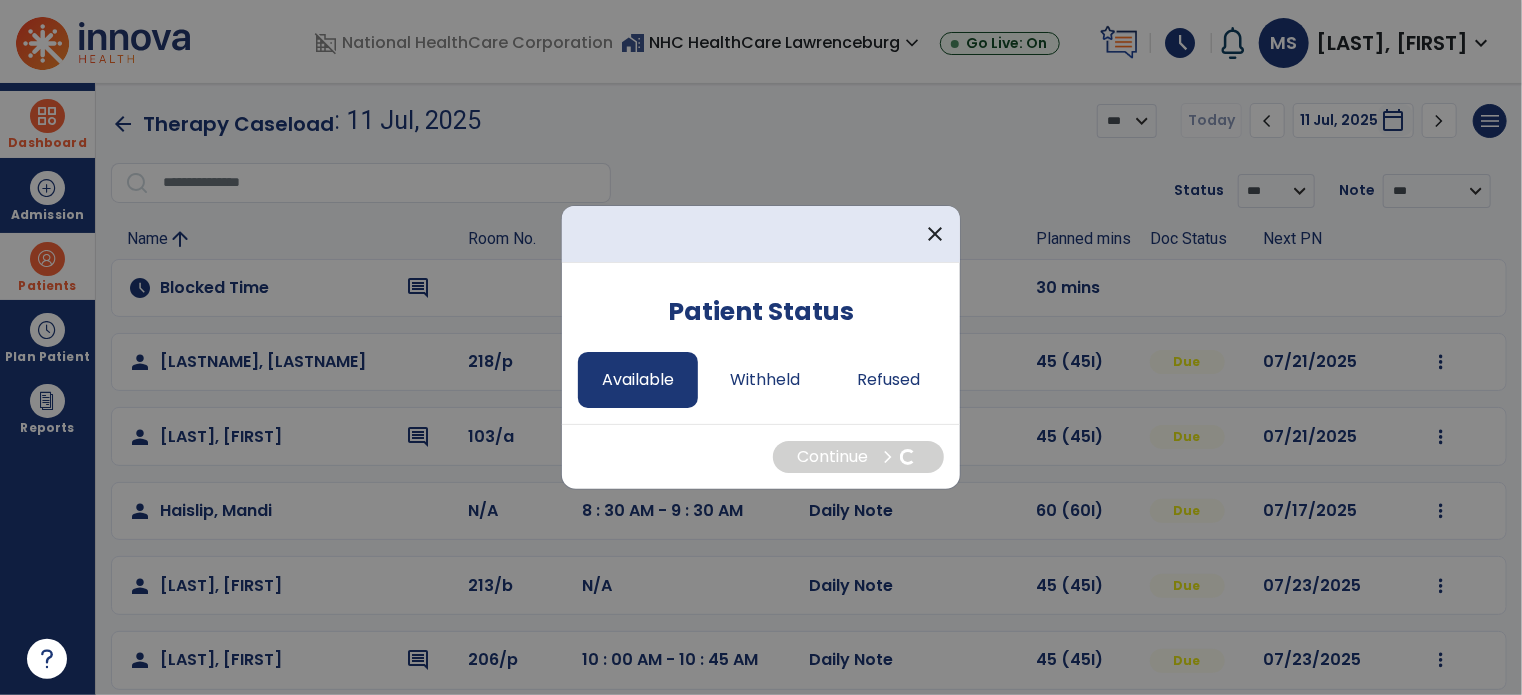 select on "*" 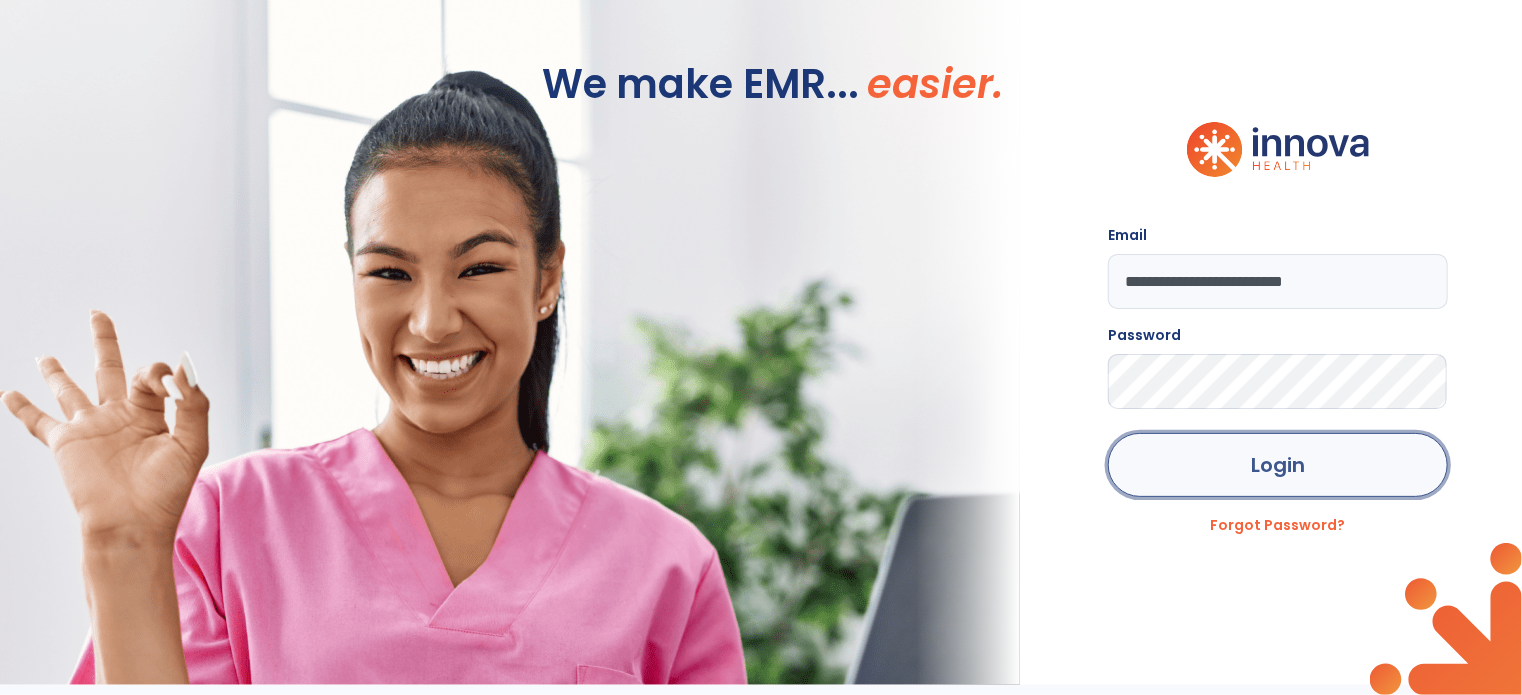 click on "Login" 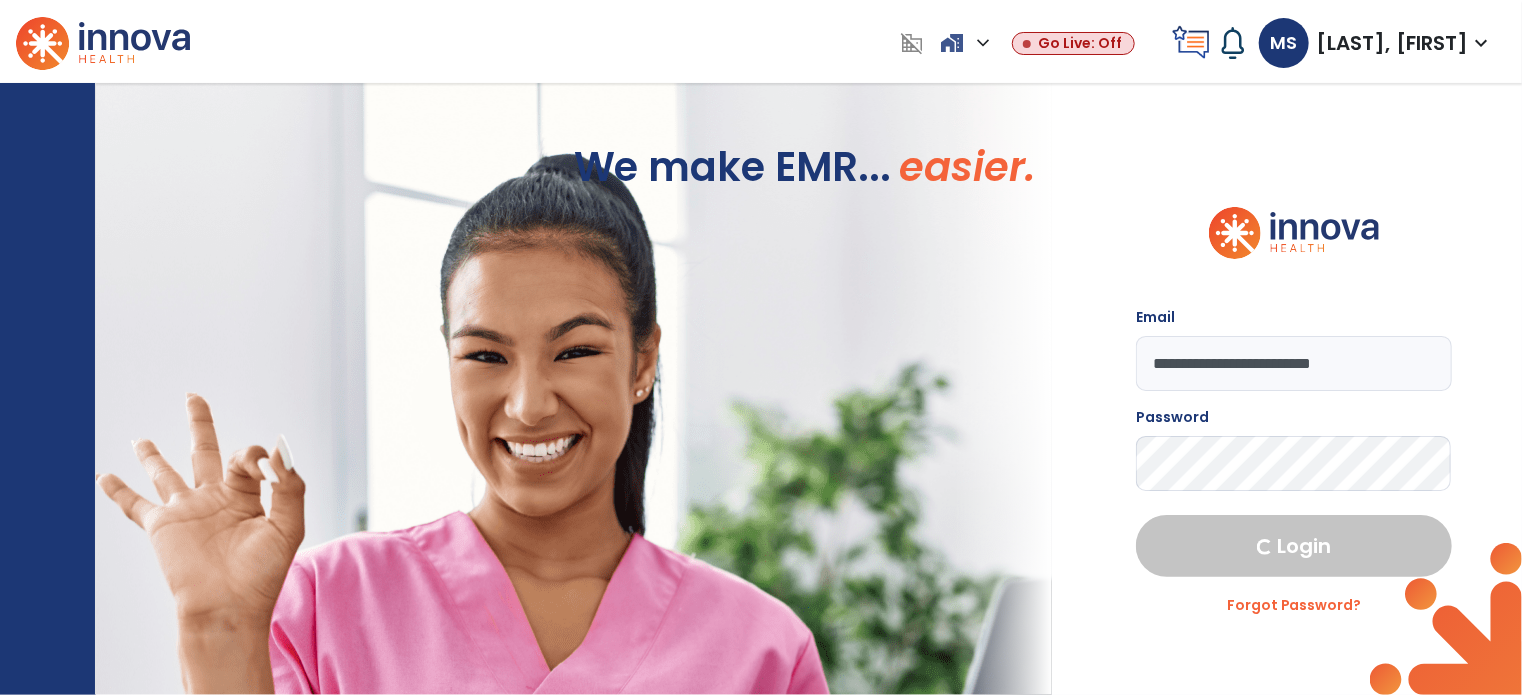 select on "****" 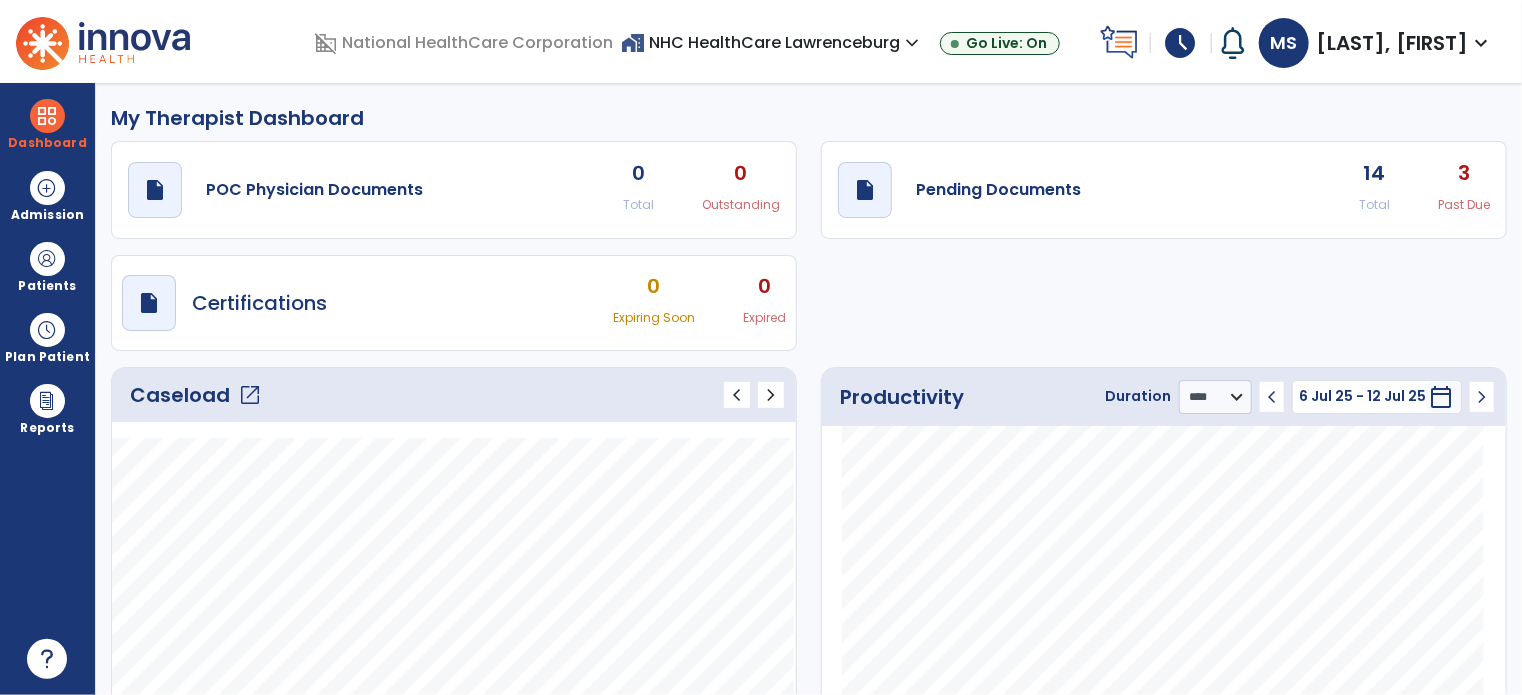 click on "Caseload   open_in_new" 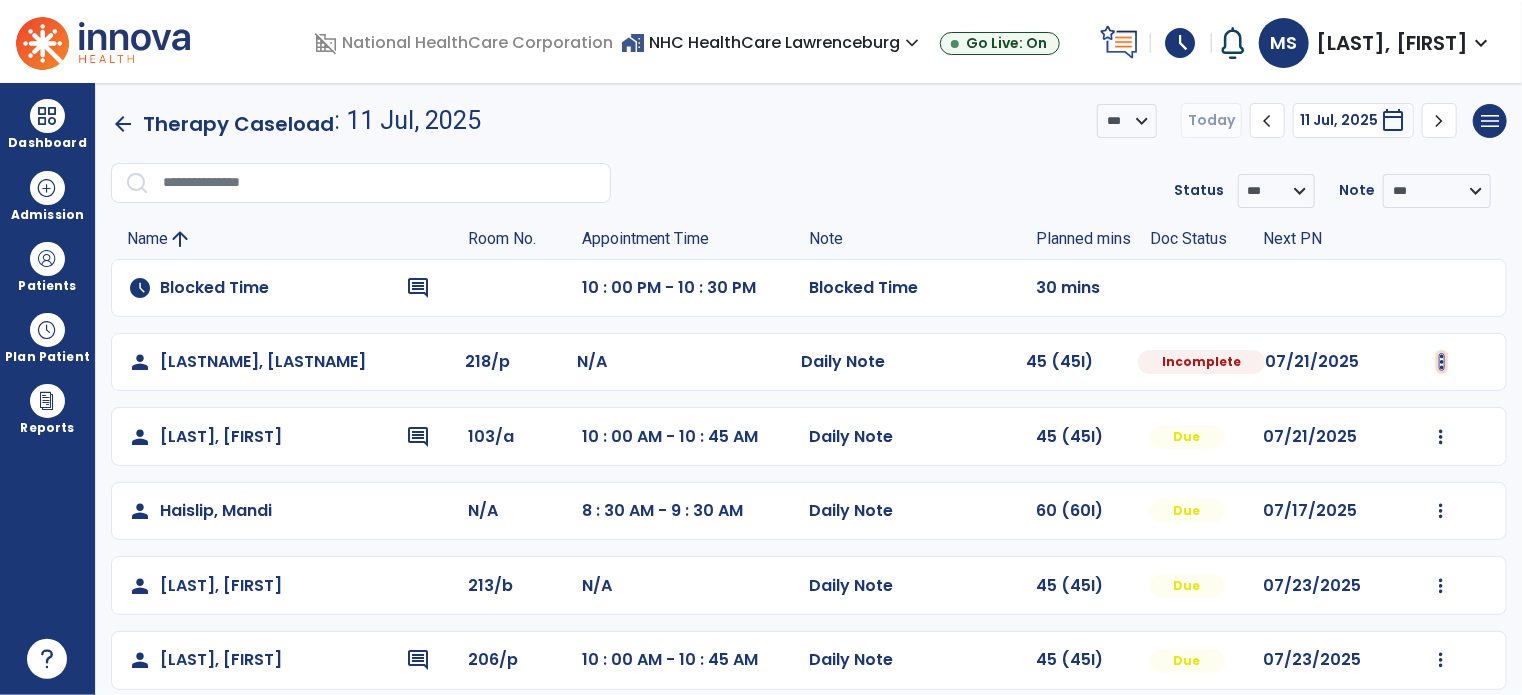 click at bounding box center [1442, 362] 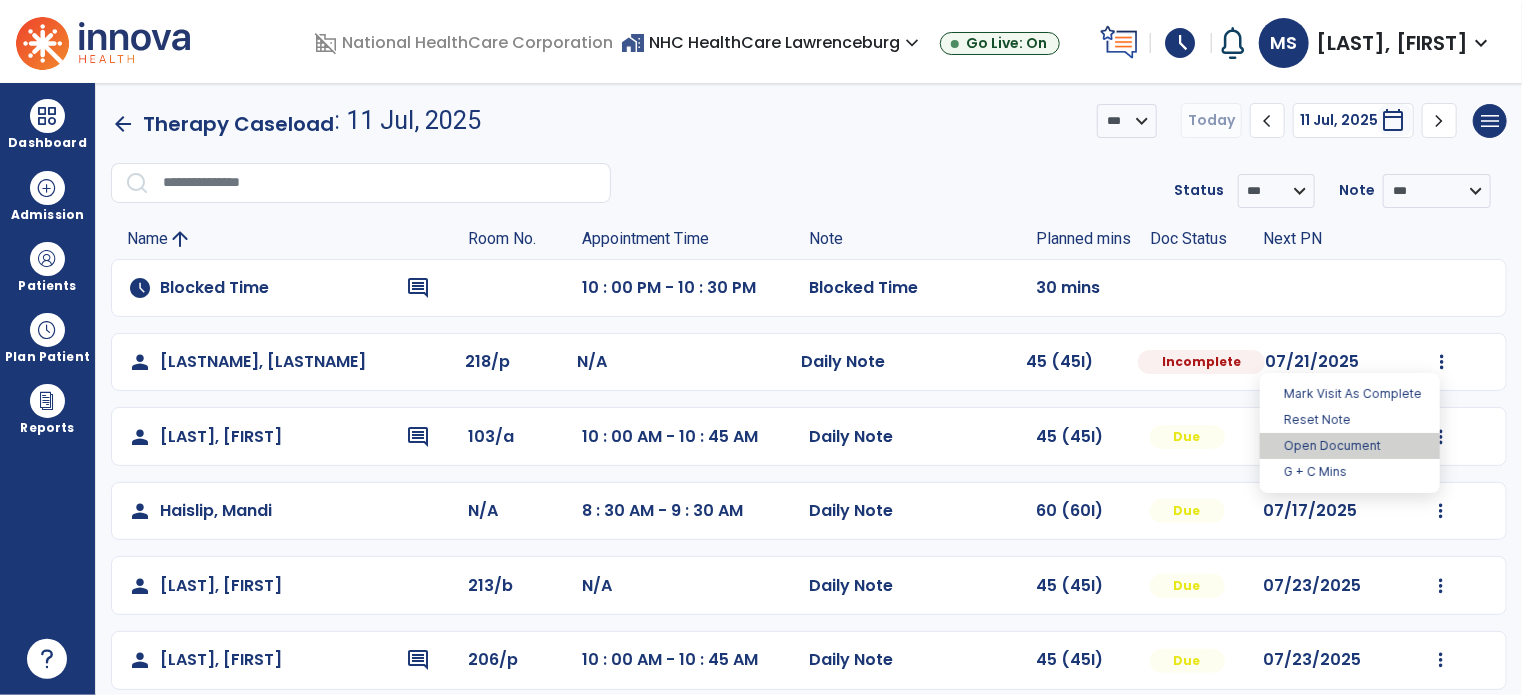 click on "Open Document" at bounding box center (1350, 446) 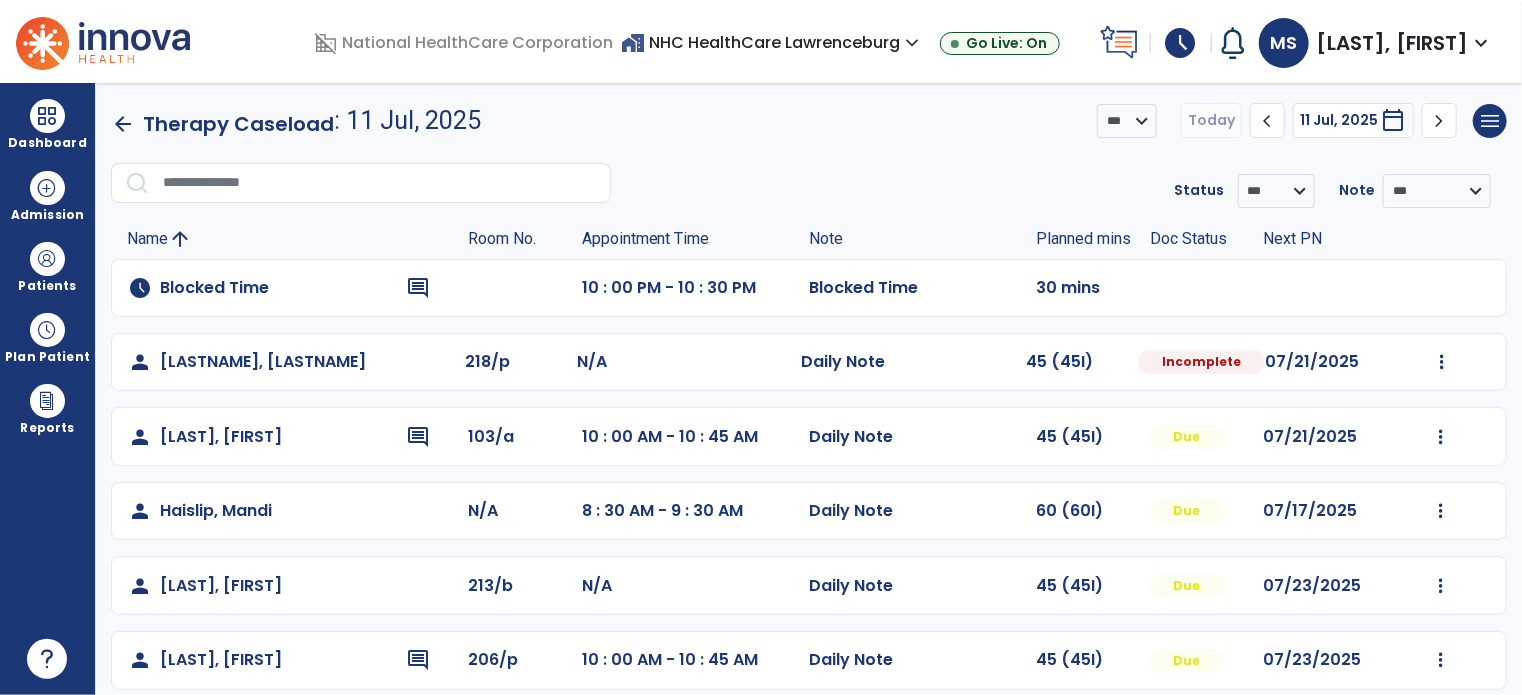select on "*" 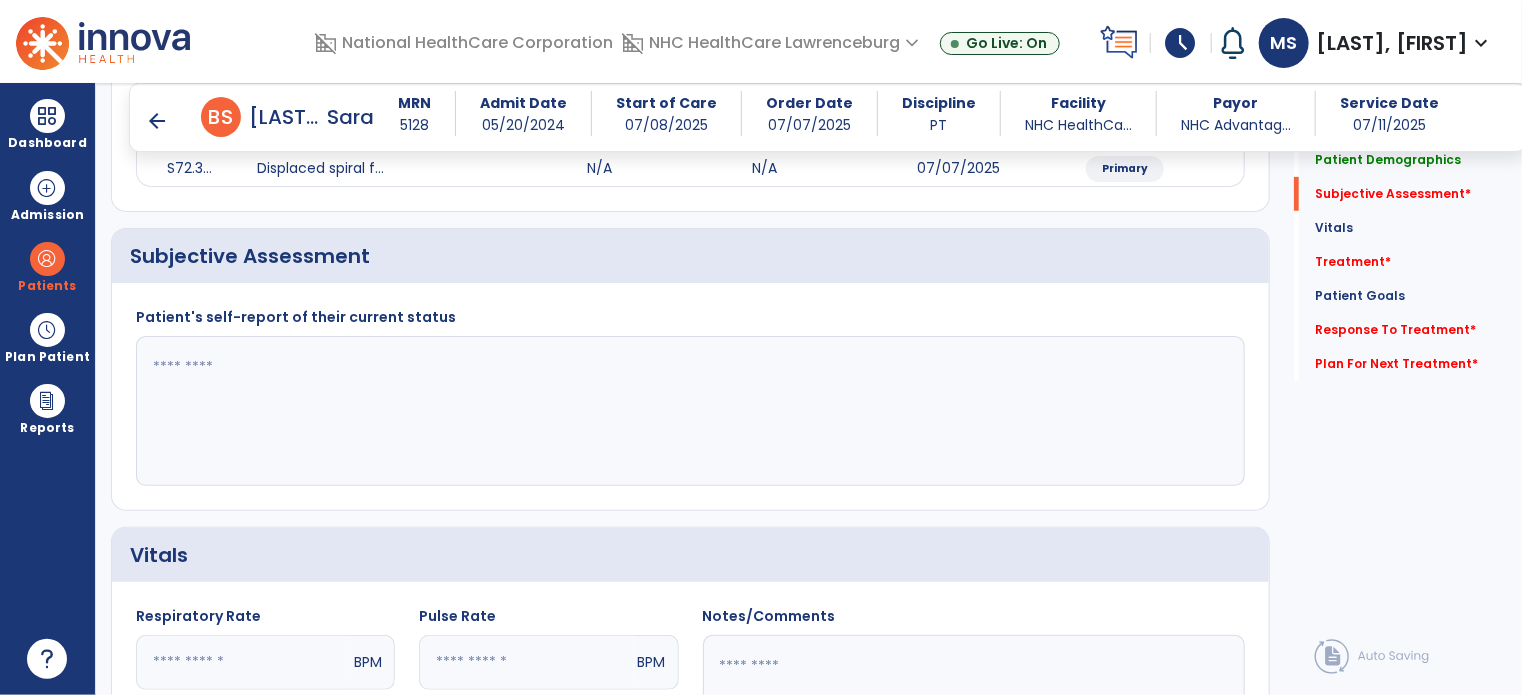 scroll, scrollTop: 400, scrollLeft: 0, axis: vertical 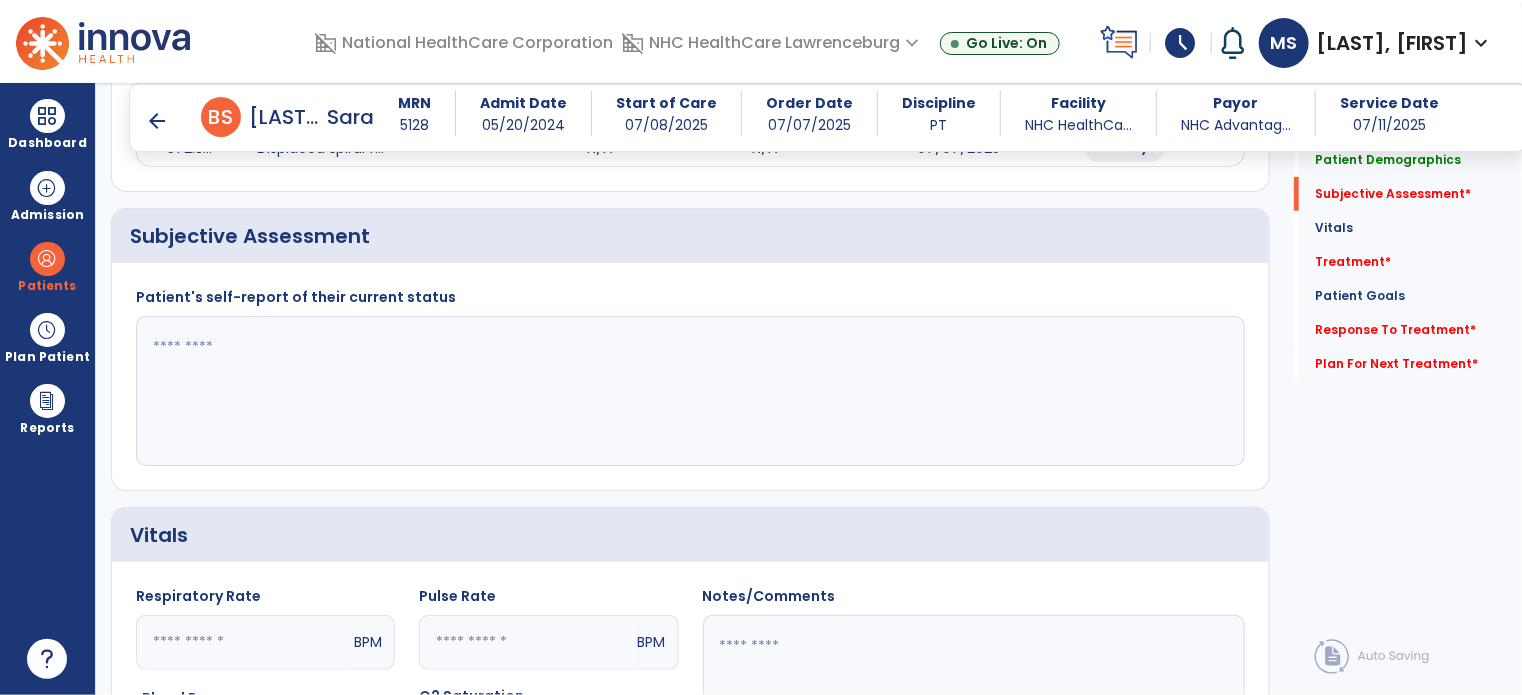 click 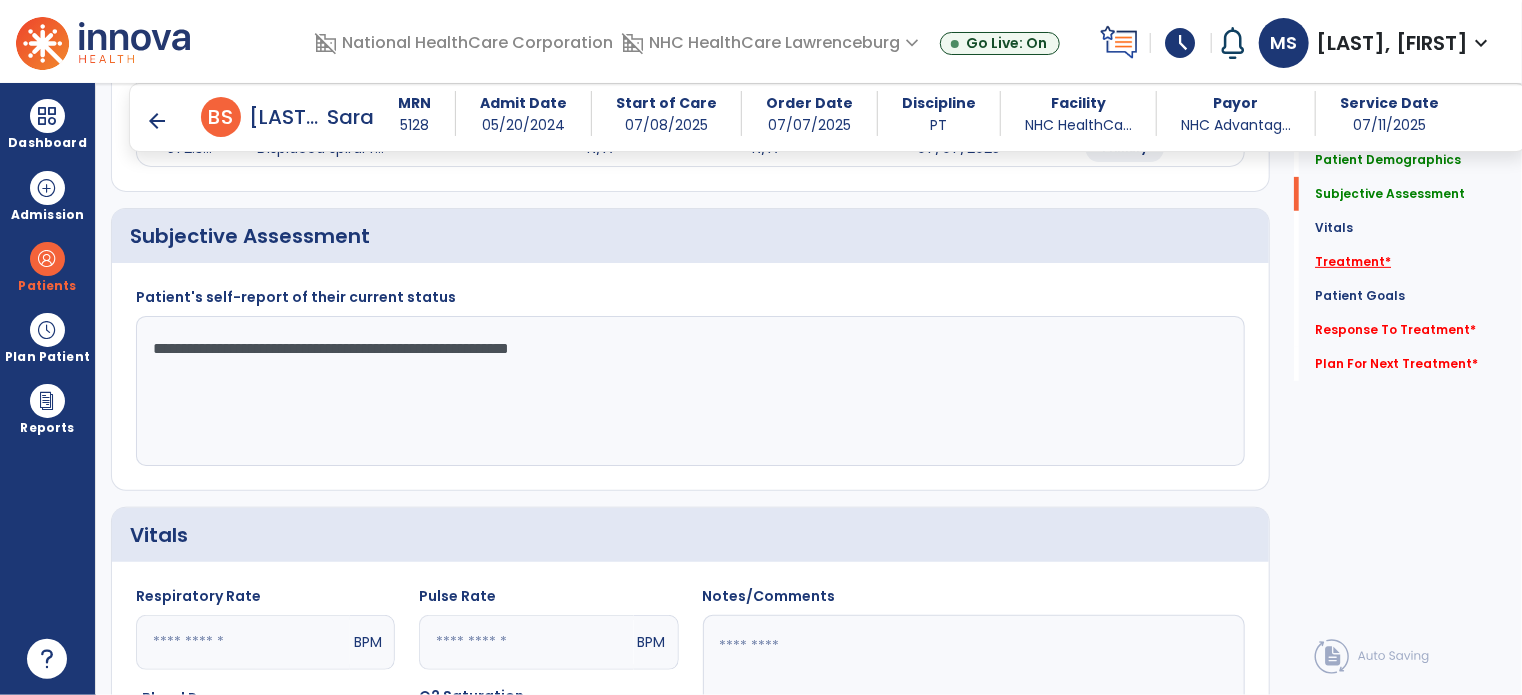 type on "**********" 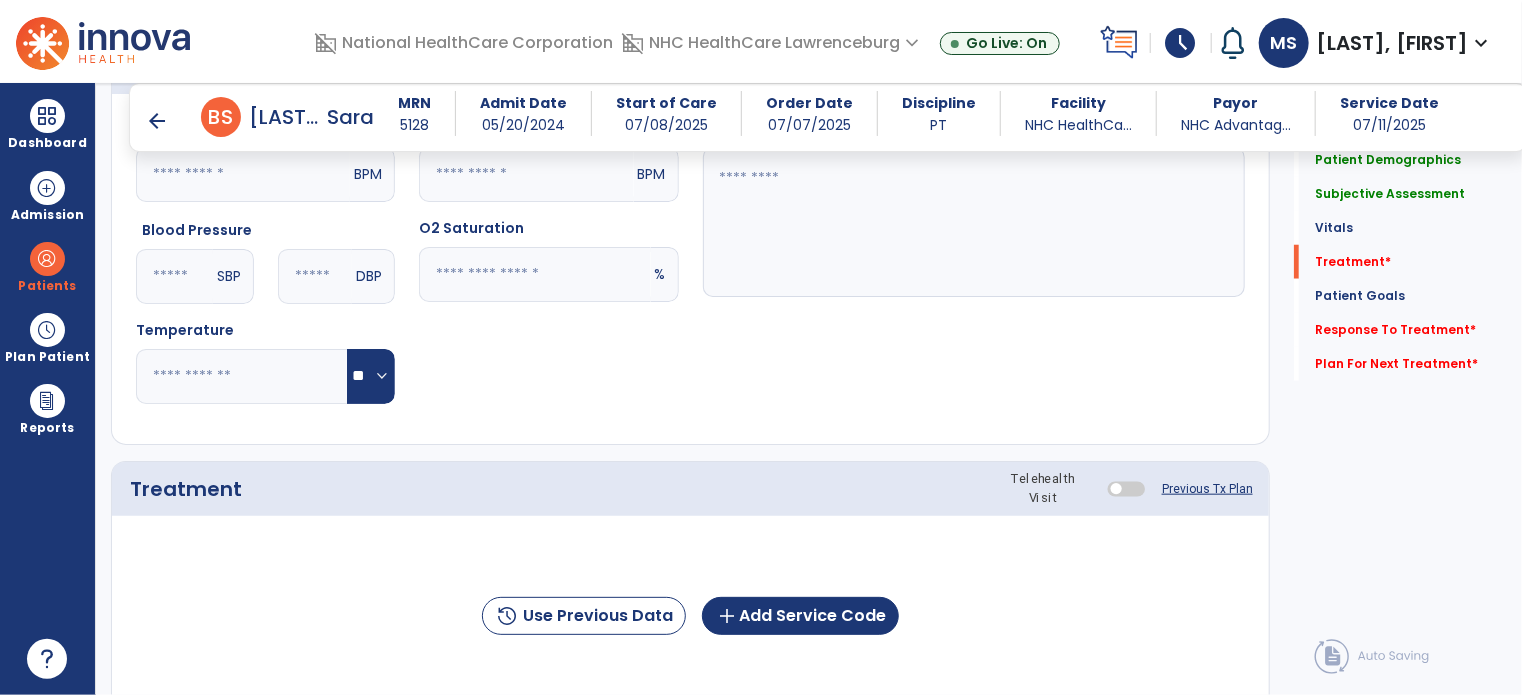 scroll, scrollTop: 1067, scrollLeft: 0, axis: vertical 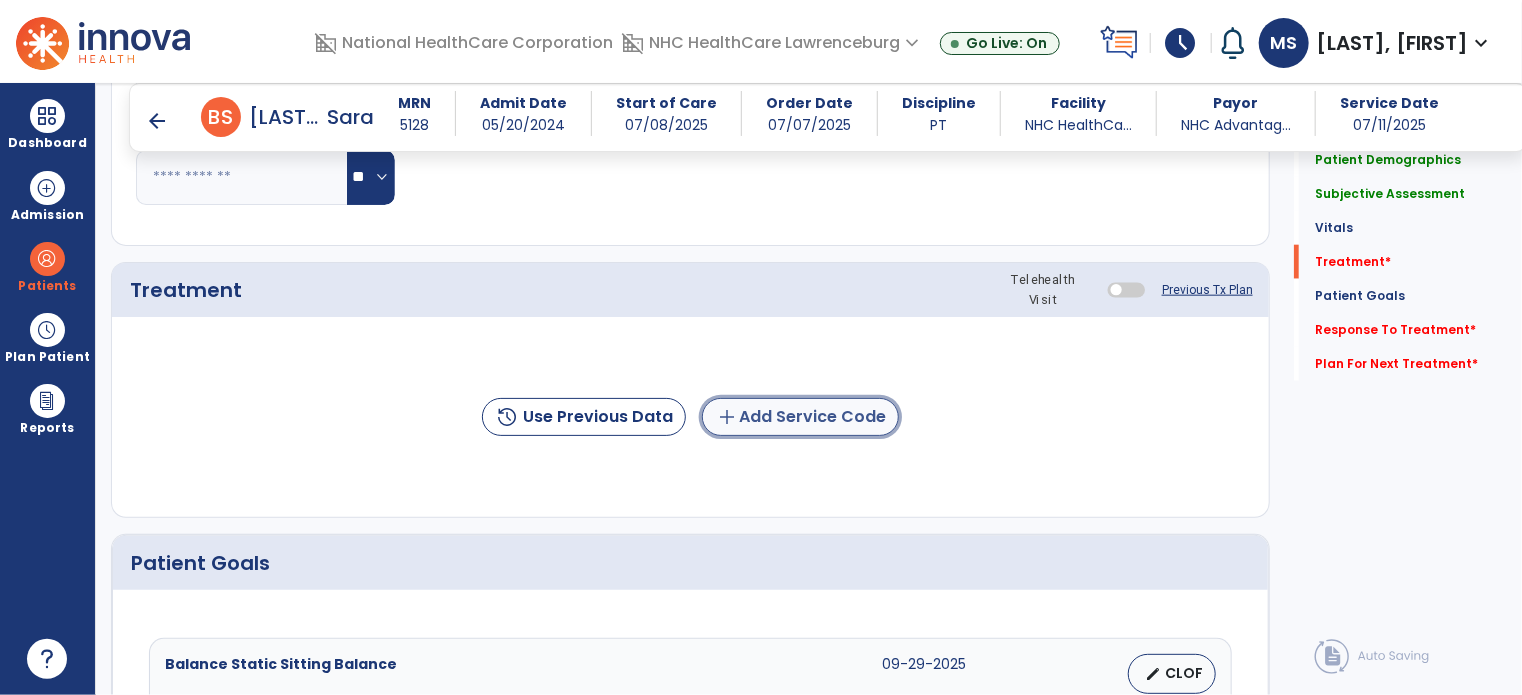click on "add  Add Service Code" 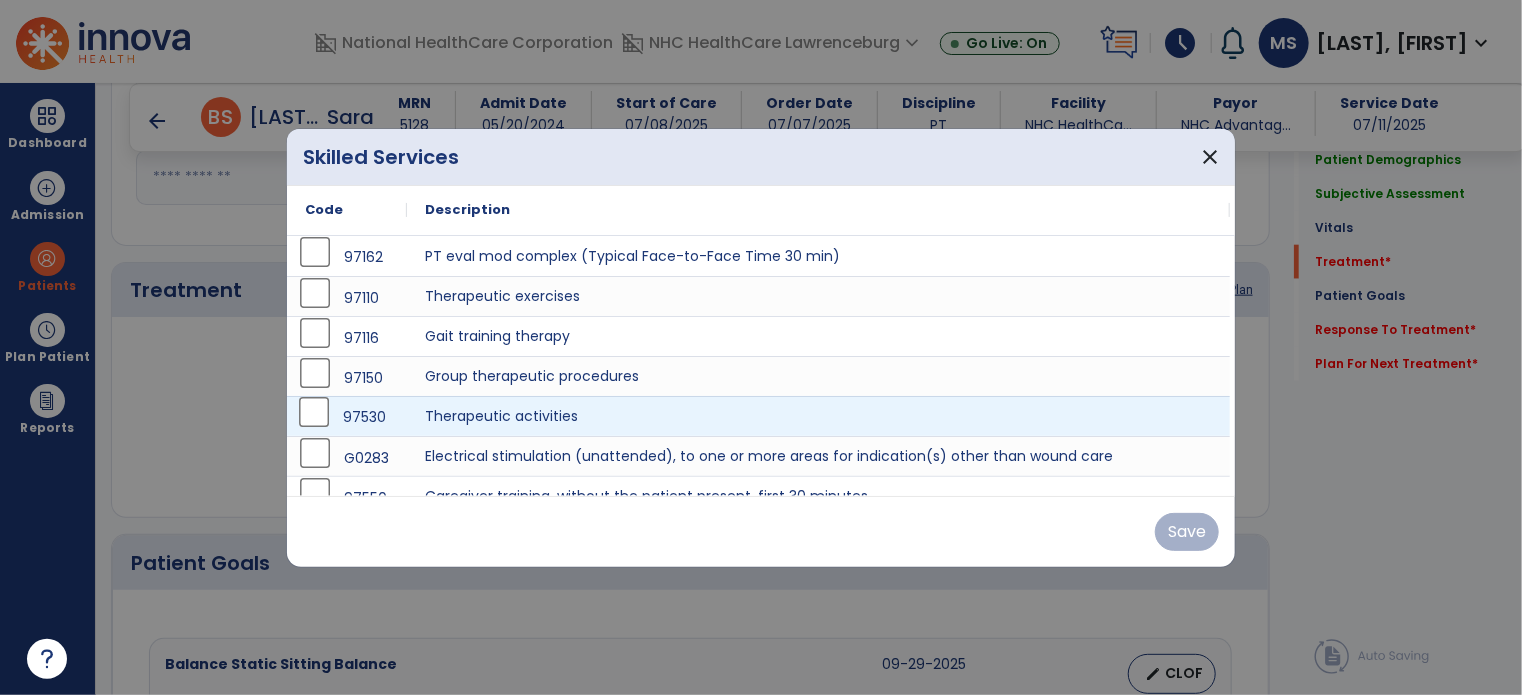 click on "97530" at bounding box center (347, 417) 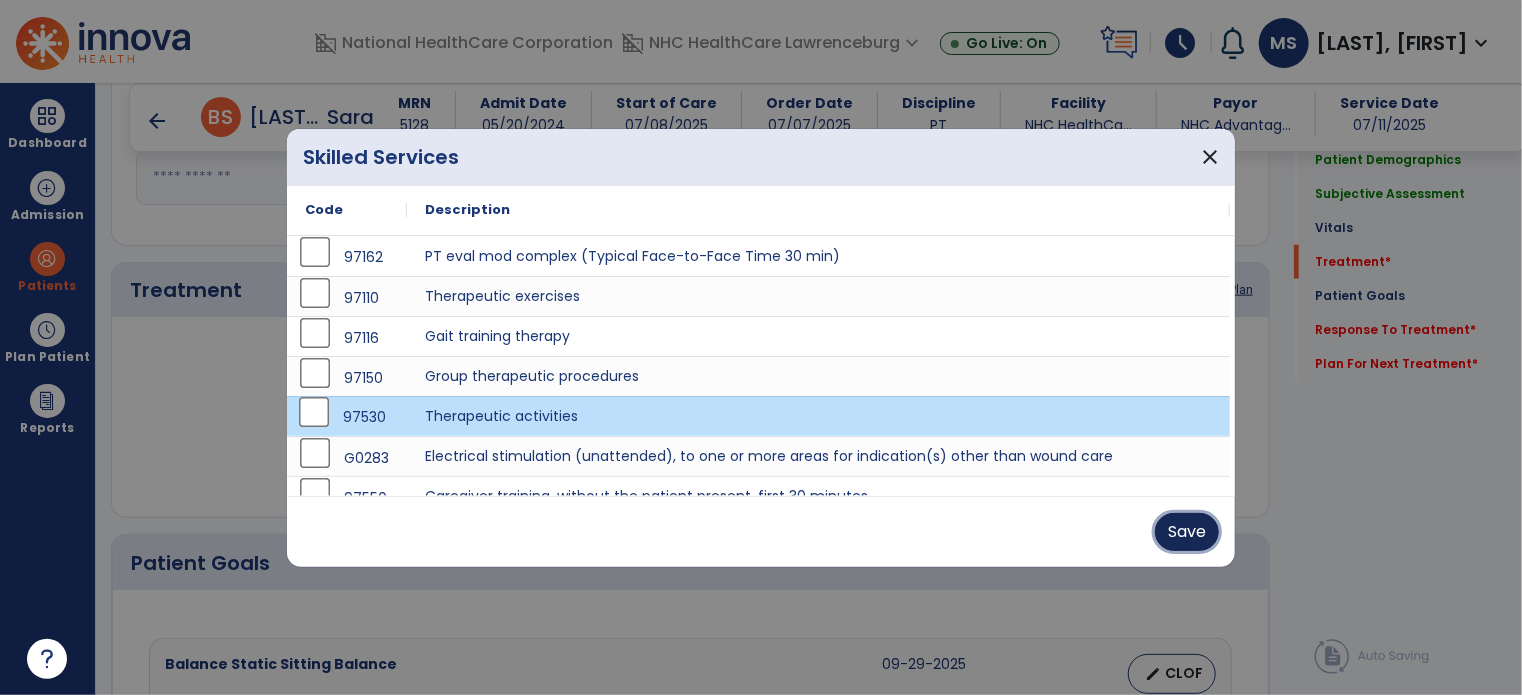 click on "Save" at bounding box center [1187, 532] 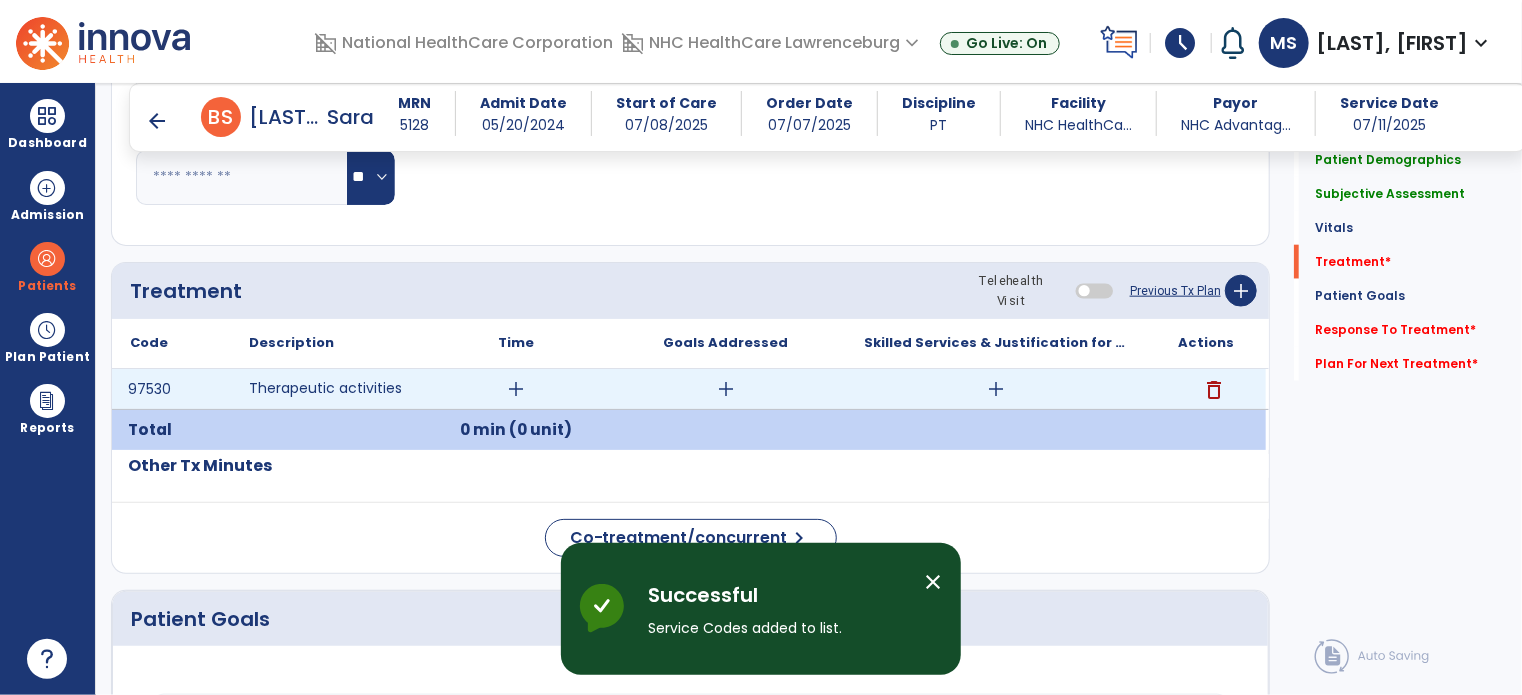 click on "add" at bounding box center (516, 389) 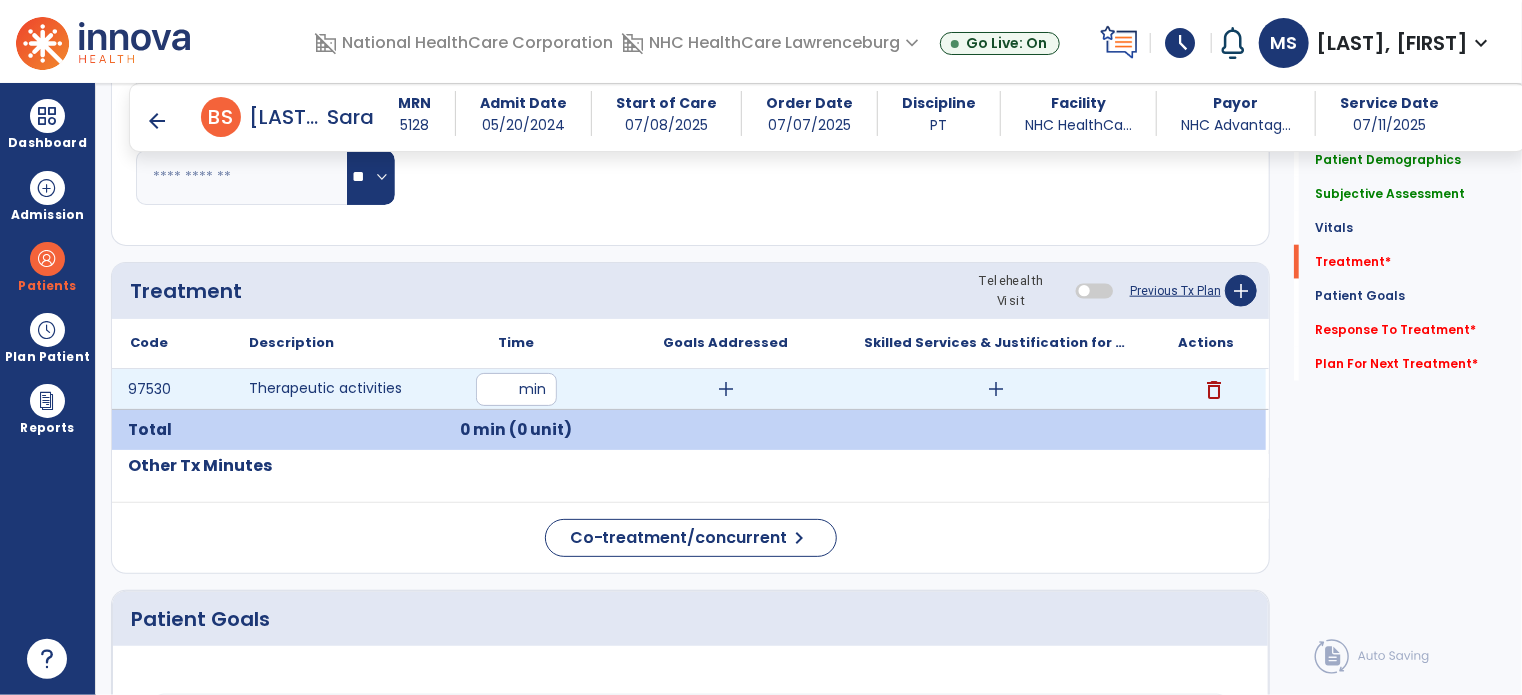 type on "**" 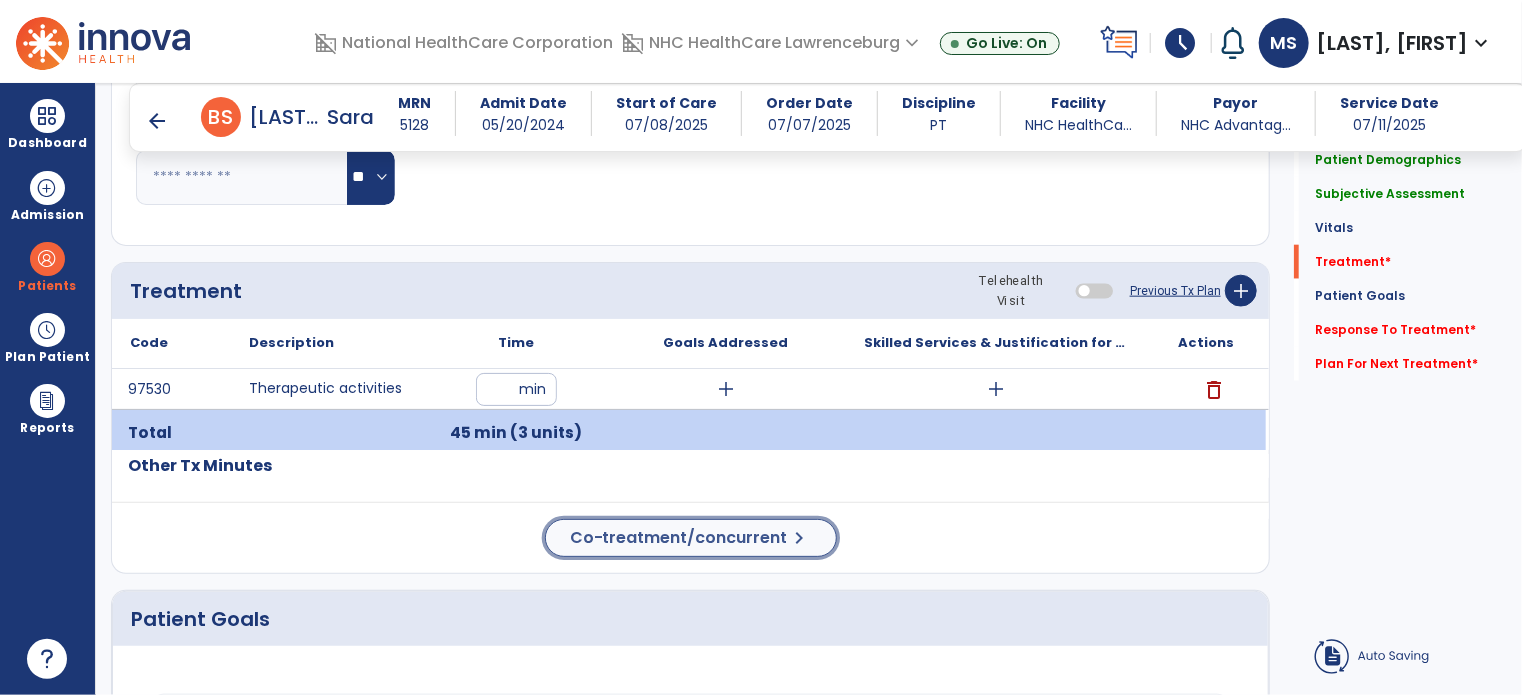 click on "Co-treatment/concurrent" 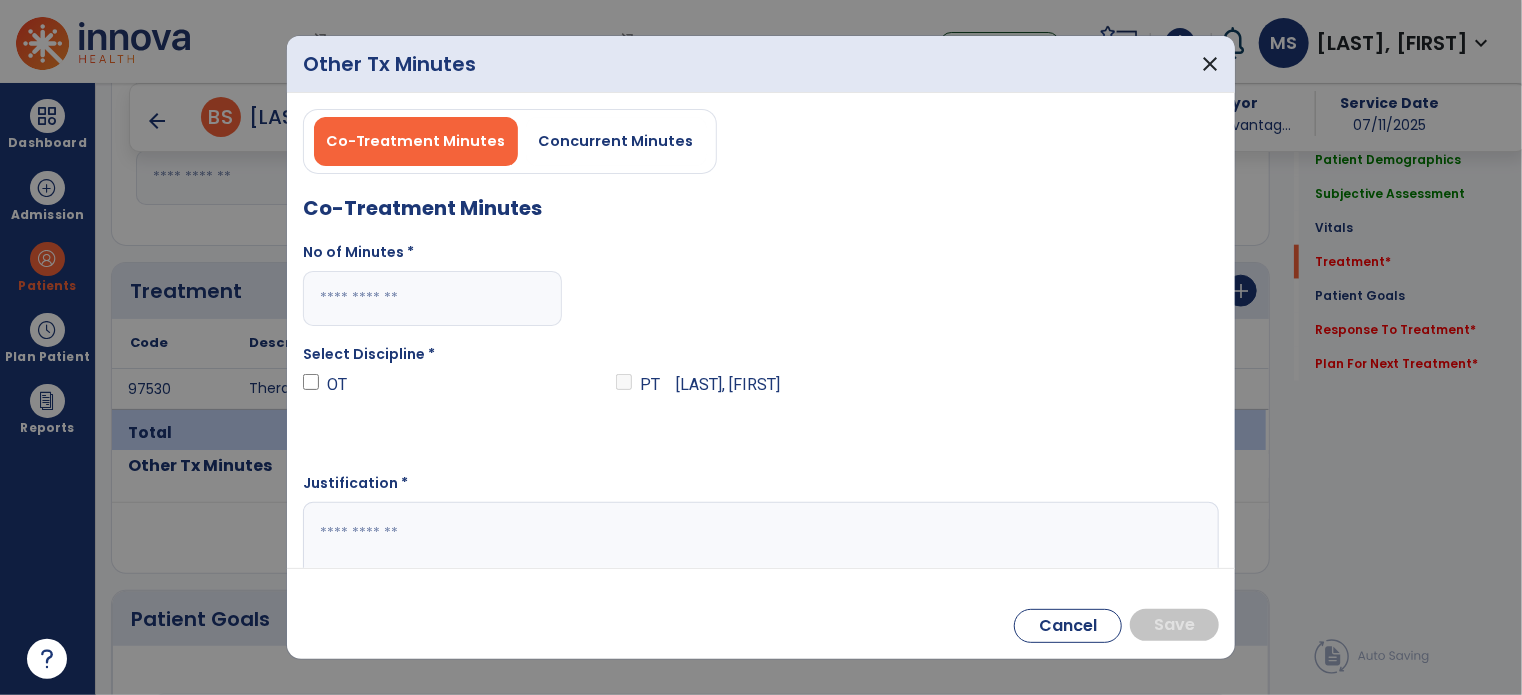 click at bounding box center [432, 298] 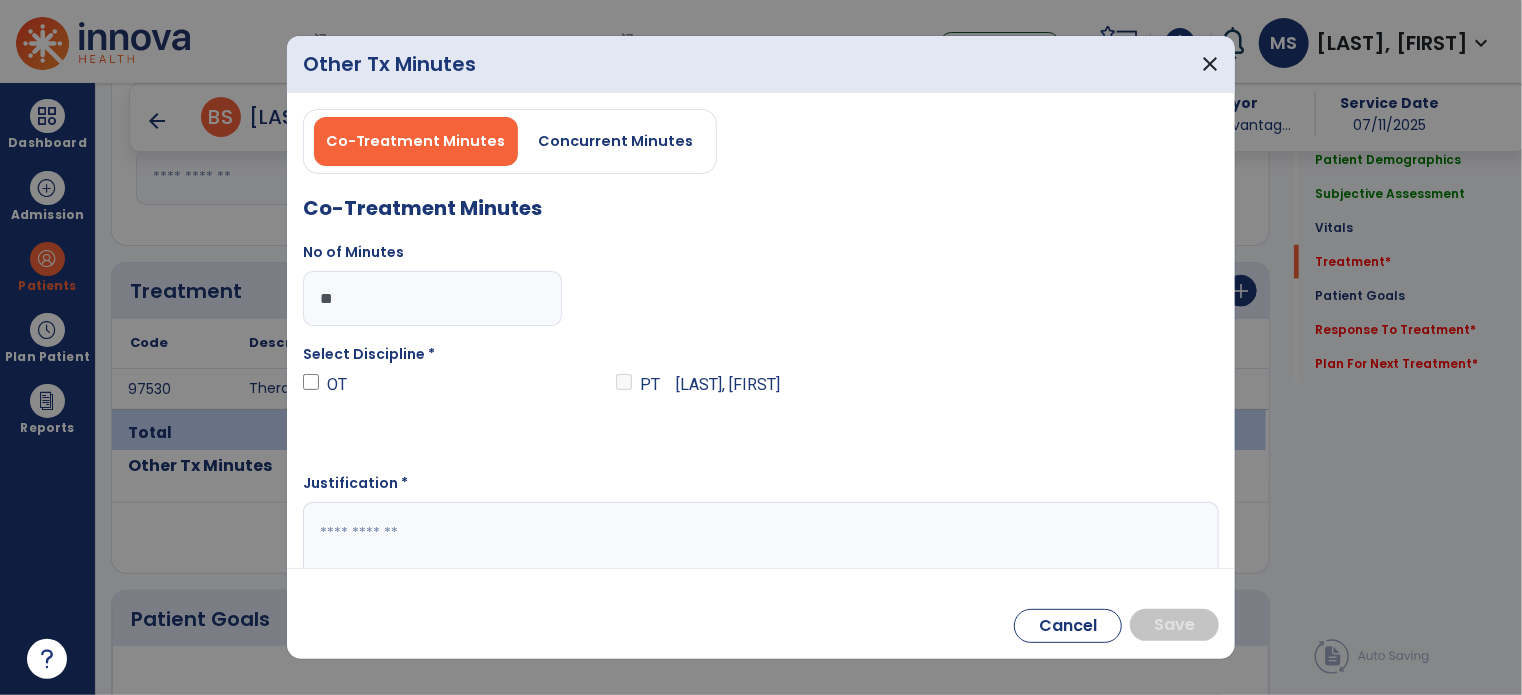 type on "**" 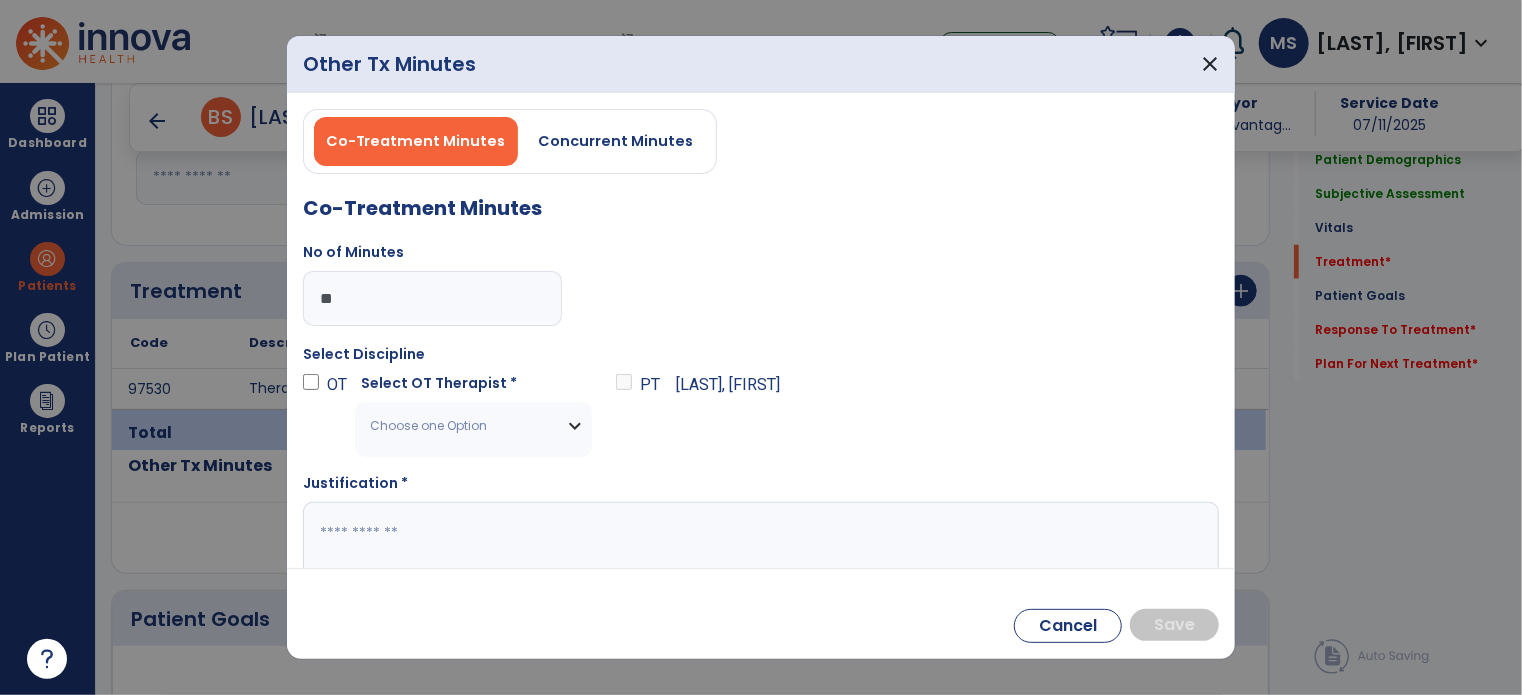drag, startPoint x: 432, startPoint y: 431, endPoint x: 438, endPoint y: 422, distance: 10.816654 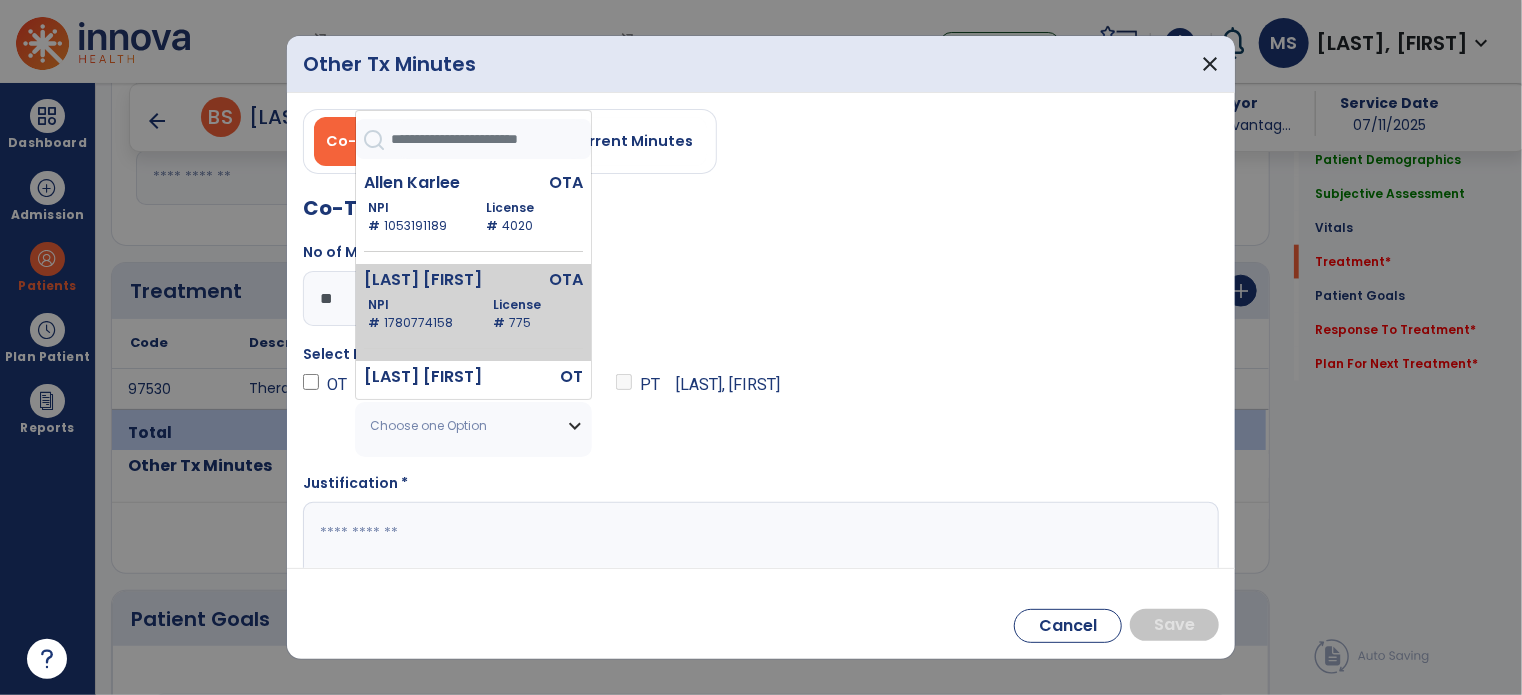 click on "NPI #  1780774158  License #  775" at bounding box center [475, 314] 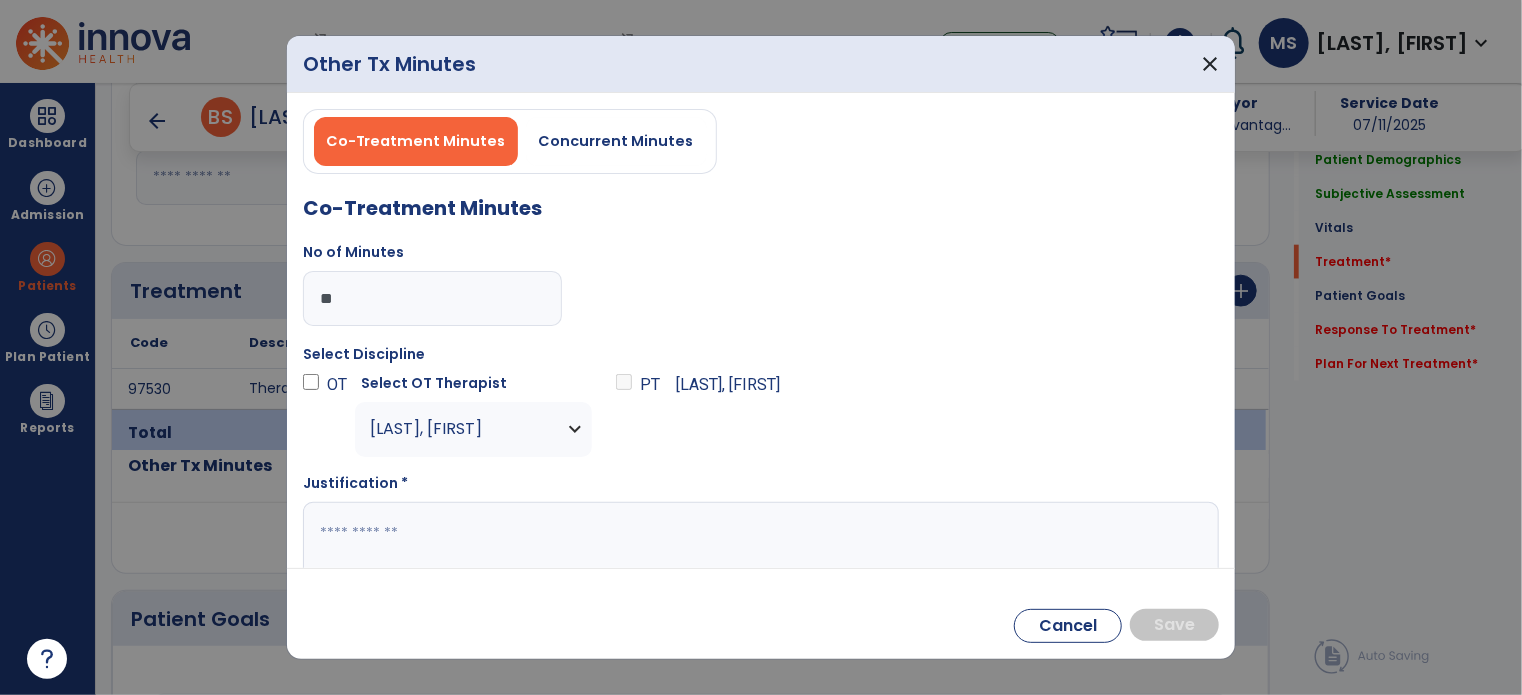 drag, startPoint x: 516, startPoint y: 545, endPoint x: 520, endPoint y: 507, distance: 38.209946 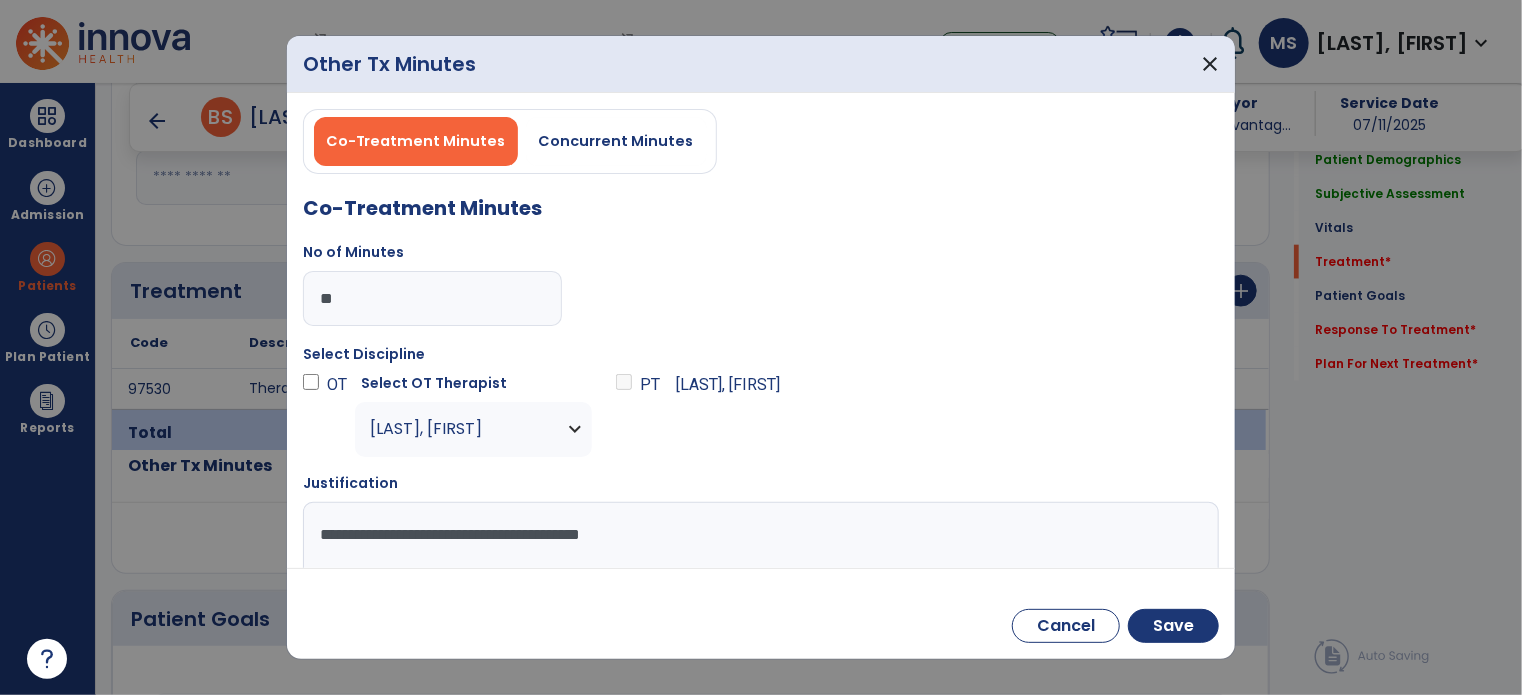 type on "**********" 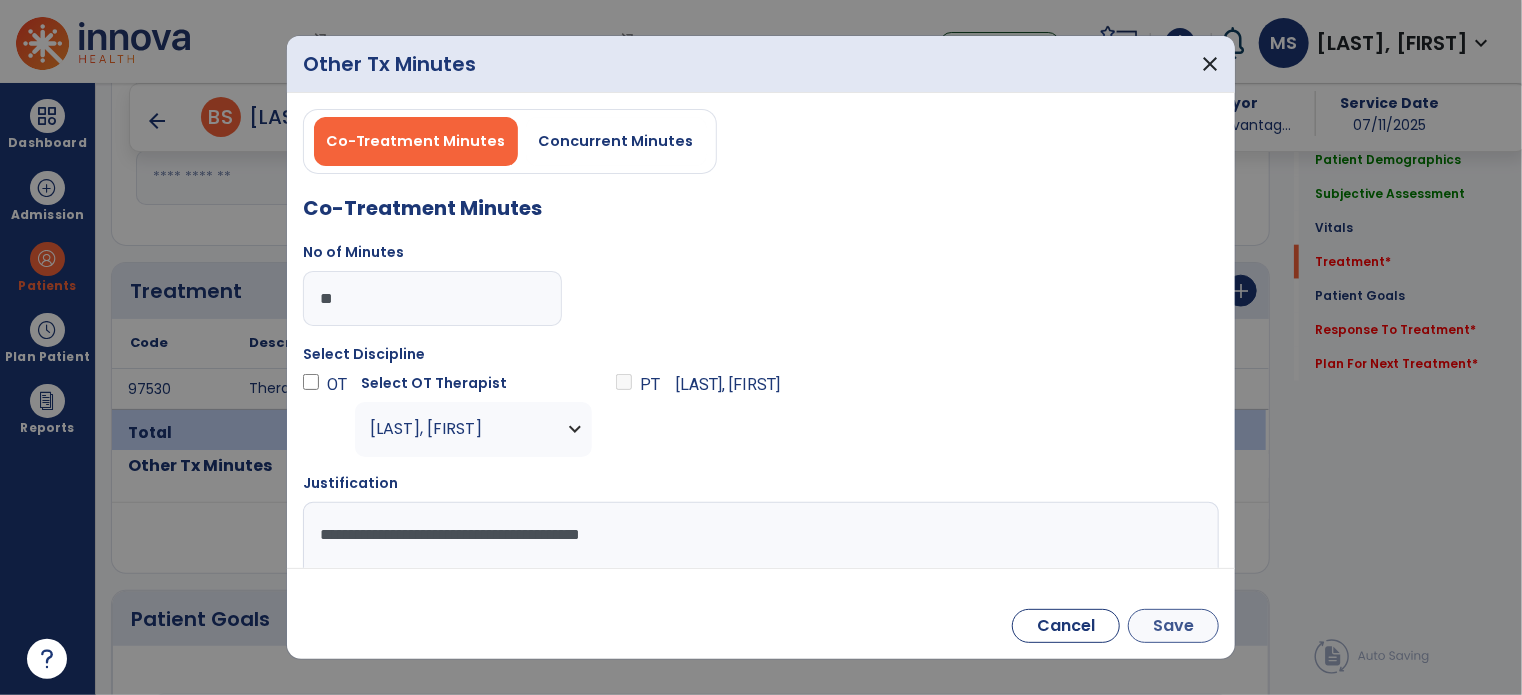 drag, startPoint x: 1148, startPoint y: 595, endPoint x: 1148, endPoint y: 636, distance: 41 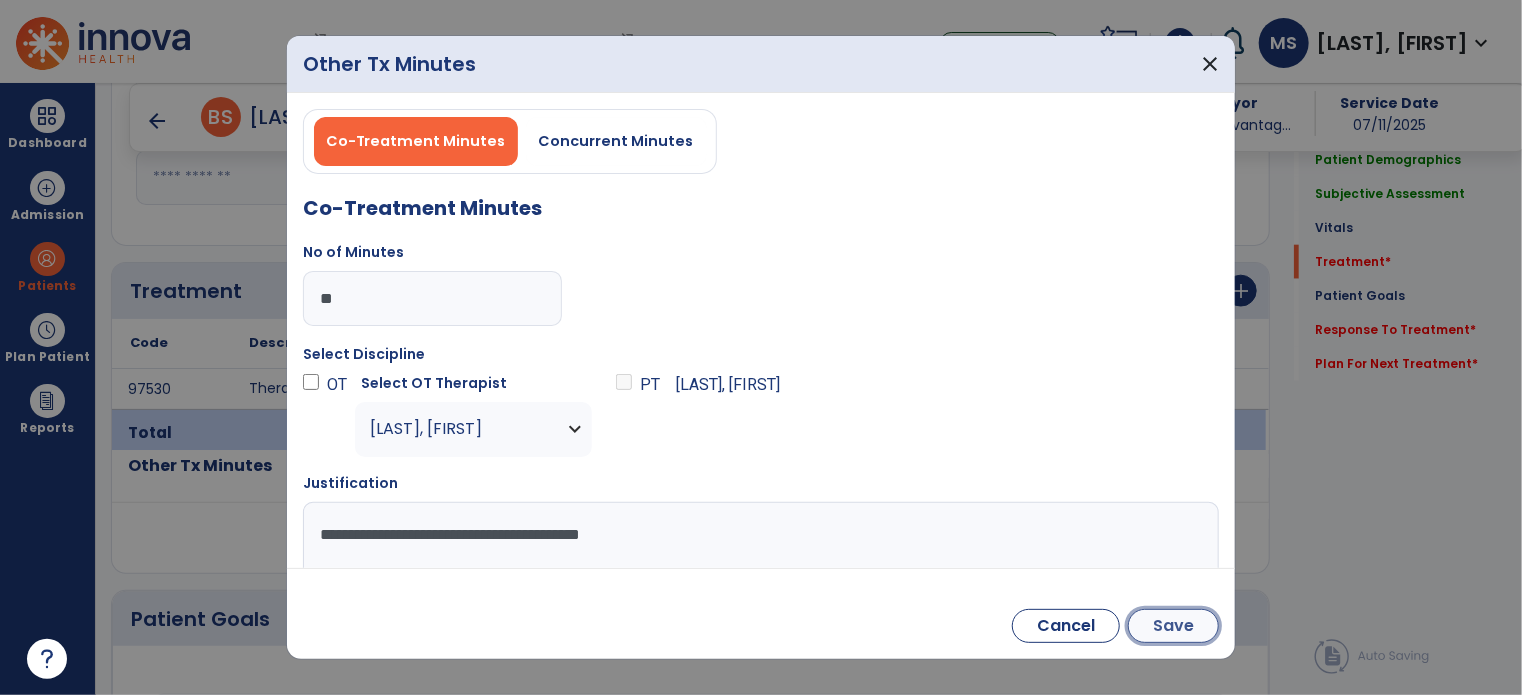 click on "Save" at bounding box center (1173, 626) 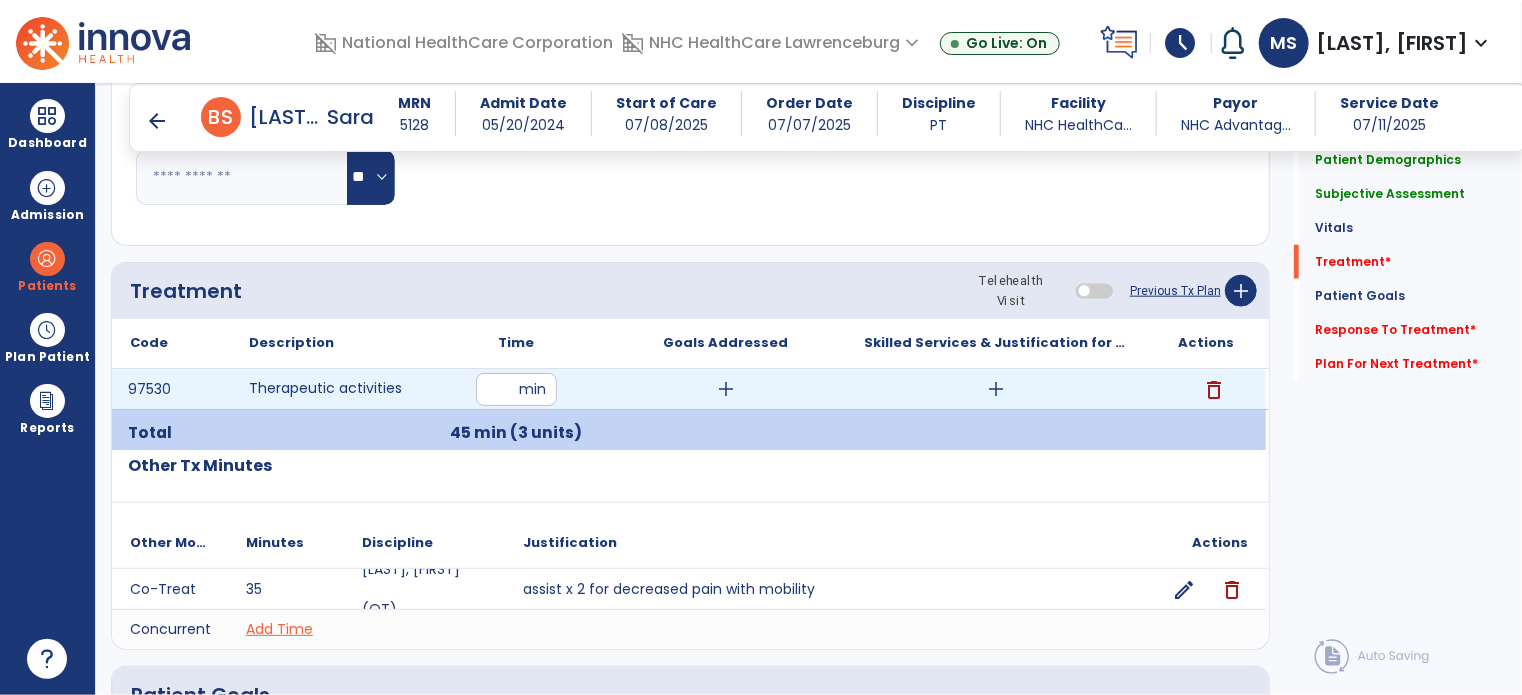 click on "add" at bounding box center [996, 389] 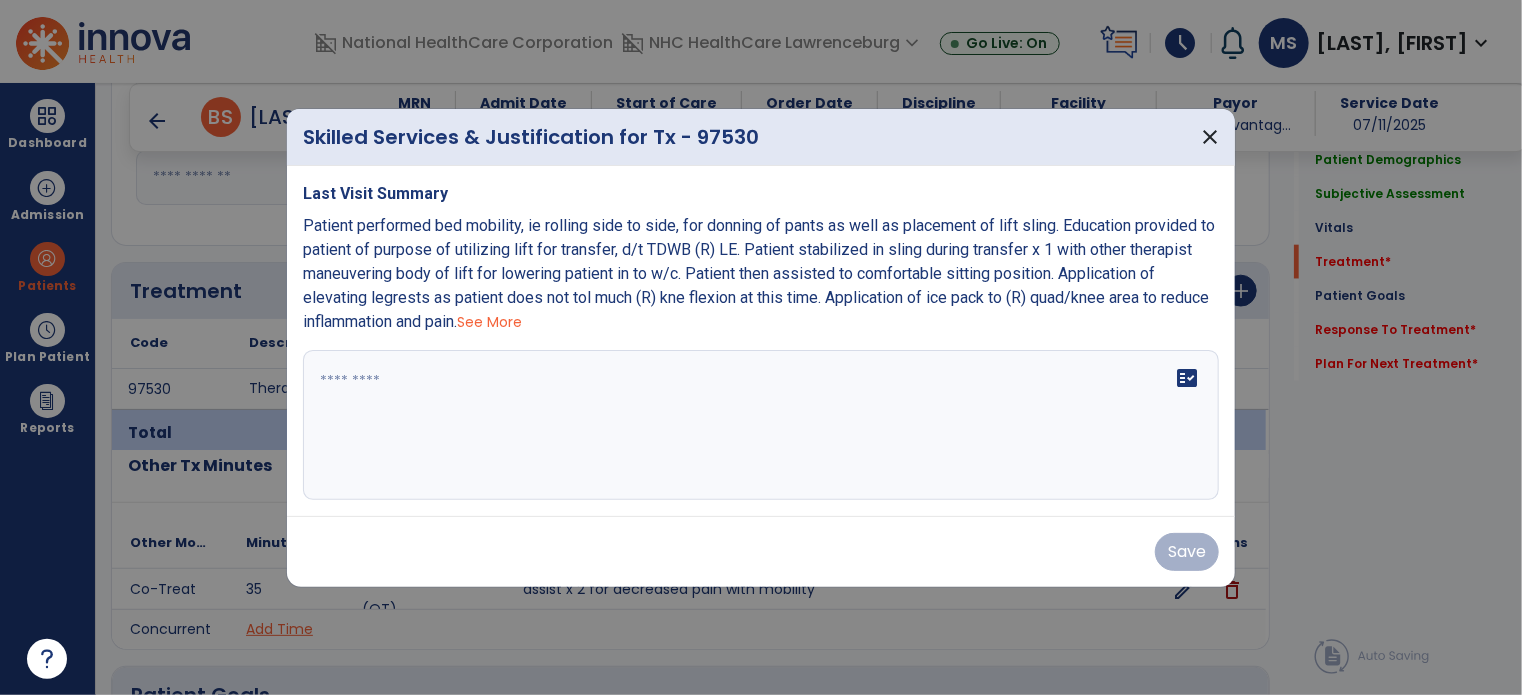 click on "See More" at bounding box center (489, 322) 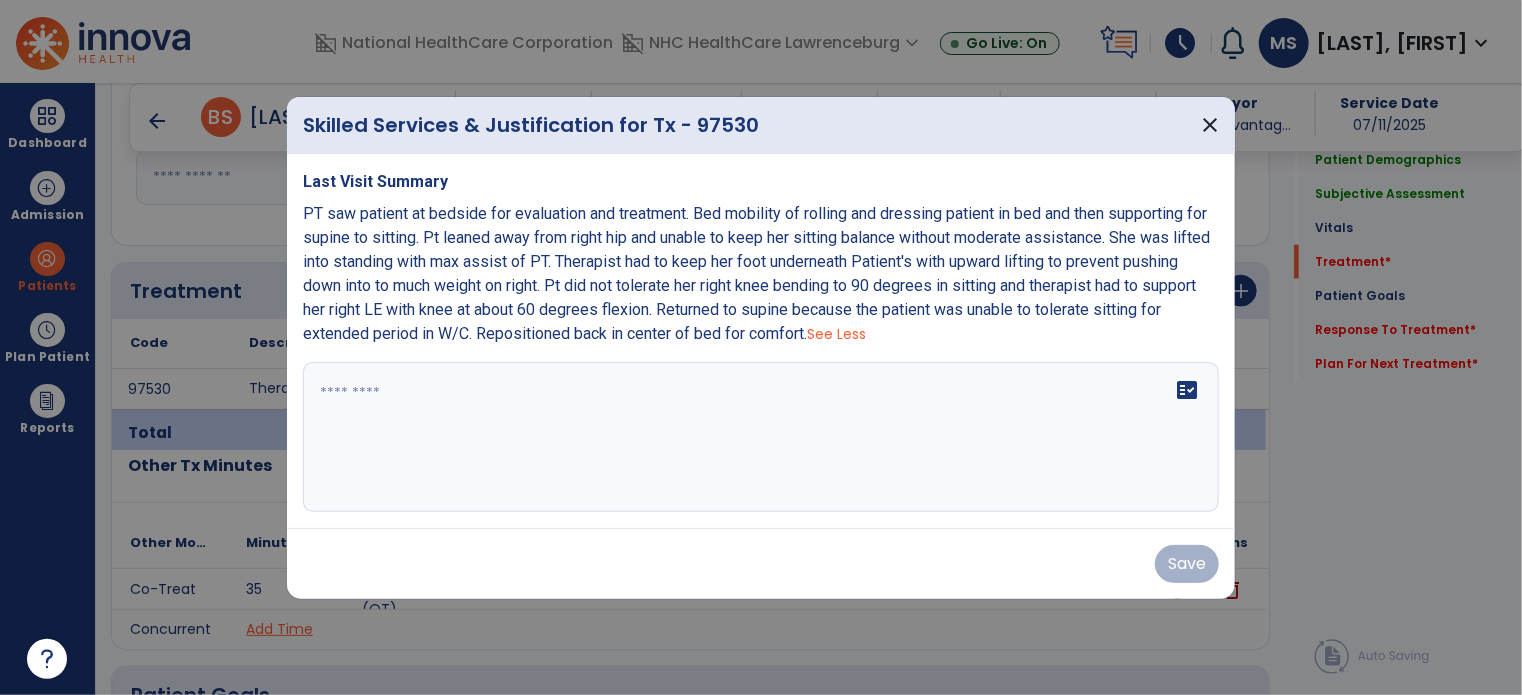 click at bounding box center (761, 437) 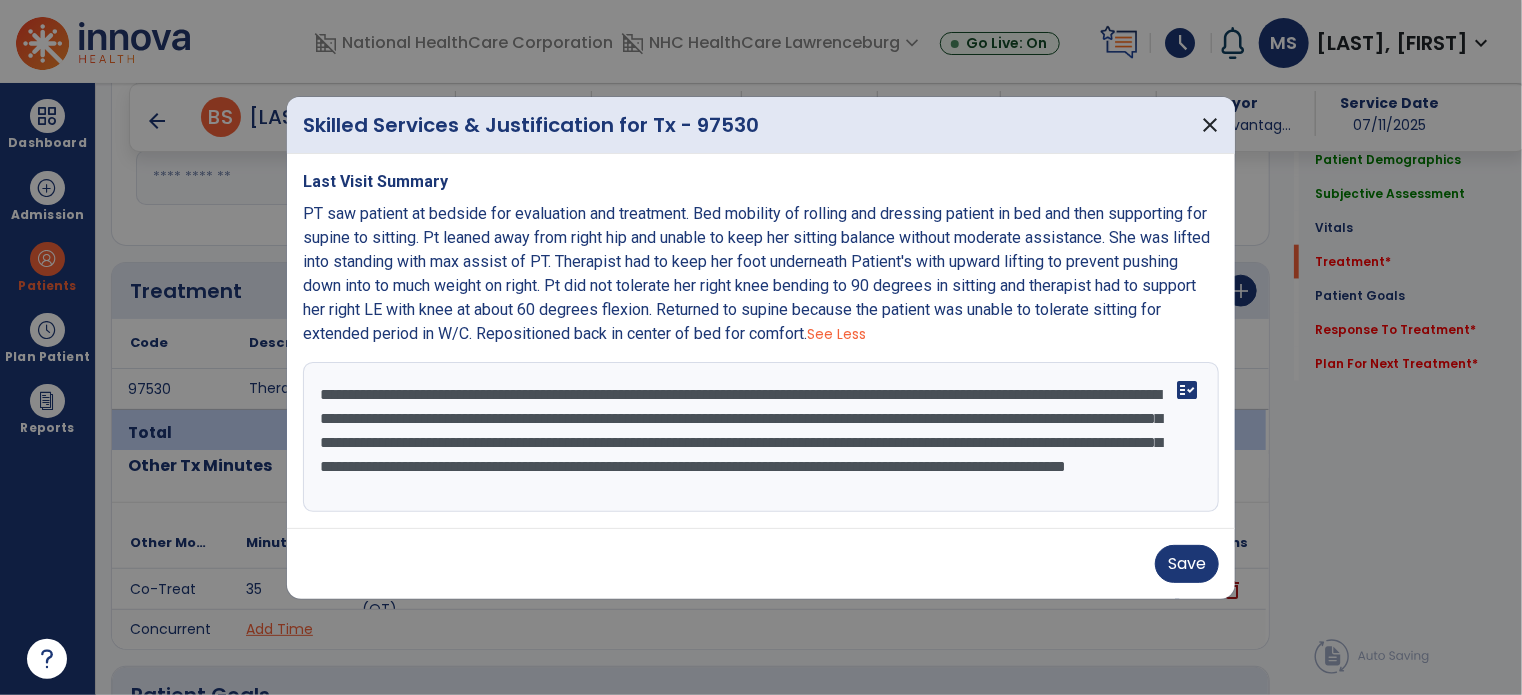 scroll, scrollTop: 15, scrollLeft: 0, axis: vertical 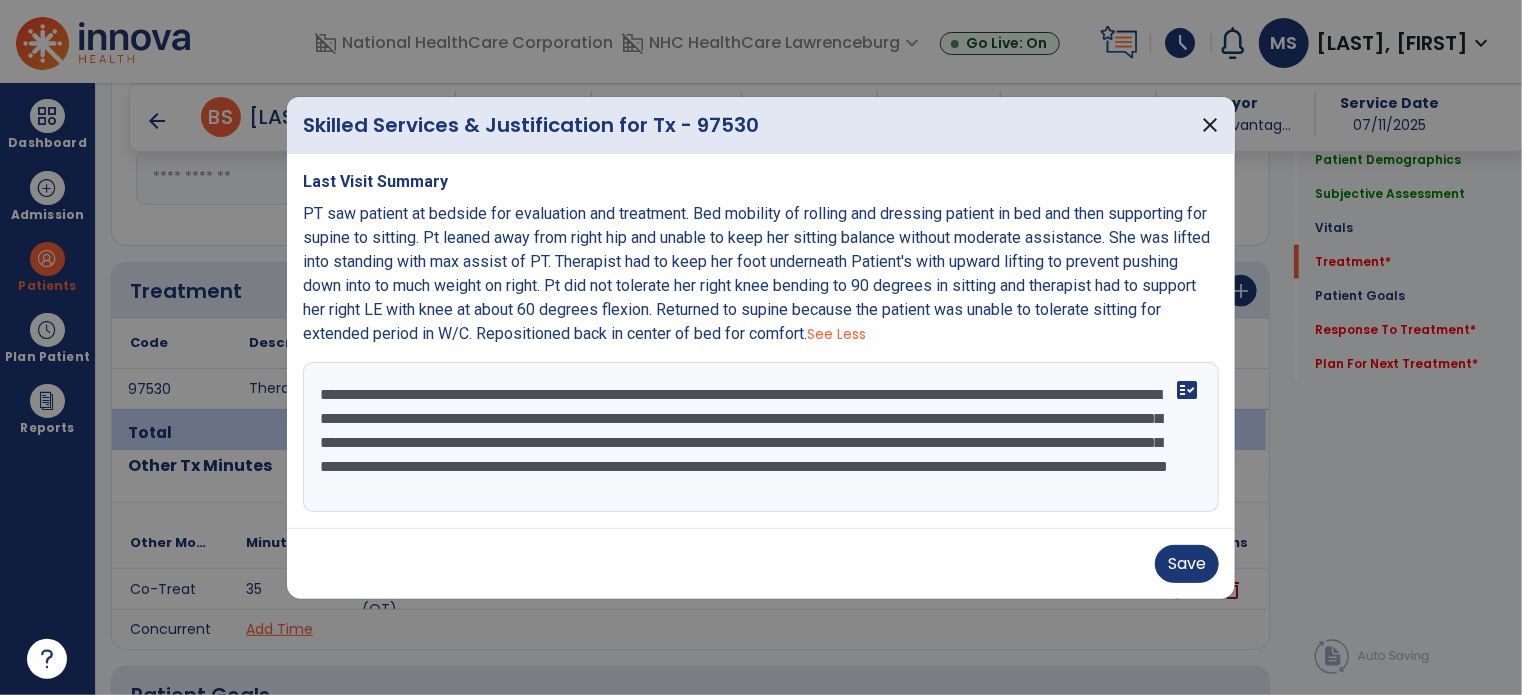 click on "**********" at bounding box center (761, 437) 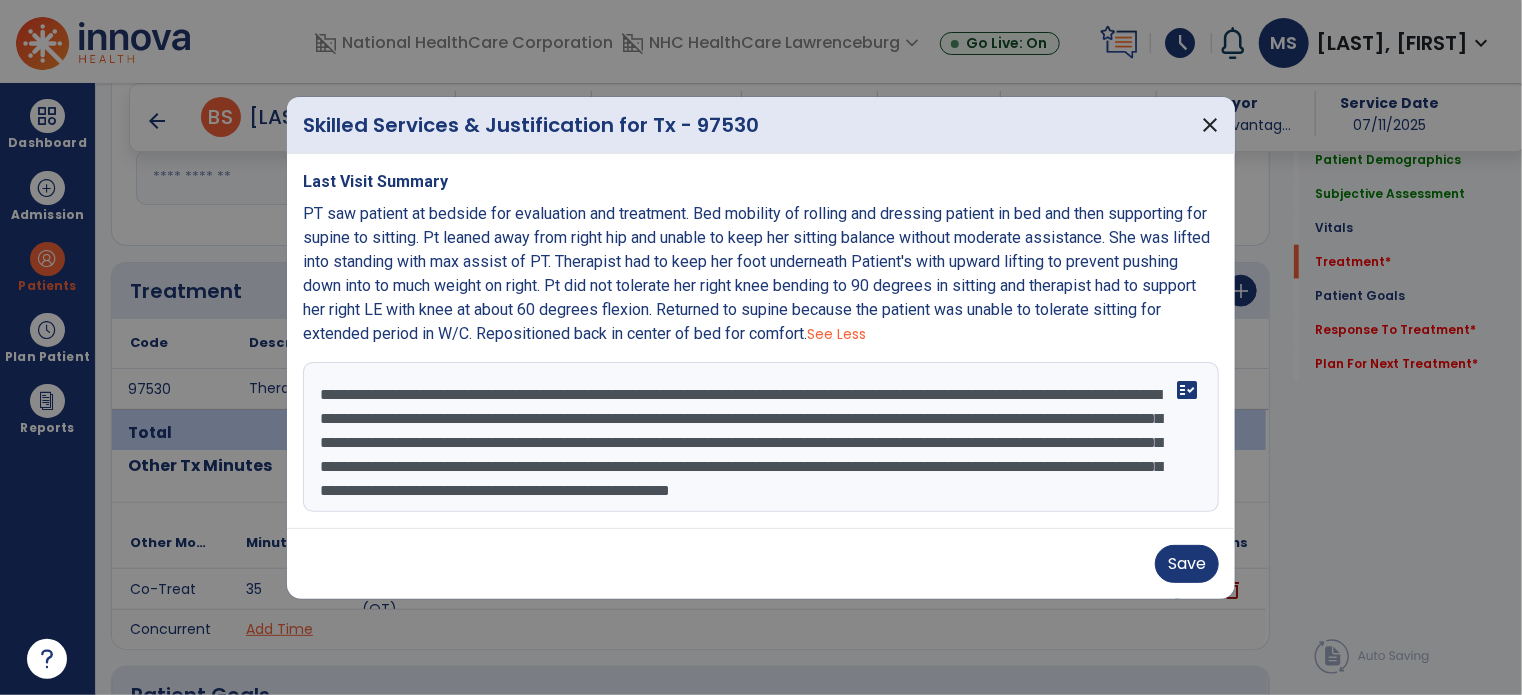 click on "**********" at bounding box center [761, 437] 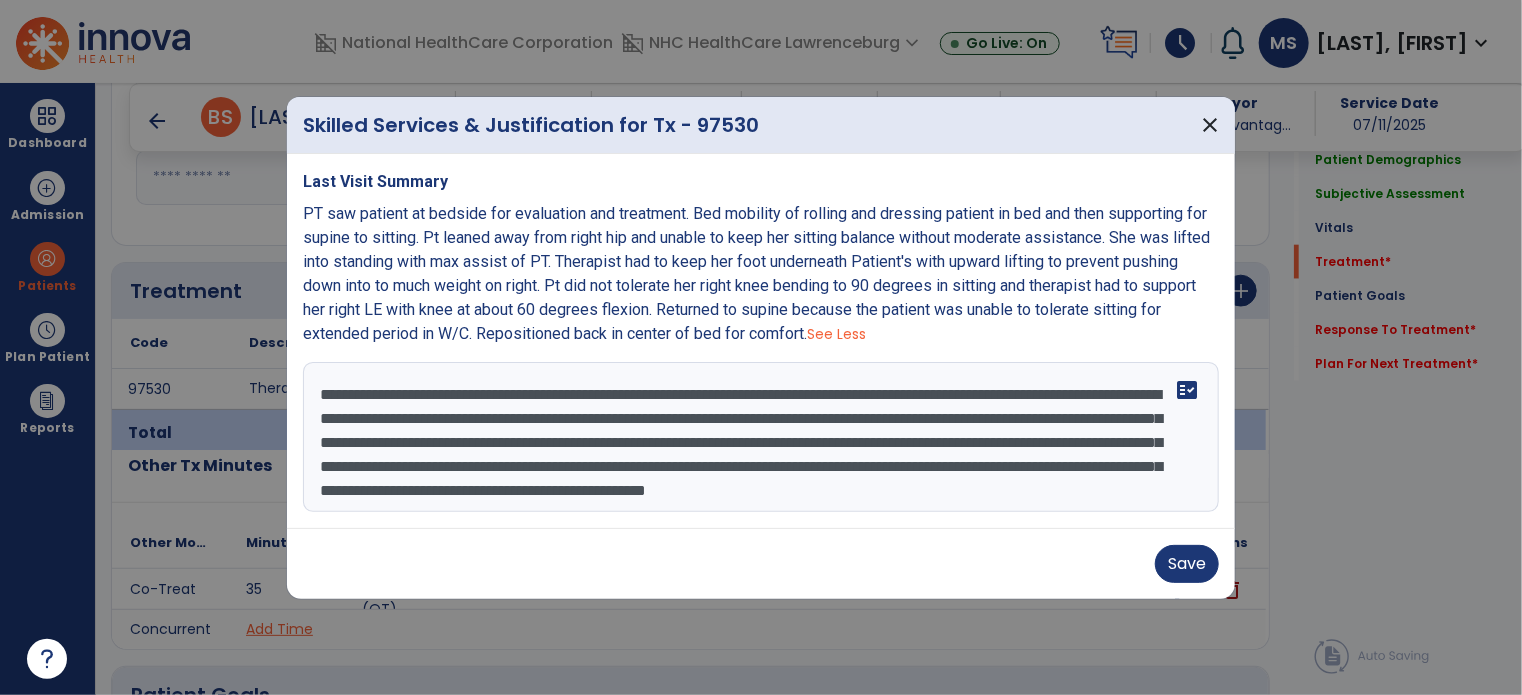 click on "**********" at bounding box center (761, 437) 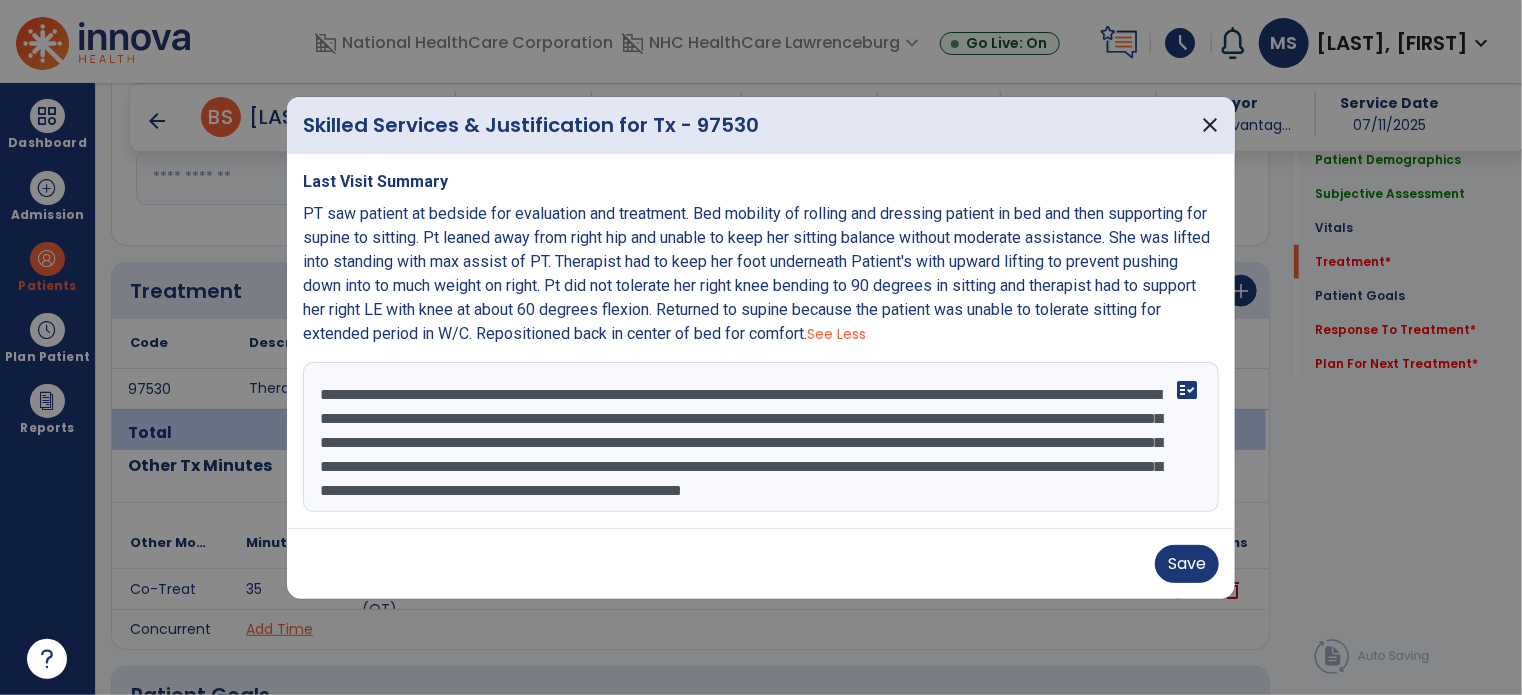 click on "**********" at bounding box center [761, 437] 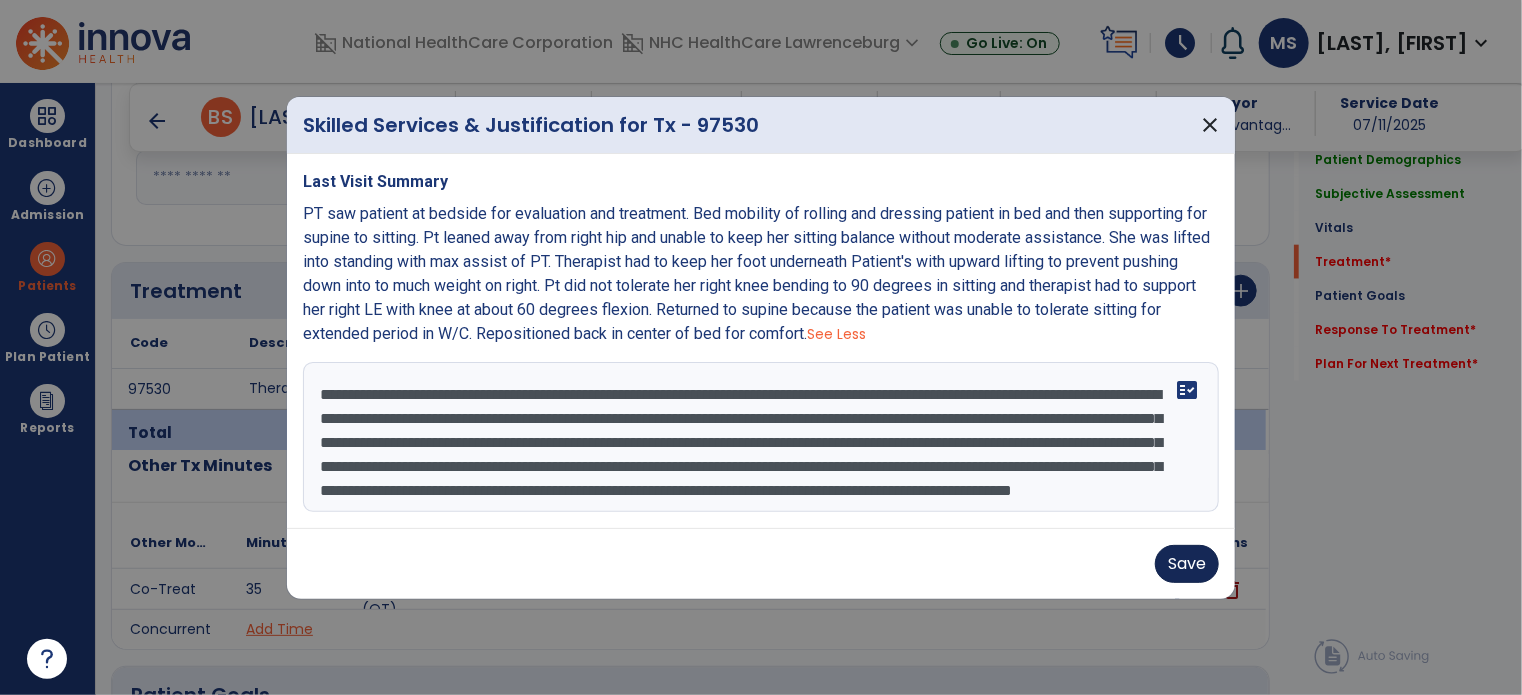 type on "**********" 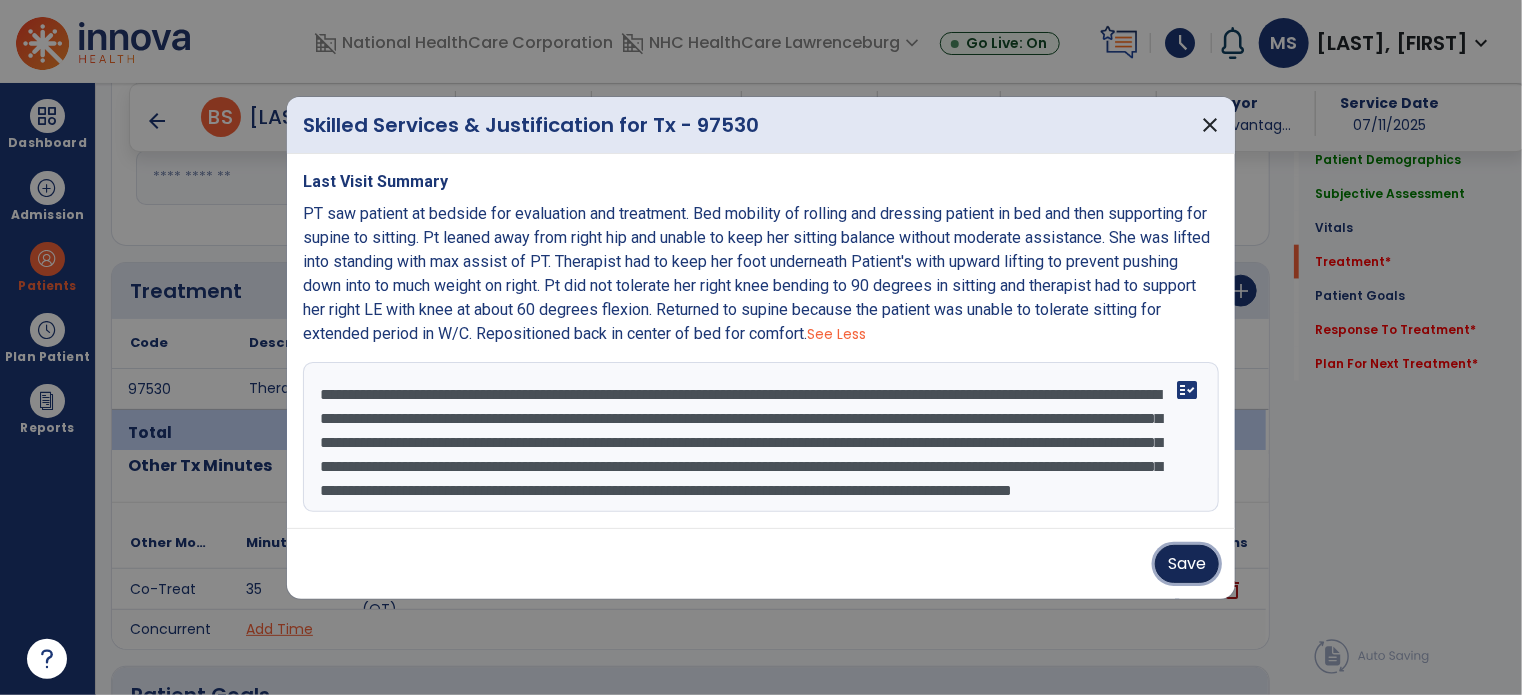 click on "Save" at bounding box center (1187, 564) 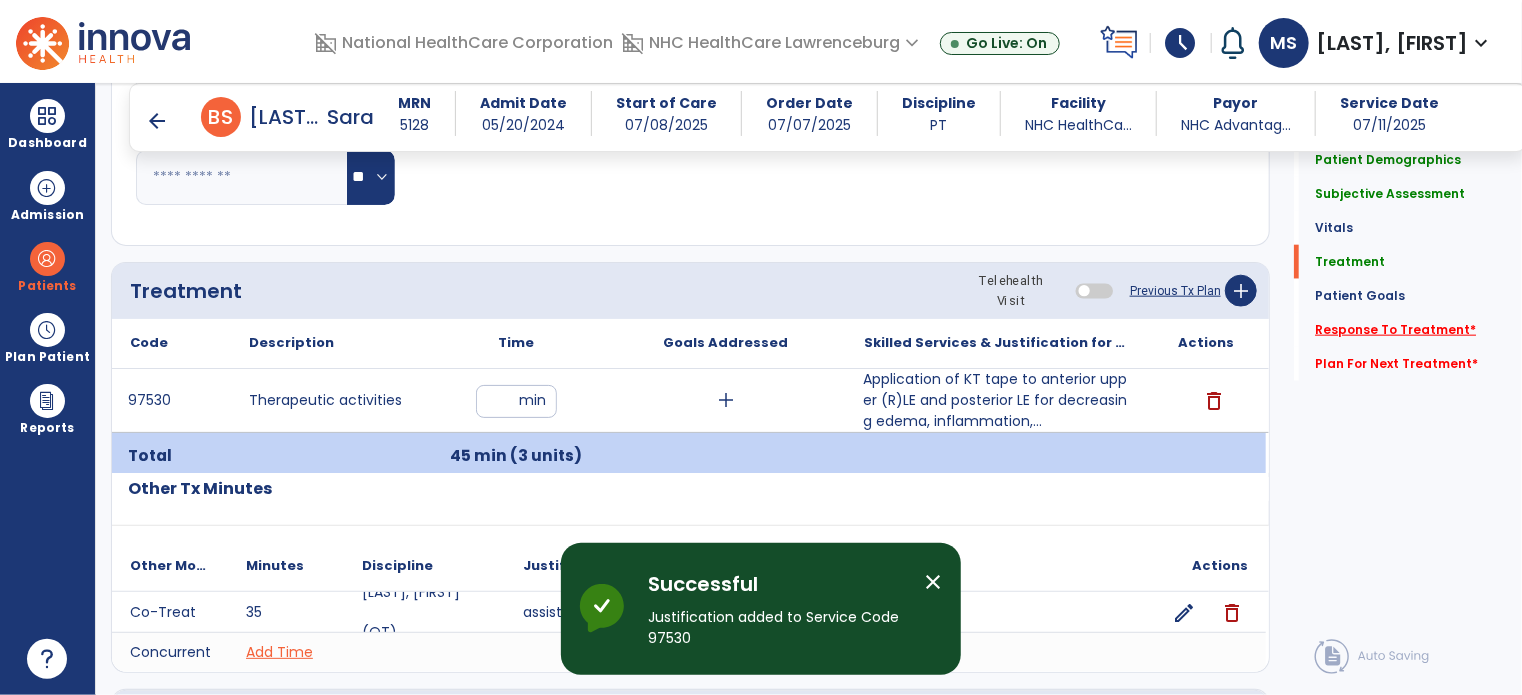 click on "Response To Treatment   *" 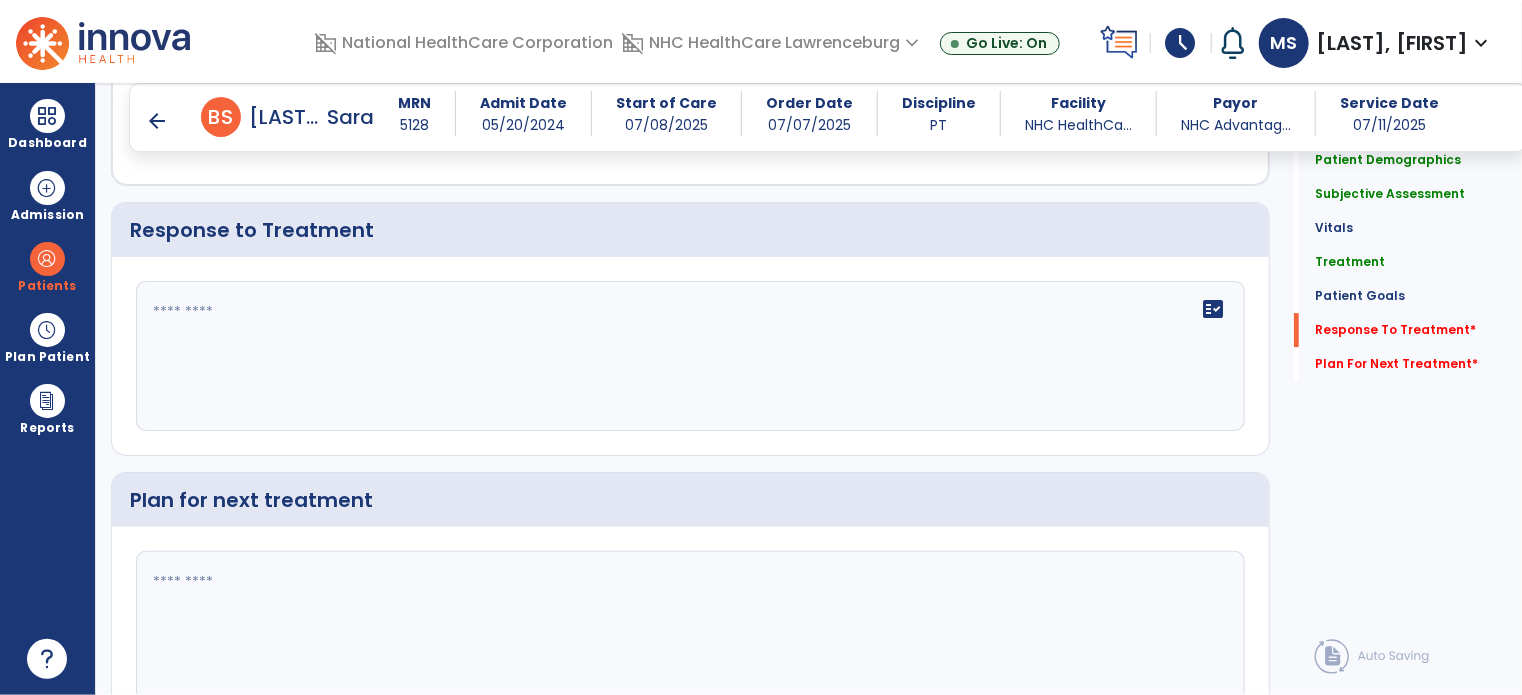 scroll, scrollTop: 3093, scrollLeft: 0, axis: vertical 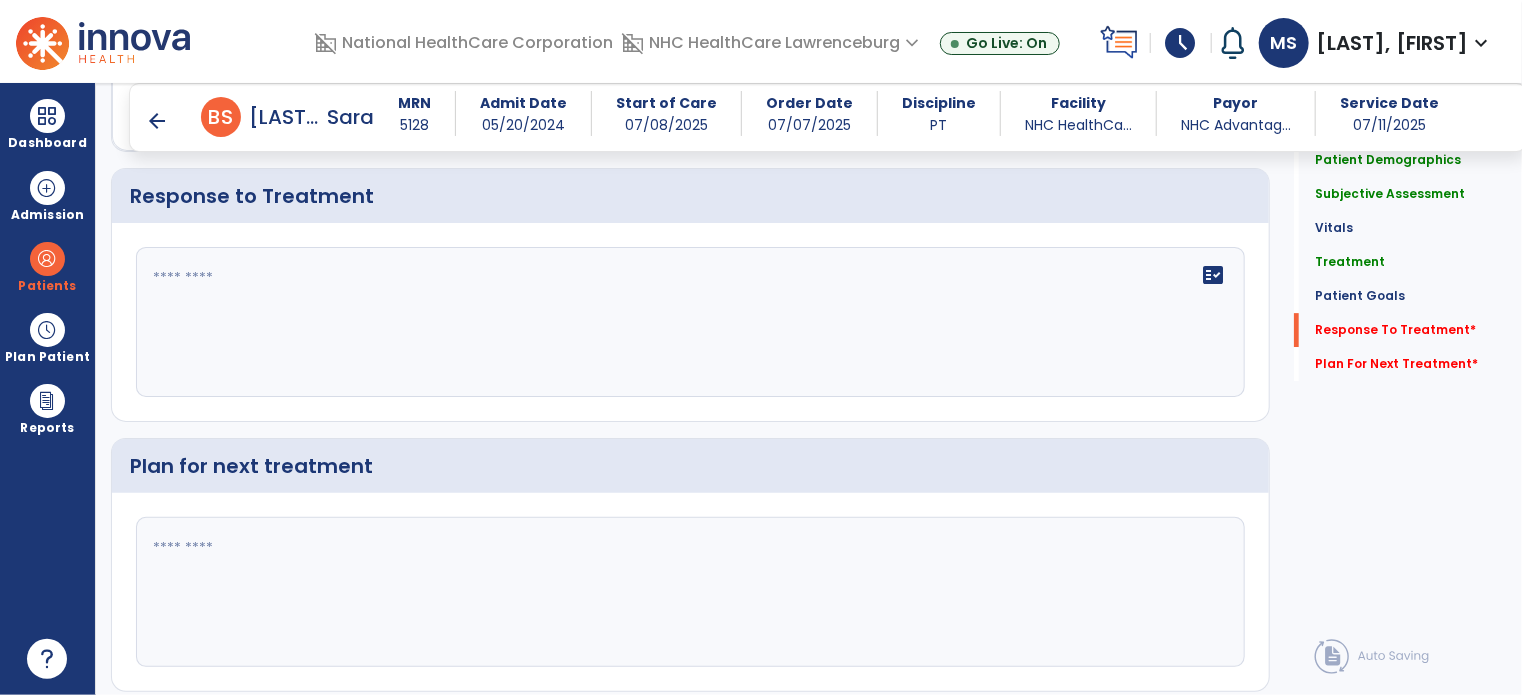 click on "fact_check" 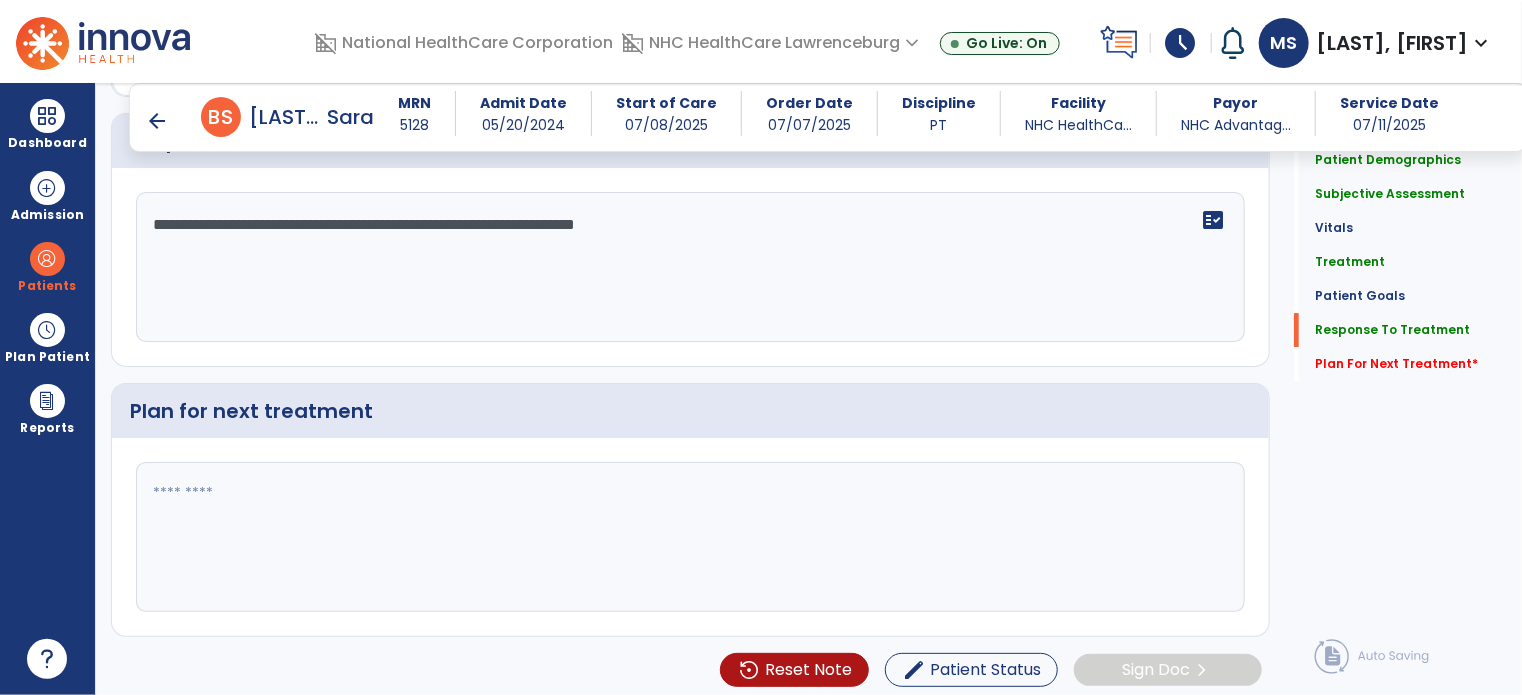 type on "**********" 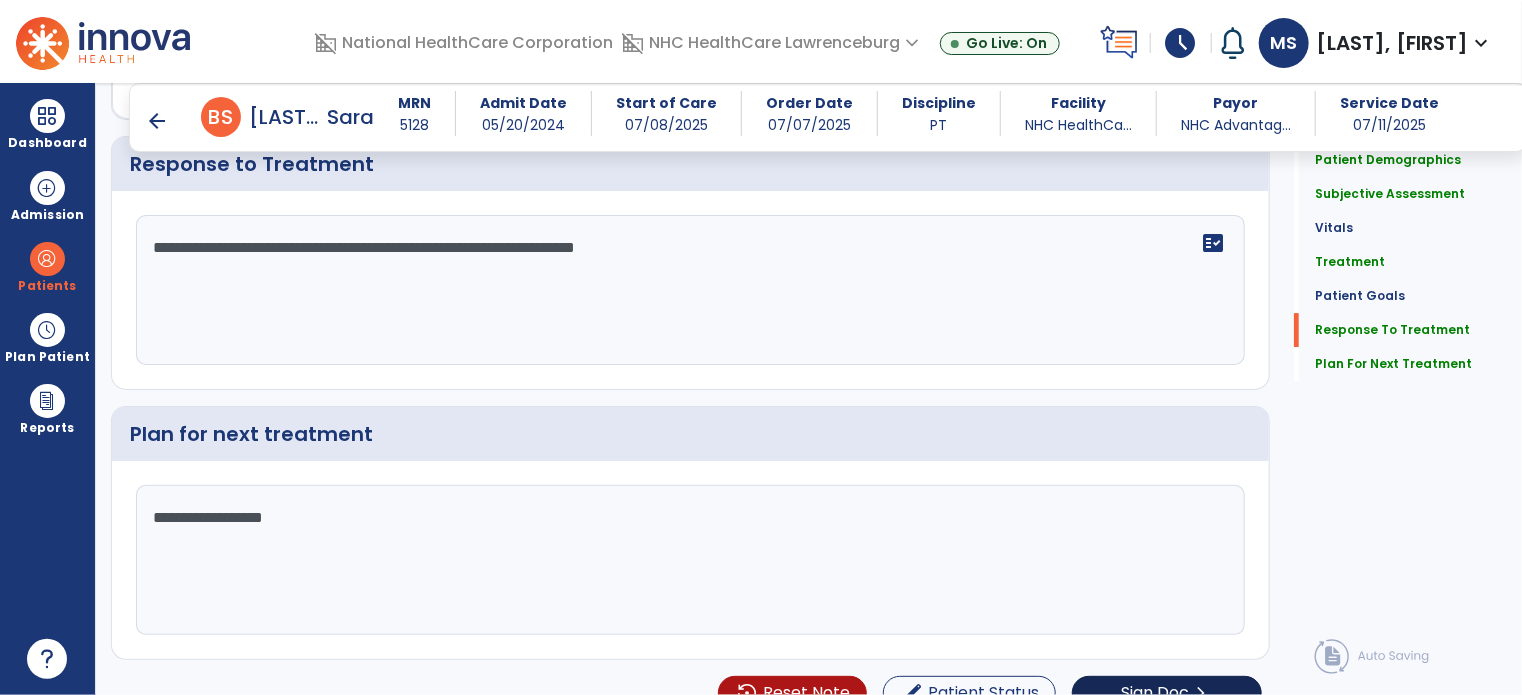 scroll, scrollTop: 3148, scrollLeft: 0, axis: vertical 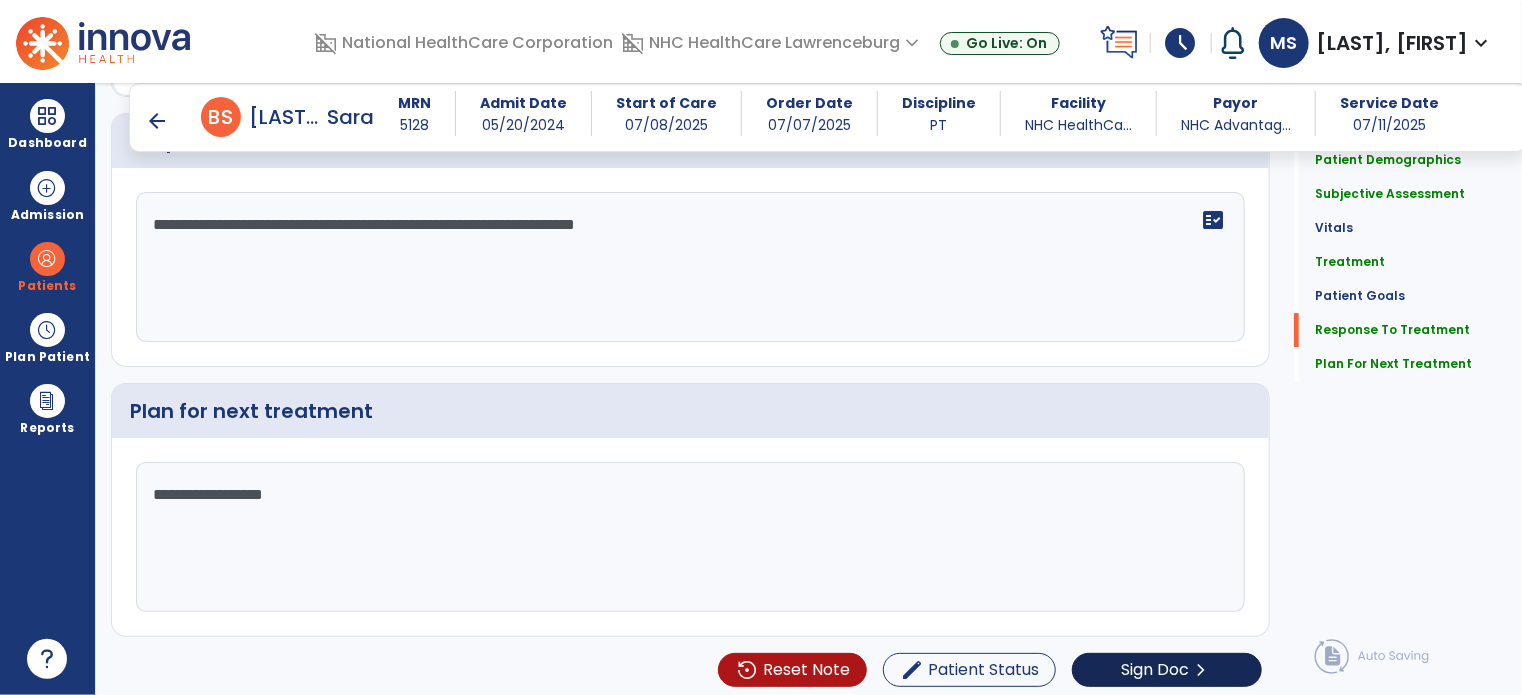 type on "**********" 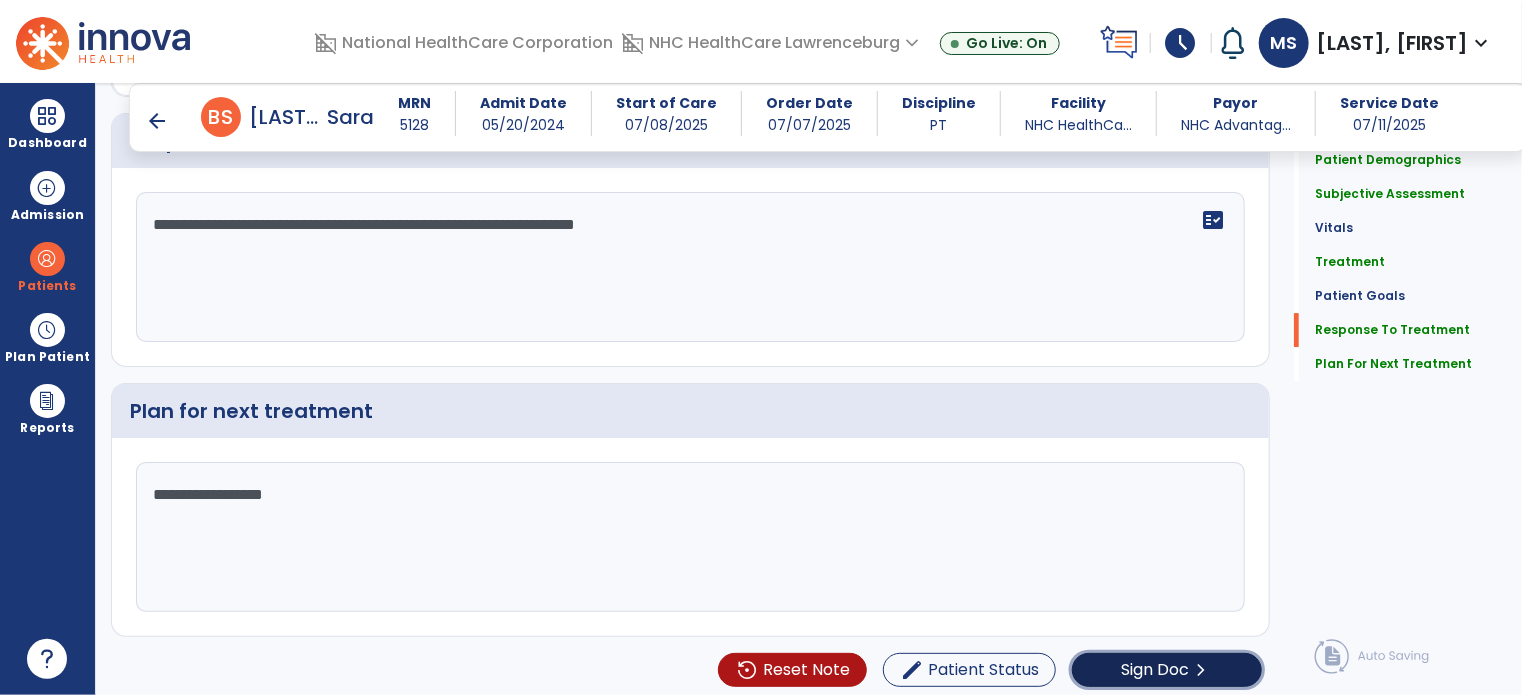 click on "Sign Doc  chevron_right" 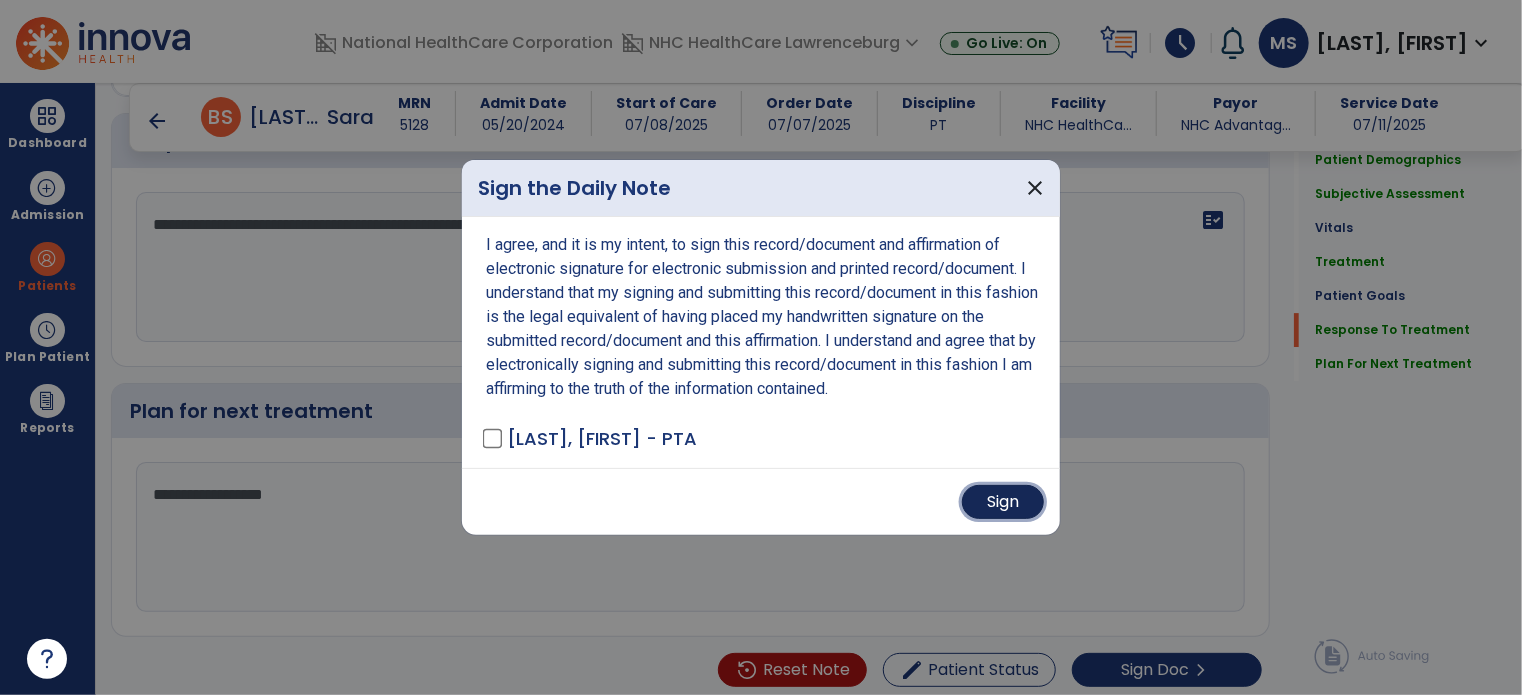click on "Sign" at bounding box center (1003, 502) 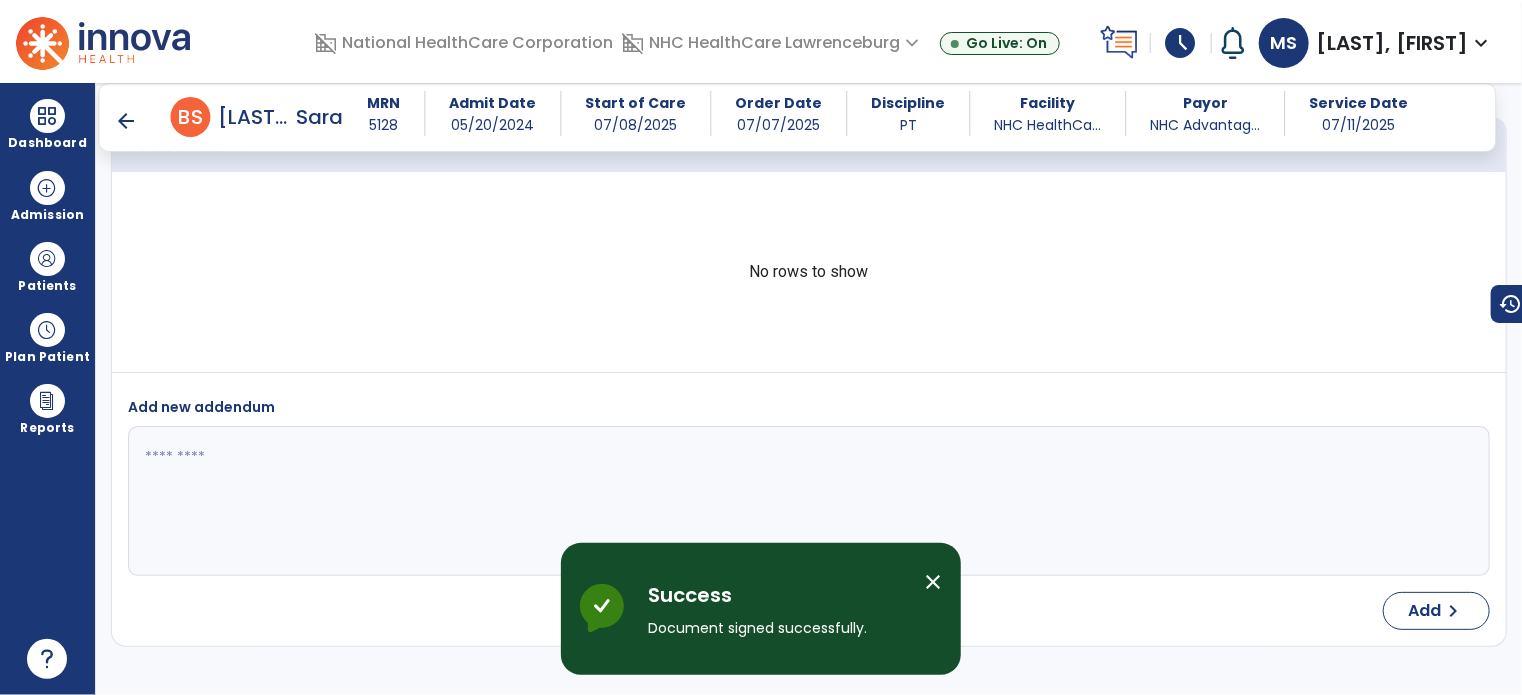 scroll, scrollTop: 4748, scrollLeft: 0, axis: vertical 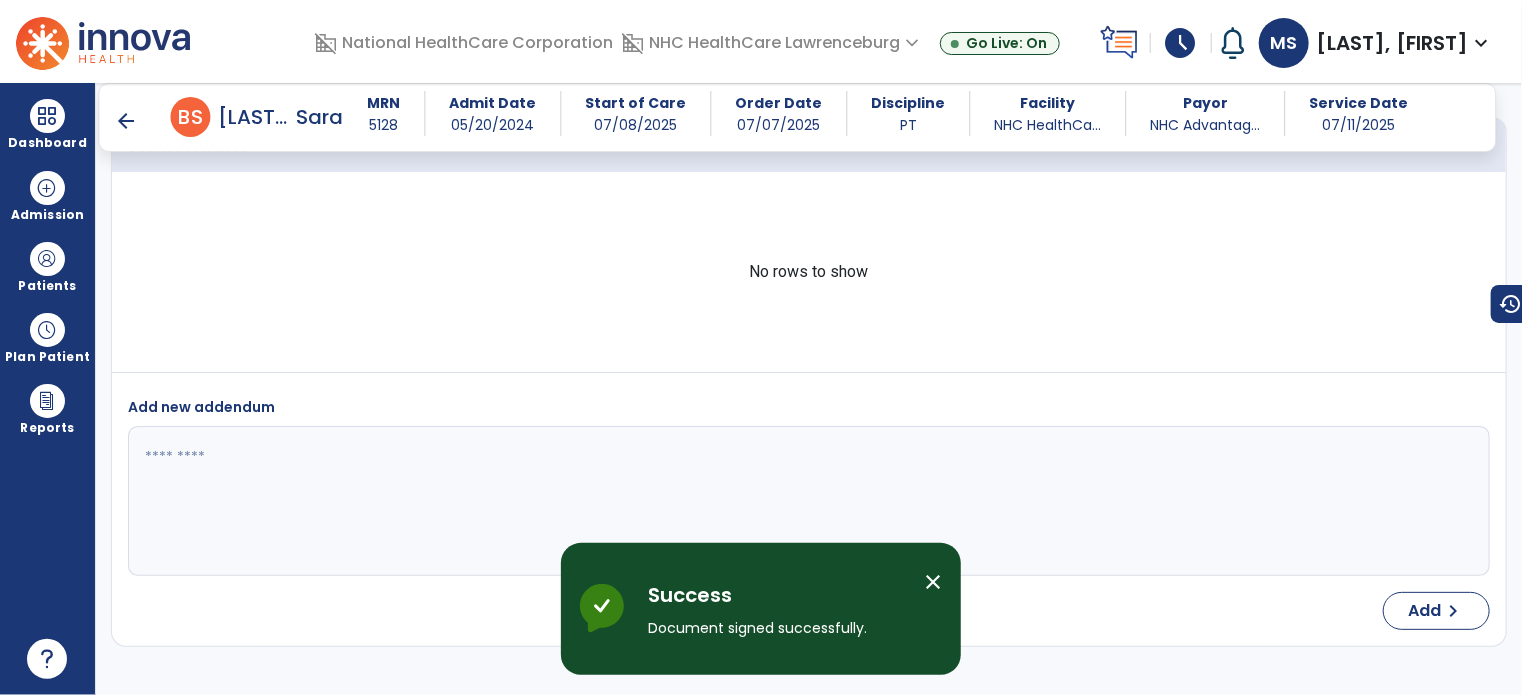 click on "arrow_back" at bounding box center (127, 121) 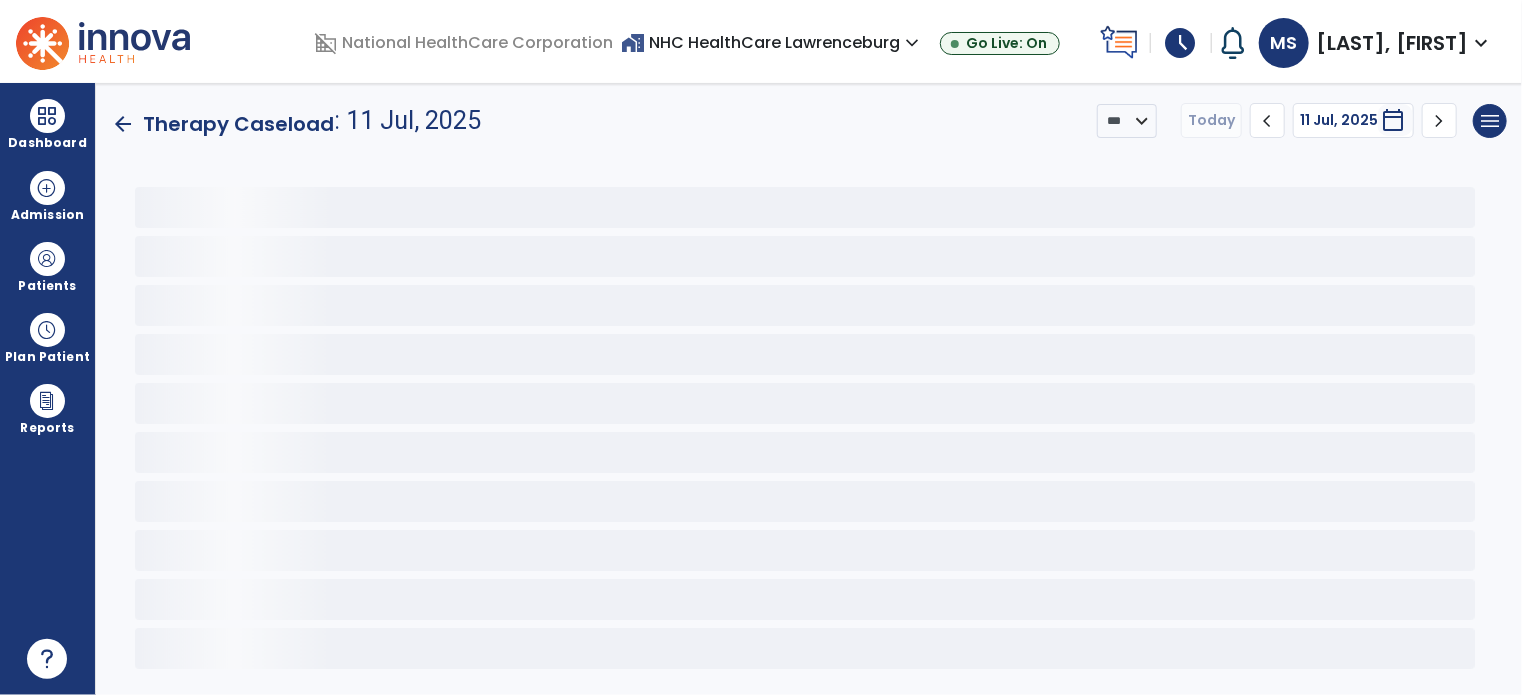 scroll, scrollTop: 0, scrollLeft: 0, axis: both 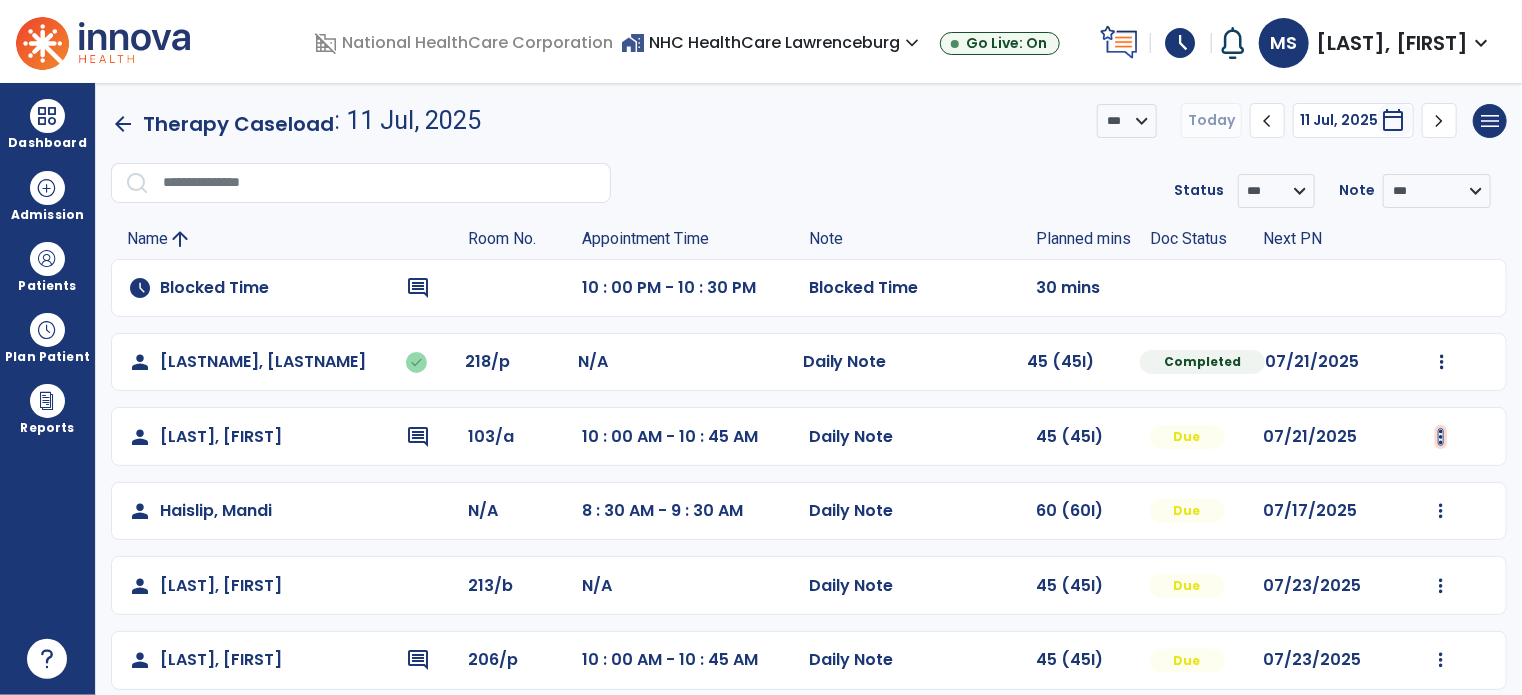 click at bounding box center (1442, 362) 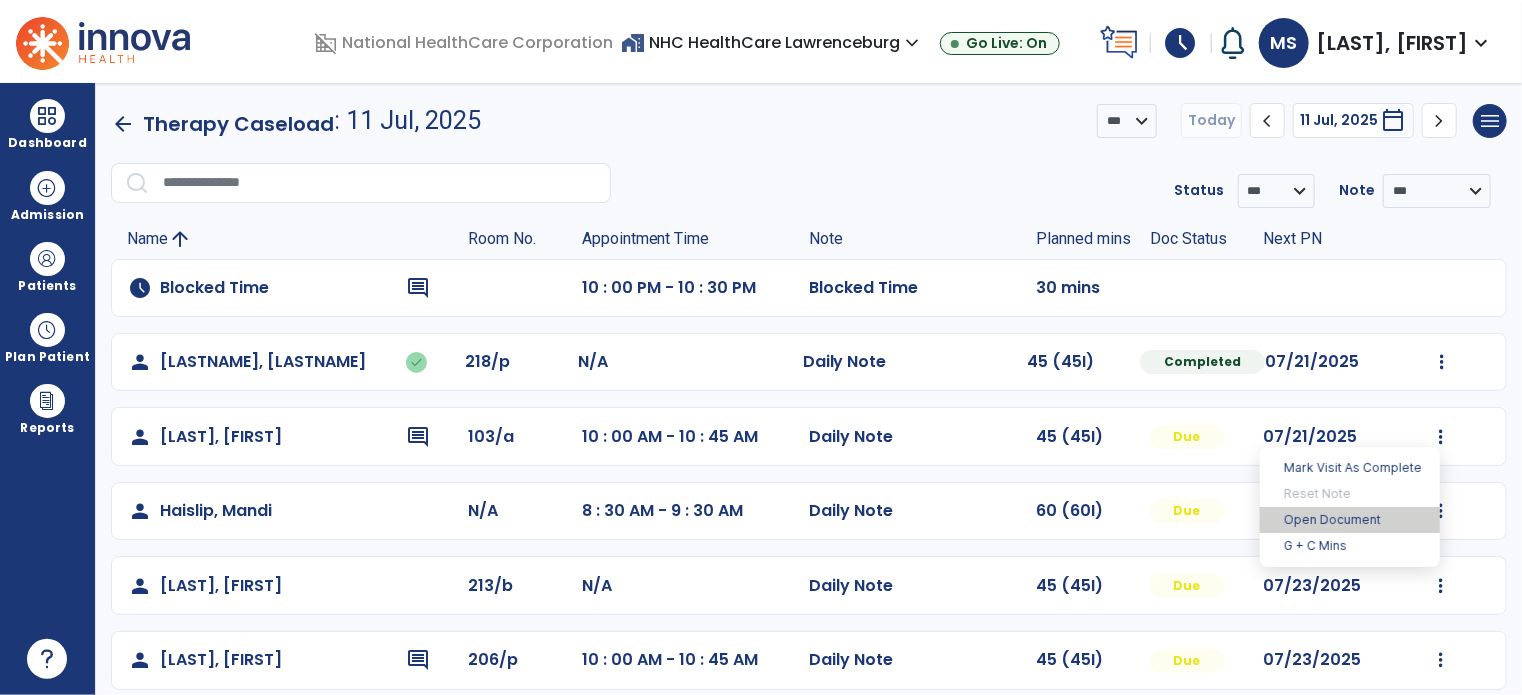 click on "Open Document" at bounding box center (1350, 520) 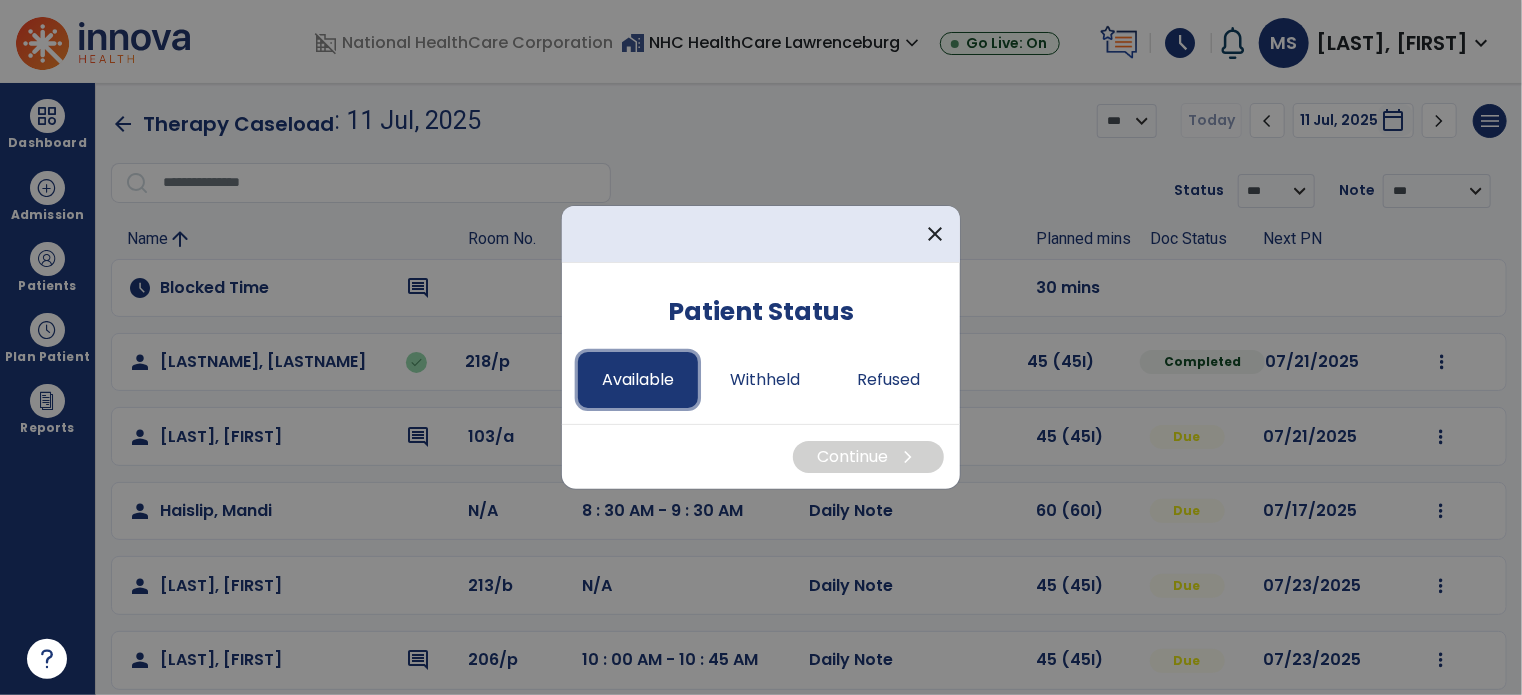 click on "Available" at bounding box center [638, 380] 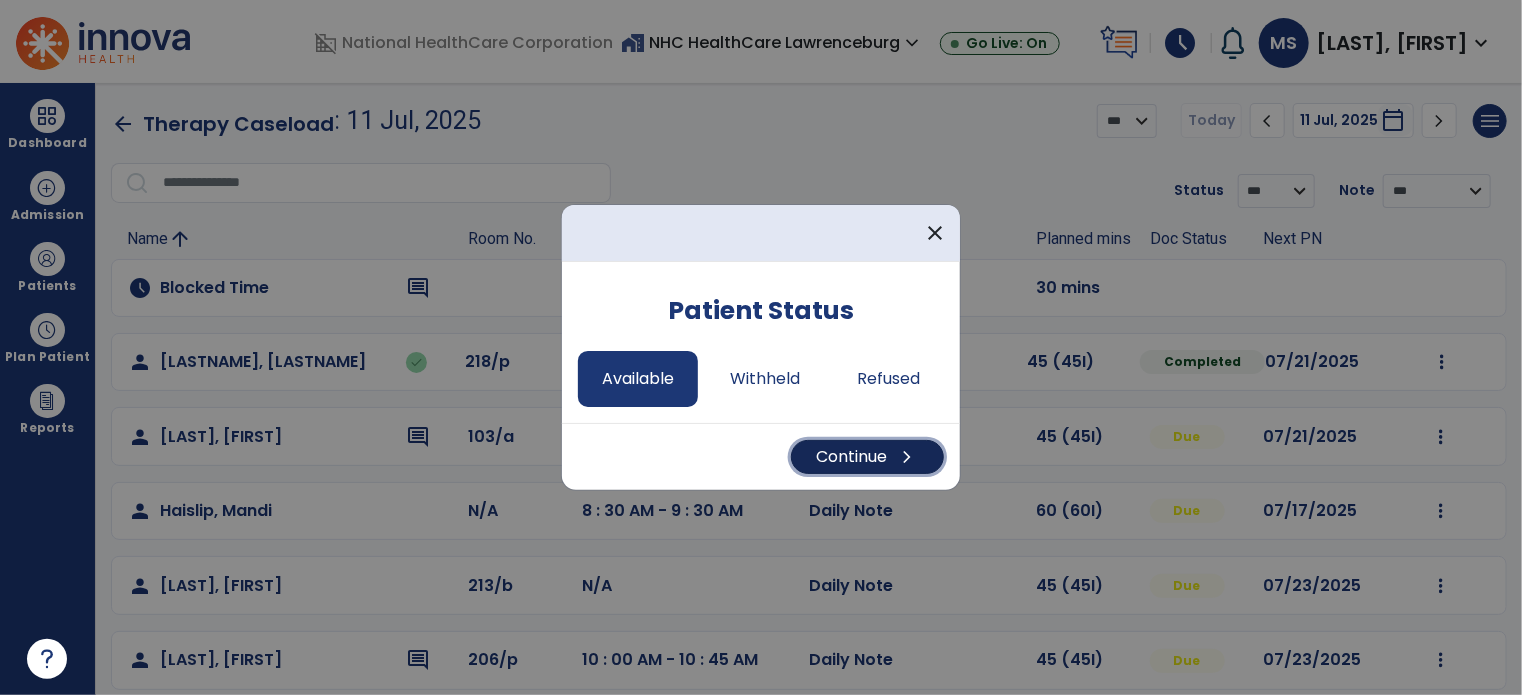 click on "Continue   chevron_right" at bounding box center [867, 457] 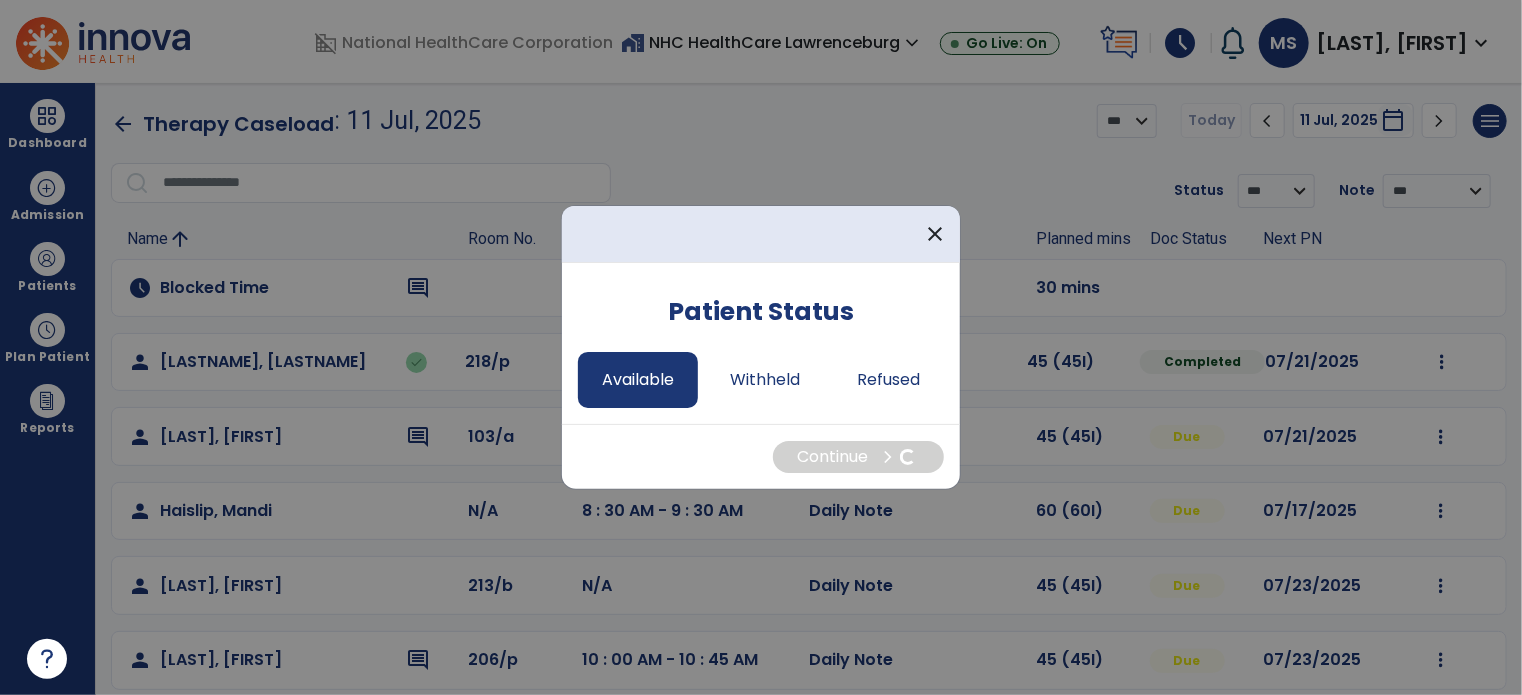 select on "*" 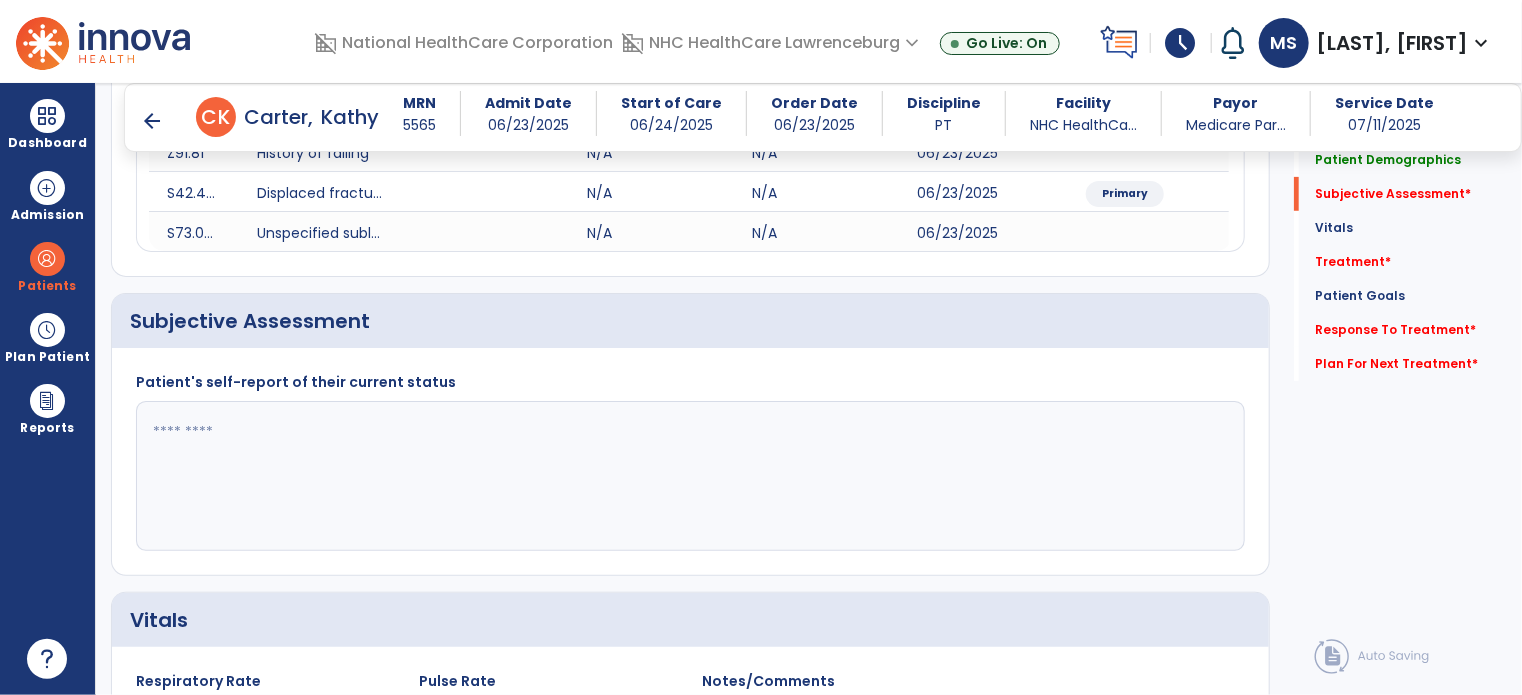 scroll, scrollTop: 400, scrollLeft: 0, axis: vertical 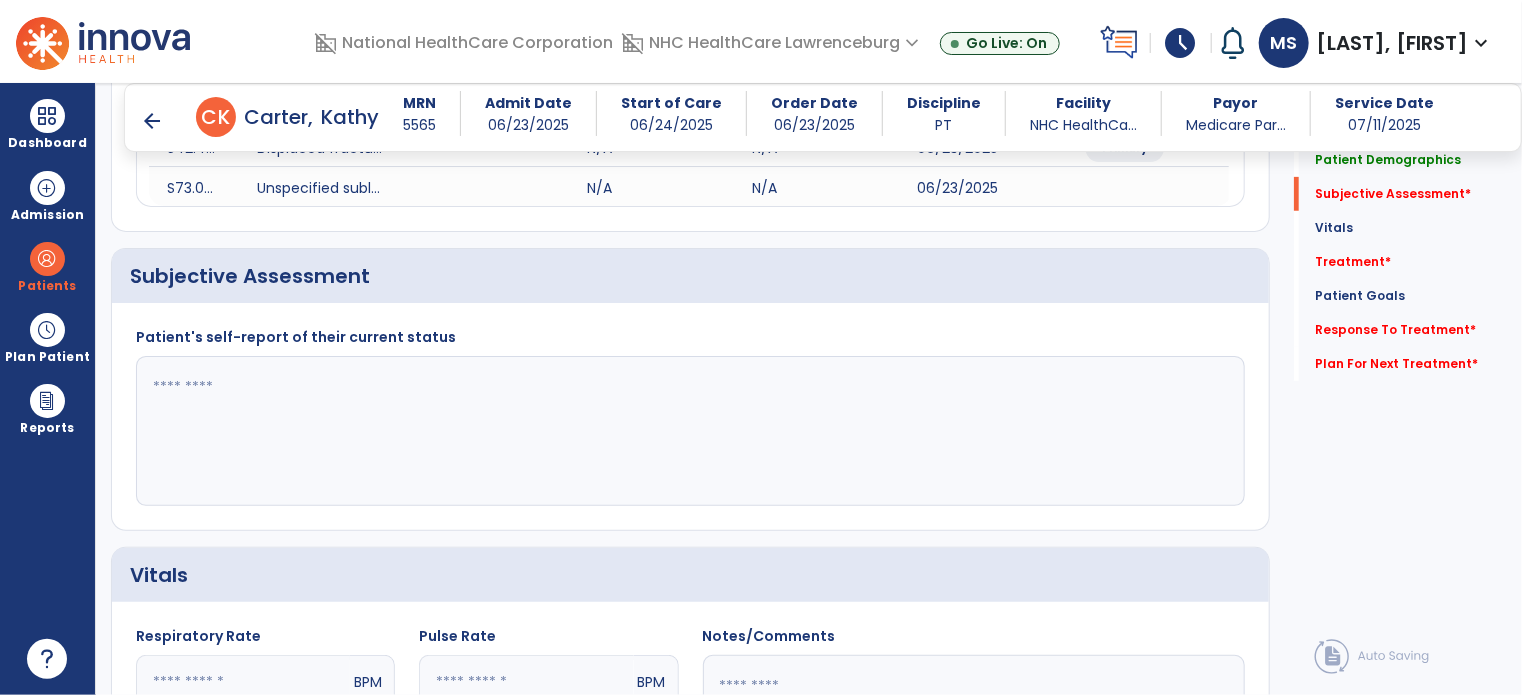 click 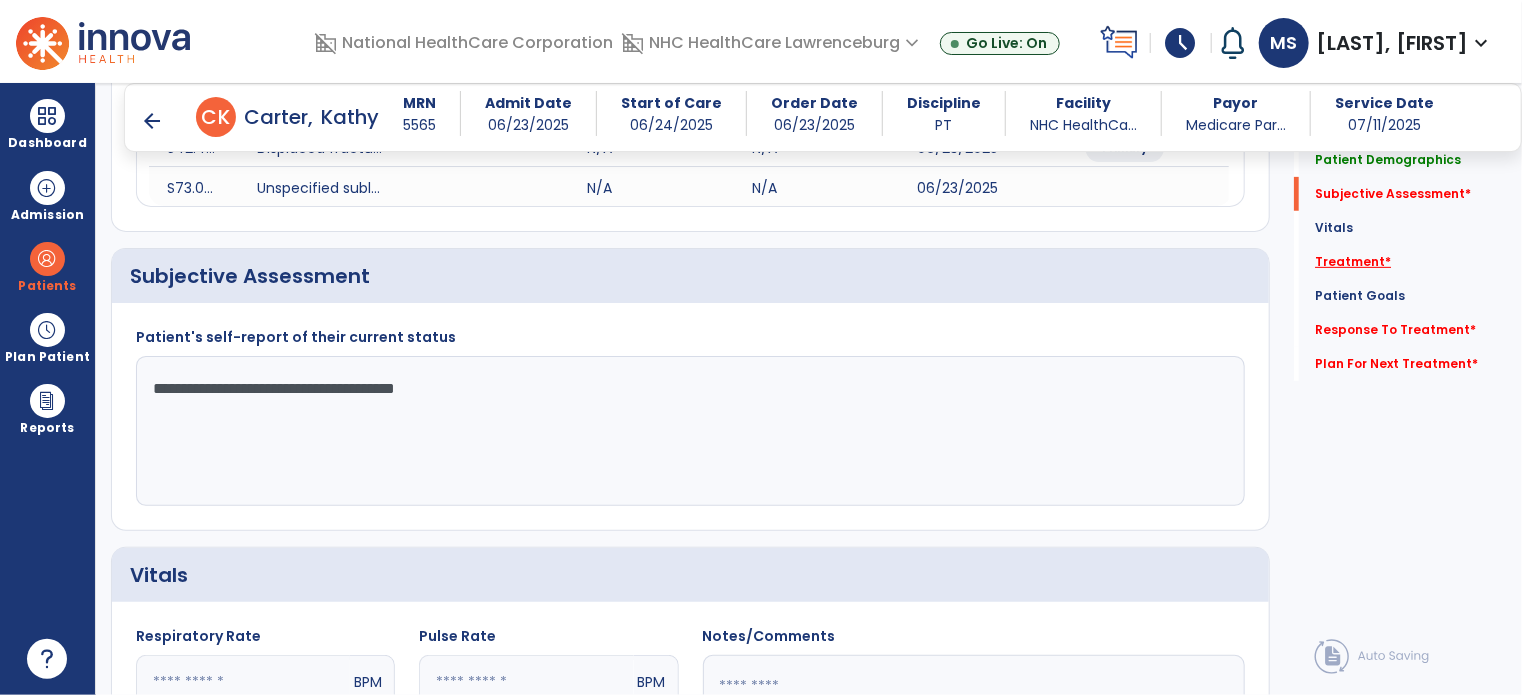 type on "**********" 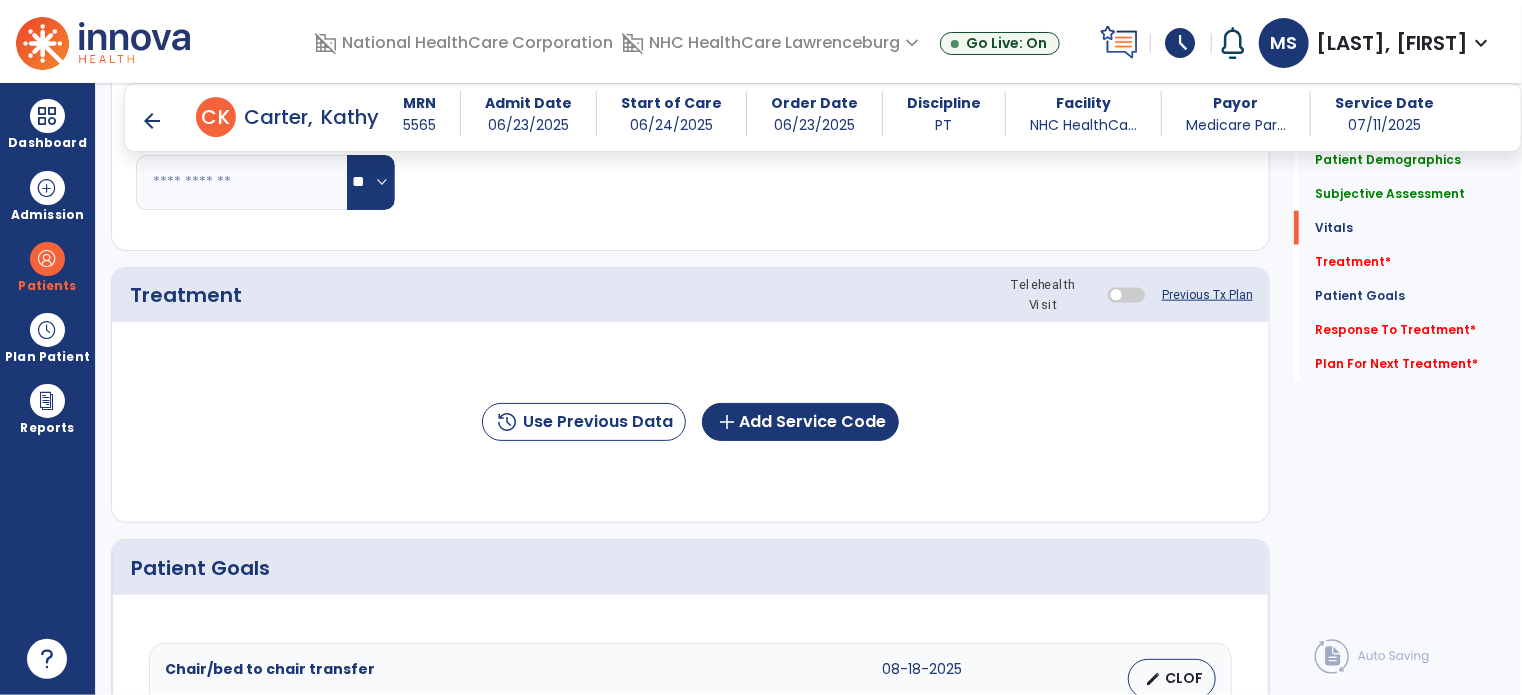 scroll, scrollTop: 1107, scrollLeft: 0, axis: vertical 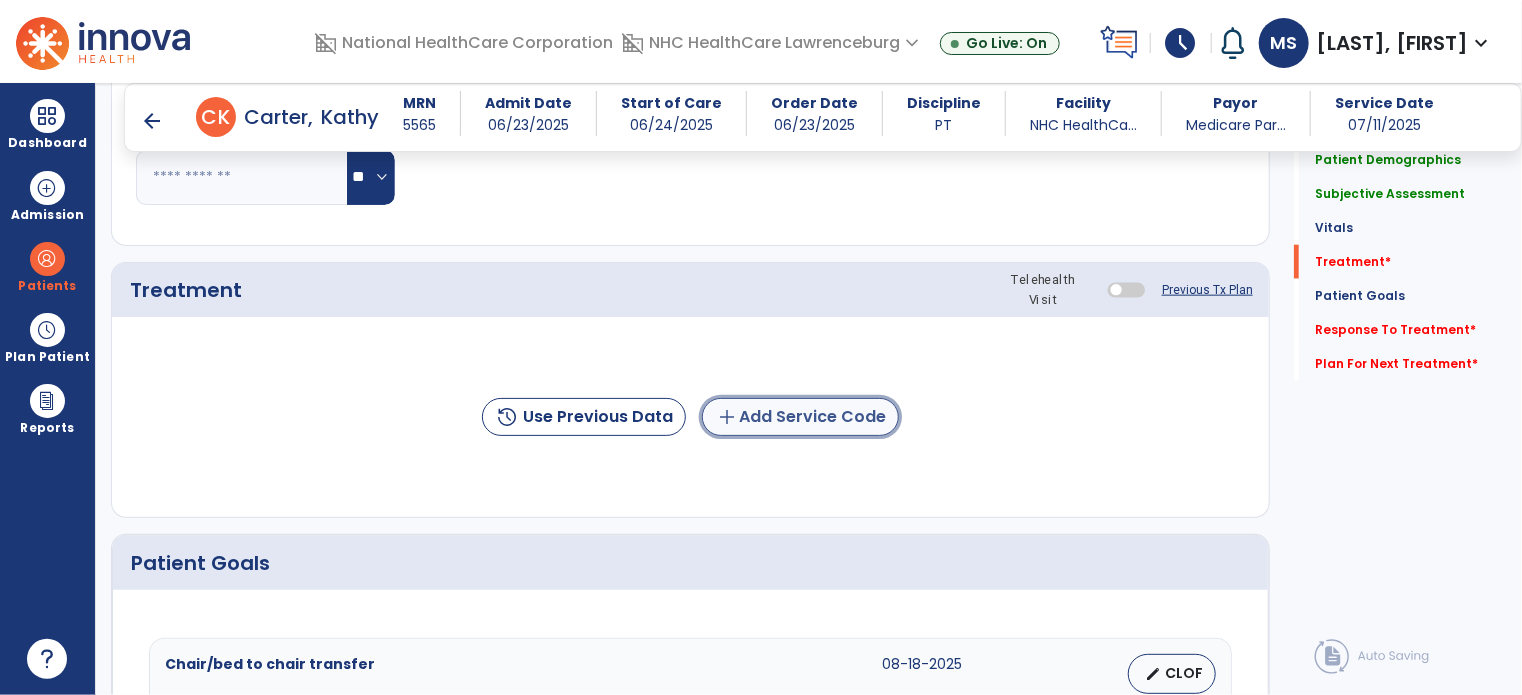 click on "add  Add Service Code" 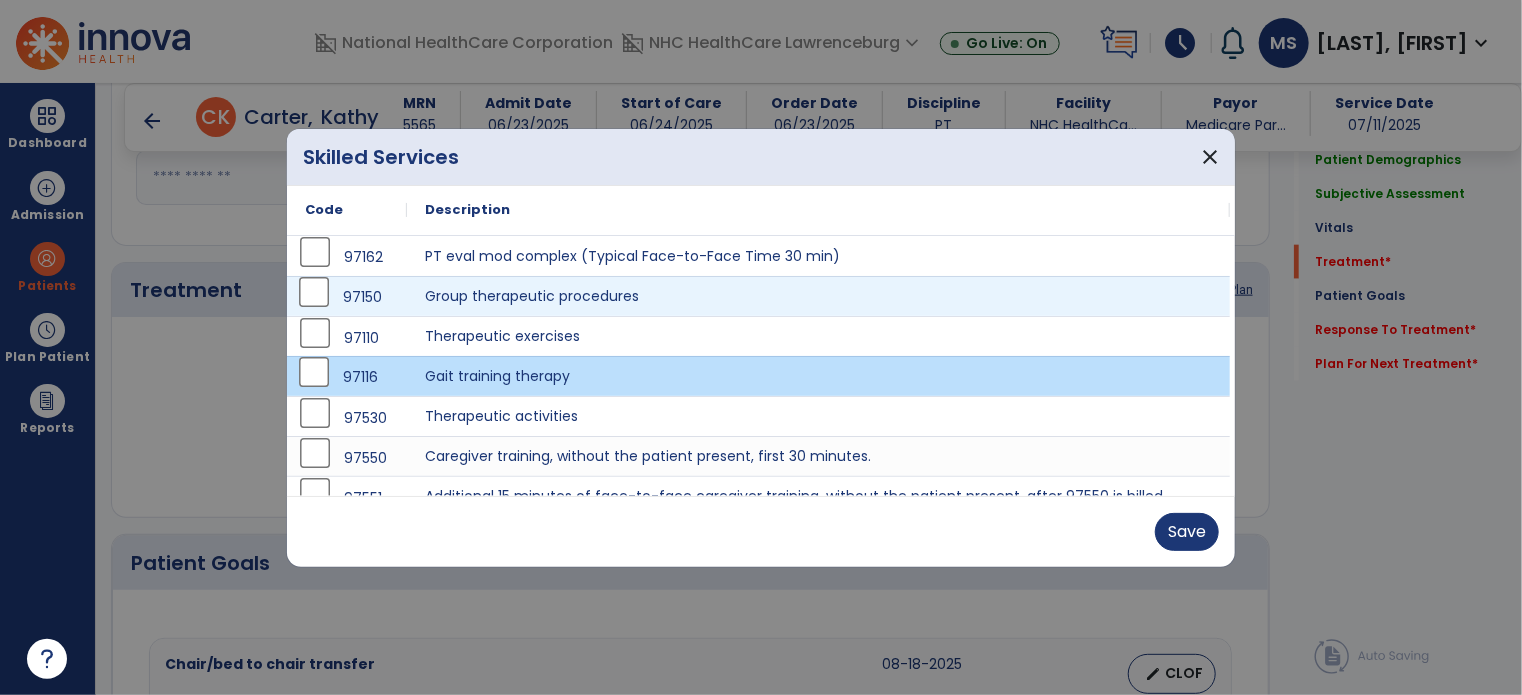 click on "97150" at bounding box center [347, 297] 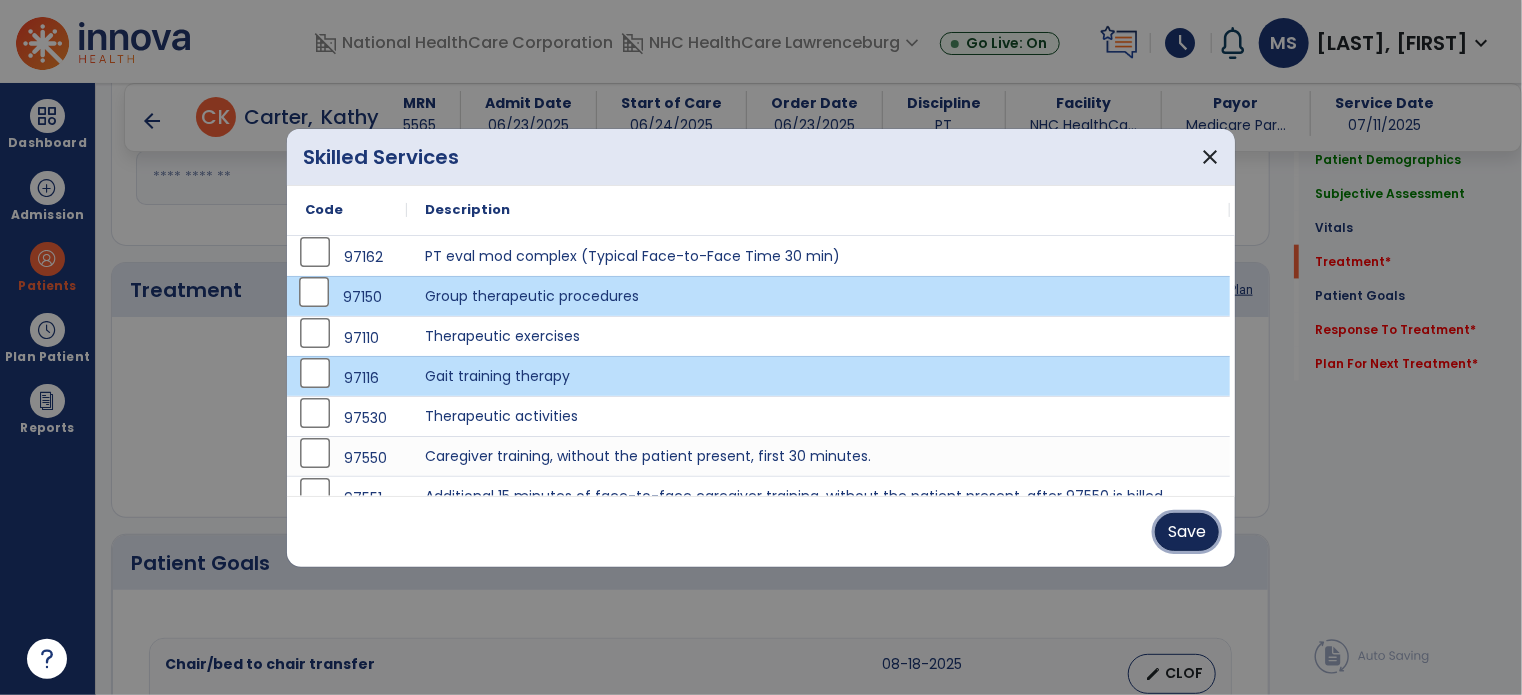 click on "Save" at bounding box center (1187, 532) 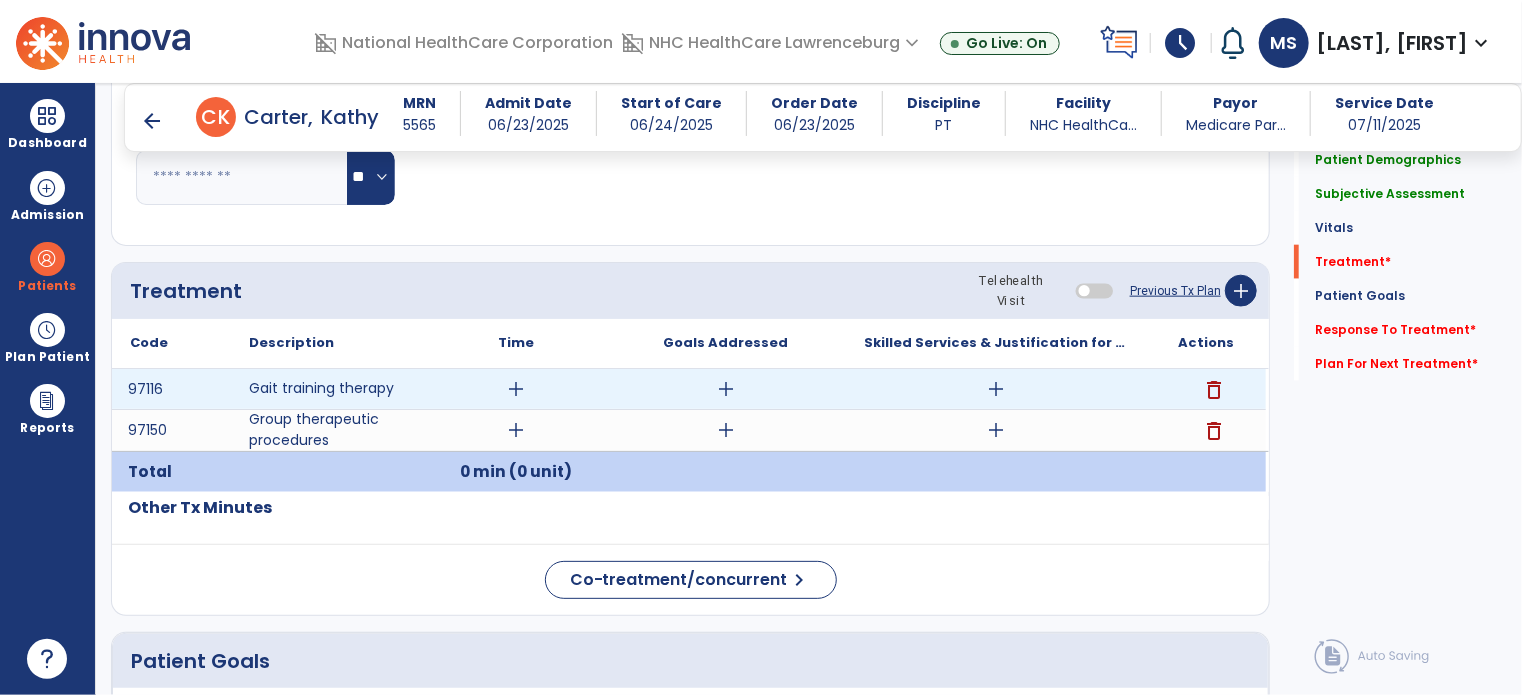 click on "add" at bounding box center [516, 389] 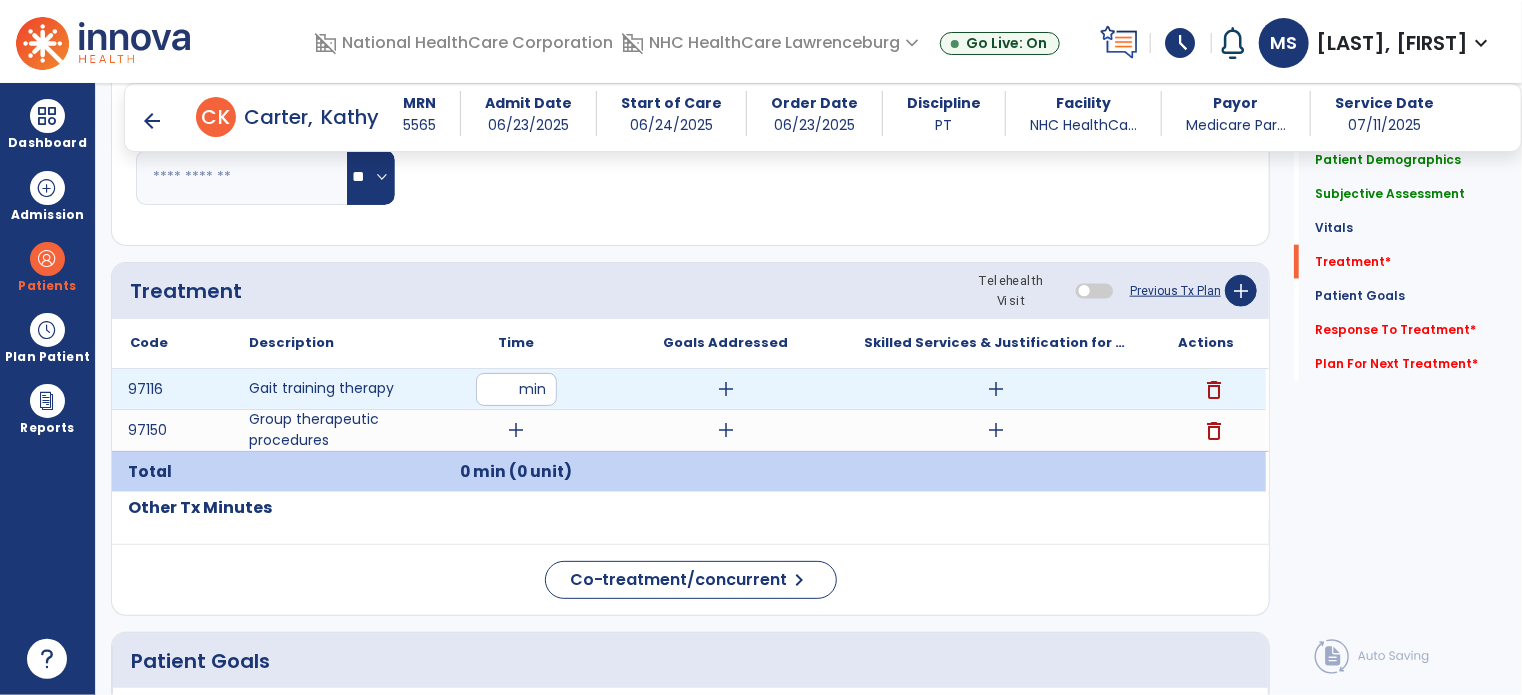 type on "**" 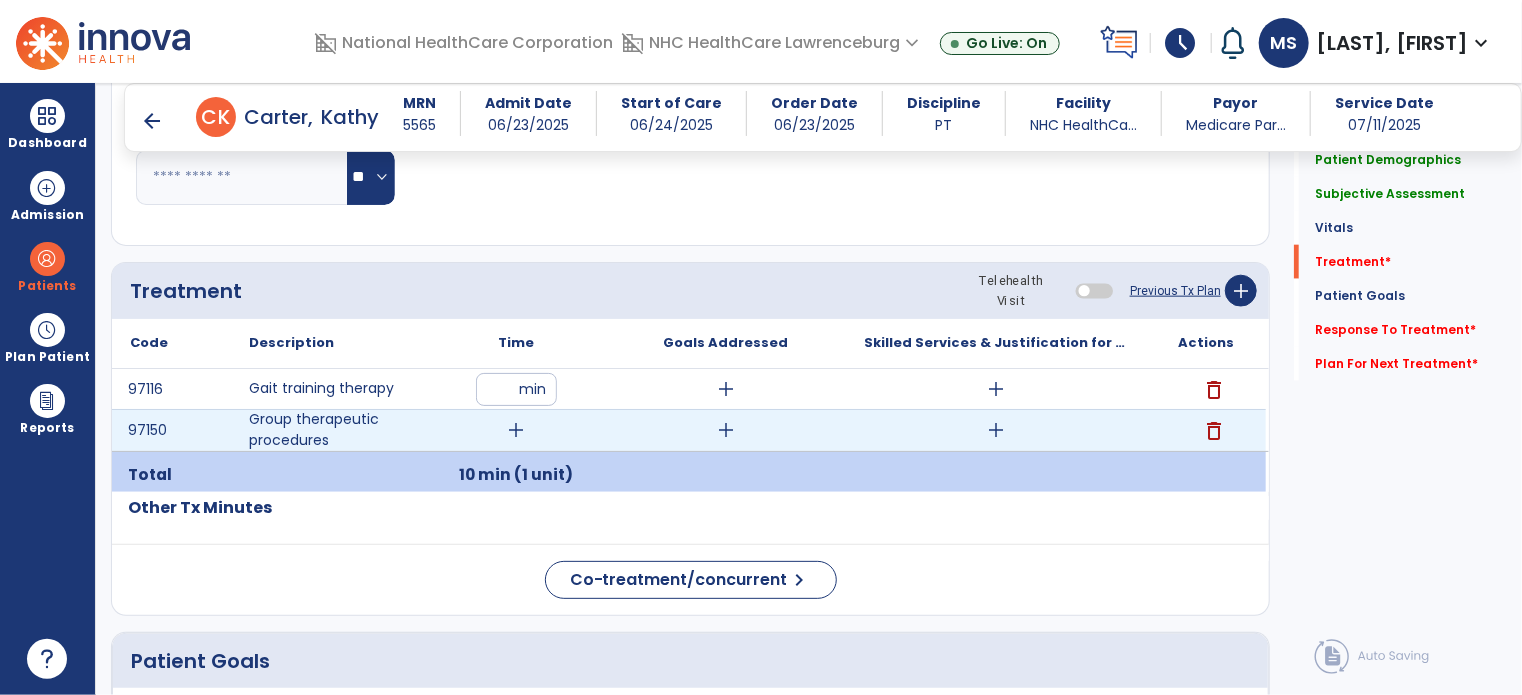 click on "add" at bounding box center (516, 430) 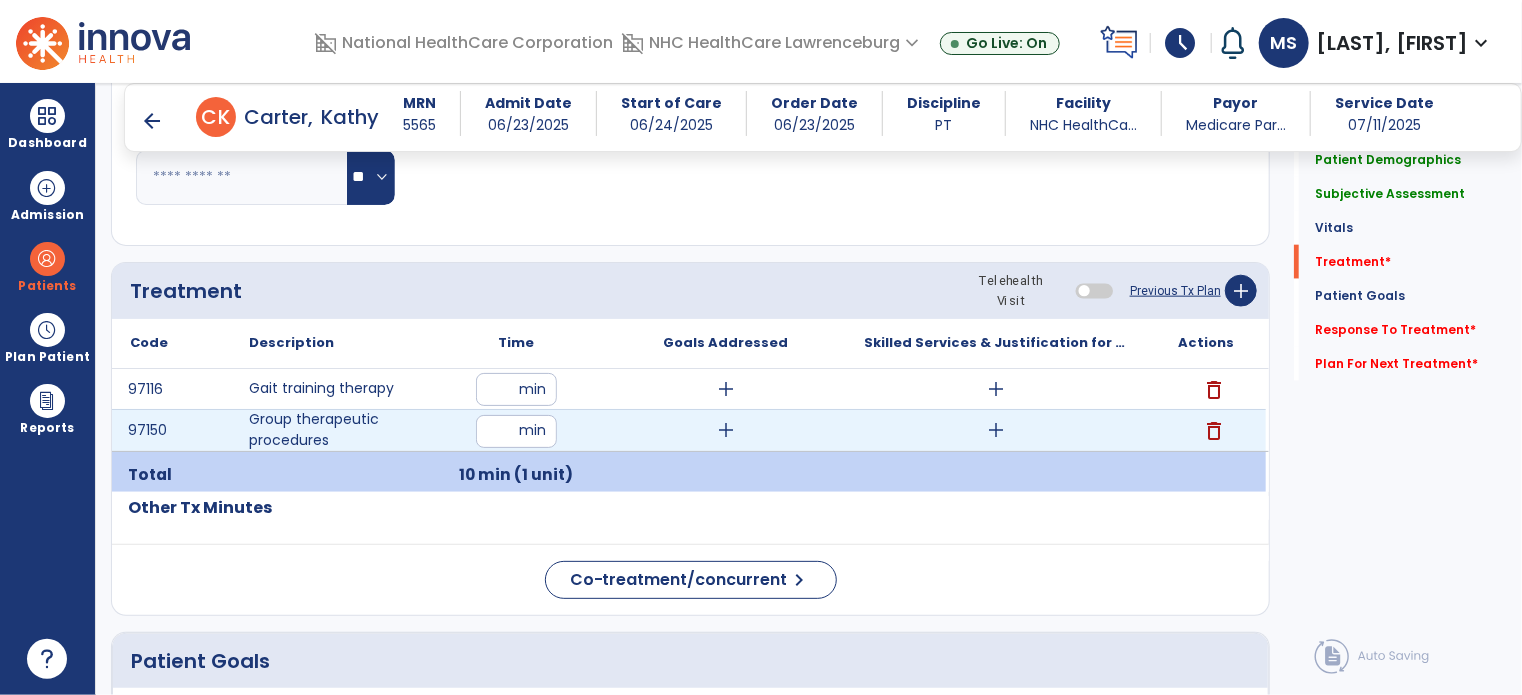 type on "**" 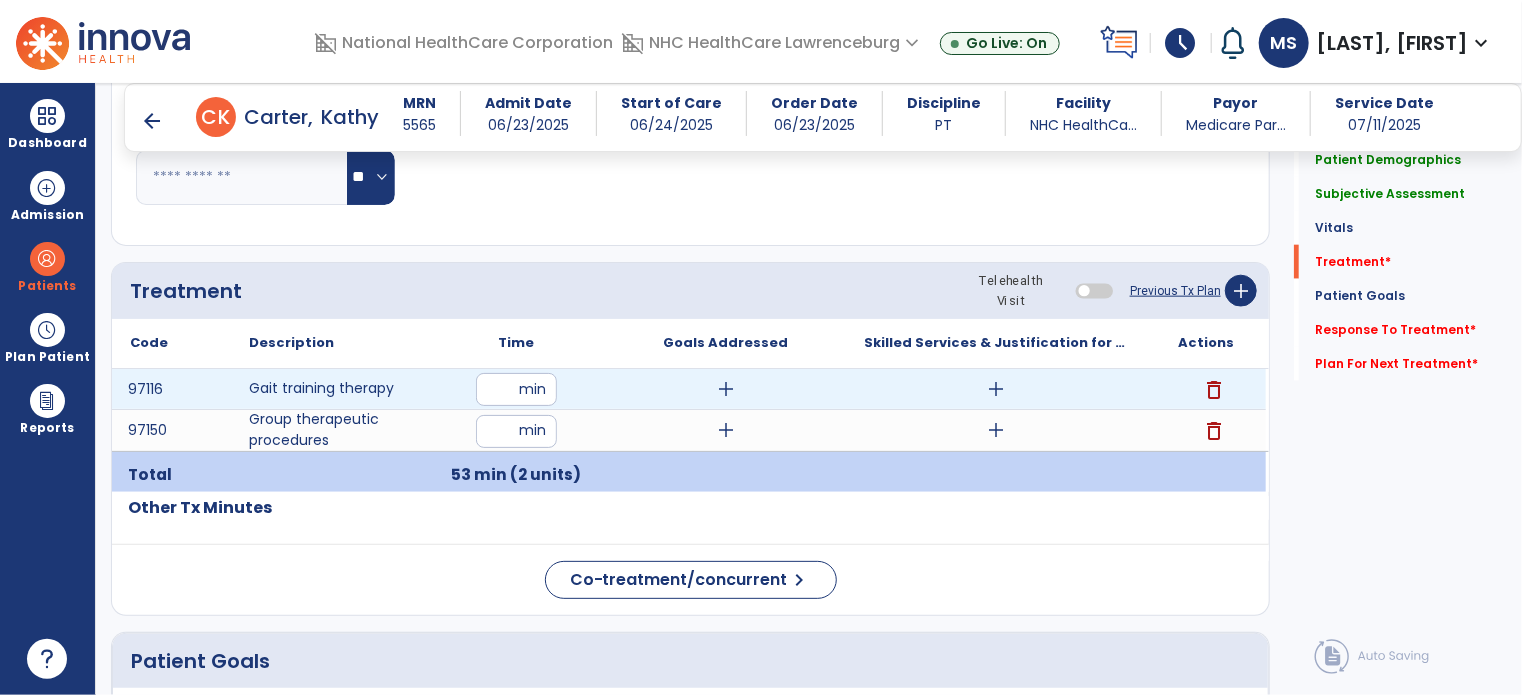 click on "add" at bounding box center [996, 389] 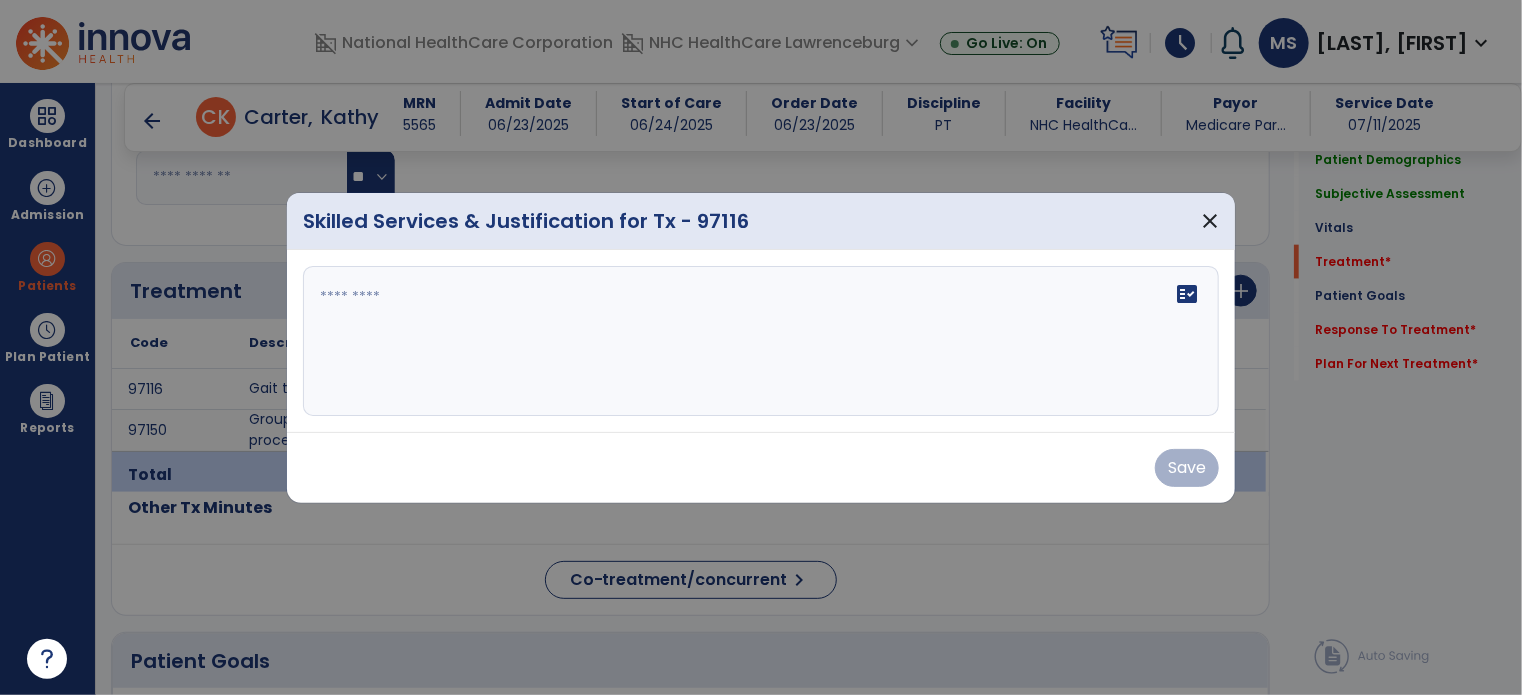 click on "fact_check" at bounding box center [761, 341] 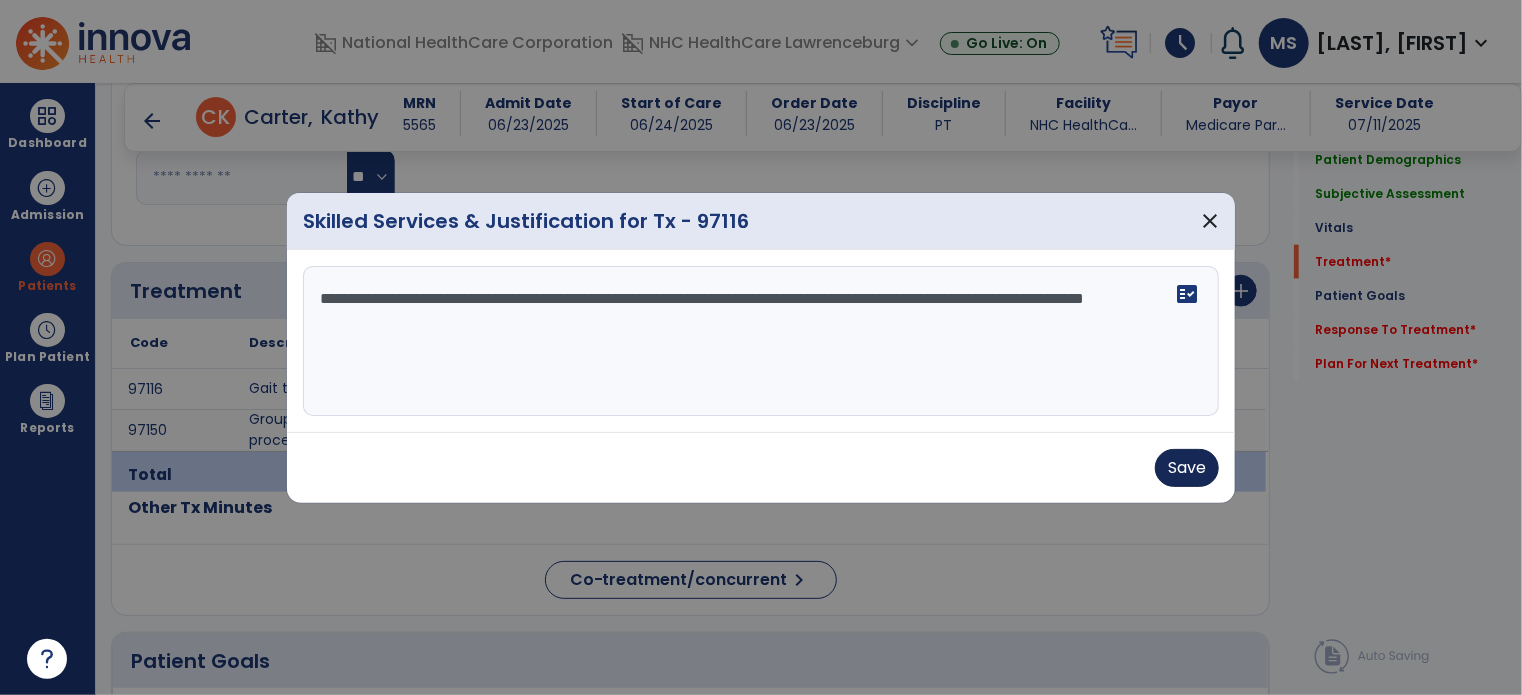 type on "**********" 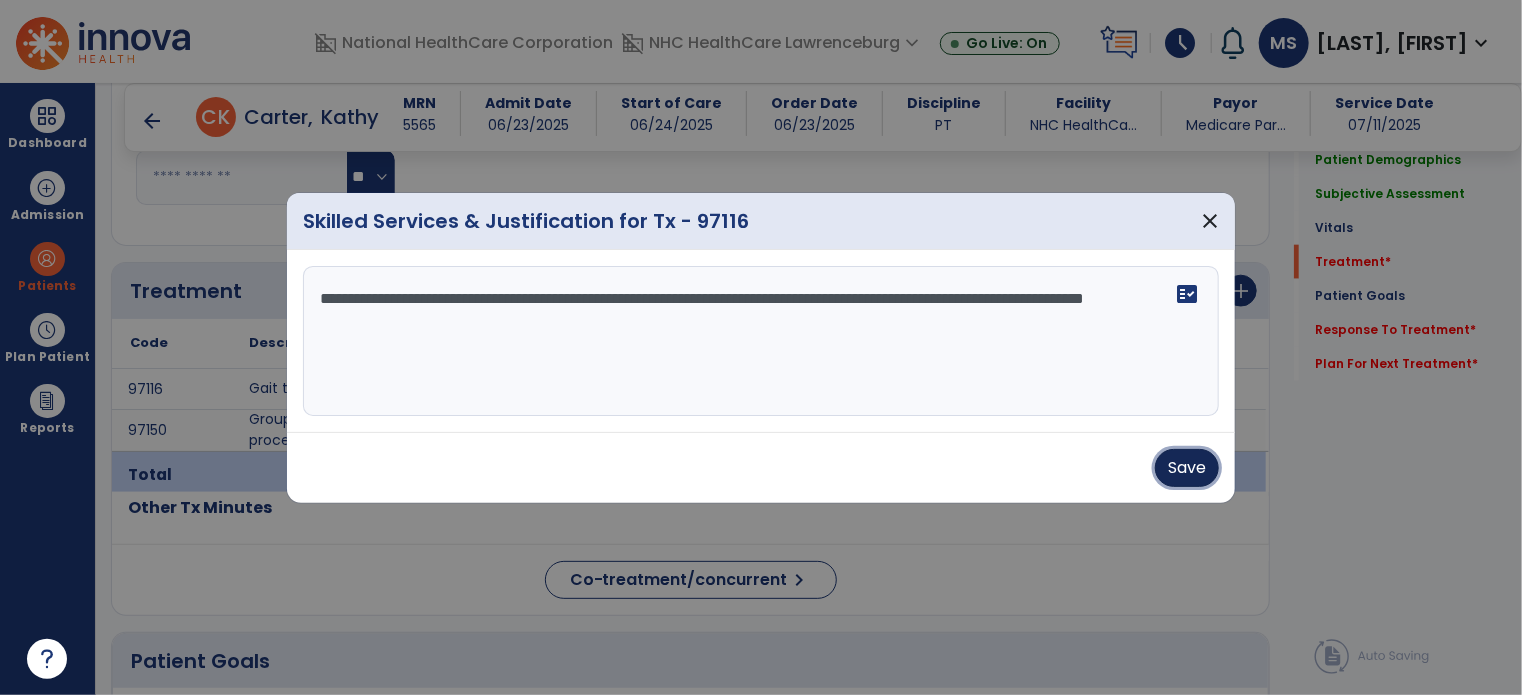 click on "Save" at bounding box center [1187, 468] 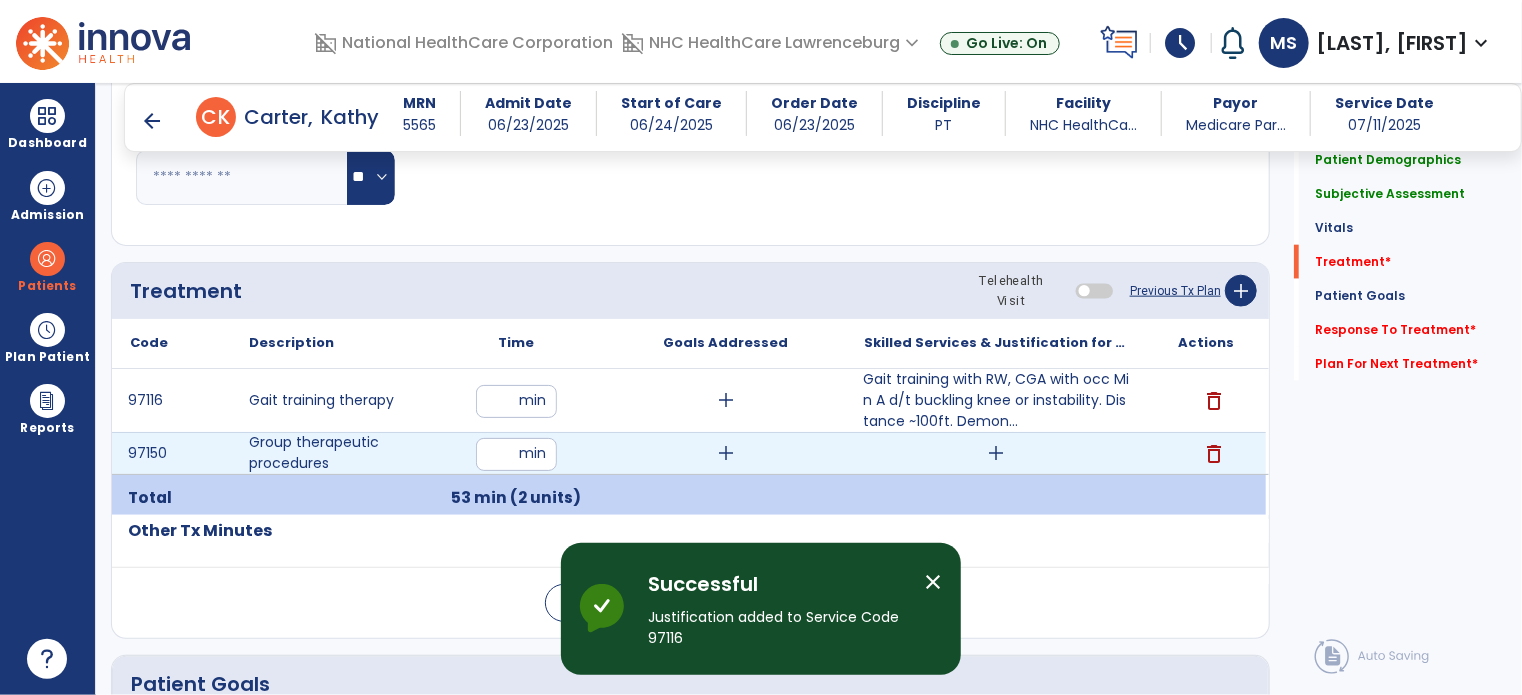 click on "add" at bounding box center [996, 453] 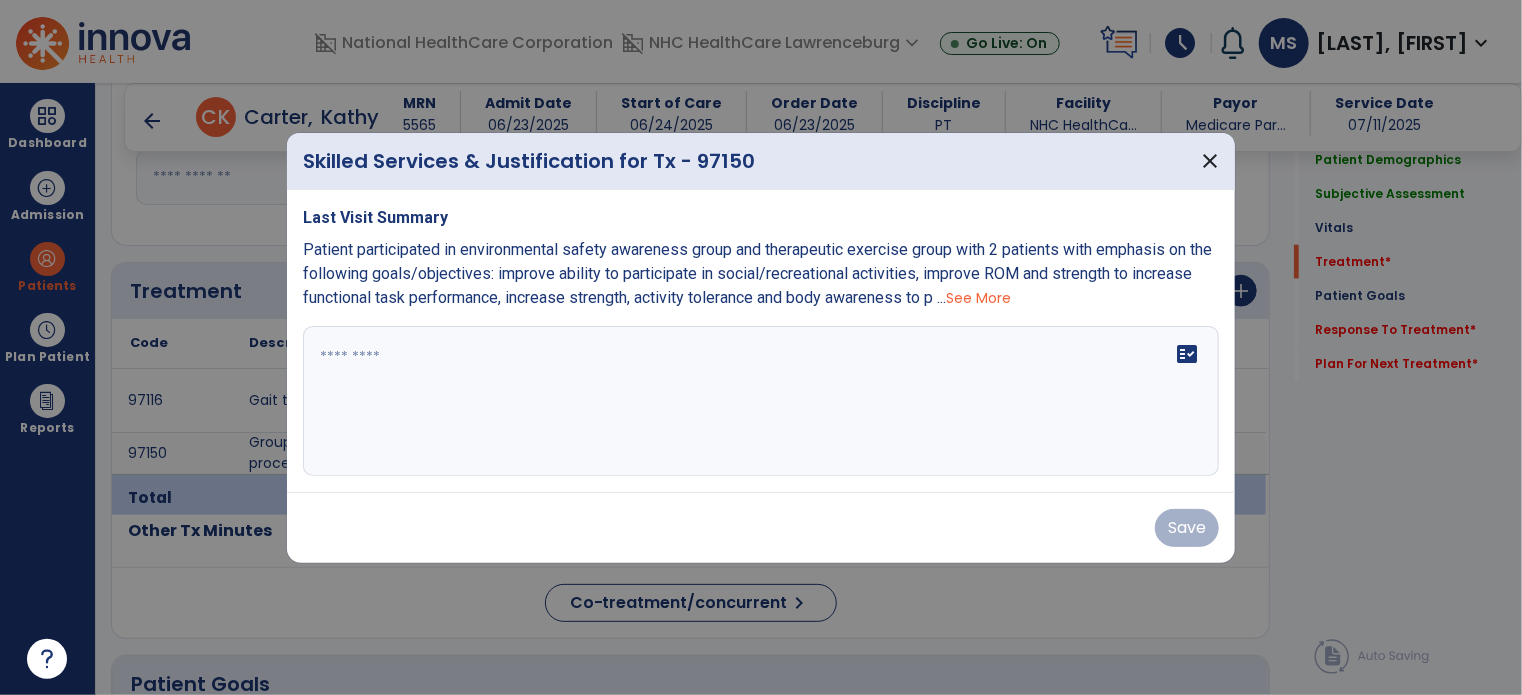 click on "See More" at bounding box center [978, 298] 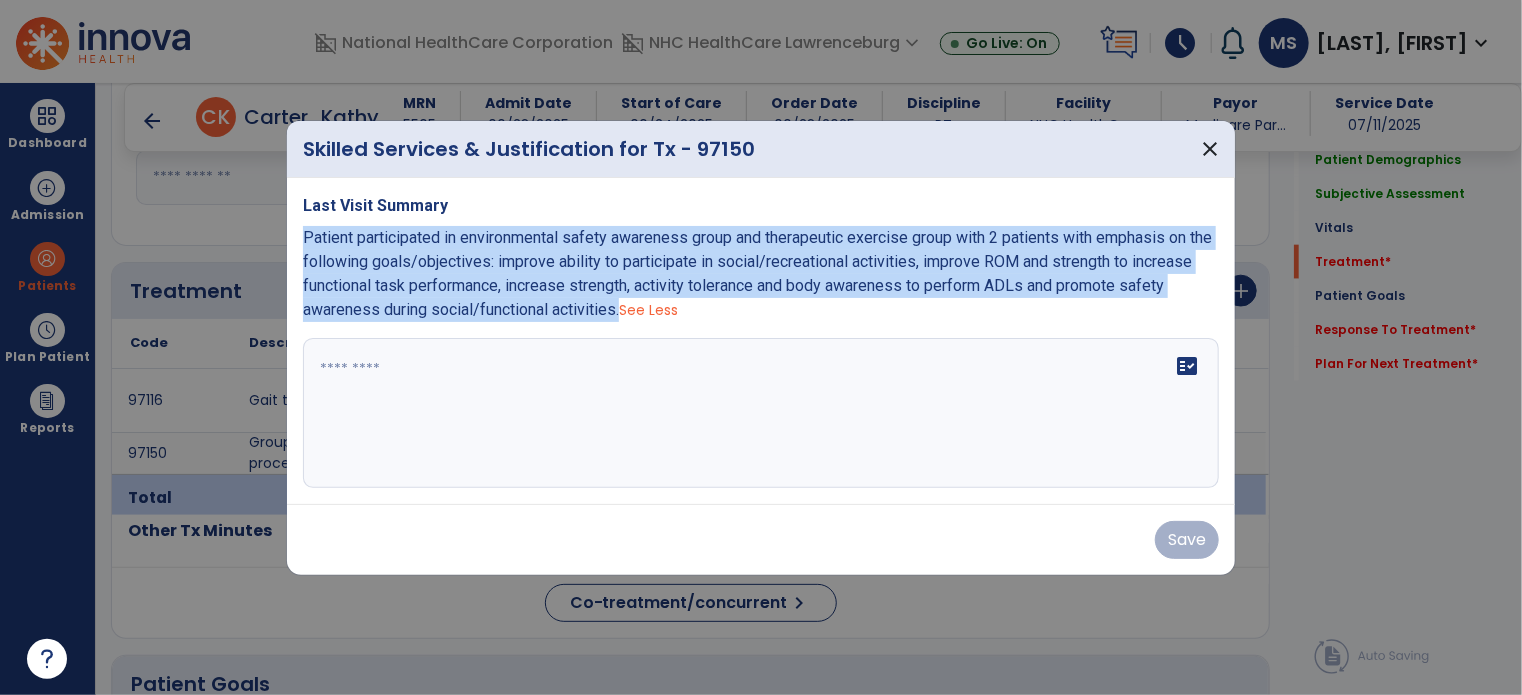 drag, startPoint x: 662, startPoint y: 316, endPoint x: 286, endPoint y: 247, distance: 382.2787 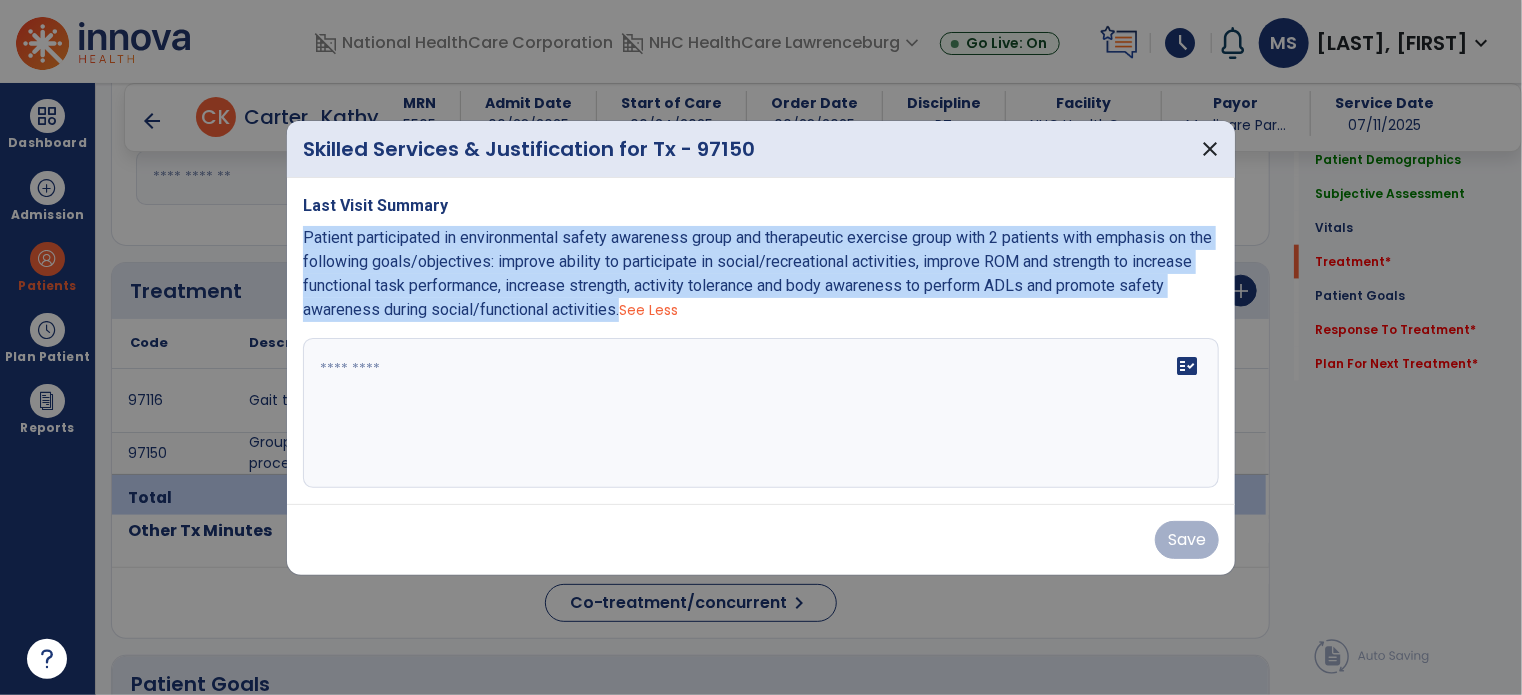click on "Last Visit Summary Patient participated in environmental safety awareness group and therapeutic exercise group with 2 patients with emphasis on the following goals/objectives: improve ability to participate in social/recreational activities, improve ROM and strength to increase functional task performance, increase strength, activity tolerance and body awareness to perform ADLs and promote safety awareness during social/functional activities.  See Less   fact_check" at bounding box center [761, 341] 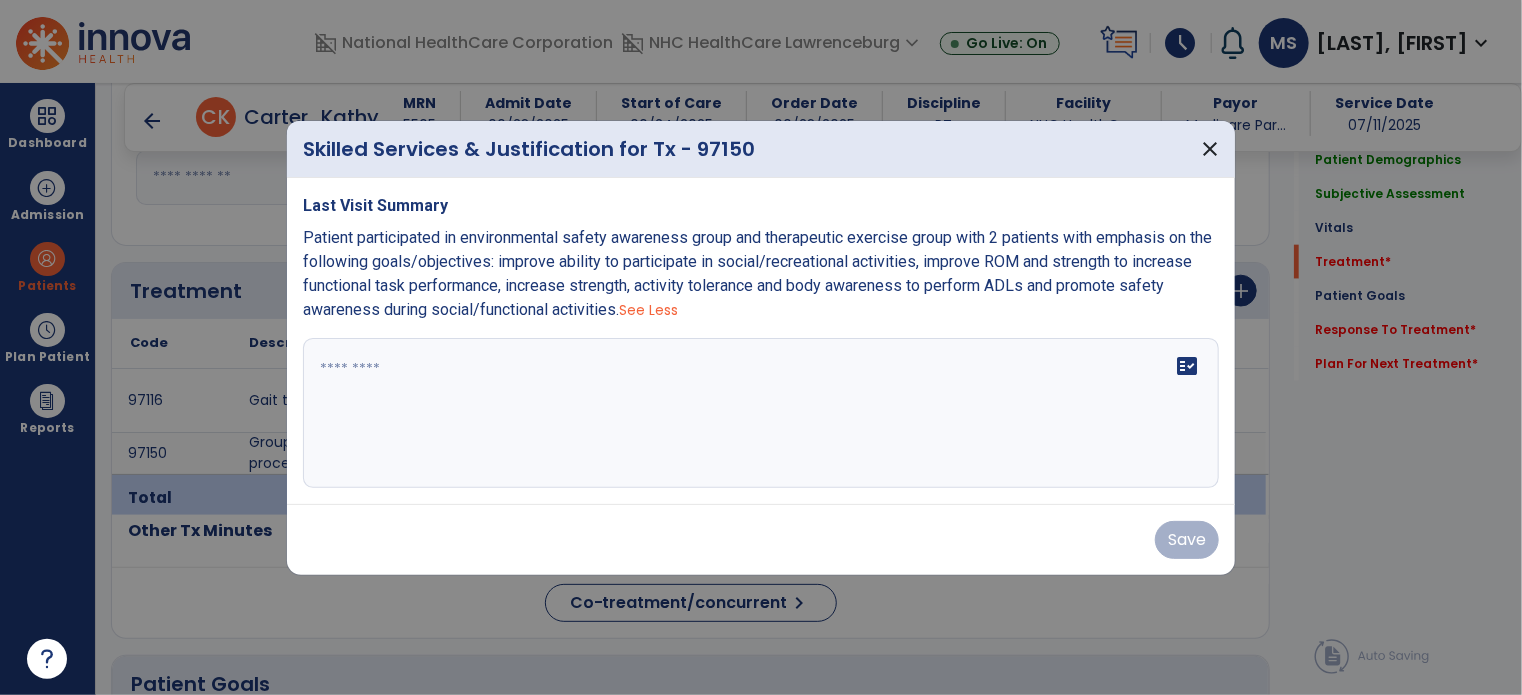 click on "fact_check" at bounding box center [761, 413] 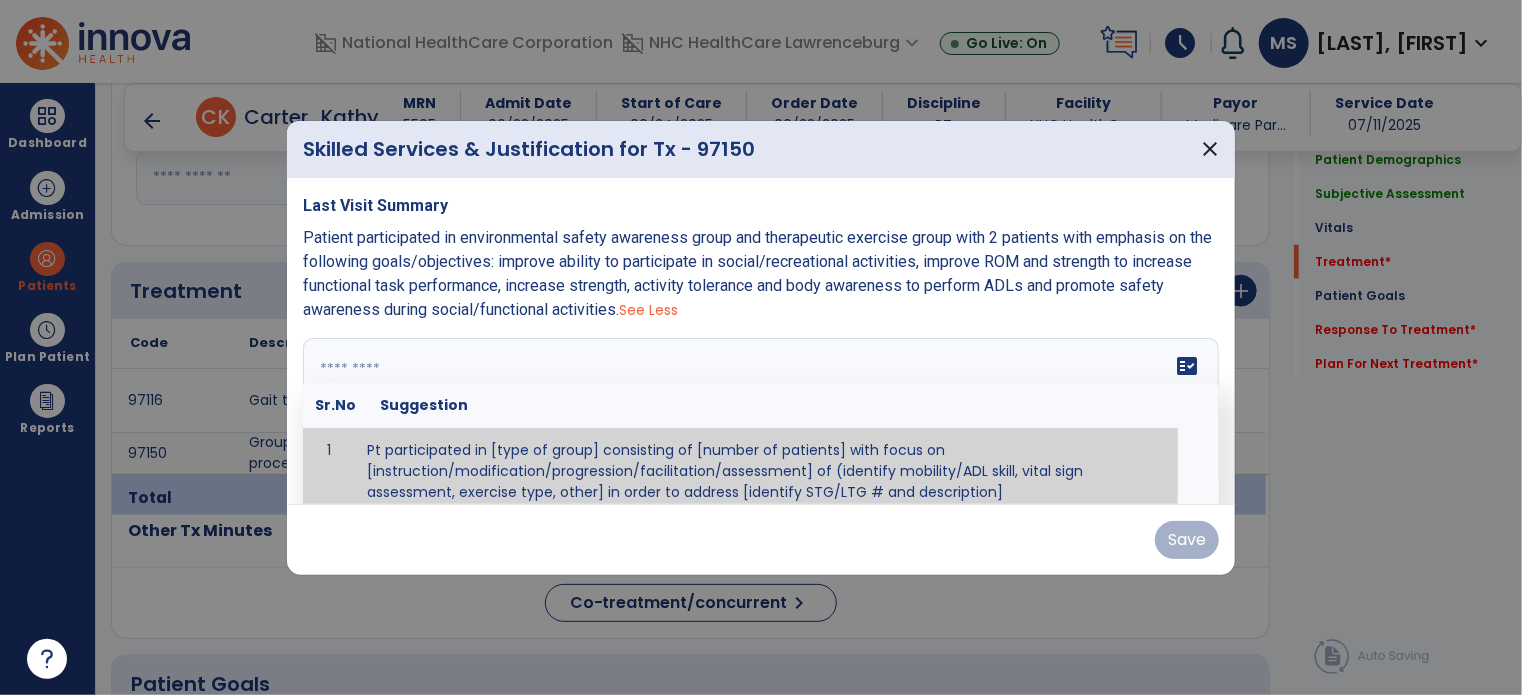 scroll, scrollTop: 12, scrollLeft: 0, axis: vertical 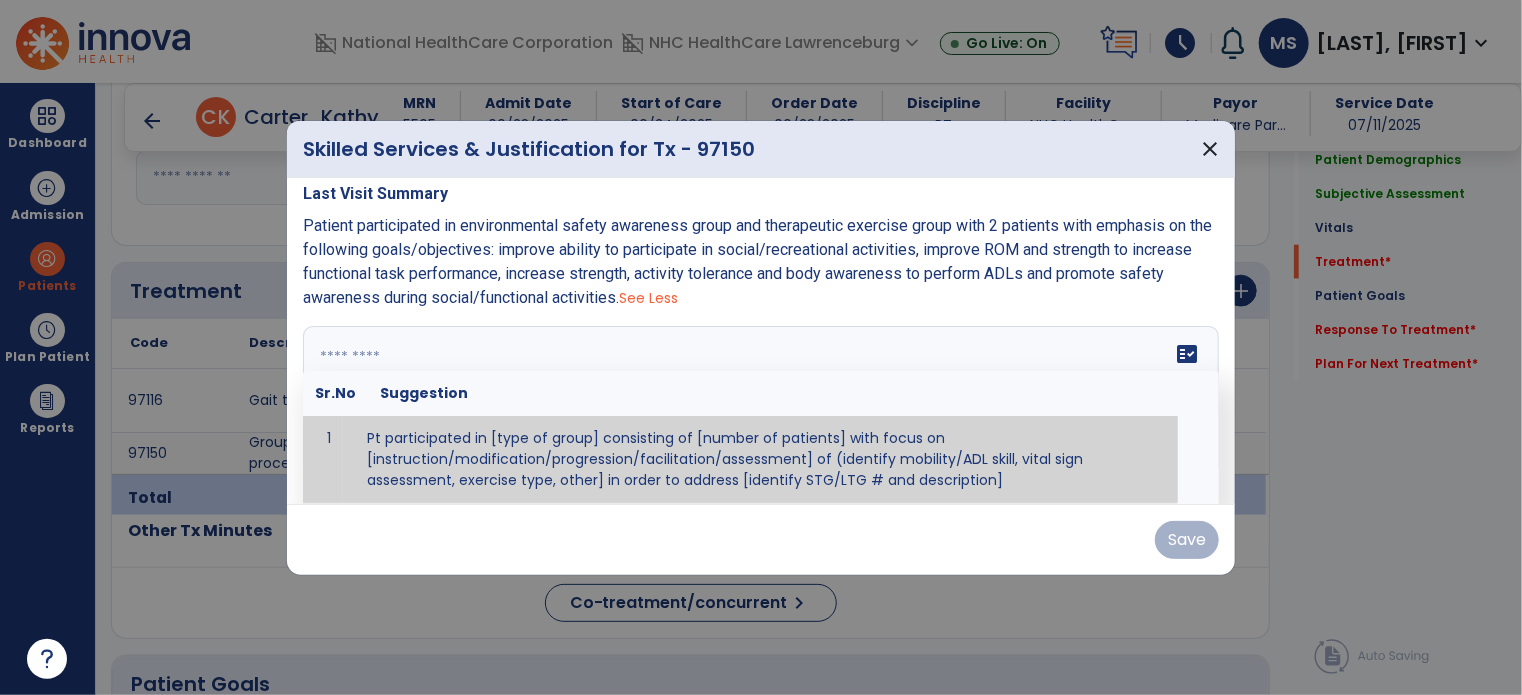paste on "**********" 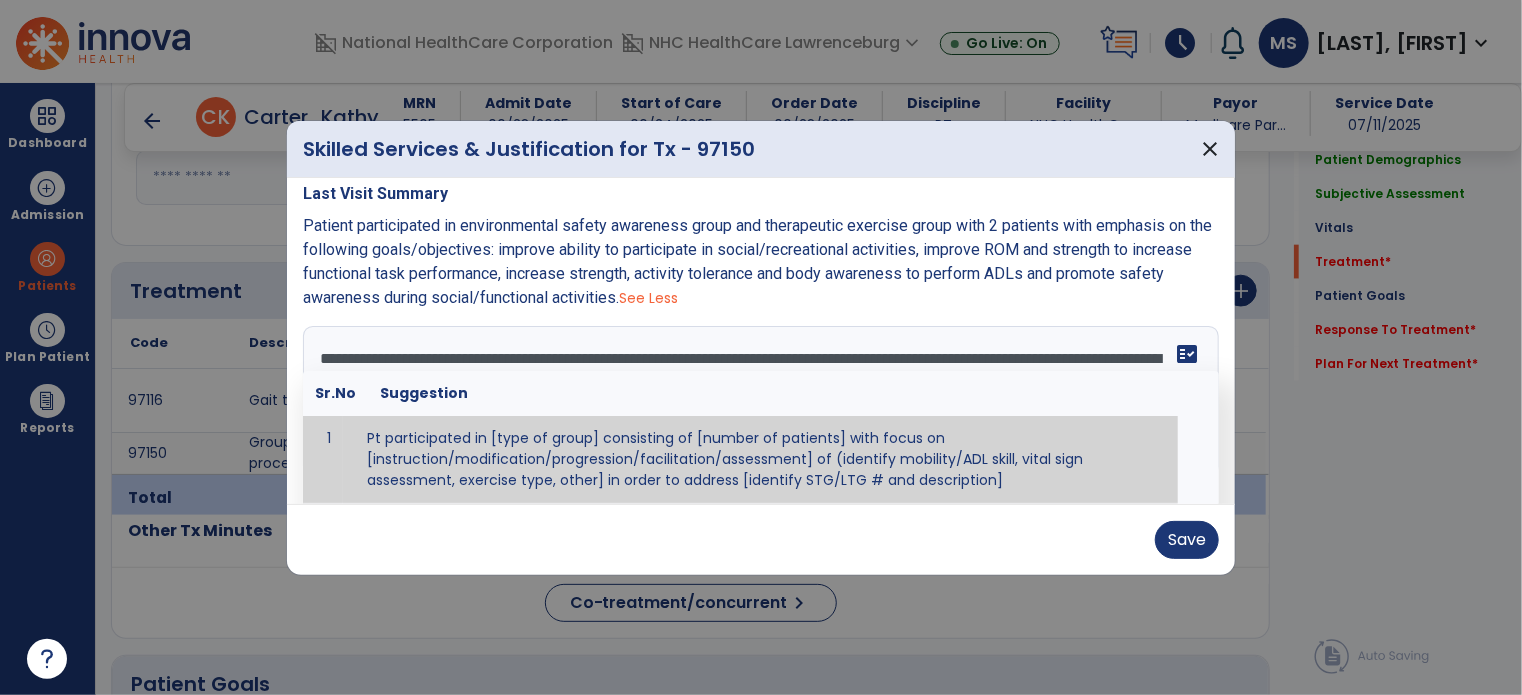 scroll, scrollTop: 0, scrollLeft: 0, axis: both 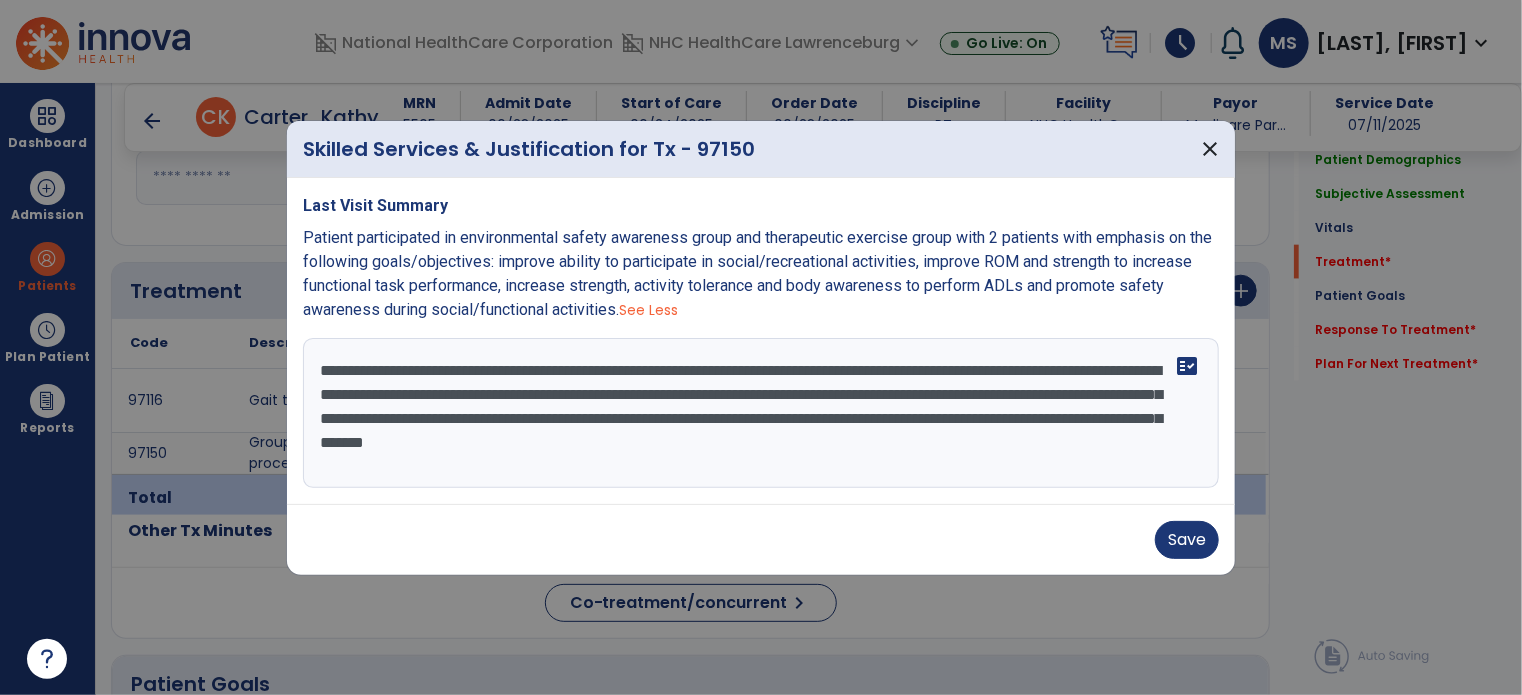 click on "**********" at bounding box center [761, 413] 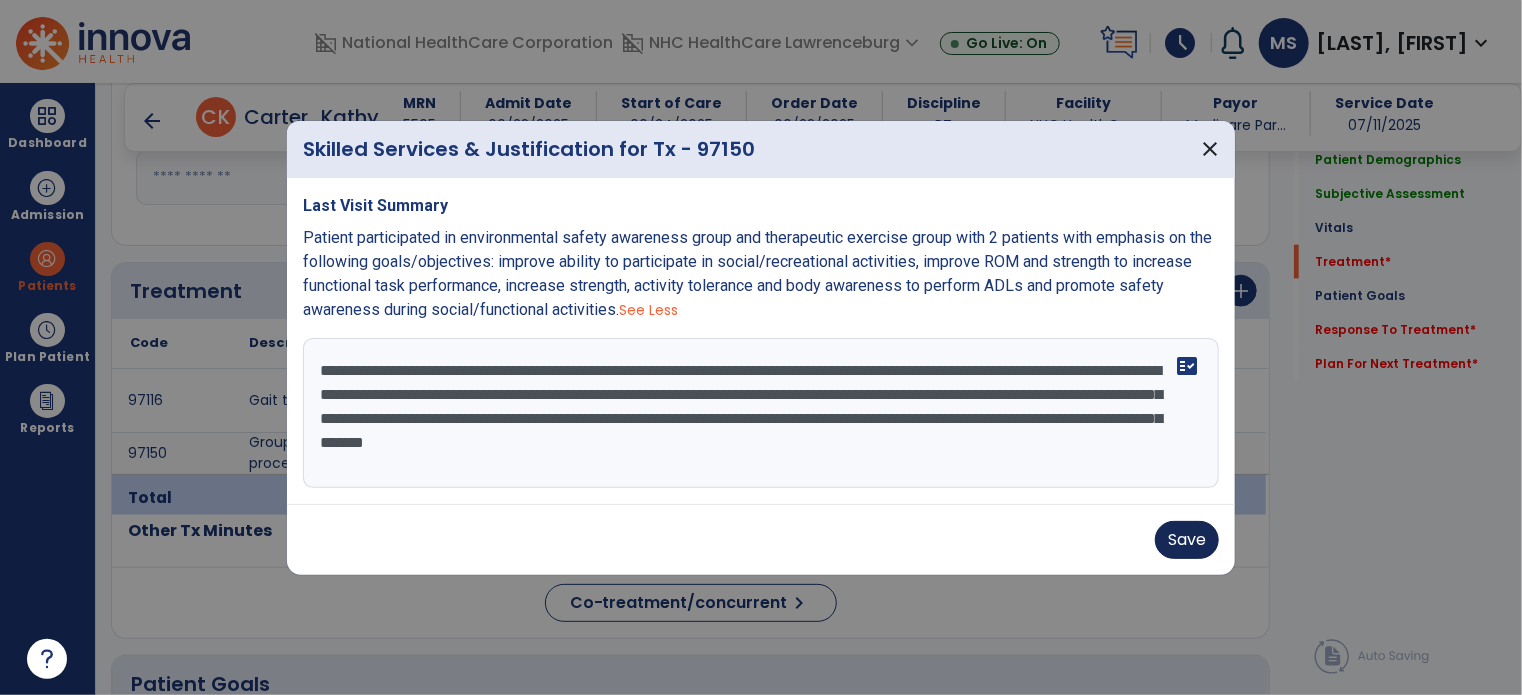 type on "**********" 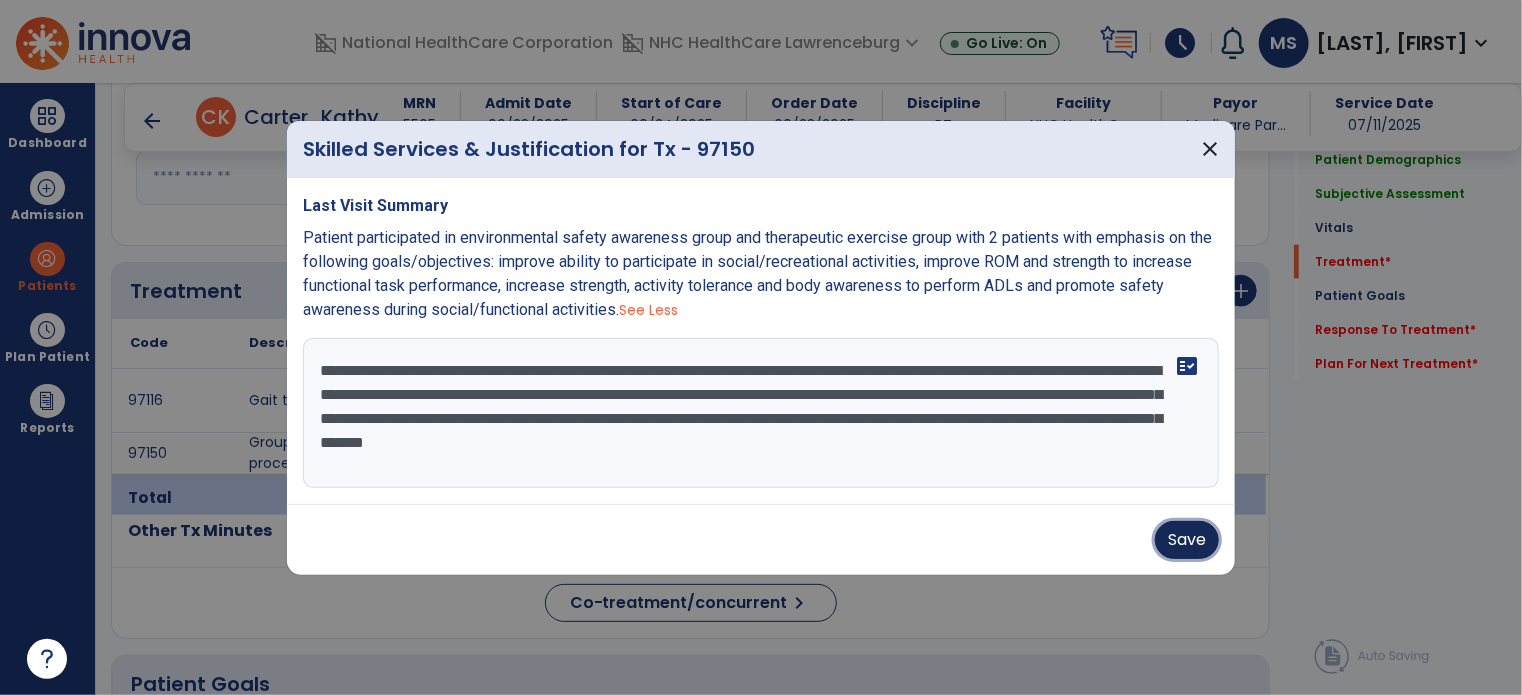 click on "Save" at bounding box center (1187, 540) 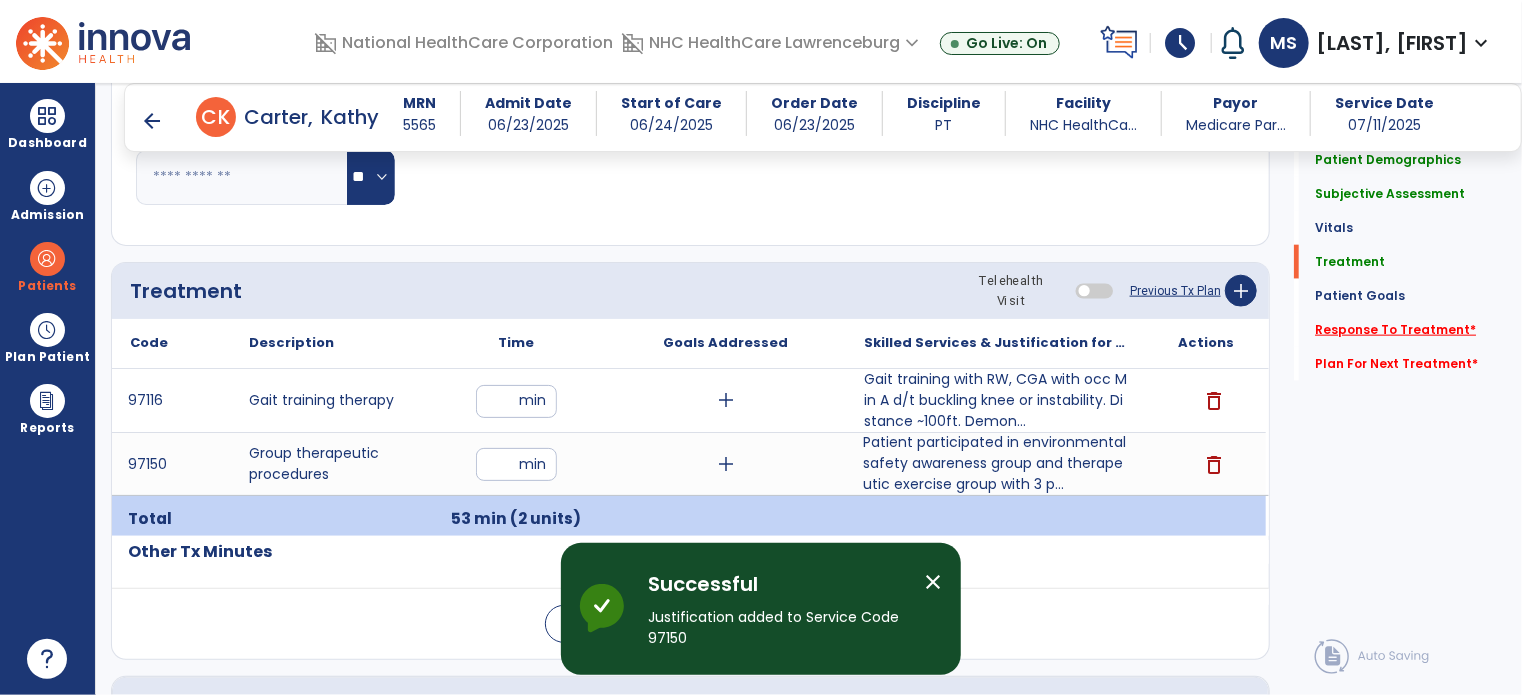 click on "Response To Treatment   *" 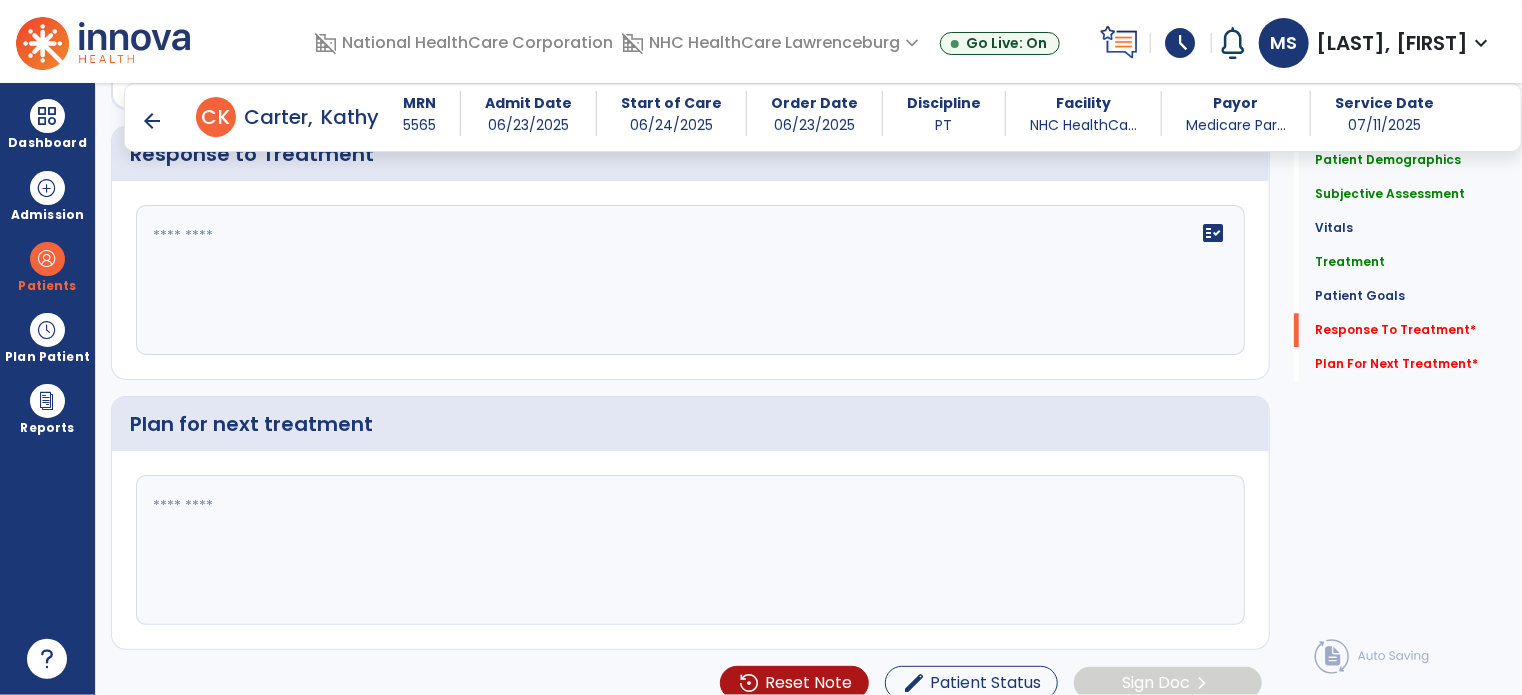 scroll, scrollTop: 2509, scrollLeft: 0, axis: vertical 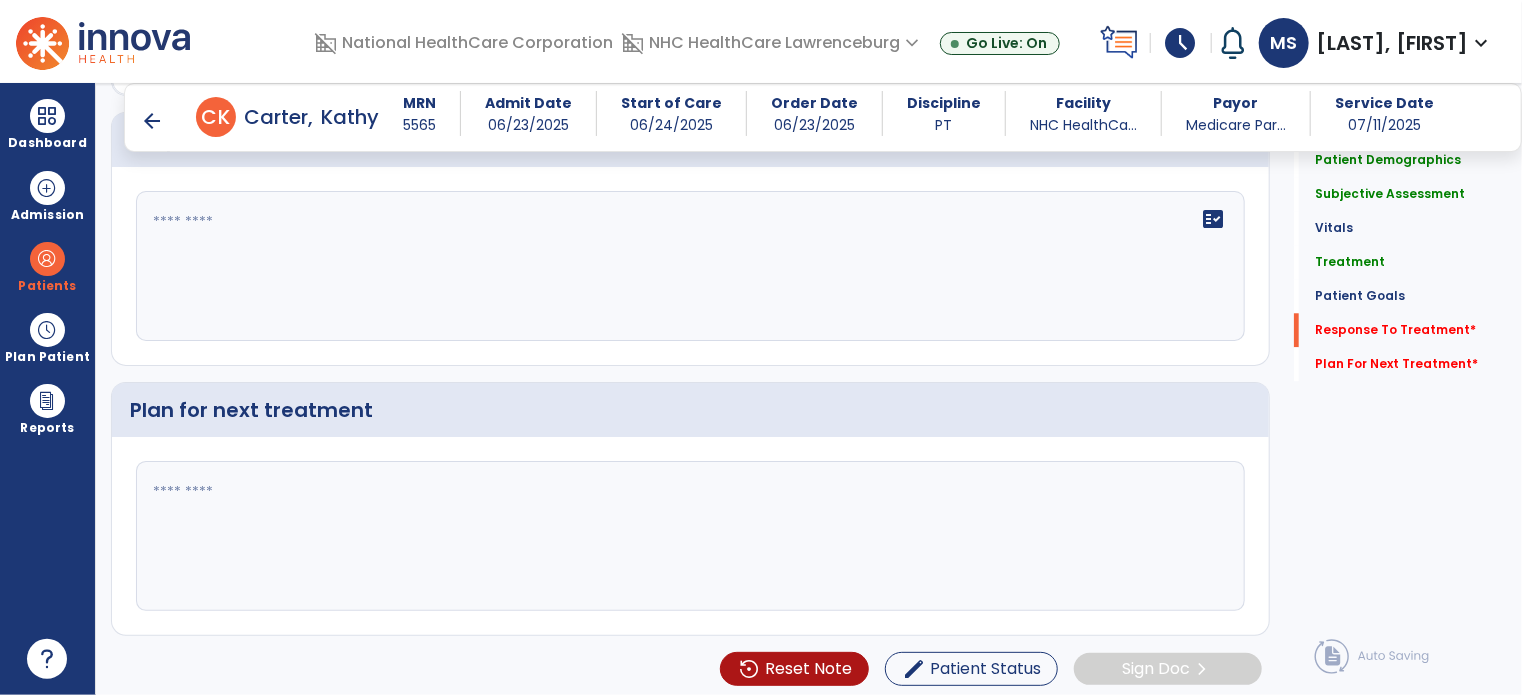 click on "fact_check" 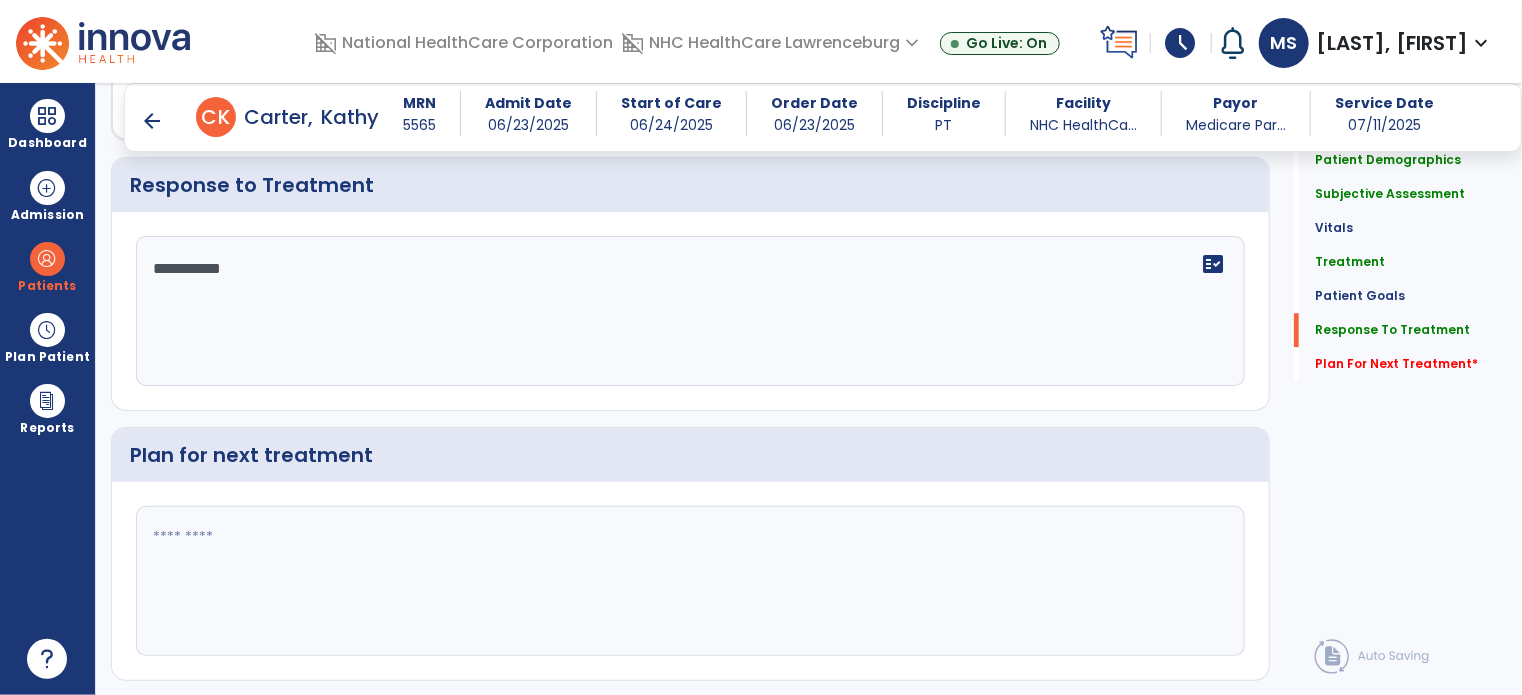 scroll, scrollTop: 2509, scrollLeft: 0, axis: vertical 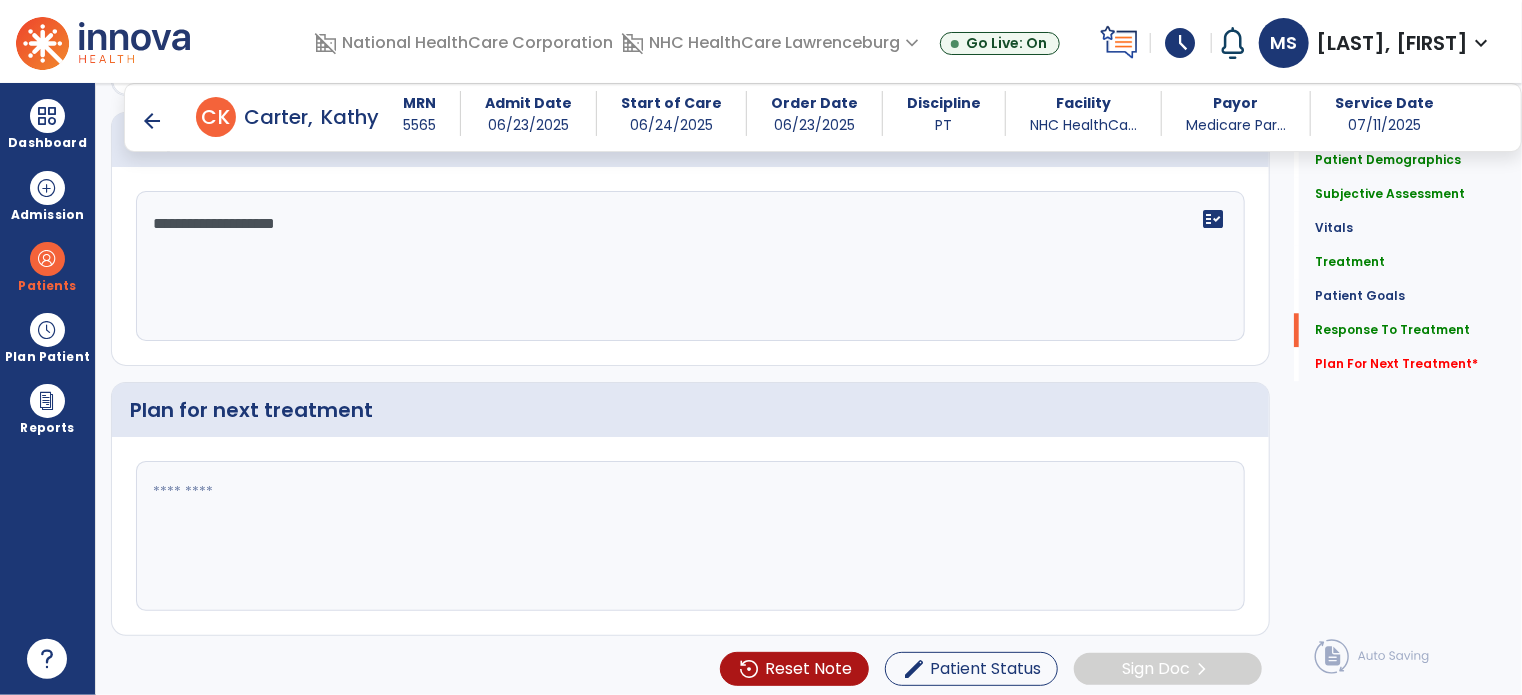 type on "**********" 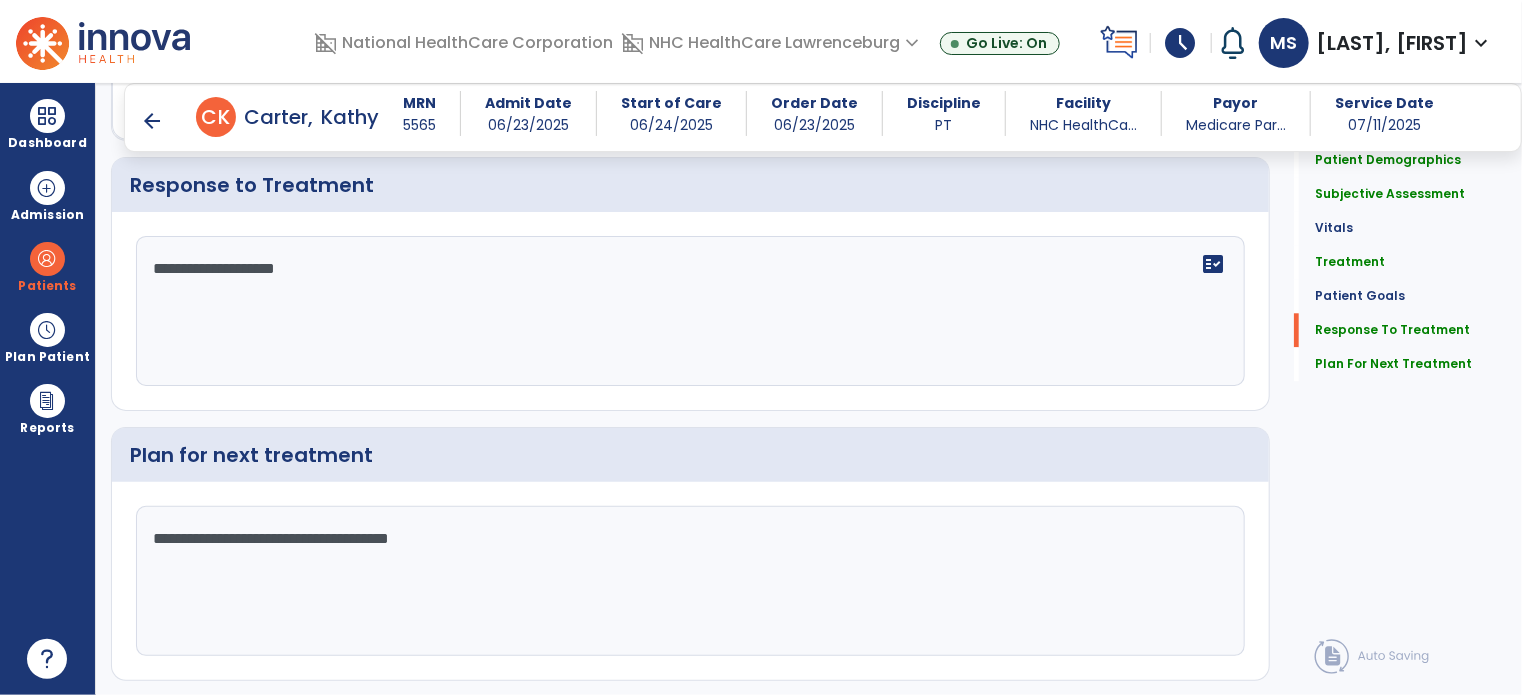 scroll, scrollTop: 2509, scrollLeft: 0, axis: vertical 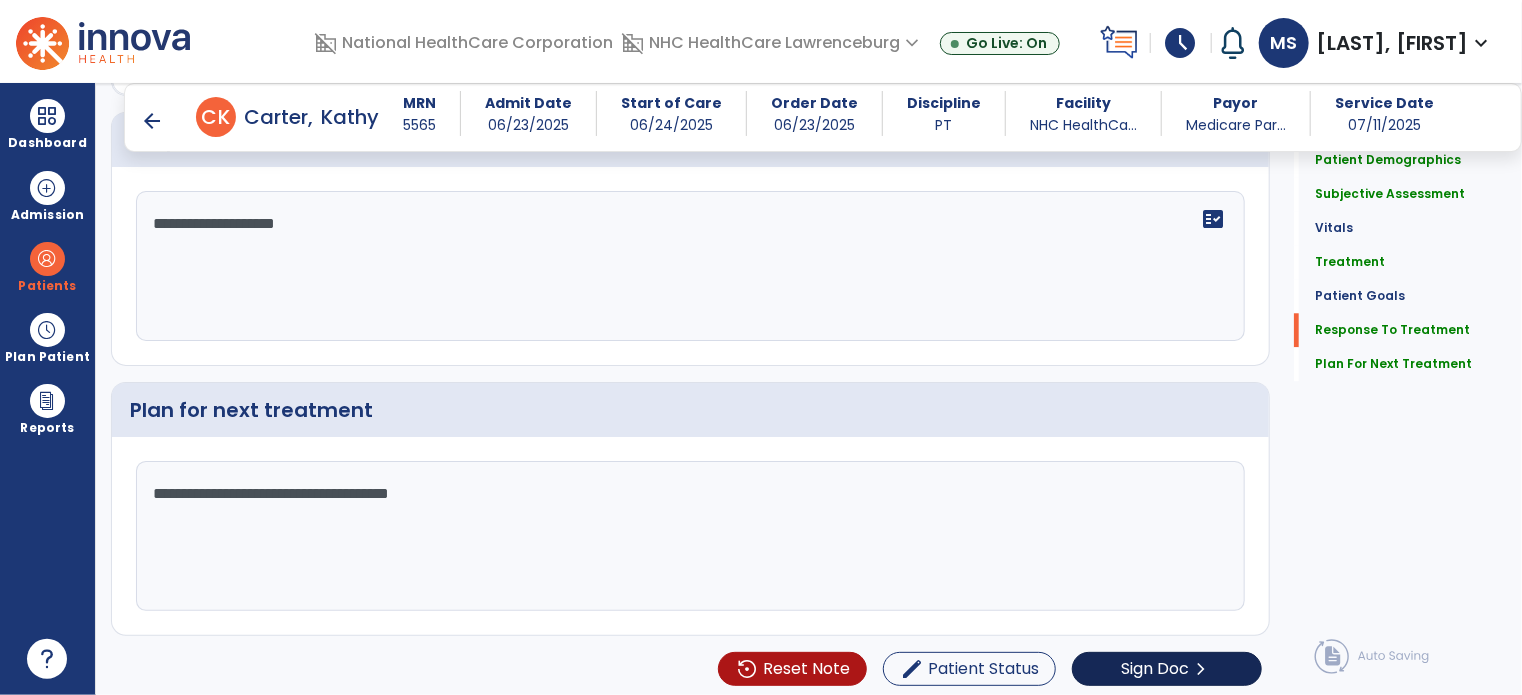 type on "**********" 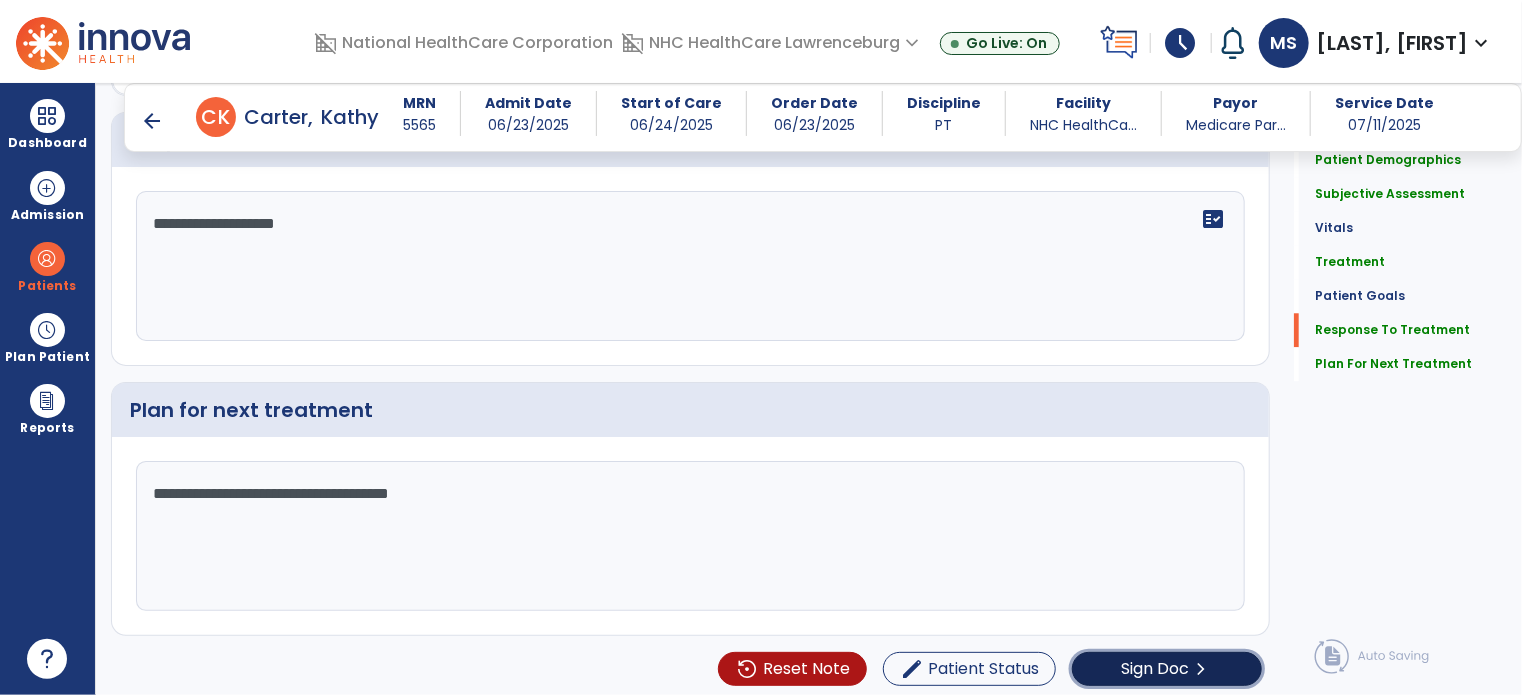 click on "Sign Doc" 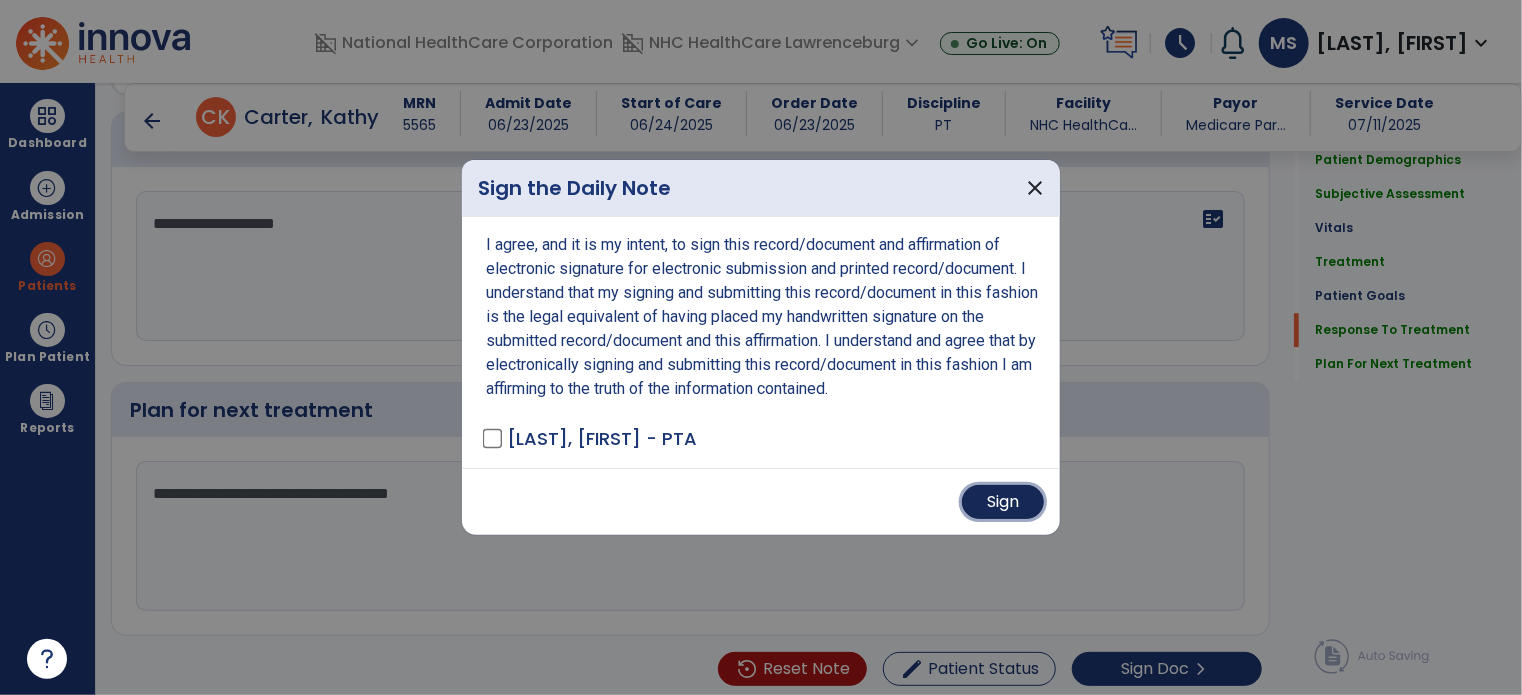 click on "Sign" at bounding box center [1003, 502] 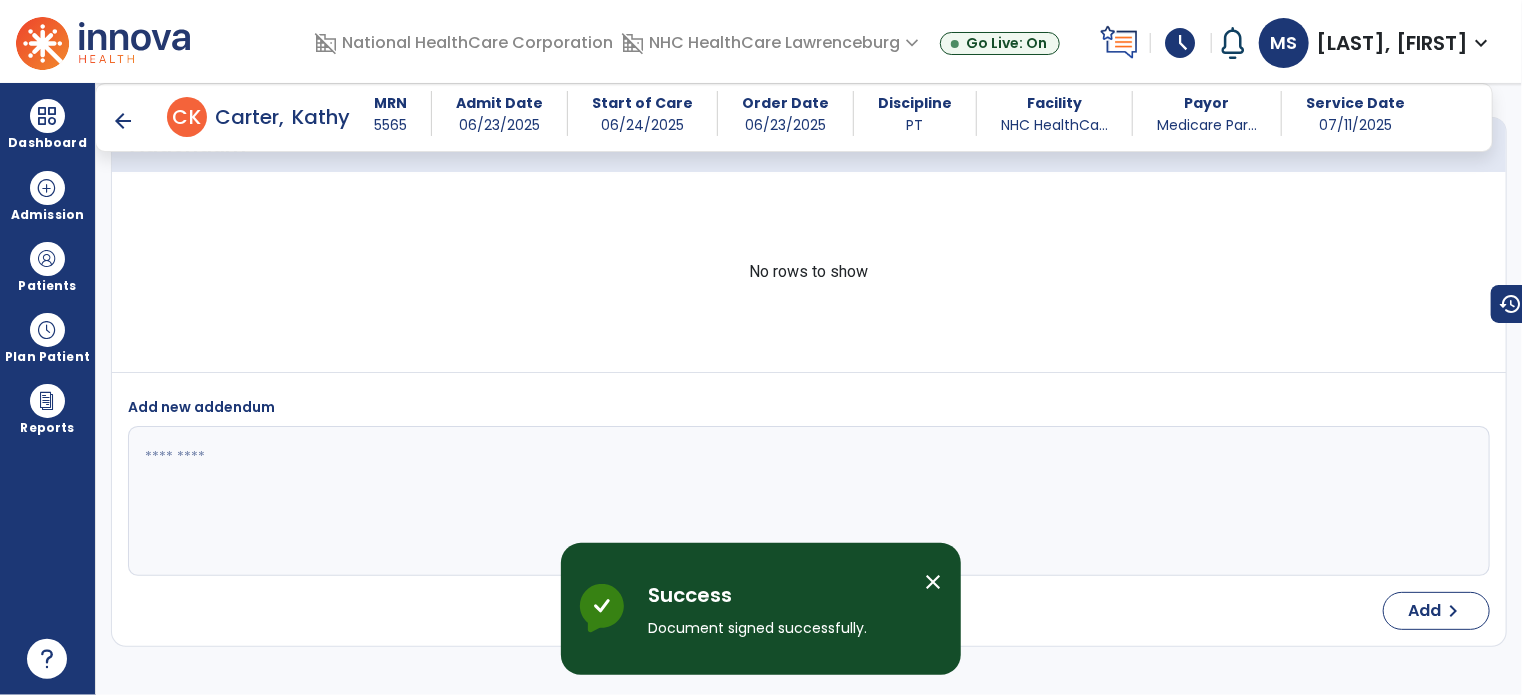 scroll, scrollTop: 4000, scrollLeft: 0, axis: vertical 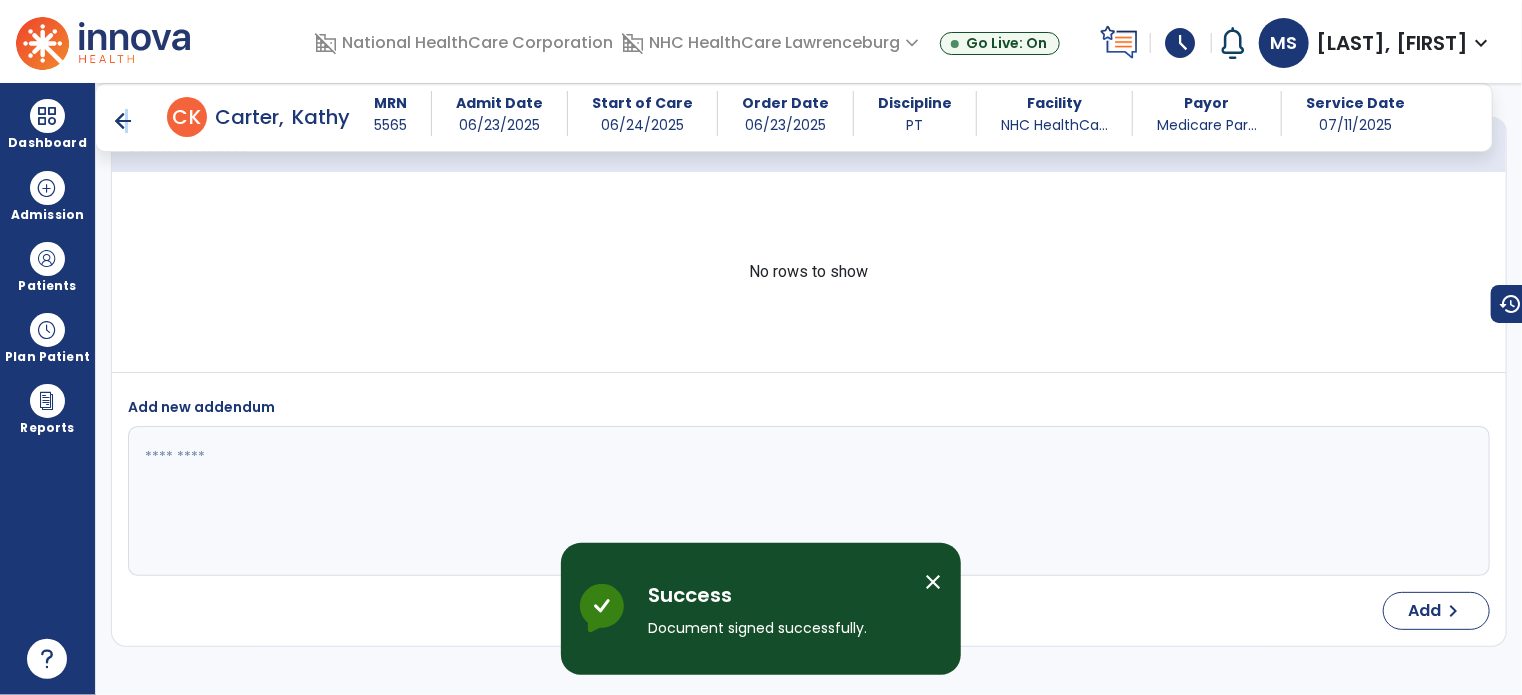 click on "arrow_back" at bounding box center (123, 121) 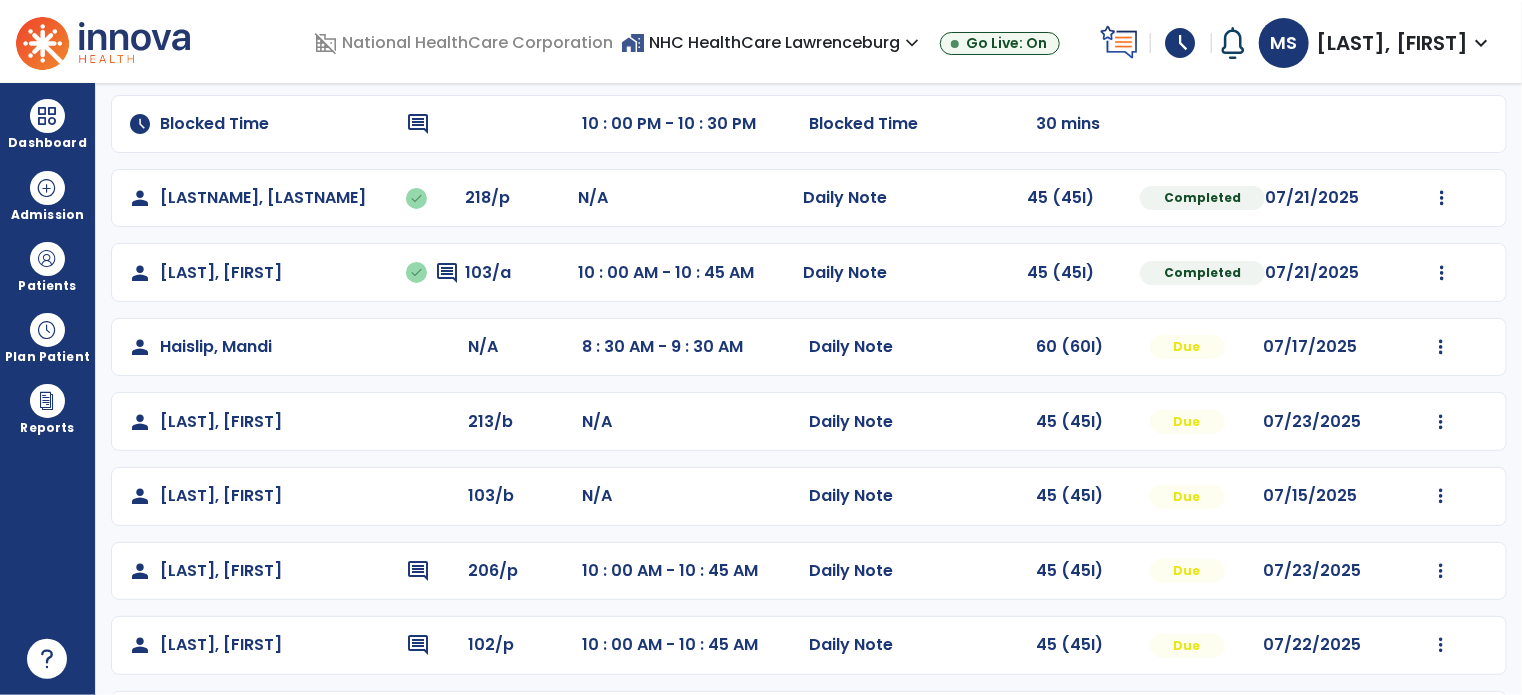 scroll, scrollTop: 200, scrollLeft: 0, axis: vertical 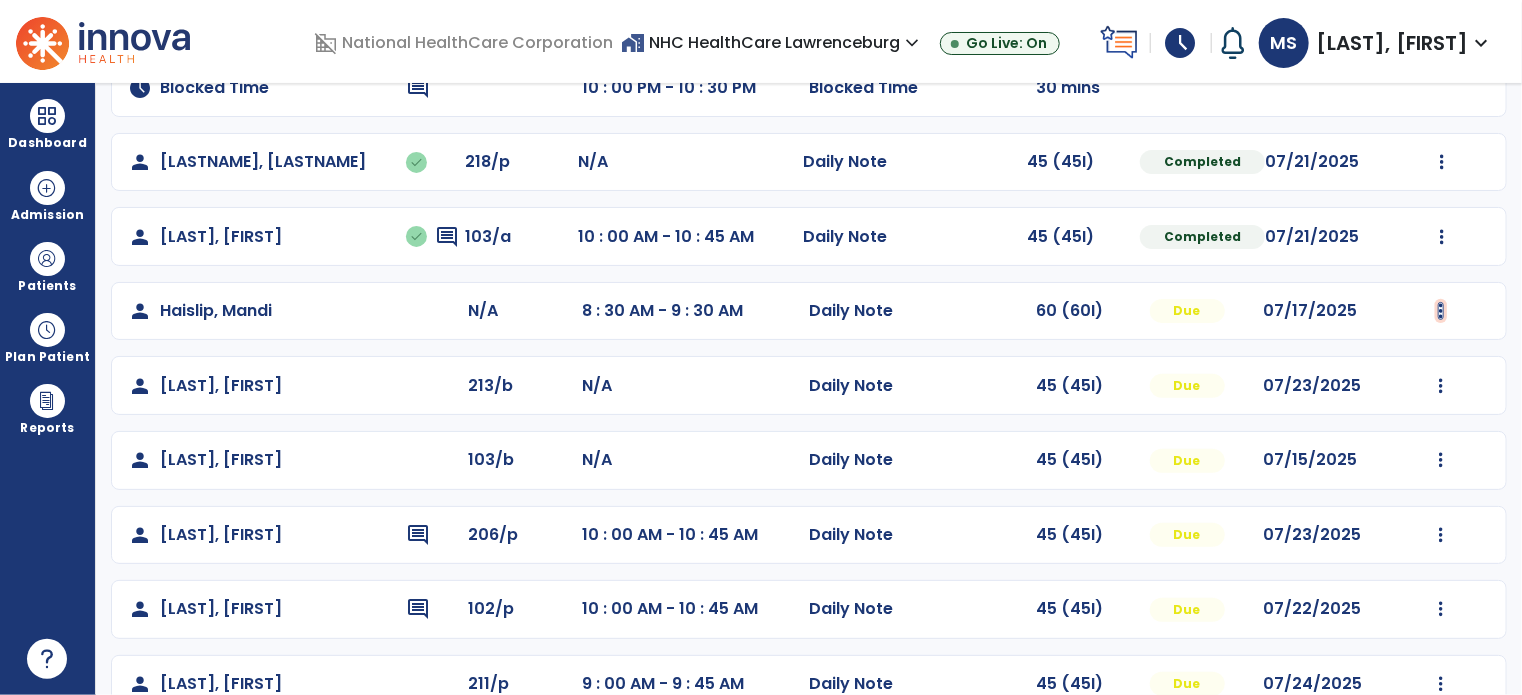 click at bounding box center (1442, 162) 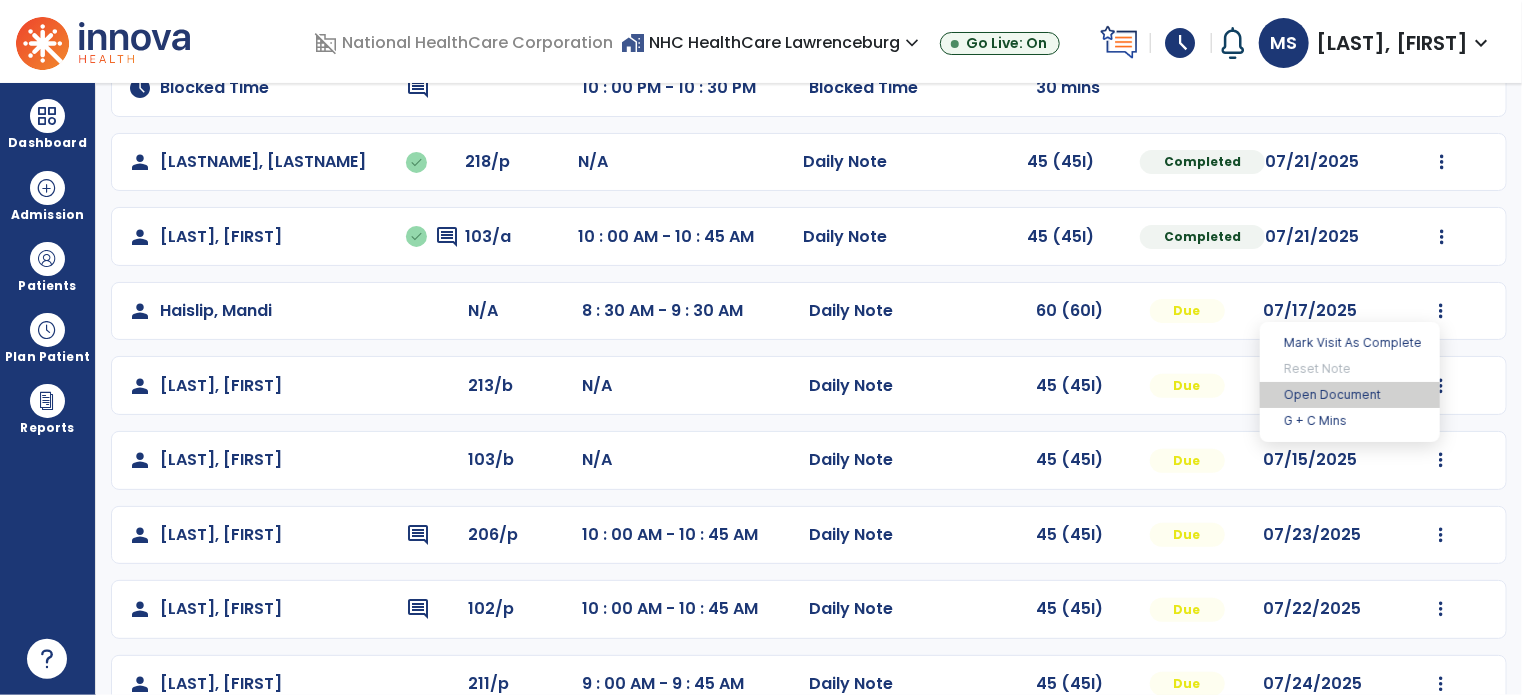 click on "Open Document" at bounding box center [1350, 395] 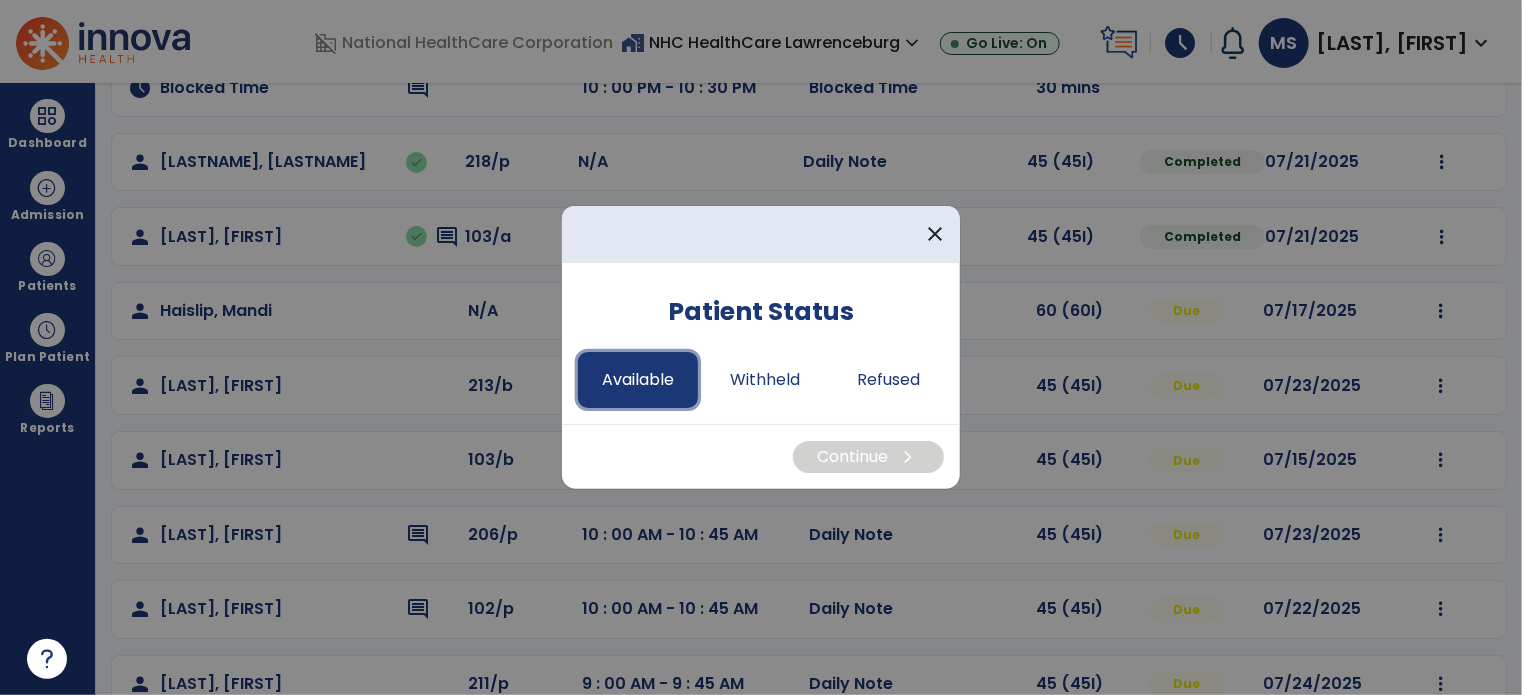 click on "Available" at bounding box center [638, 380] 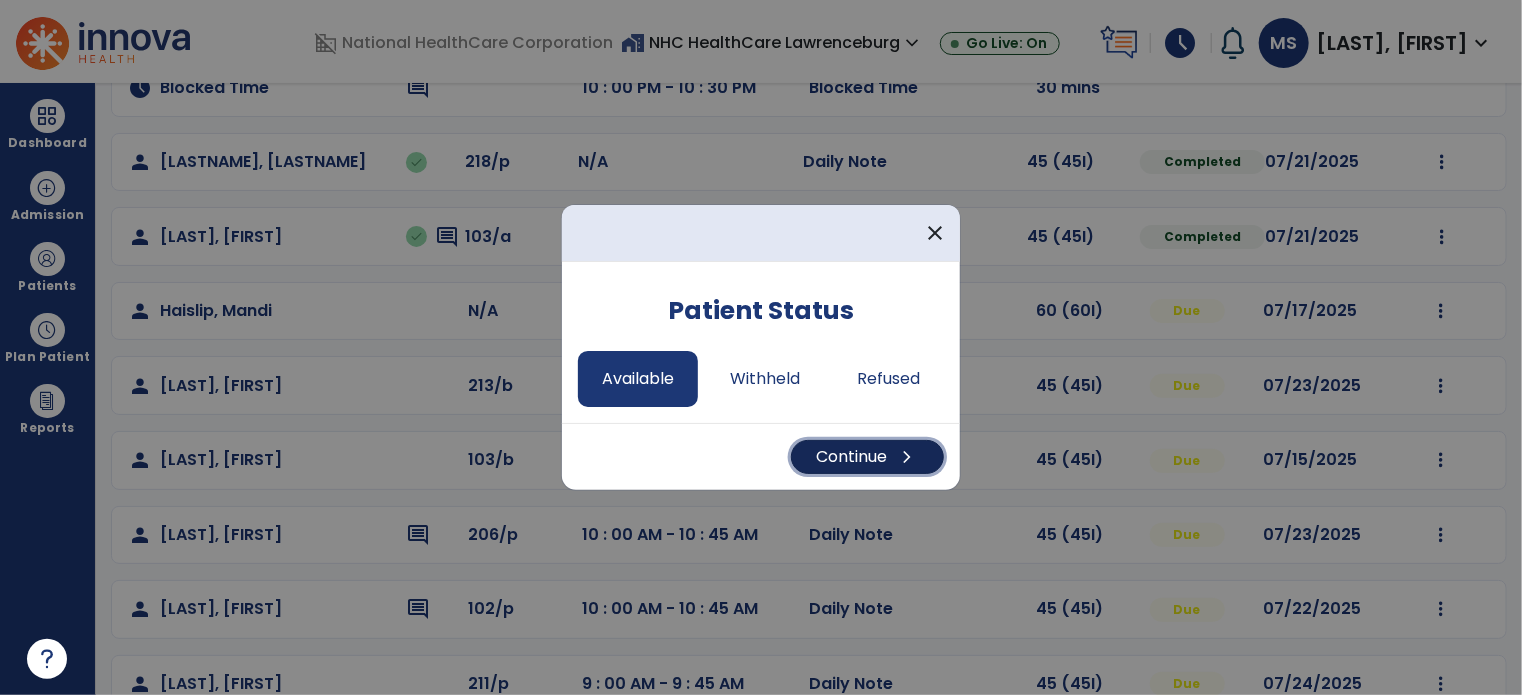 click on "Continue   chevron_right" at bounding box center (867, 457) 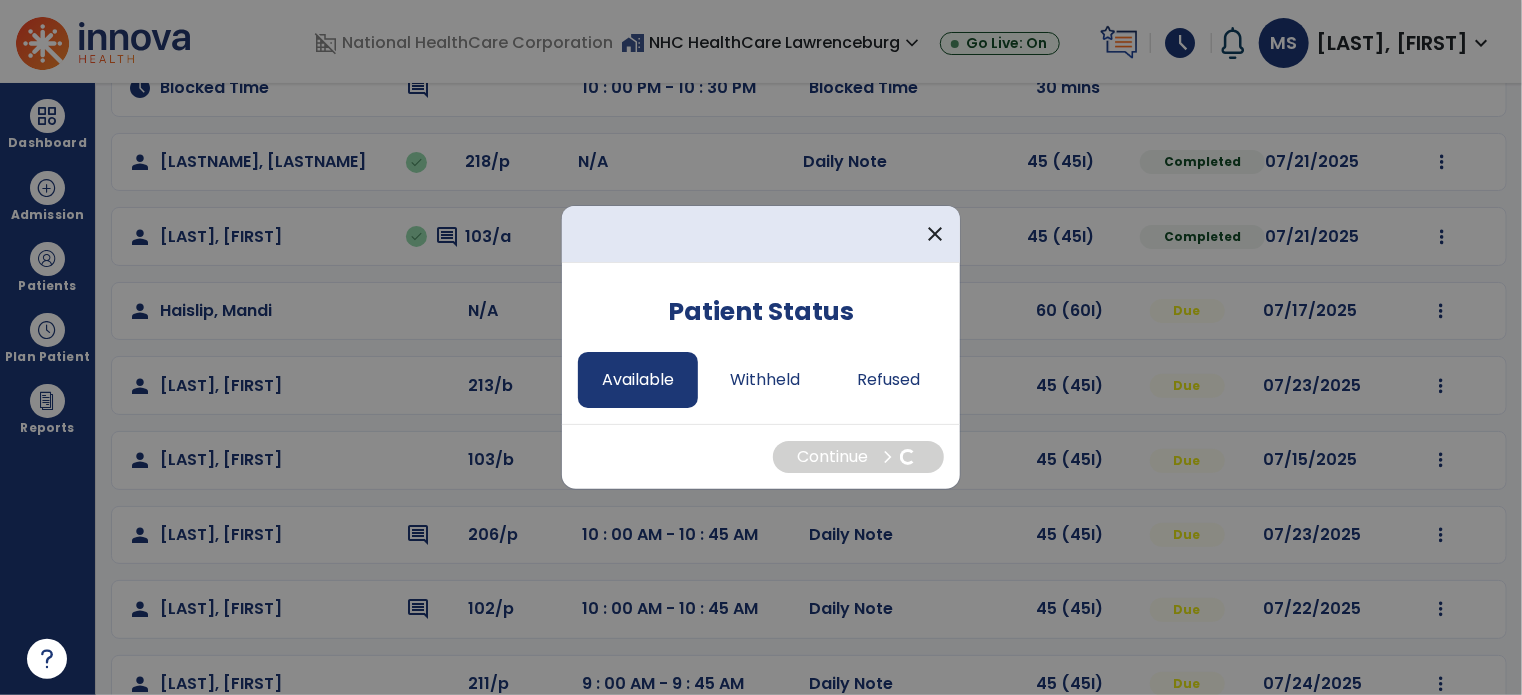 select on "*" 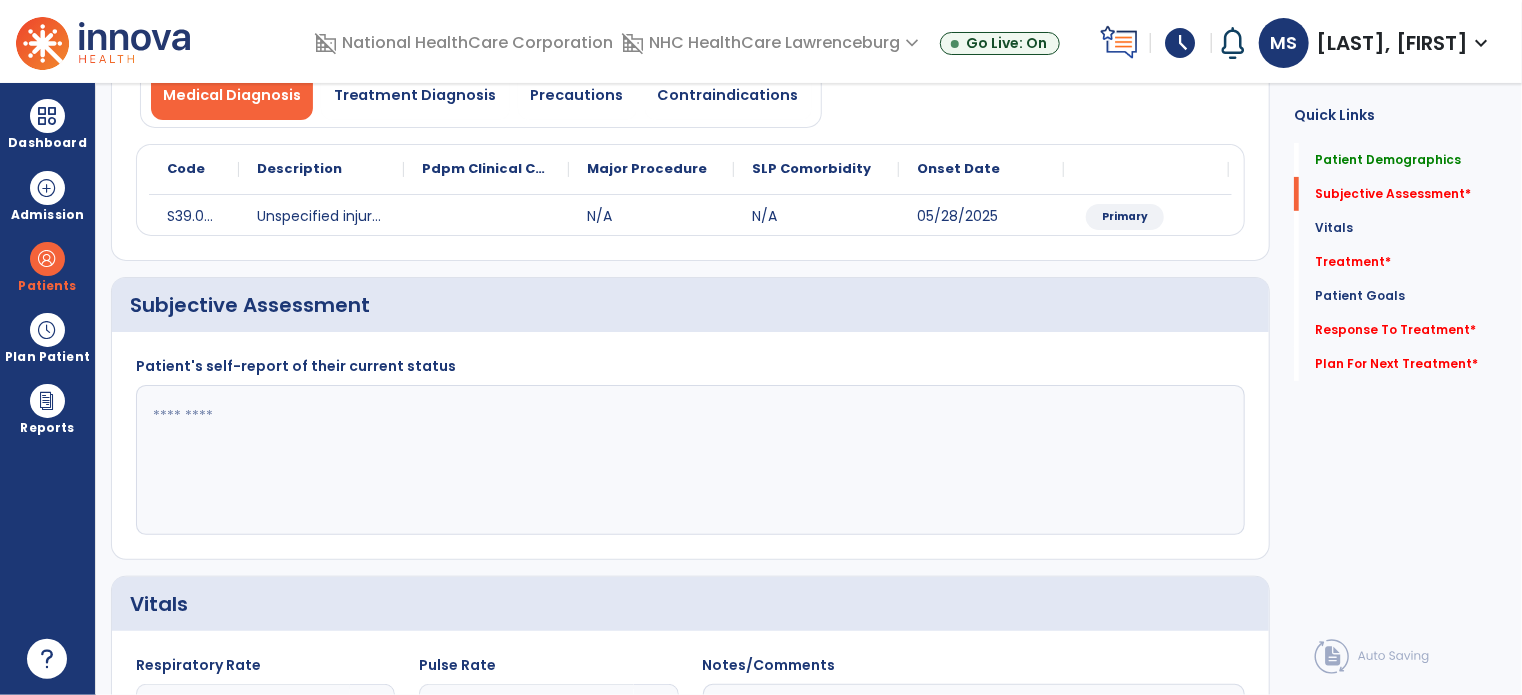 scroll, scrollTop: 400, scrollLeft: 0, axis: vertical 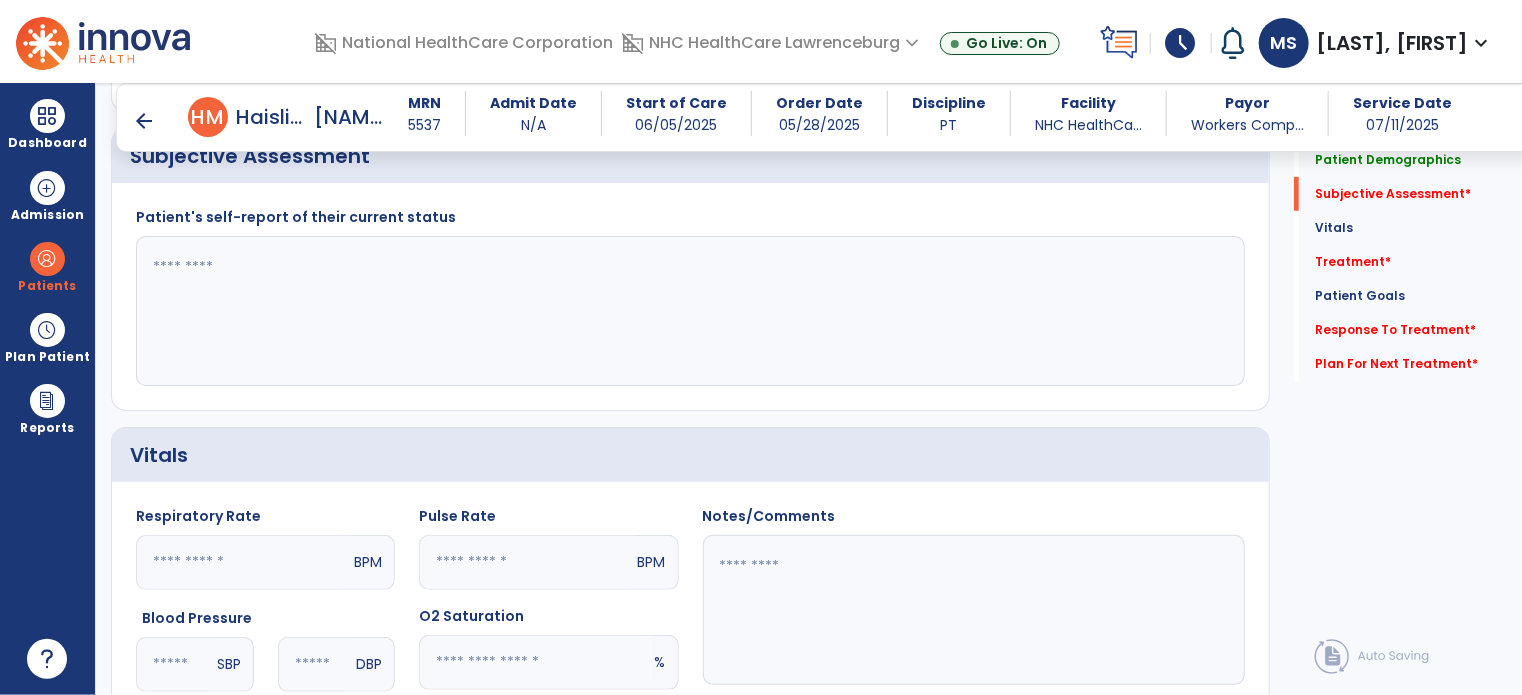 click 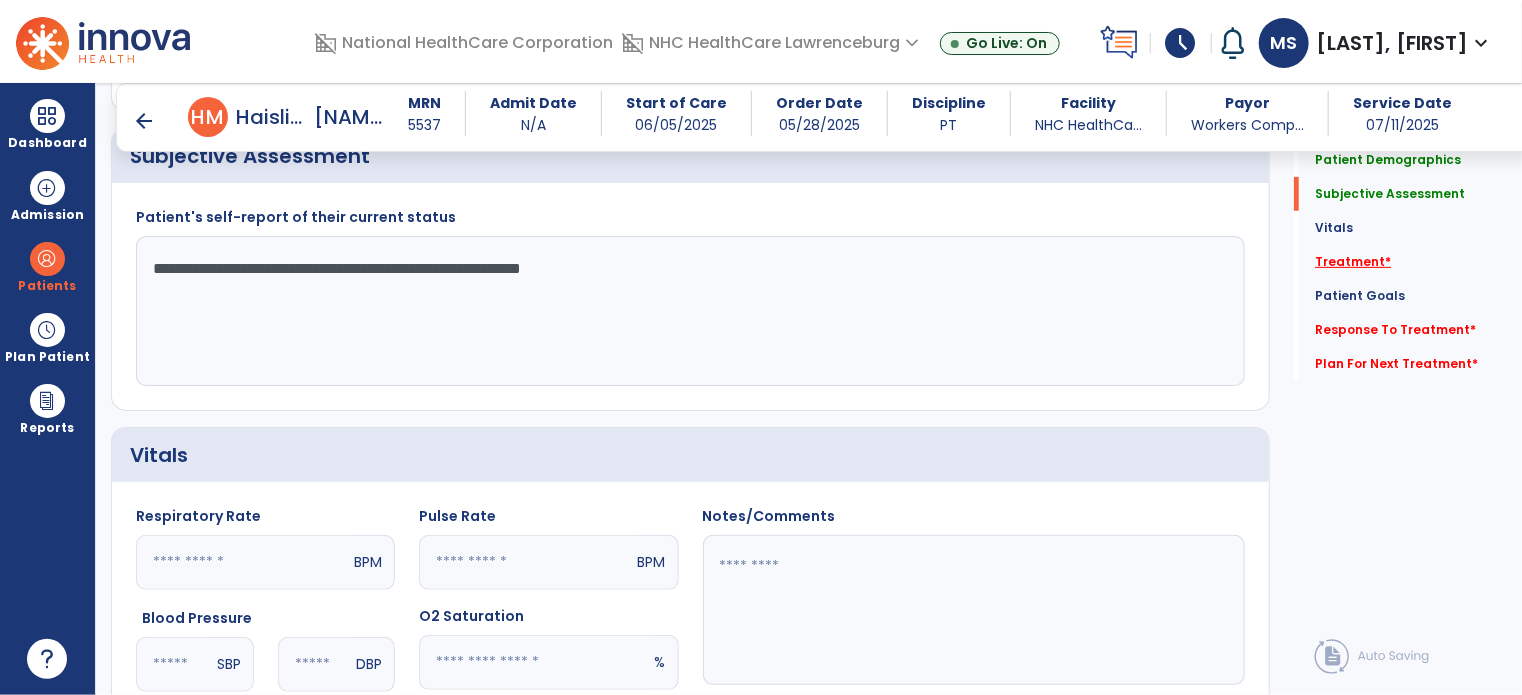 type on "**********" 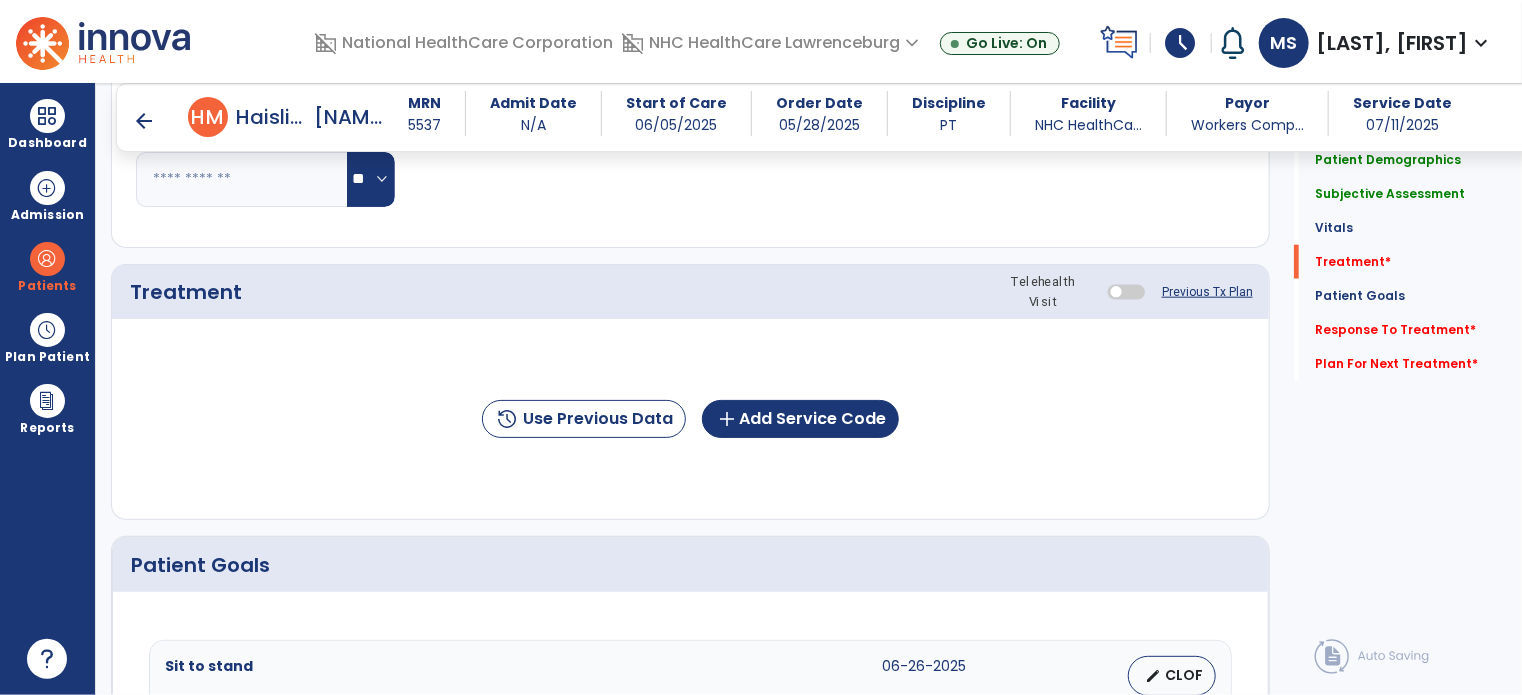 scroll, scrollTop: 987, scrollLeft: 0, axis: vertical 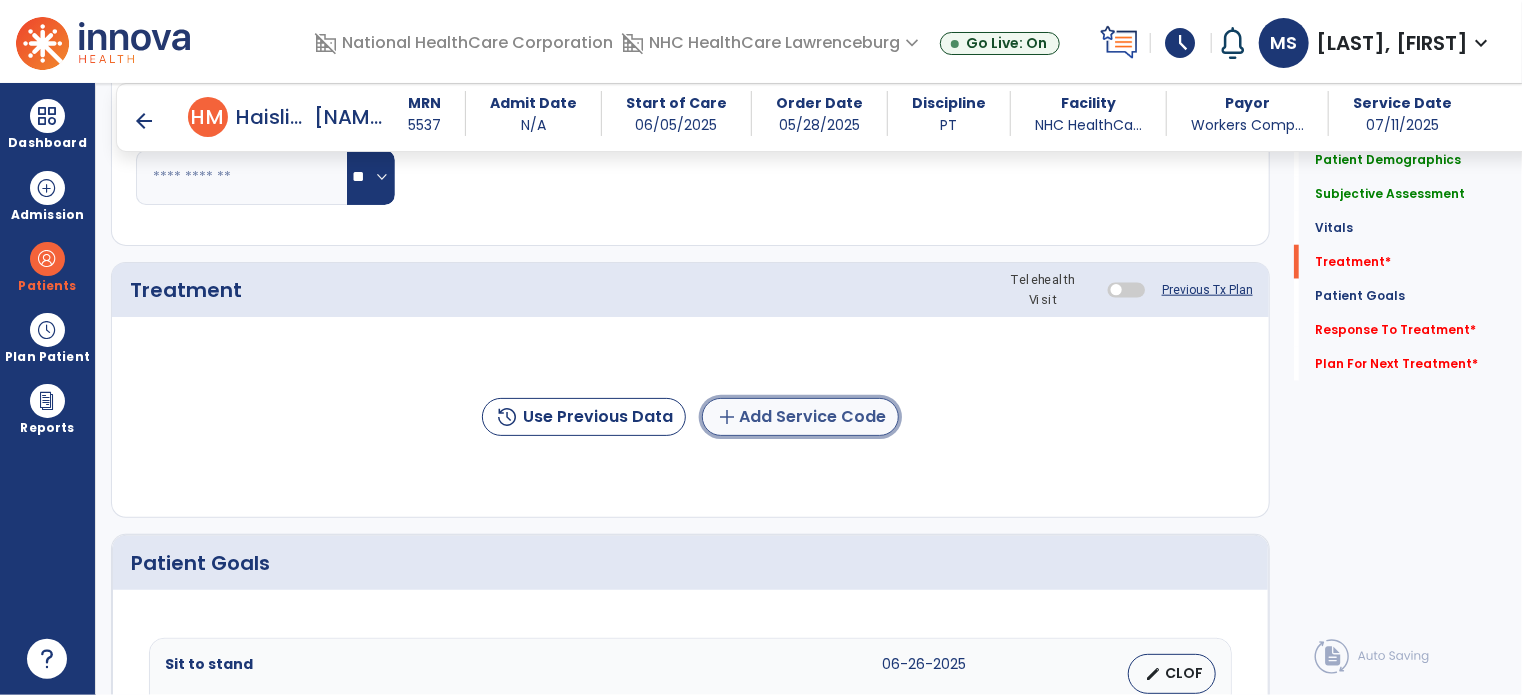click on "add  Add Service Code" 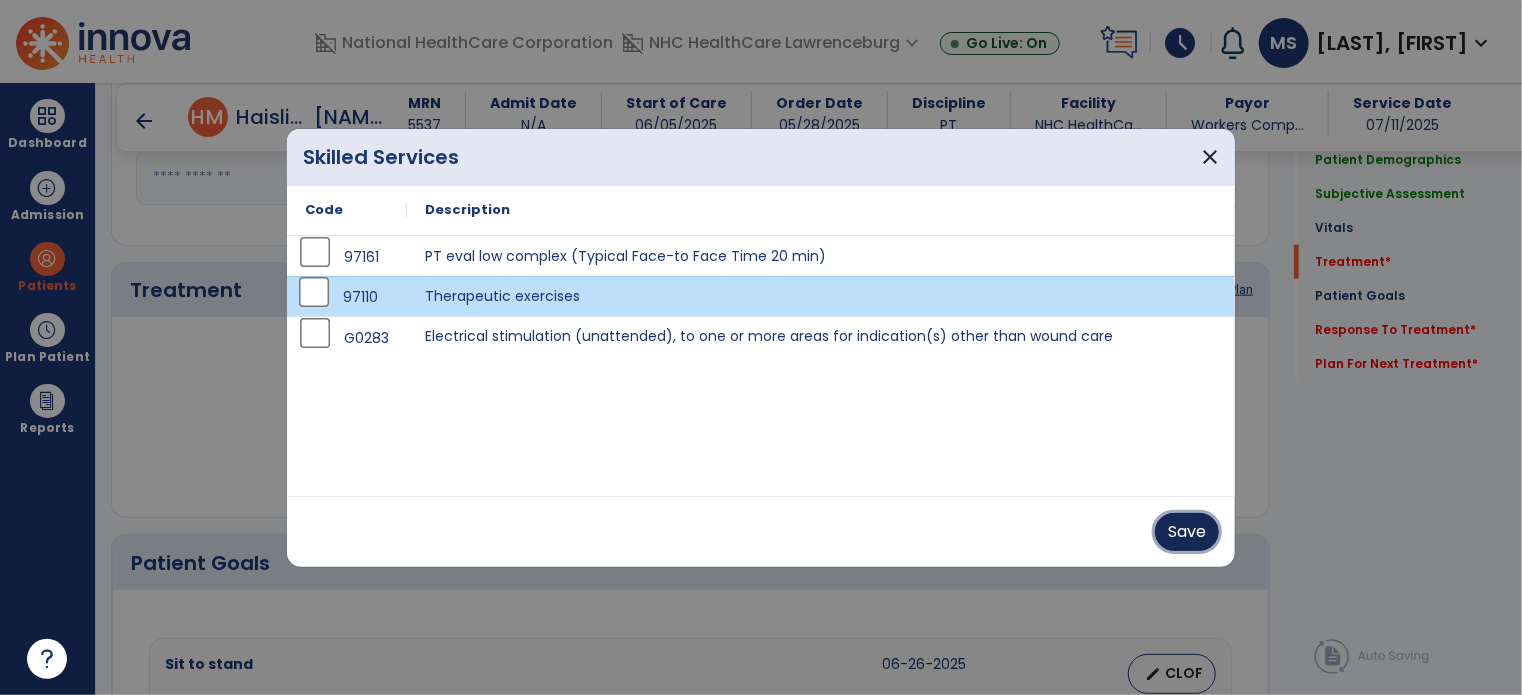 click on "Save" at bounding box center [1187, 532] 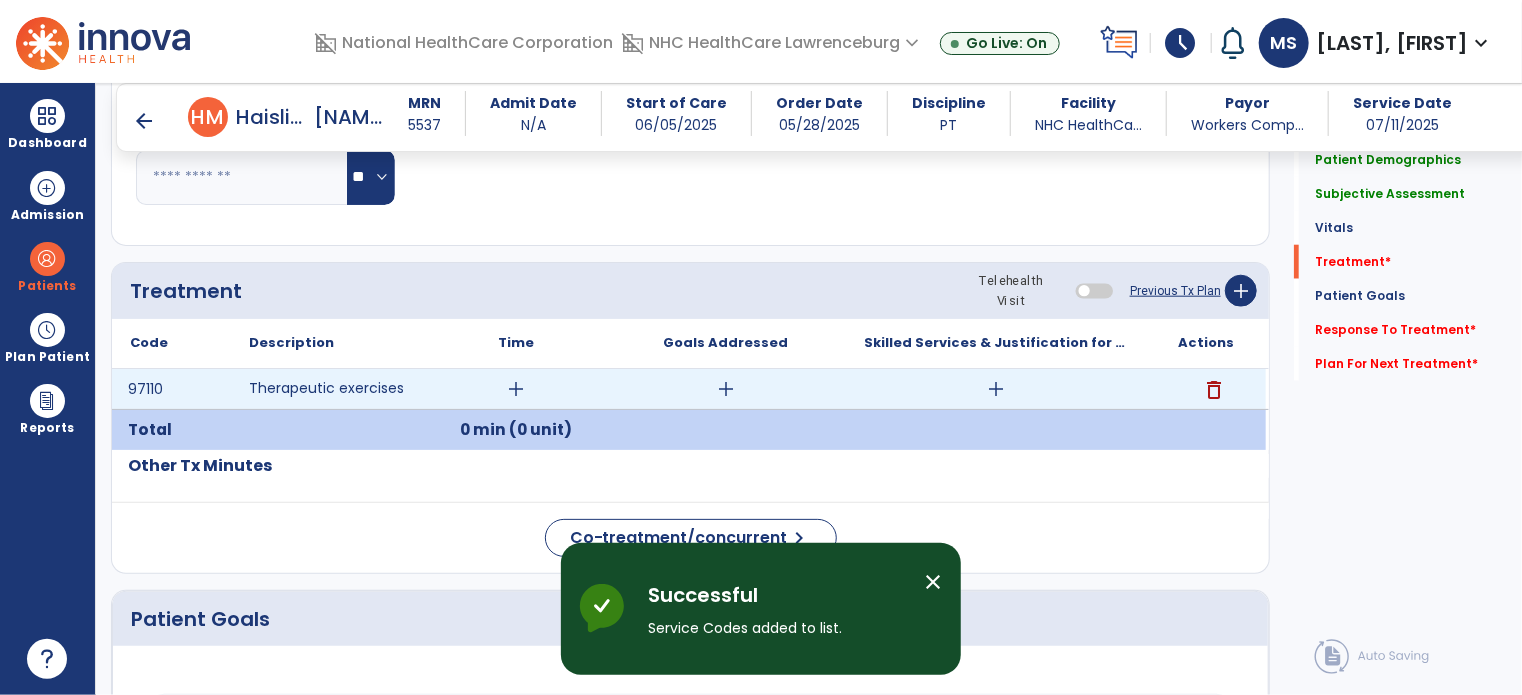 click on "add" at bounding box center (516, 389) 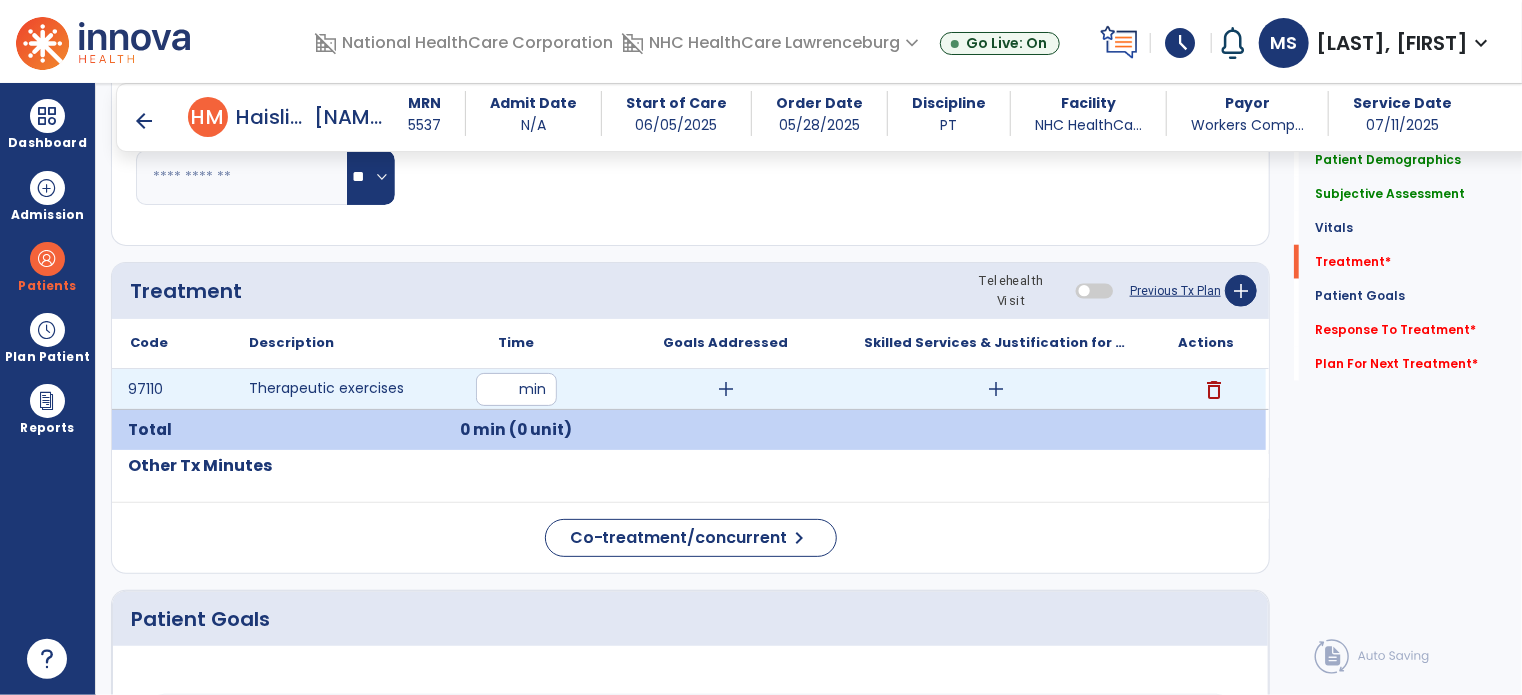 type on "**" 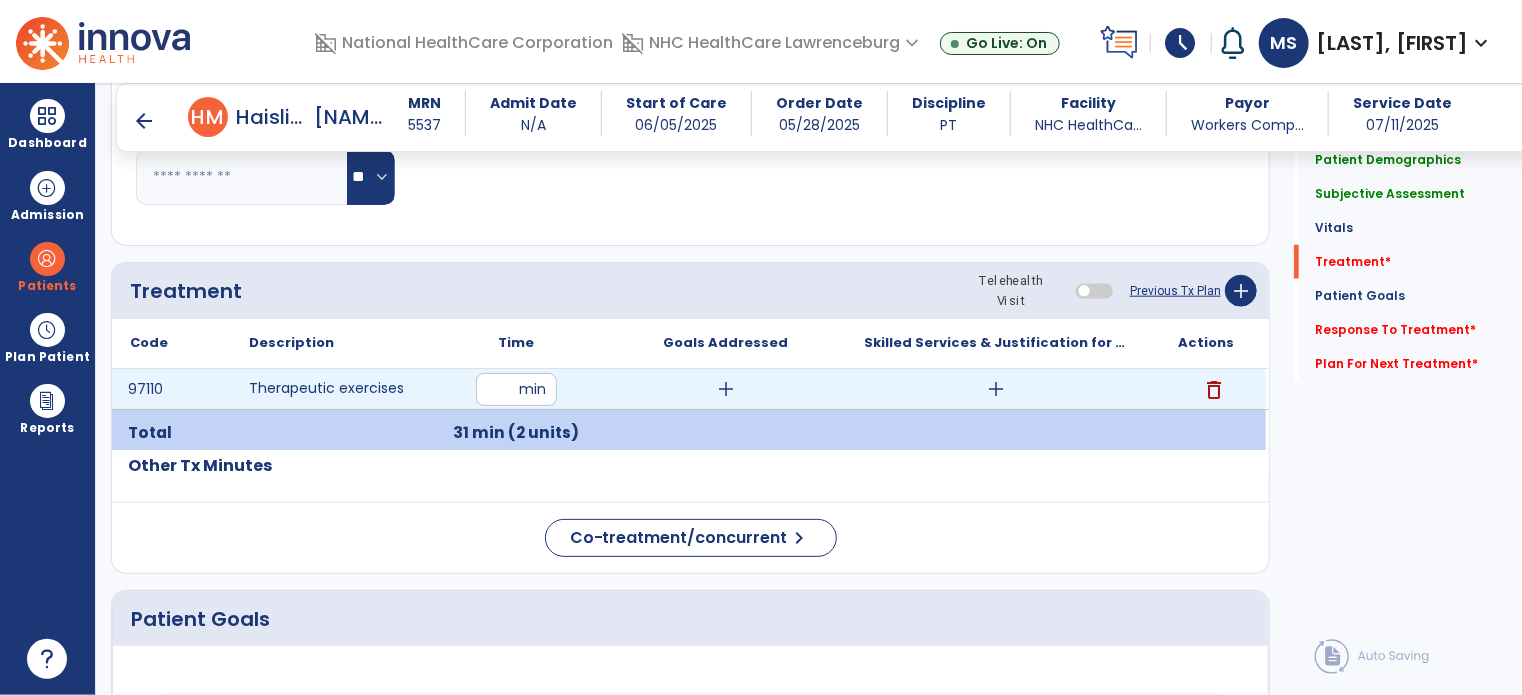 click on "add" at bounding box center (996, 389) 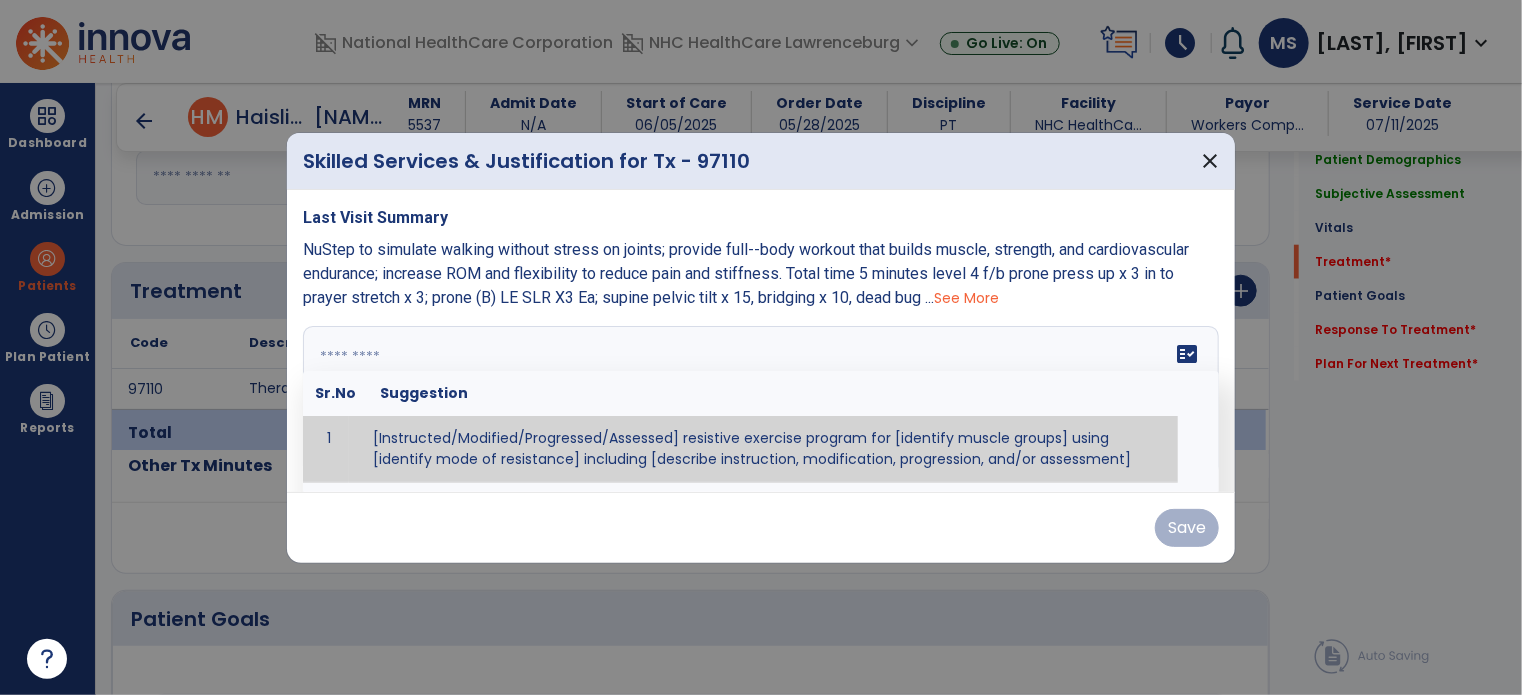 click on "fact_check  Sr.No Suggestion 1 [Instructed/Modified/Progressed/Assessed] resistive exercise program for [identify muscle groups] using [identify mode of resistance] including [describe instruction, modification, progression, and/or assessment] 2 [Instructed/Modified/Progressed/Assessed] aerobic exercise program using [identify equipment/mode] including [describe instruction, modification,progression, and/or assessment] 3 [Instructed/Modified/Progressed/Assessed] [PROM/A/AROM/AROM] program for [identify joint movements] using [contract-relax, over-pressure, inhibitory techniques, other] 4 [Assessed/Tested] aerobic capacity with administration of [aerobic capacity test]" at bounding box center [761, 401] 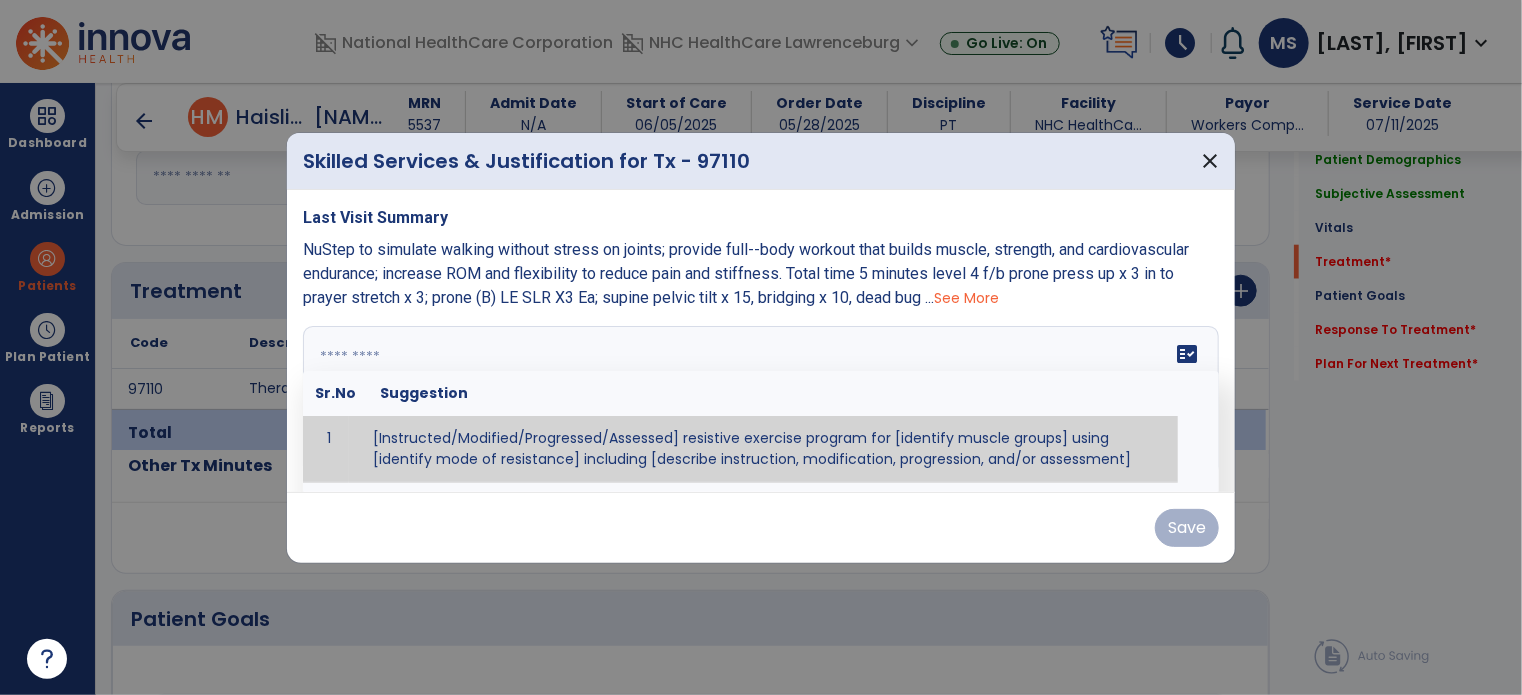 click on "See More" at bounding box center (966, 298) 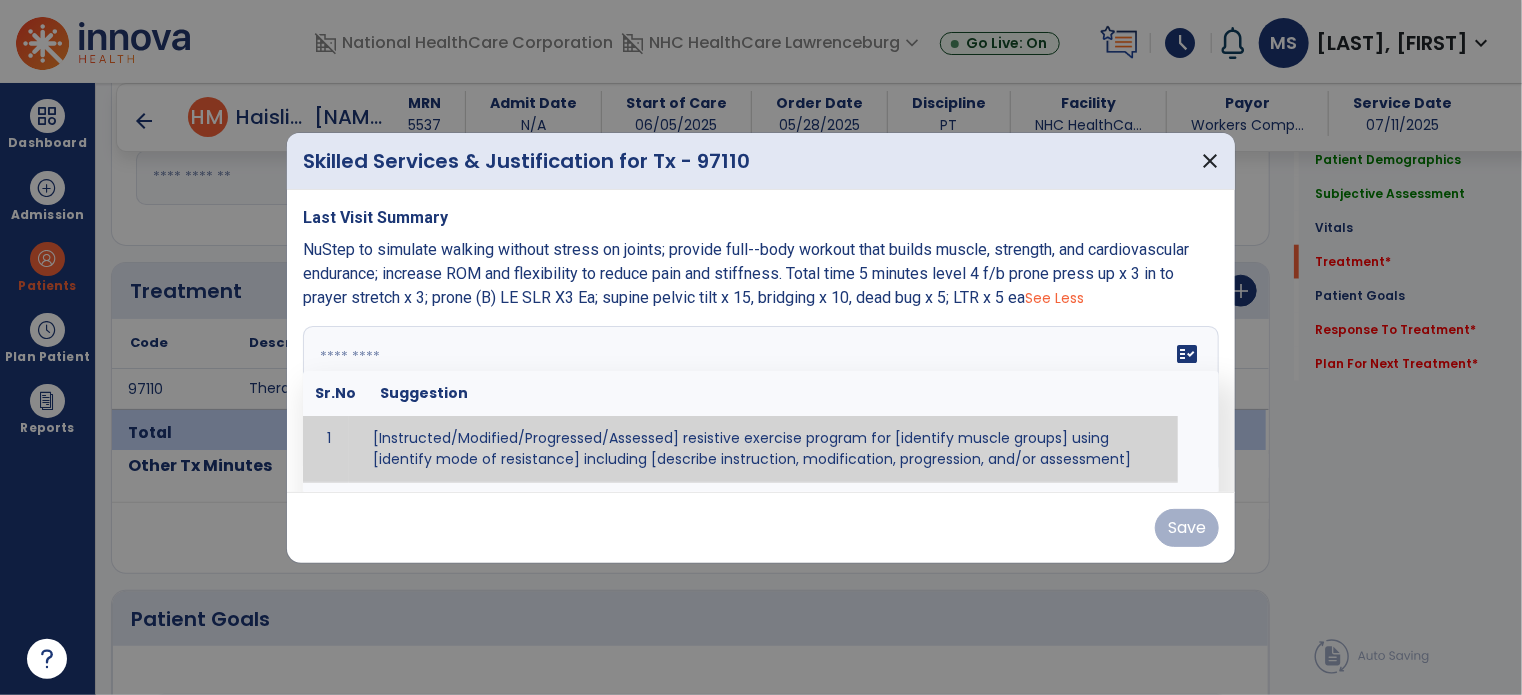 click on "fact_check  Sr.No Suggestion 1 [Instructed/Modified/Progressed/Assessed] resistive exercise program for [identify muscle groups] using [identify mode of resistance] including [describe instruction, modification, progression, and/or assessment] 2 [Instructed/Modified/Progressed/Assessed] aerobic exercise program using [identify equipment/mode] including [describe instruction, modification,progression, and/or assessment] 3 [Instructed/Modified/Progressed/Assessed] [PROM/A/AROM/AROM] program for [identify joint movements] using [contract-relax, over-pressure, inhibitory techniques, other] 4 [Assessed/Tested] aerobic capacity with administration of [aerobic capacity test]" at bounding box center [761, 401] 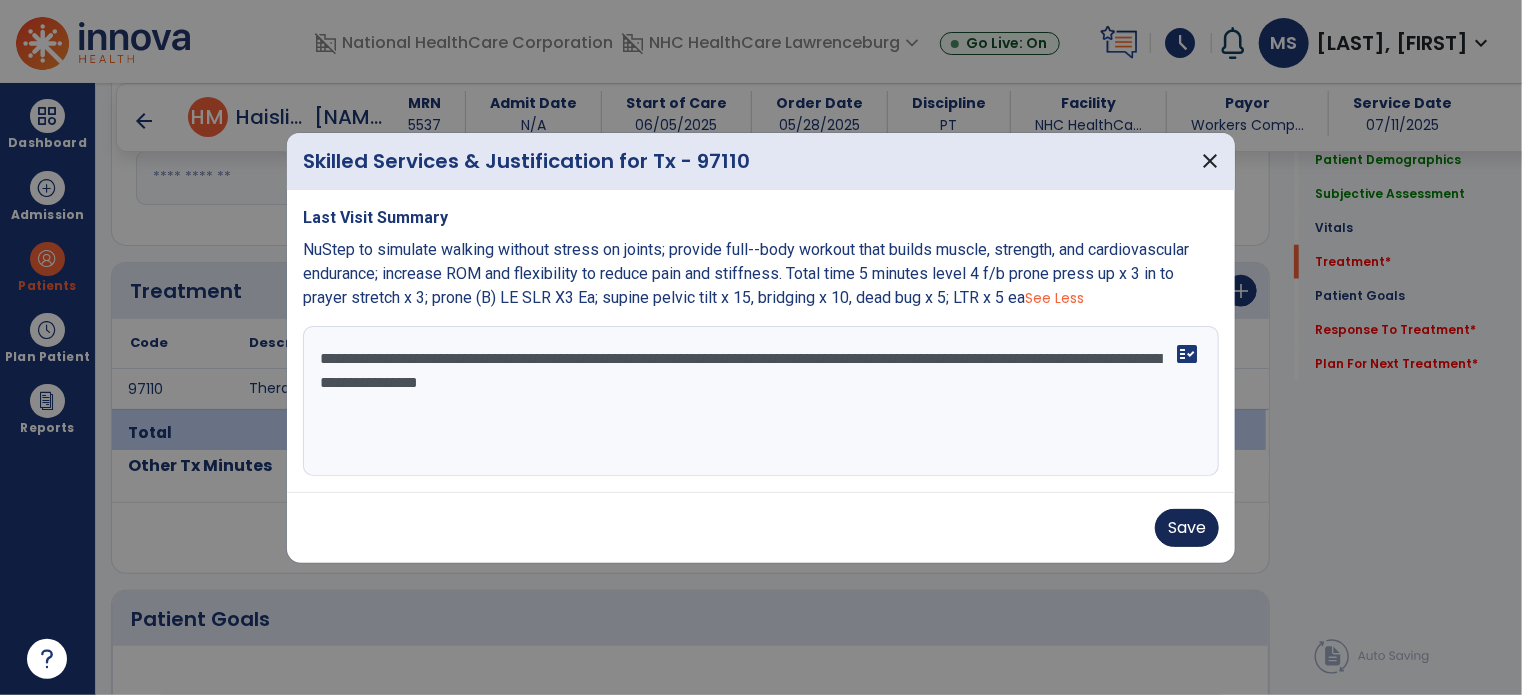type on "**********" 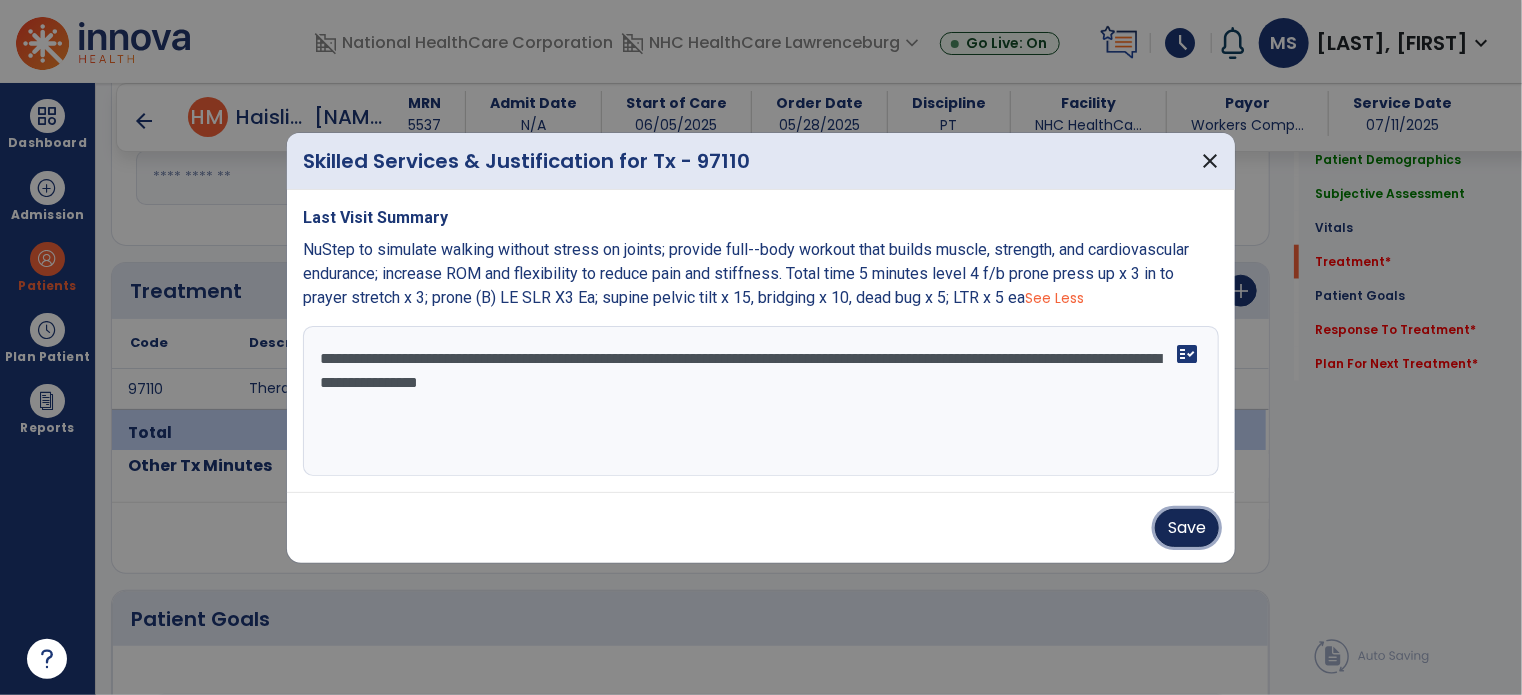 click on "Save" at bounding box center (1187, 528) 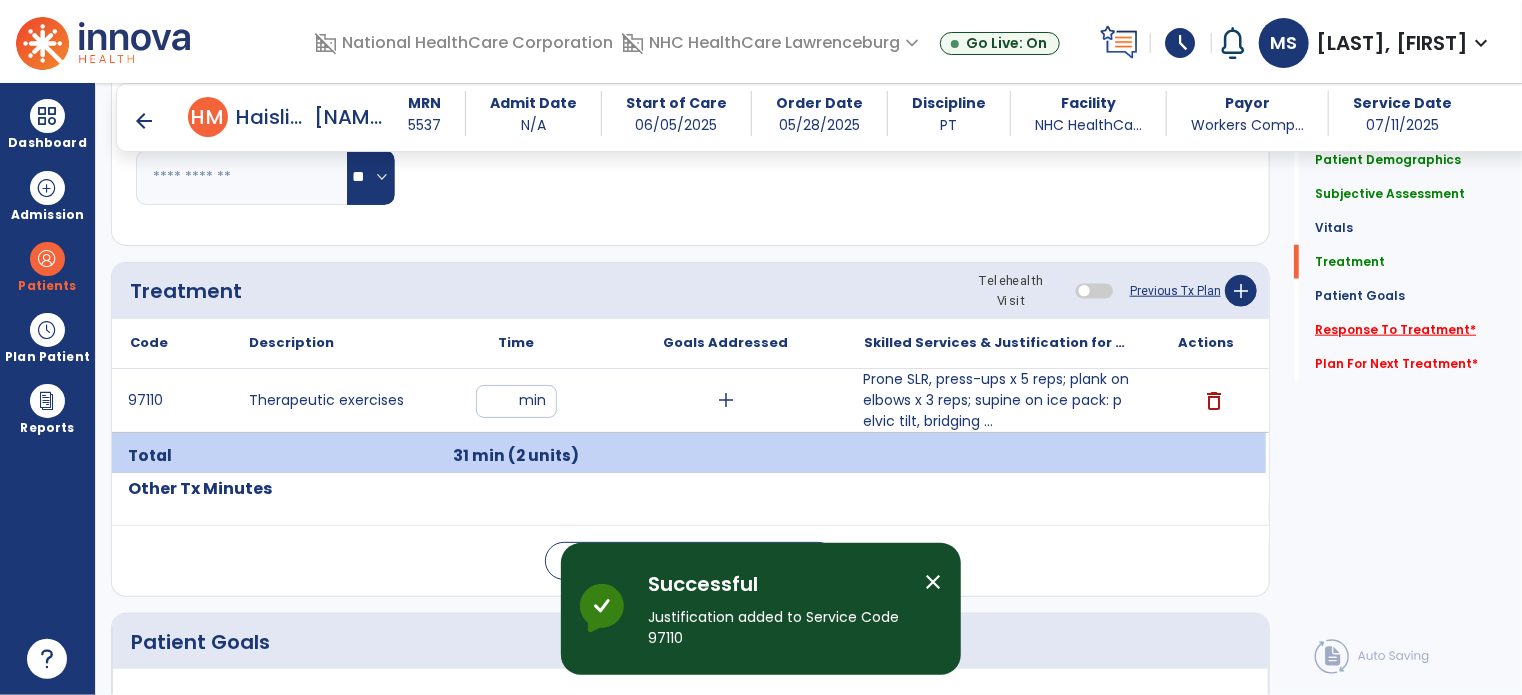 click on "Response To Treatment   *" 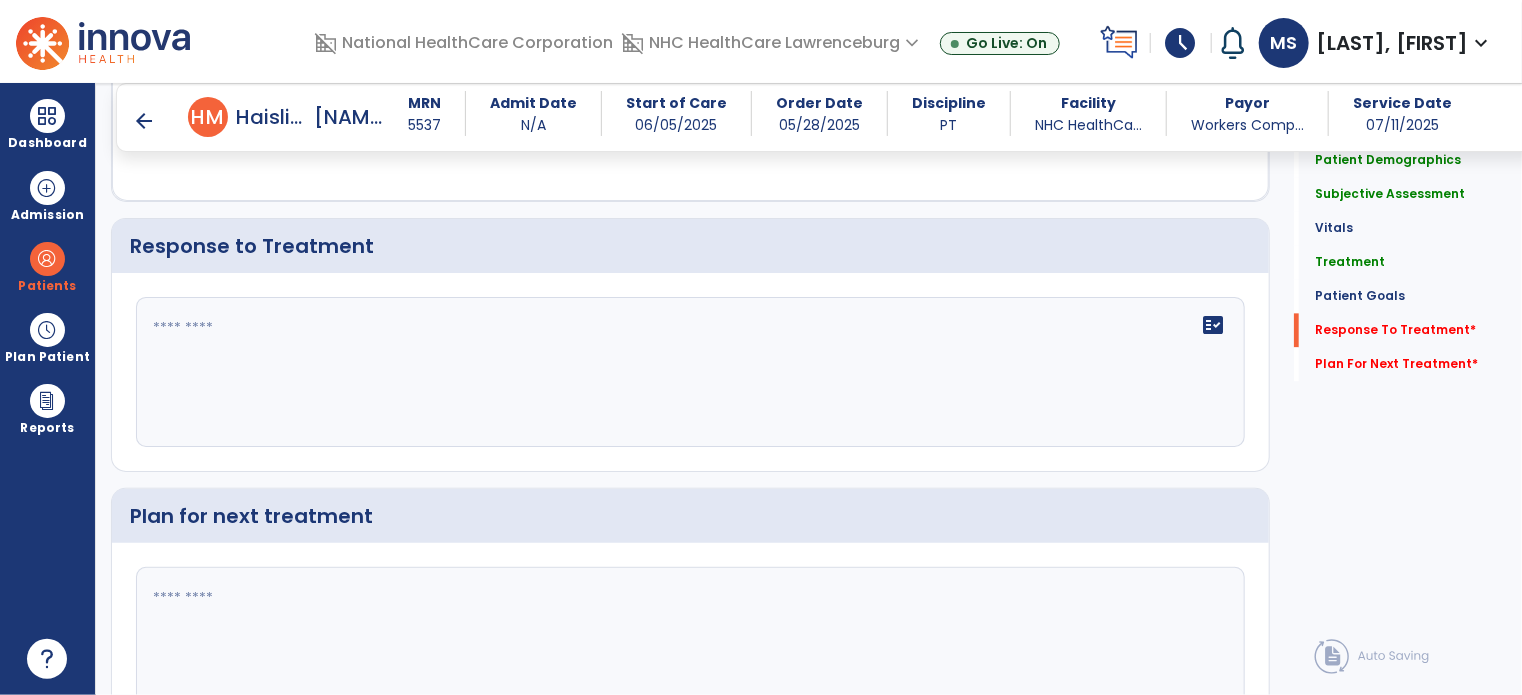 scroll, scrollTop: 2294, scrollLeft: 0, axis: vertical 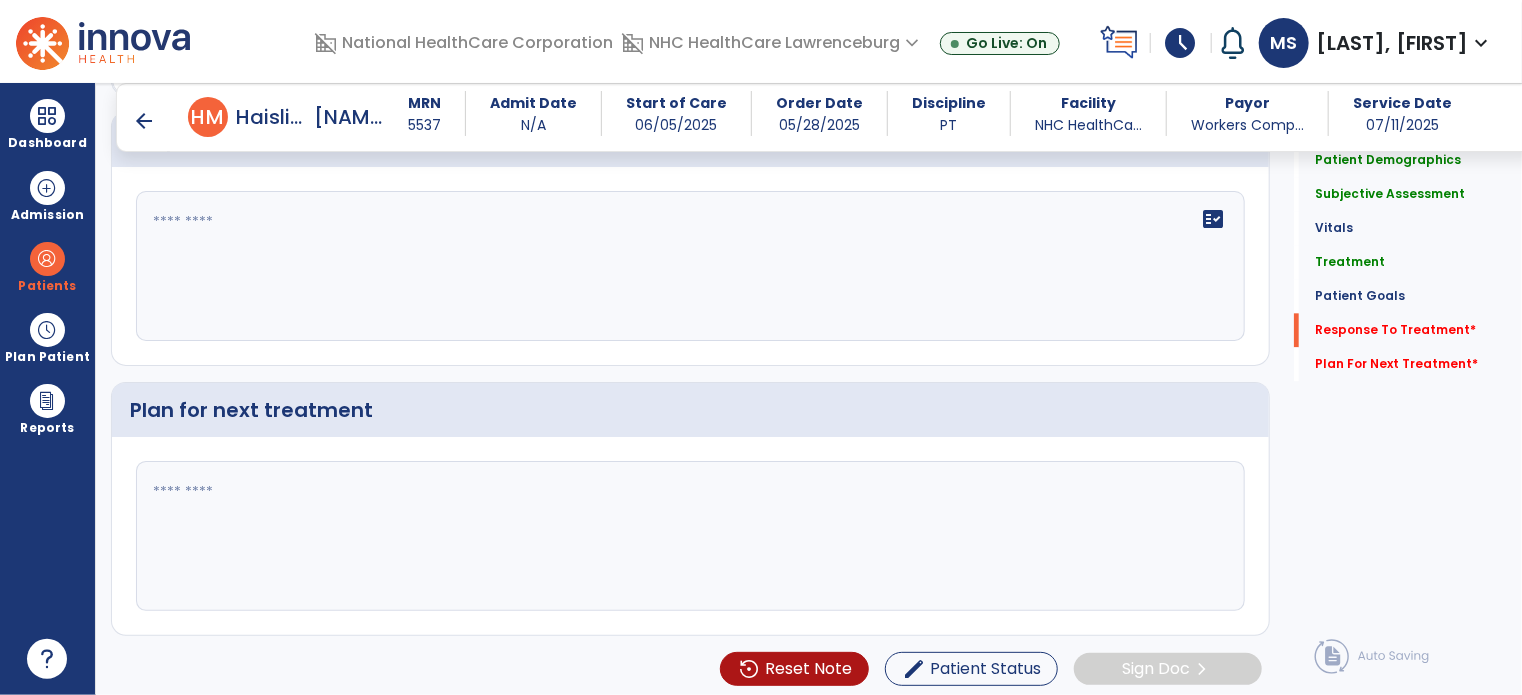 click on "fact_check" 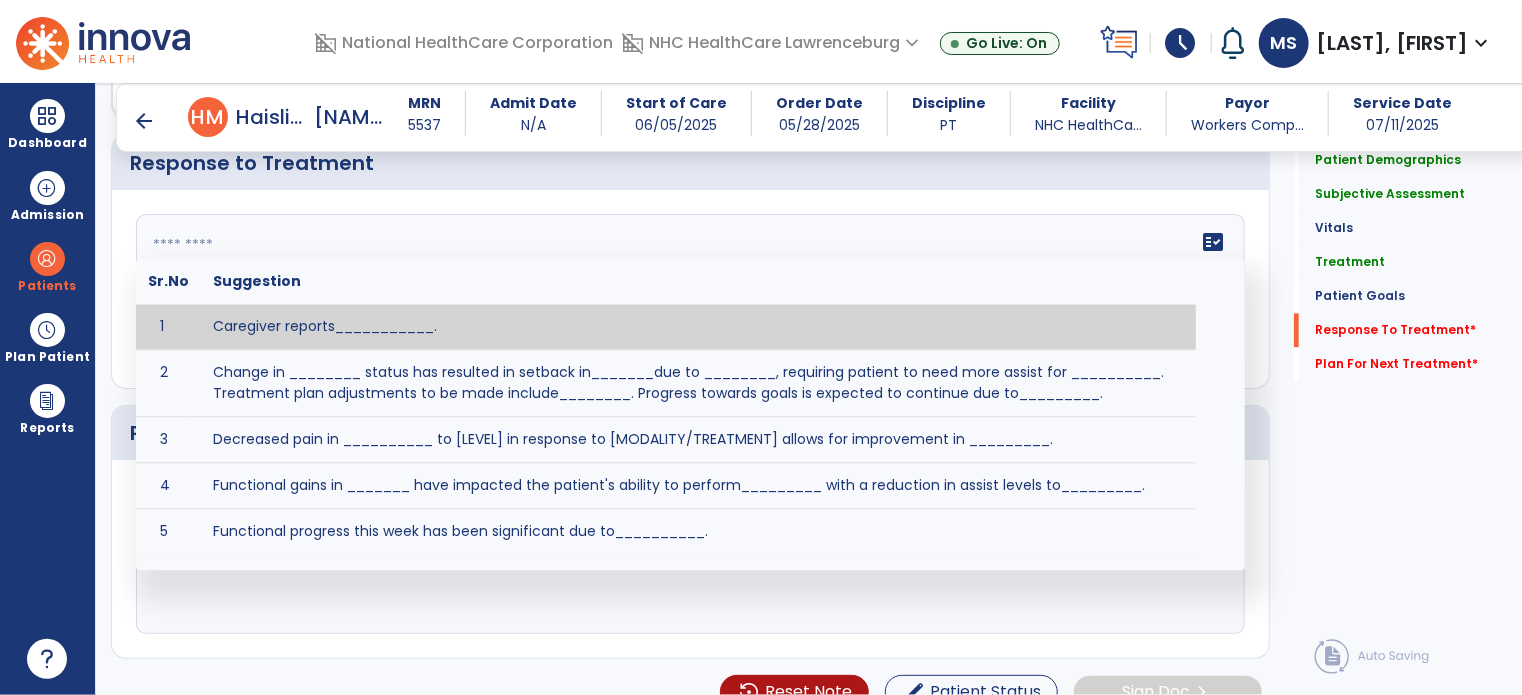 scroll, scrollTop: 2294, scrollLeft: 0, axis: vertical 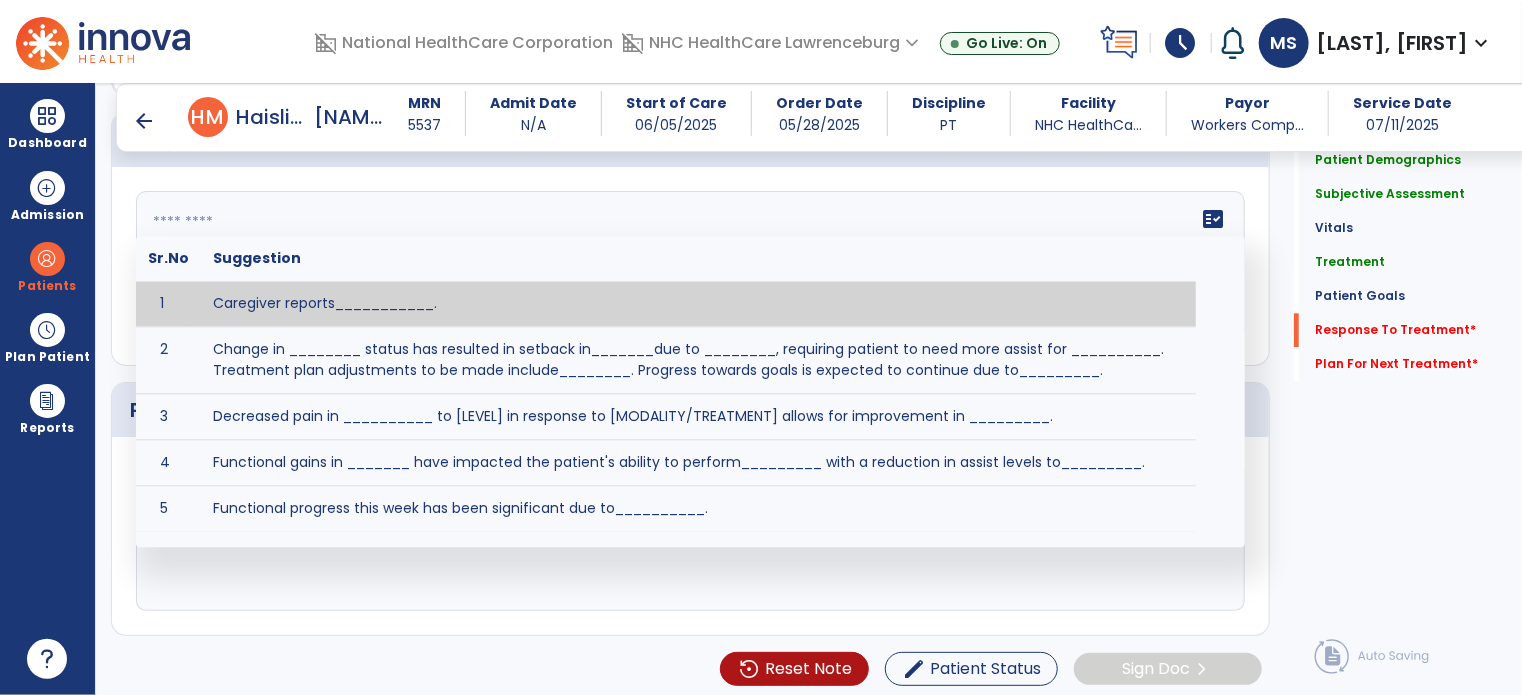 type on "*" 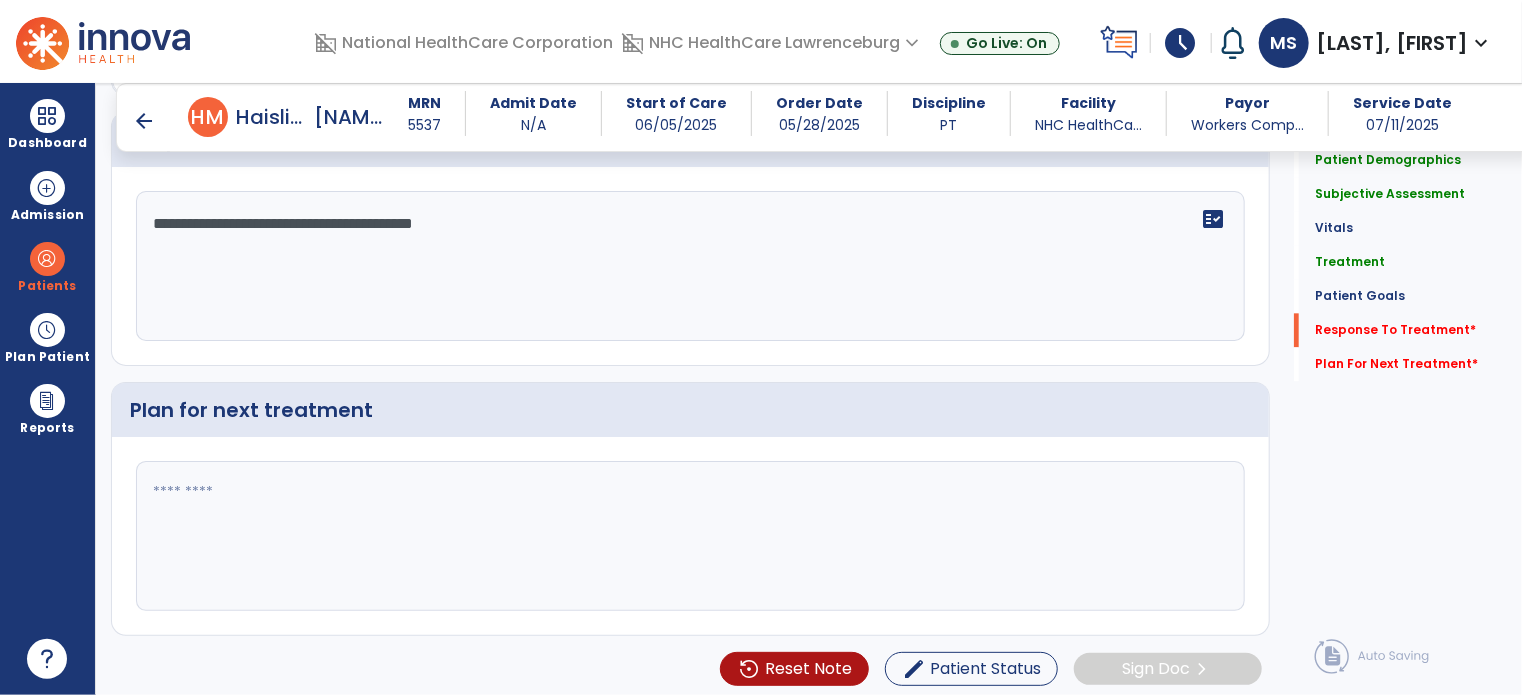 type on "**********" 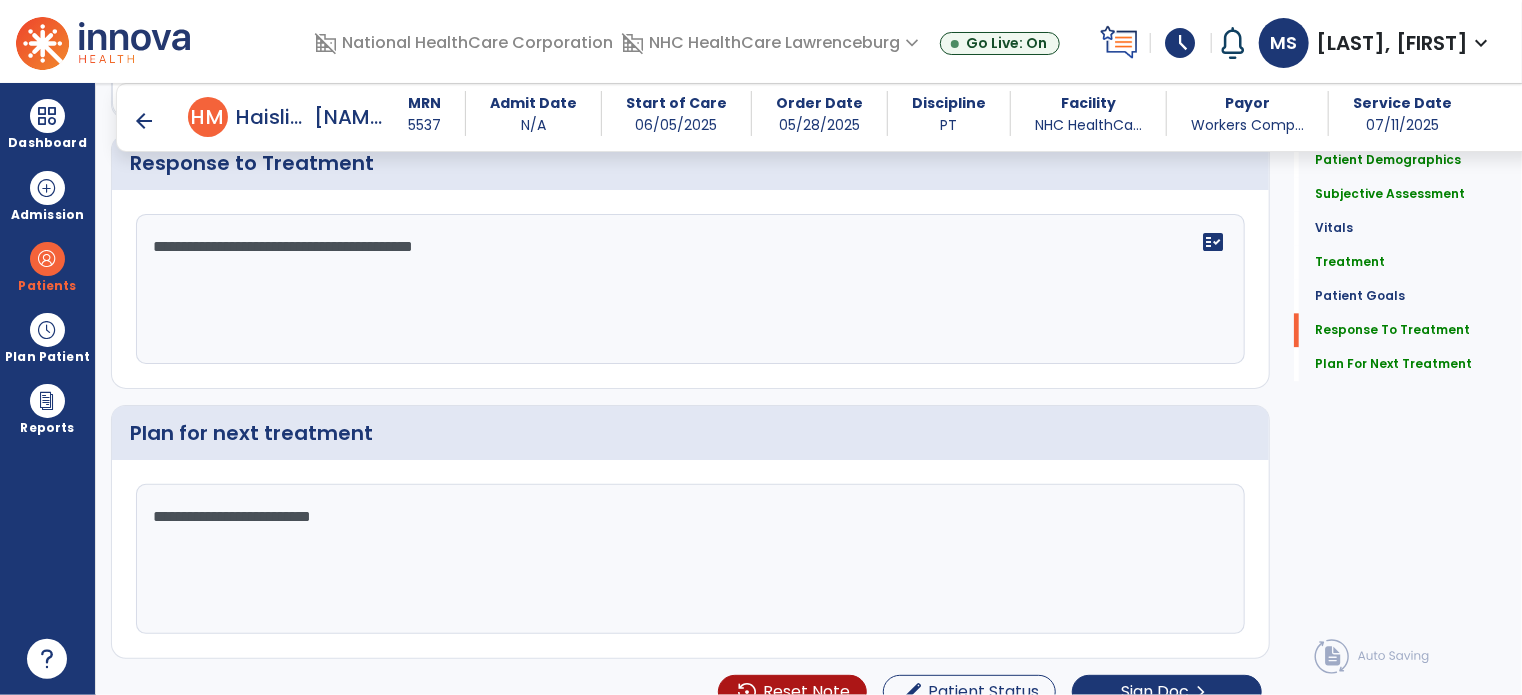 scroll, scrollTop: 2294, scrollLeft: 0, axis: vertical 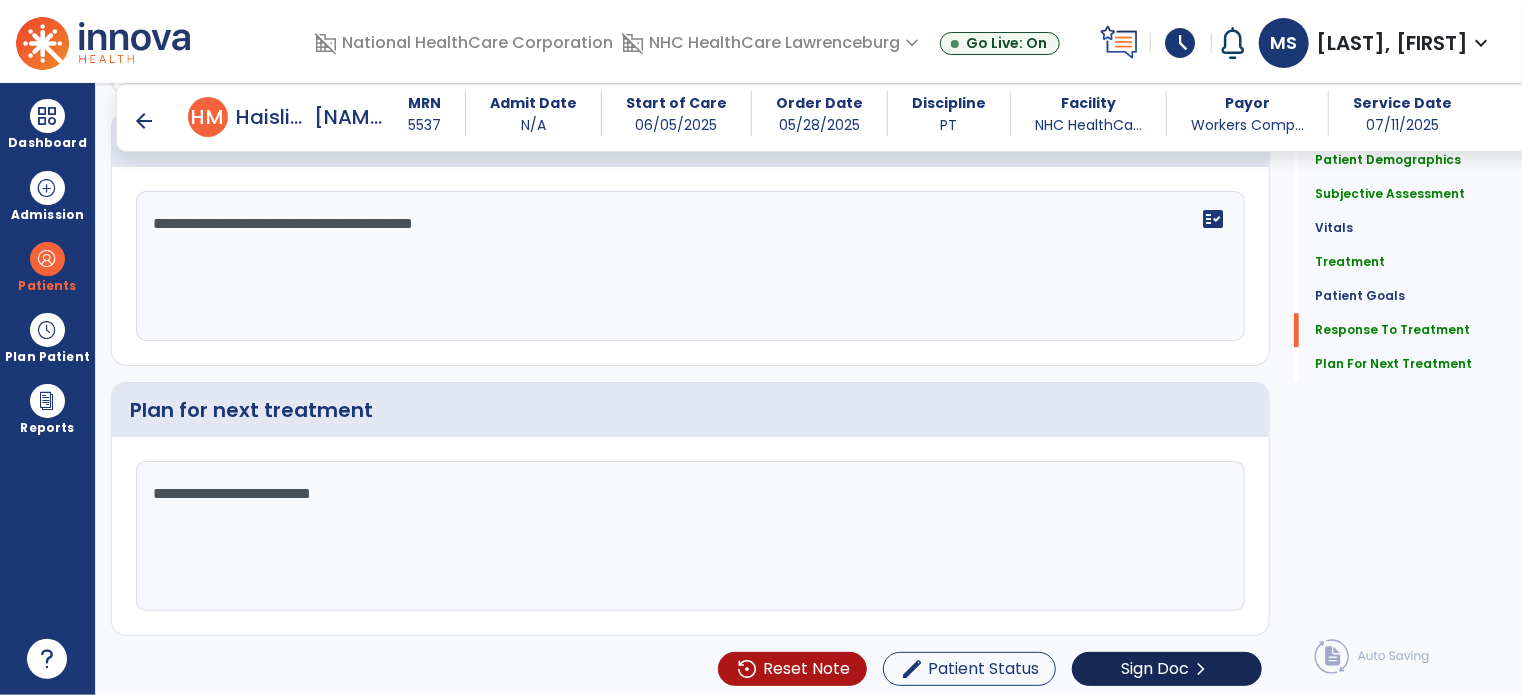 type on "**********" 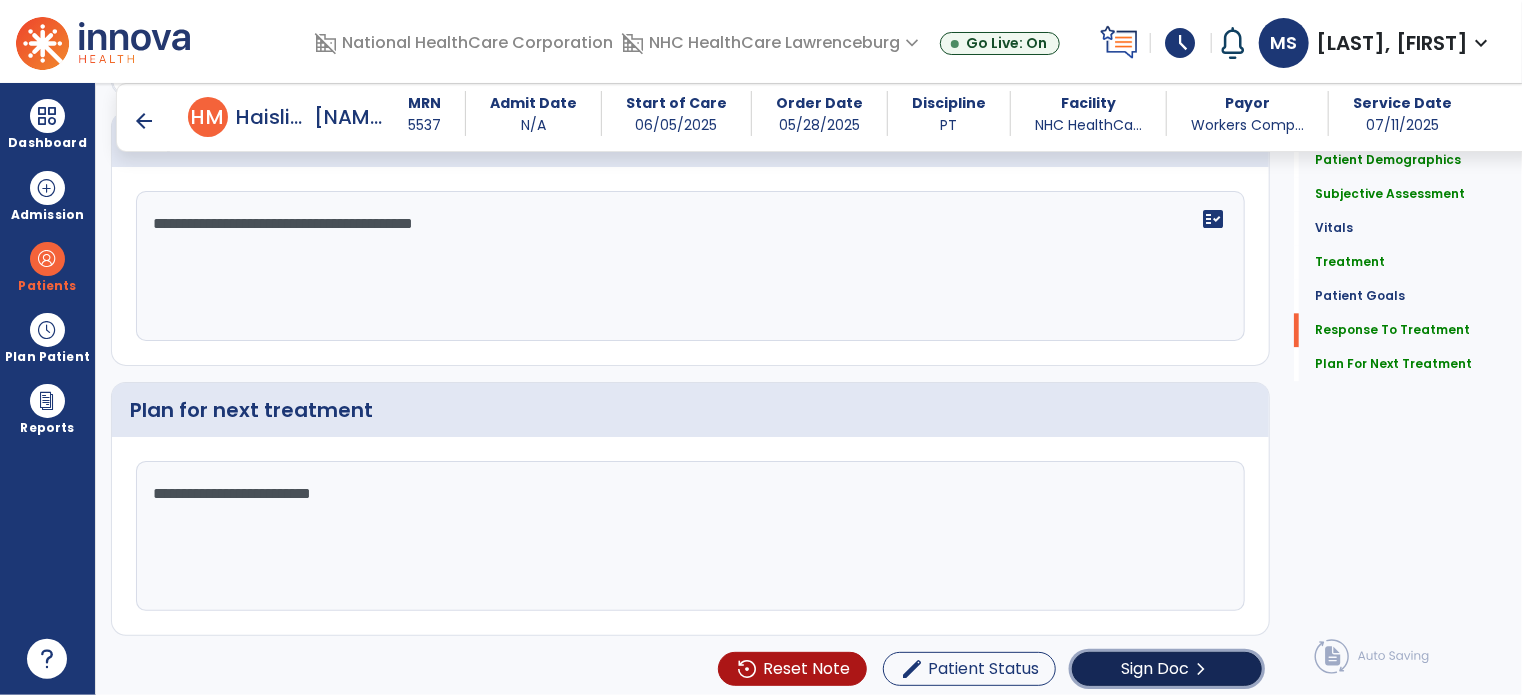click on "chevron_right" 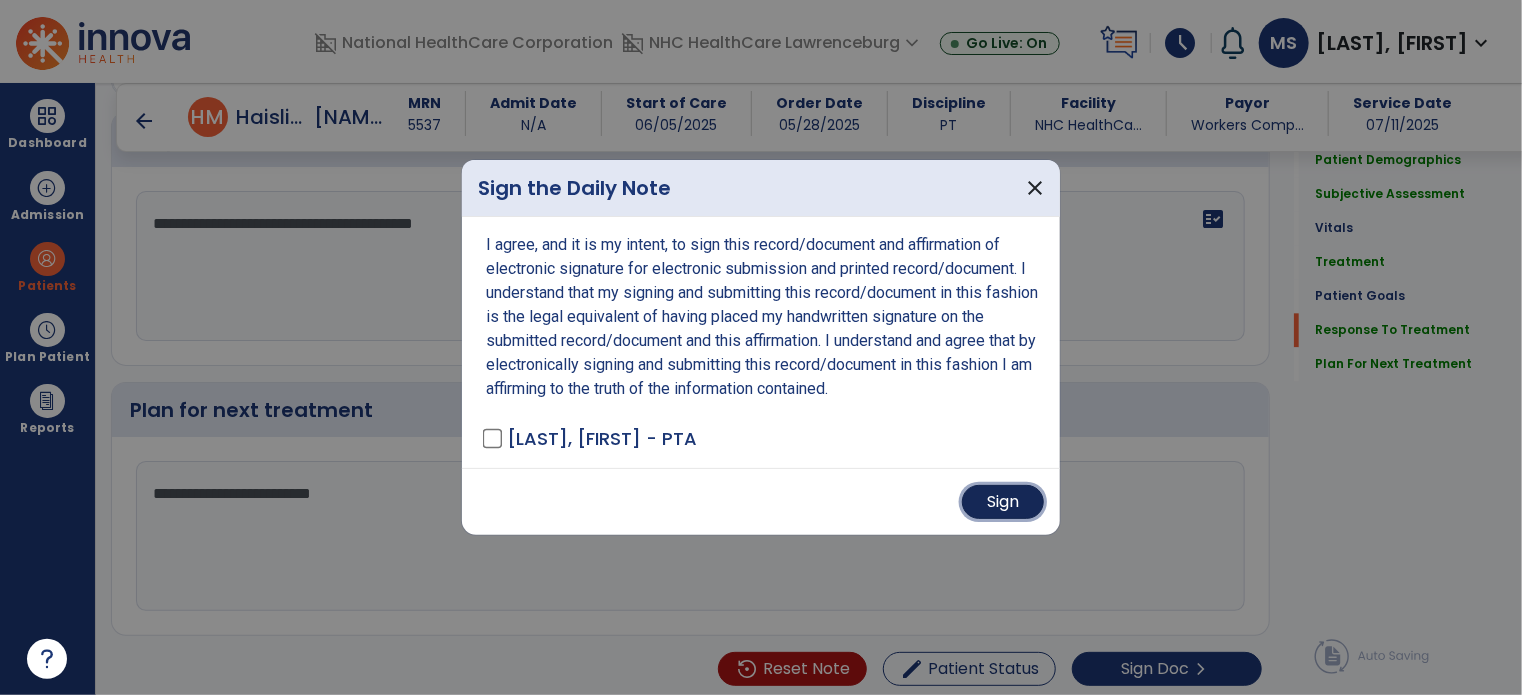 click on "Sign" at bounding box center (1003, 502) 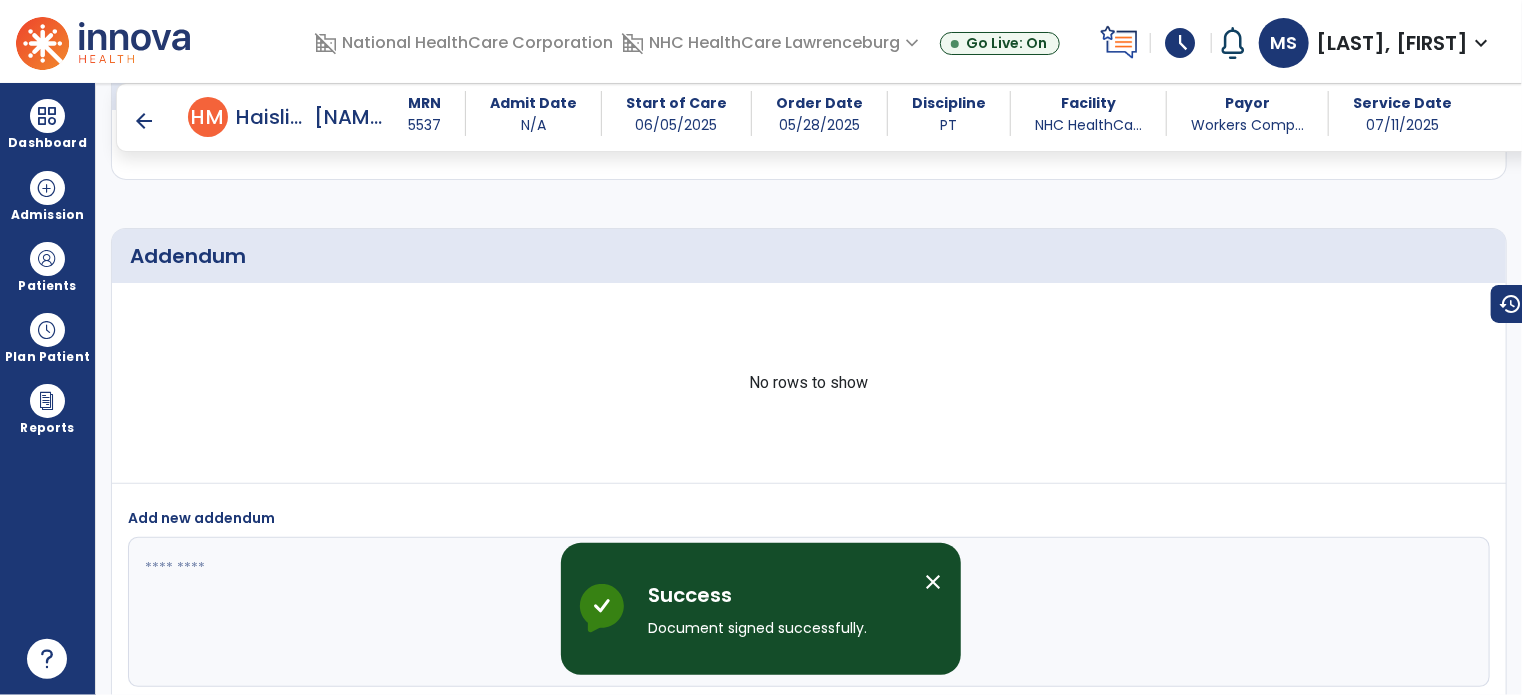 scroll, scrollTop: 2873, scrollLeft: 0, axis: vertical 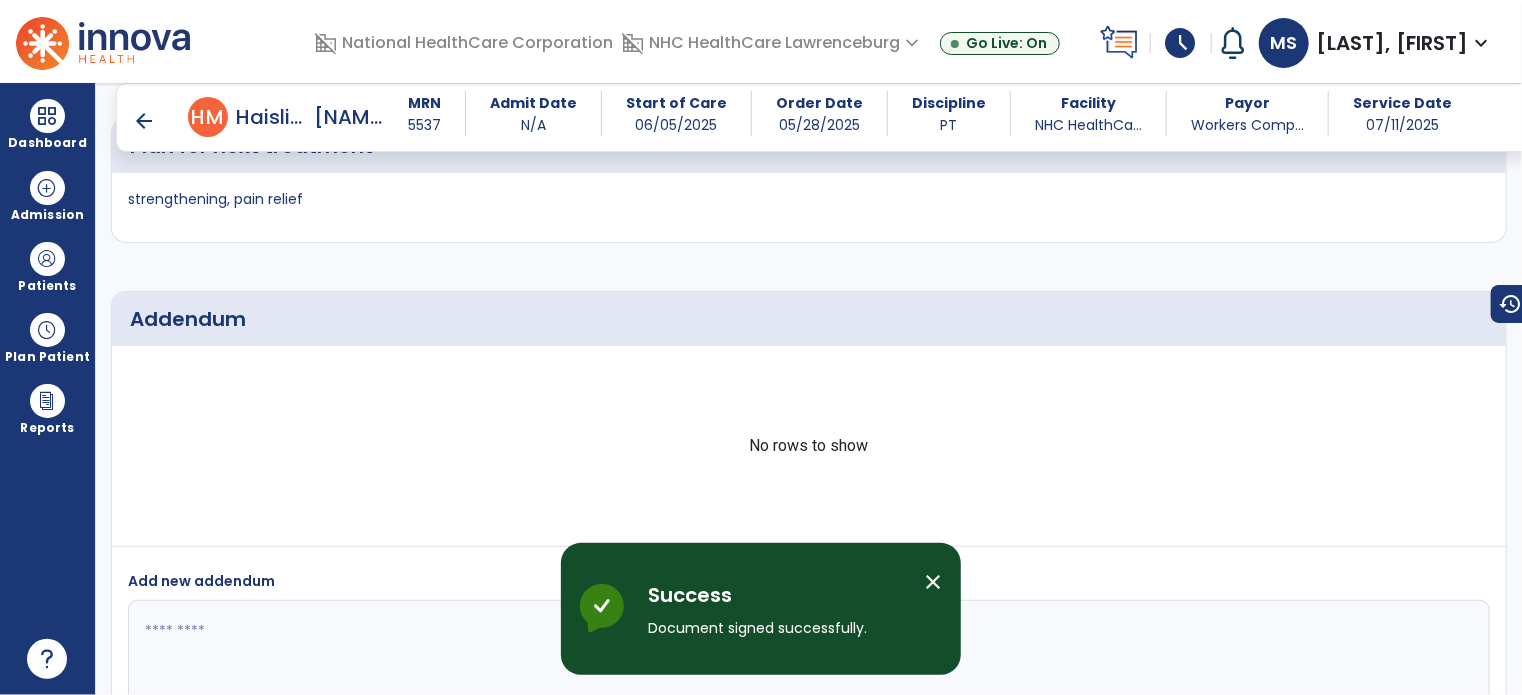 click on "arrow_back" at bounding box center [144, 121] 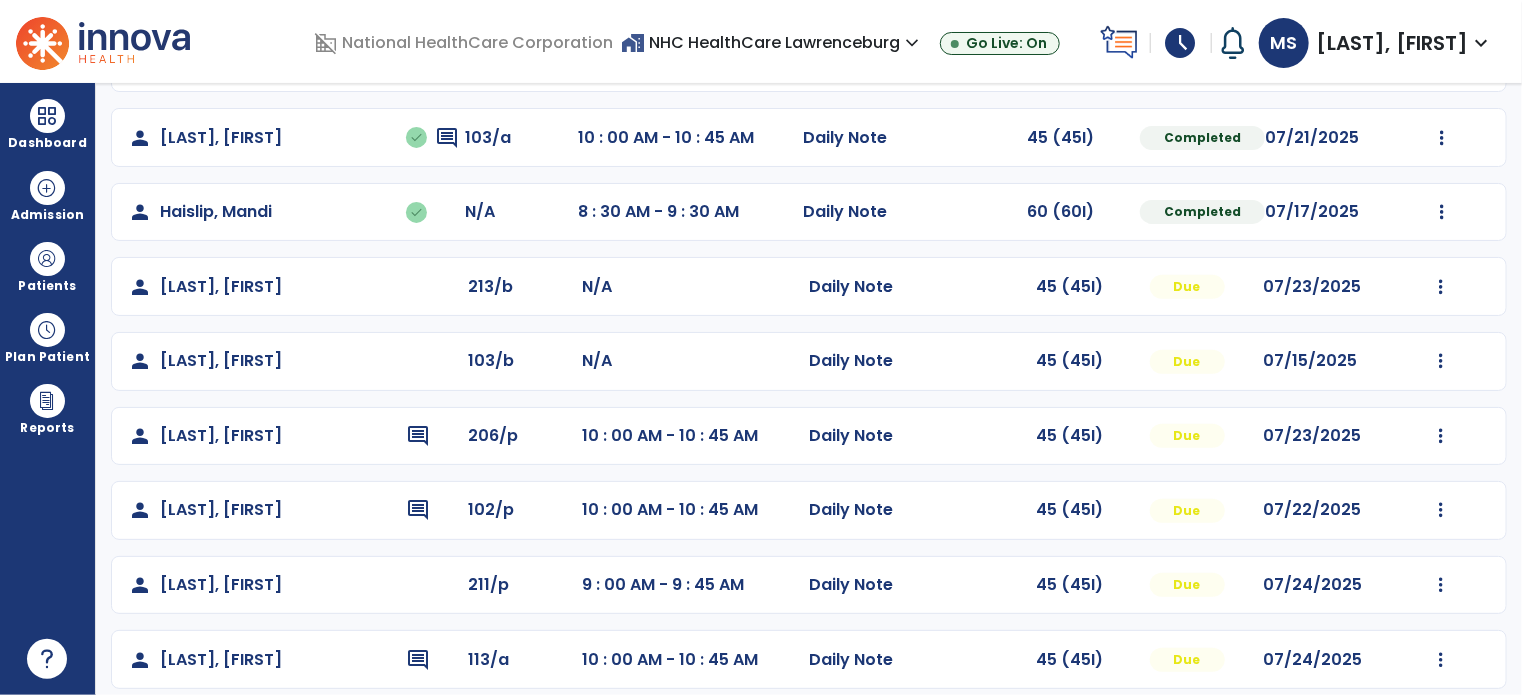 scroll, scrollTop: 300, scrollLeft: 0, axis: vertical 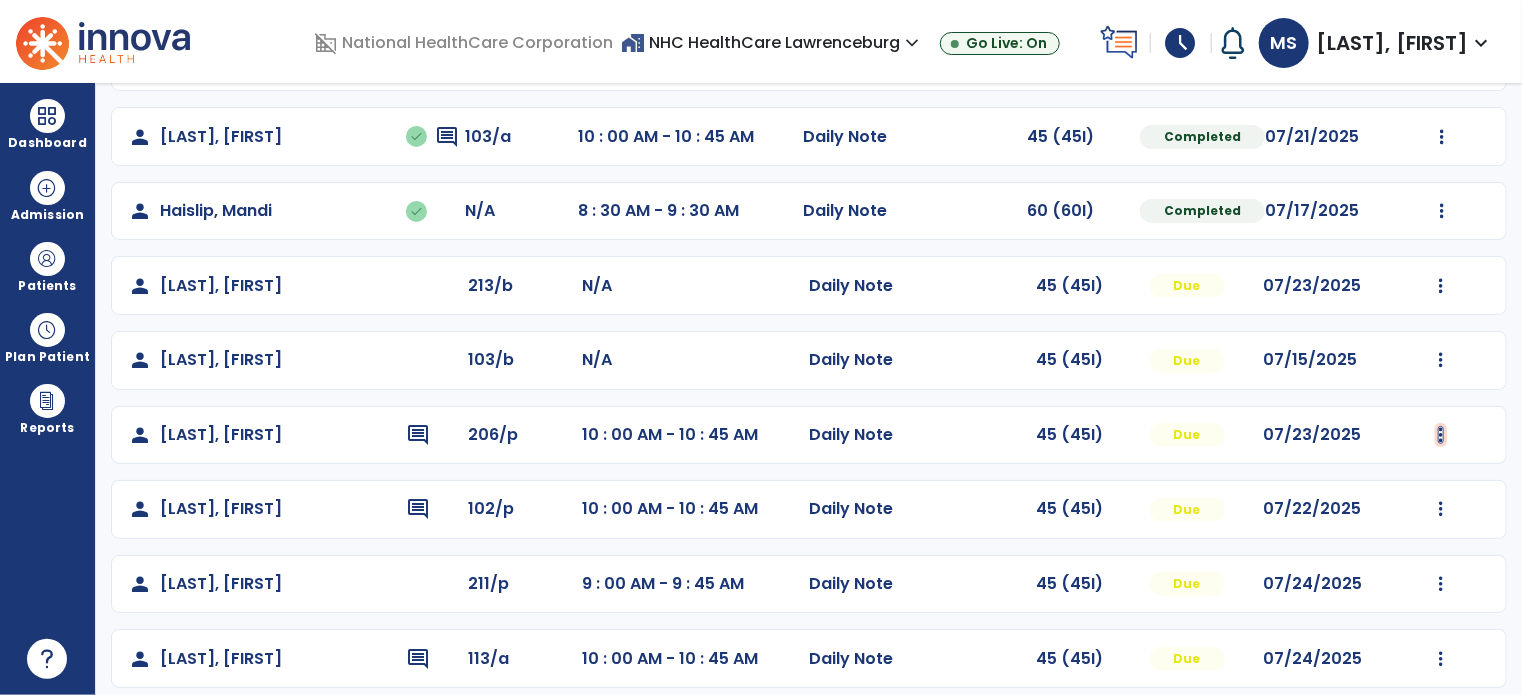 click at bounding box center (1442, 62) 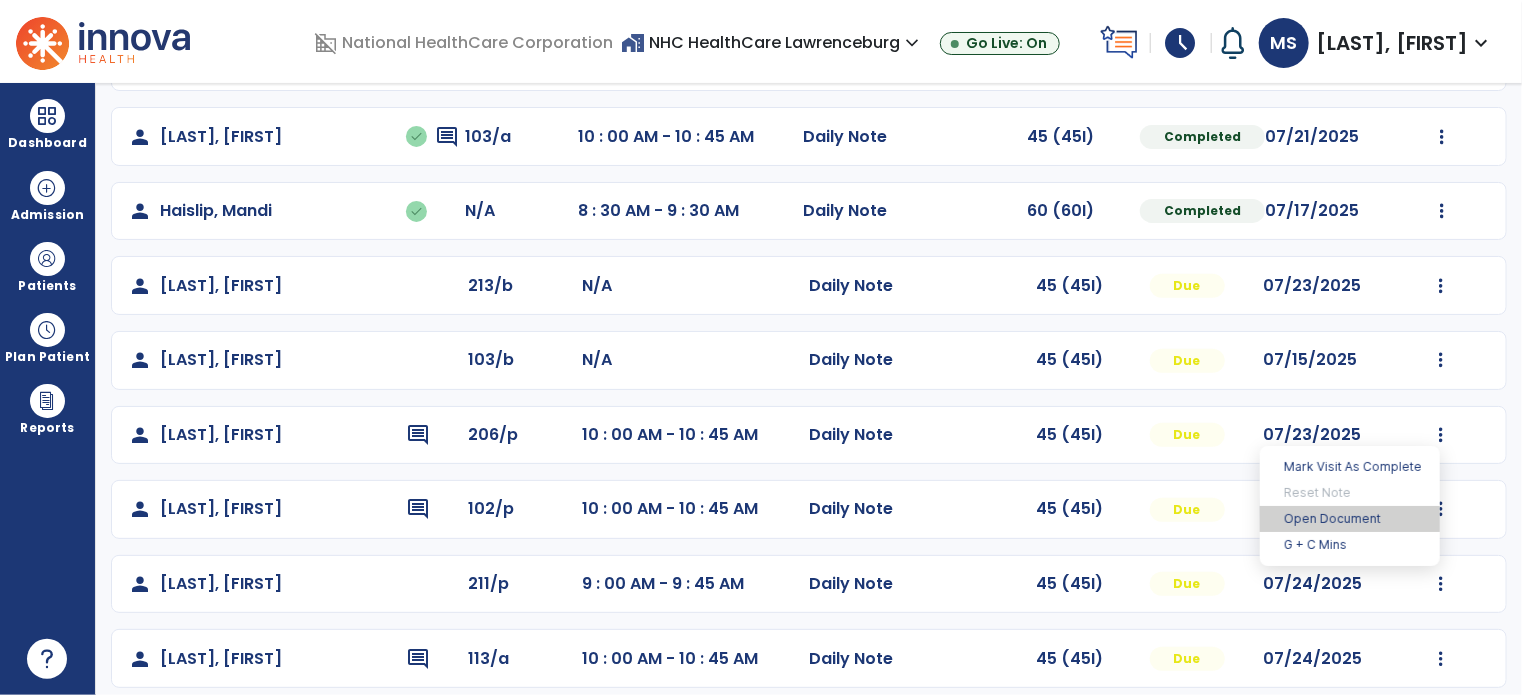 click on "Open Document" at bounding box center (1350, 519) 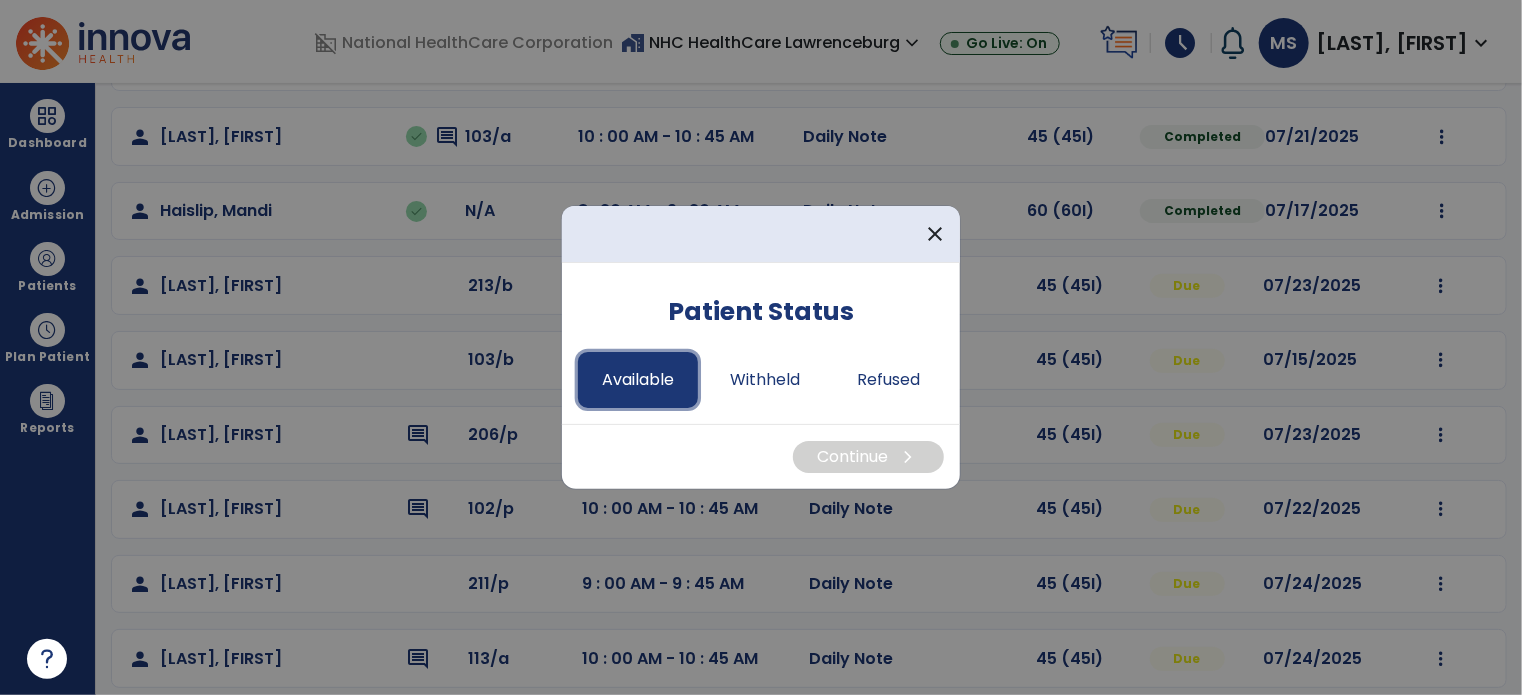 click on "Available" at bounding box center [638, 380] 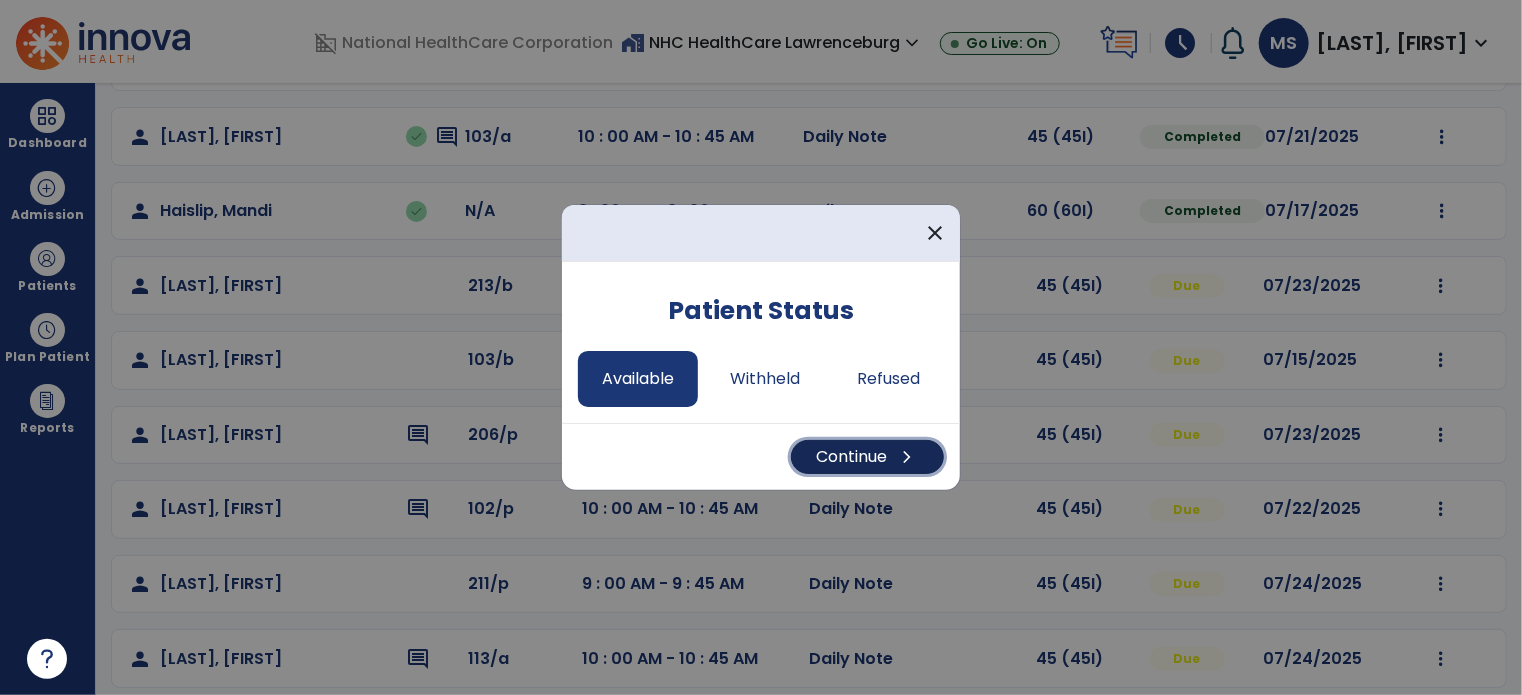click on "Continue   chevron_right" at bounding box center (867, 457) 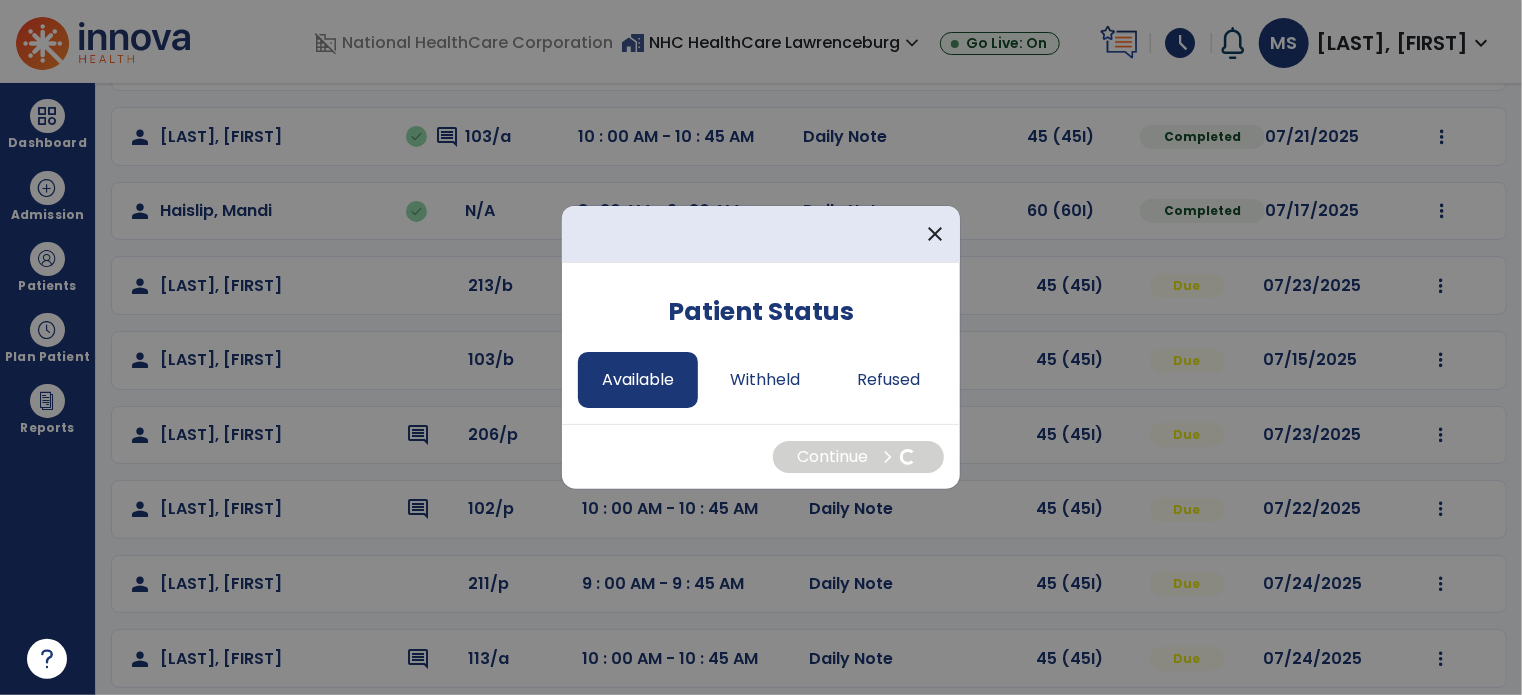 select on "*" 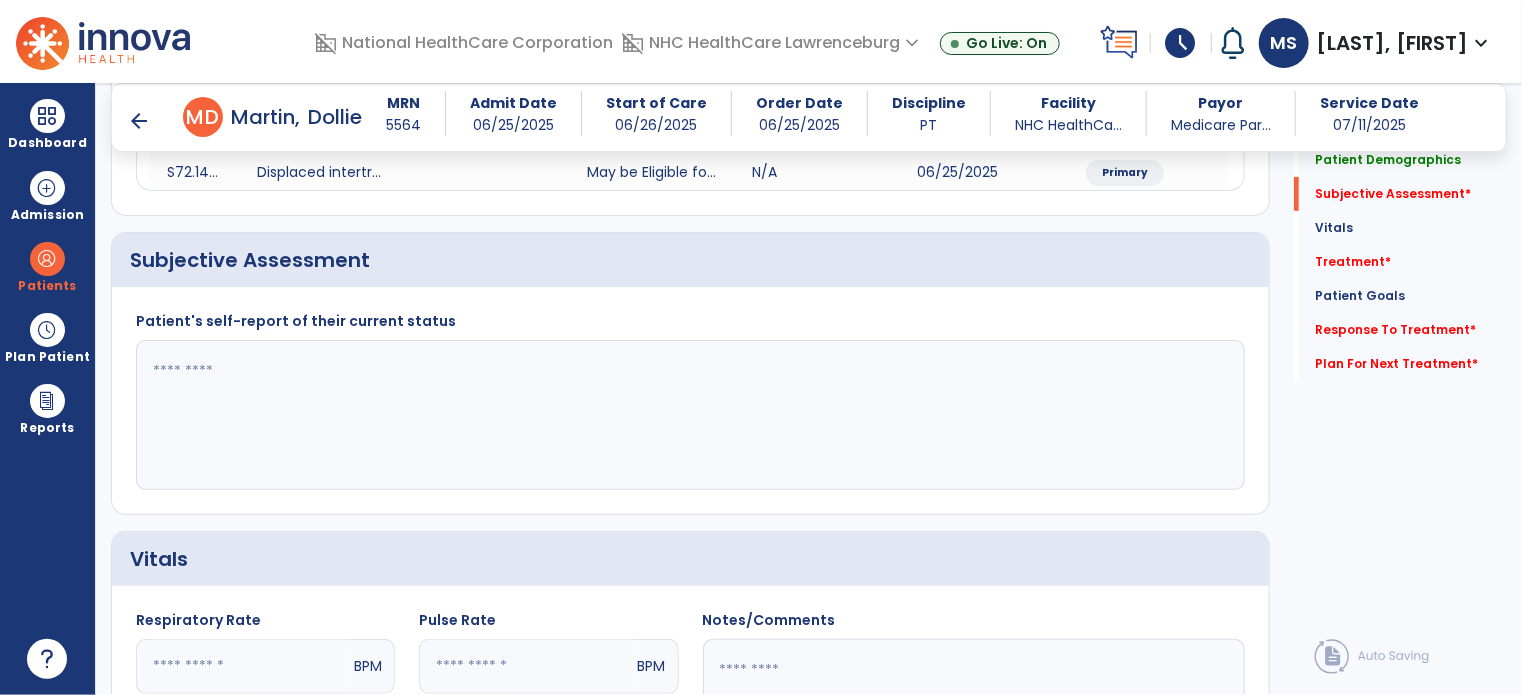 scroll, scrollTop: 400, scrollLeft: 0, axis: vertical 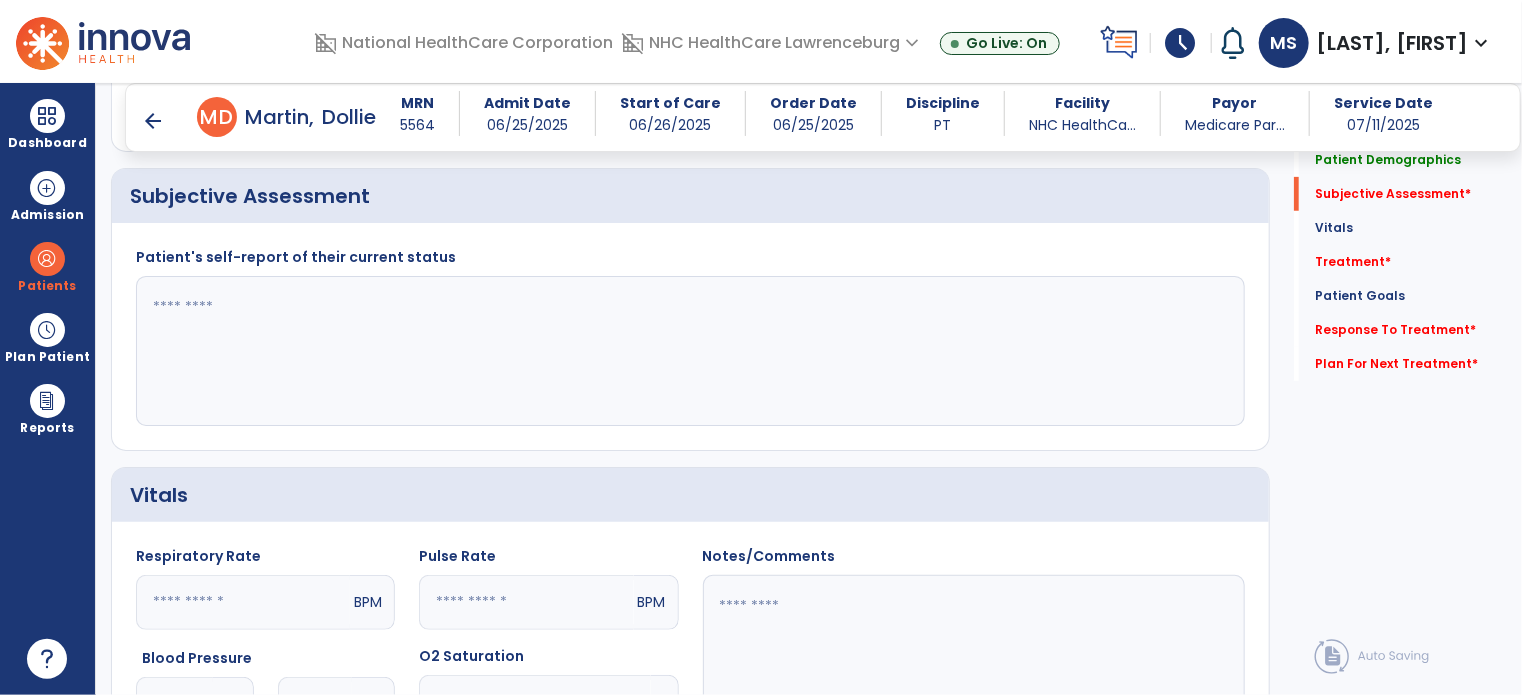 click 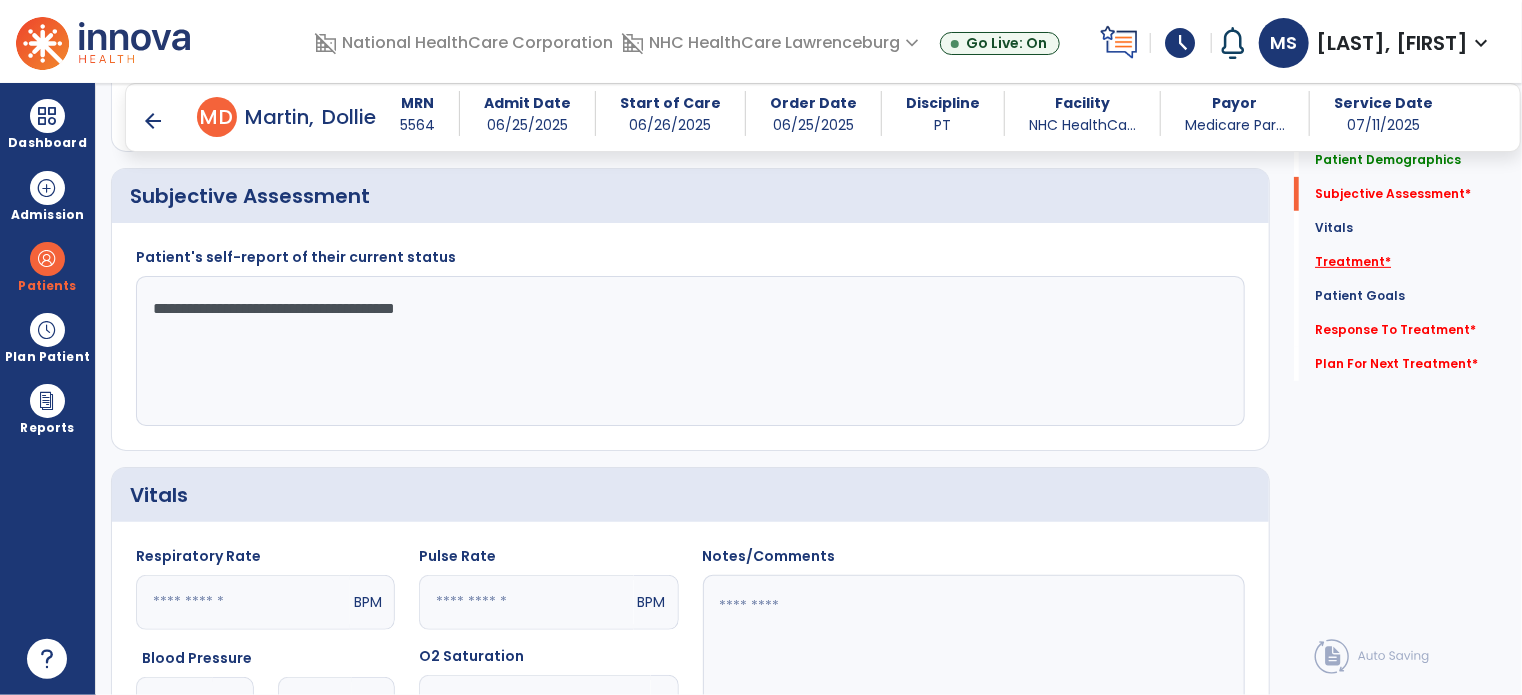 type on "**********" 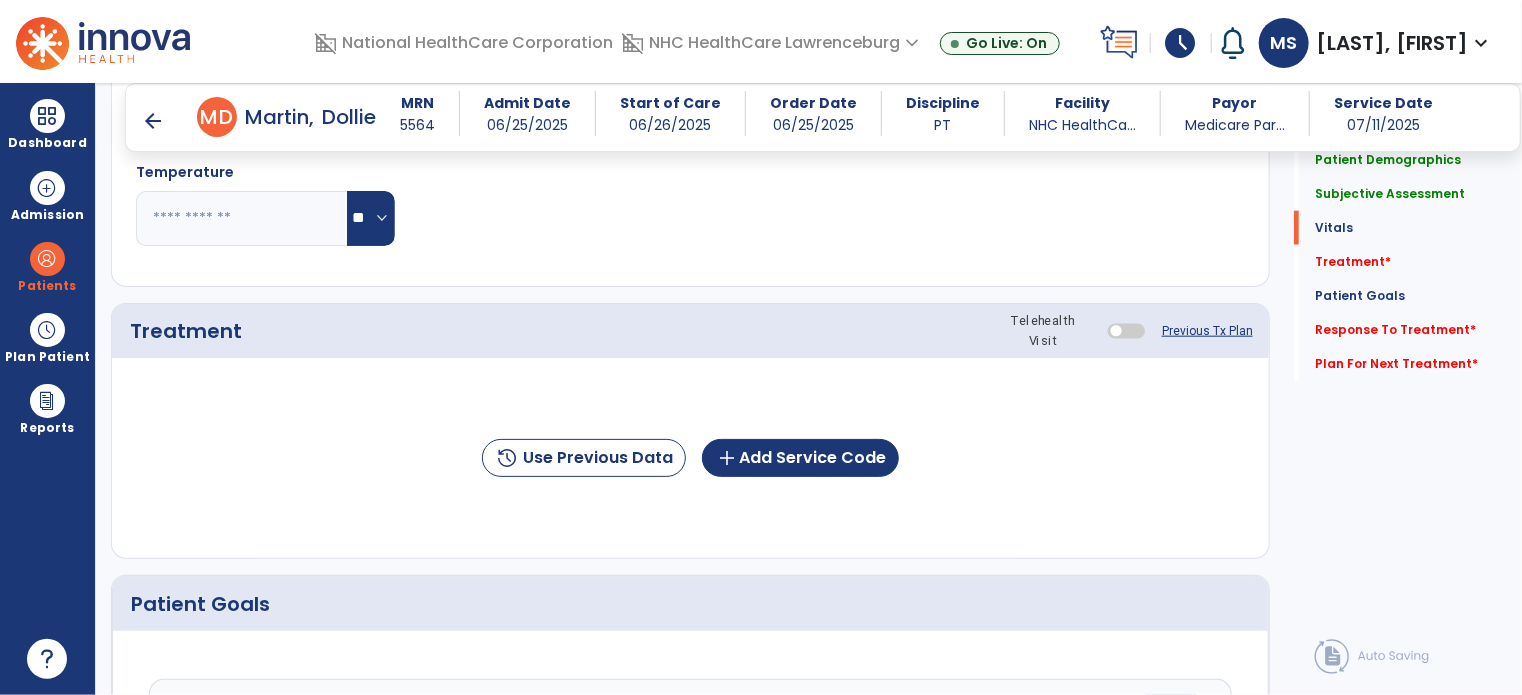 scroll, scrollTop: 1027, scrollLeft: 0, axis: vertical 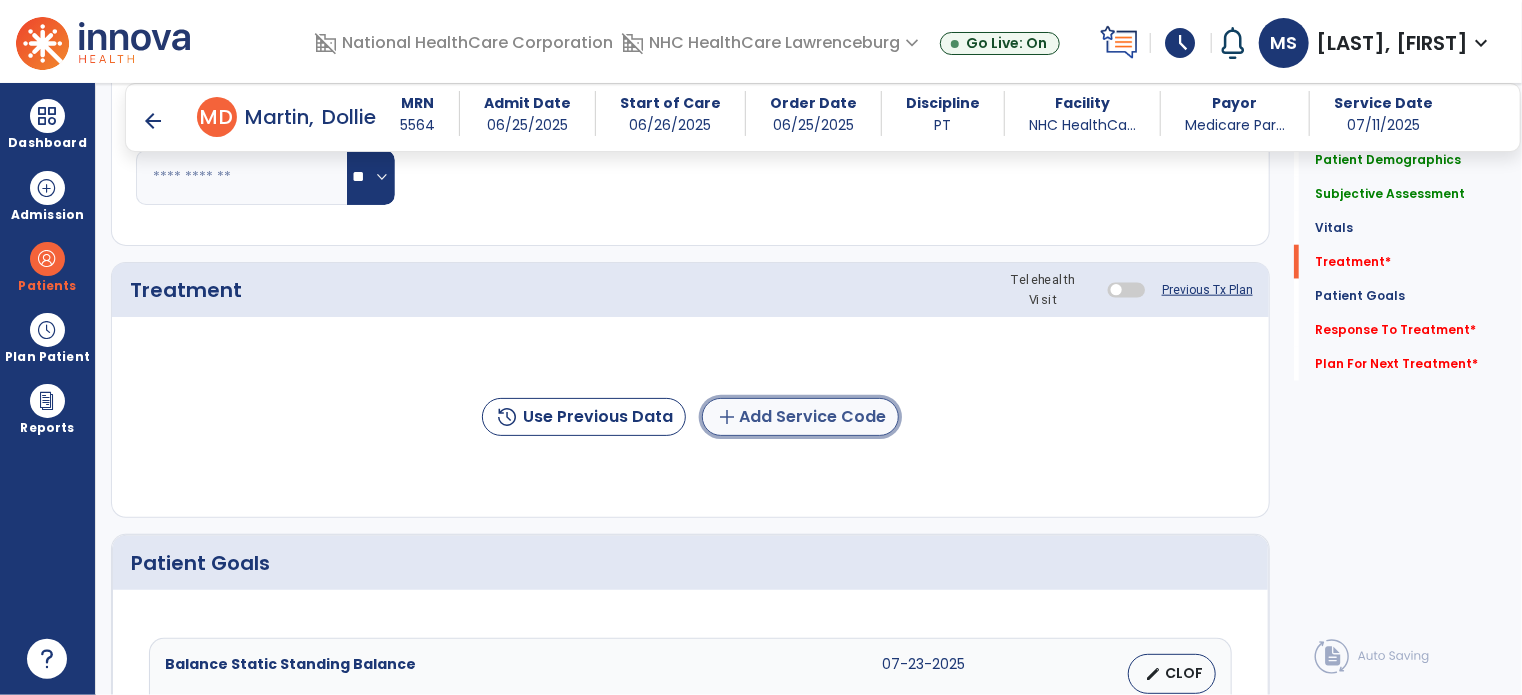 click on "add  Add Service Code" 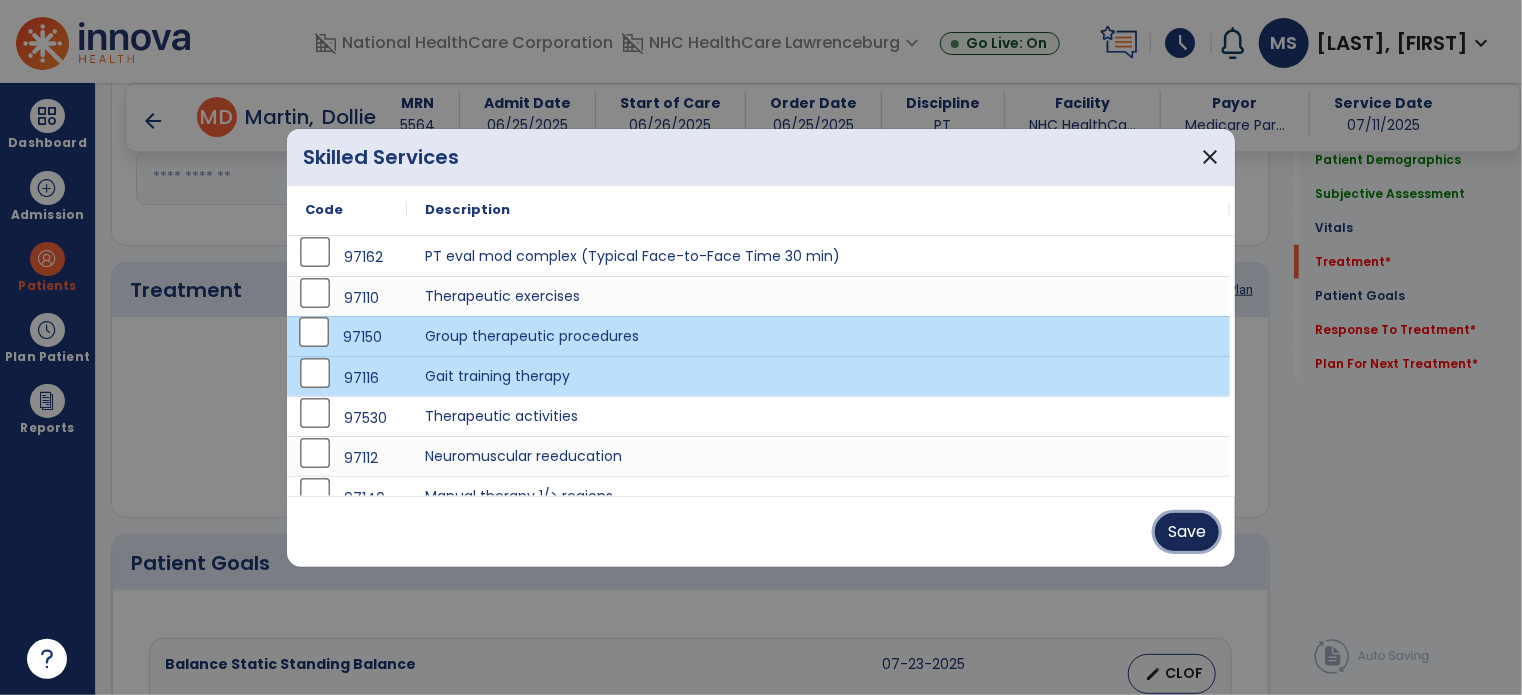 click on "Save" at bounding box center (1187, 532) 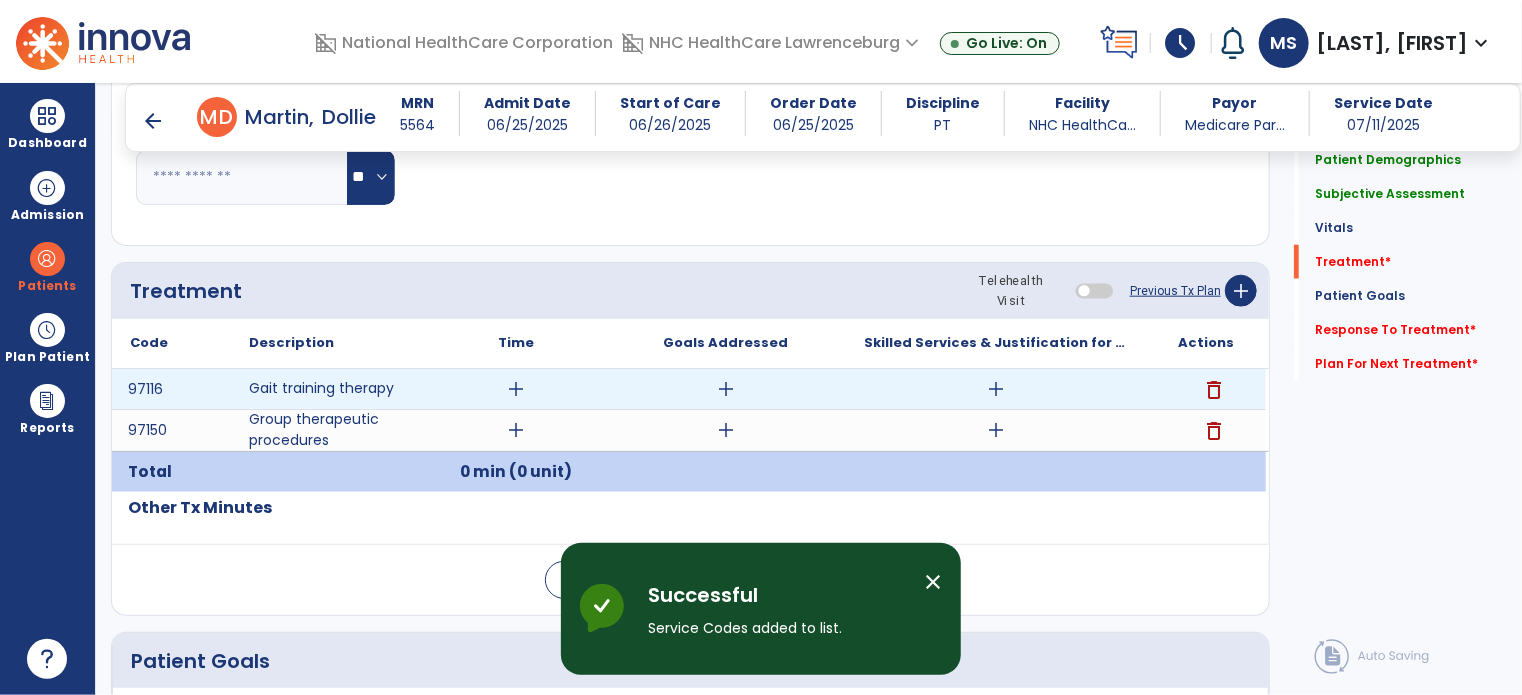 click on "add" at bounding box center (516, 389) 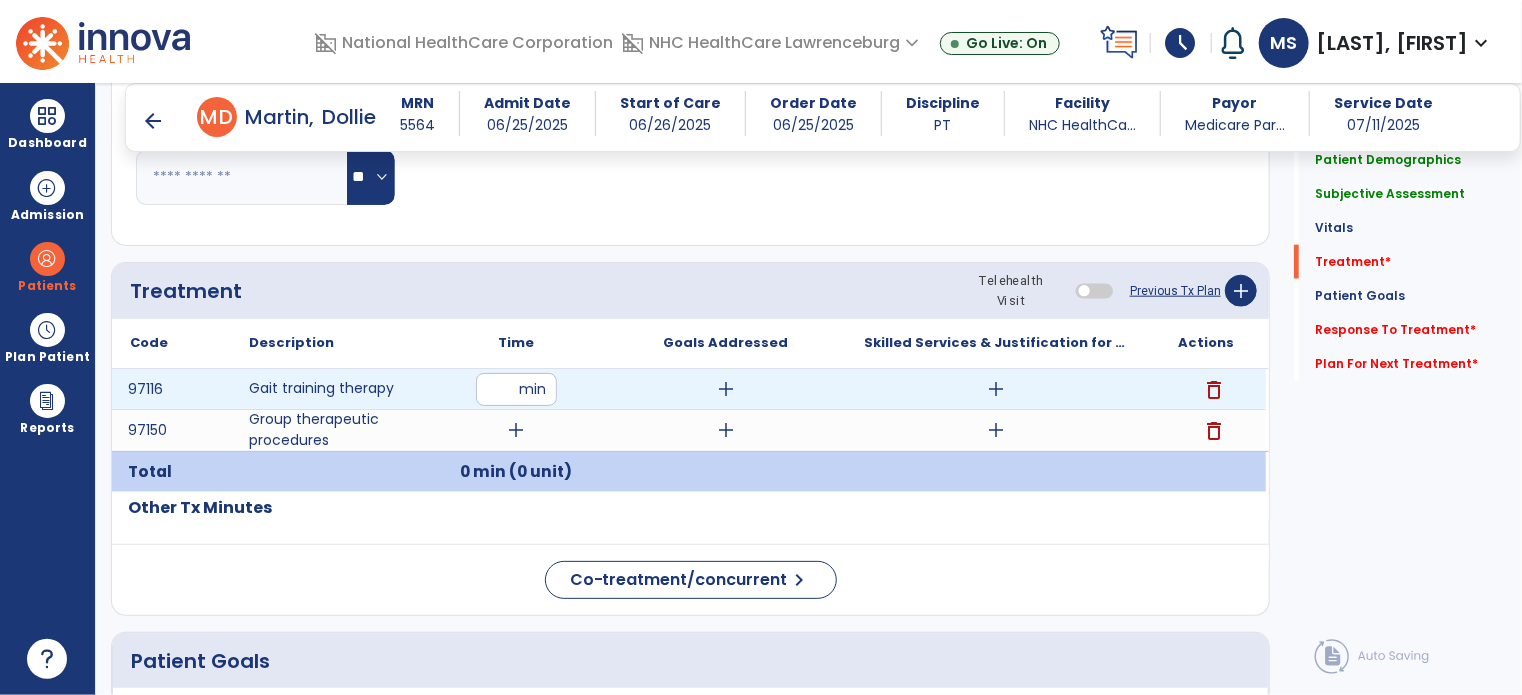 type on "**" 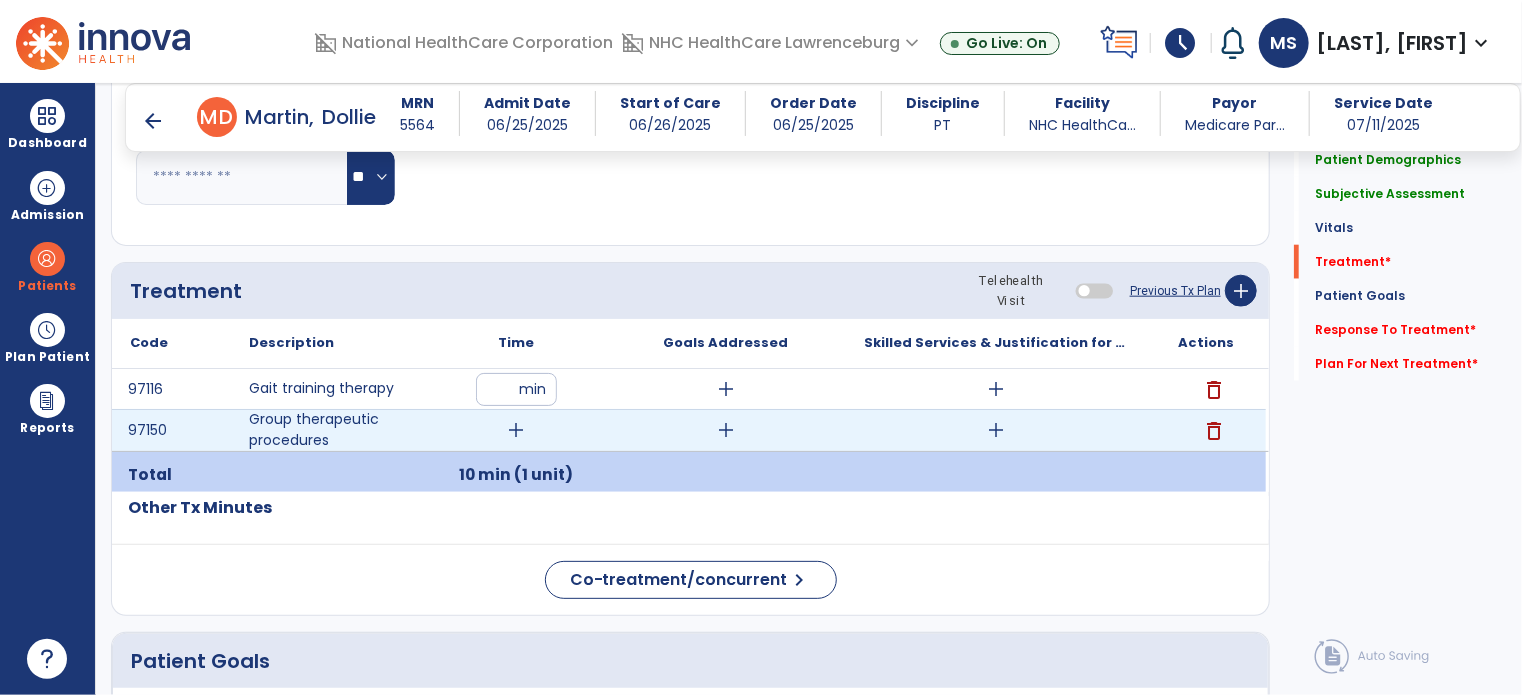 click on "add" at bounding box center (516, 430) 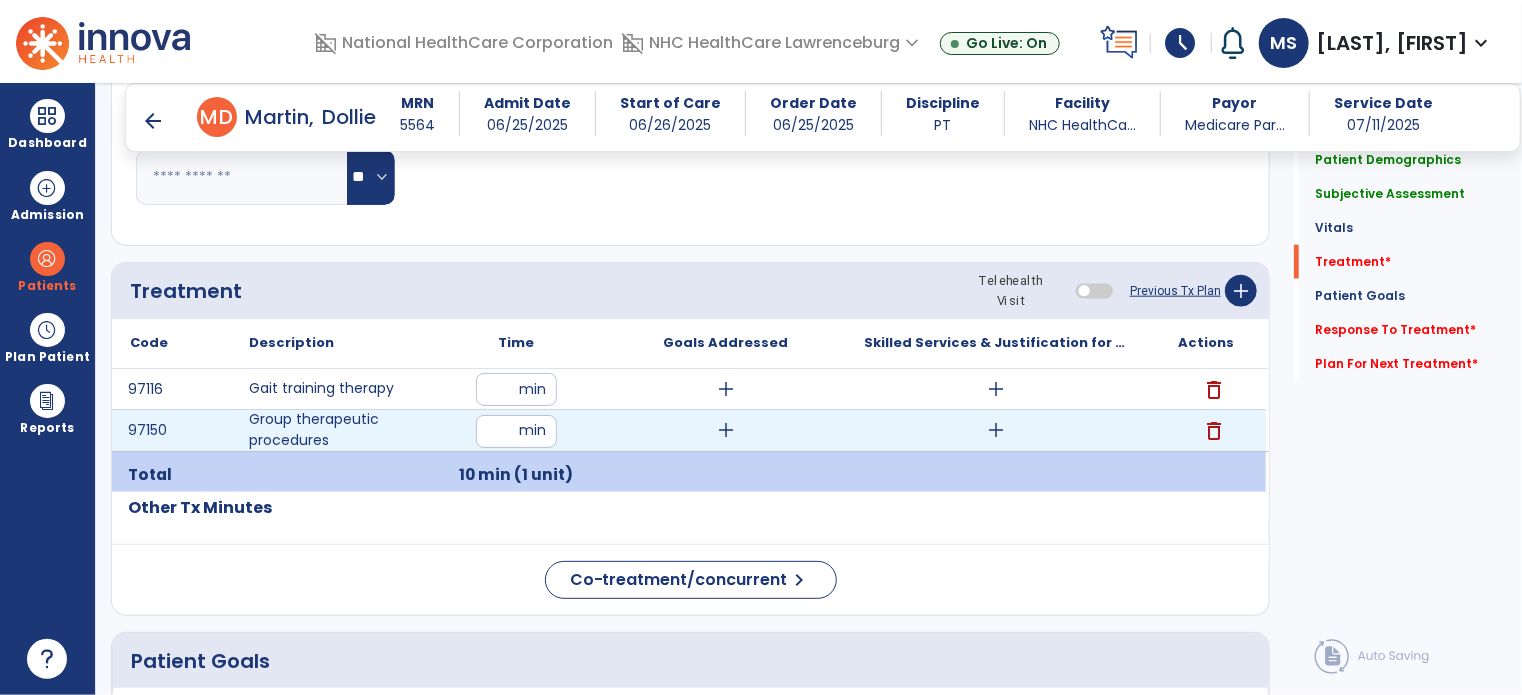 type on "**" 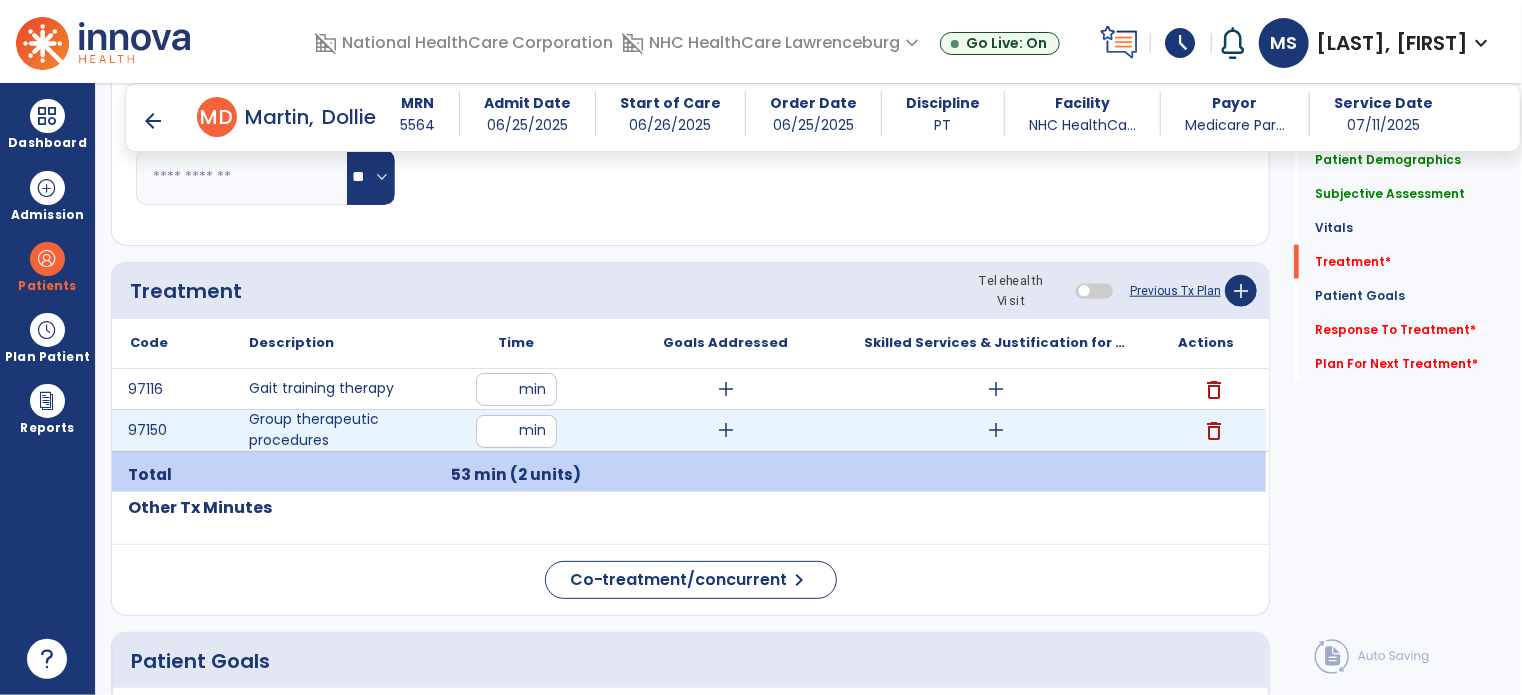 click on "add" at bounding box center (996, 430) 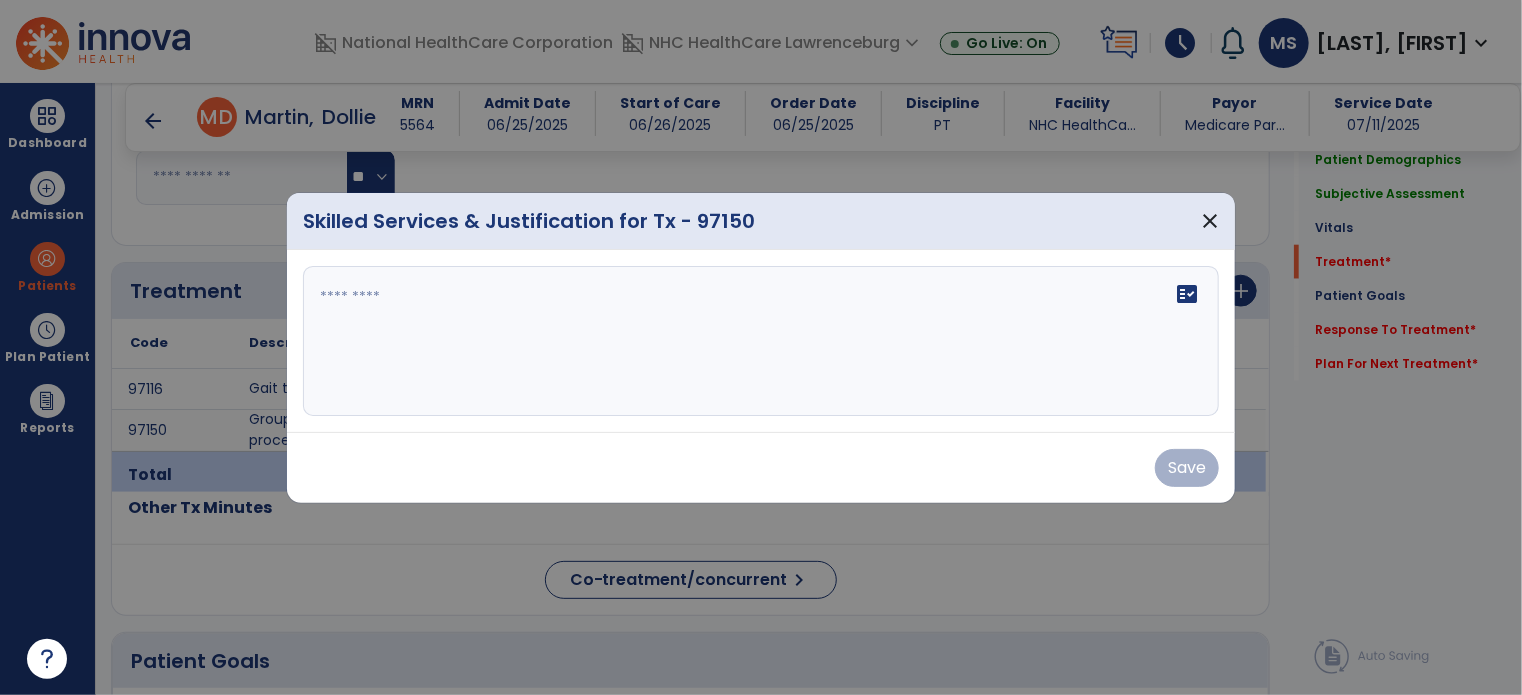 click on "fact_check" at bounding box center [761, 341] 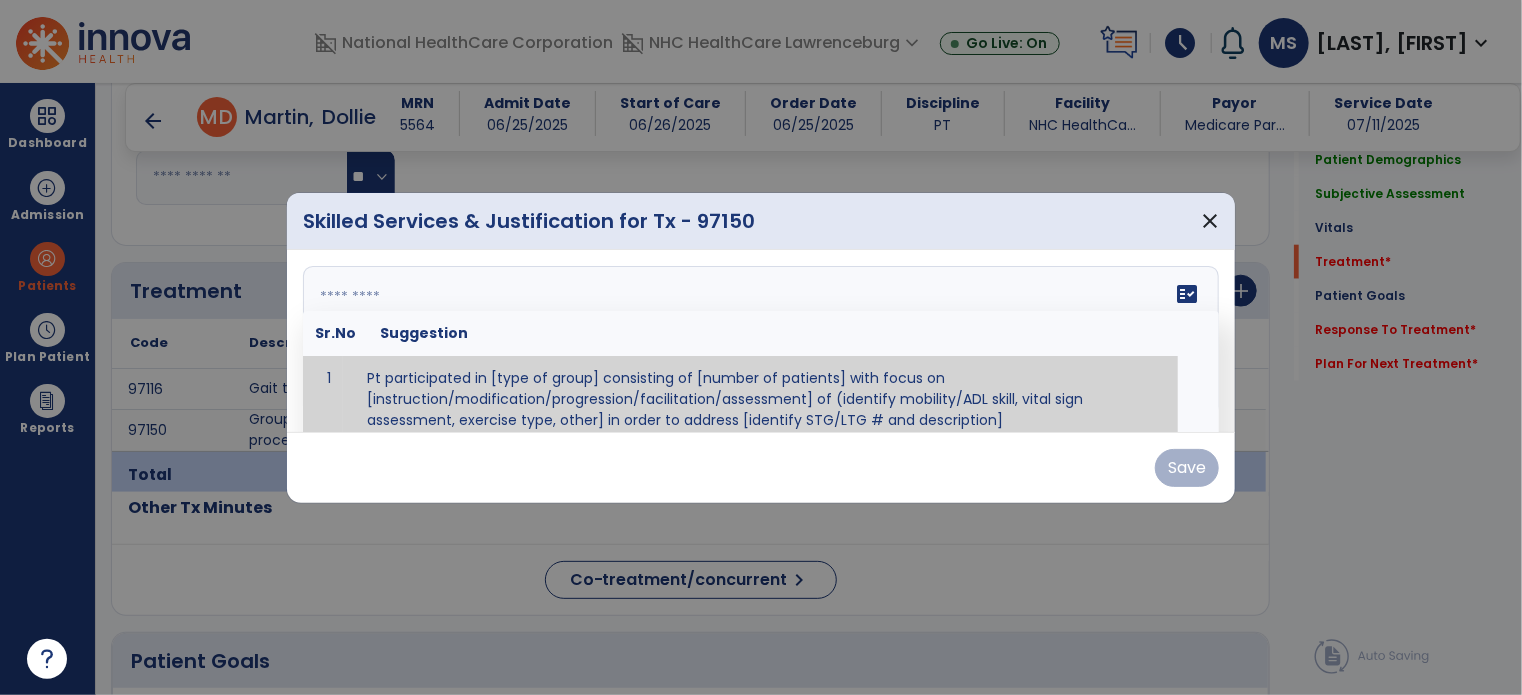 scroll, scrollTop: 12, scrollLeft: 0, axis: vertical 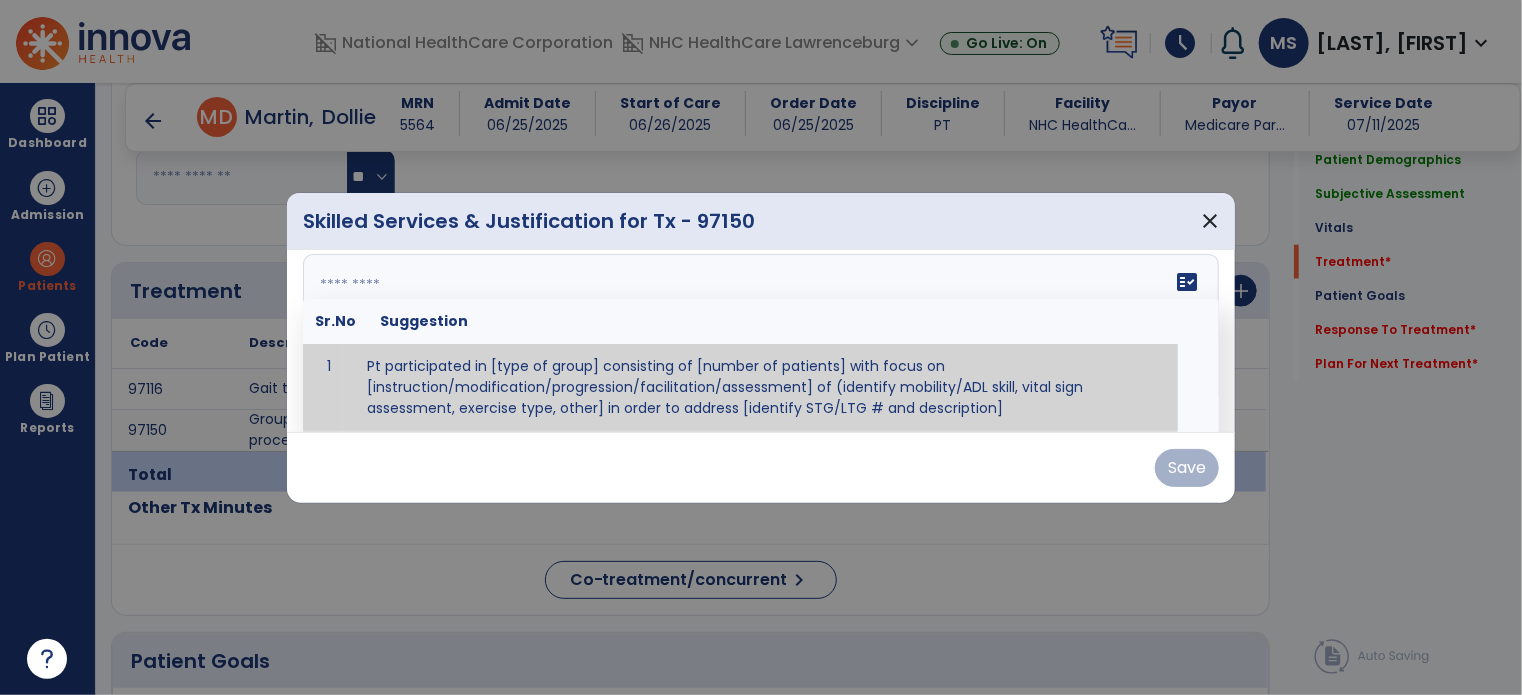 paste on "**********" 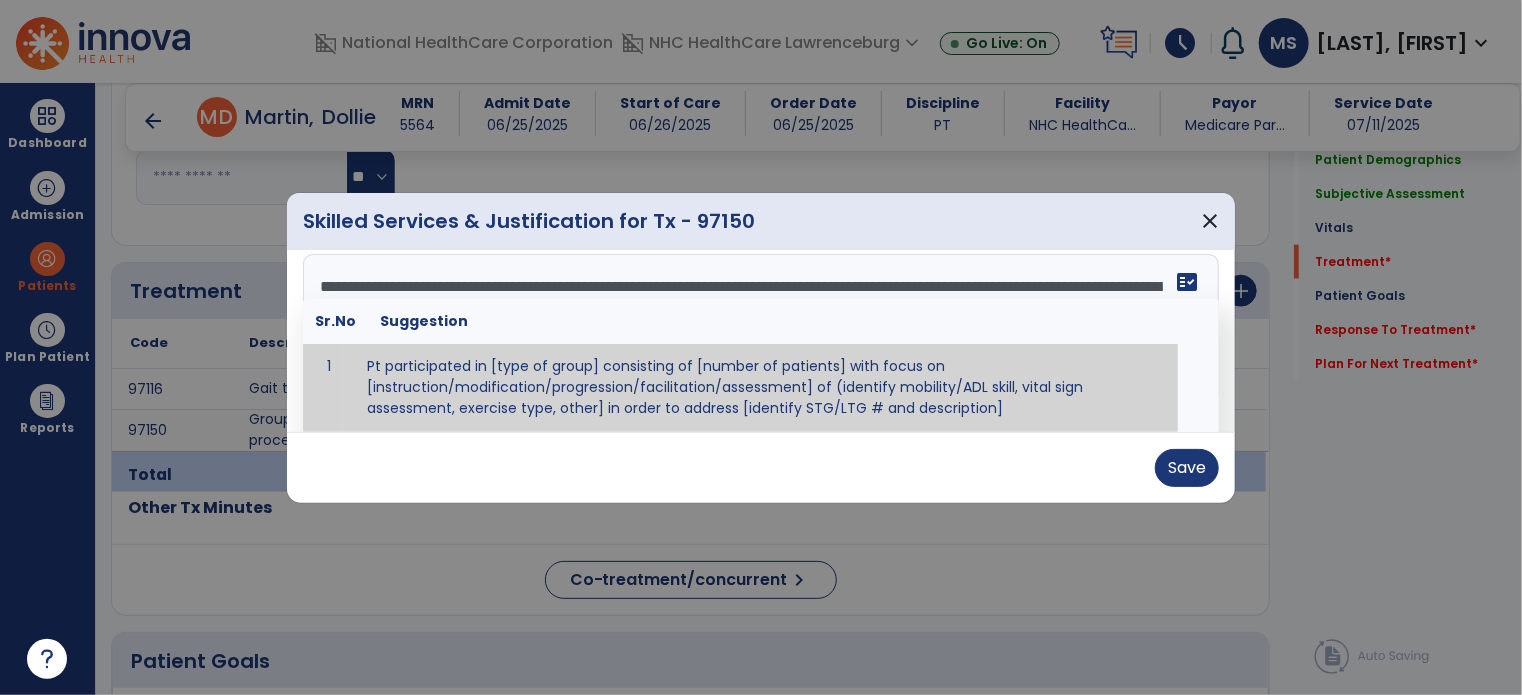 scroll, scrollTop: 0, scrollLeft: 0, axis: both 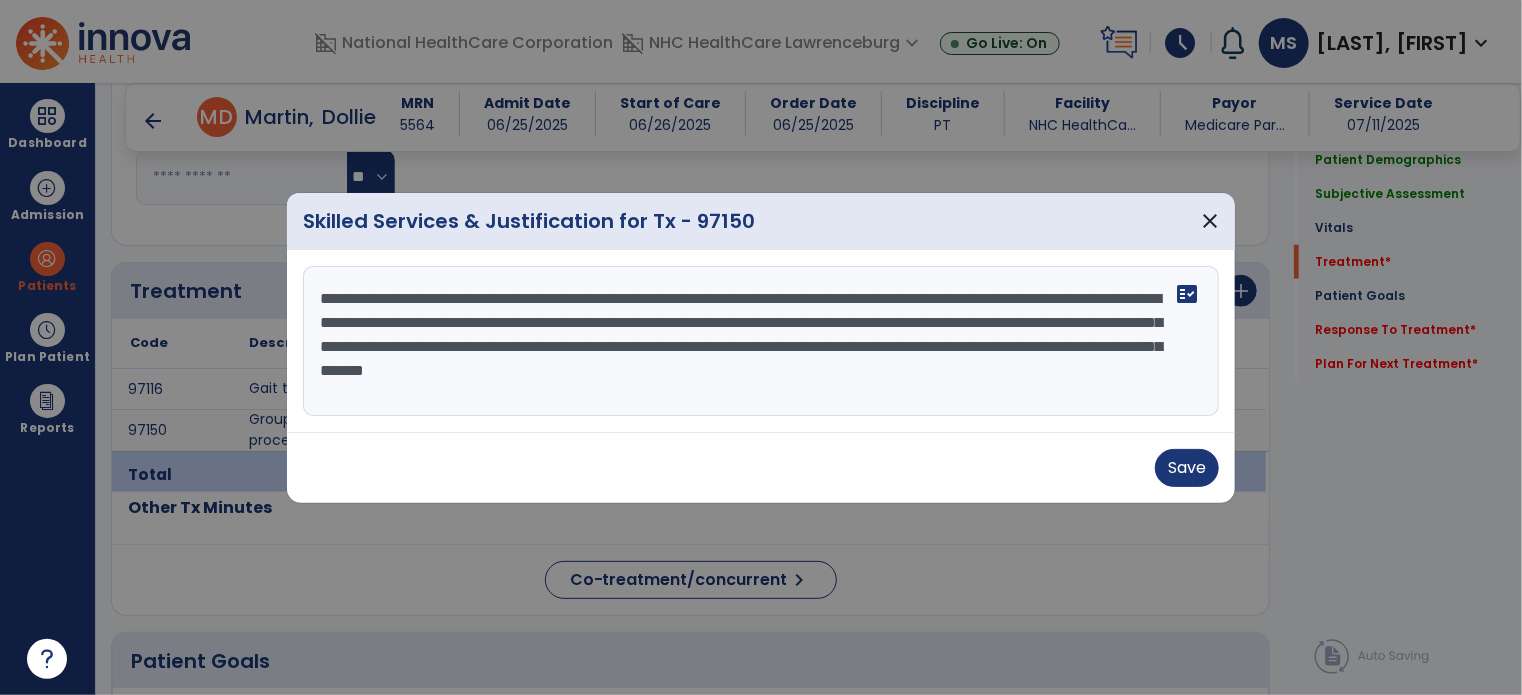 click on "**********" at bounding box center [761, 341] 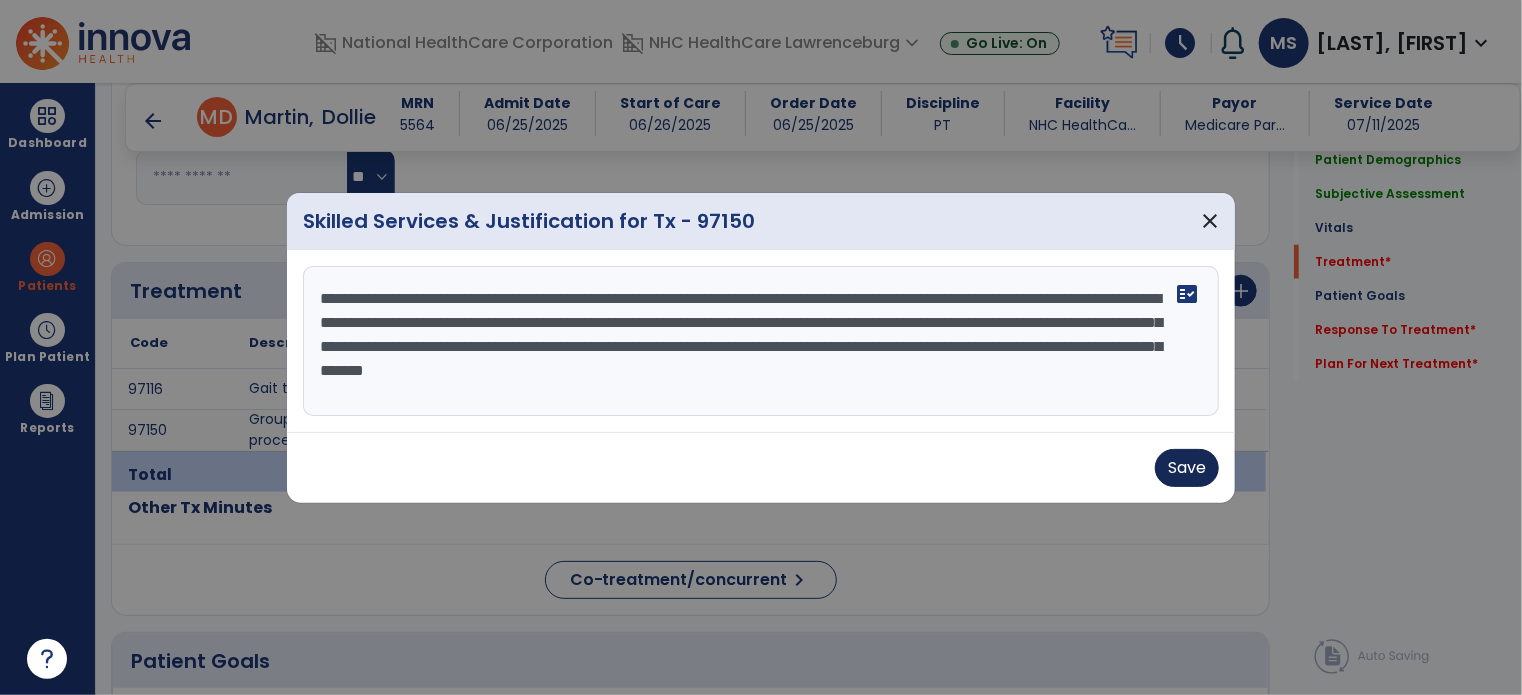 type on "**********" 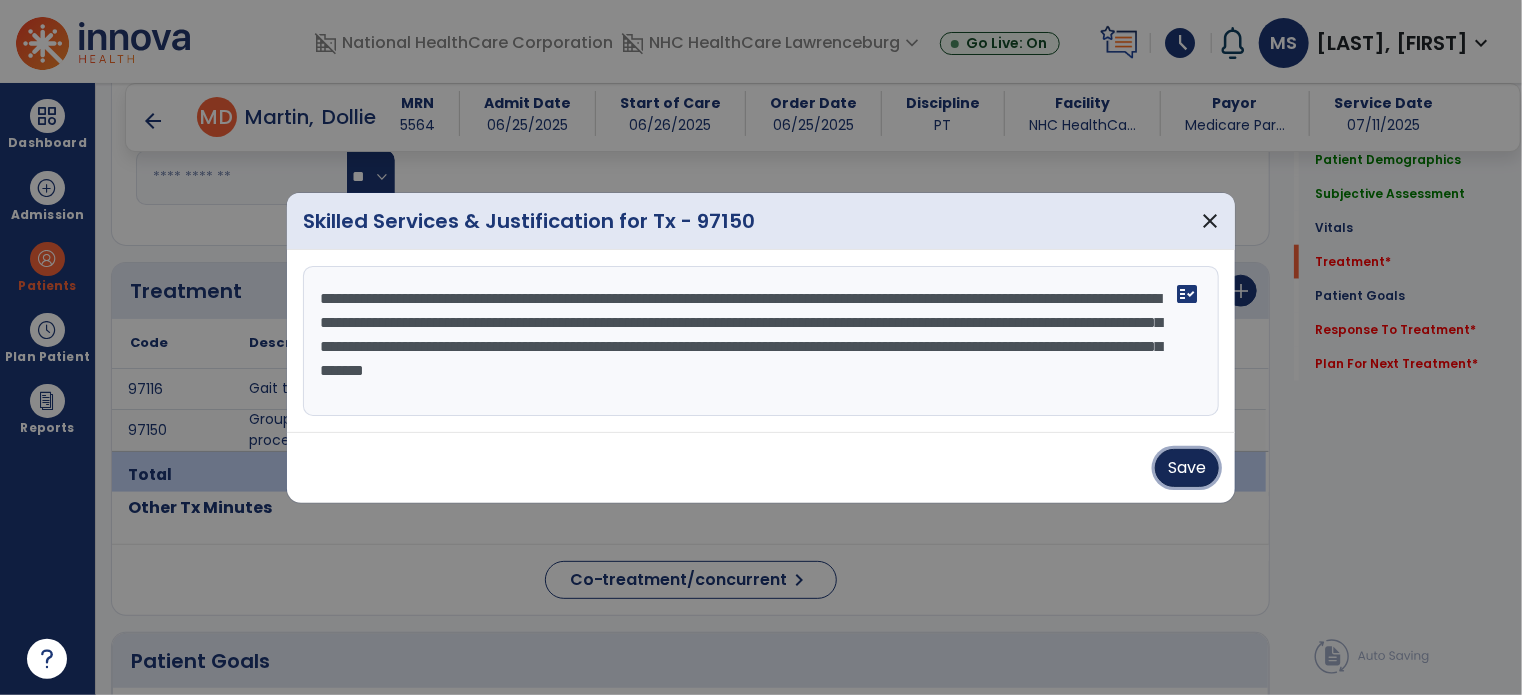 click on "Save" at bounding box center [1187, 468] 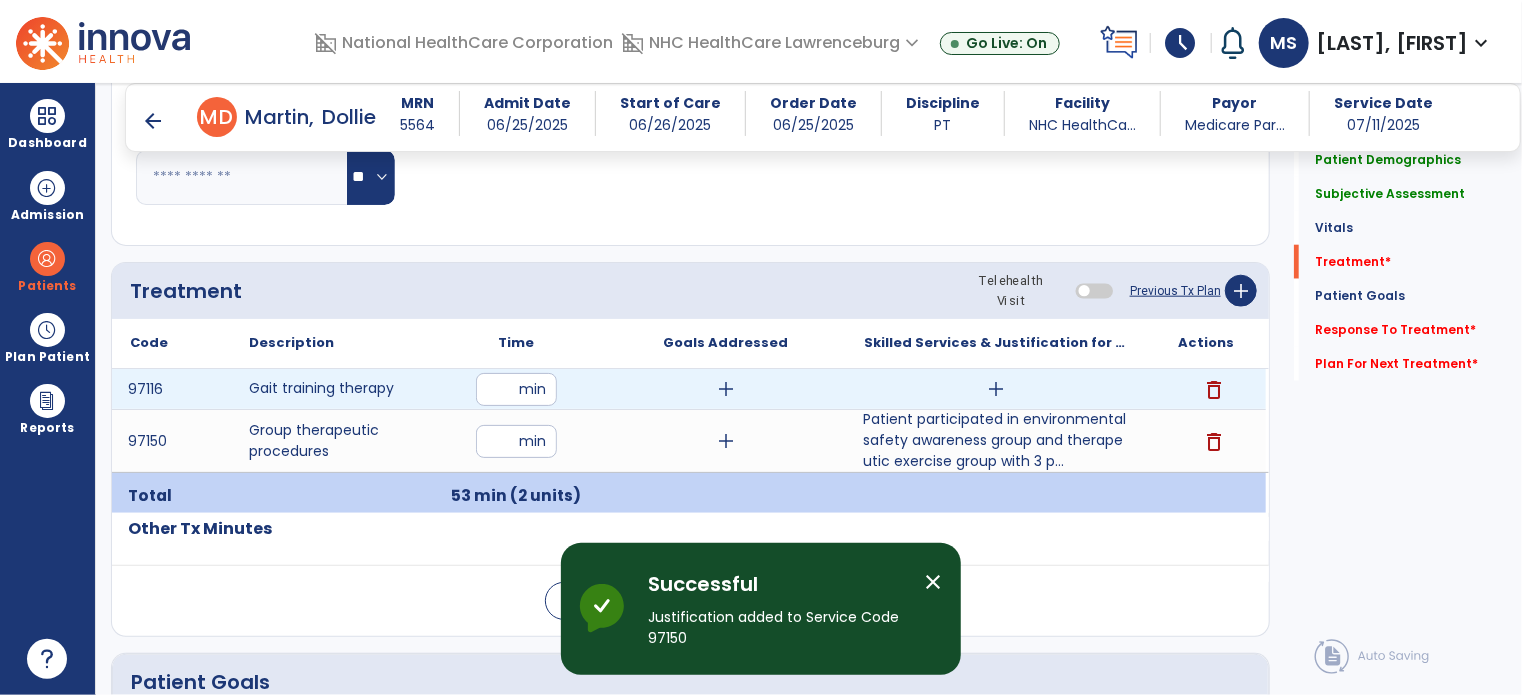 click on "add" at bounding box center [996, 389] 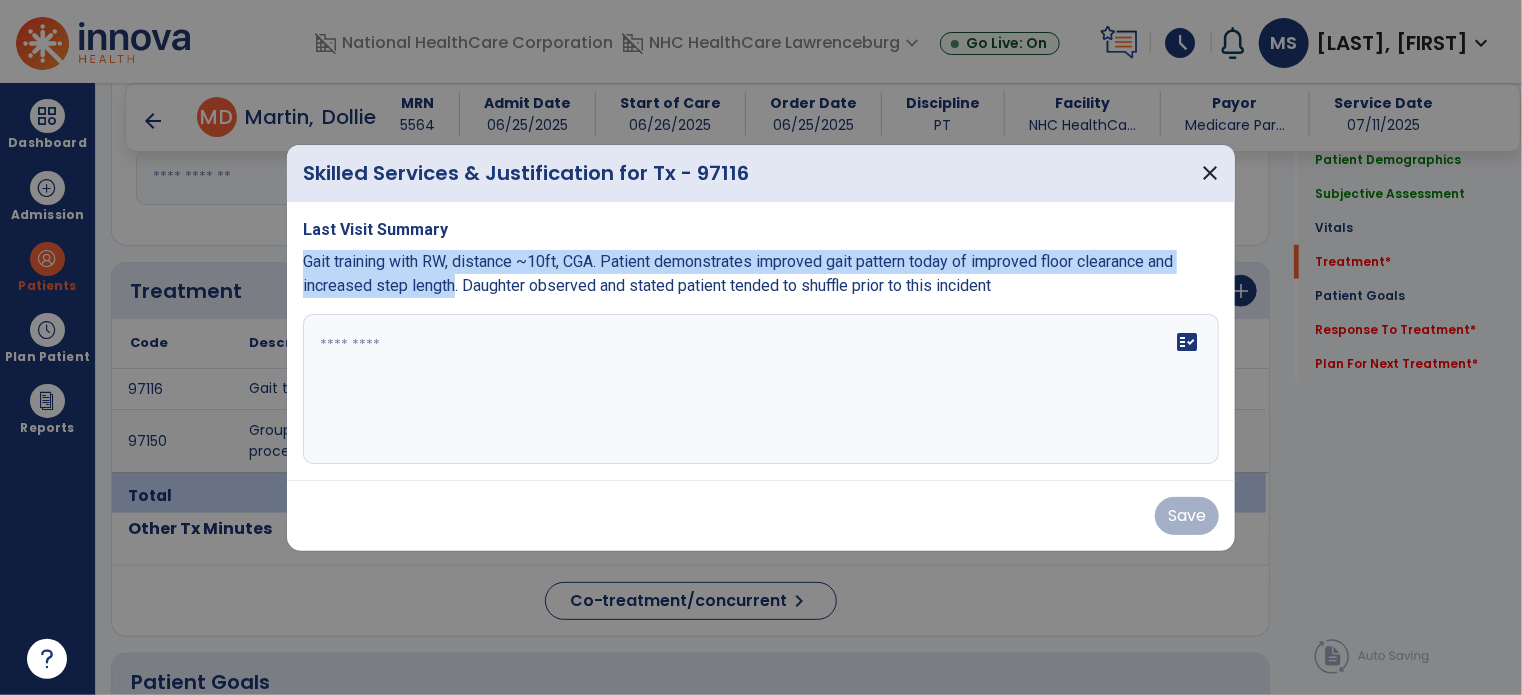 drag, startPoint x: 455, startPoint y: 291, endPoint x: 303, endPoint y: 257, distance: 155.75623 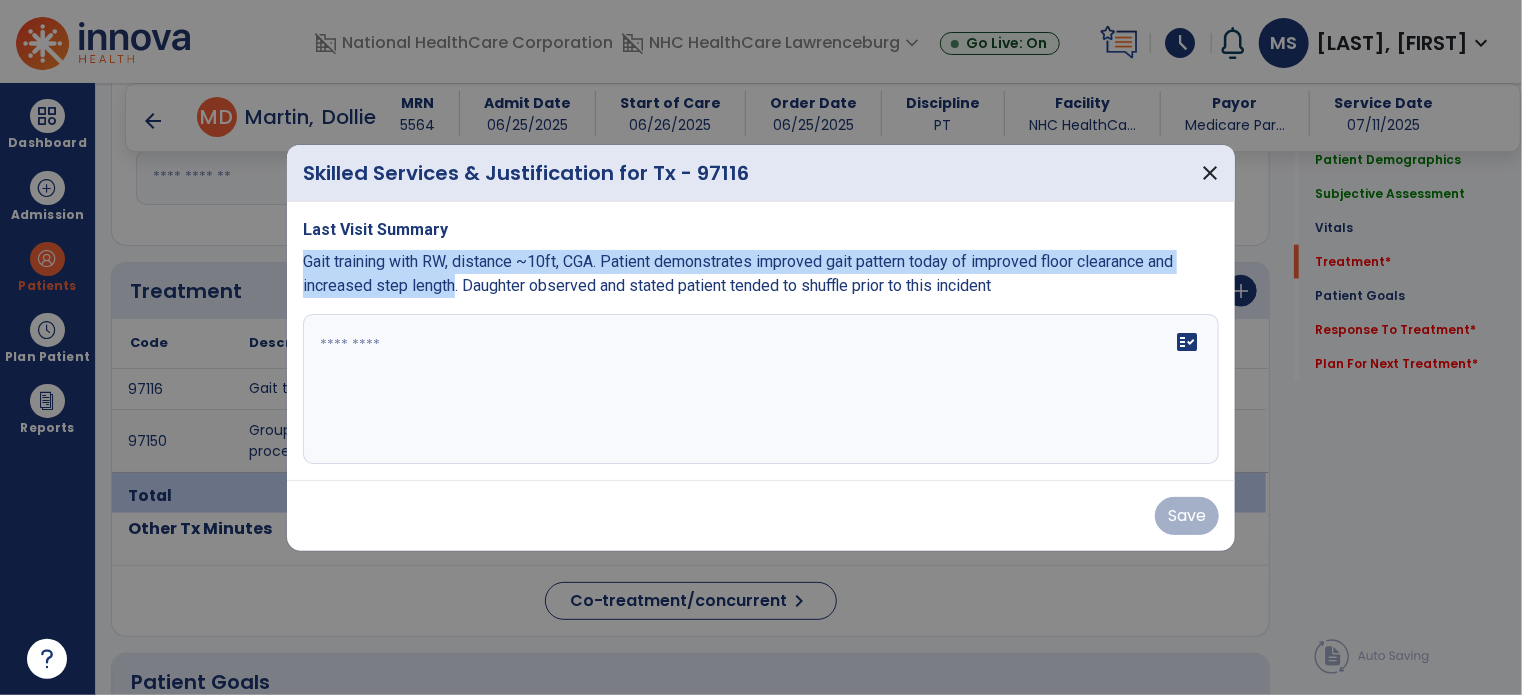 click on "Gait training with RW, distance ~10ft, CGA.  Patient demonstrates improved gait pattern today of improved floor clearance and increased step length.  Daughter observed and stated patient tended to shuffle prior to this incident" at bounding box center [738, 273] 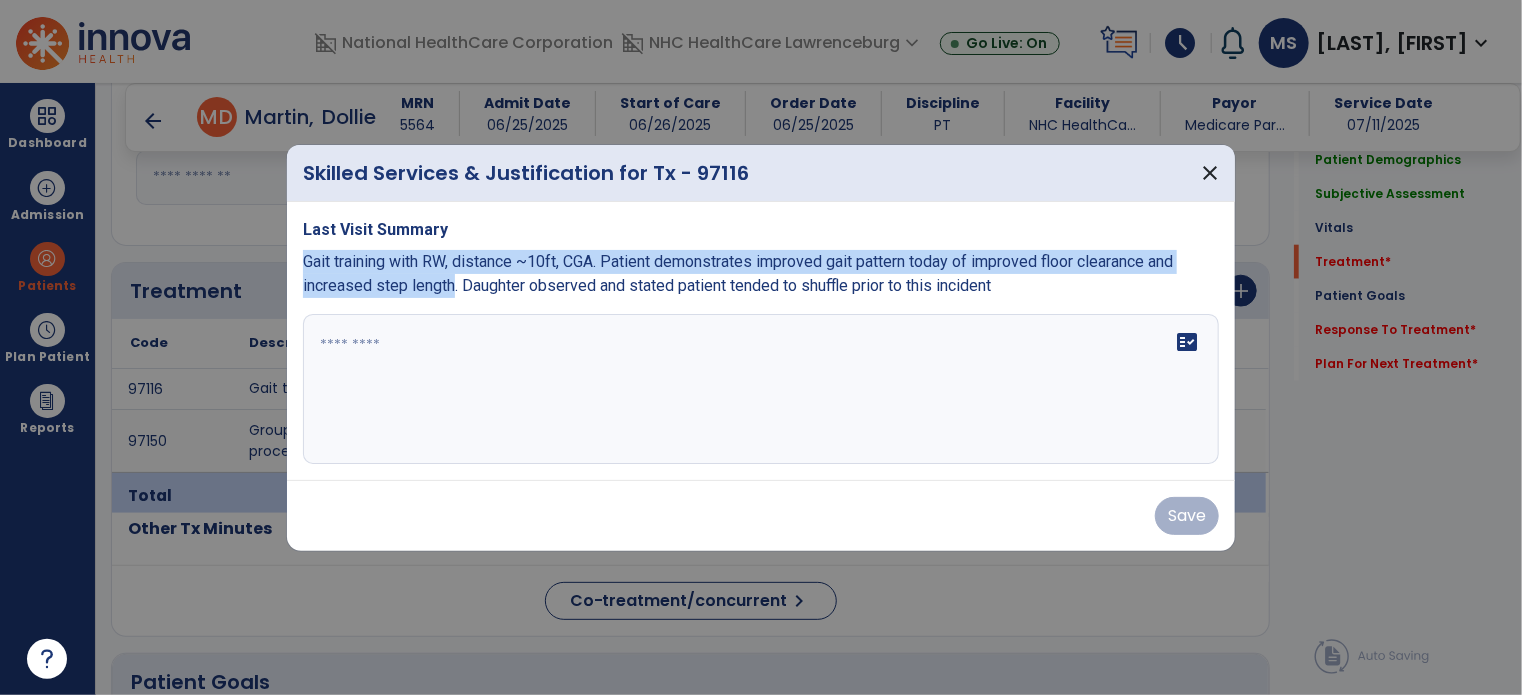 copy on "Gait training with RW, distance ~10ft, CGA.  Patient demonstrates improved gait pattern today of improved floor clearance and increased step length" 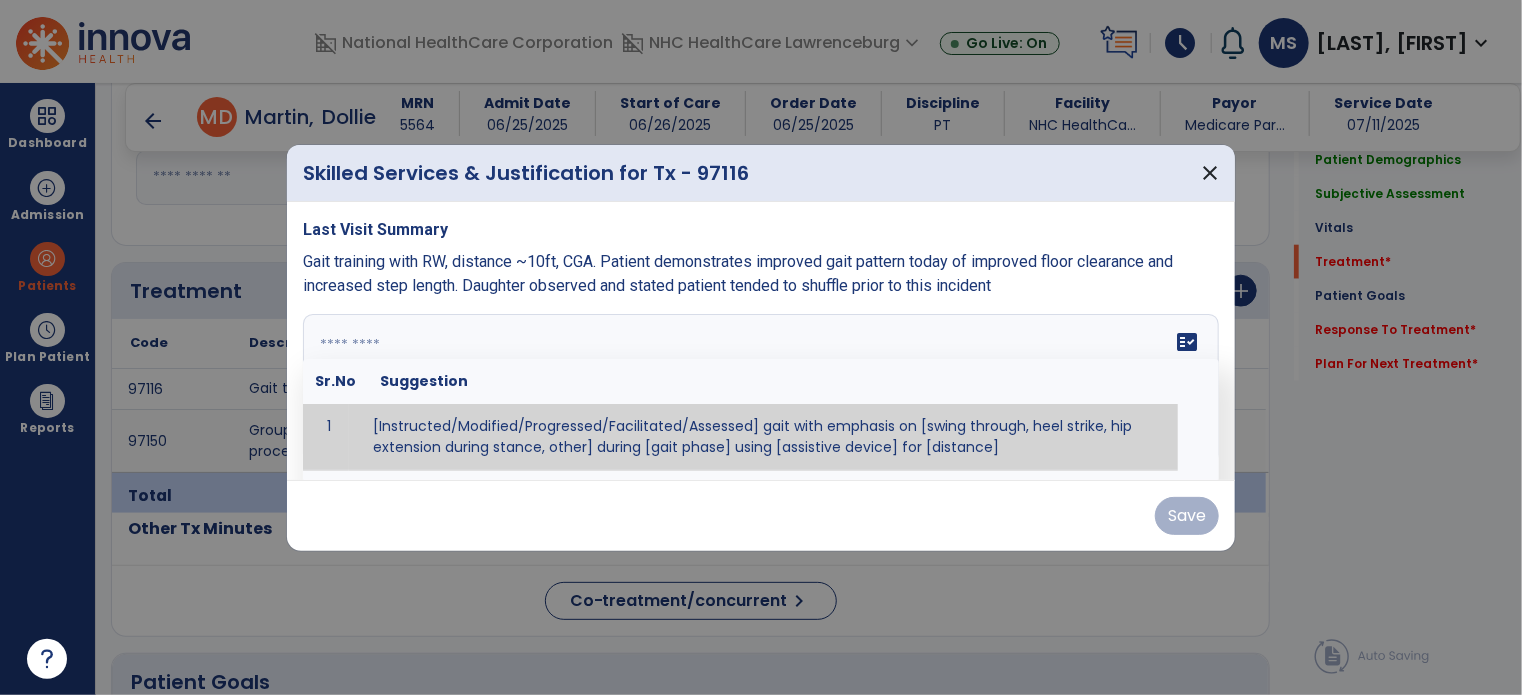 click at bounding box center [759, 389] 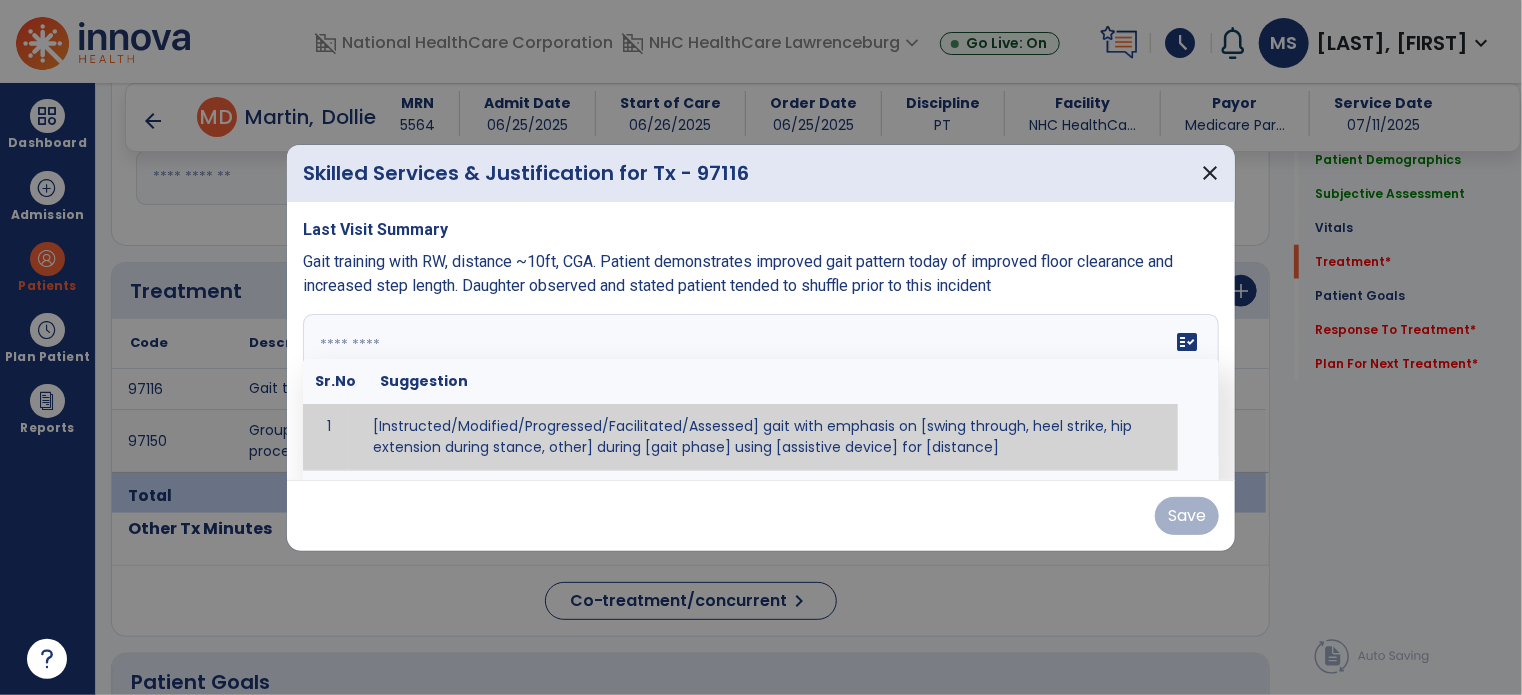 paste on "**********" 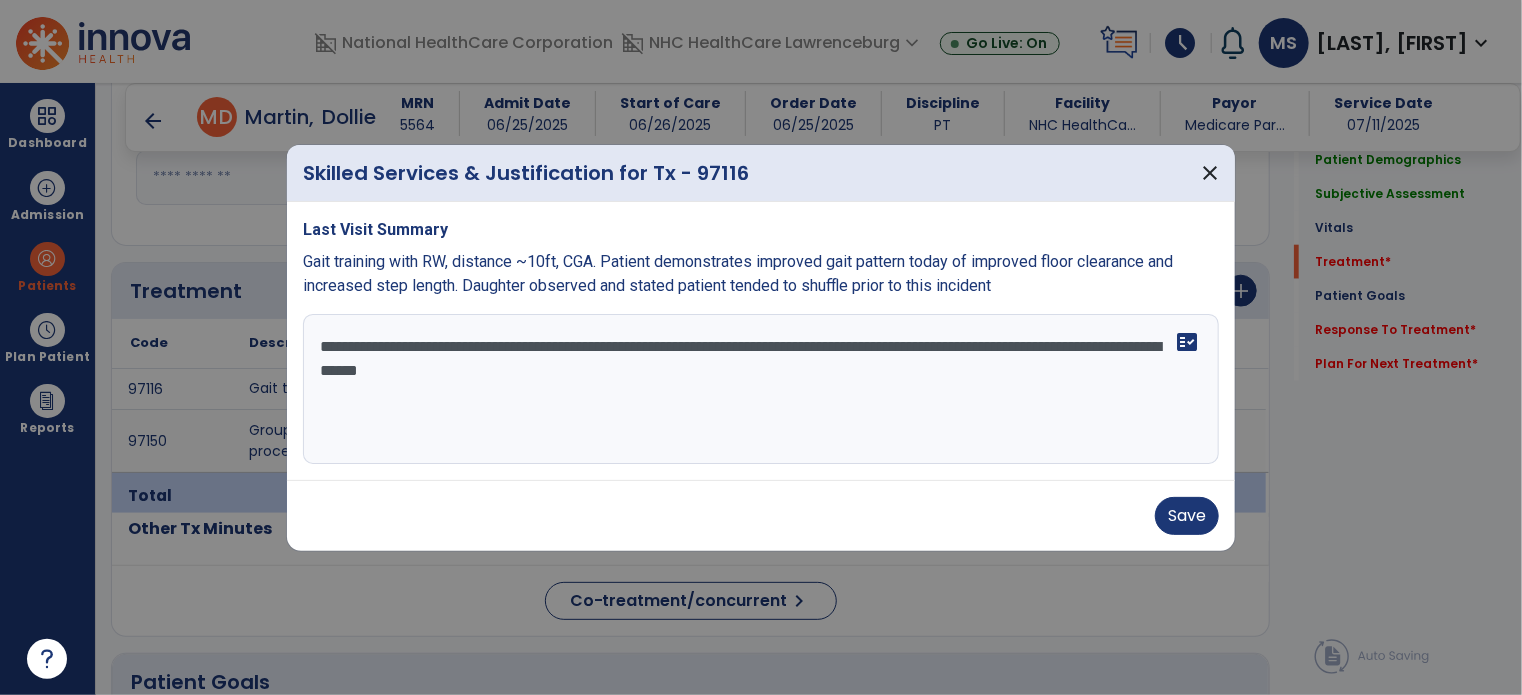 click on "**********" at bounding box center (761, 389) 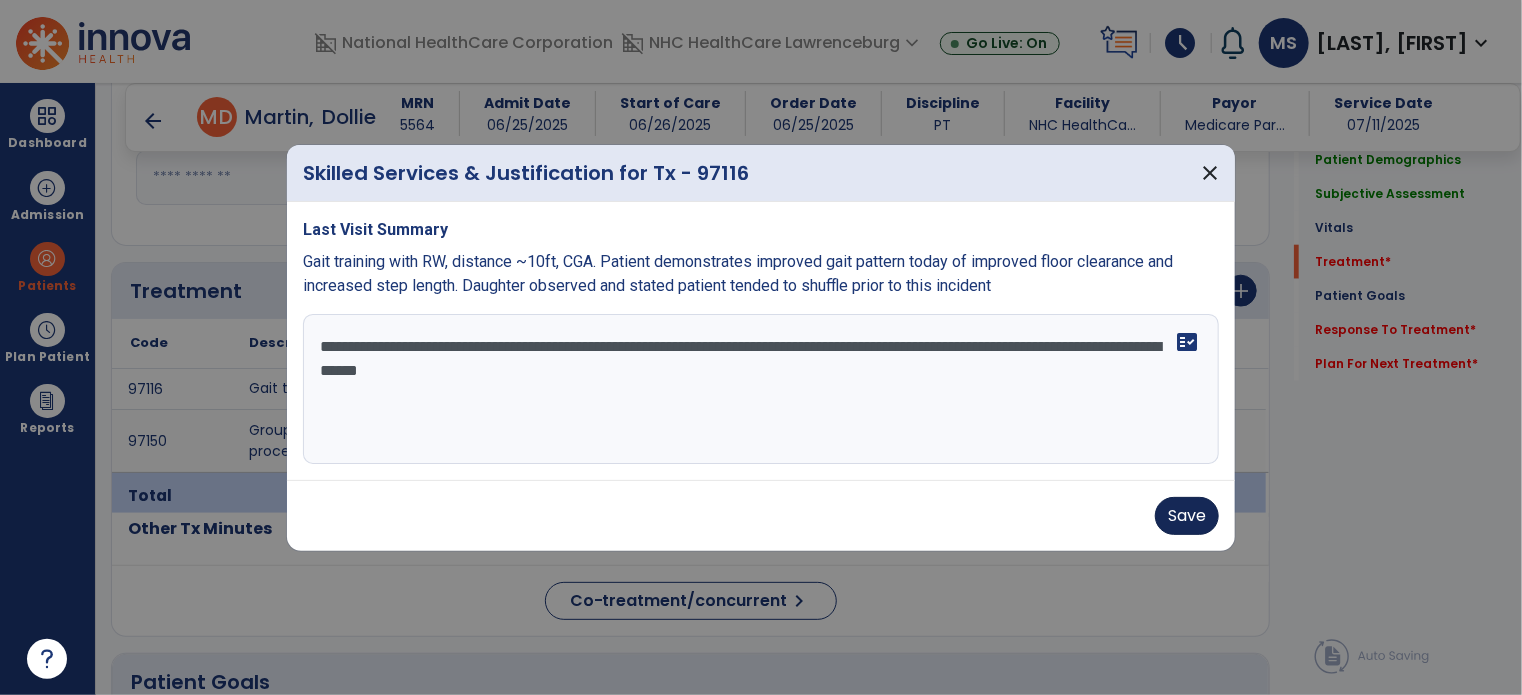 type on "**********" 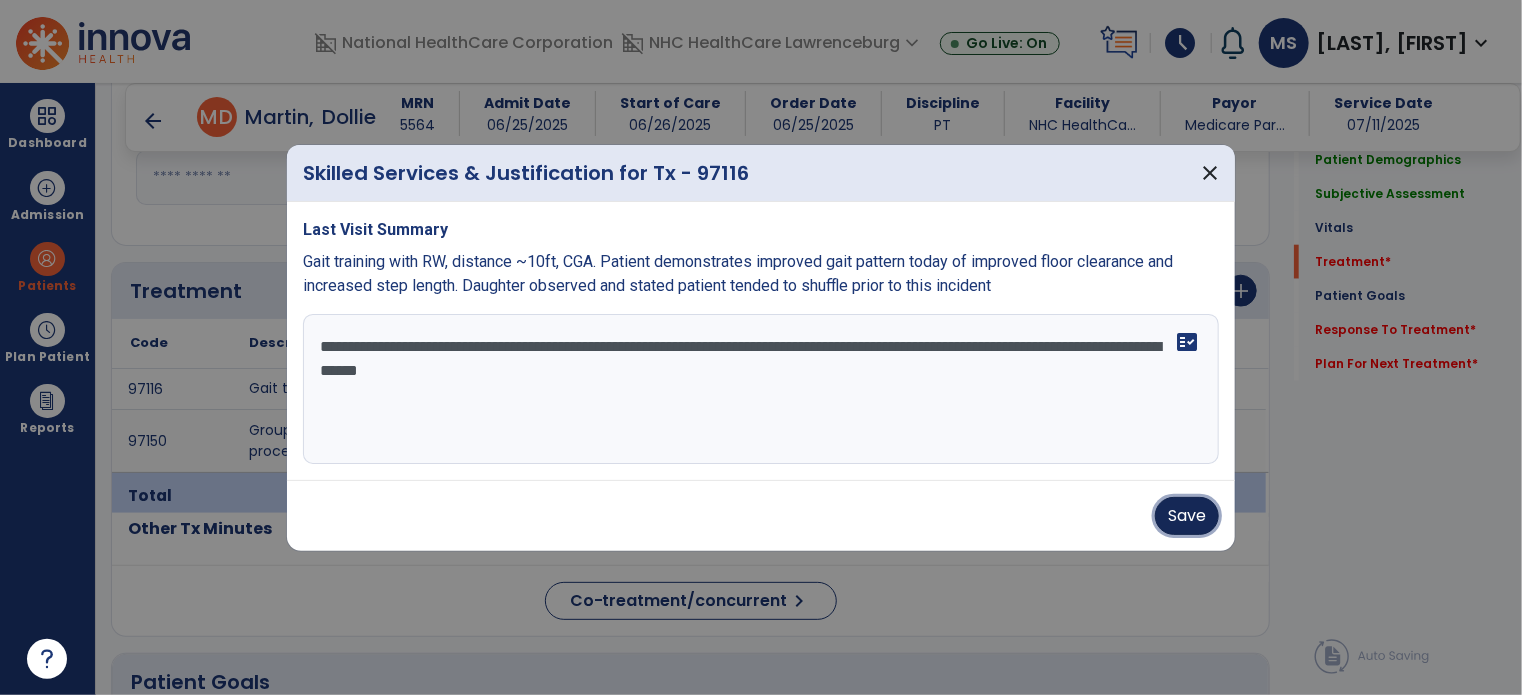 click on "Save" at bounding box center [1187, 516] 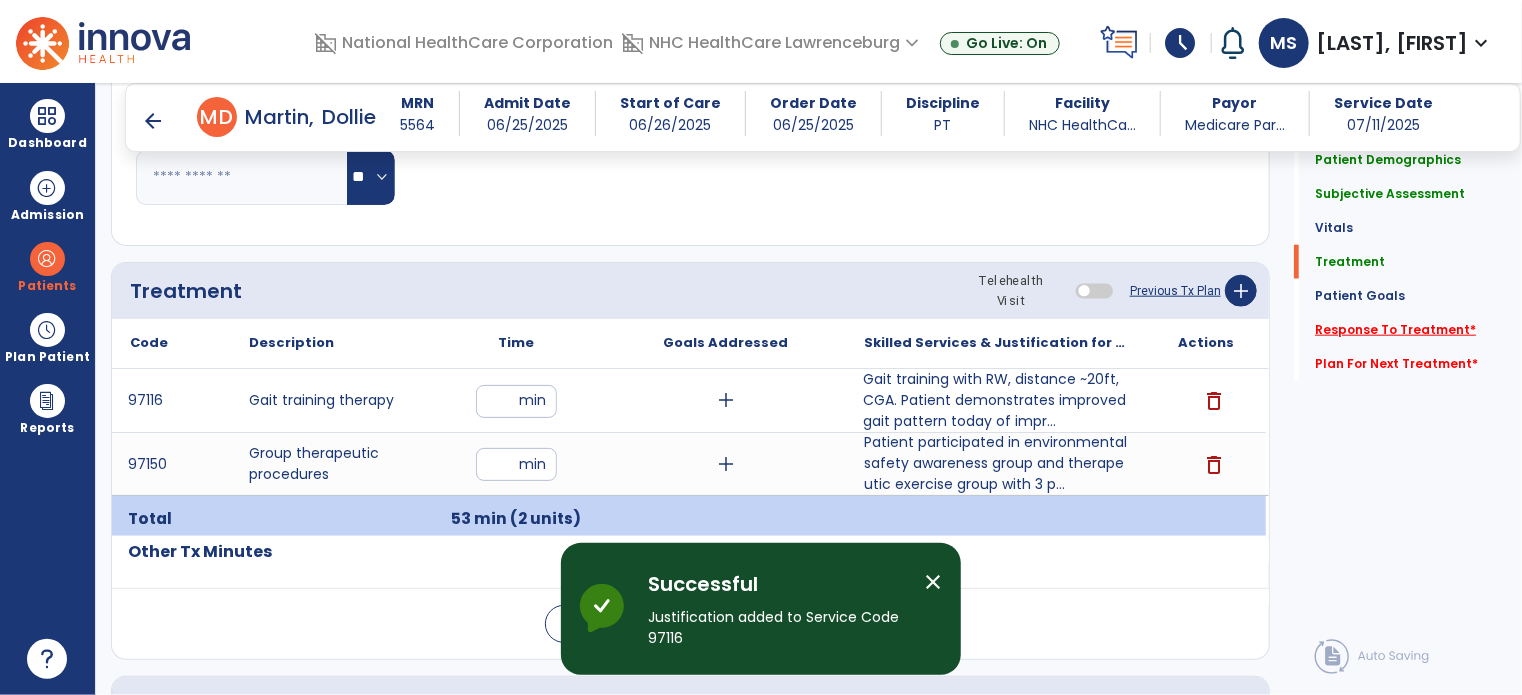 click on "Response To Treatment   *" 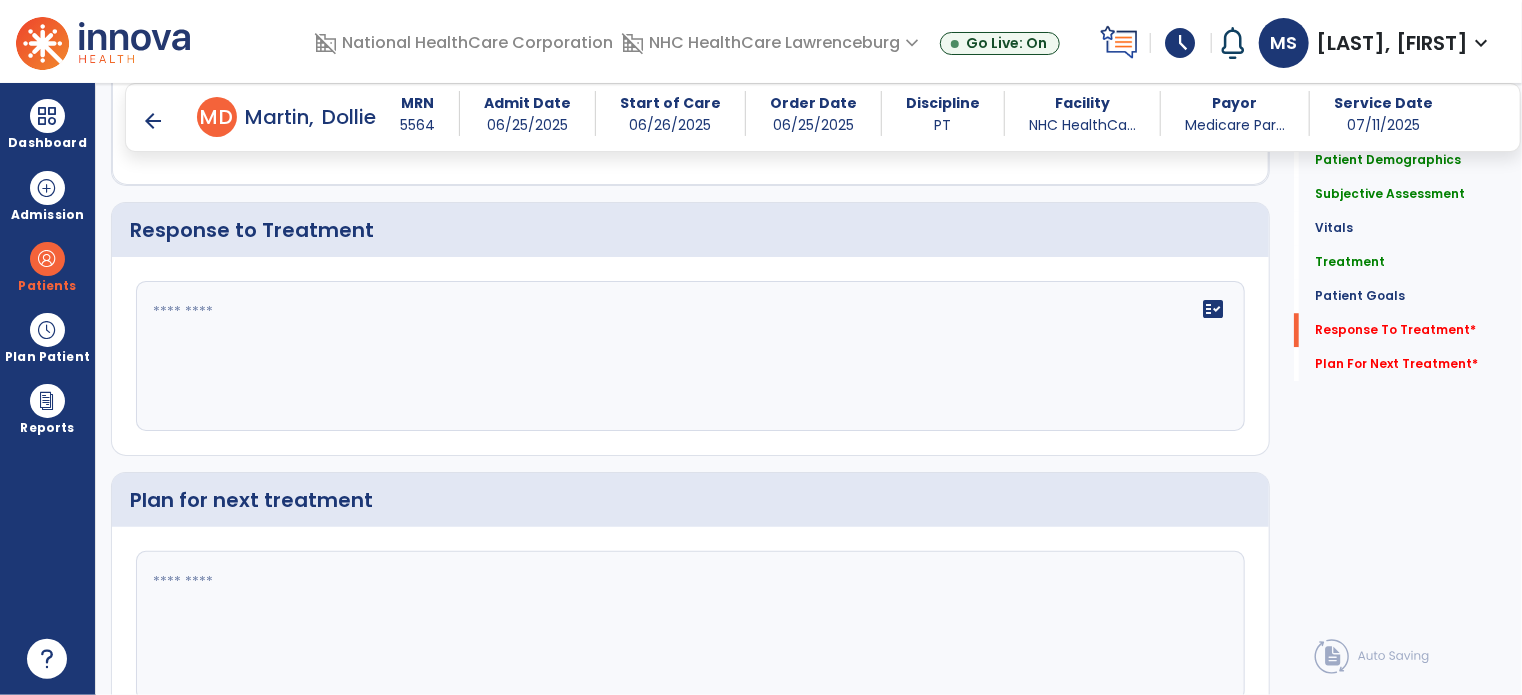scroll, scrollTop: 2698, scrollLeft: 0, axis: vertical 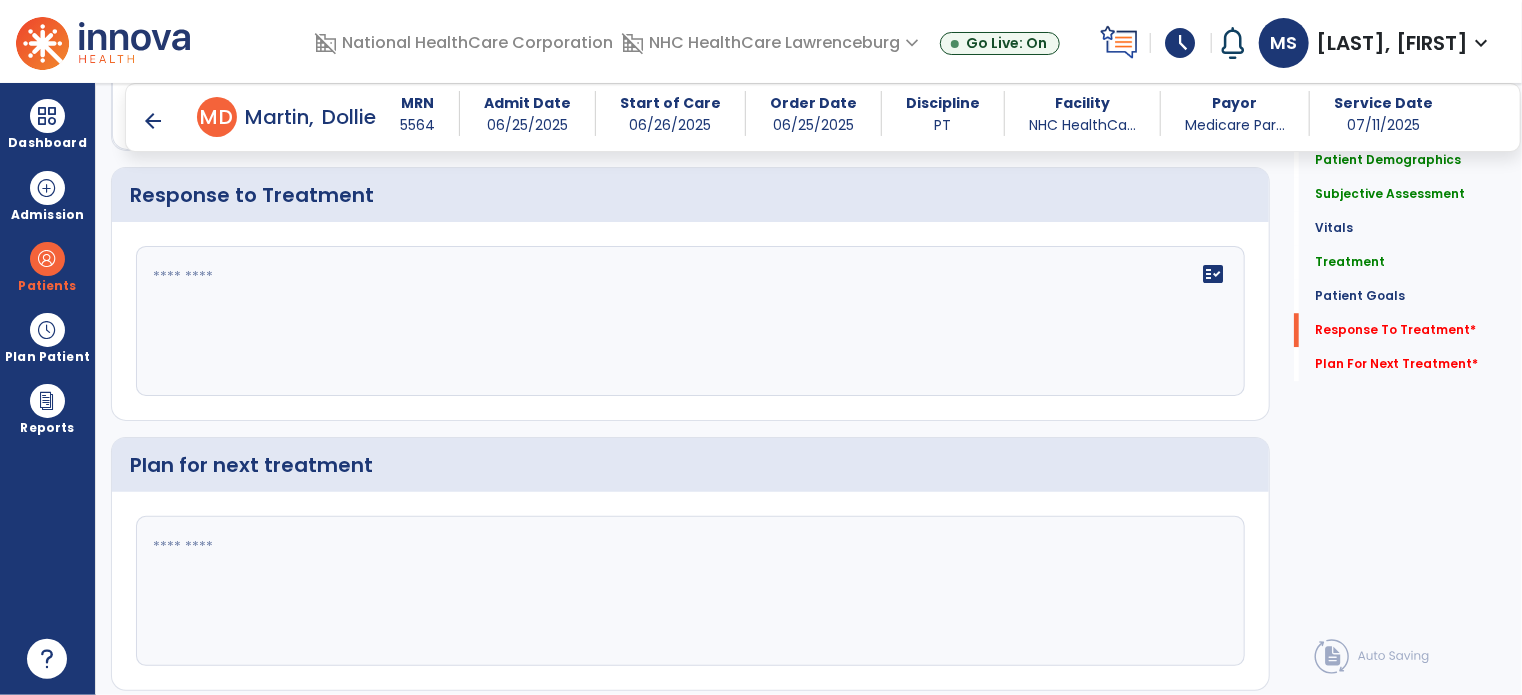 click on "fact_check" 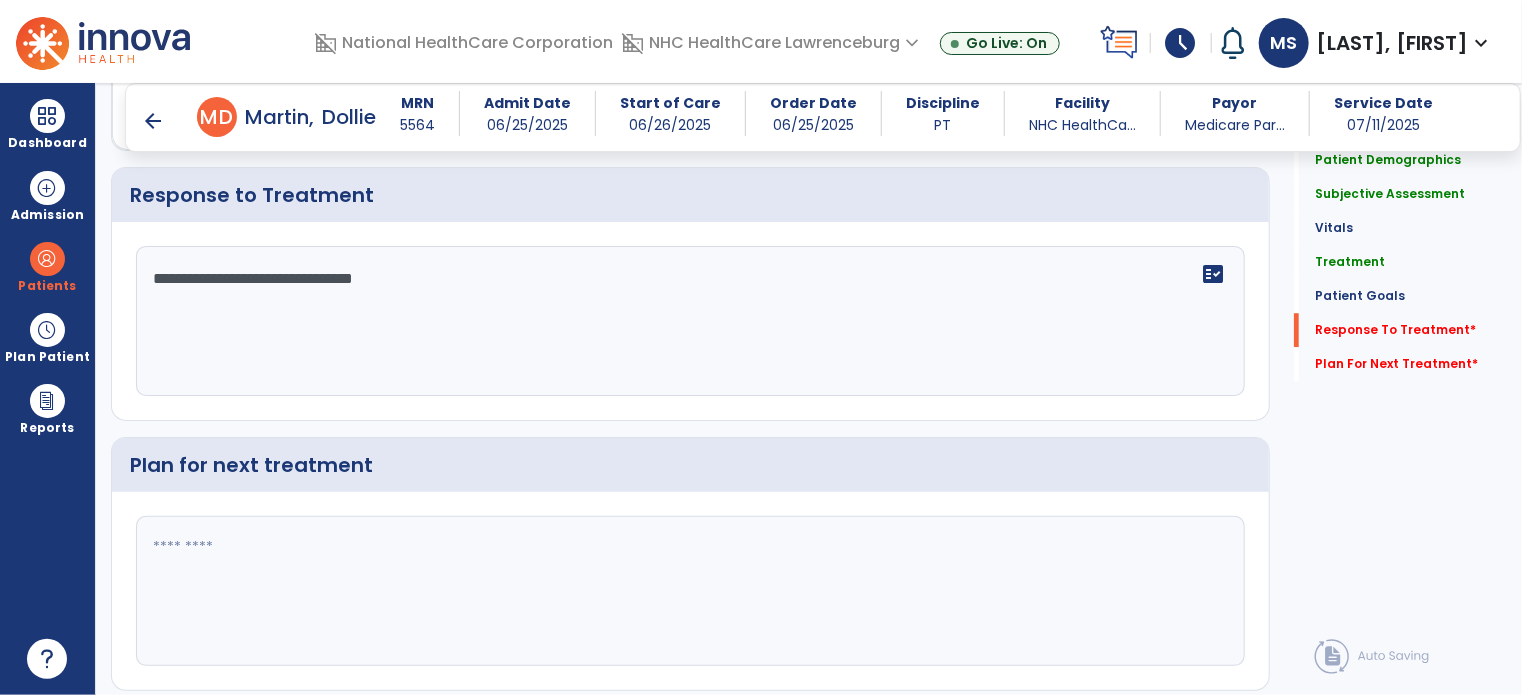 scroll, scrollTop: 2752, scrollLeft: 0, axis: vertical 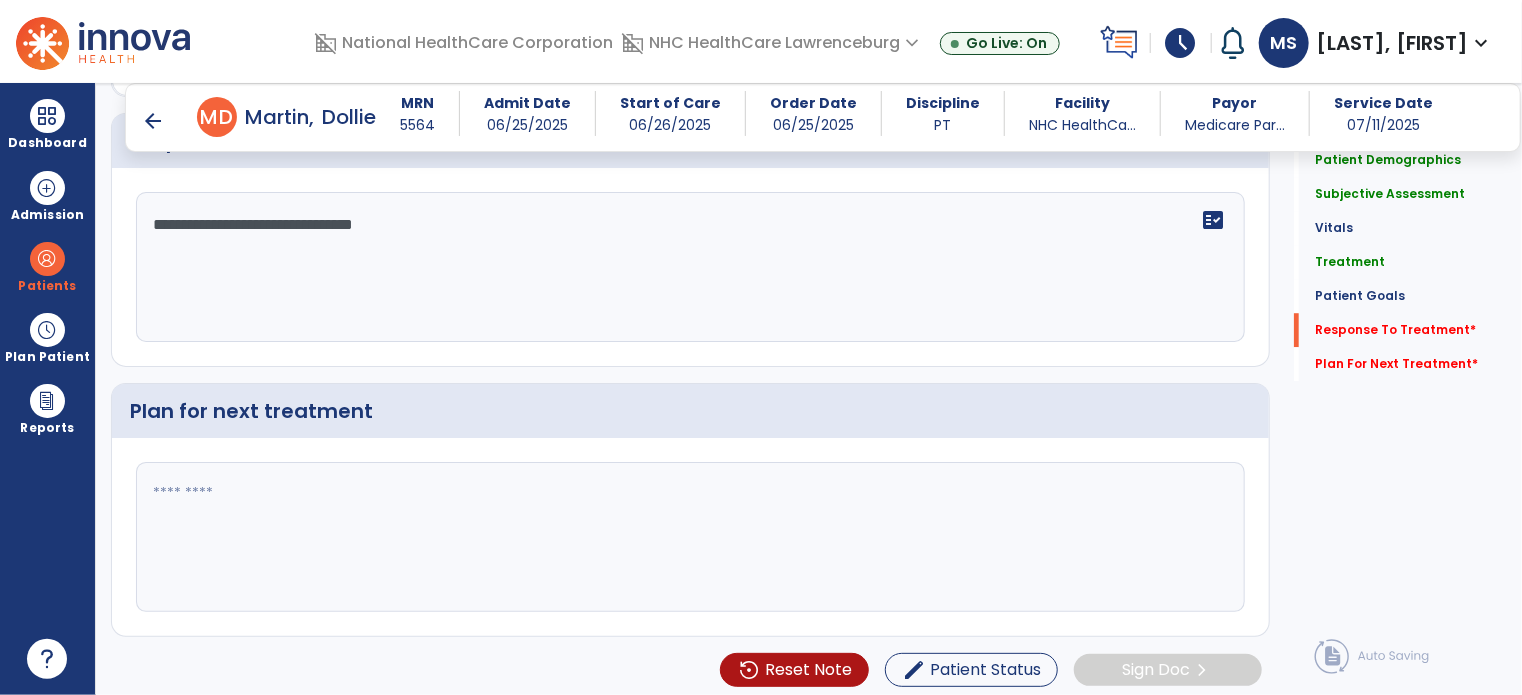 type on "**********" 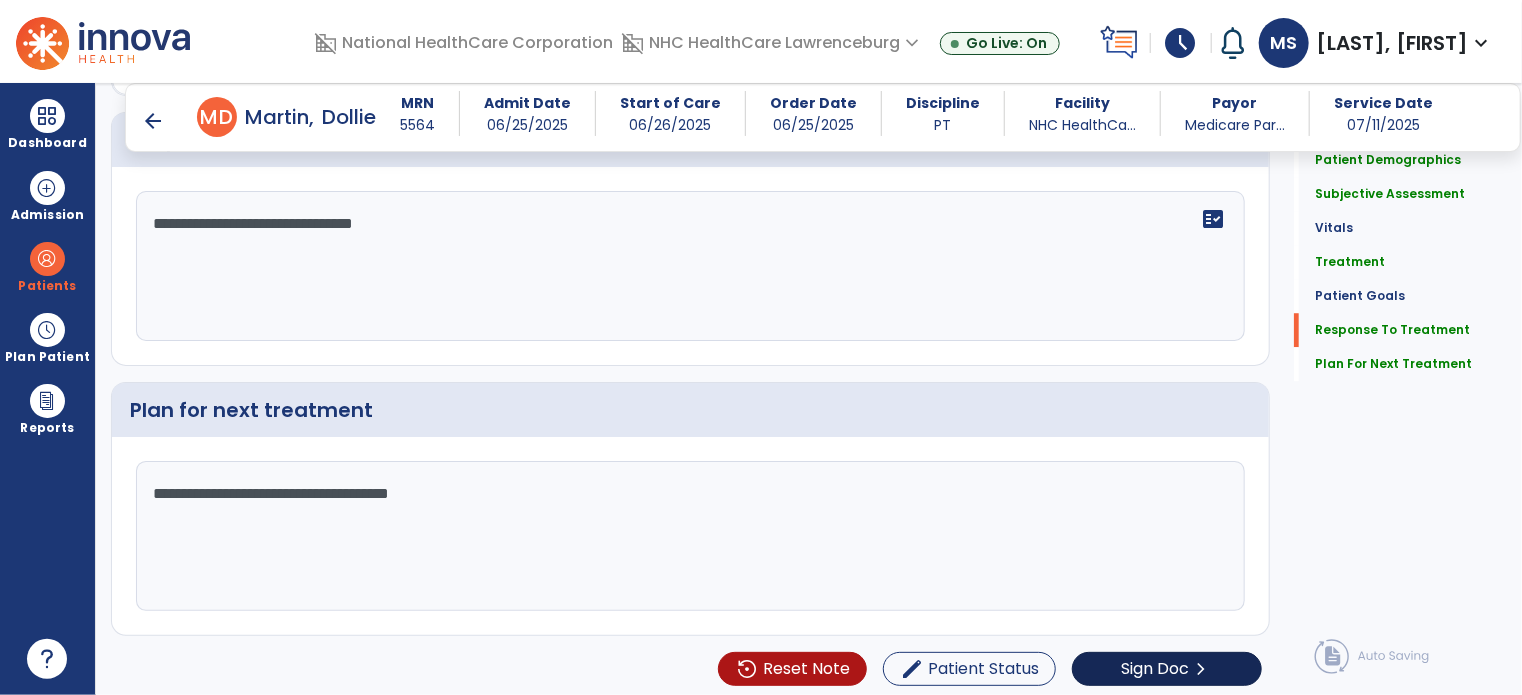 scroll, scrollTop: 2752, scrollLeft: 0, axis: vertical 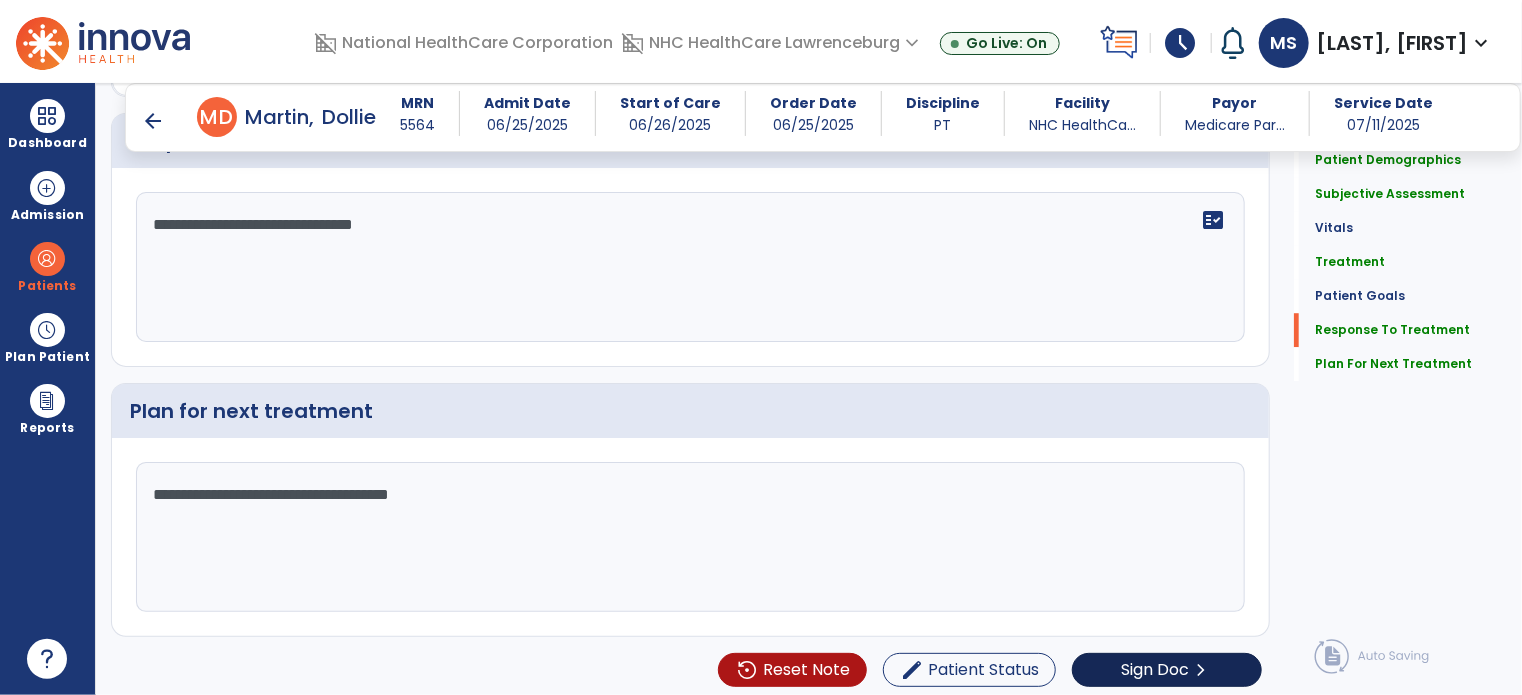type on "**********" 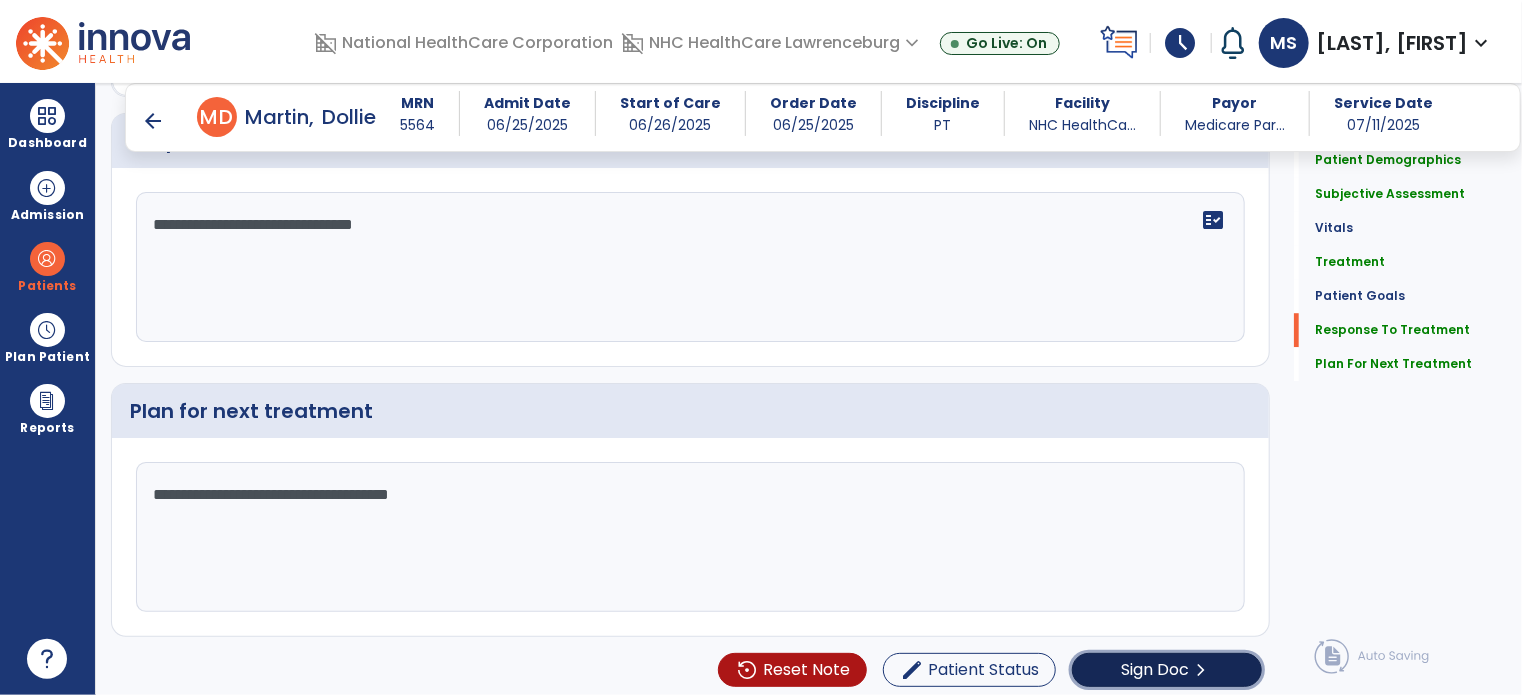click on "Sign Doc" 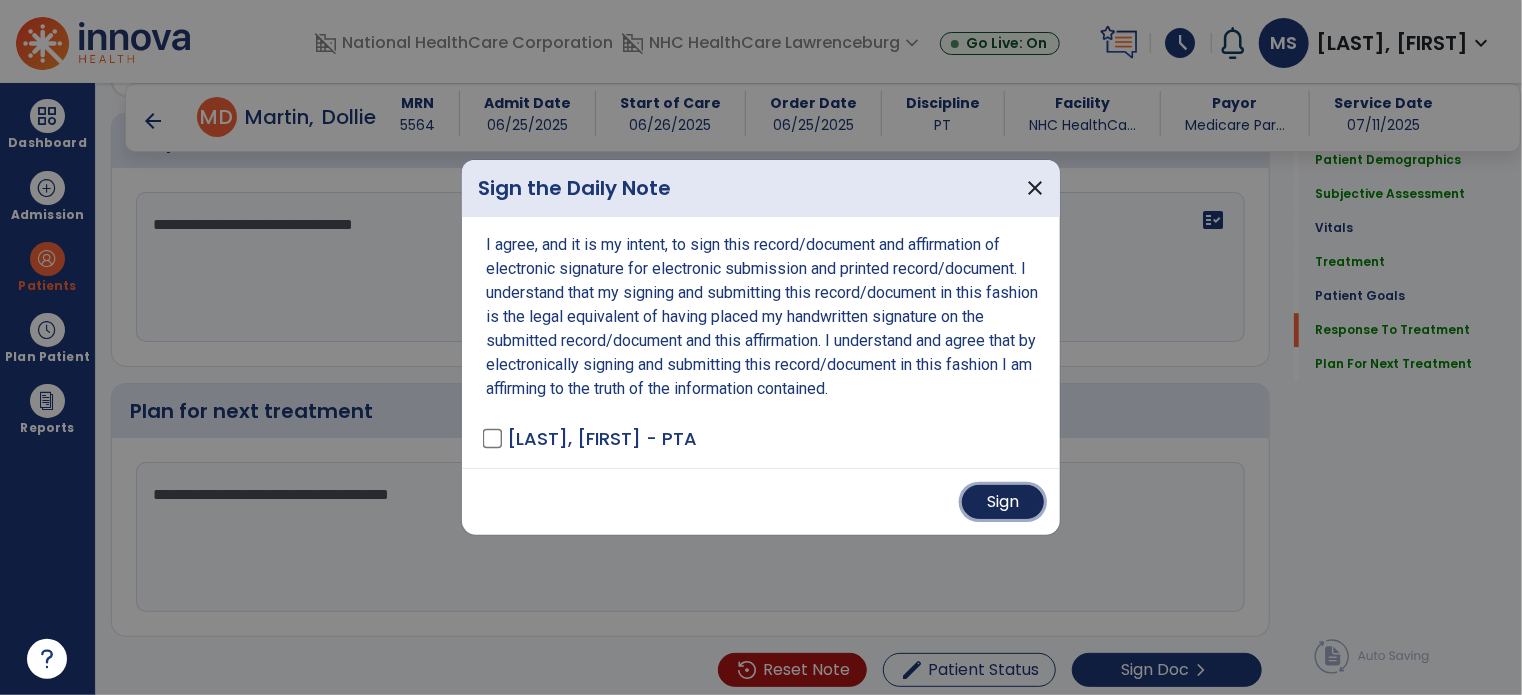 click on "Sign" at bounding box center [1003, 502] 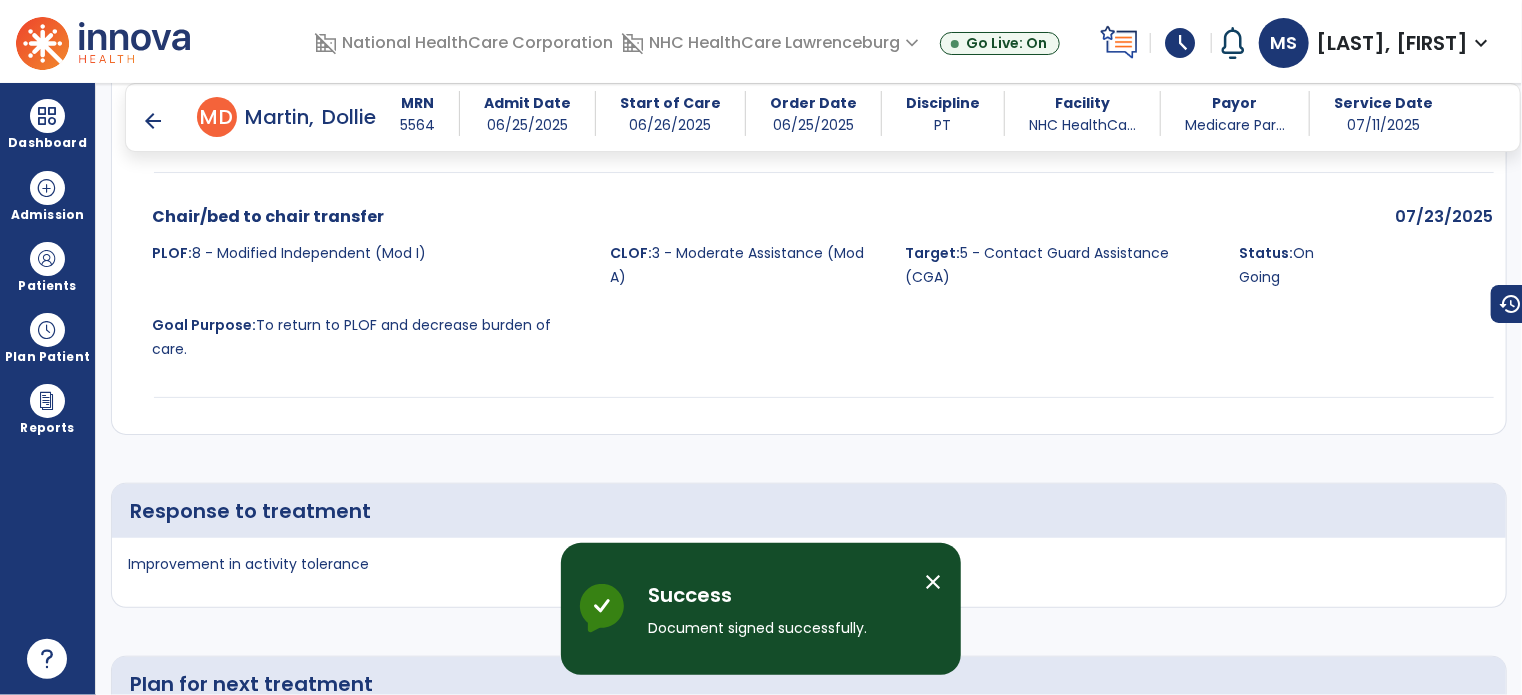 scroll, scrollTop: 4180, scrollLeft: 0, axis: vertical 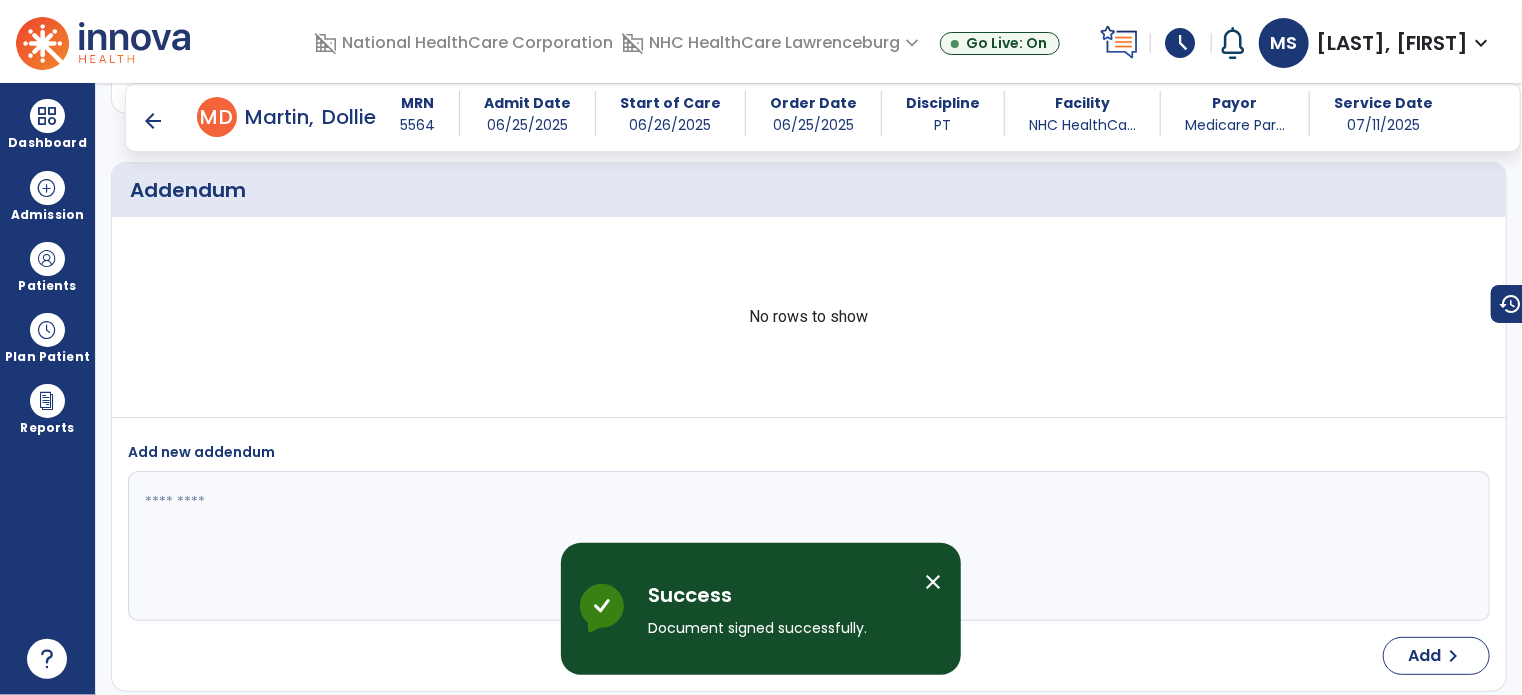 click on "arrow_back" at bounding box center [153, 121] 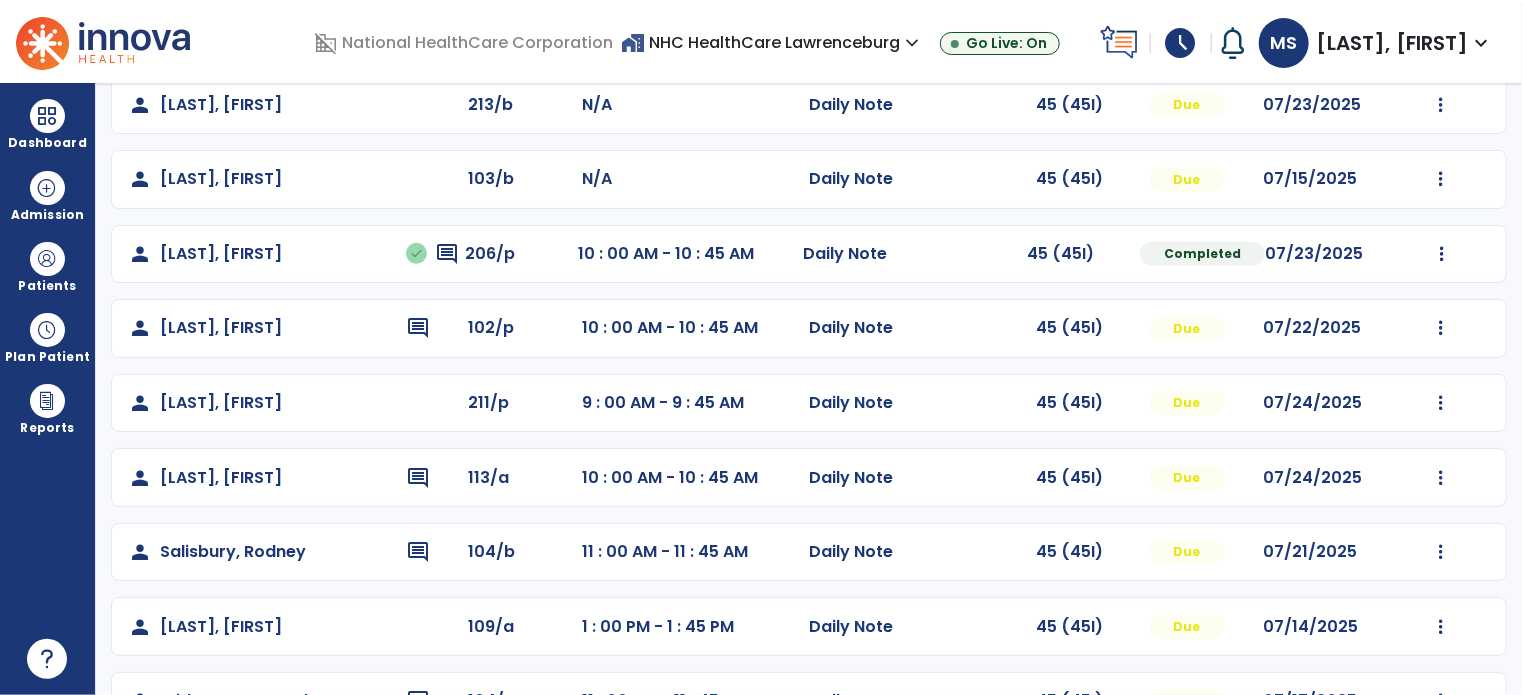 scroll, scrollTop: 300, scrollLeft: 0, axis: vertical 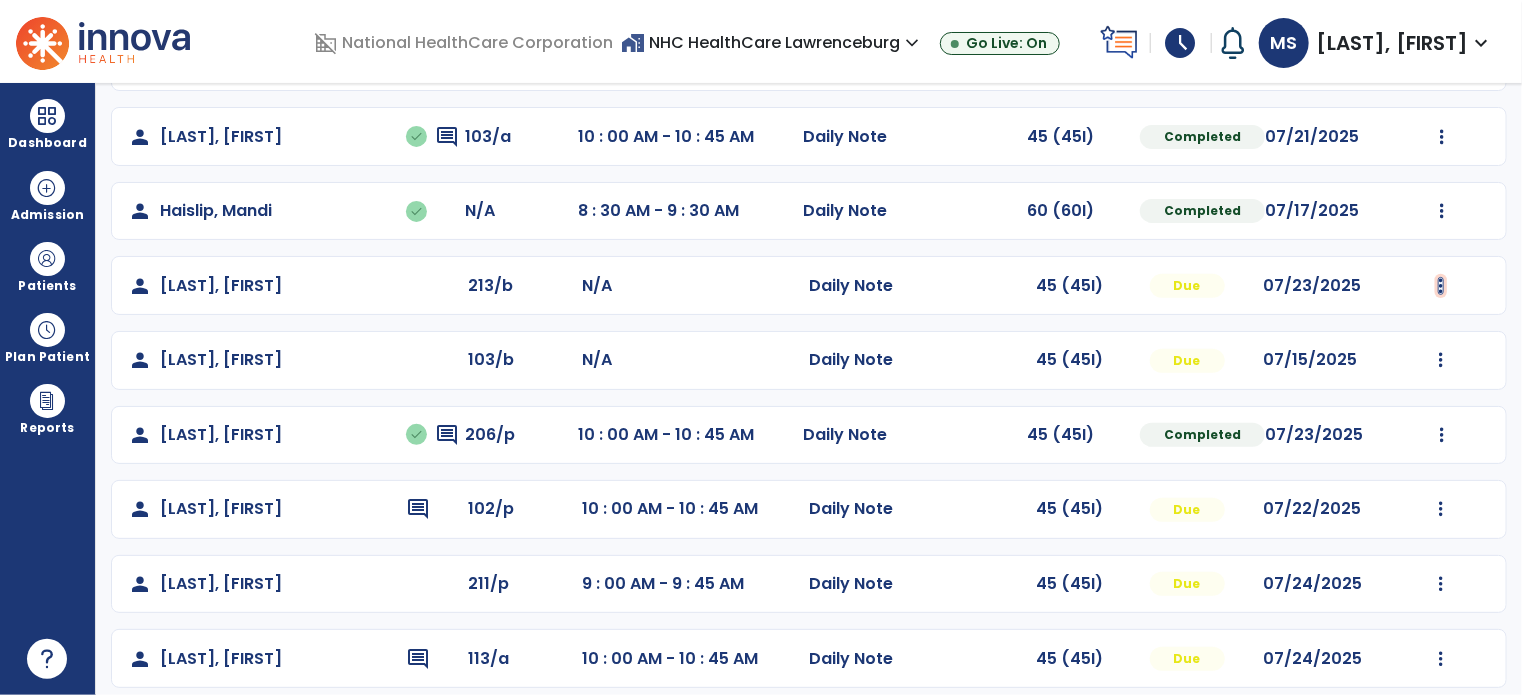 click at bounding box center (1442, 62) 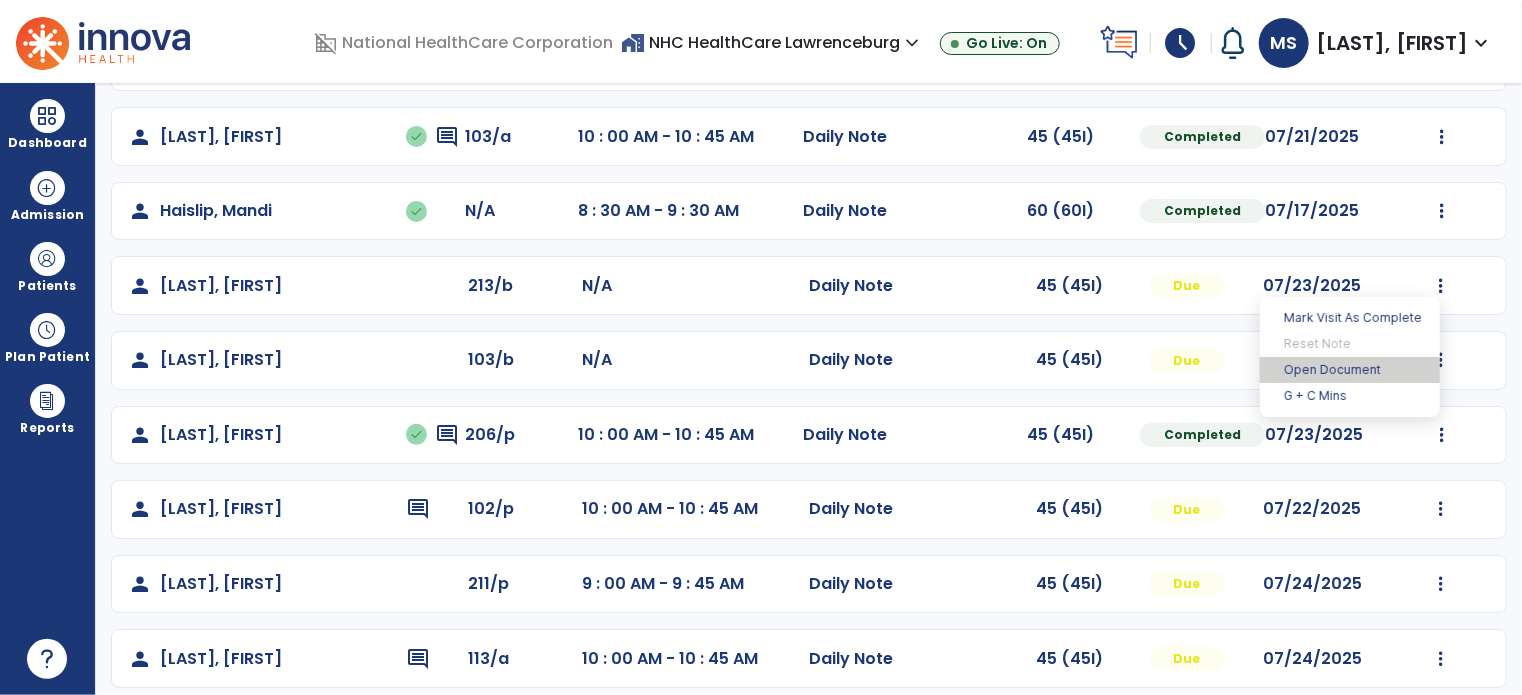 click on "Open Document" at bounding box center [1350, 370] 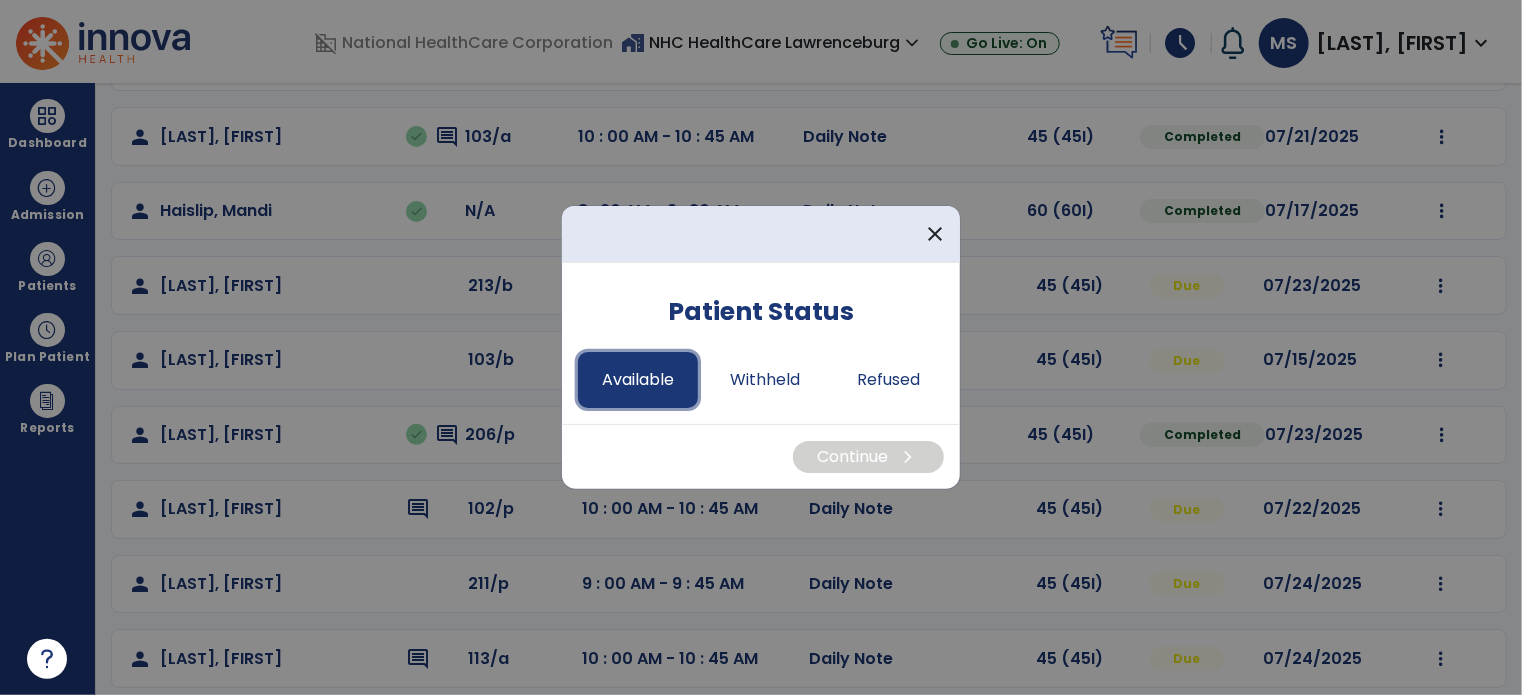 click on "Available" at bounding box center (638, 380) 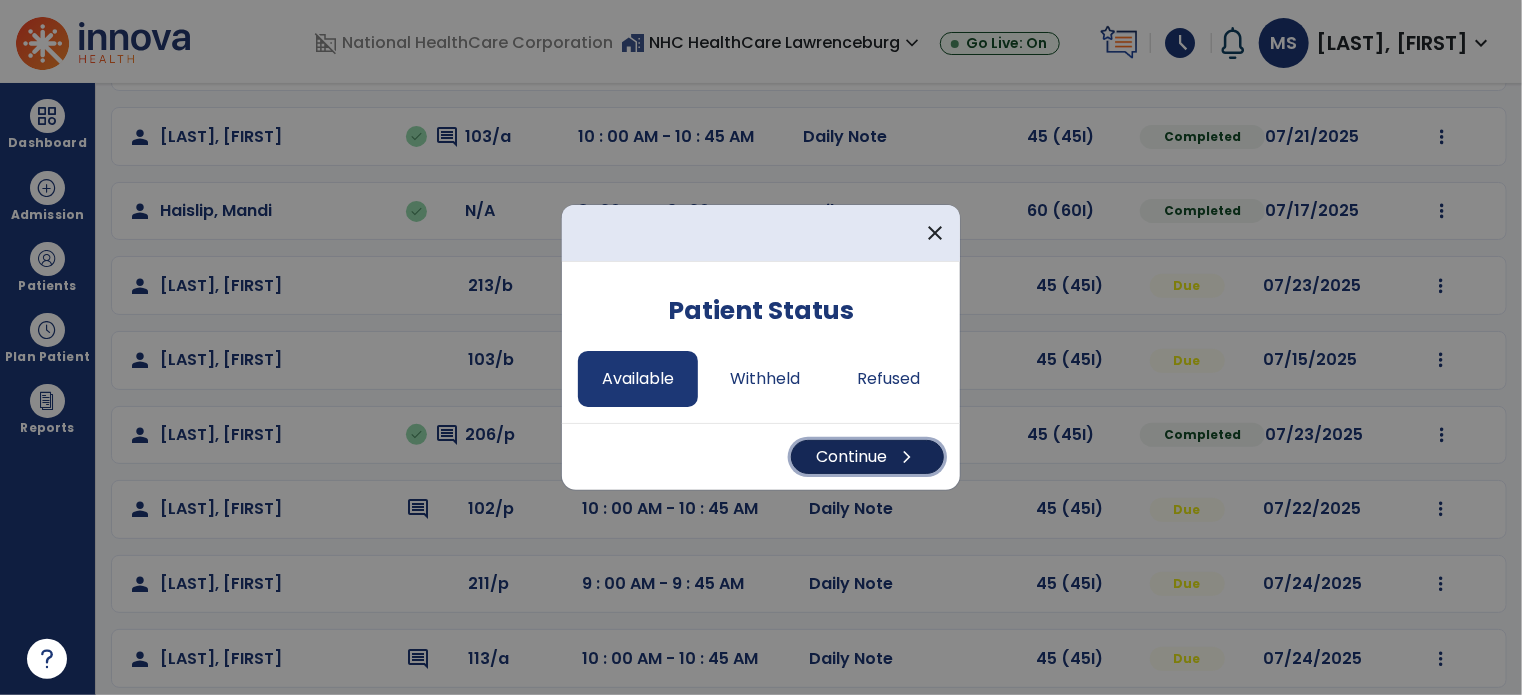 click on "Continue   chevron_right" at bounding box center (867, 457) 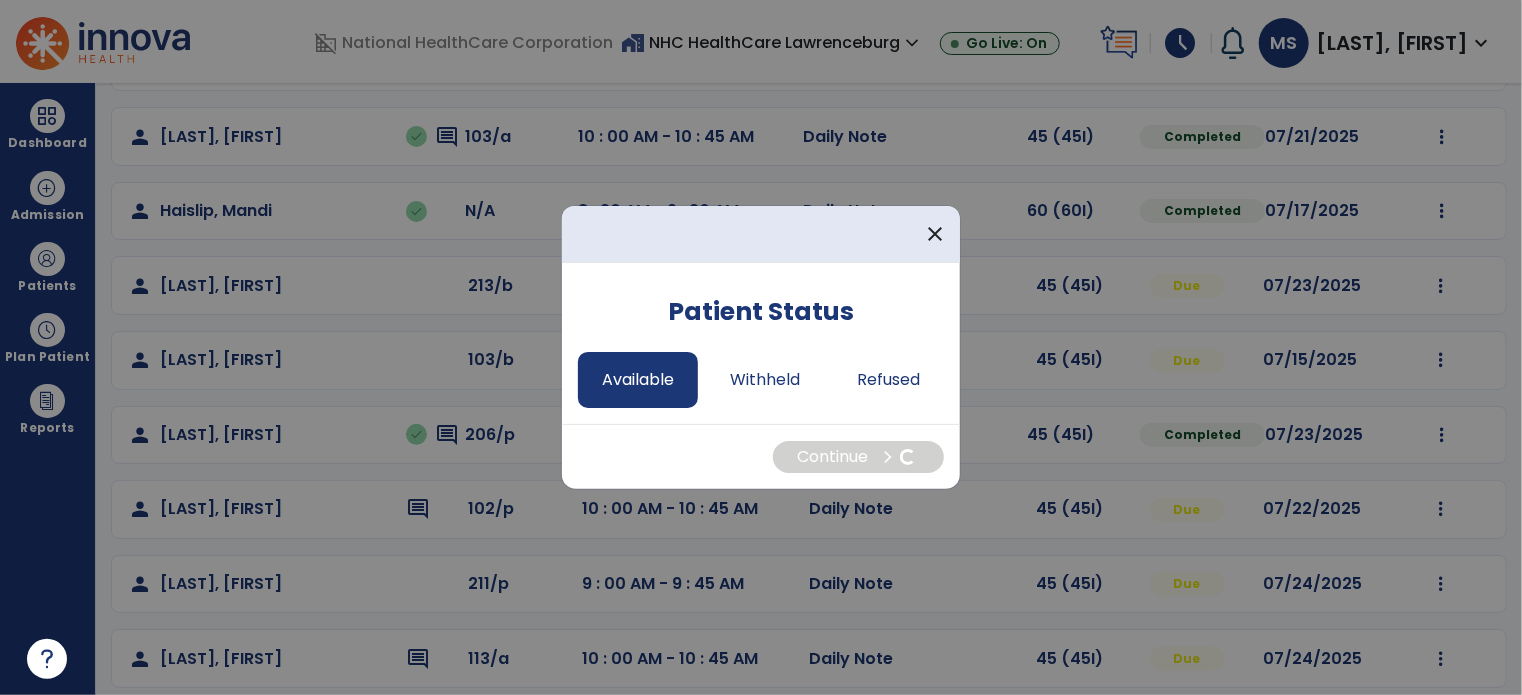 select on "*" 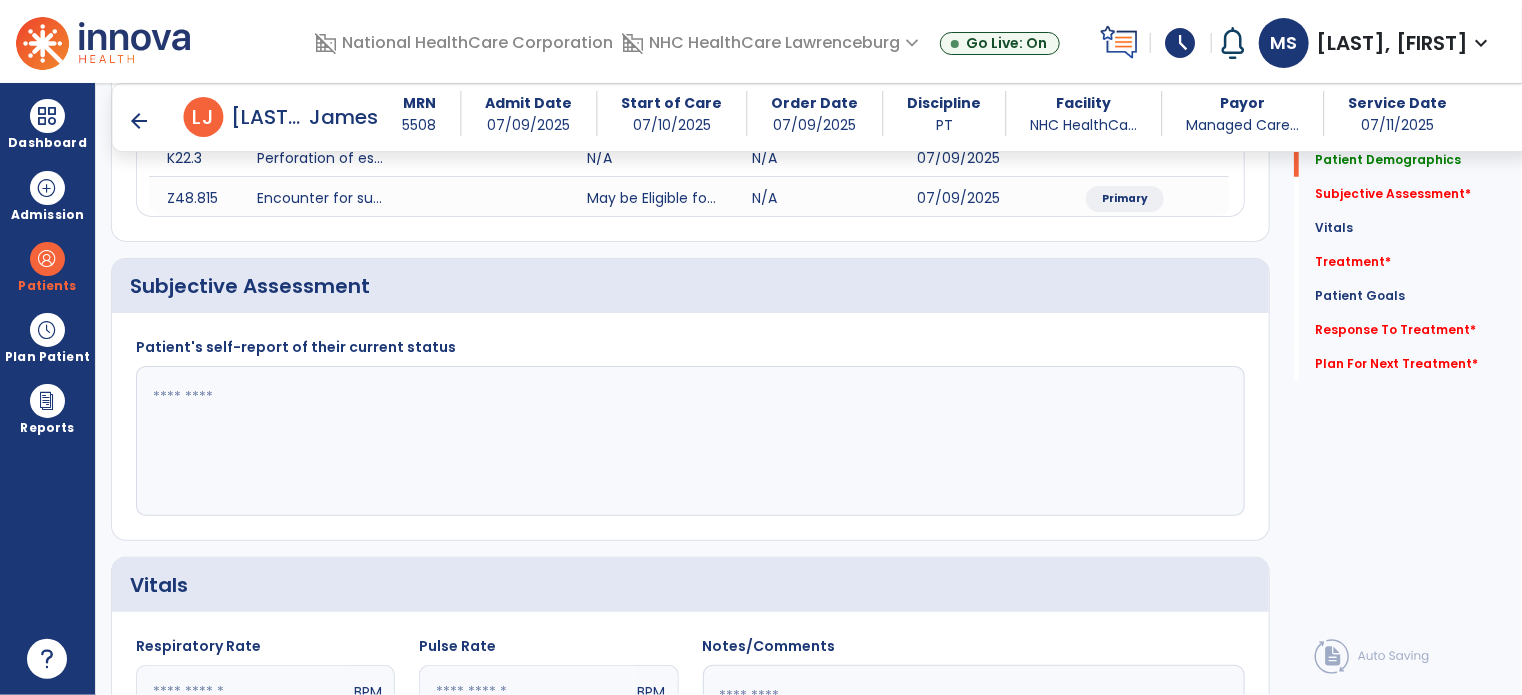 scroll, scrollTop: 500, scrollLeft: 0, axis: vertical 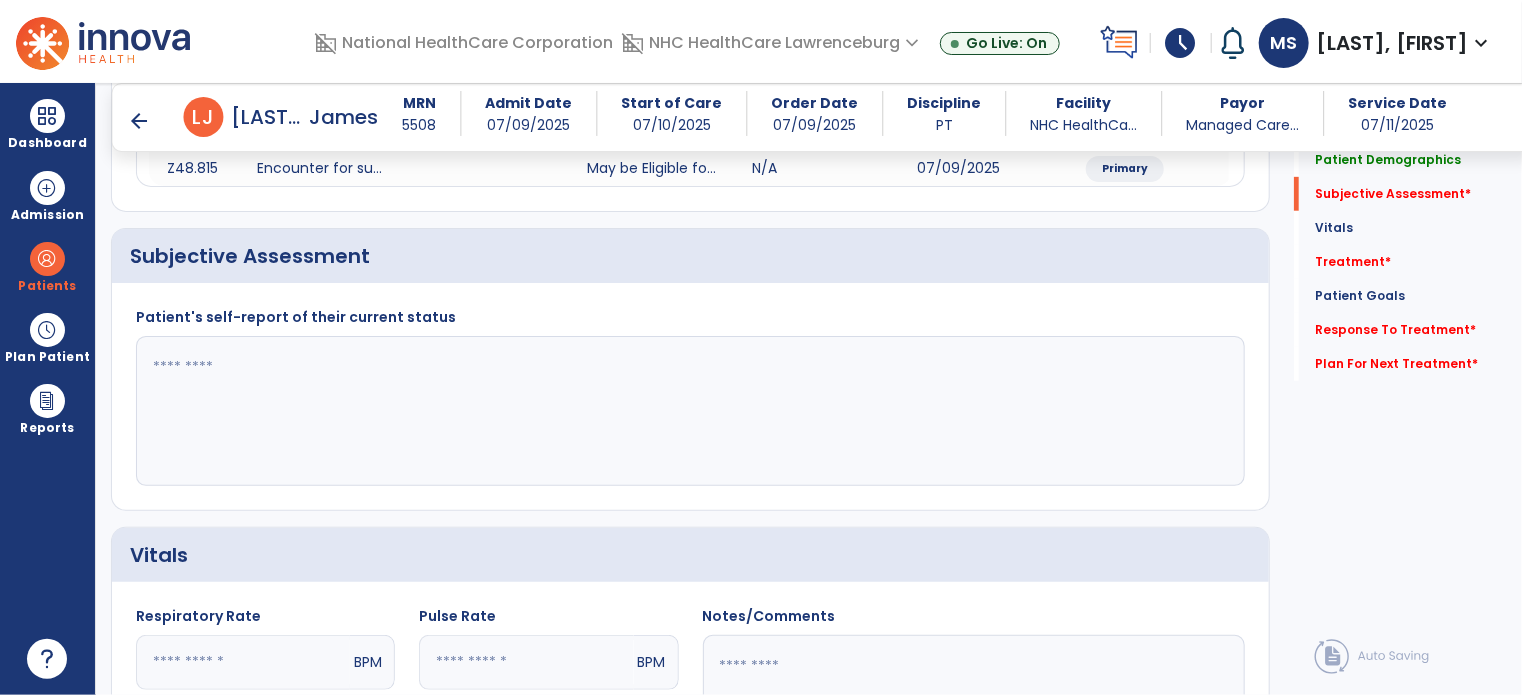click 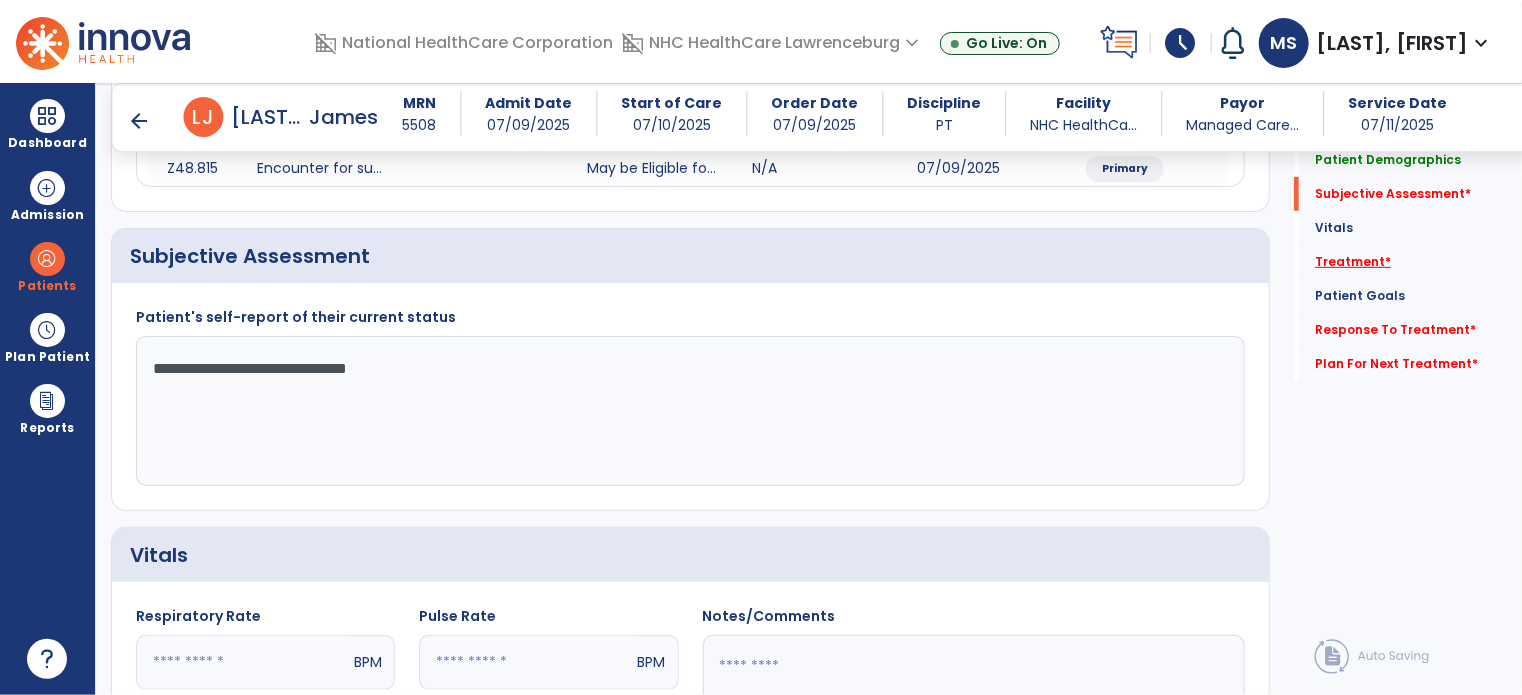 type on "**********" 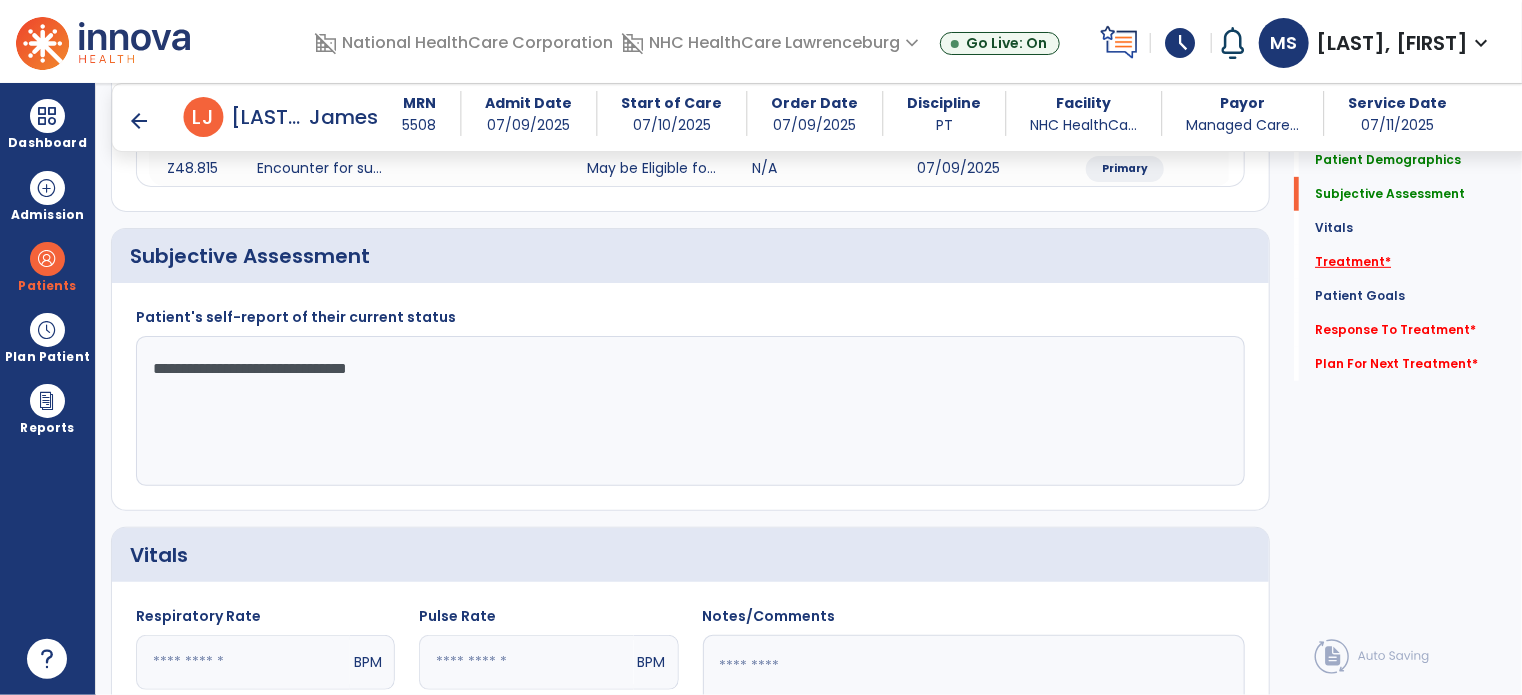 click on "Treatment   *" 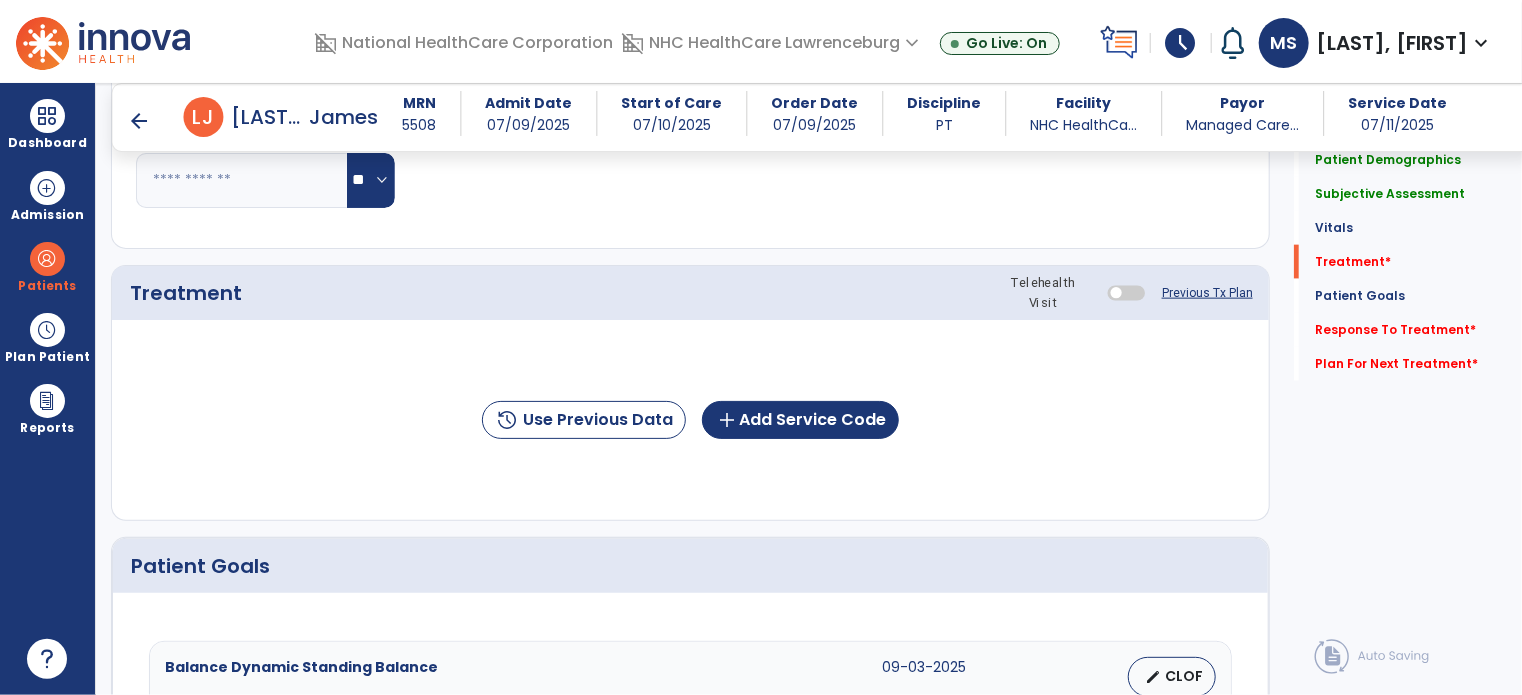 scroll, scrollTop: 1187, scrollLeft: 0, axis: vertical 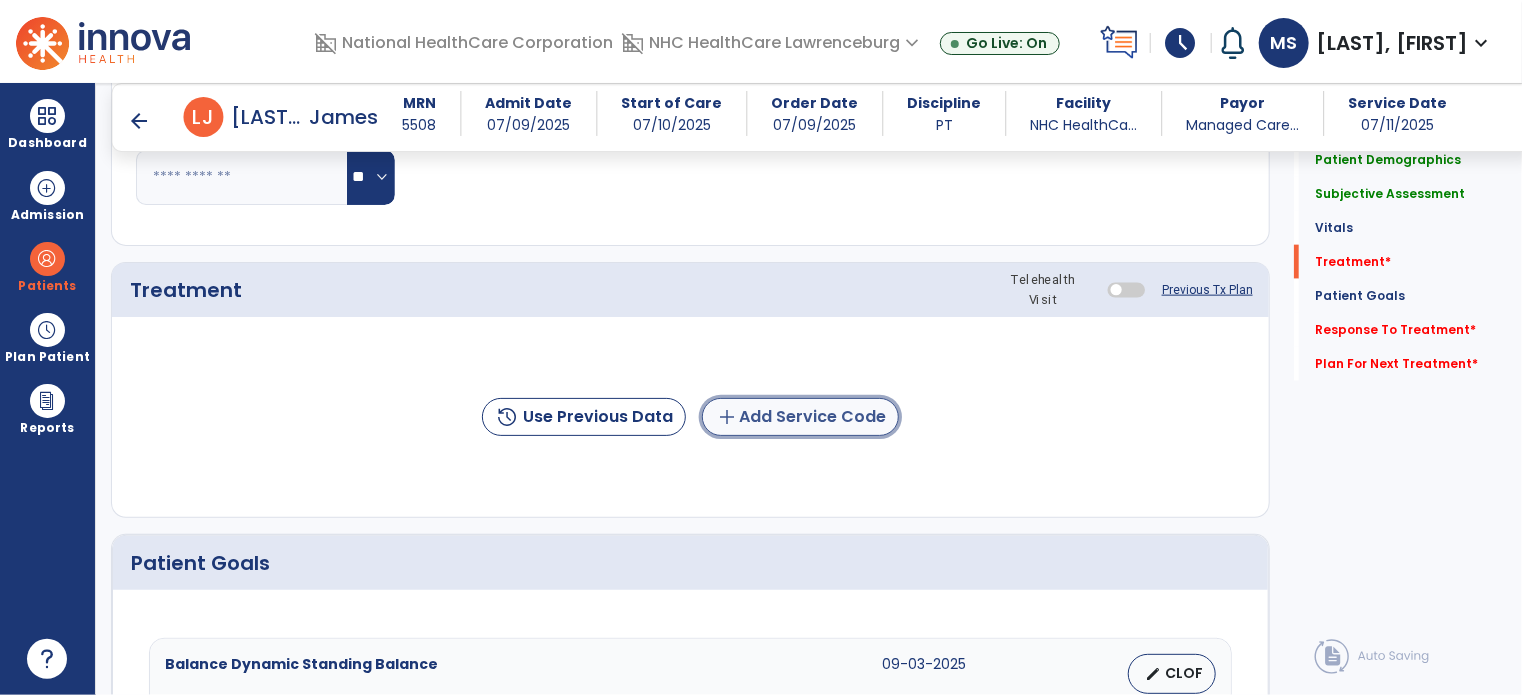 click on "add  Add Service Code" 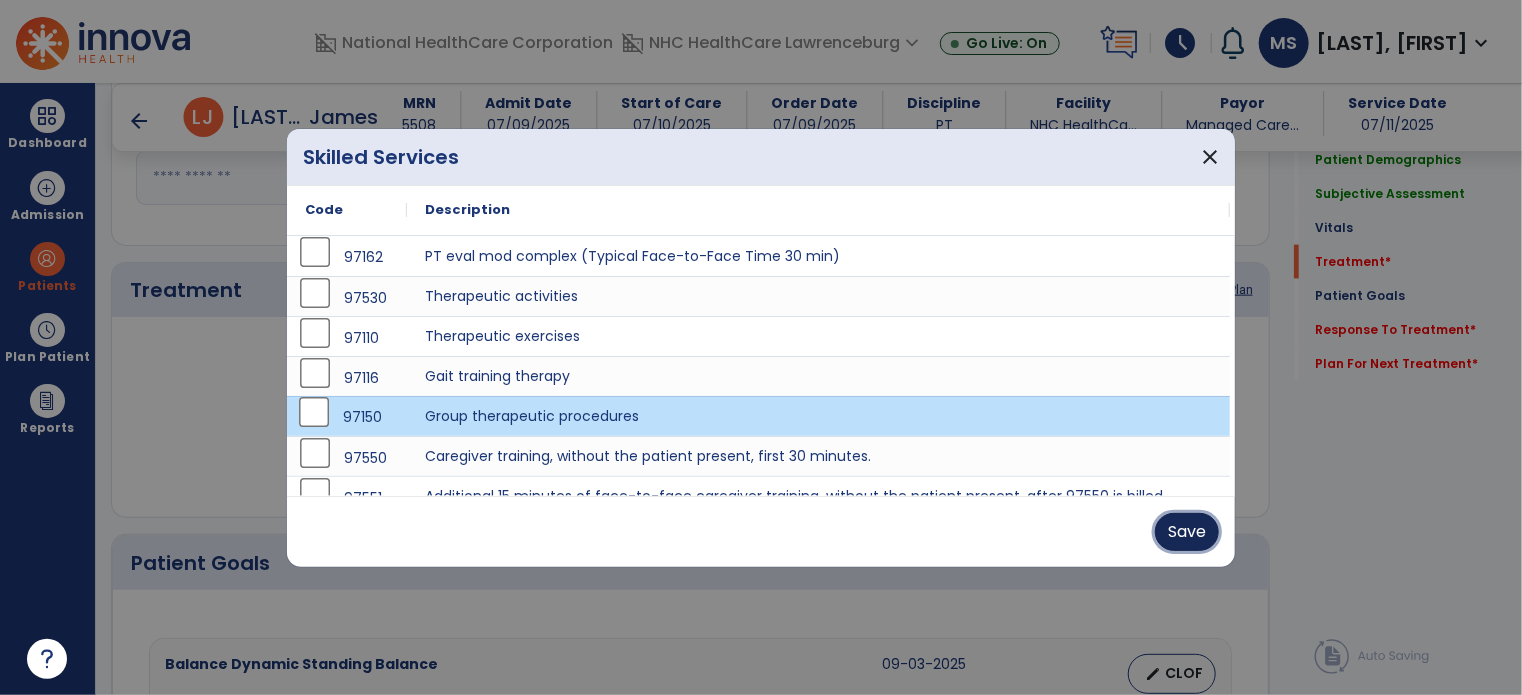 click on "Save" at bounding box center (1187, 532) 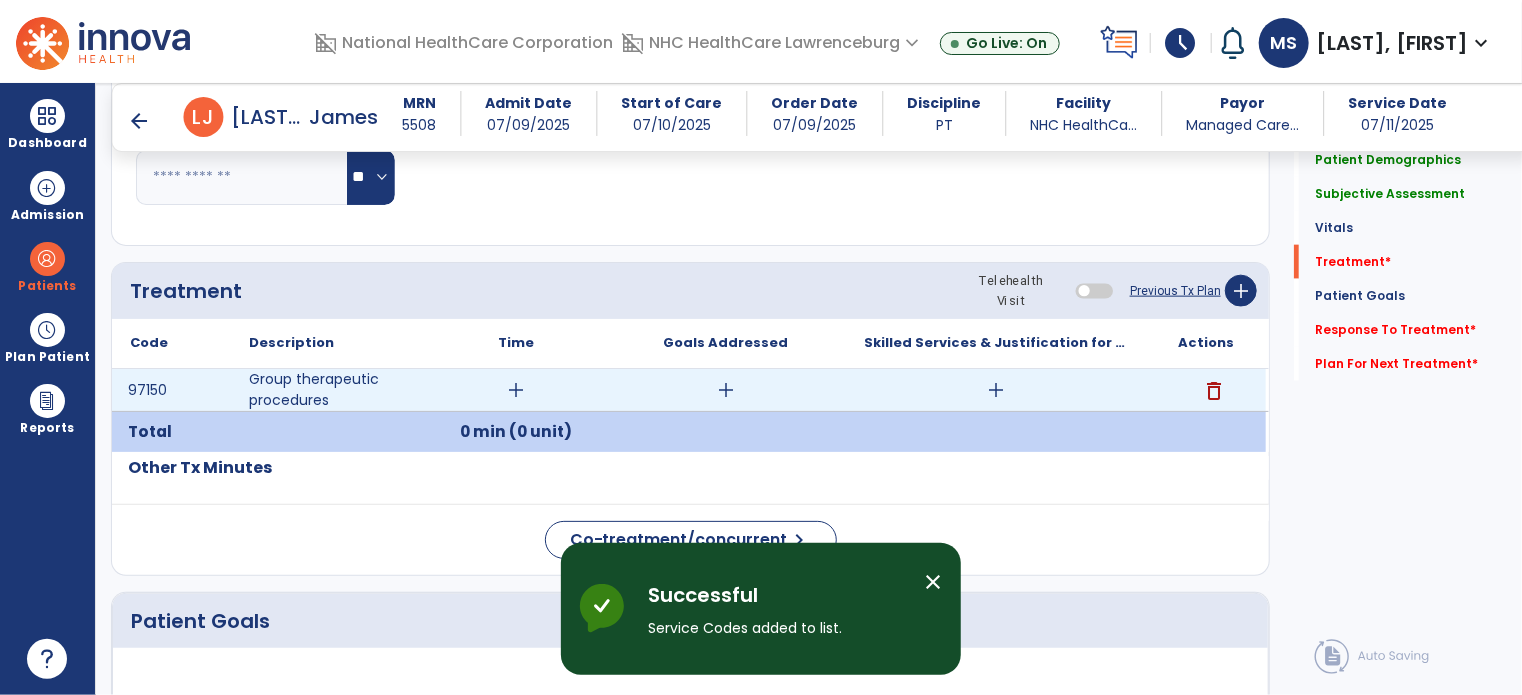 click on "add" at bounding box center [516, 390] 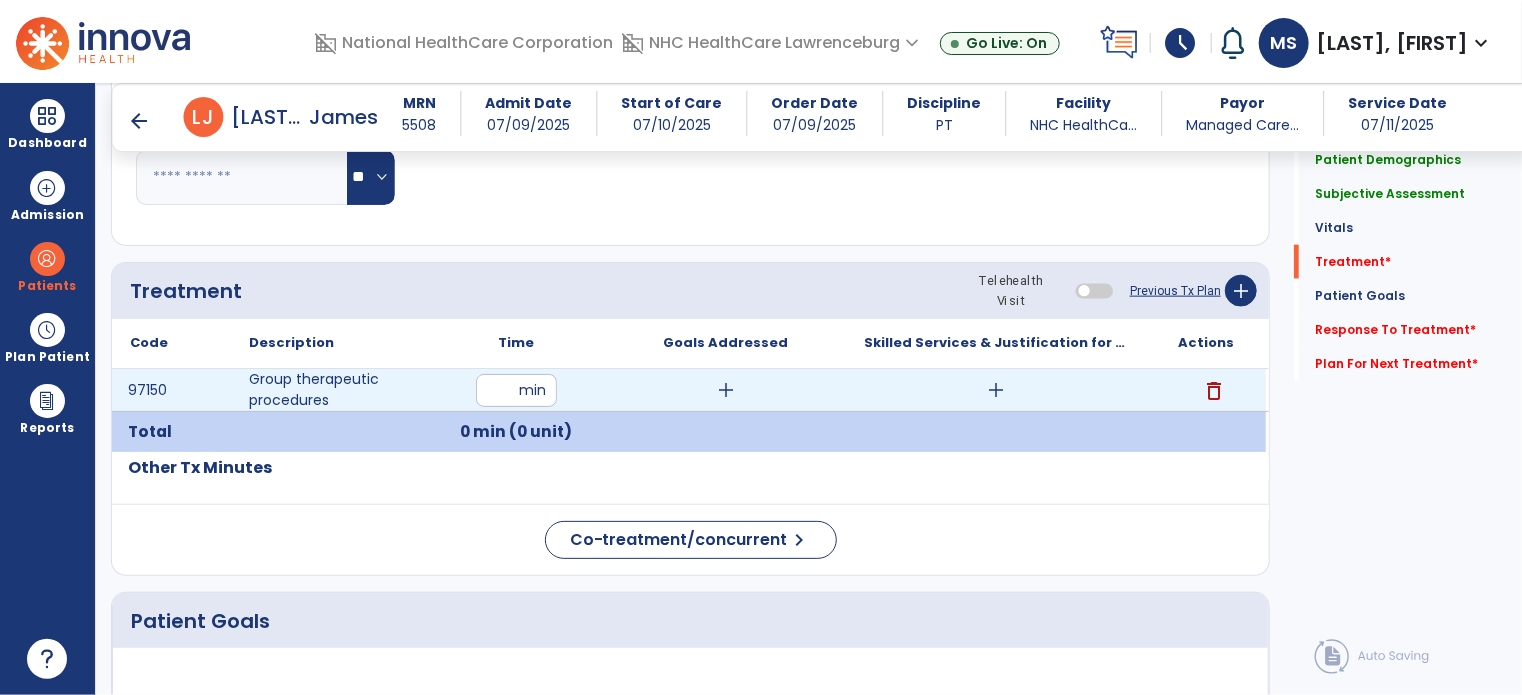 type on "**" 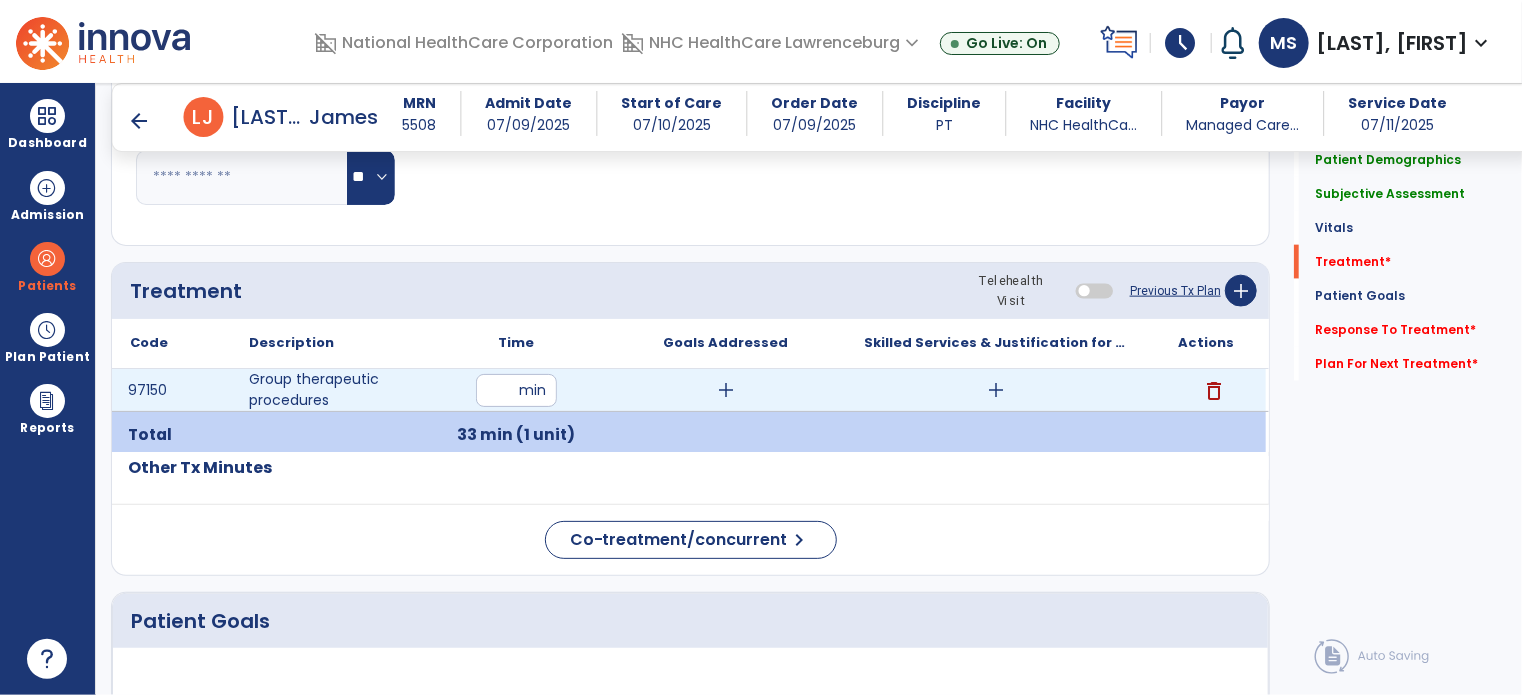 click on "add" at bounding box center (996, 390) 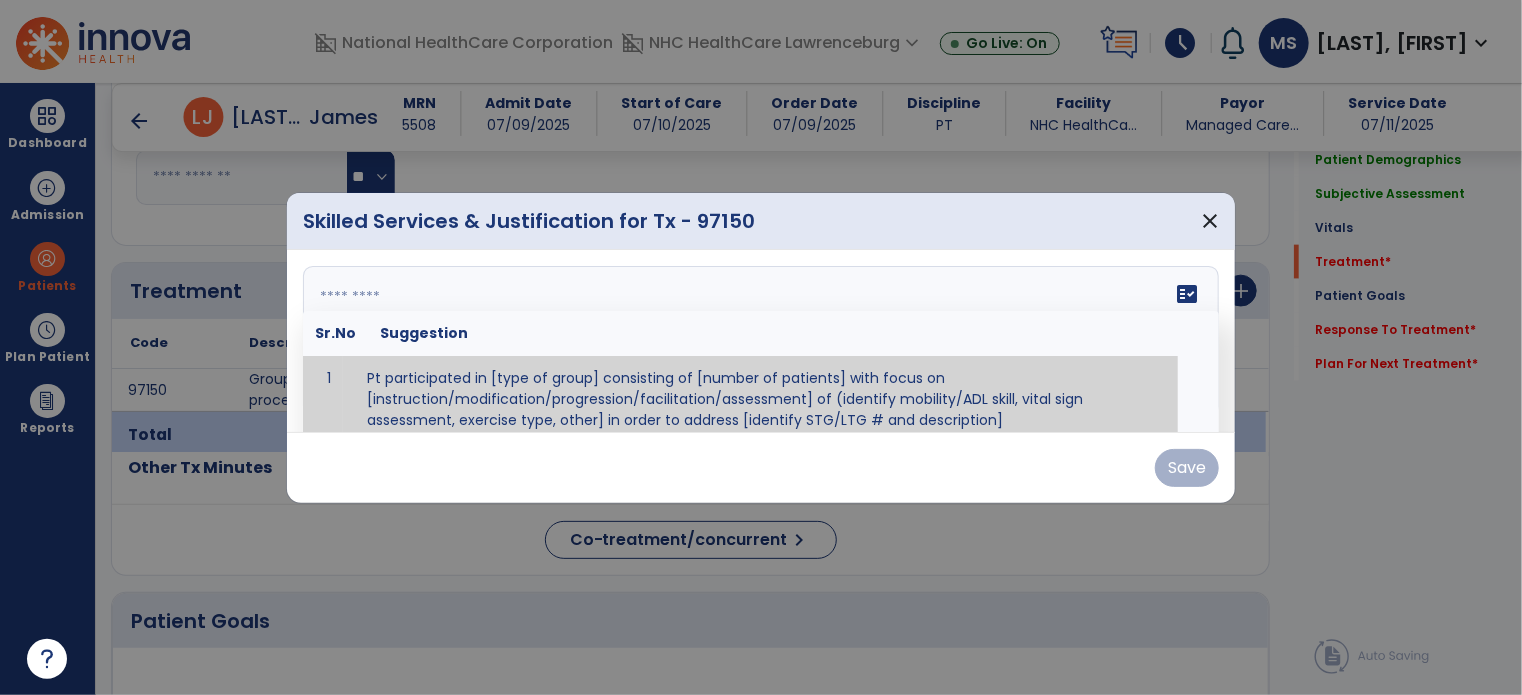 click on "fact_check  Sr.No Suggestion 1 Pt participated in [type of group] consisting of [number of patients] with focus on [instruction/modification/progression/facilitation/assessment] of (identify mobility/ADL skill, vital sign assessment, exercise type, other] in order to address [identify STG/LTG # and description]" at bounding box center (761, 341) 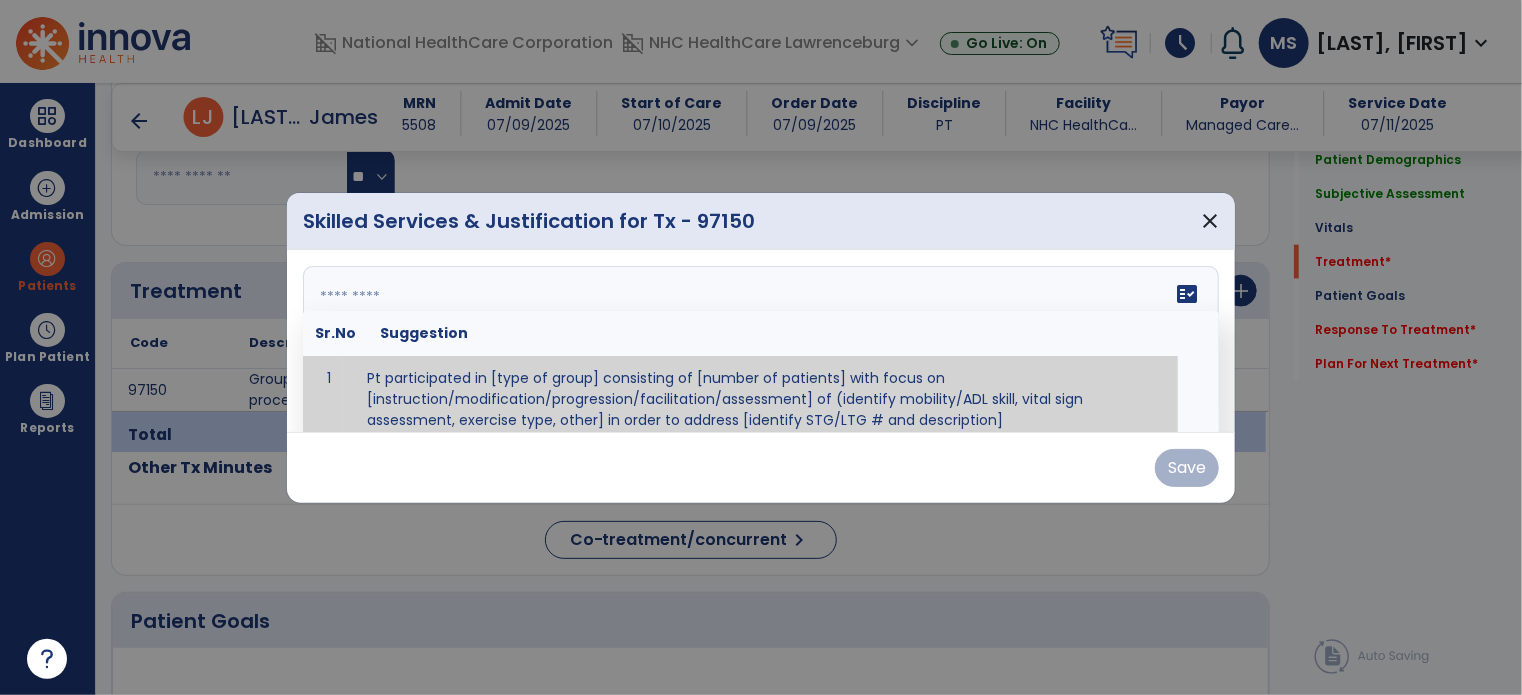 scroll, scrollTop: 12, scrollLeft: 0, axis: vertical 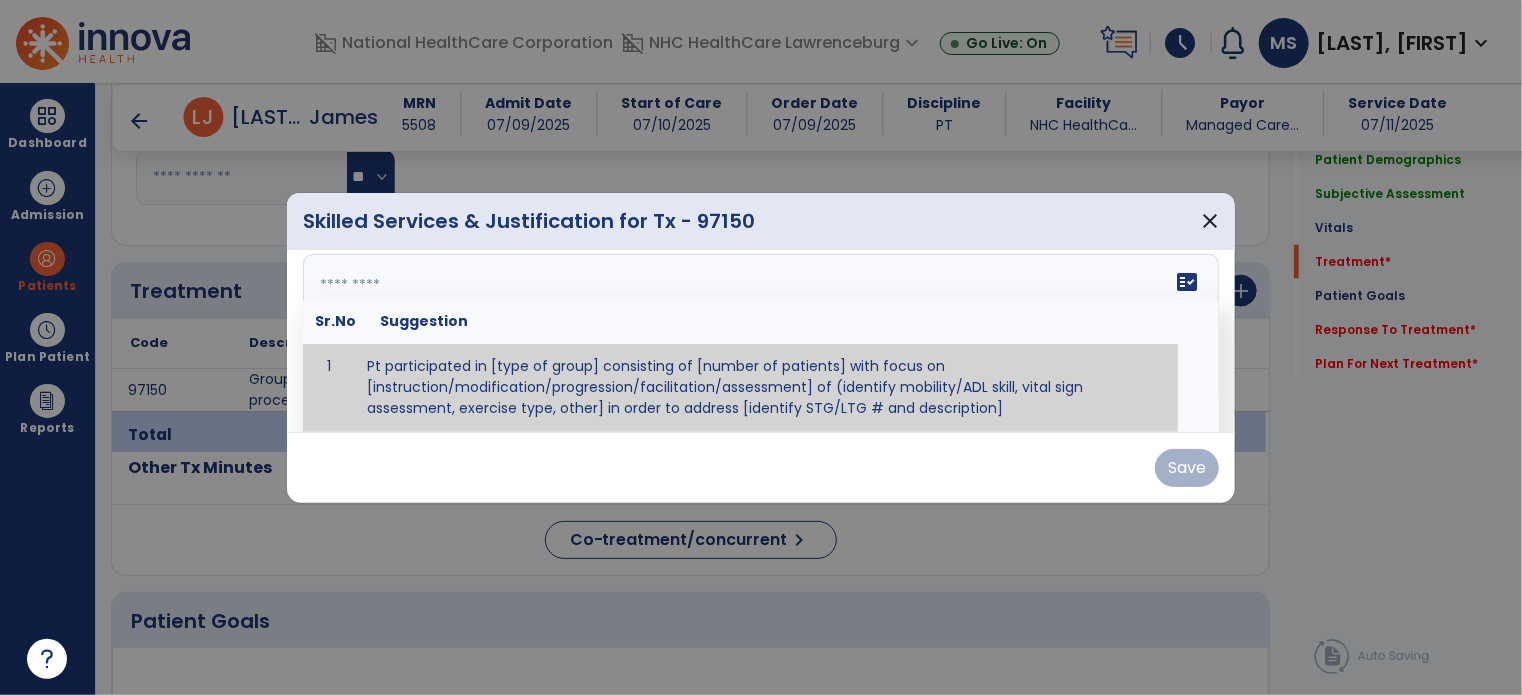 paste on "**********" 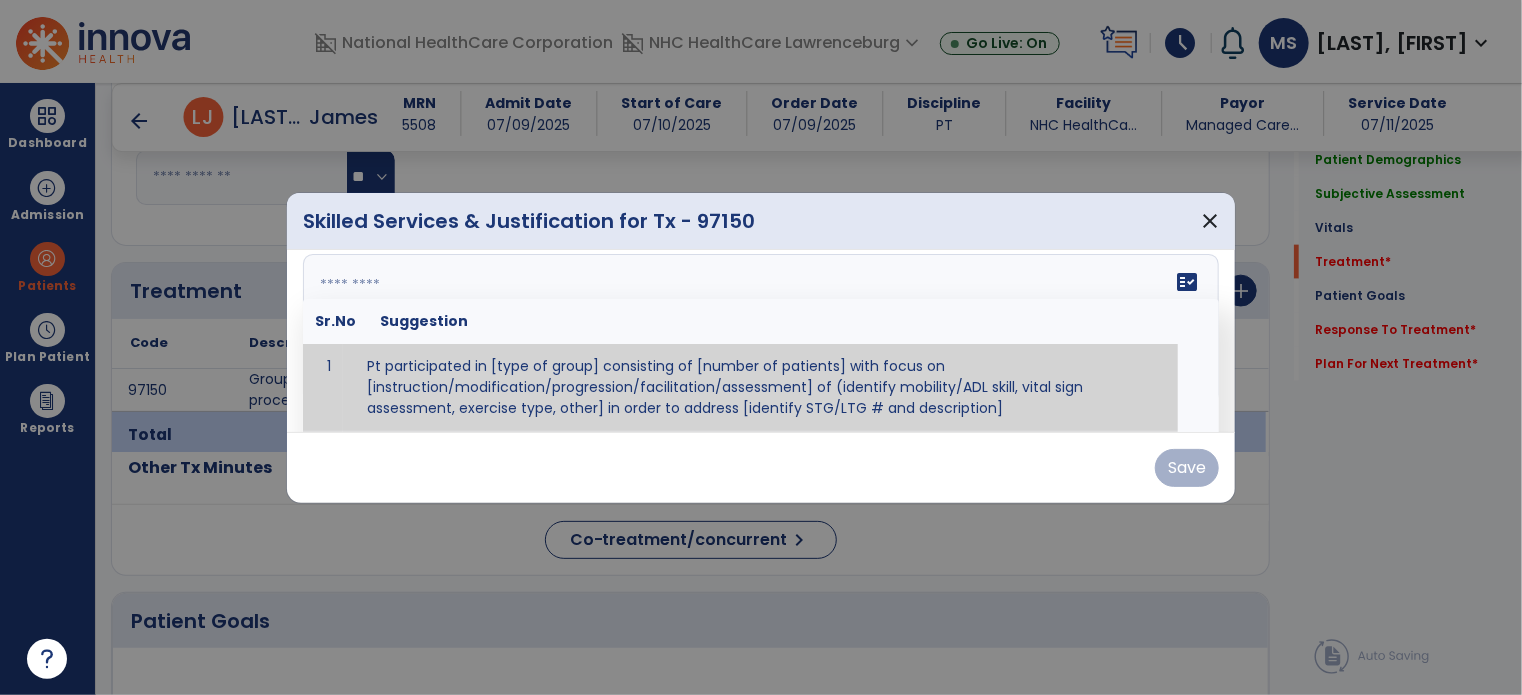 type on "**********" 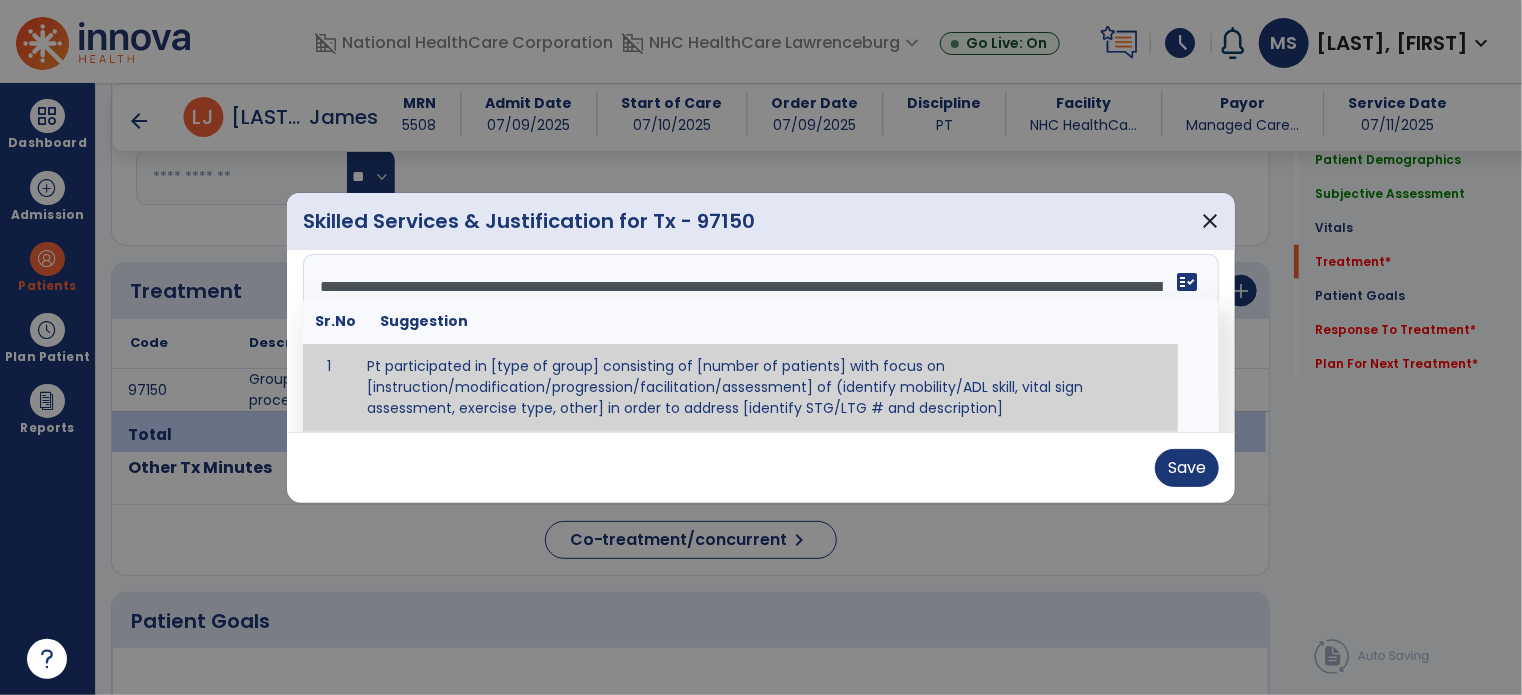 scroll, scrollTop: 0, scrollLeft: 0, axis: both 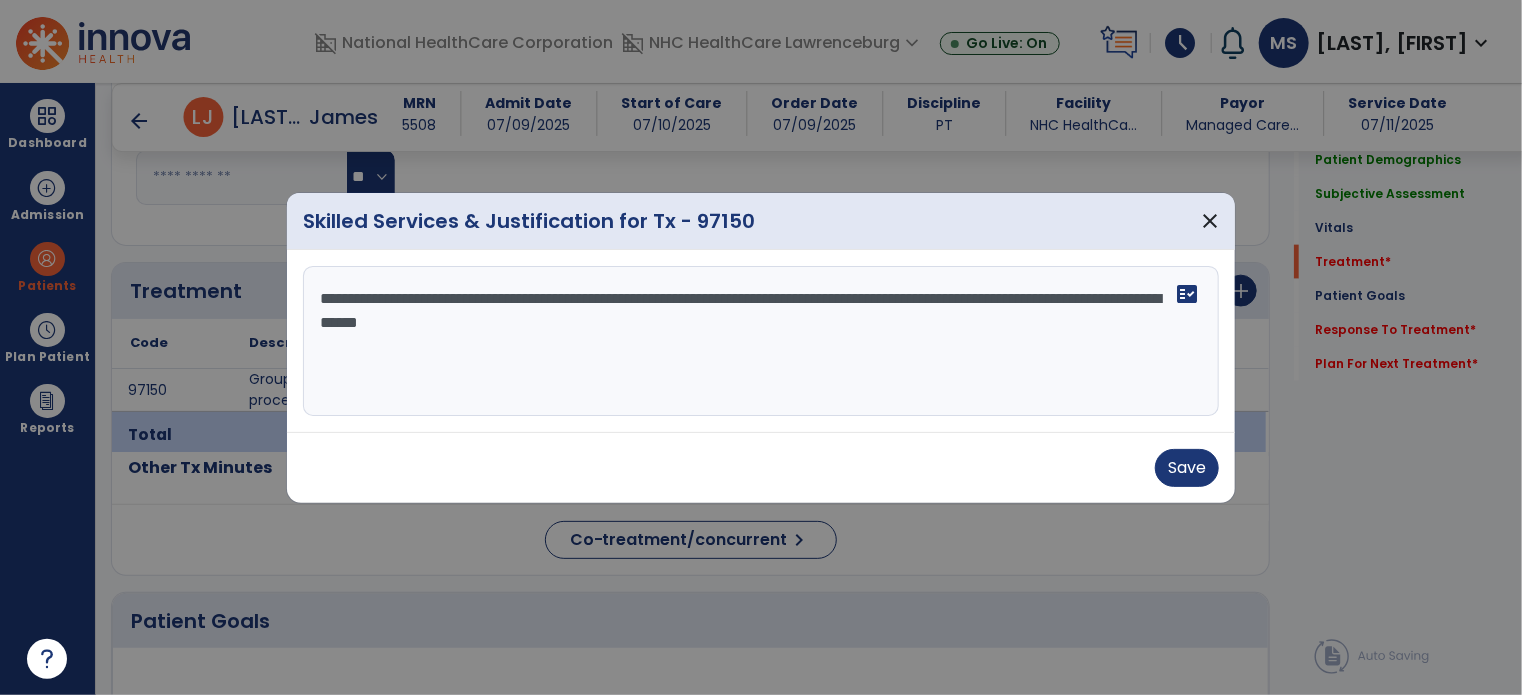 drag, startPoint x: 552, startPoint y: 331, endPoint x: 317, endPoint y: 266, distance: 243.8237 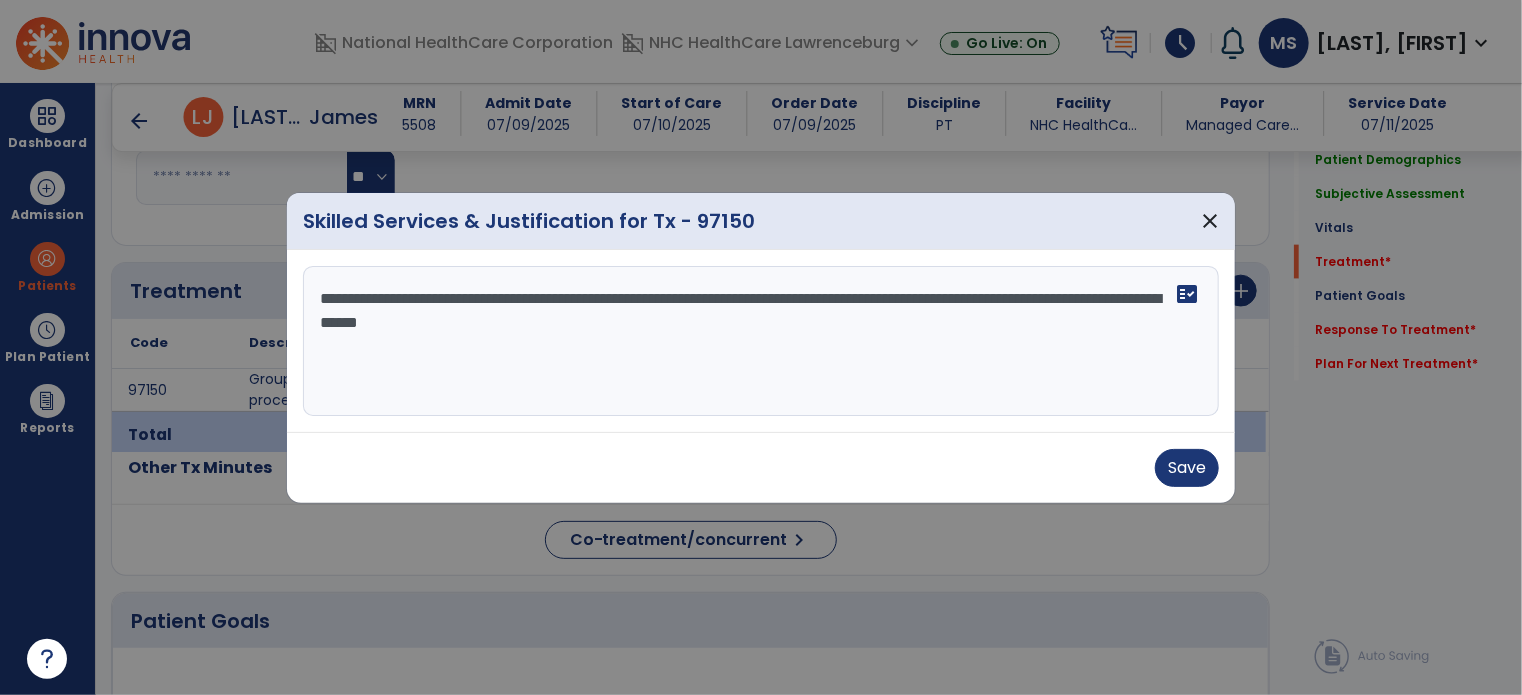 click on "**********" at bounding box center [761, 341] 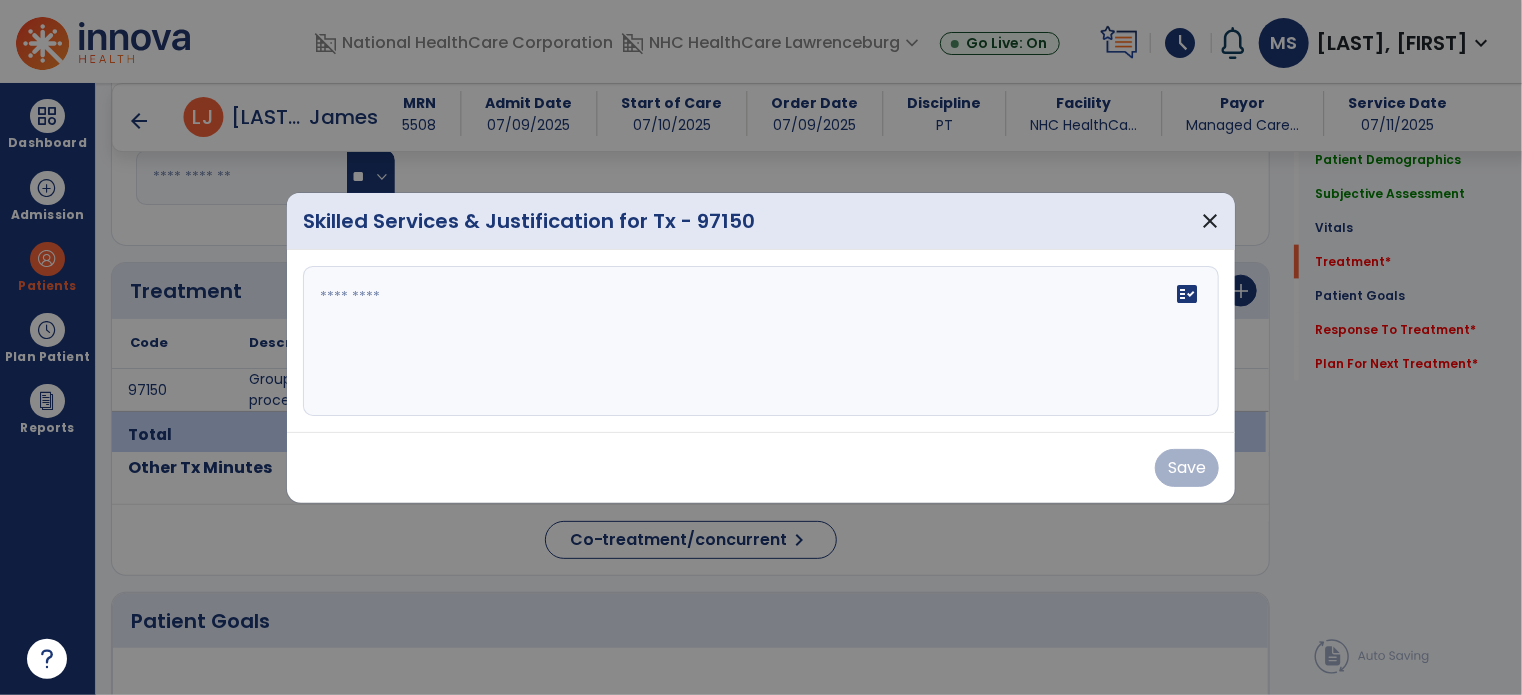 click at bounding box center [761, 341] 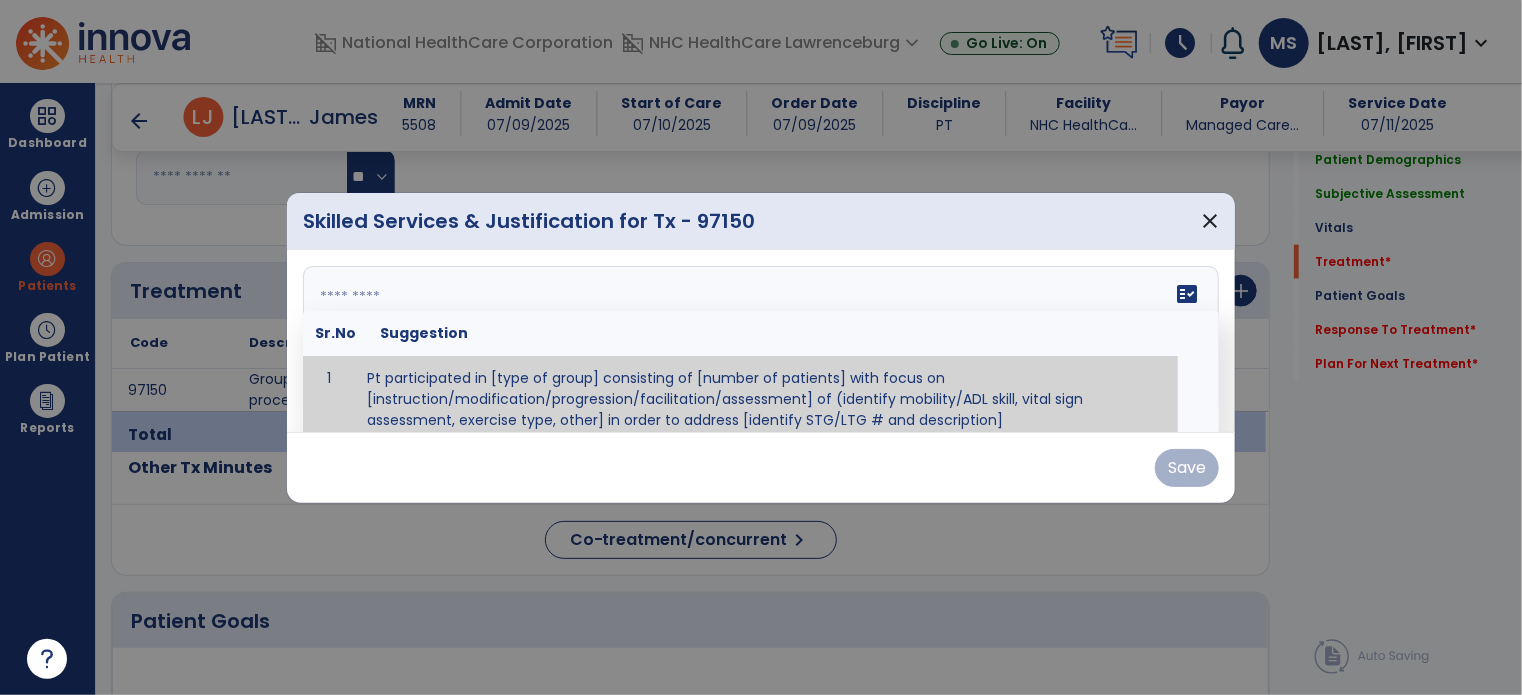 scroll, scrollTop: 12, scrollLeft: 0, axis: vertical 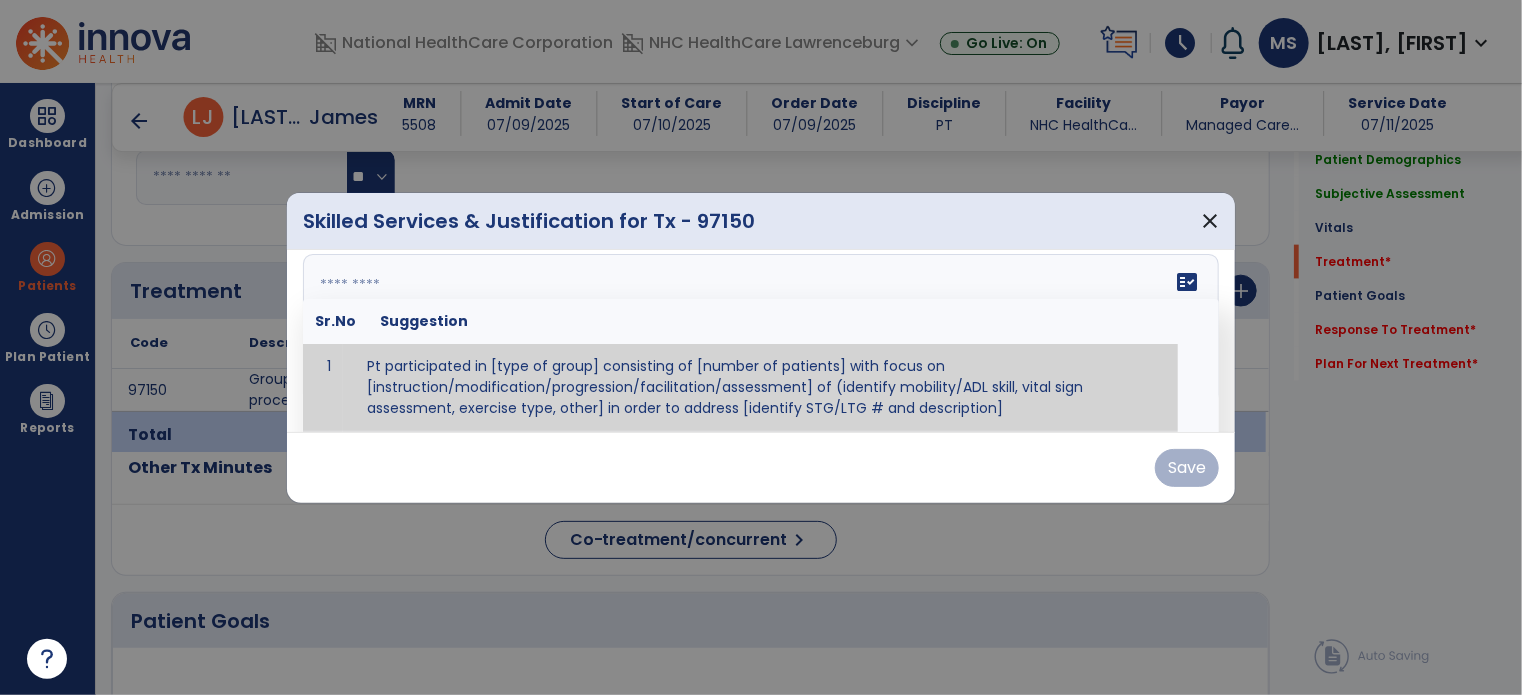 paste on "**********" 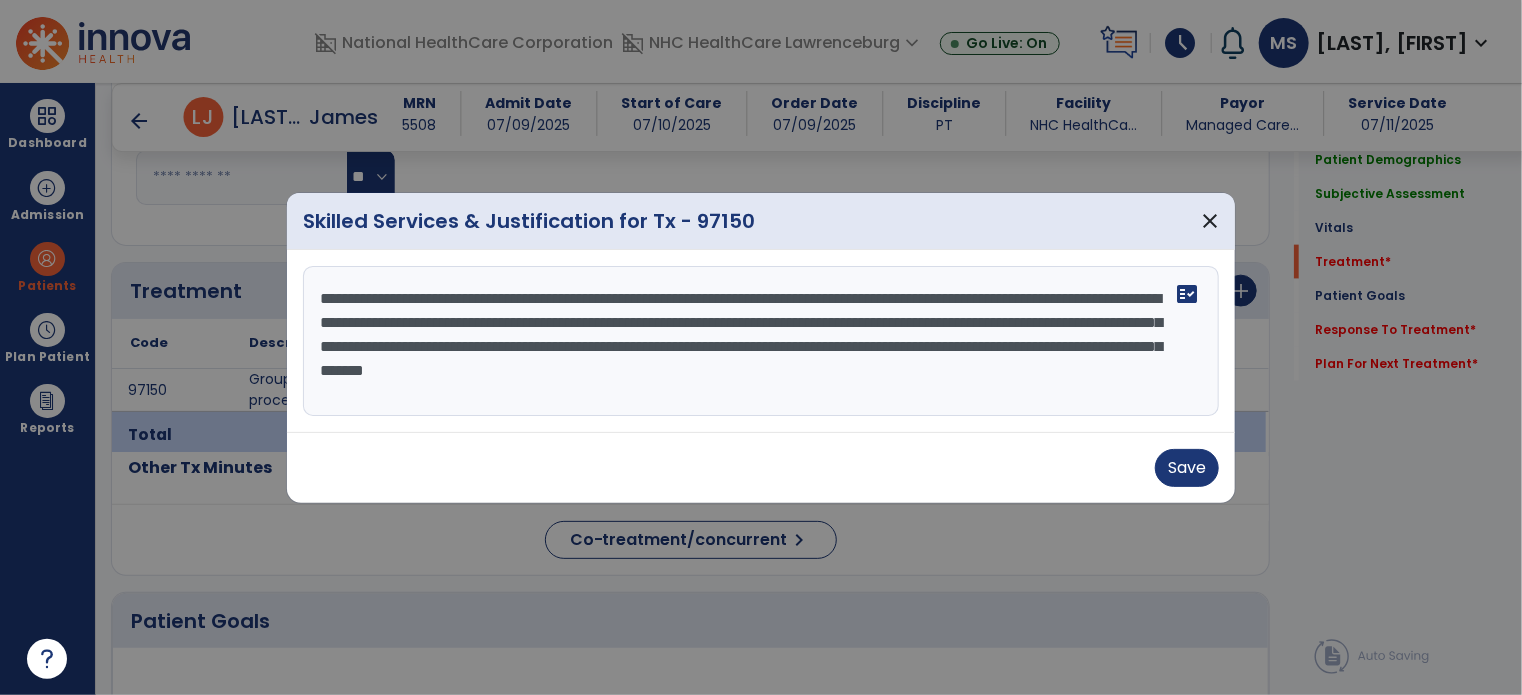 scroll, scrollTop: 0, scrollLeft: 0, axis: both 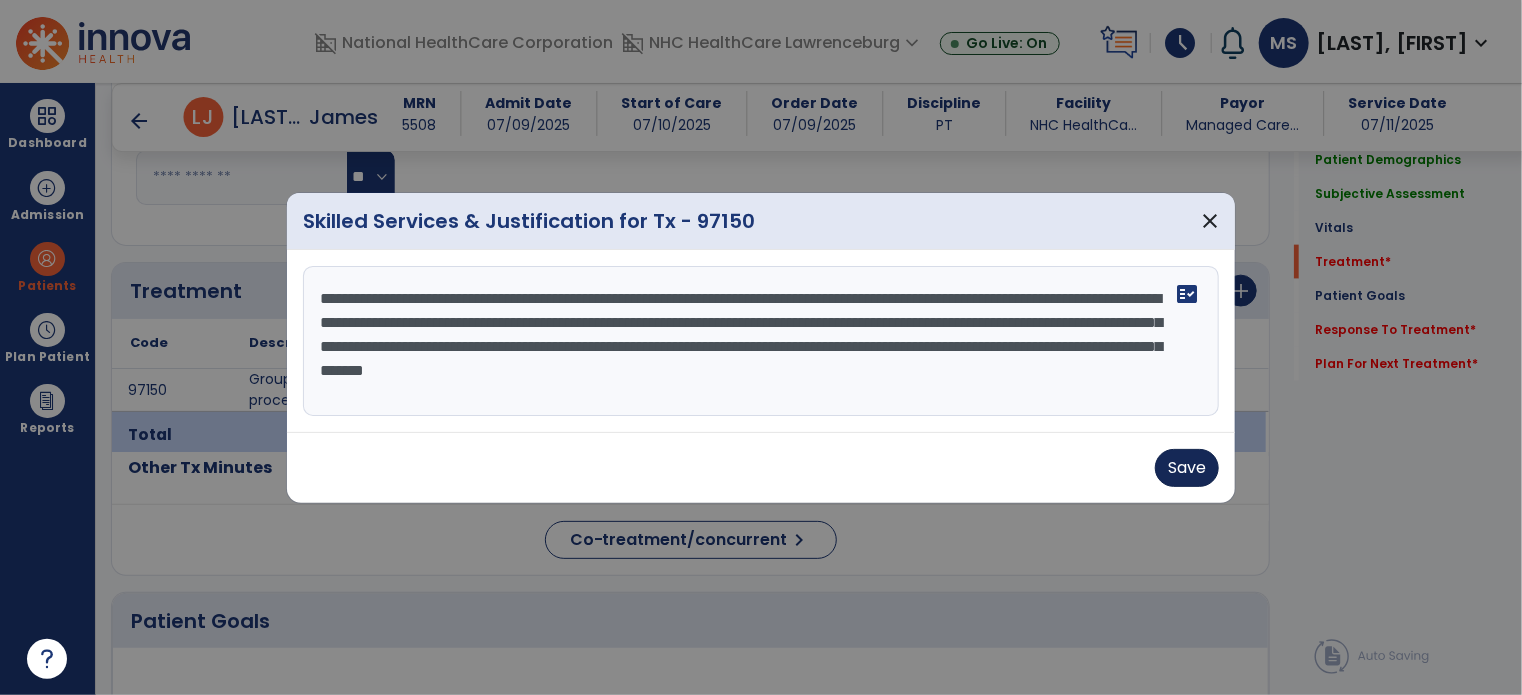 type on "**********" 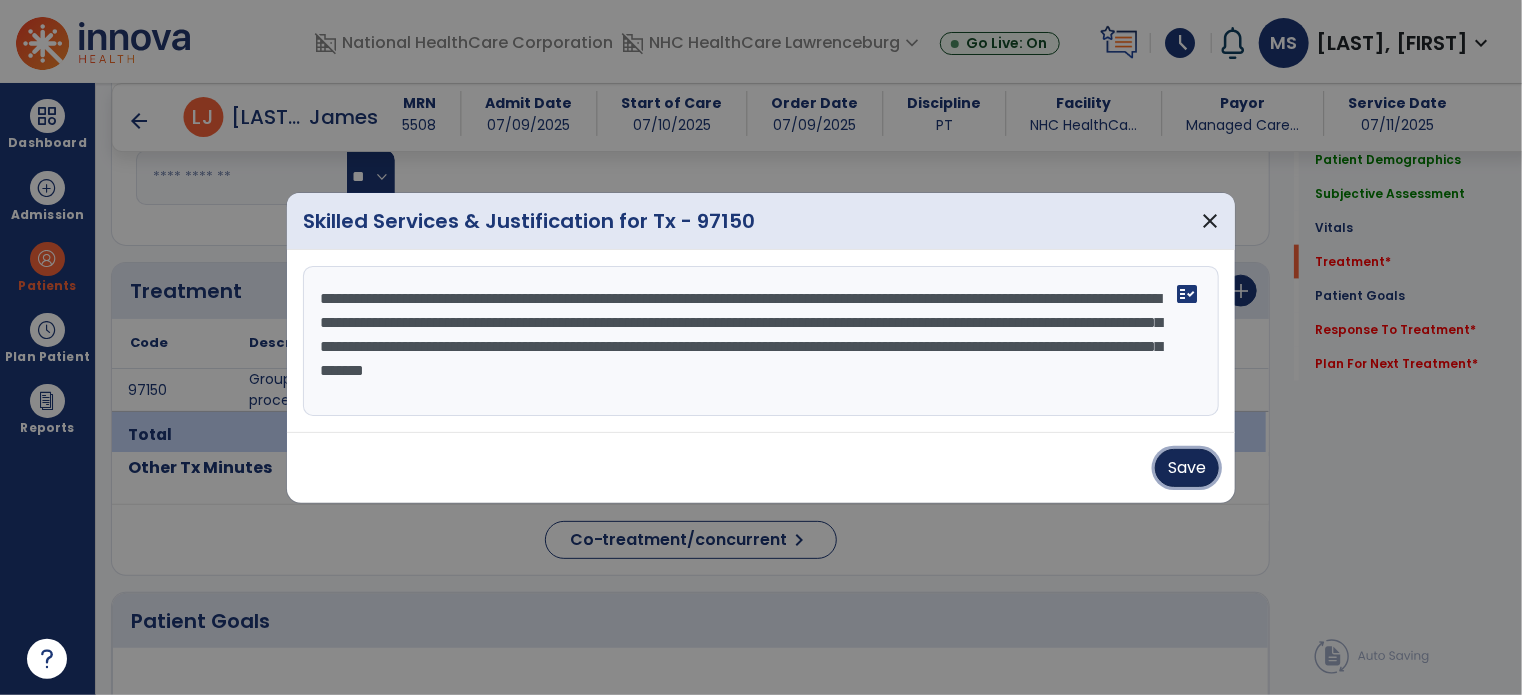 click on "Save" at bounding box center (1187, 468) 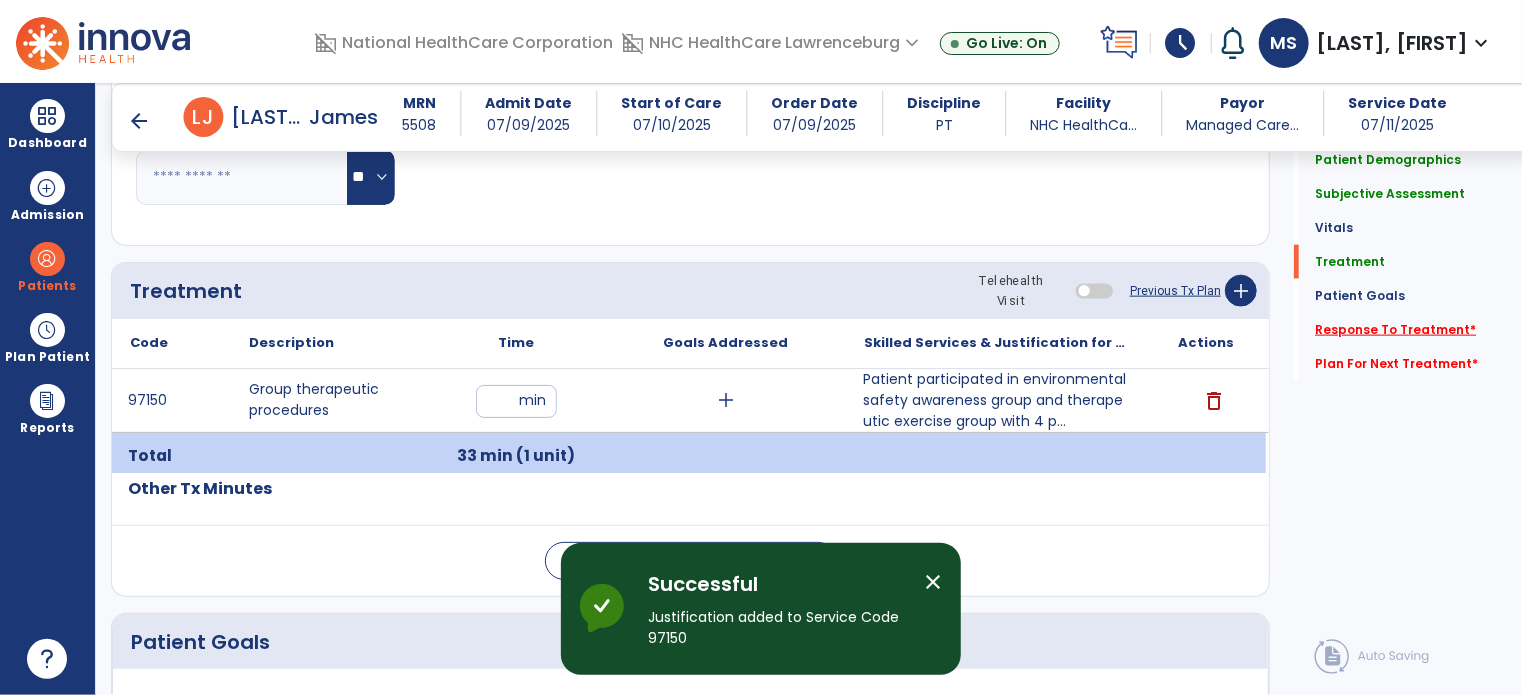 click on "Response To Treatment   *" 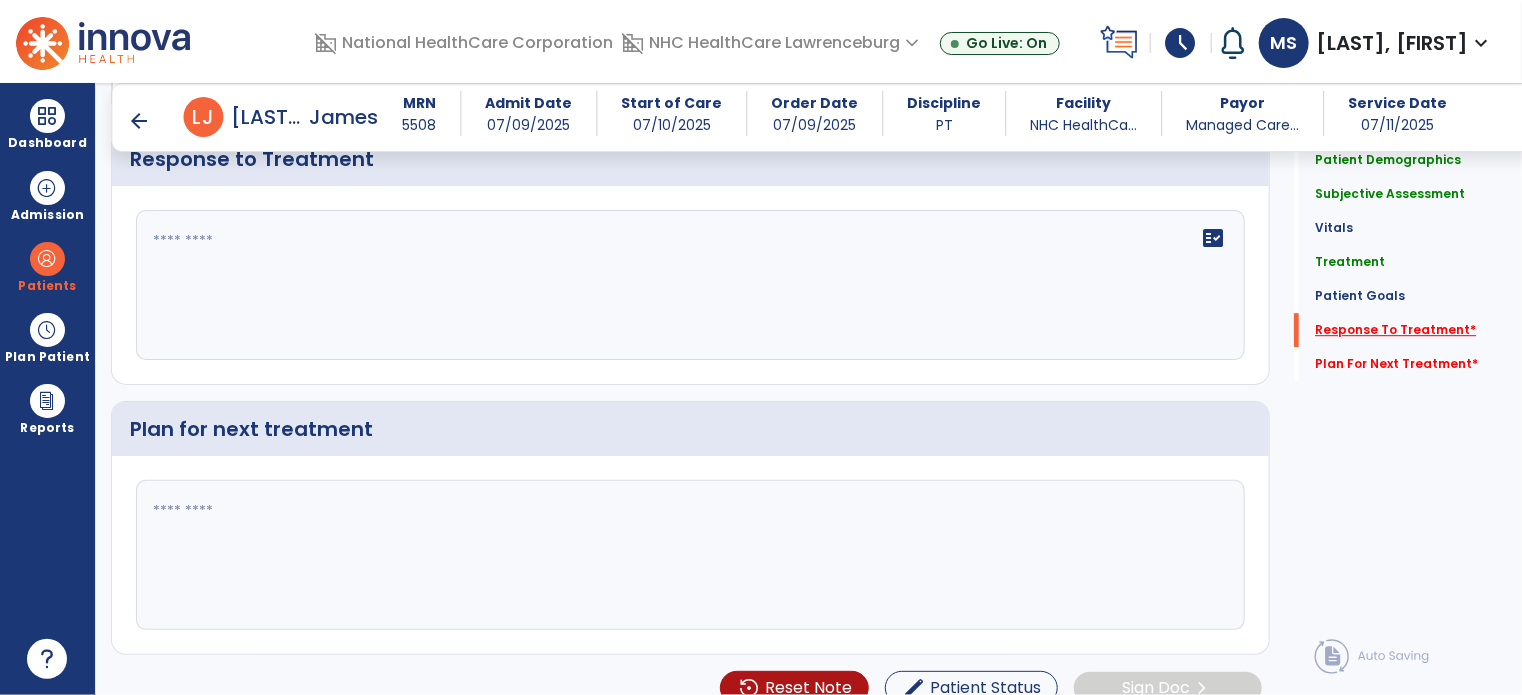 scroll, scrollTop: 2852, scrollLeft: 0, axis: vertical 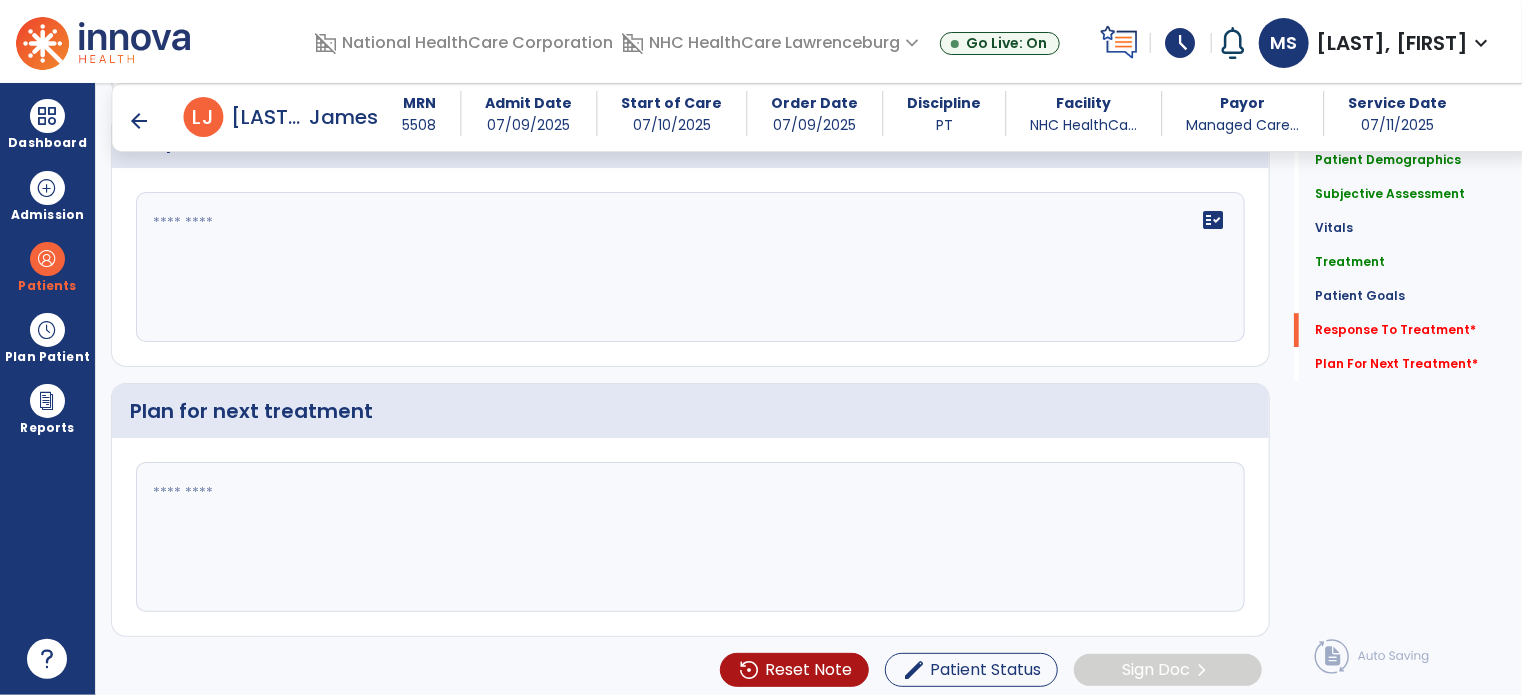 click on "fact_check" 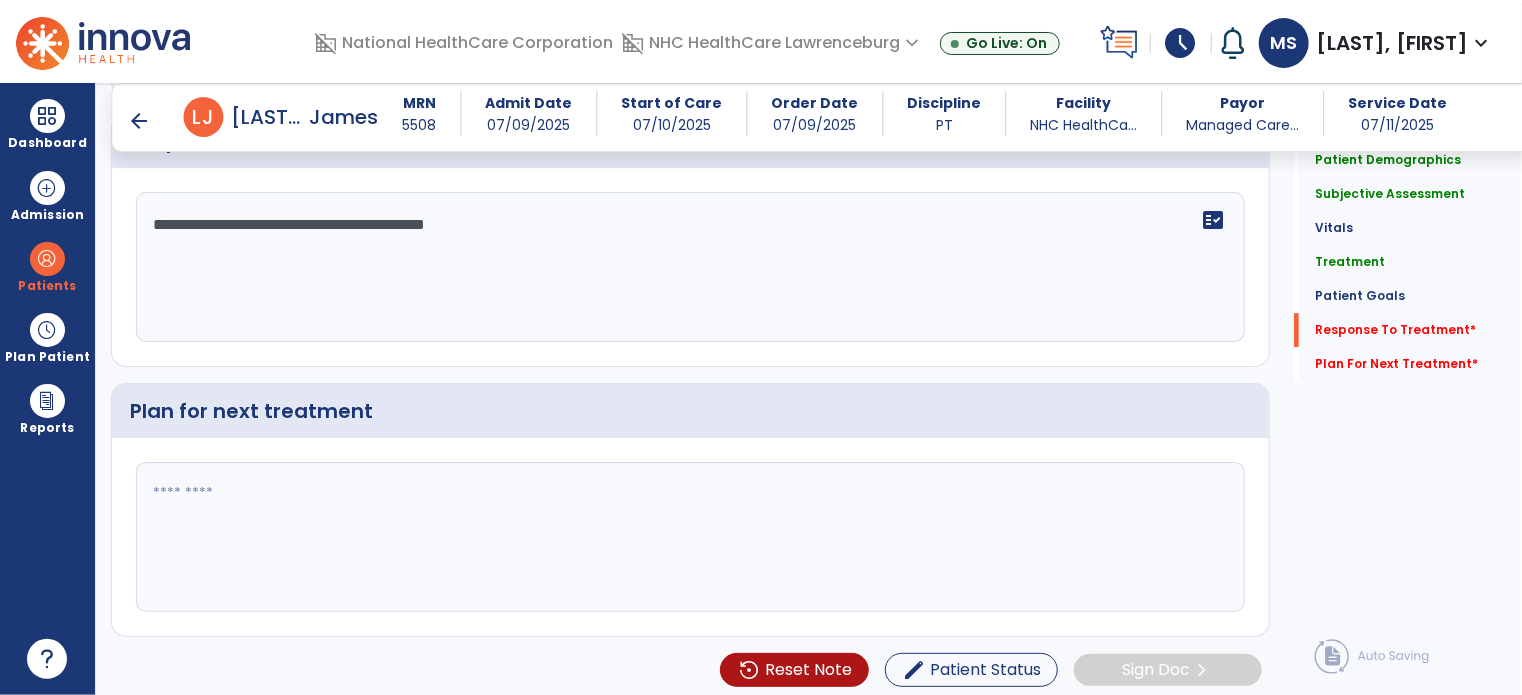 type on "**********" 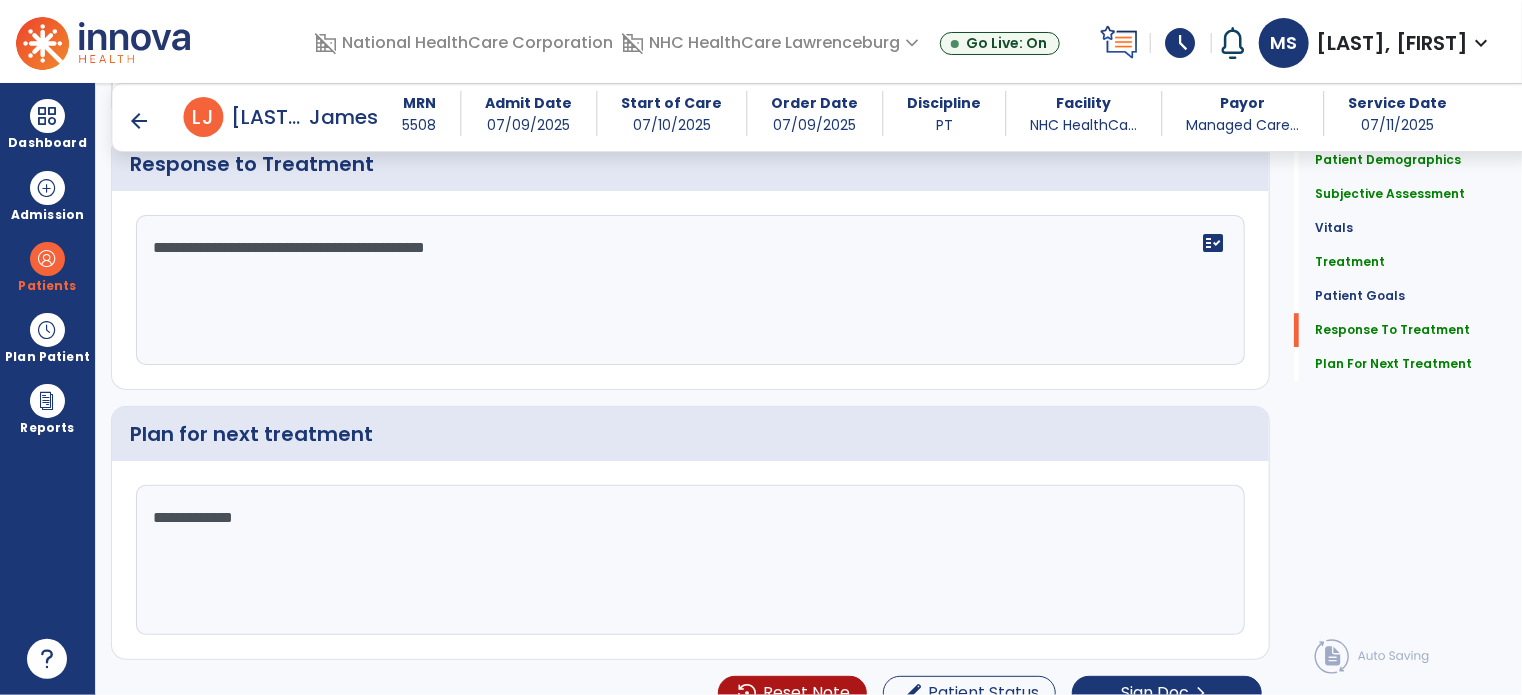 scroll, scrollTop: 2852, scrollLeft: 0, axis: vertical 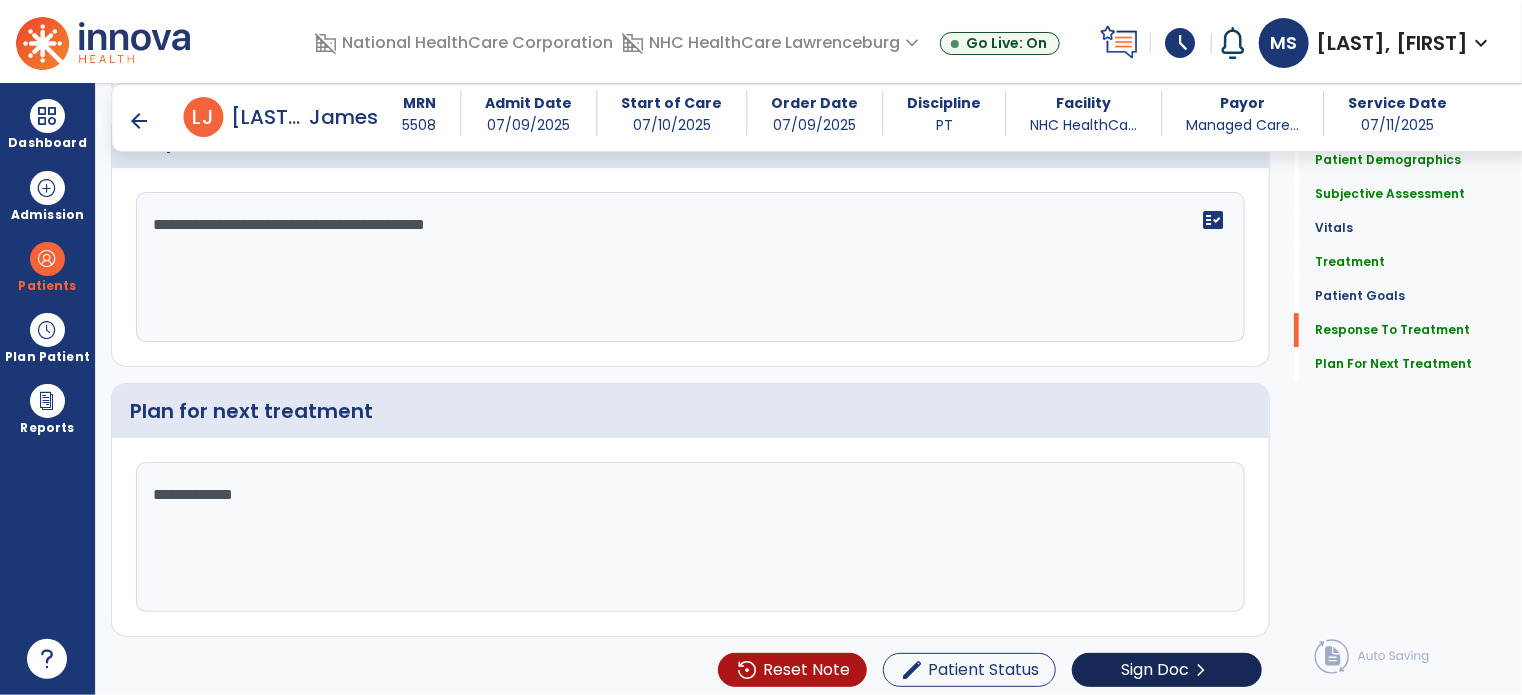 type on "**********" 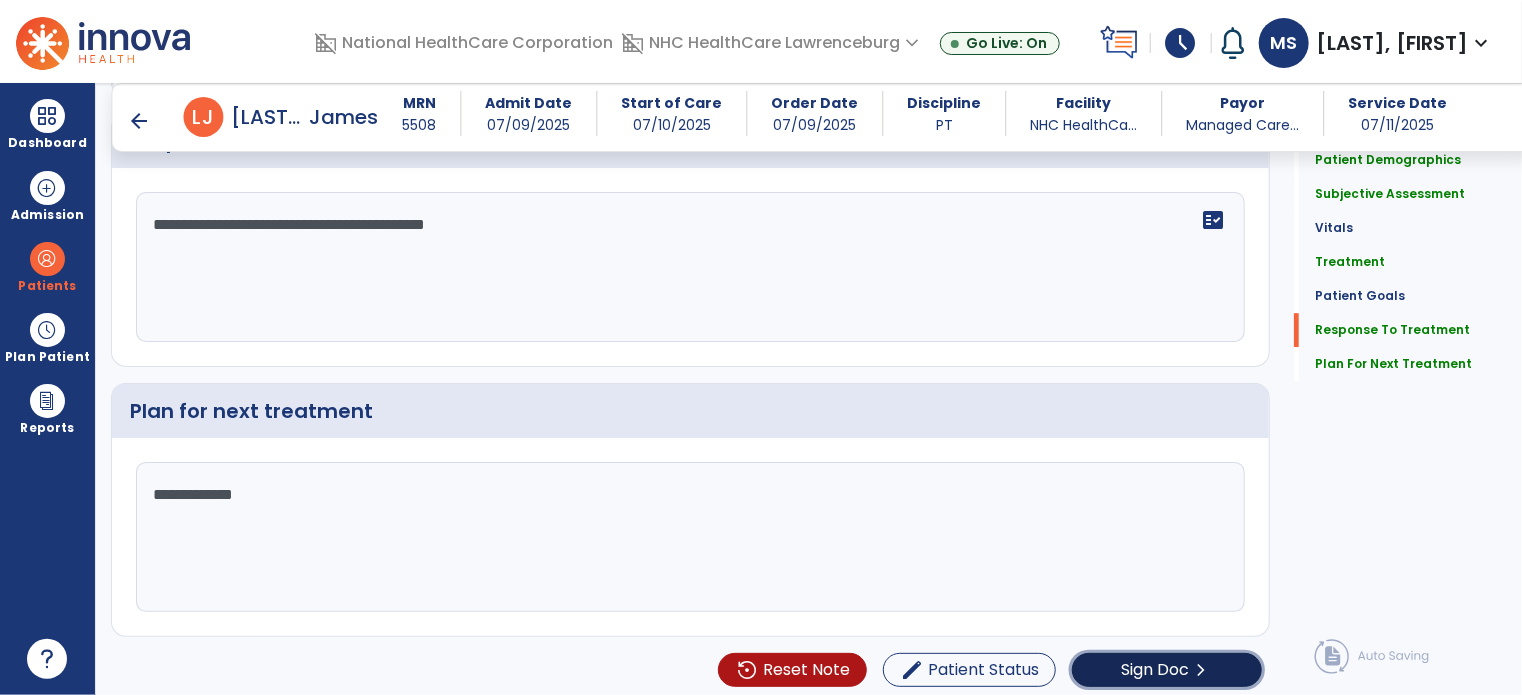 click on "Sign Doc  chevron_right" 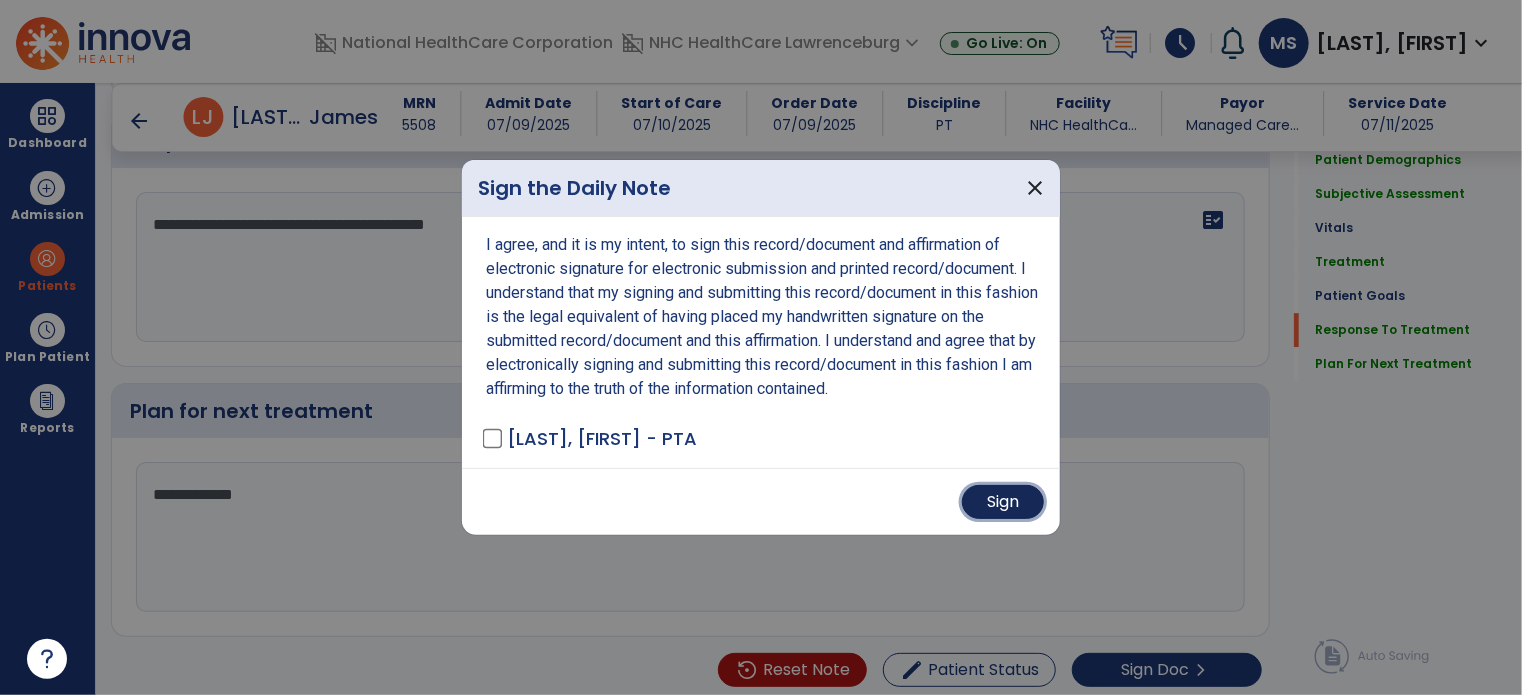 click on "Sign" at bounding box center [1003, 502] 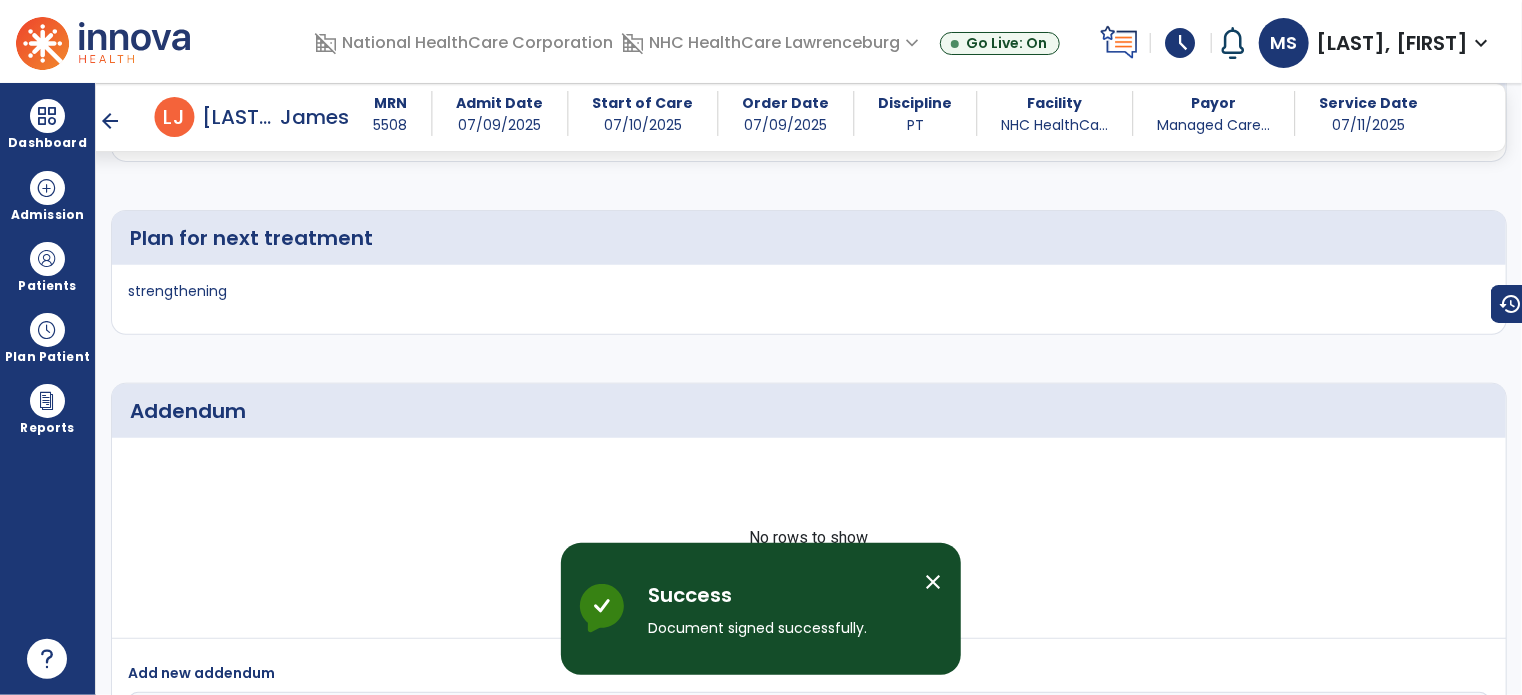 scroll, scrollTop: 4408, scrollLeft: 0, axis: vertical 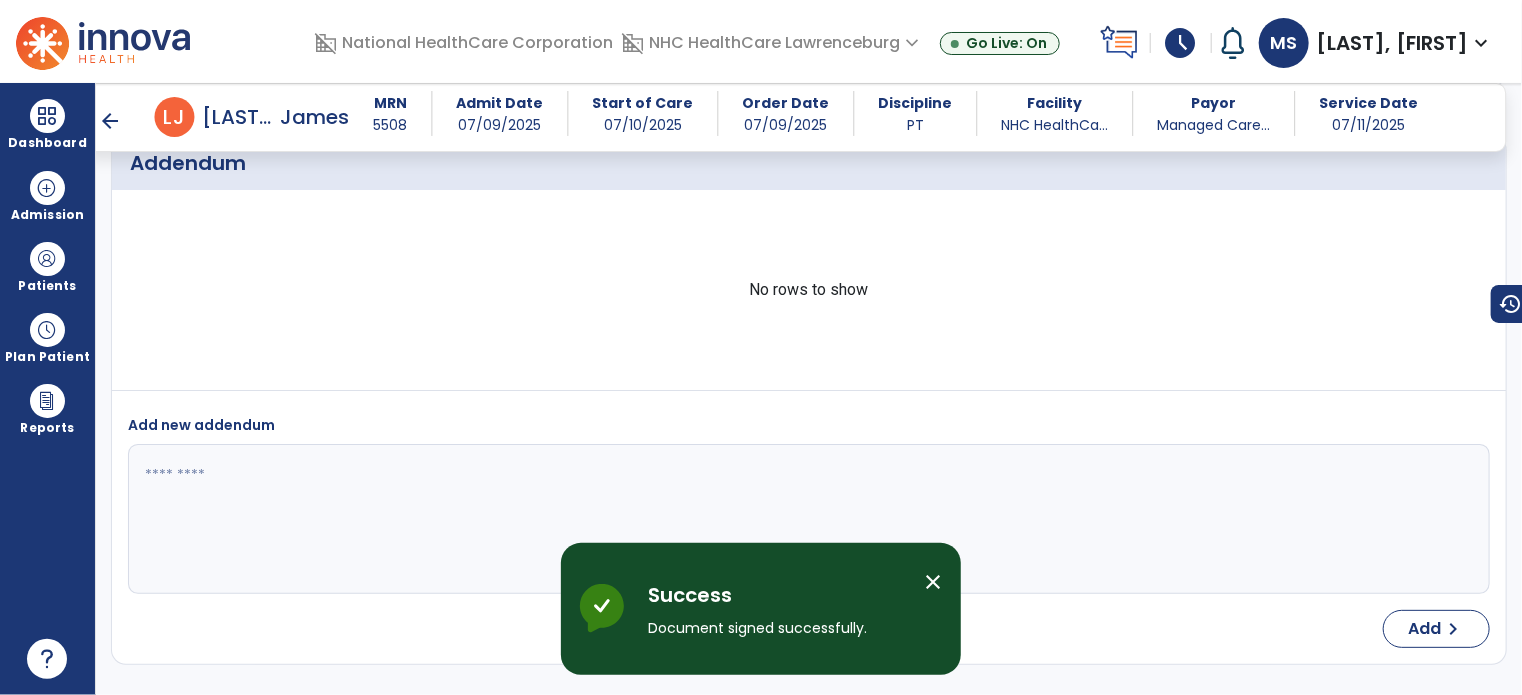 click on "arrow_back" at bounding box center [111, 121] 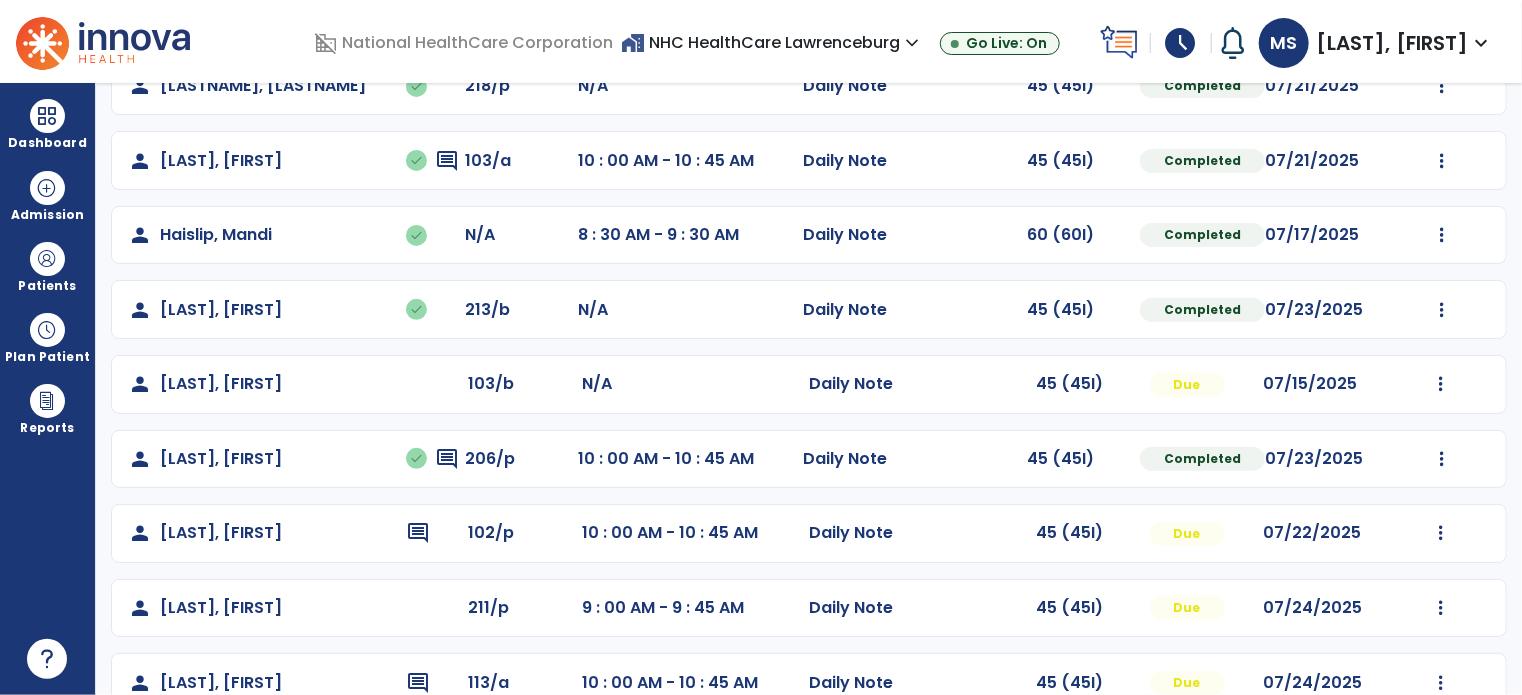 scroll, scrollTop: 400, scrollLeft: 0, axis: vertical 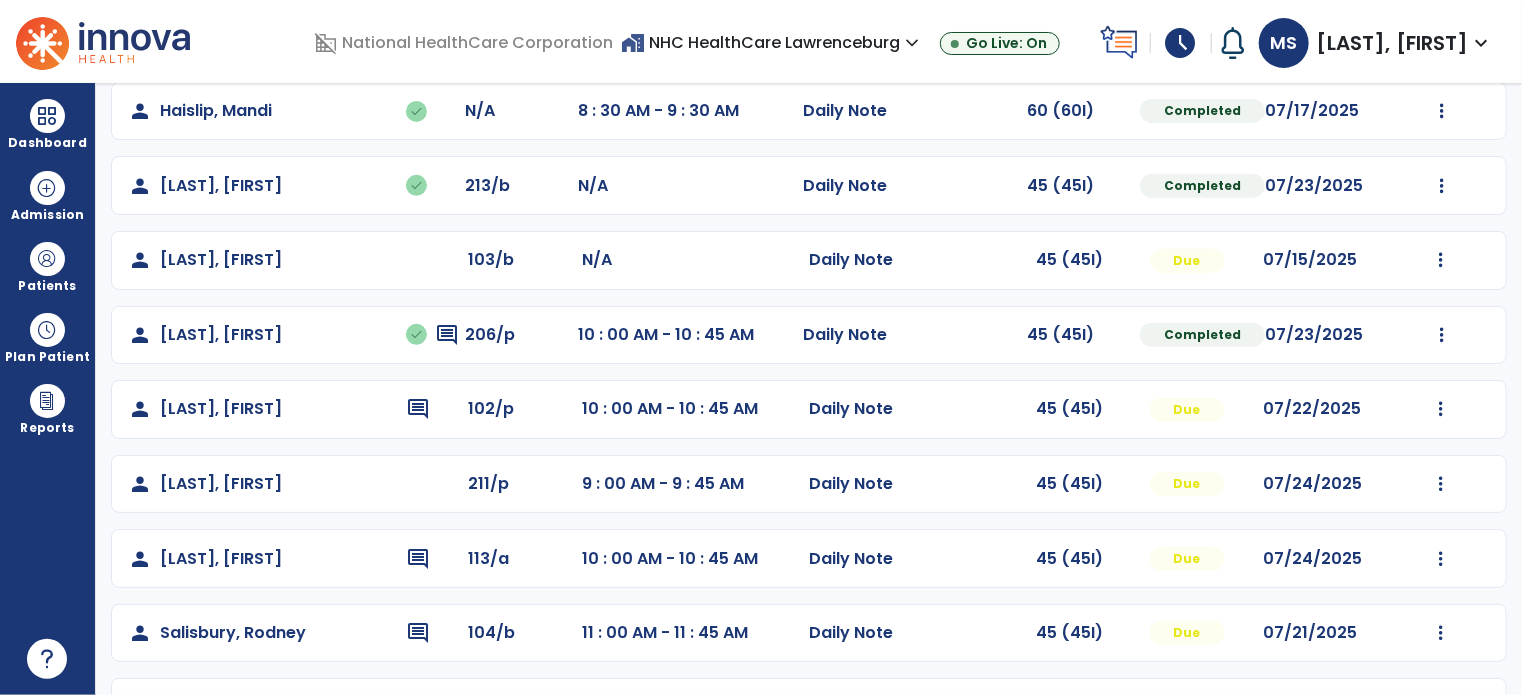 click on "Mark Visit As Complete   Reset Note   Open Document   G + C Mins" 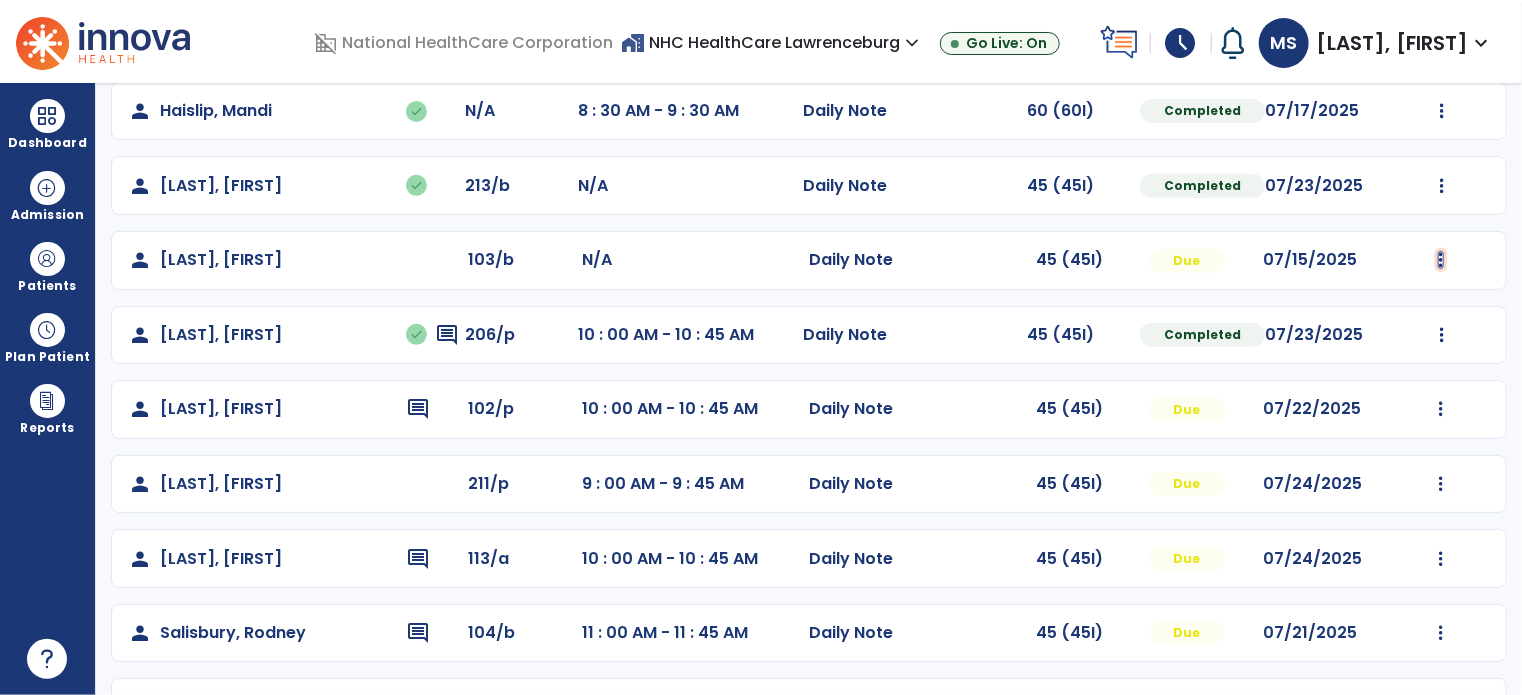 click at bounding box center [1442, -38] 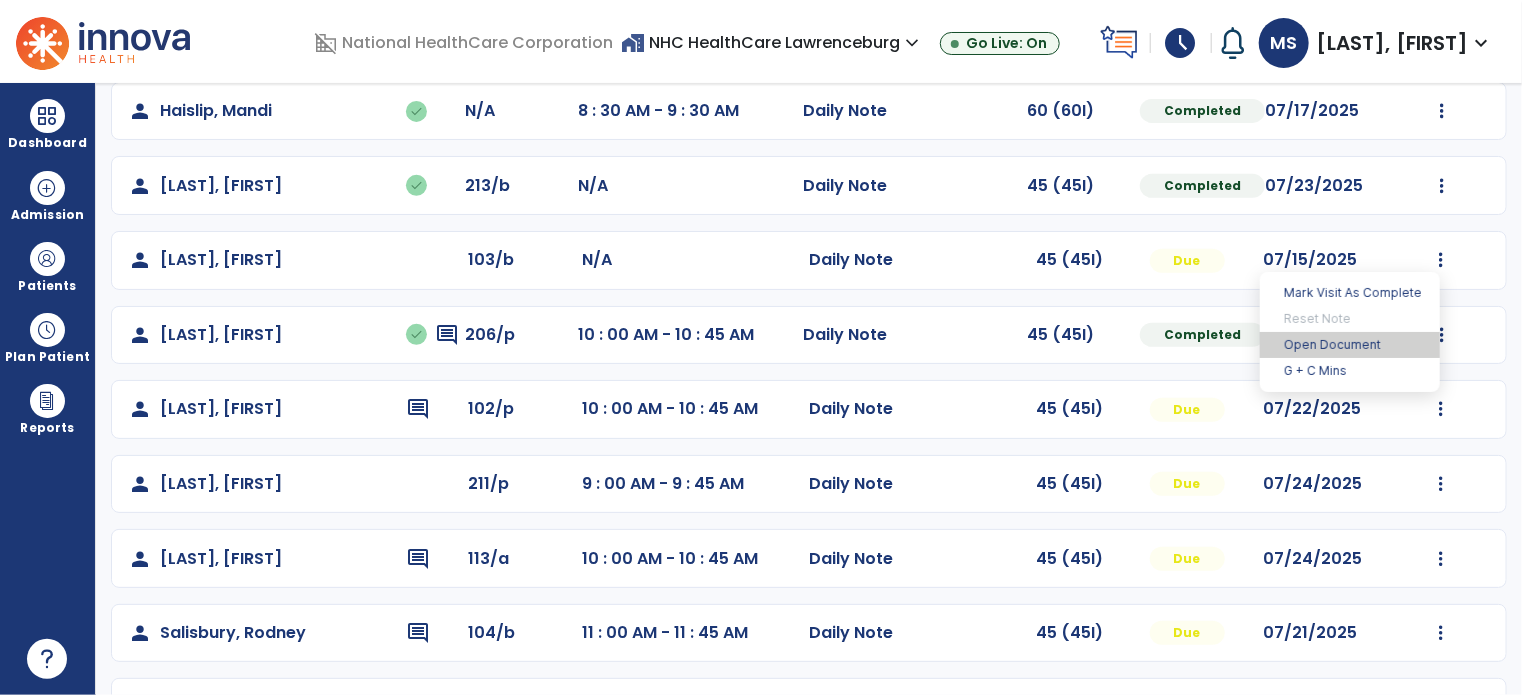 click on "Open Document" at bounding box center (1350, 345) 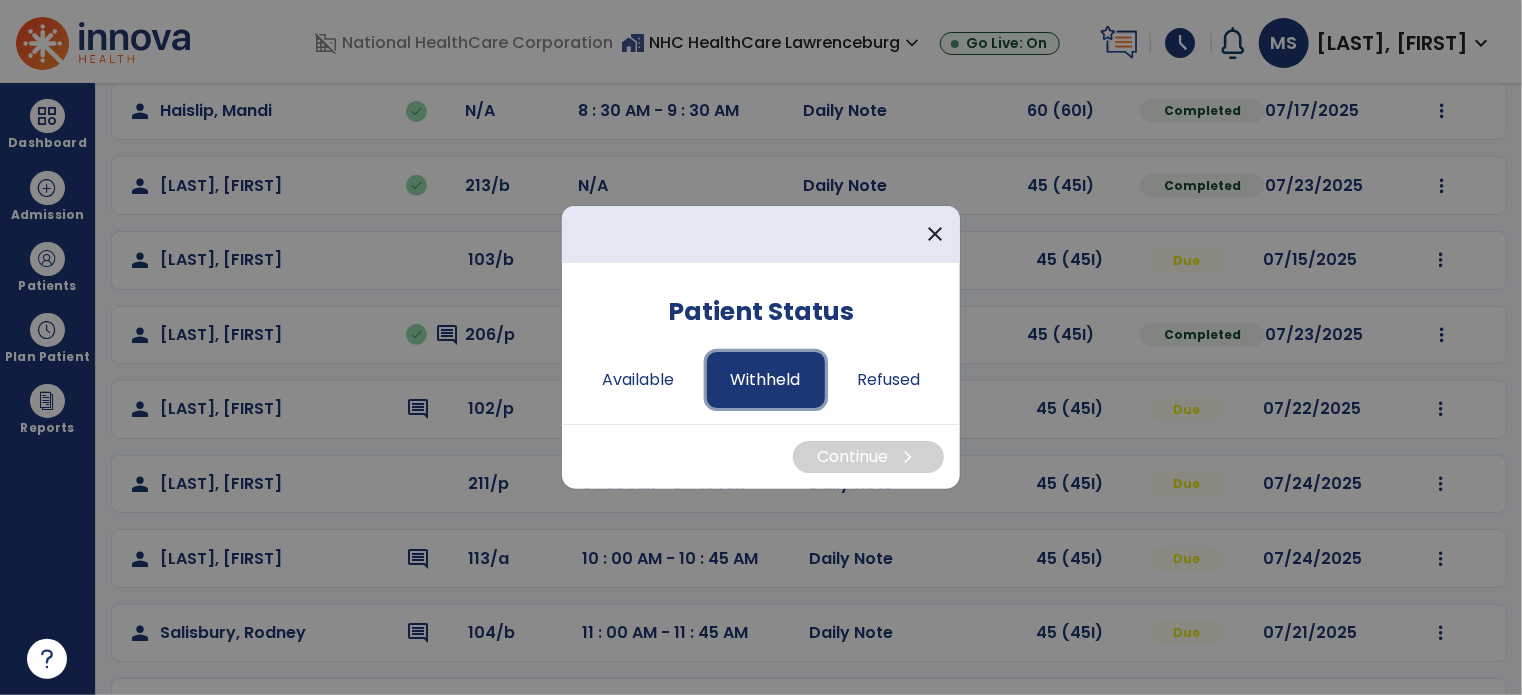 click on "Withheld" at bounding box center [766, 380] 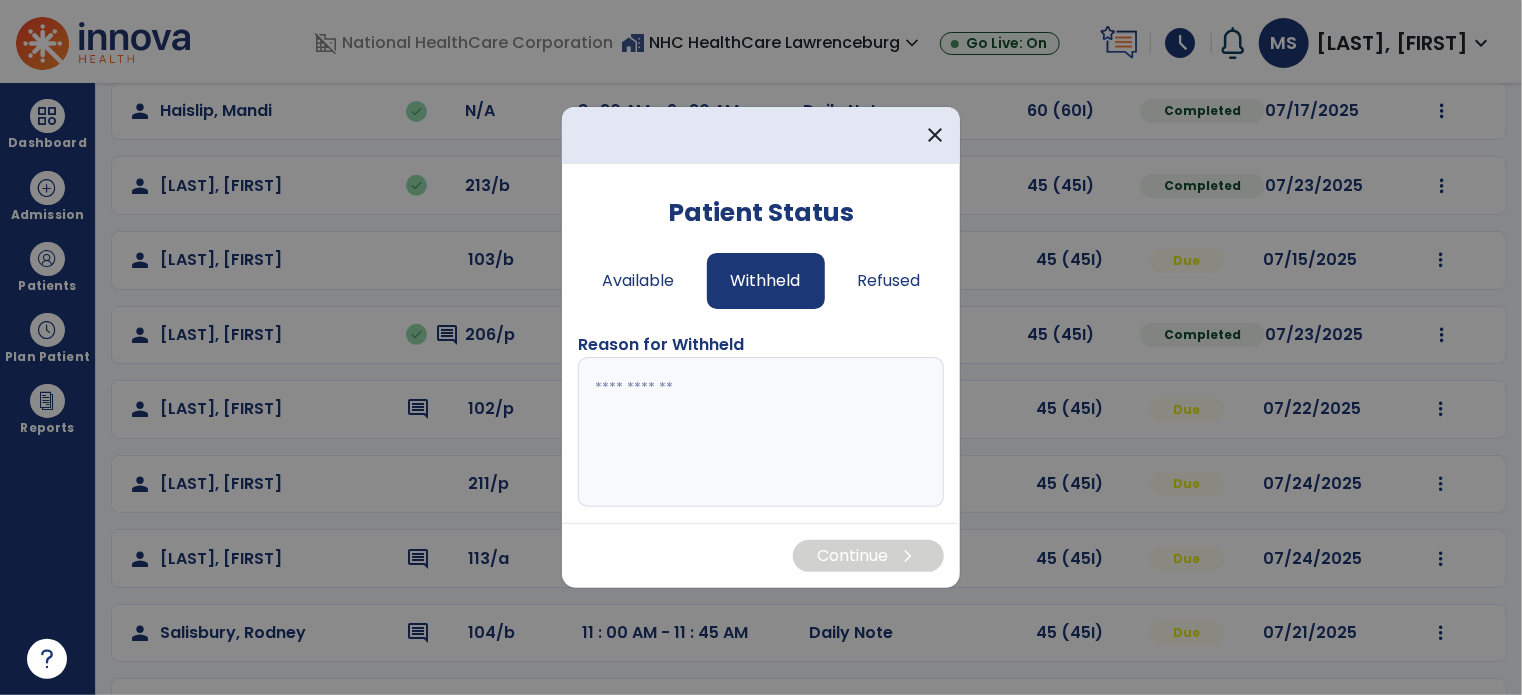 click at bounding box center (761, 432) 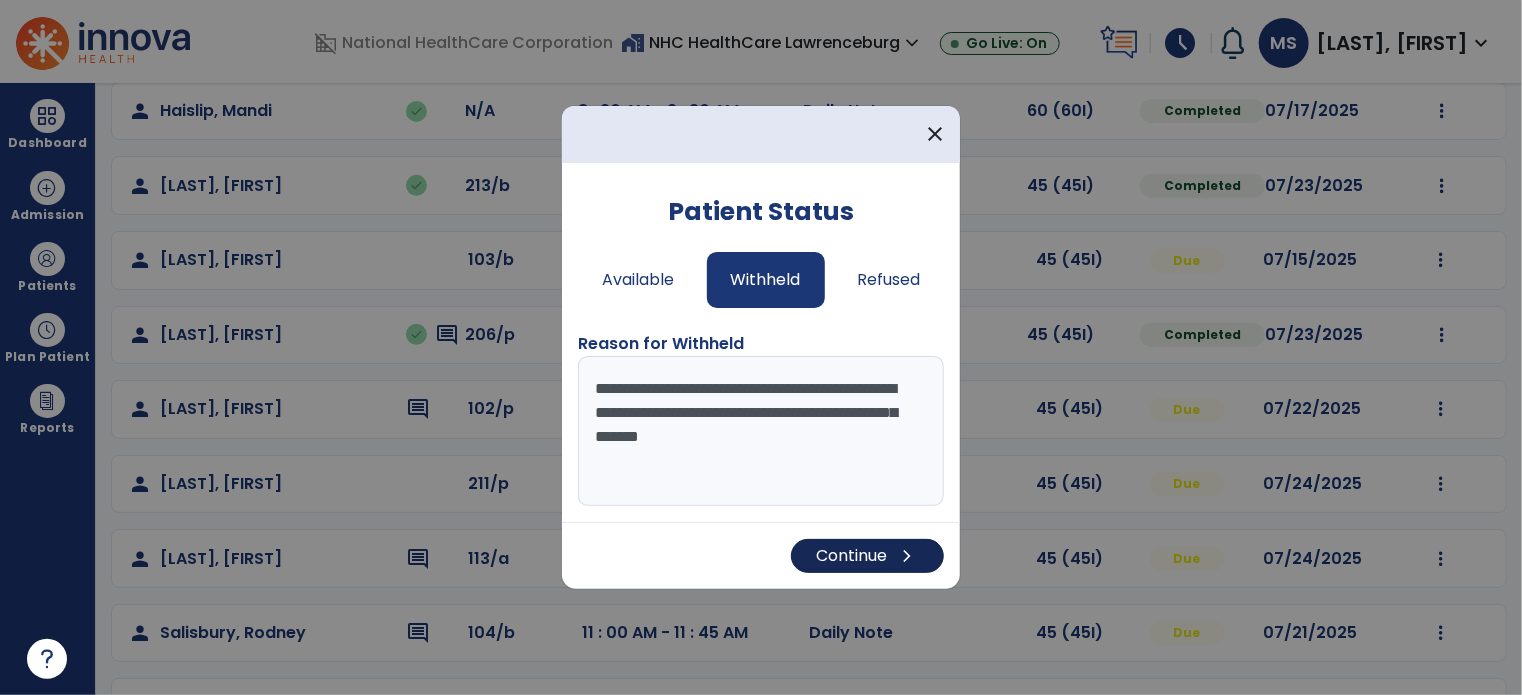 type on "**********" 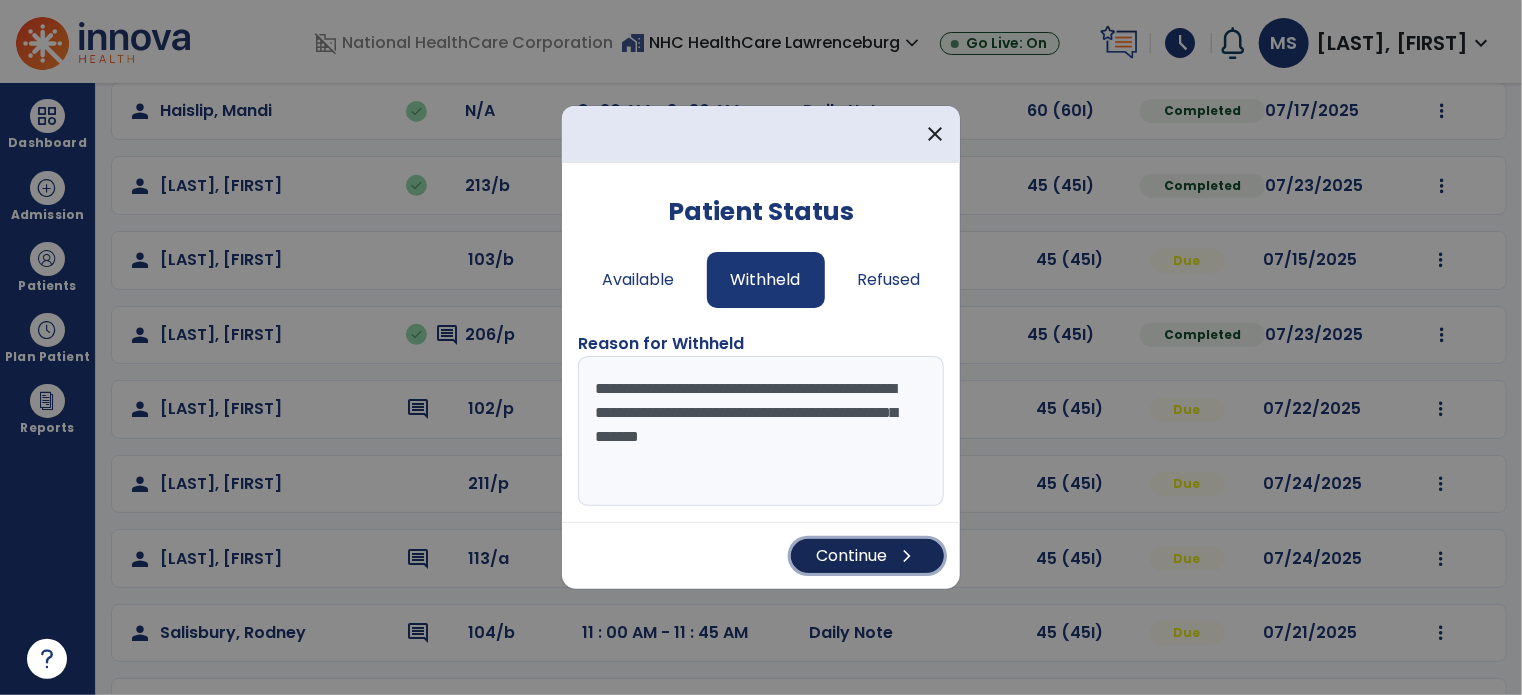 click on "Continue   chevron_right" at bounding box center [867, 556] 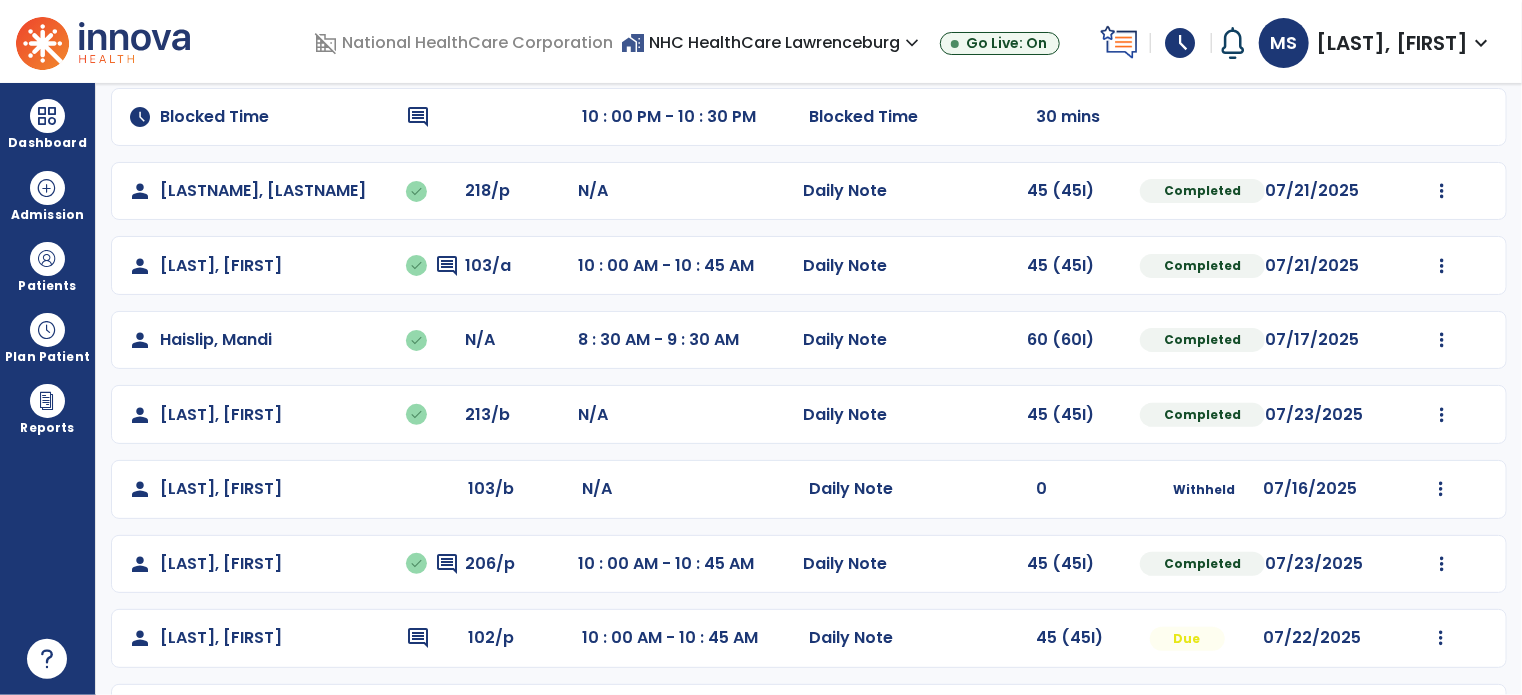 scroll, scrollTop: 500, scrollLeft: 0, axis: vertical 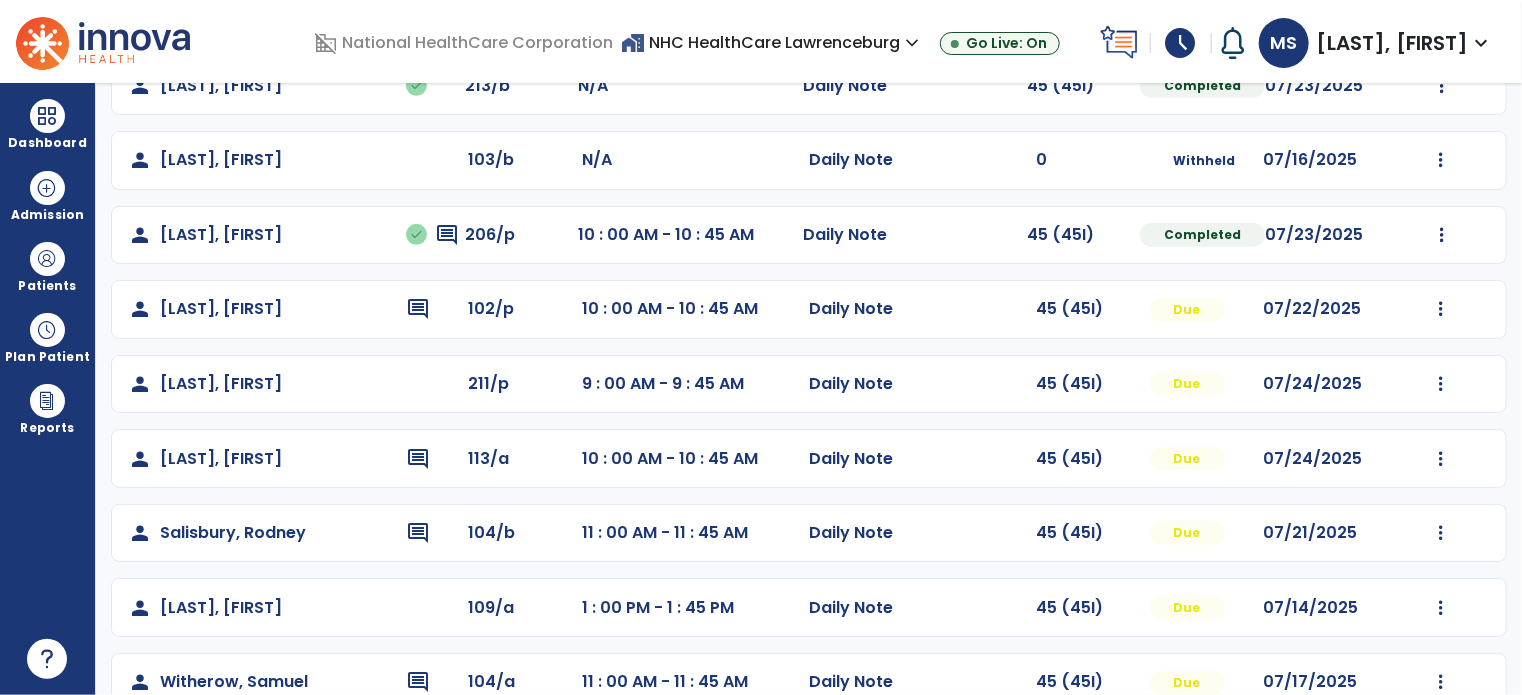 click on "Mark Visit As Complete   Reset Note   Open Document   G + C Mins" 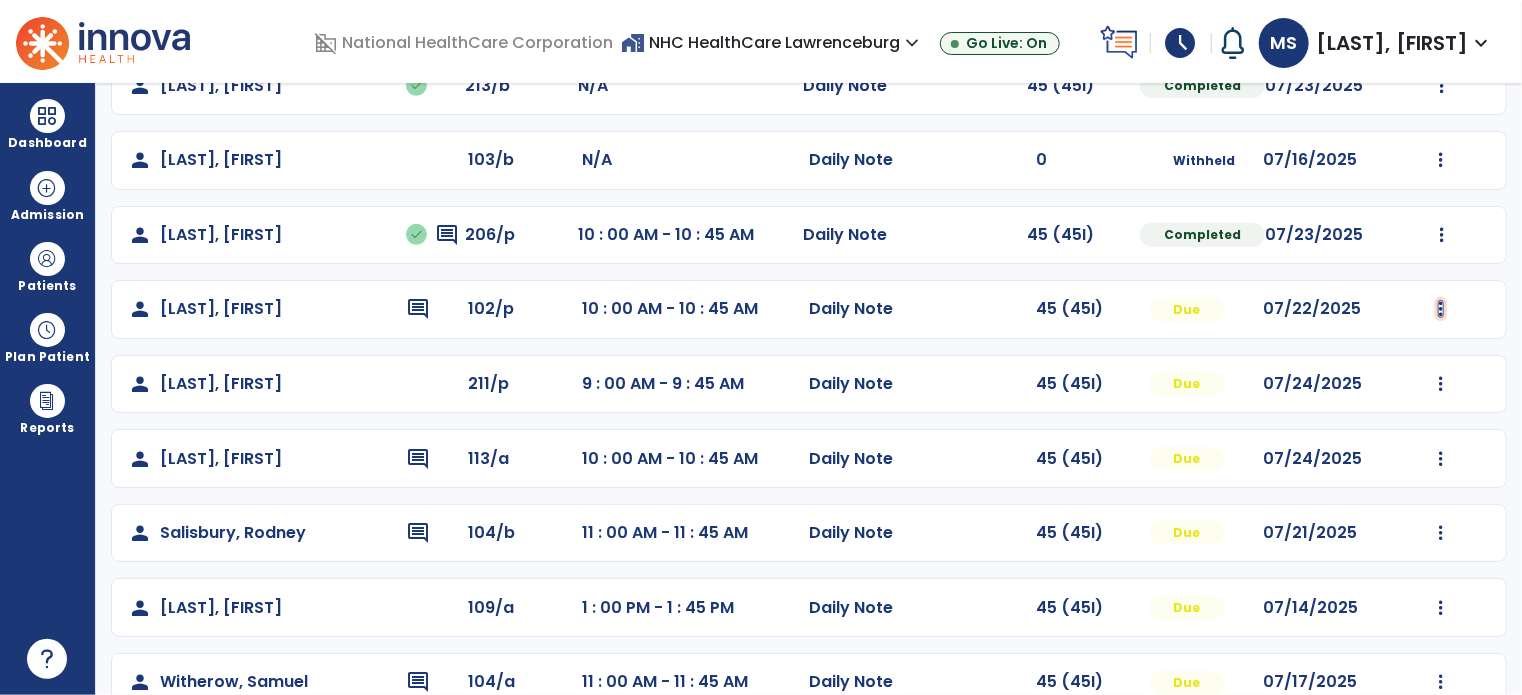 click at bounding box center [1442, -138] 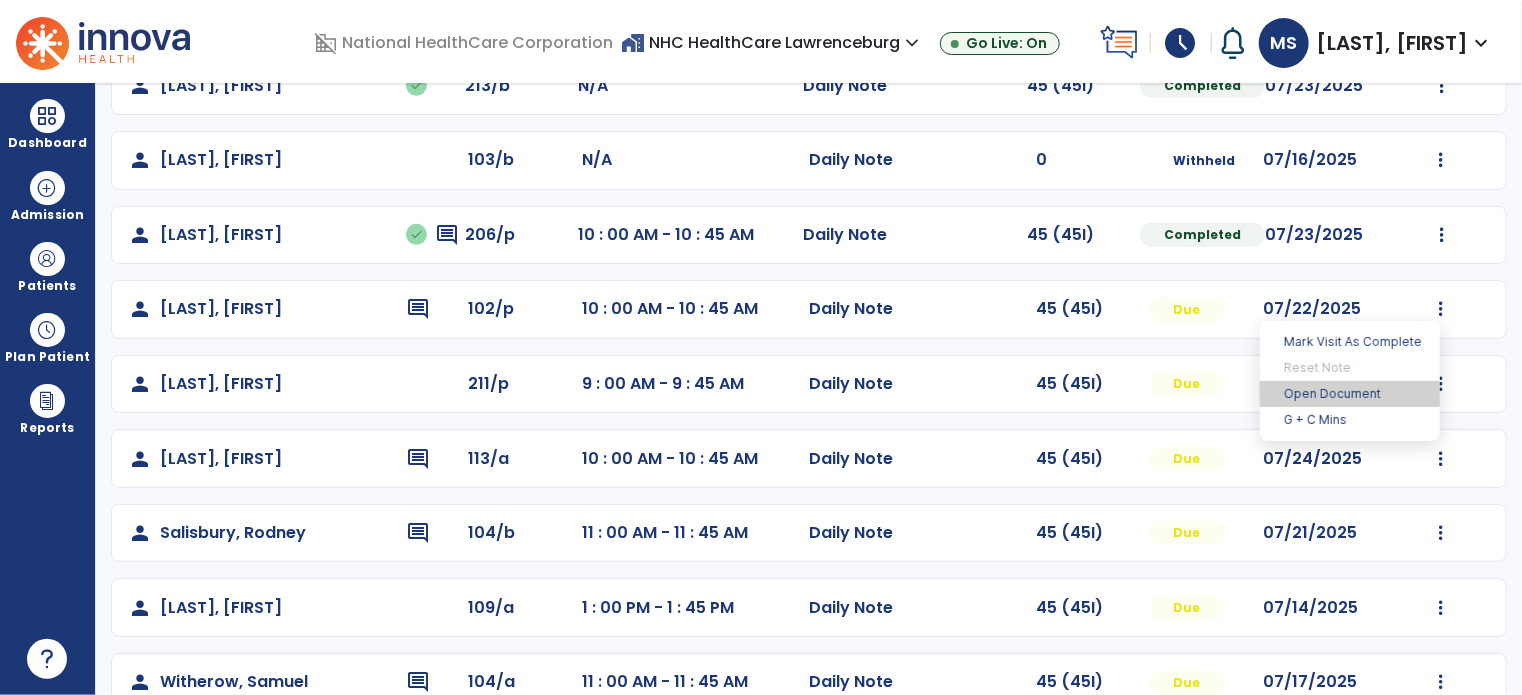 click on "Open Document" at bounding box center (1350, 394) 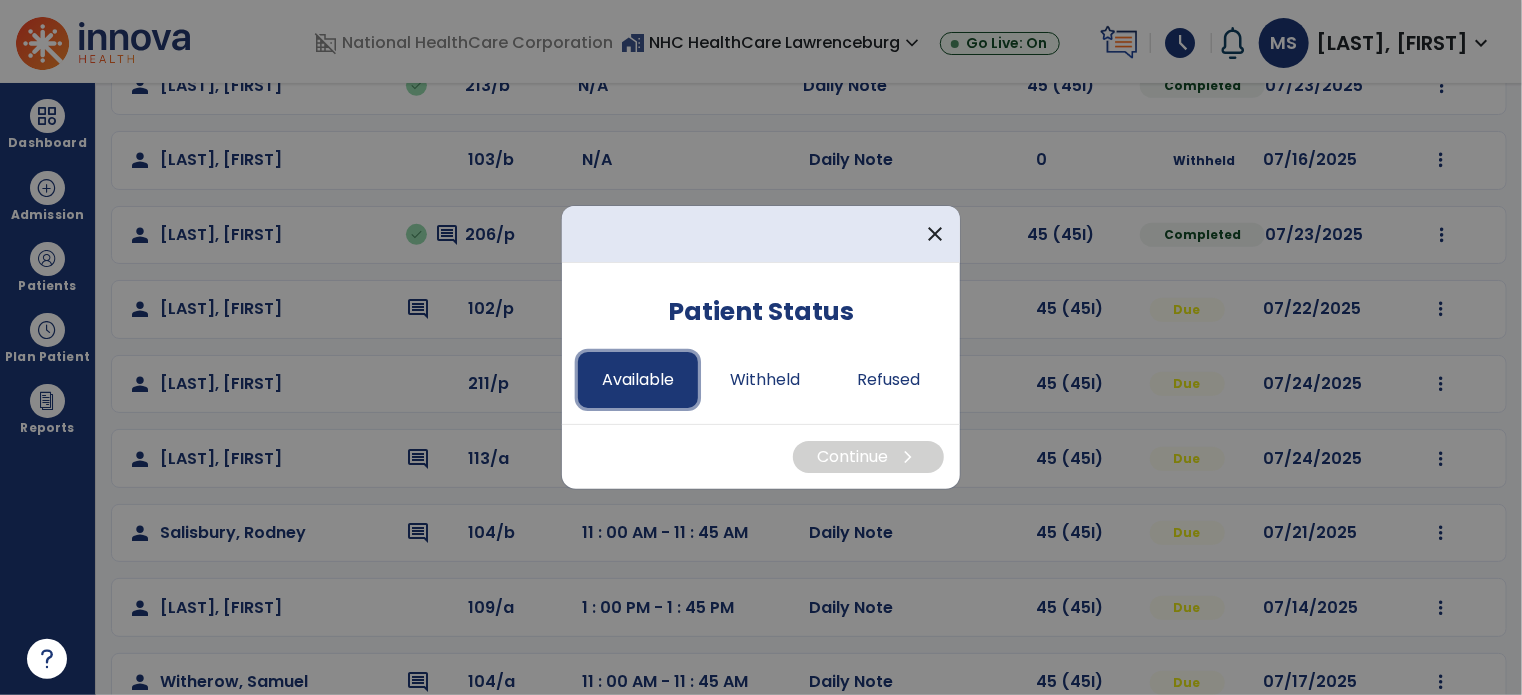 click on "Available" at bounding box center (638, 380) 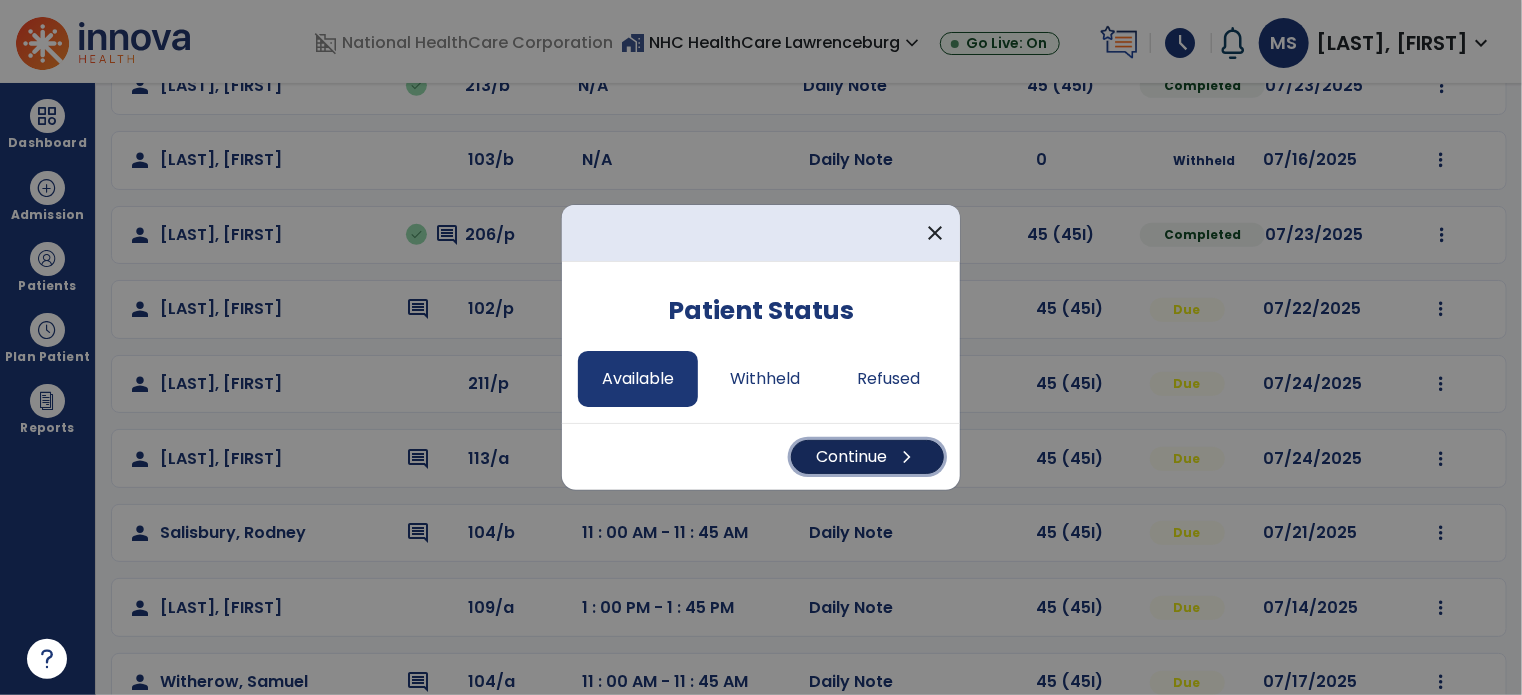 click on "Continue   chevron_right" at bounding box center [867, 457] 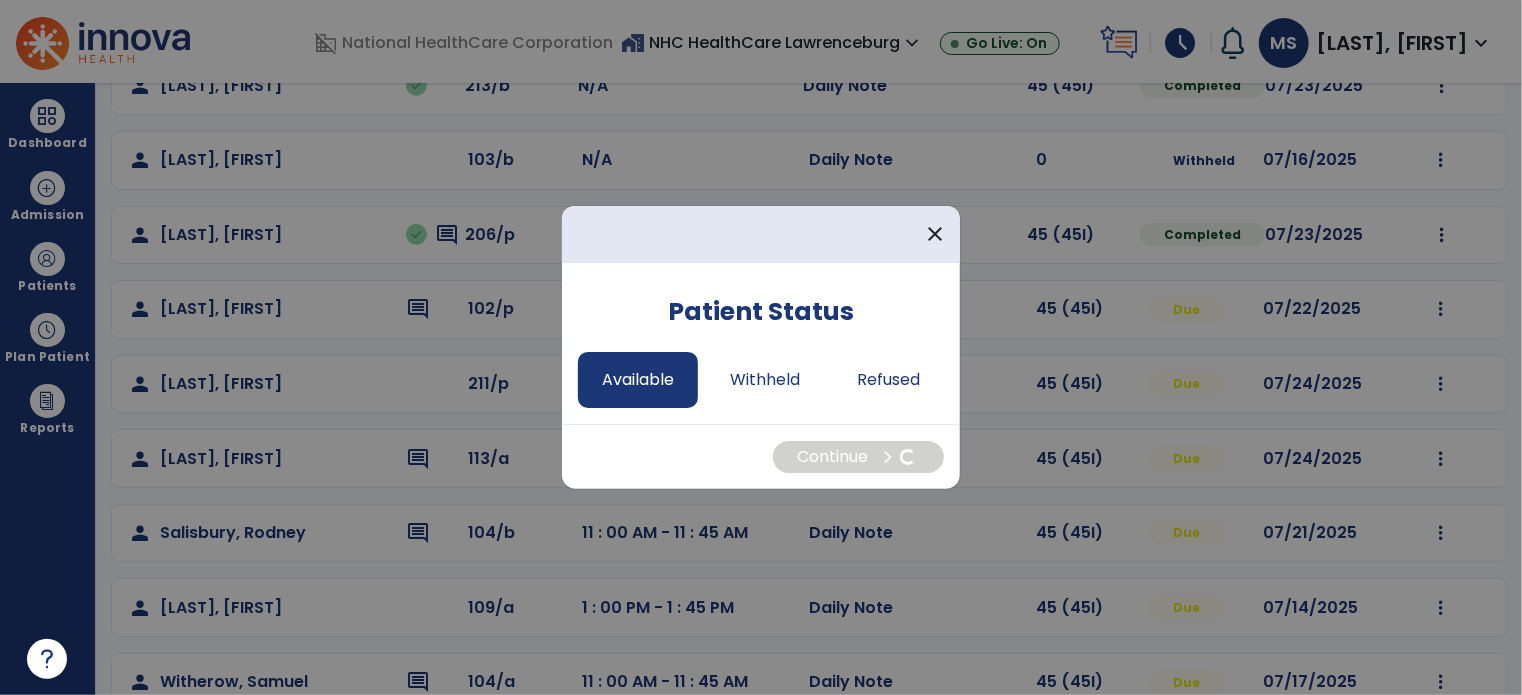 select on "*" 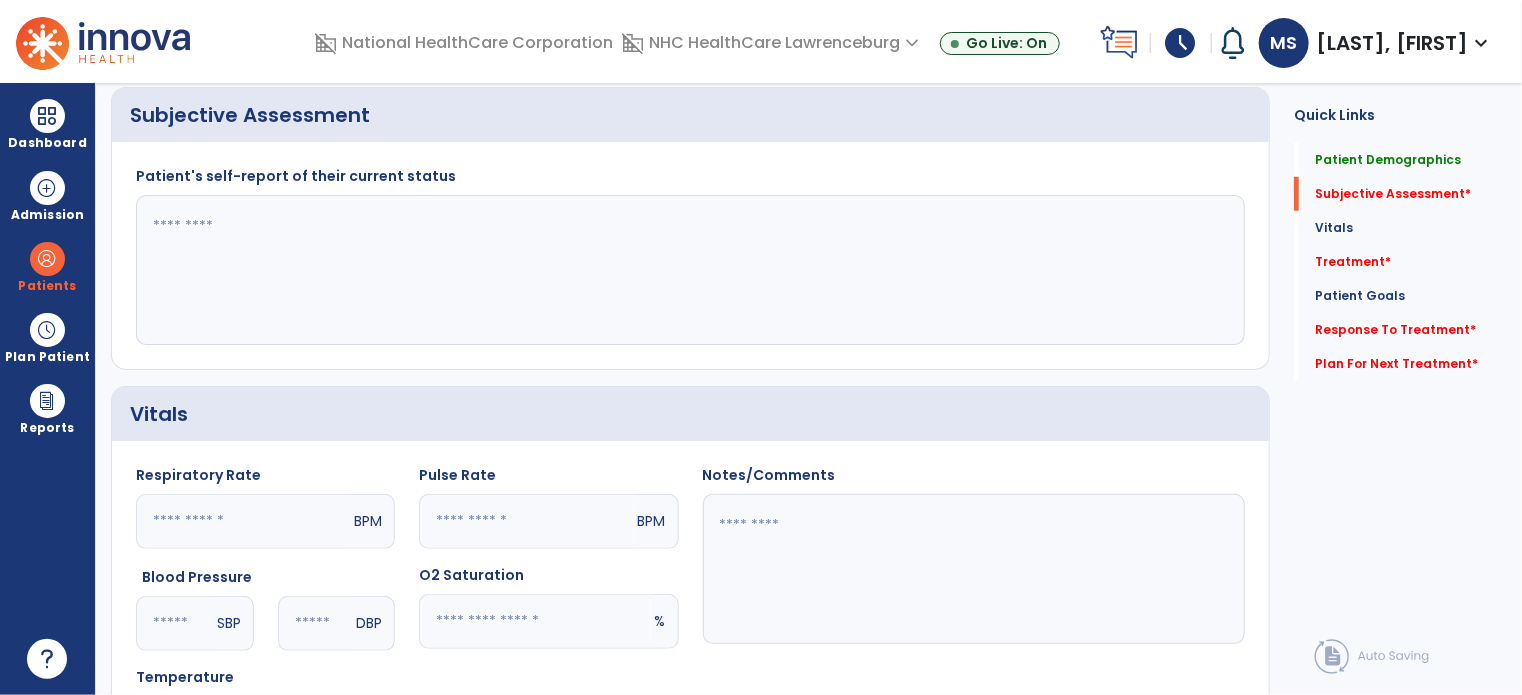 click 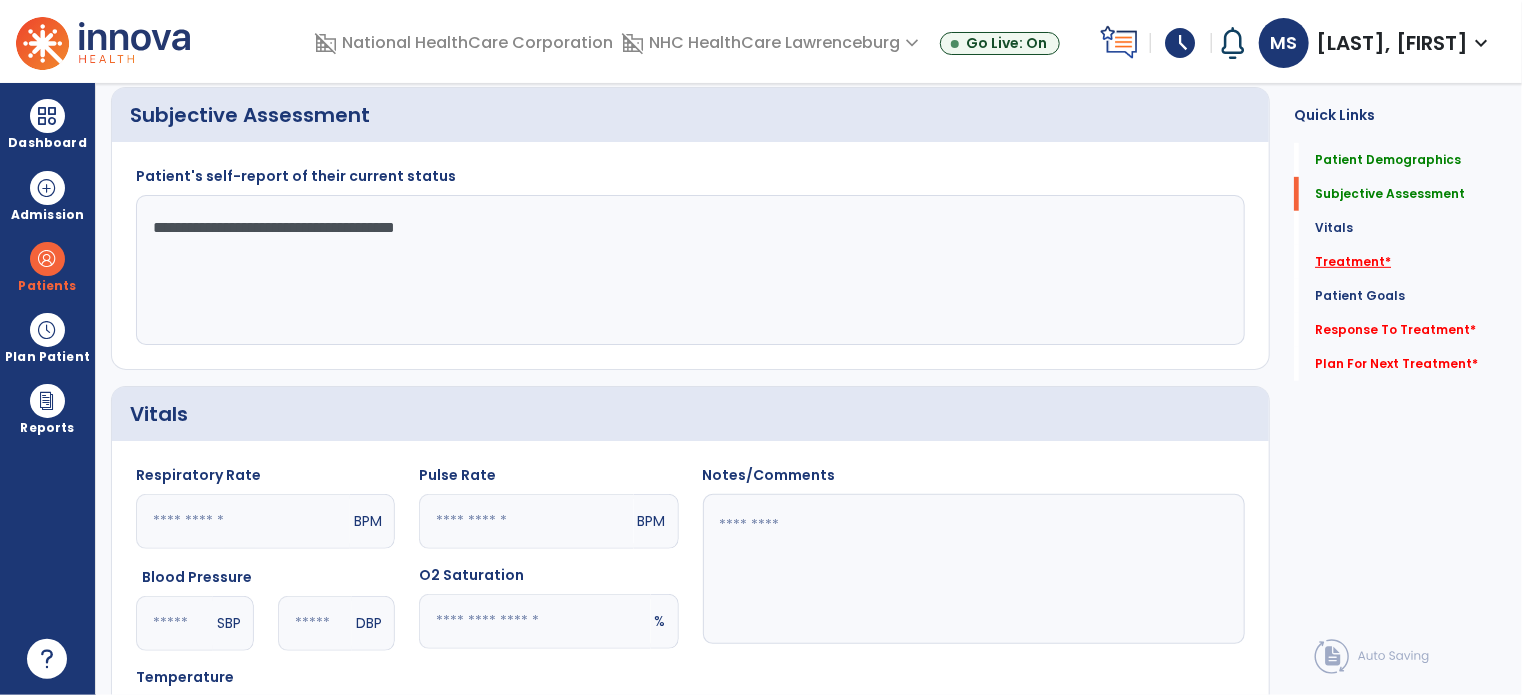 type on "**********" 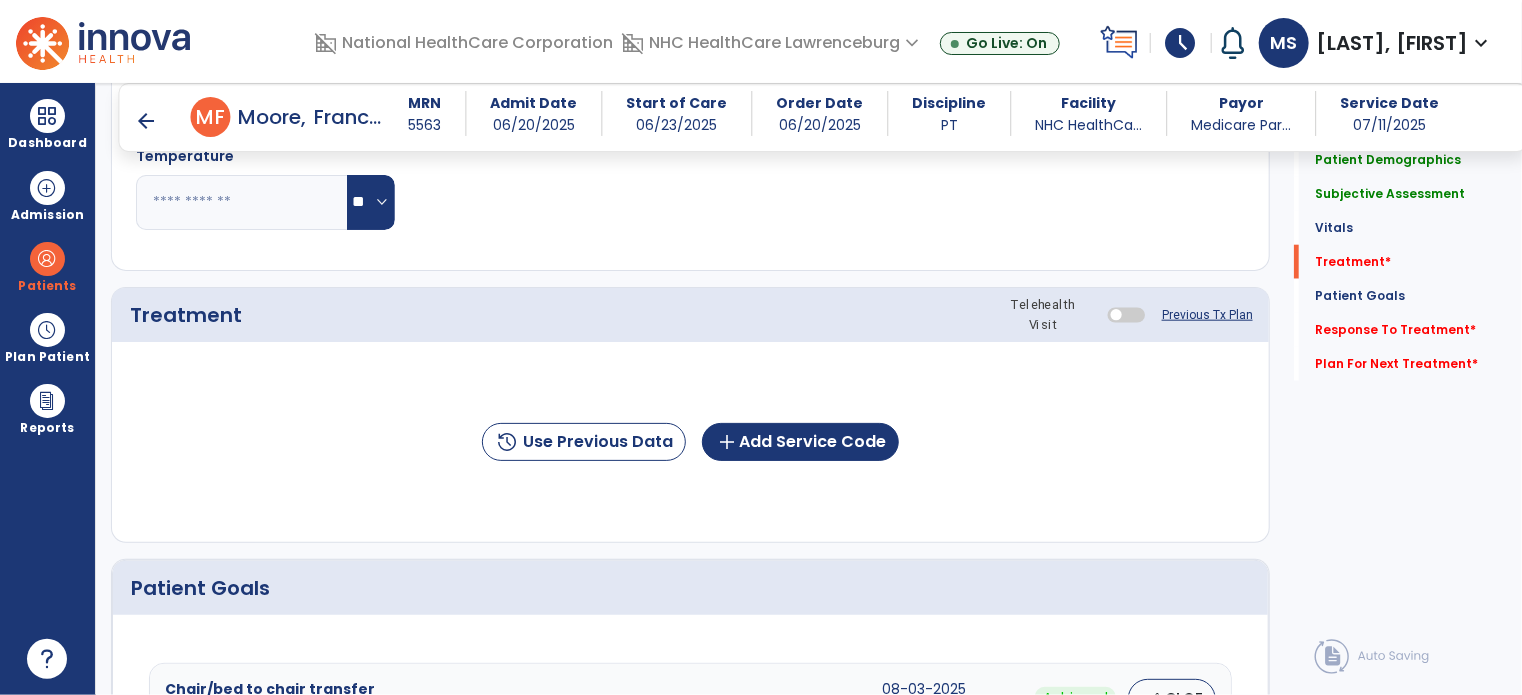 scroll, scrollTop: 1045, scrollLeft: 0, axis: vertical 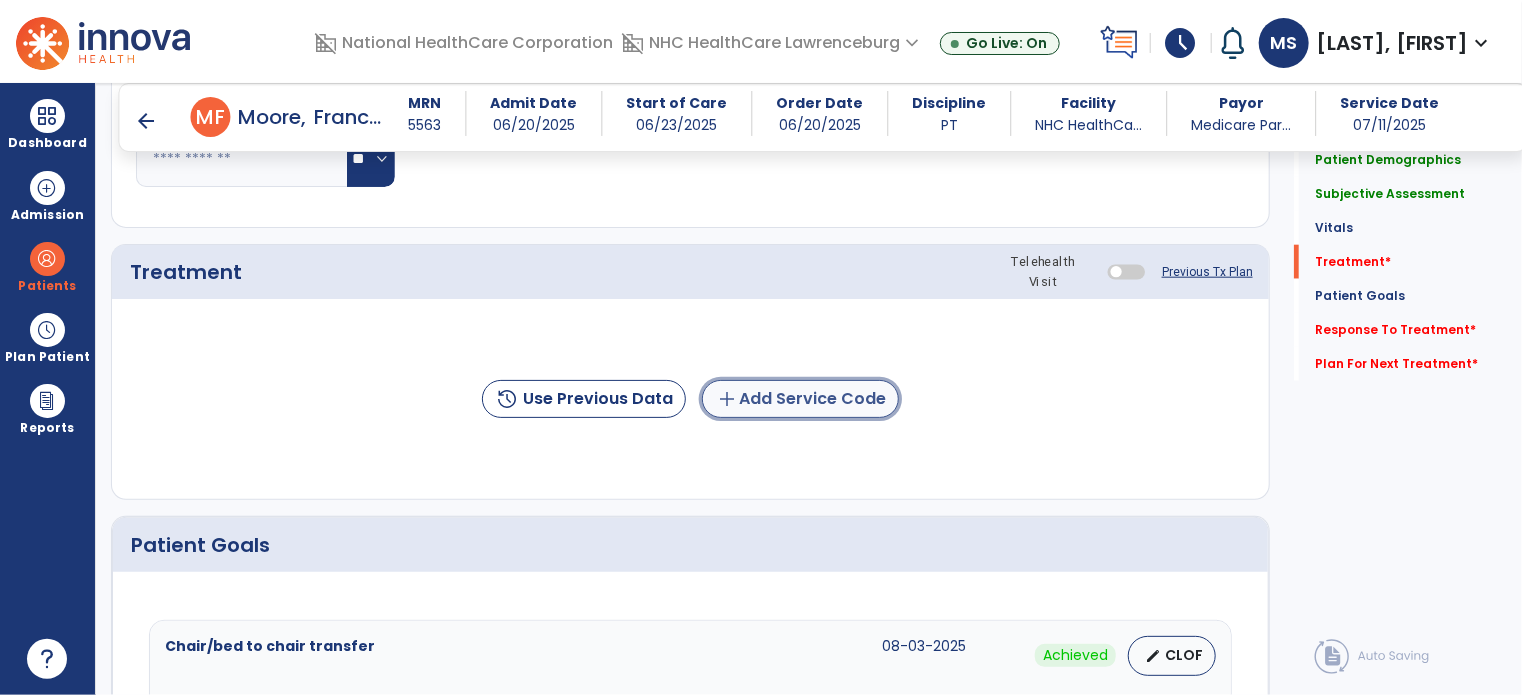 click on "add  Add Service Code" 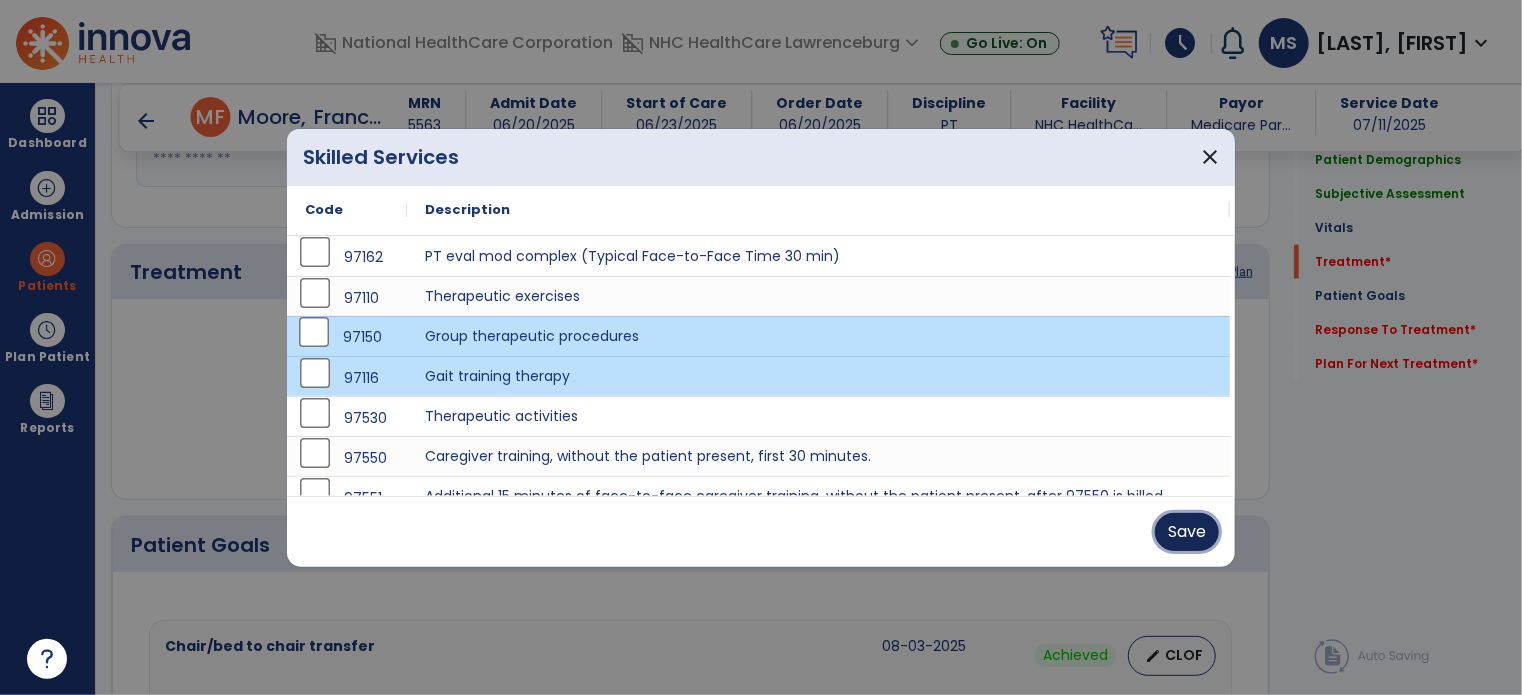 click on "Save" at bounding box center [1187, 532] 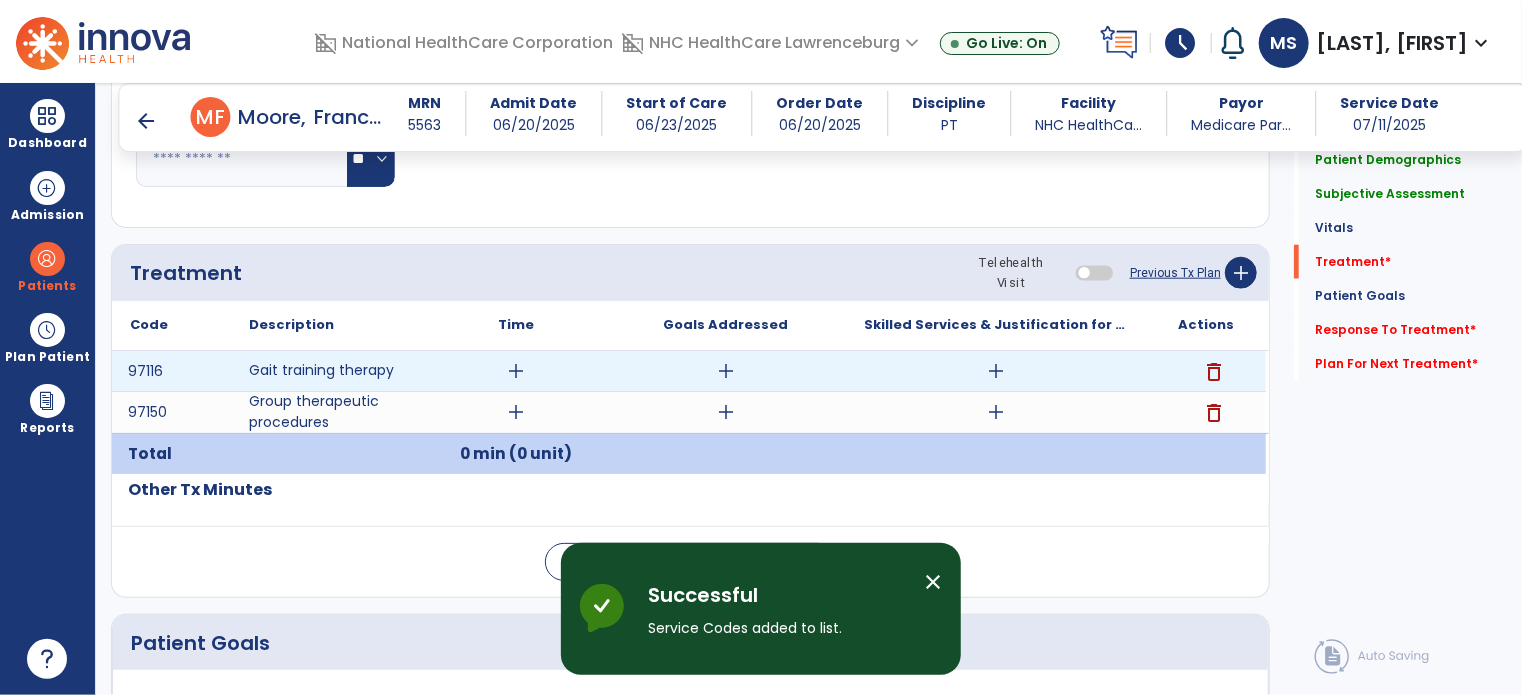 click on "add" at bounding box center [516, 371] 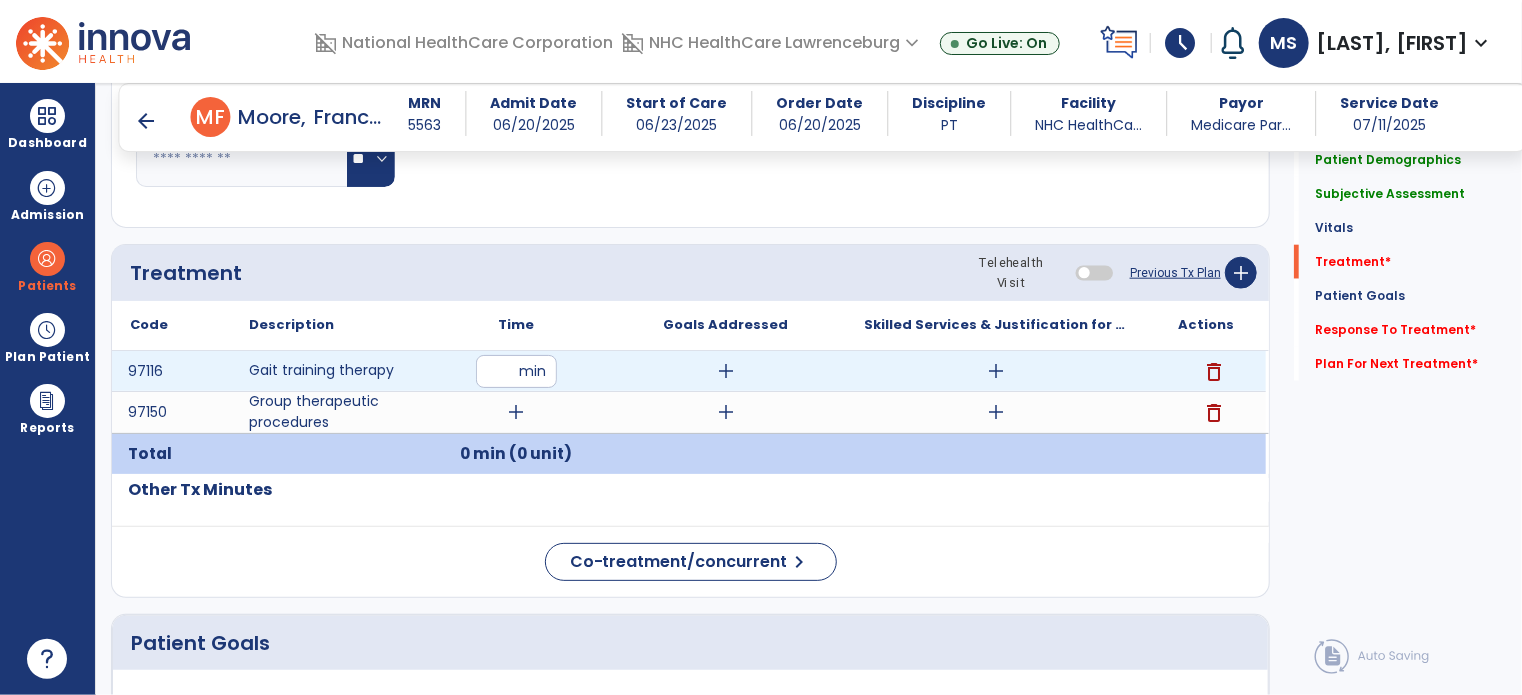 type on "**" 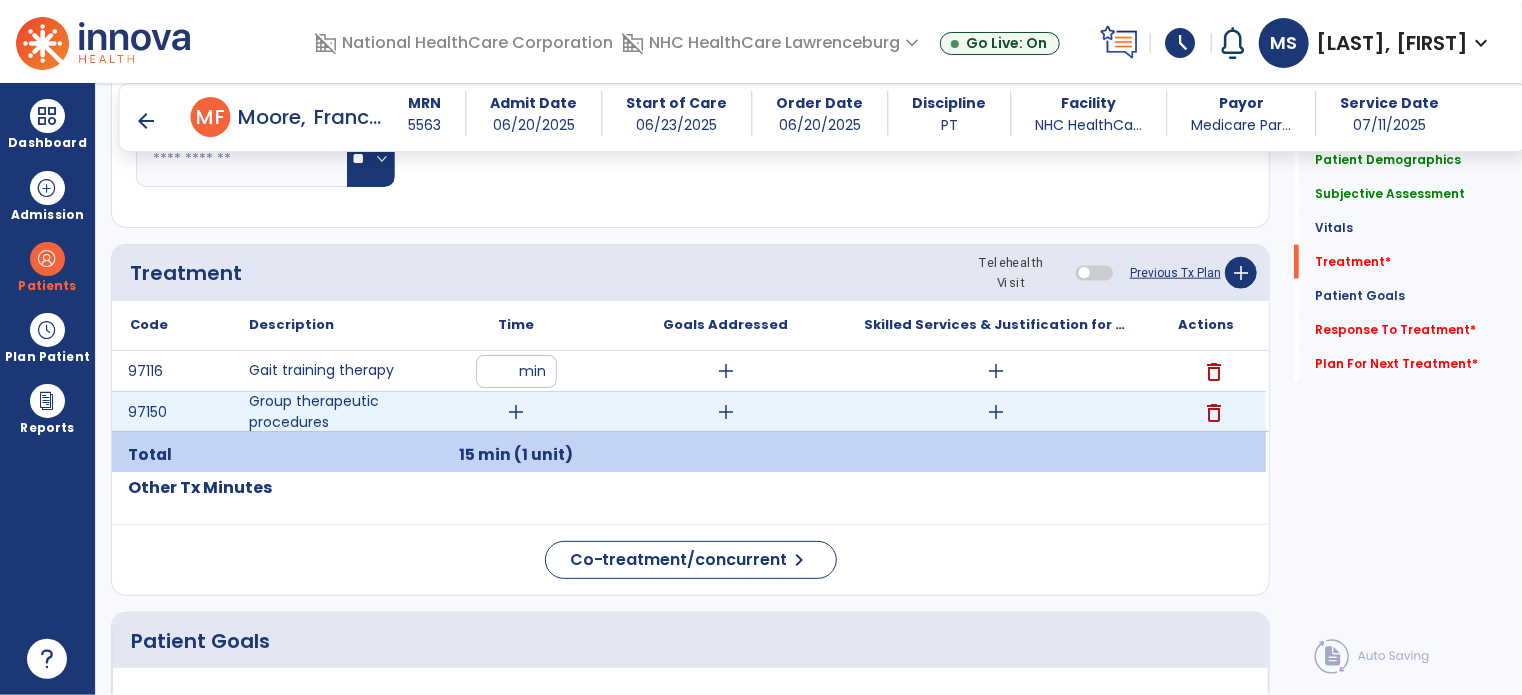 click on "add" at bounding box center (516, 412) 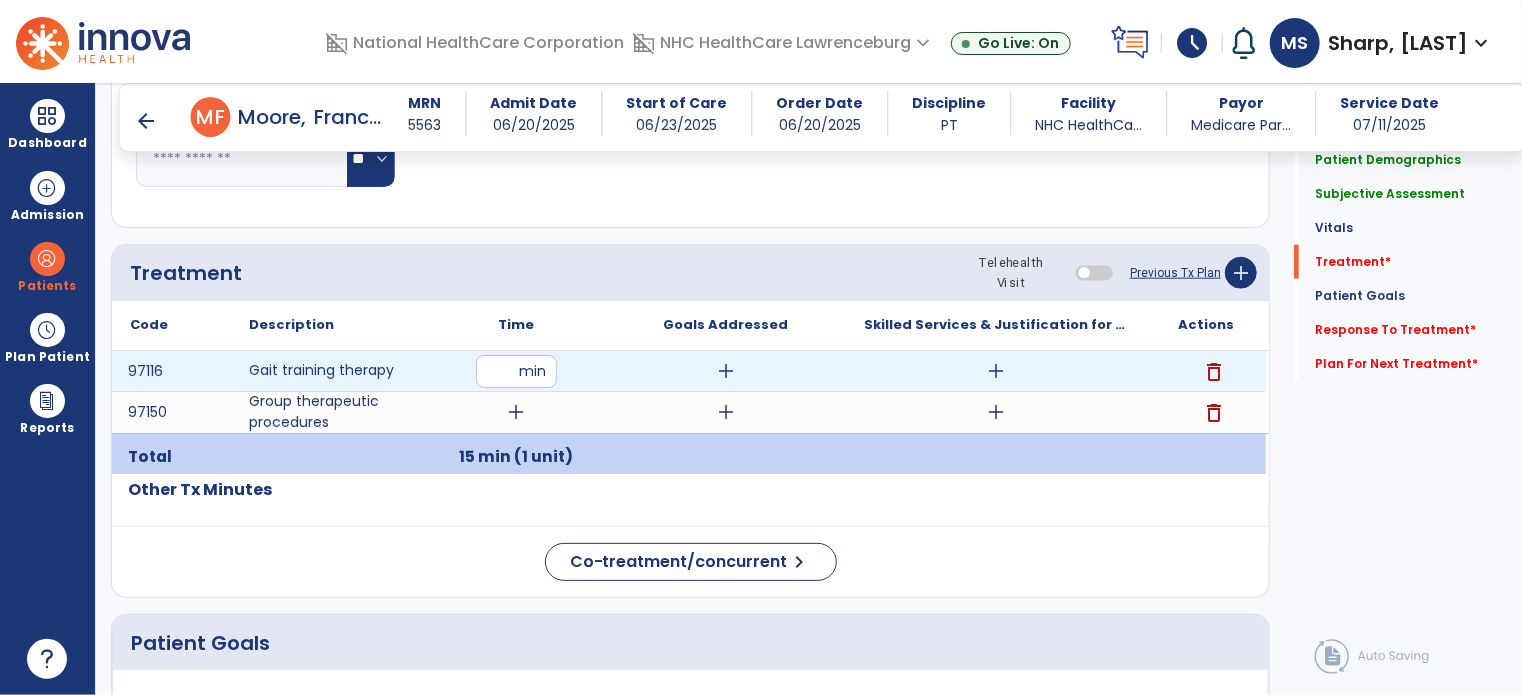 click on "**" at bounding box center (516, 371) 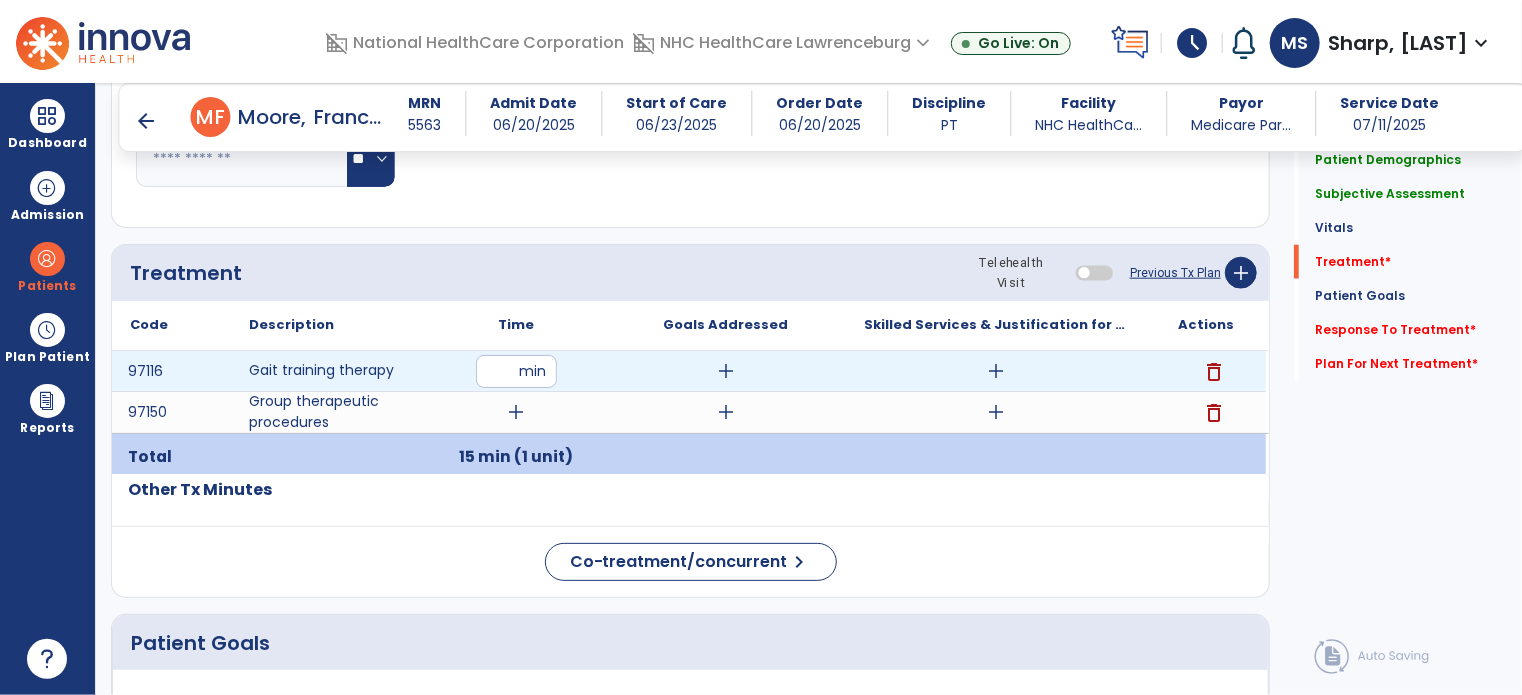 type on "**" 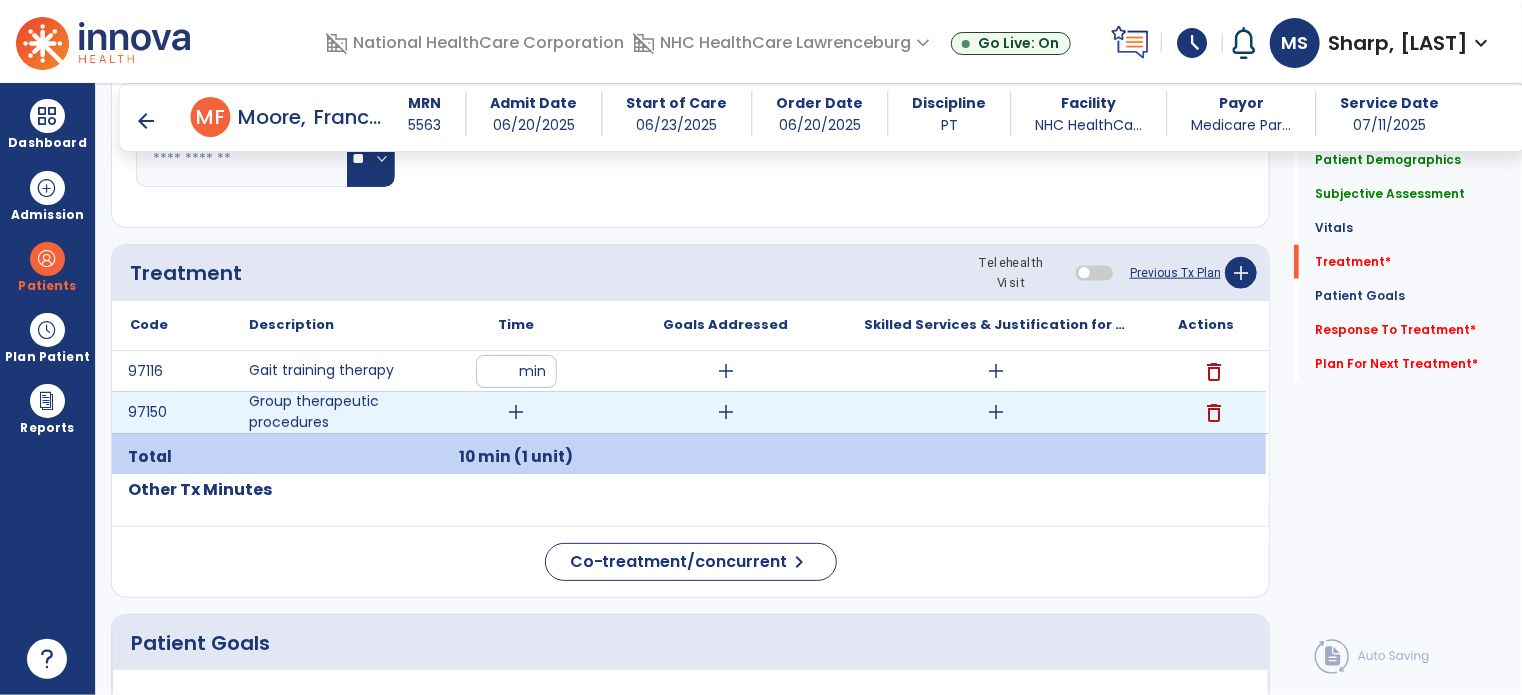 click on "add" at bounding box center (516, 412) 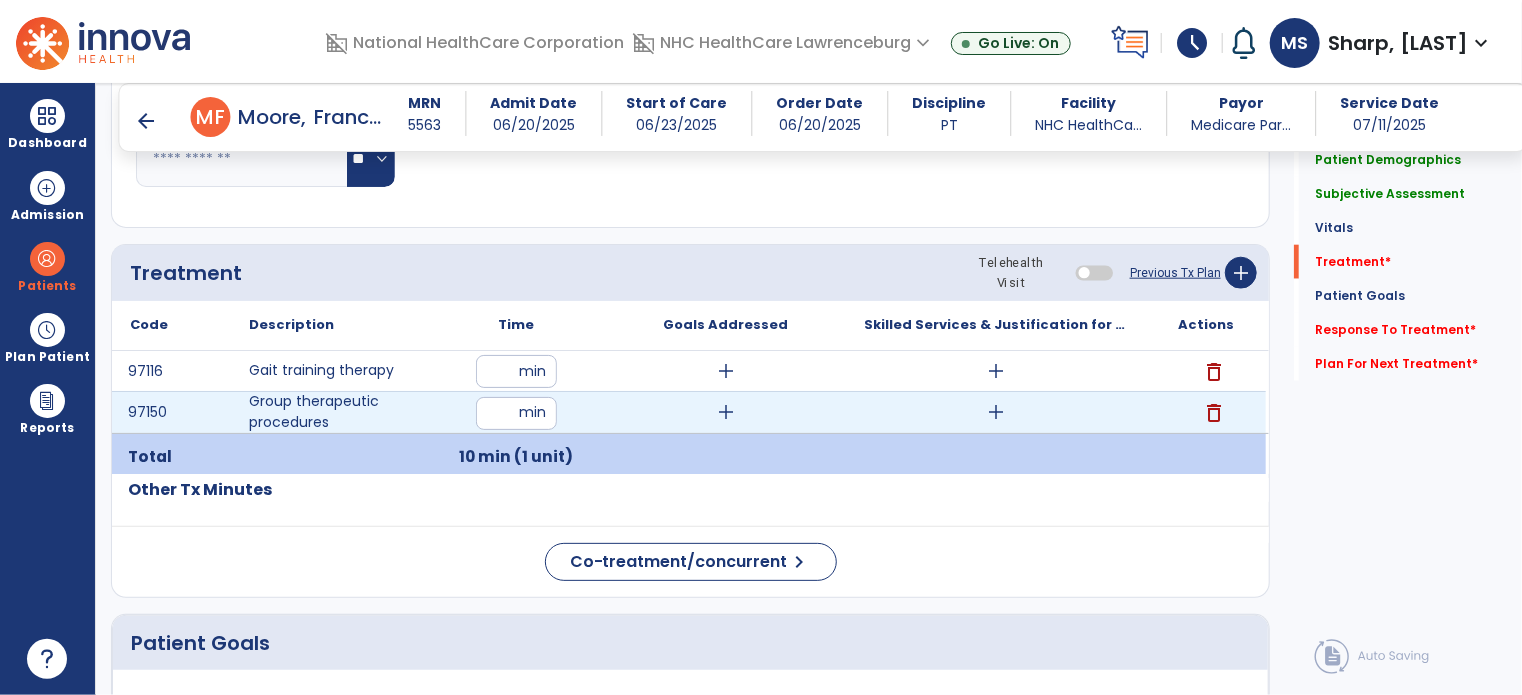 type on "**" 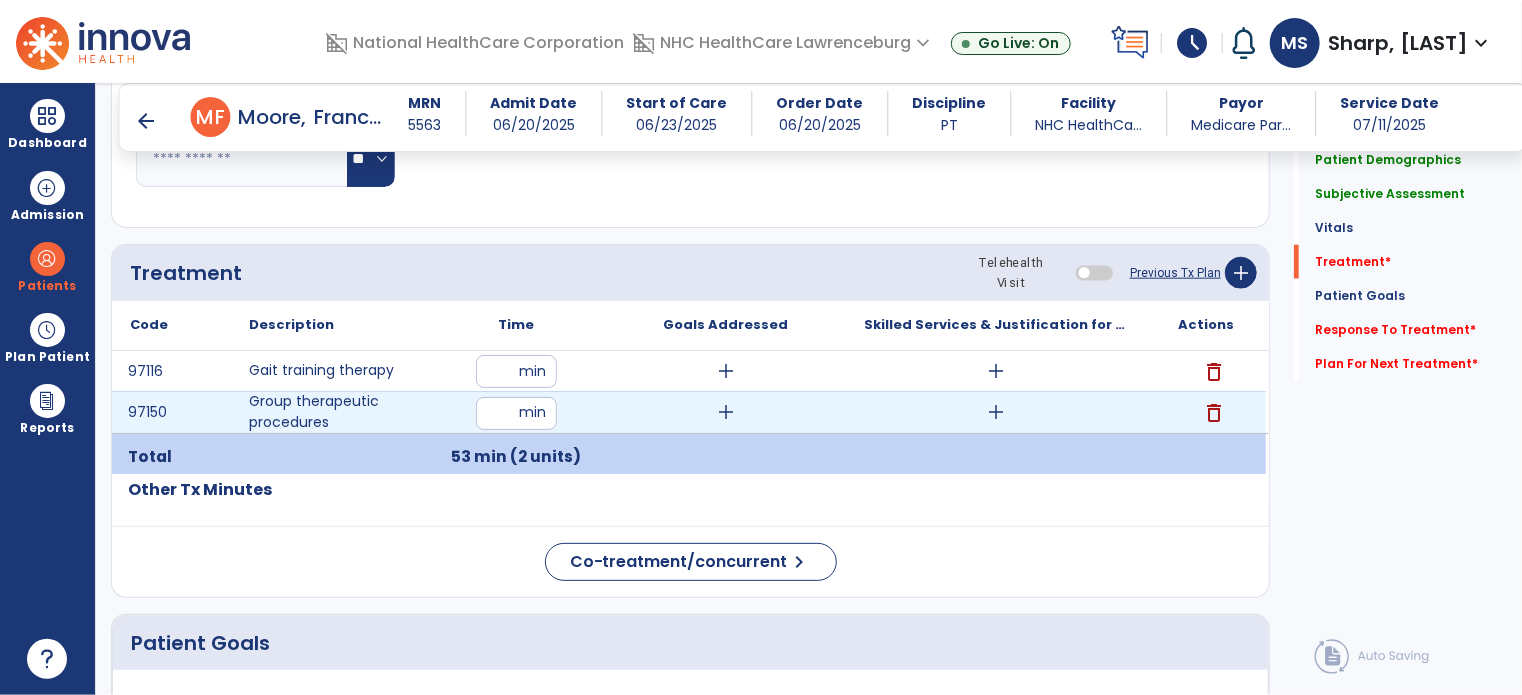 click on "add" at bounding box center [996, 412] 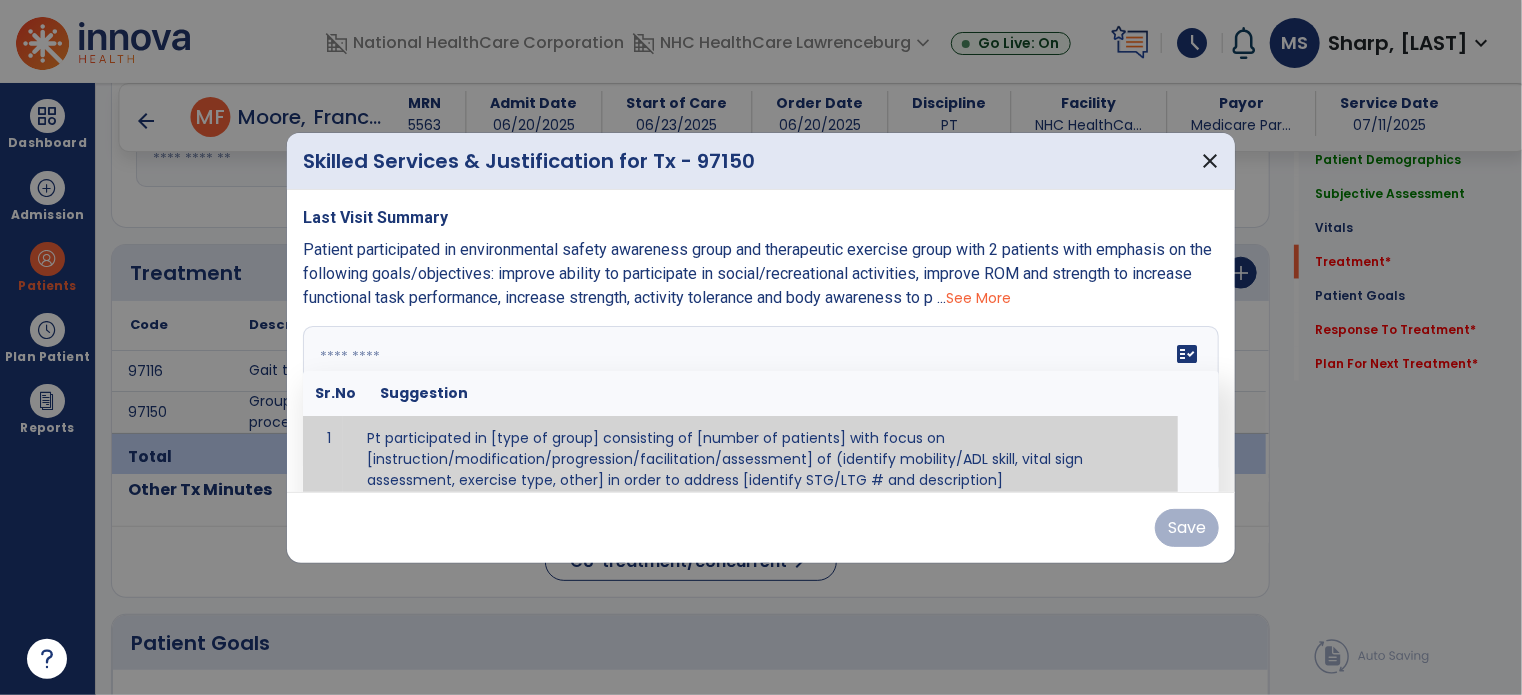 click on "fact_check  Sr.No Suggestion 1 Pt participated in [type of group] consisting of [number of patients] with focus on [instruction/modification/progression/facilitation/assessment] of (identify mobility/ADL skill, vital sign assessment, exercise type, other] in order to address [identify STG/LTG # and description]" at bounding box center (761, 401) 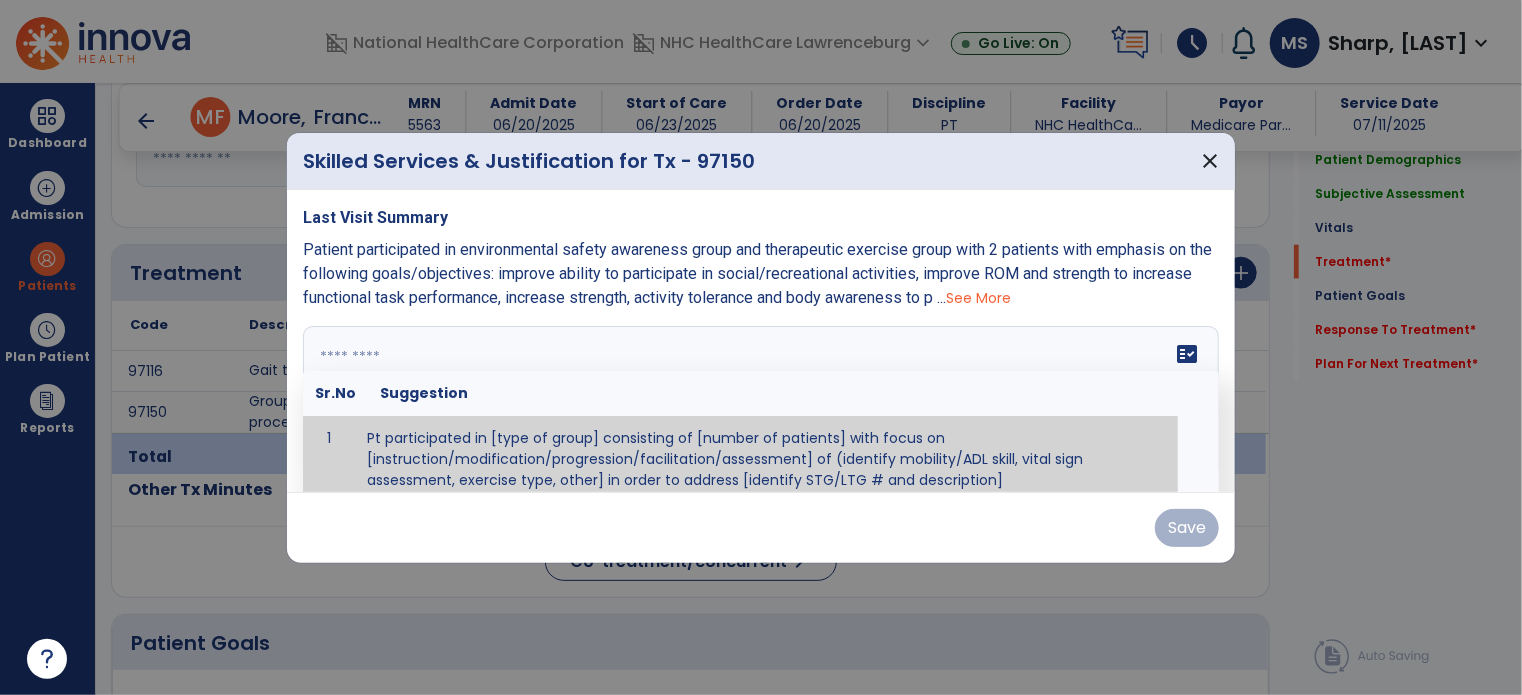 scroll, scrollTop: 12, scrollLeft: 0, axis: vertical 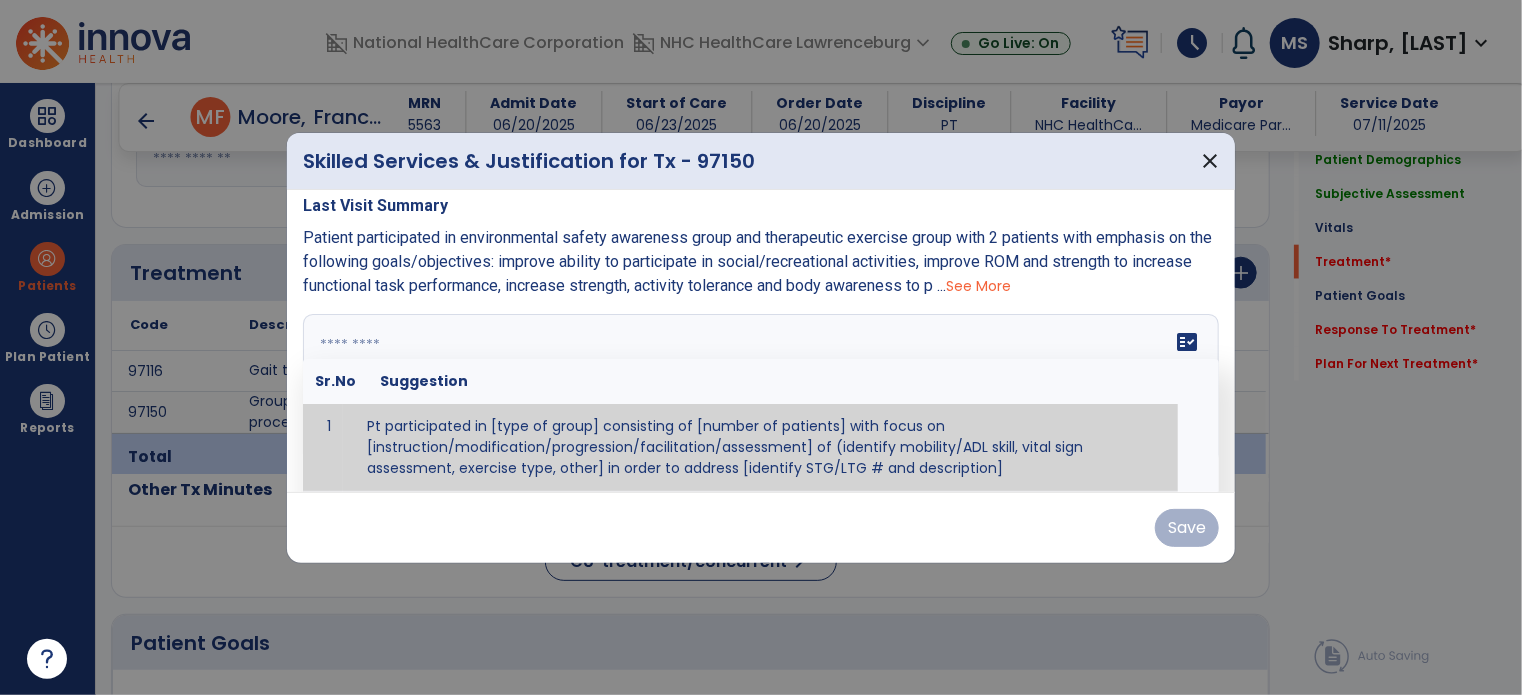 paste on "**********" 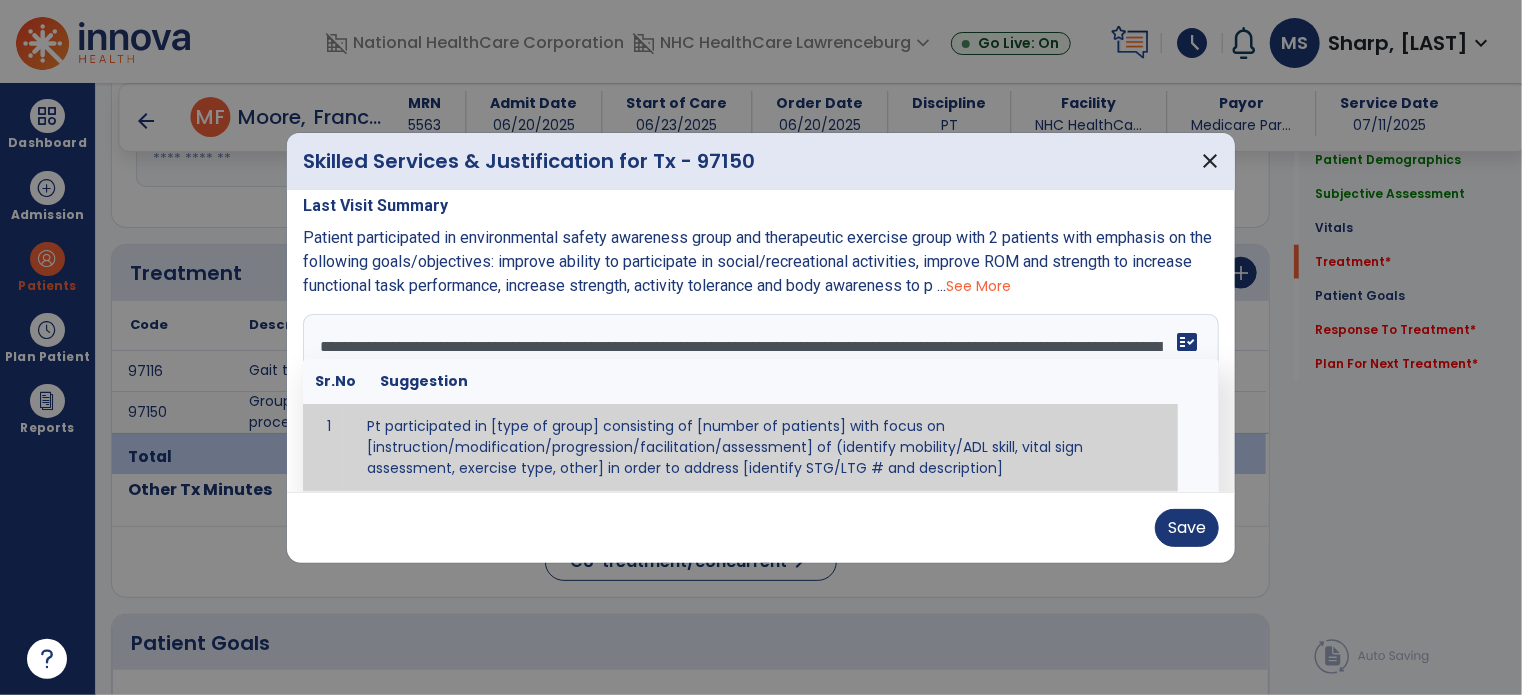 scroll, scrollTop: 0, scrollLeft: 0, axis: both 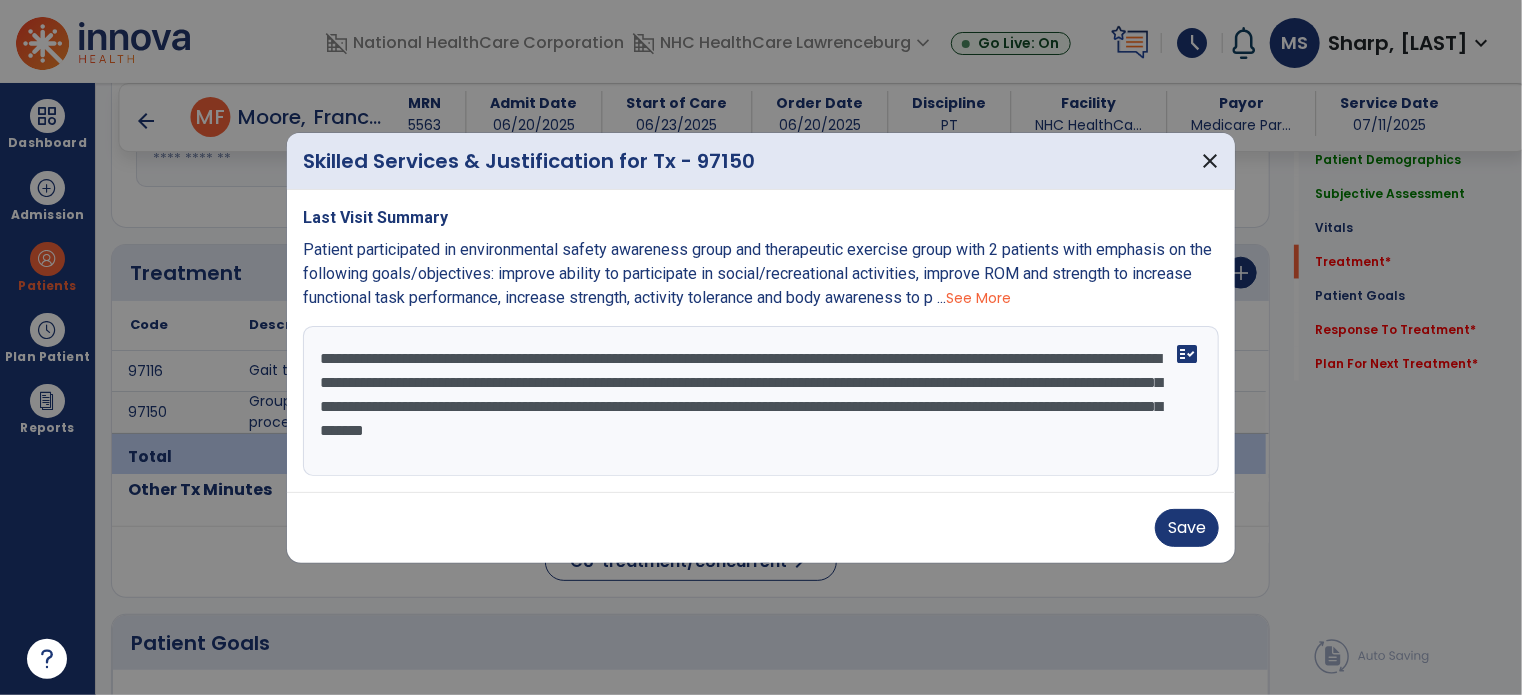 click on "**********" at bounding box center (761, 401) 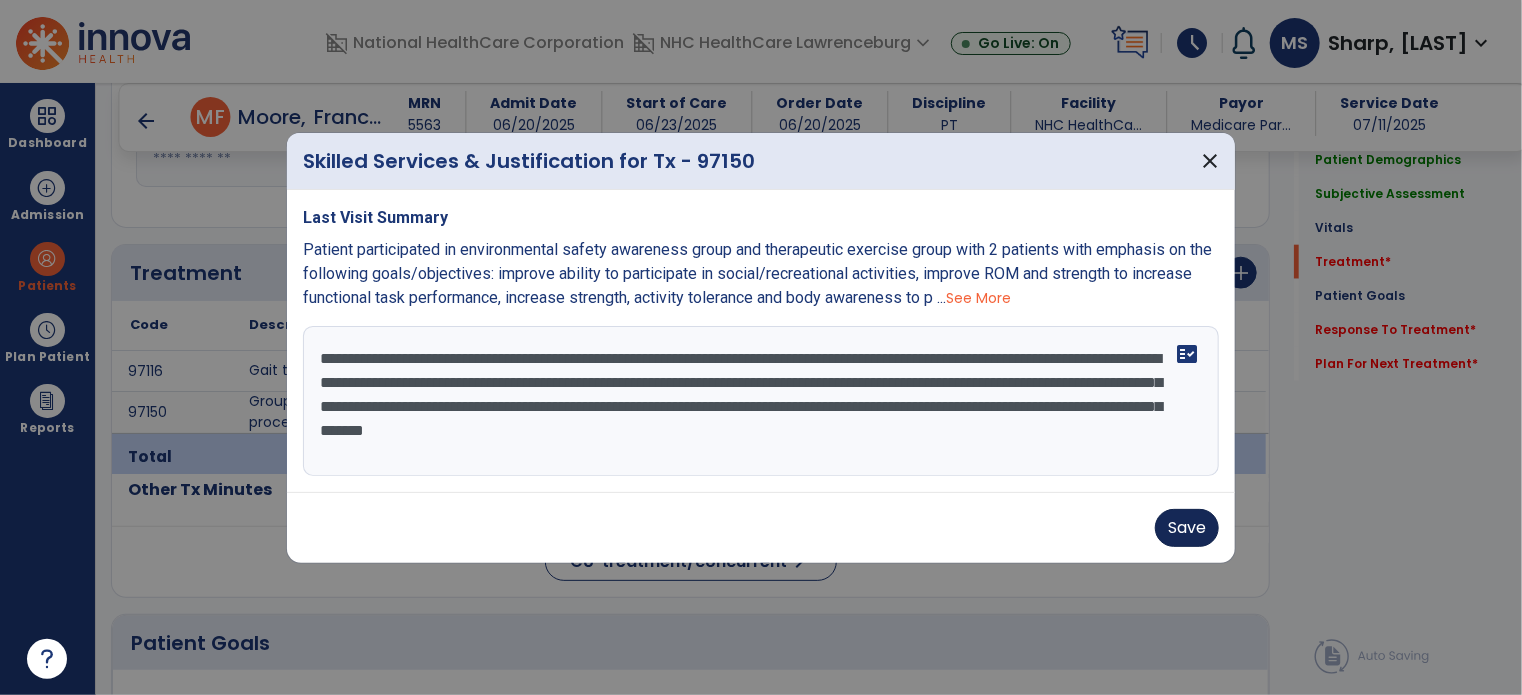 type on "**********" 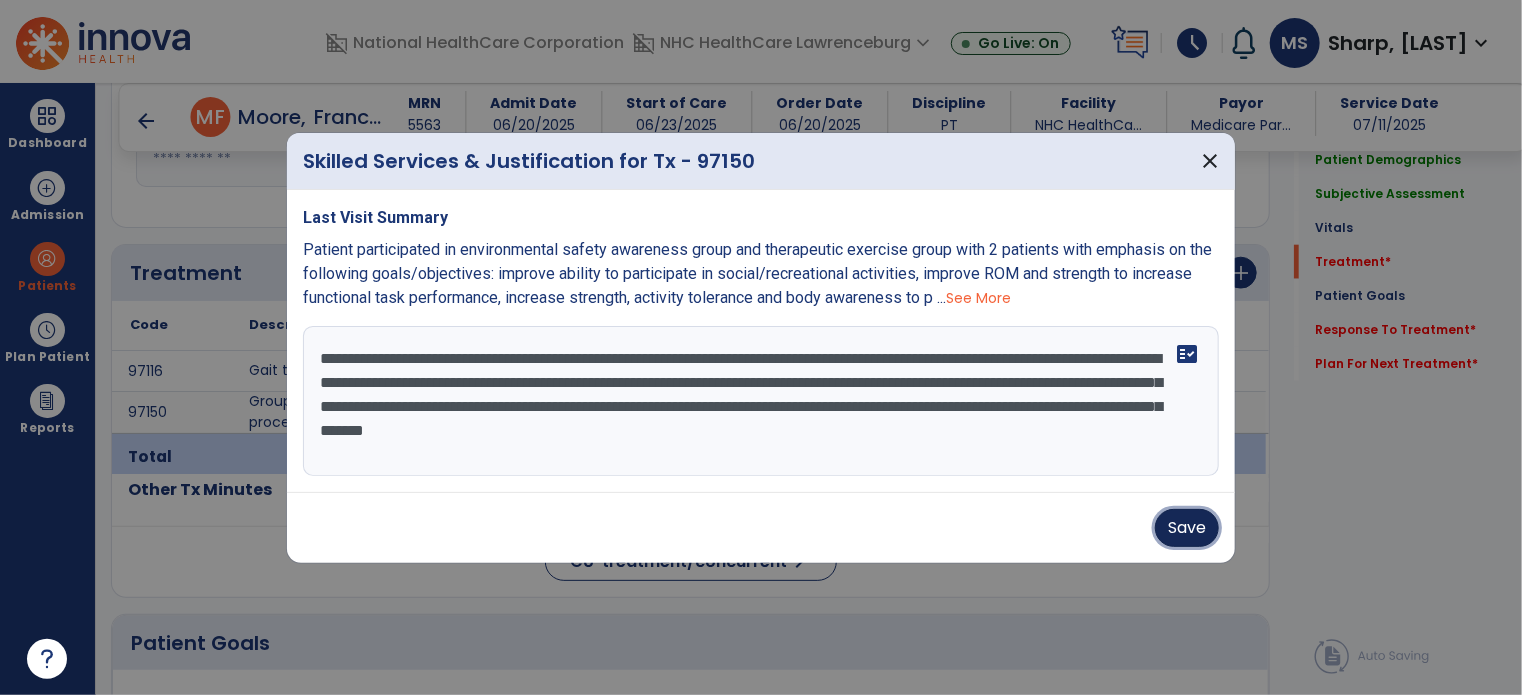 click on "Save" at bounding box center [1187, 528] 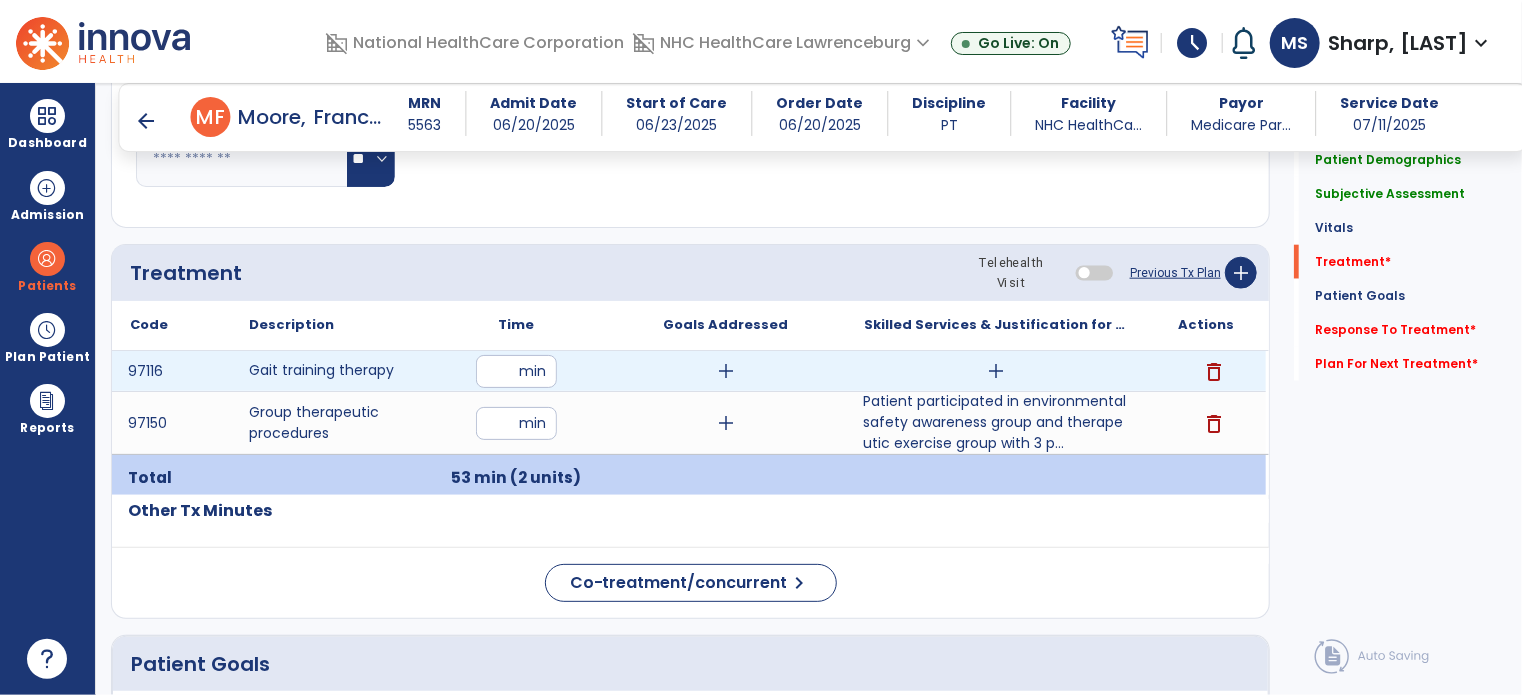 click on "add" at bounding box center [996, 371] 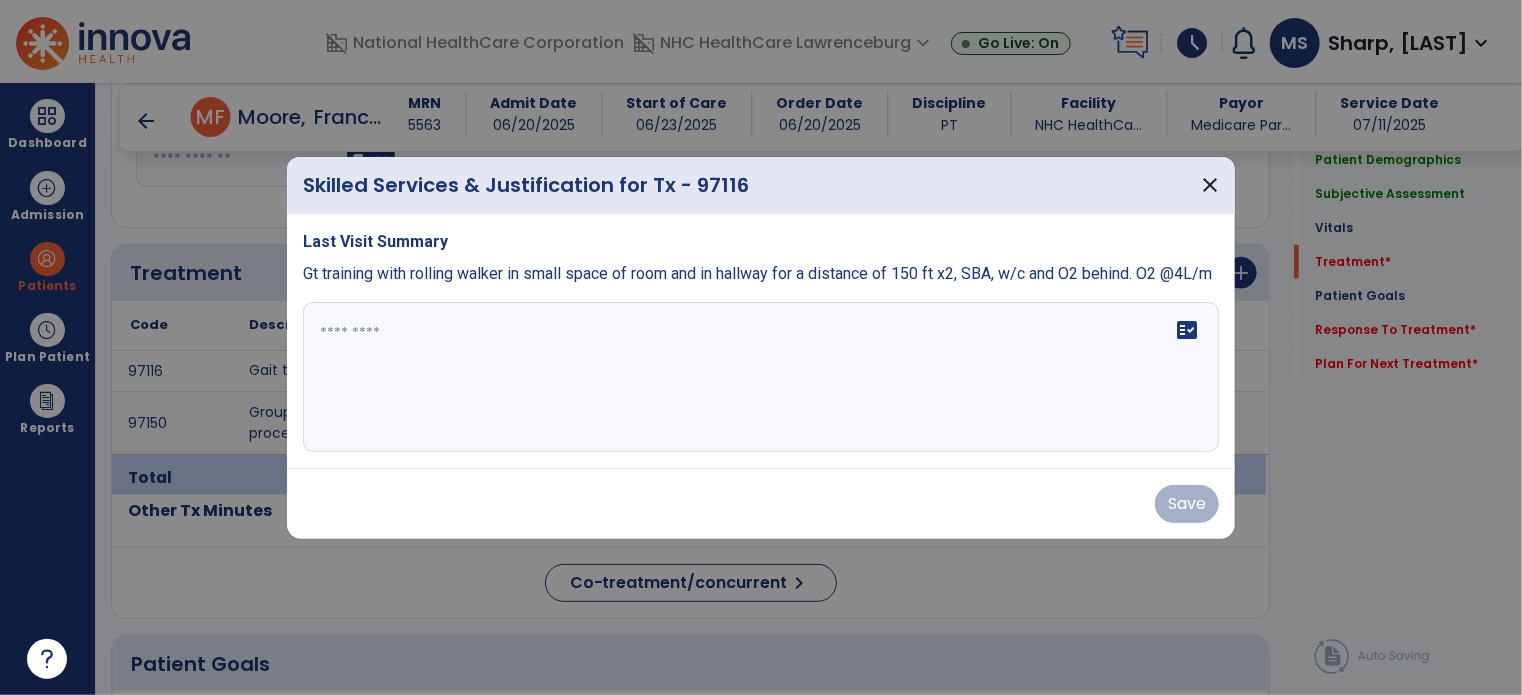 drag, startPoint x: 408, startPoint y: 292, endPoint x: 290, endPoint y: 249, distance: 125.59061 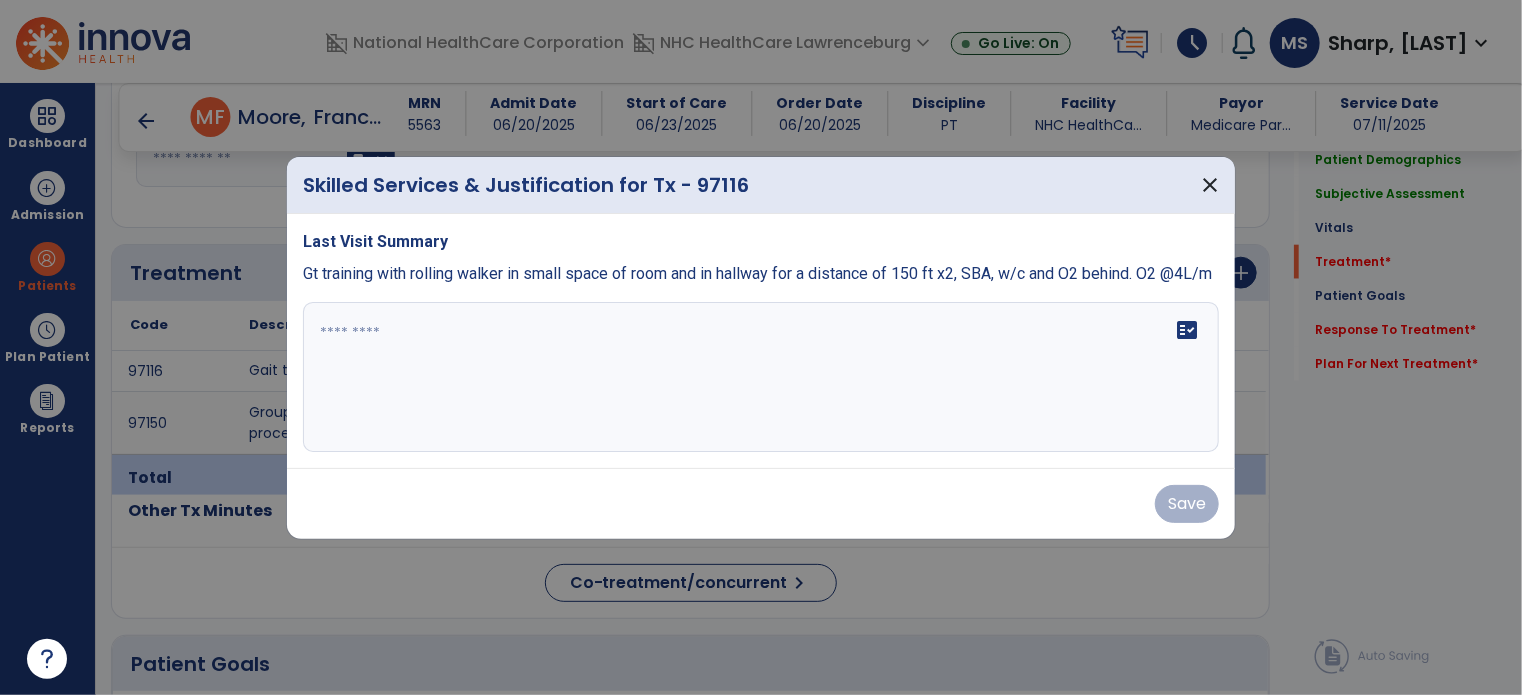 click on "Last Visit Summary
Gt training with rolling walker in small space of room and in hallway for a distance of 150 ft x2, SBA, w/c and O2 behind.  O2 @4L/m   fact_check" at bounding box center [761, 341] 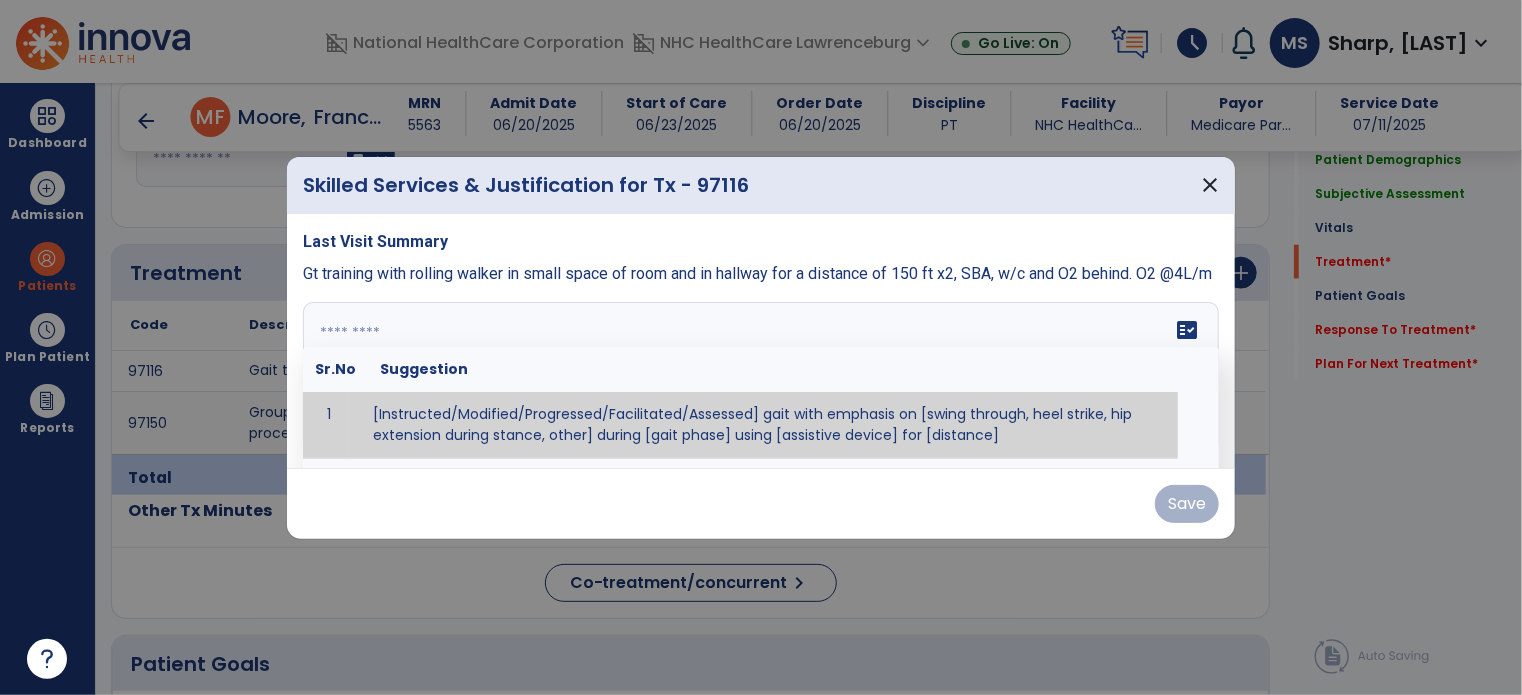 paste on "**********" 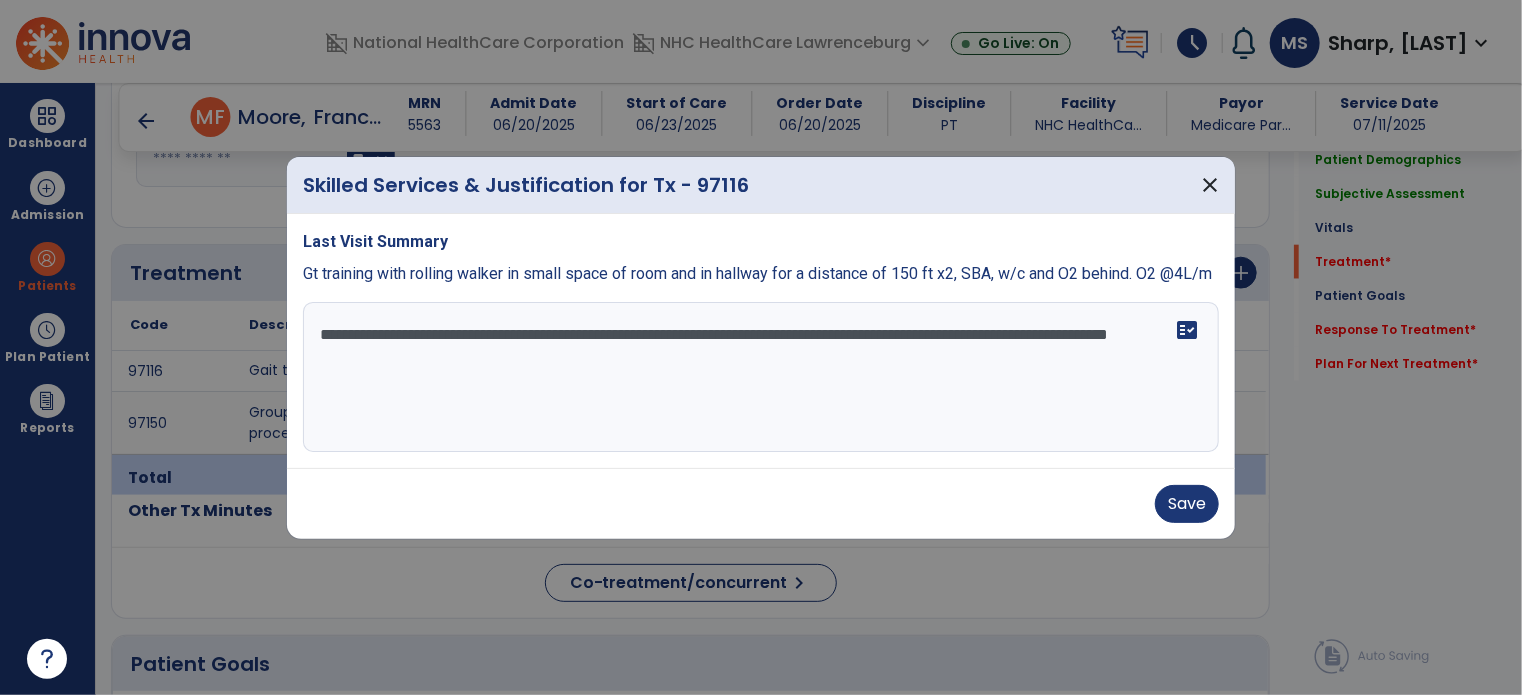 type on "**********" 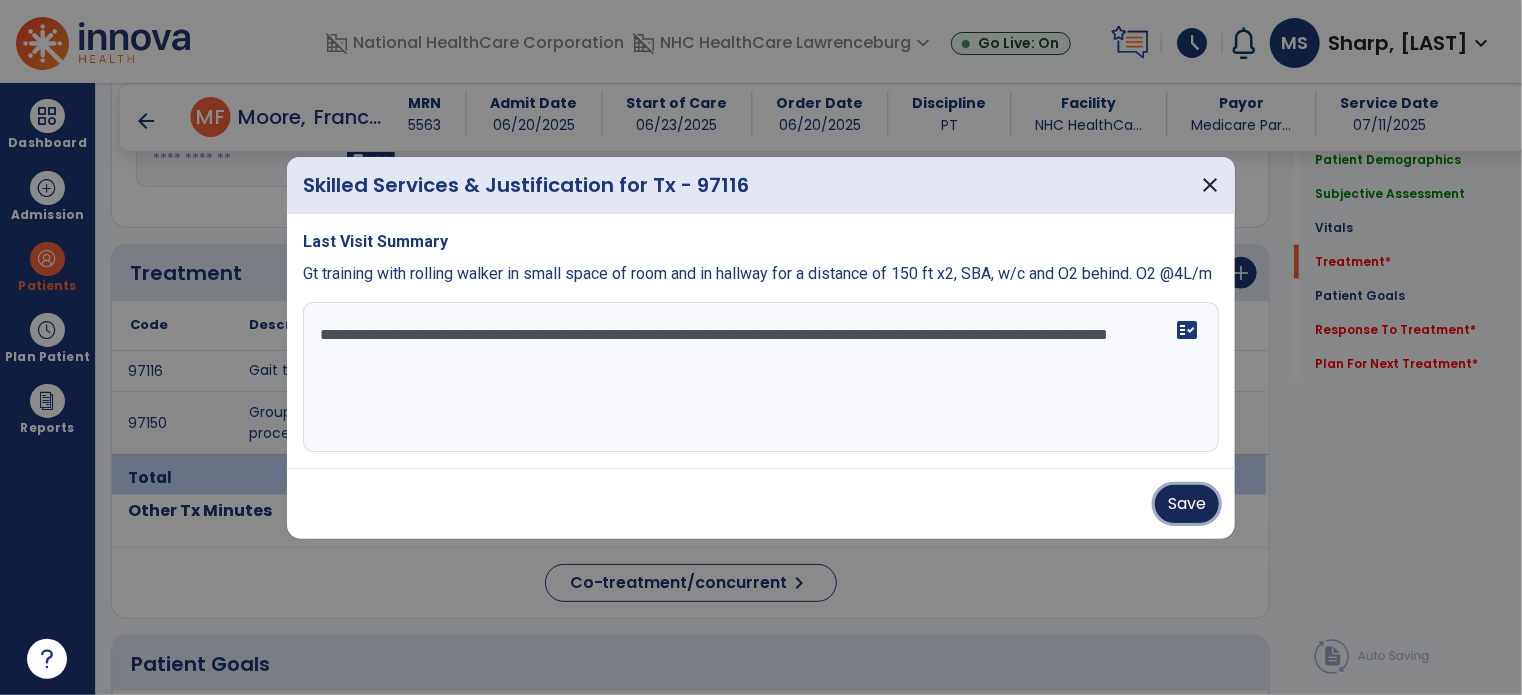 click on "Save" at bounding box center (1187, 504) 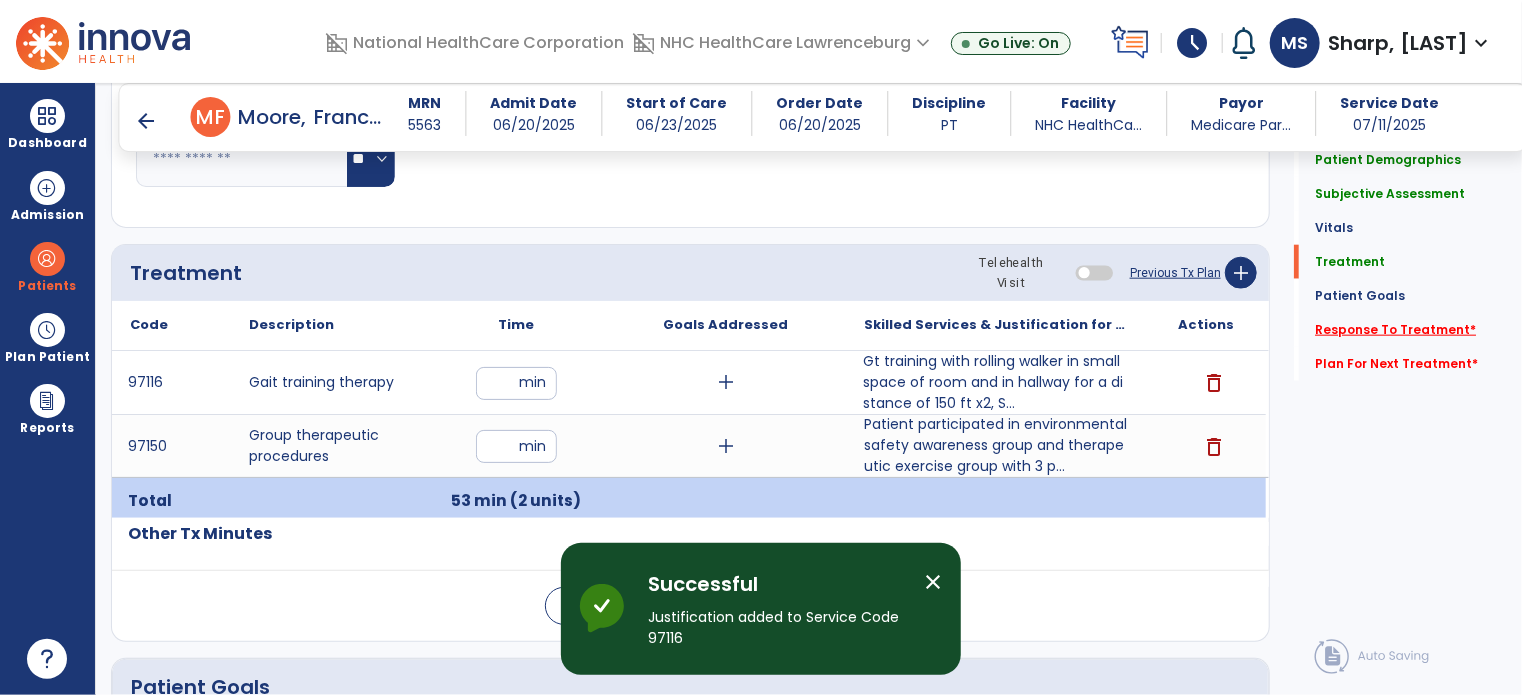 click on "Response To Treatment   *" 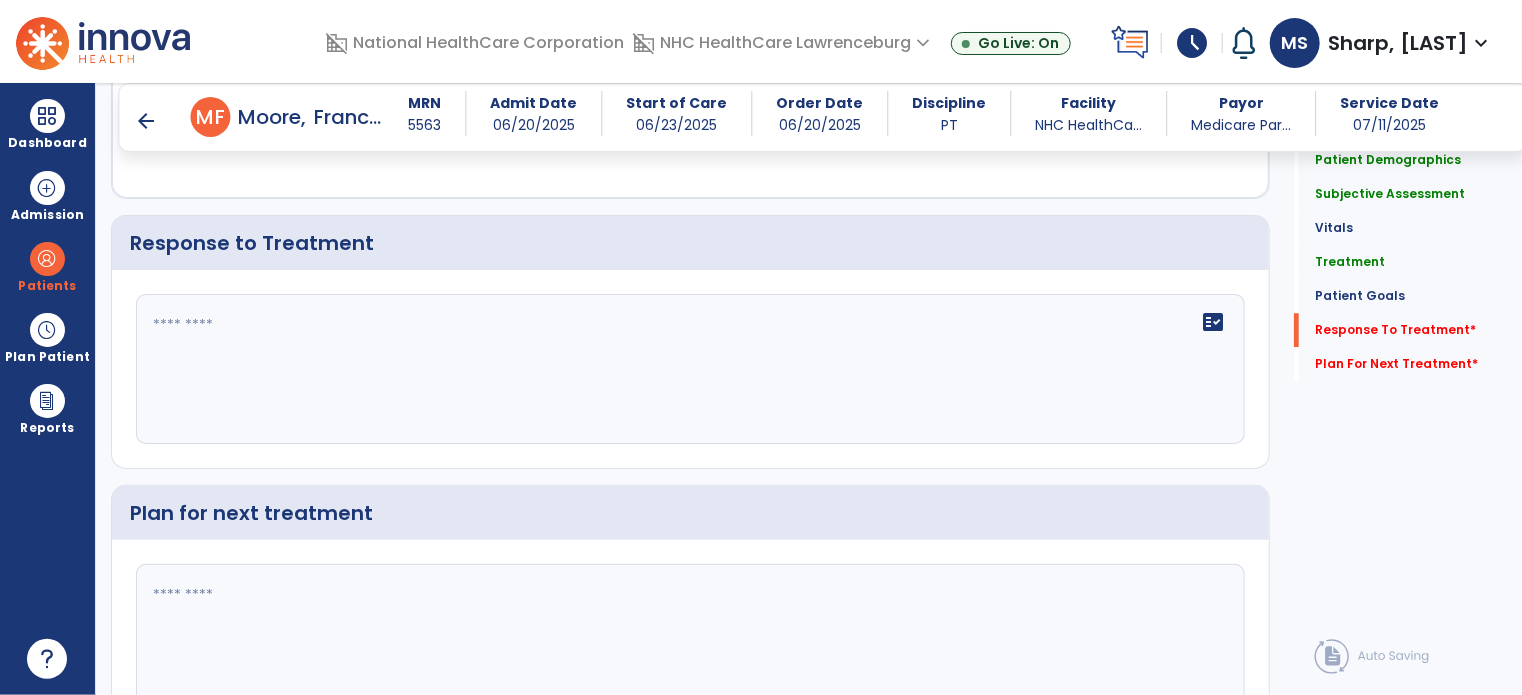 scroll, scrollTop: 2735, scrollLeft: 0, axis: vertical 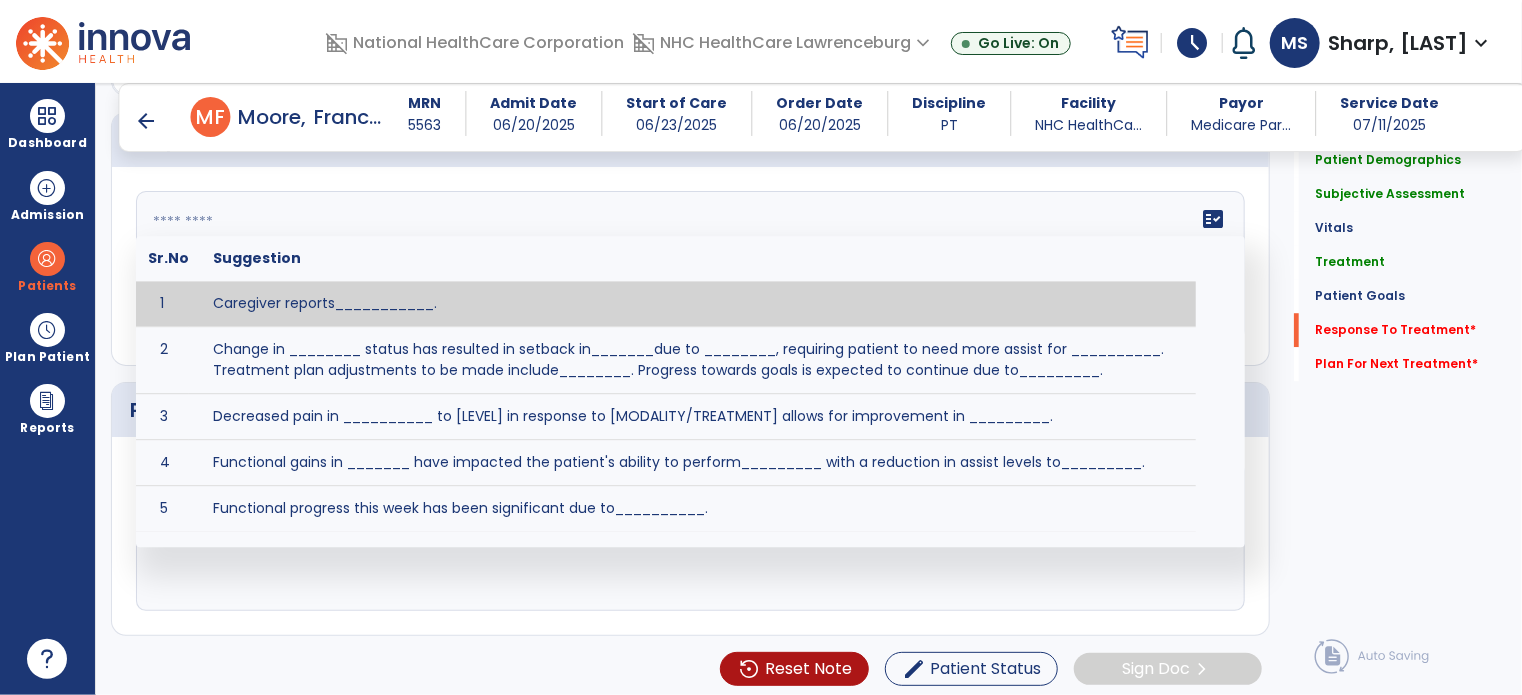 click on "fact_check  Sr.No Suggestion 1 Caregiver reports___________. 2 Change in ________ status has resulted in setback in_______due to ________, requiring patient to need more assist for __________.   Treatment plan adjustments to be made include________.  Progress towards goals is expected to continue due to_________. 3 Decreased pain in __________ to [LEVEL] in response to [MODALITY/TREATMENT] allows for improvement in _________. 4 Functional gains in _______ have impacted the patient's ability to perform_________ with a reduction in assist levels to_________. 5 Functional progress this week has been significant due to__________. 6 Gains in ________ have improved the patient's ability to perform ______with decreased levels of assist to___________. 7 Improvement in ________allows patient to tolerate higher levels of challenges in_________. 8 Pain in [AREA] has decreased to [LEVEL] in response to [TREATMENT/MODALITY], allowing fore ease in completing__________. 9 10 11 12 13 14 15 16 17 18 19 20 21" 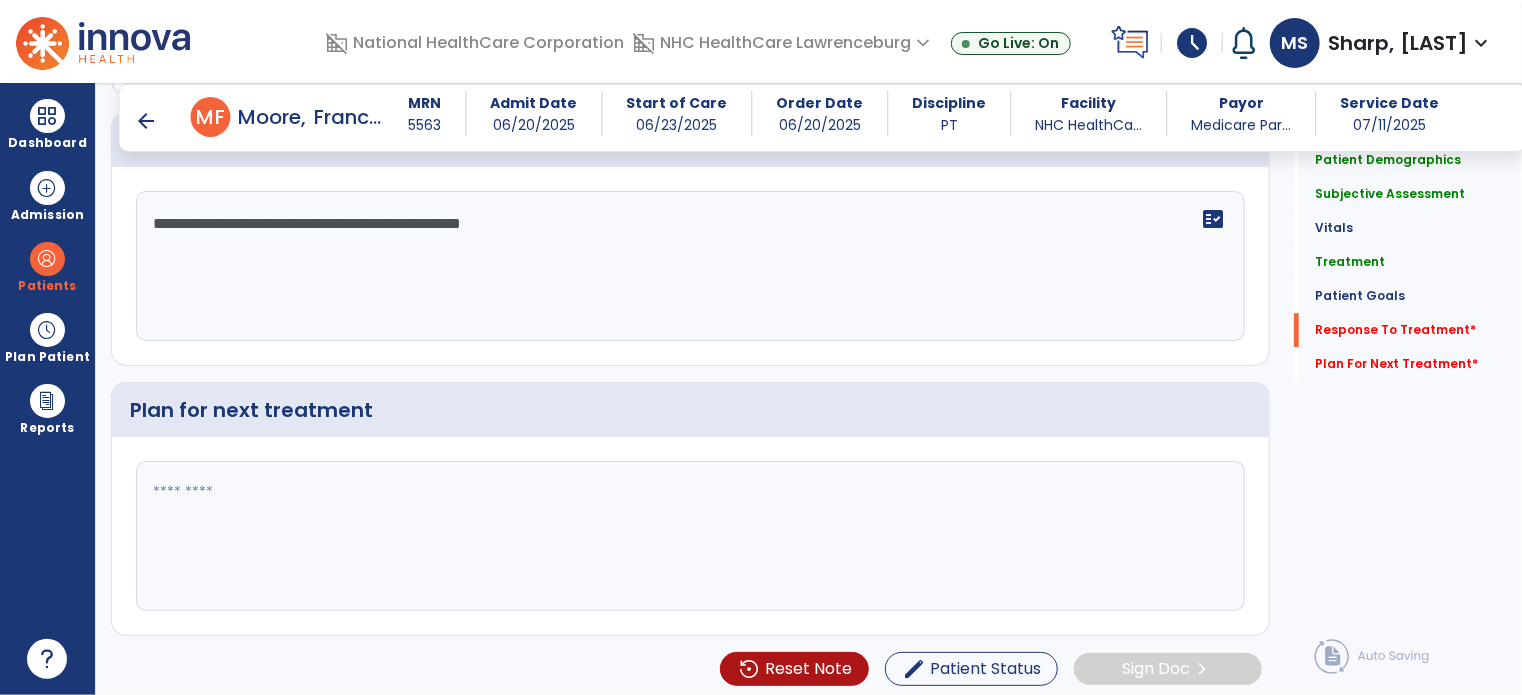 type on "**********" 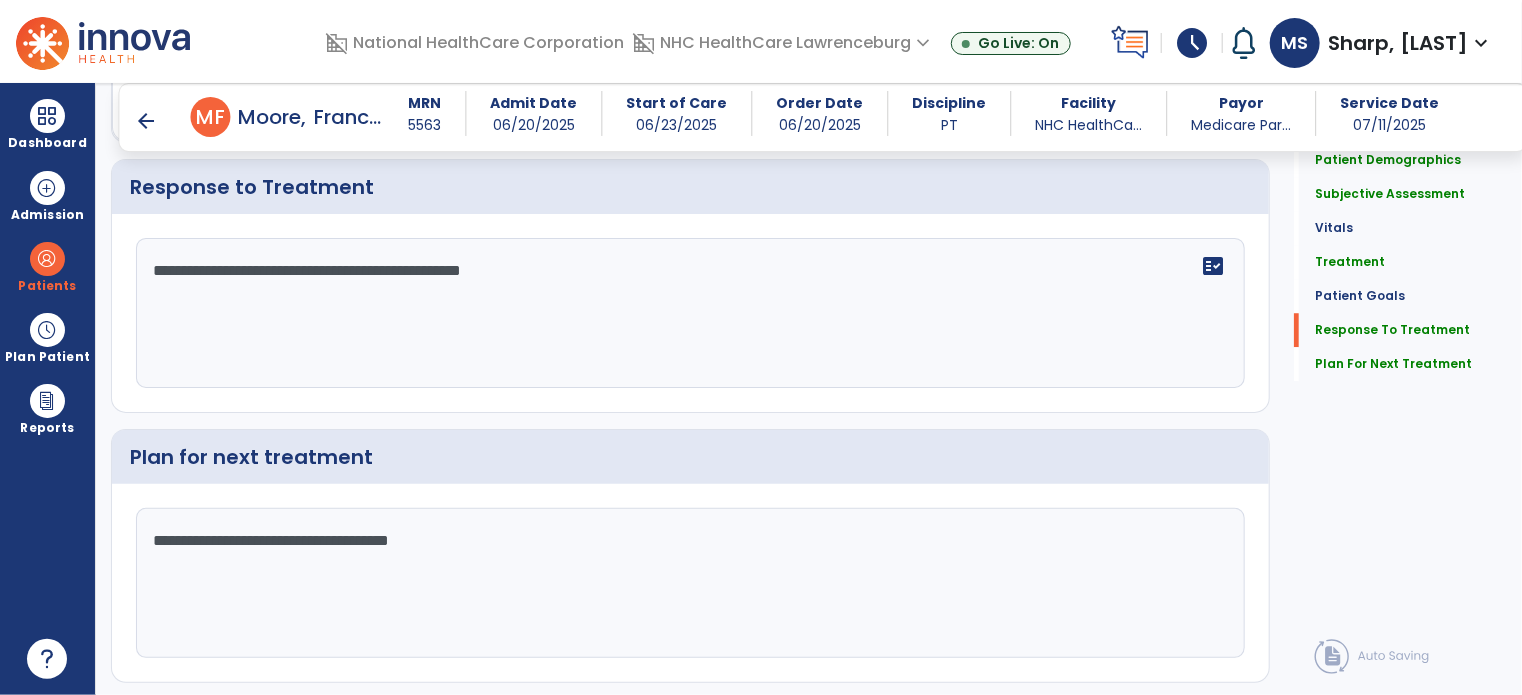 scroll, scrollTop: 2735, scrollLeft: 0, axis: vertical 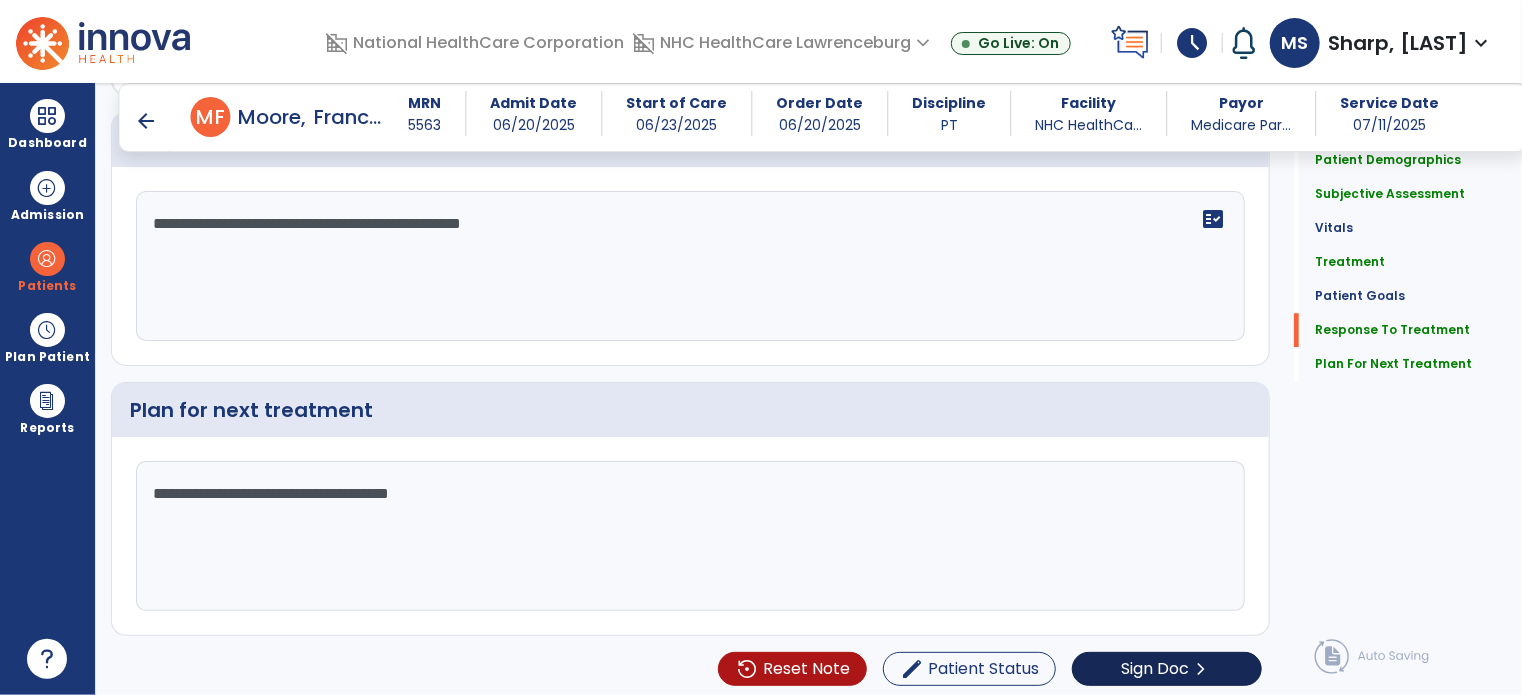 type on "**********" 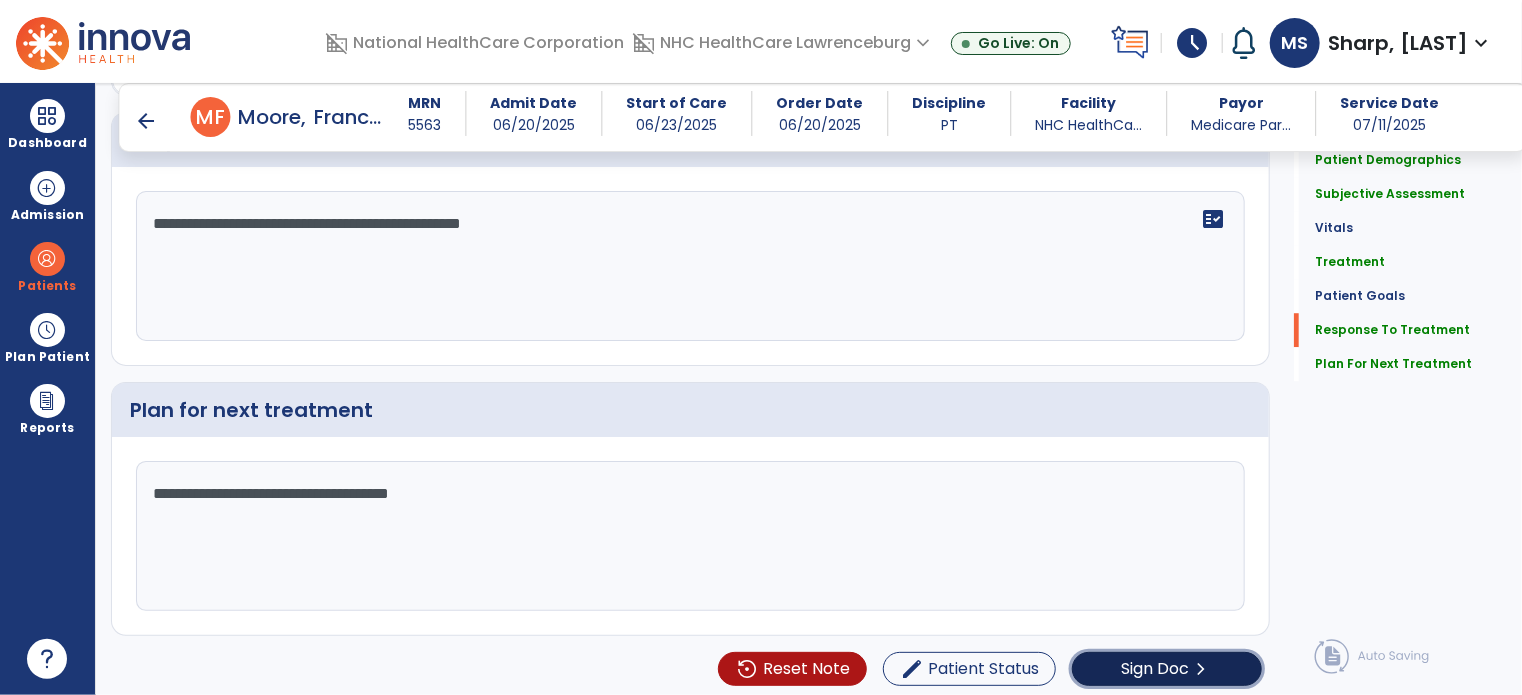 click on "Sign Doc" 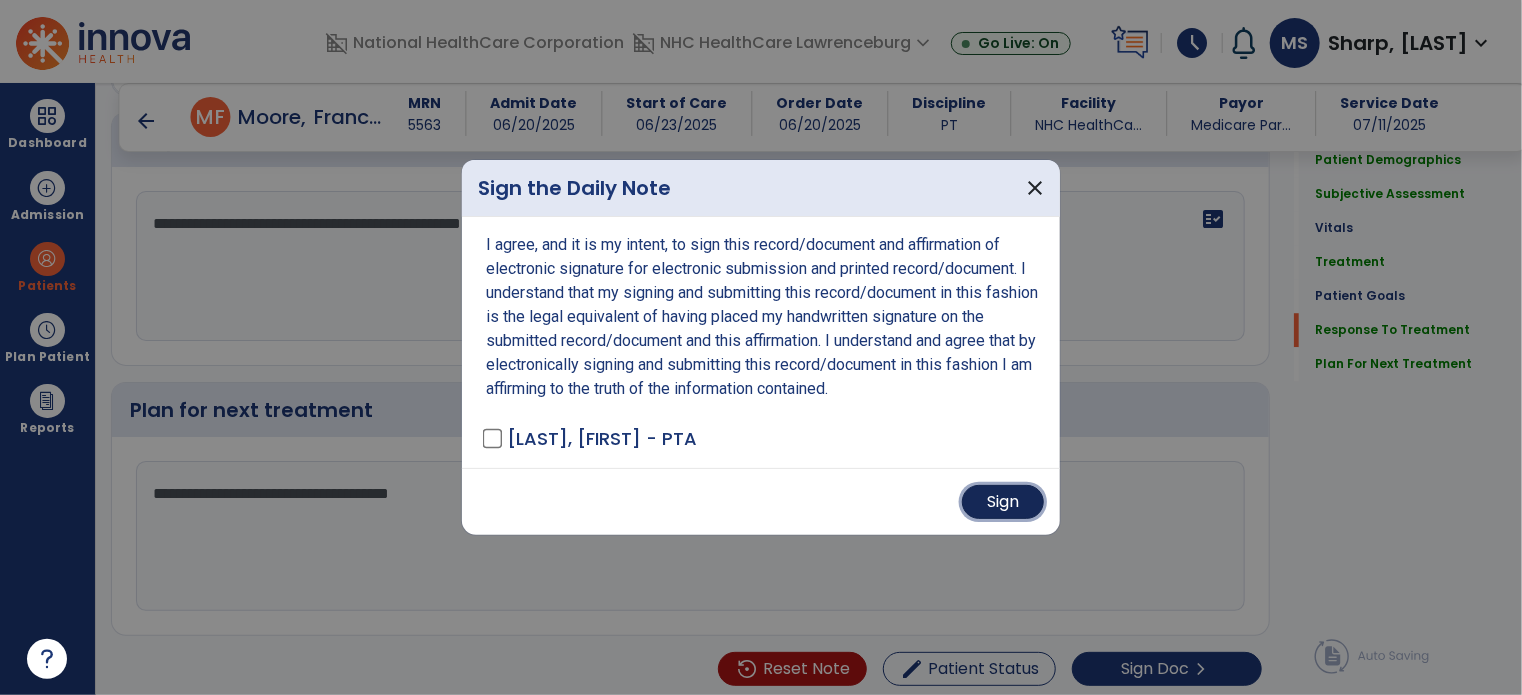 click on "Sign" at bounding box center [1003, 502] 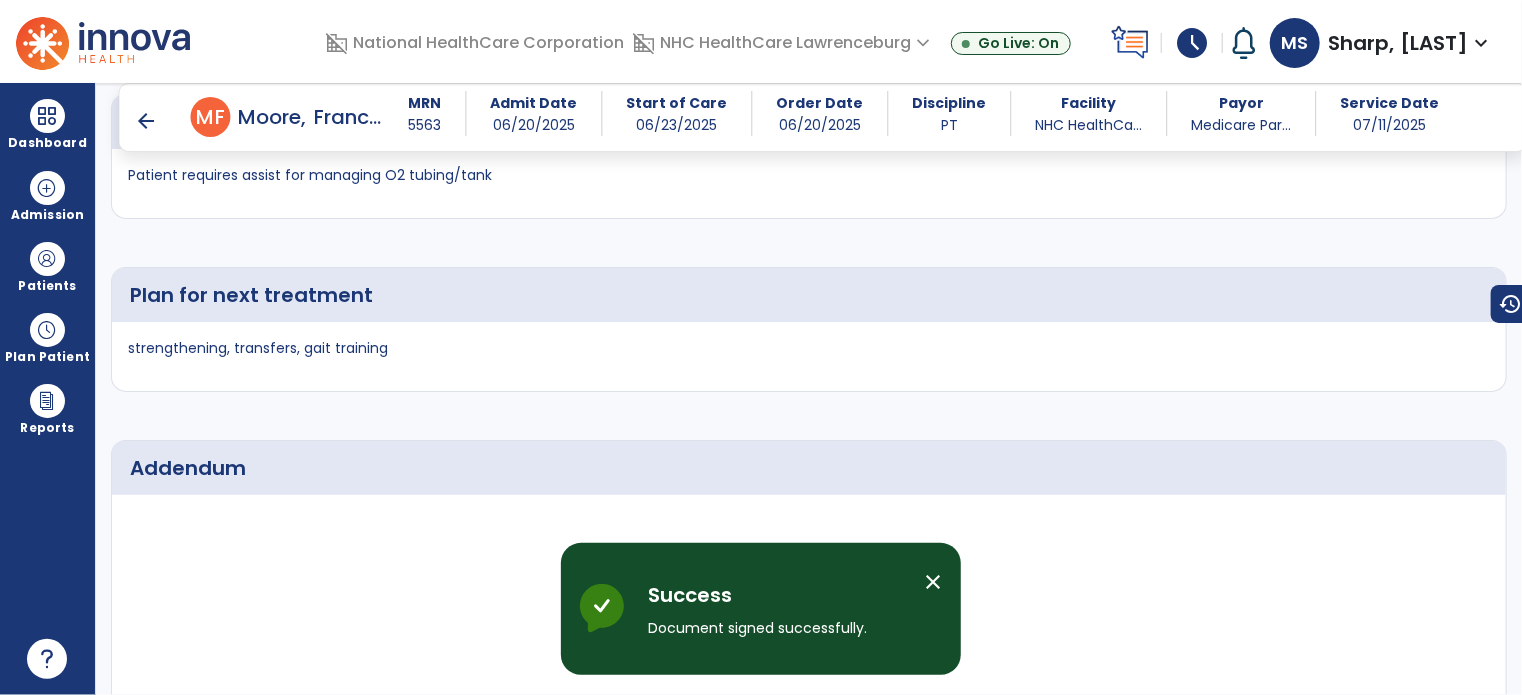 scroll, scrollTop: 4217, scrollLeft: 0, axis: vertical 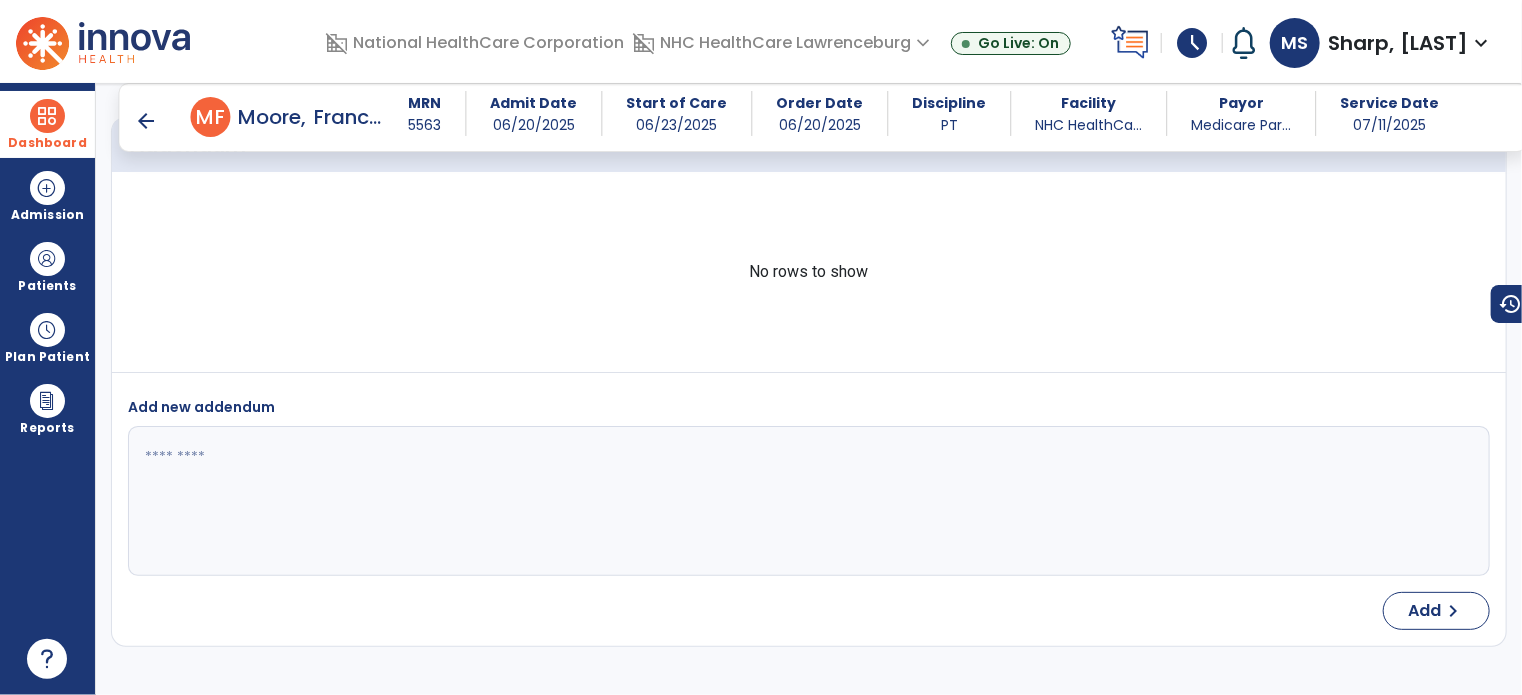 click at bounding box center (47, 116) 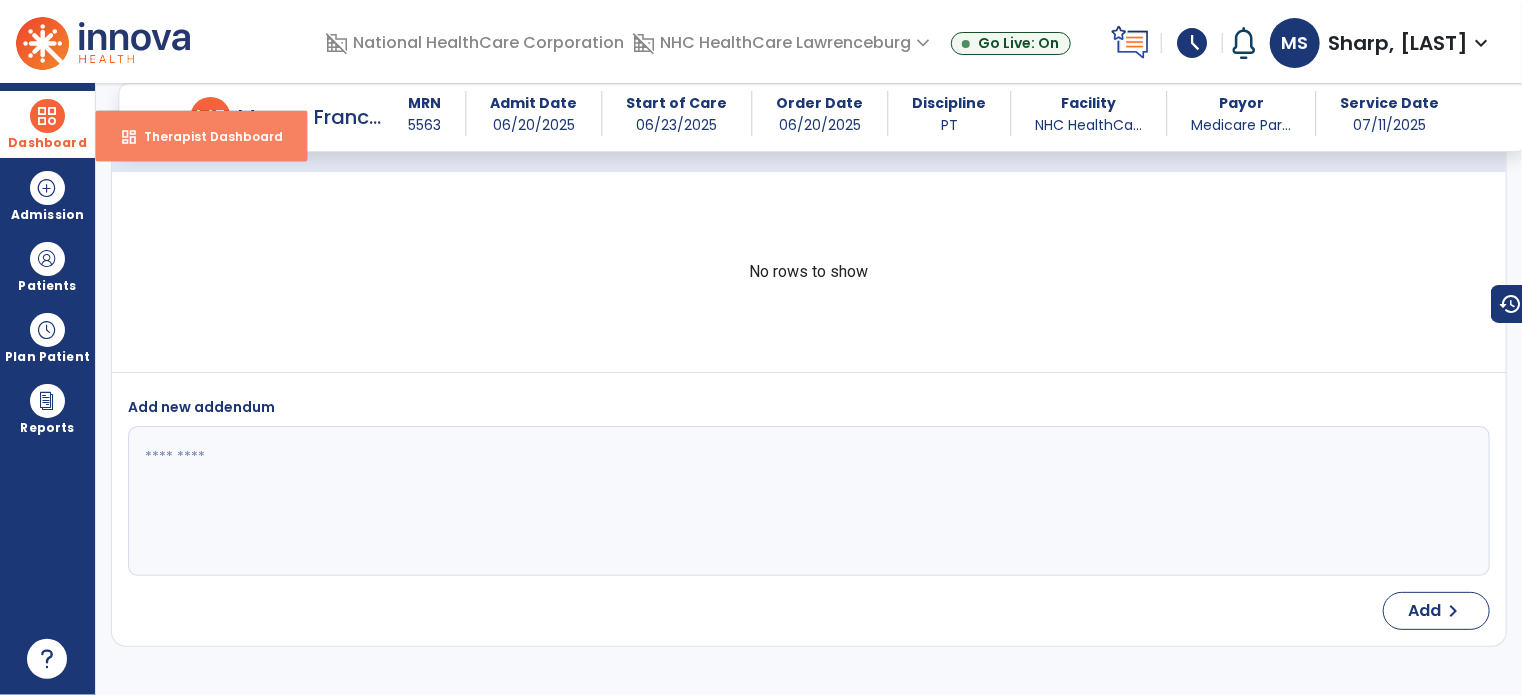click on "Therapist Dashboard" at bounding box center [205, 136] 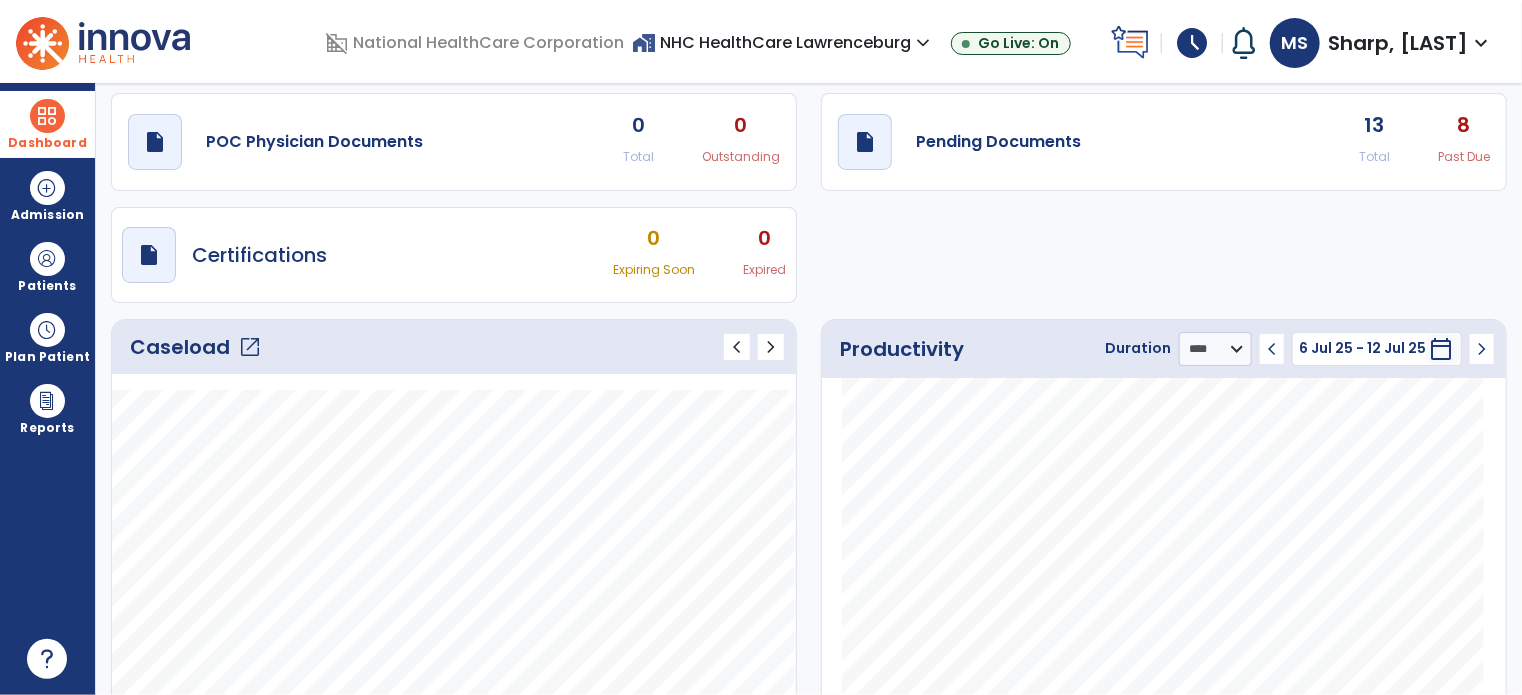 scroll, scrollTop: 0, scrollLeft: 0, axis: both 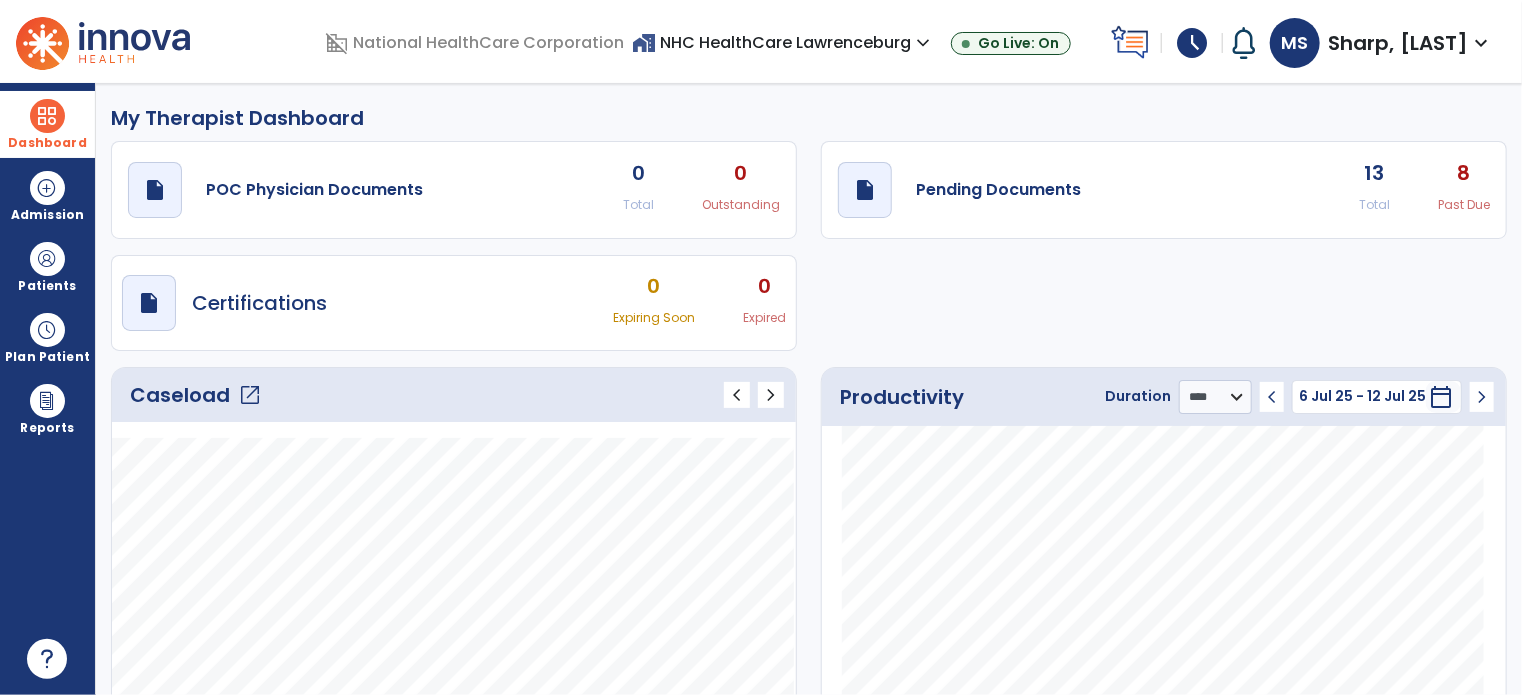 click on "Dashboard" at bounding box center (47, 124) 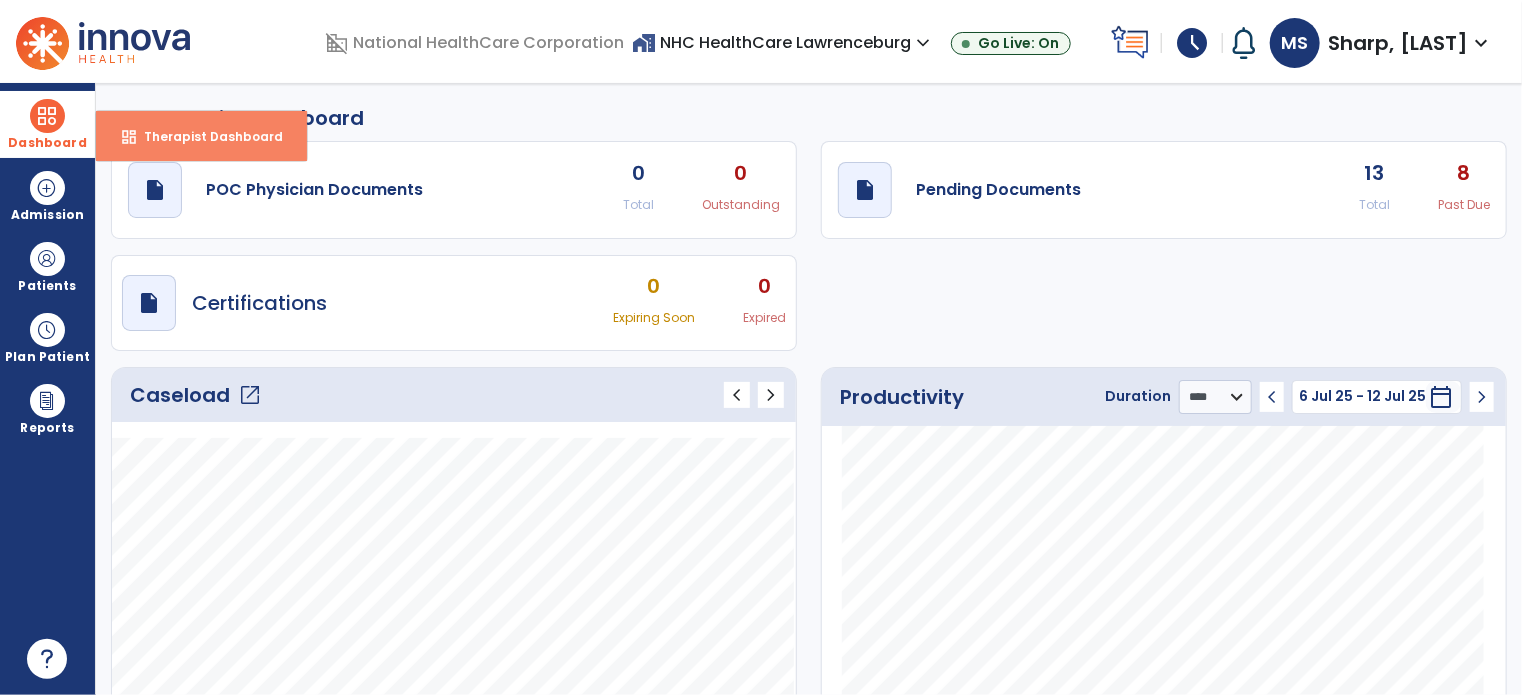 click on "Therapist Dashboard" at bounding box center [205, 136] 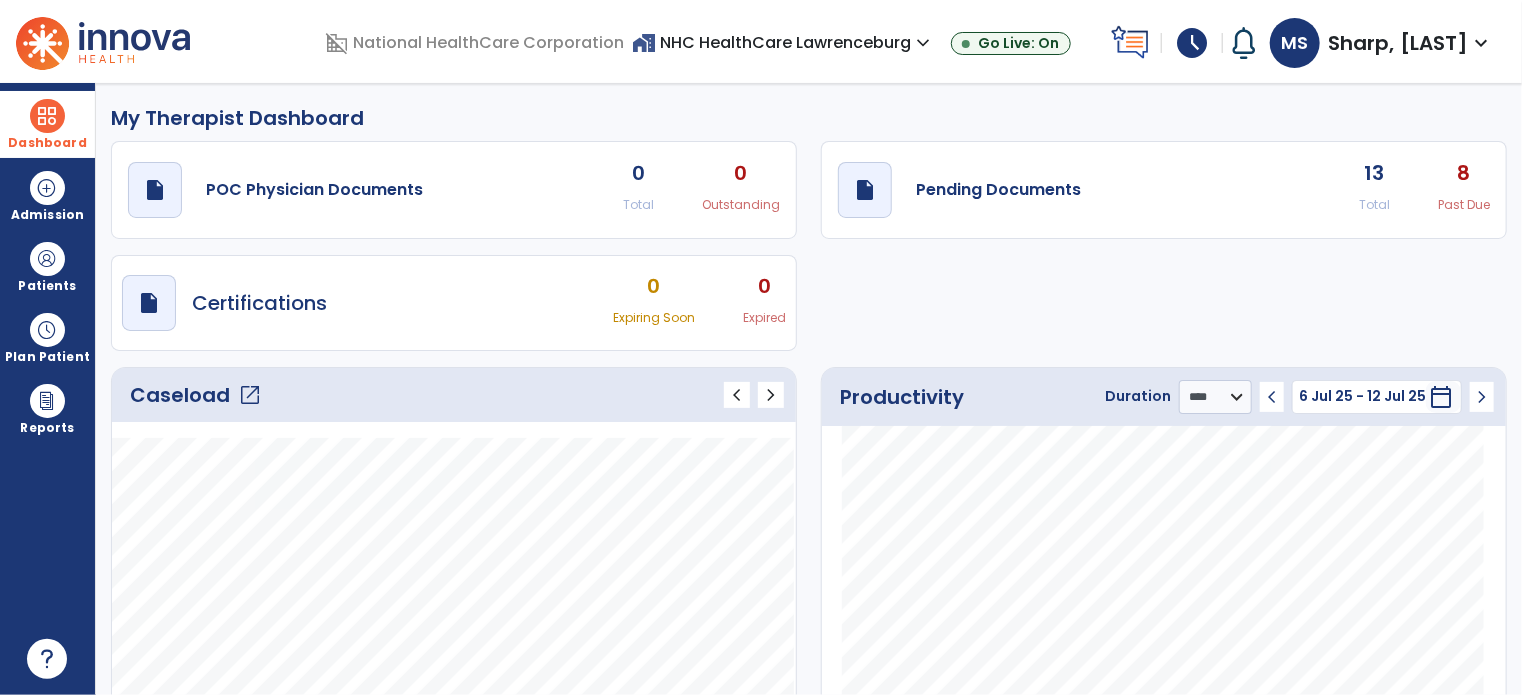 click on "Caseload   open_in_new" 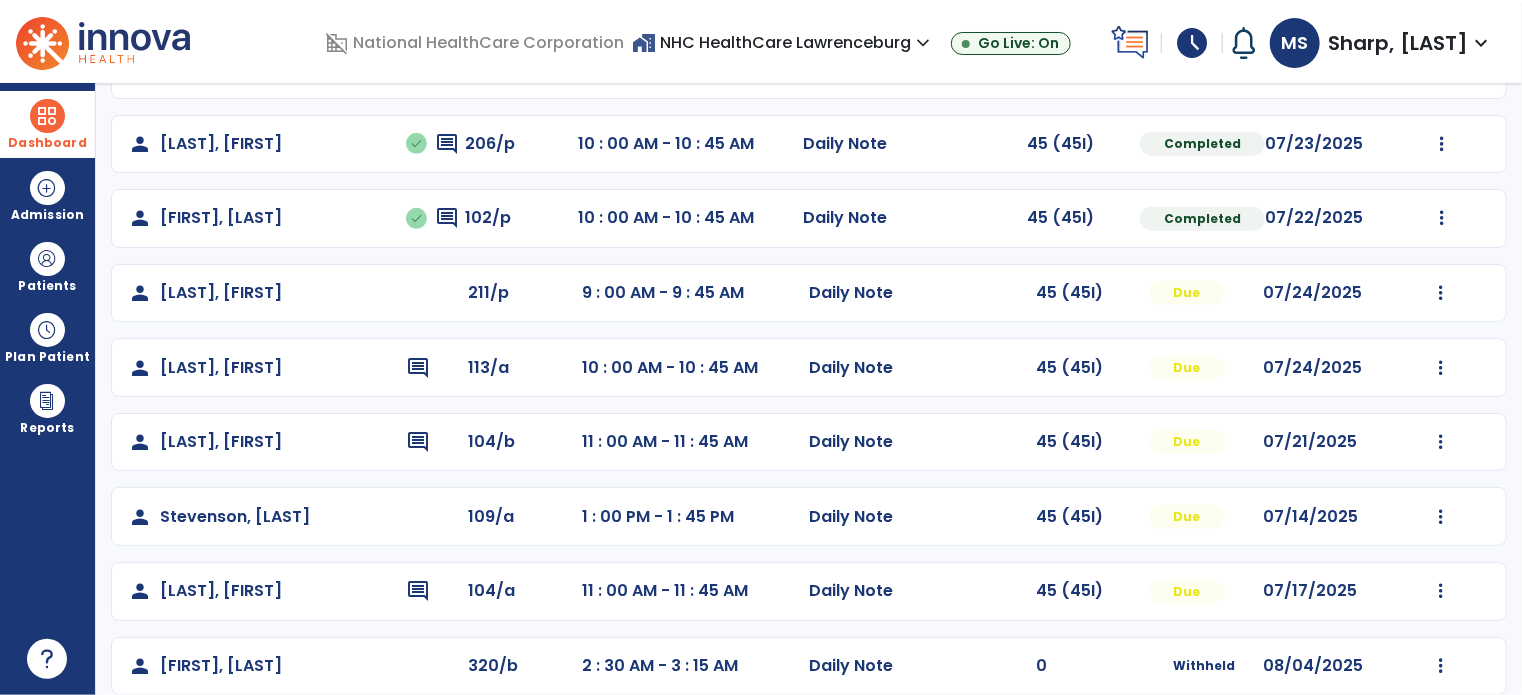 scroll, scrollTop: 616, scrollLeft: 0, axis: vertical 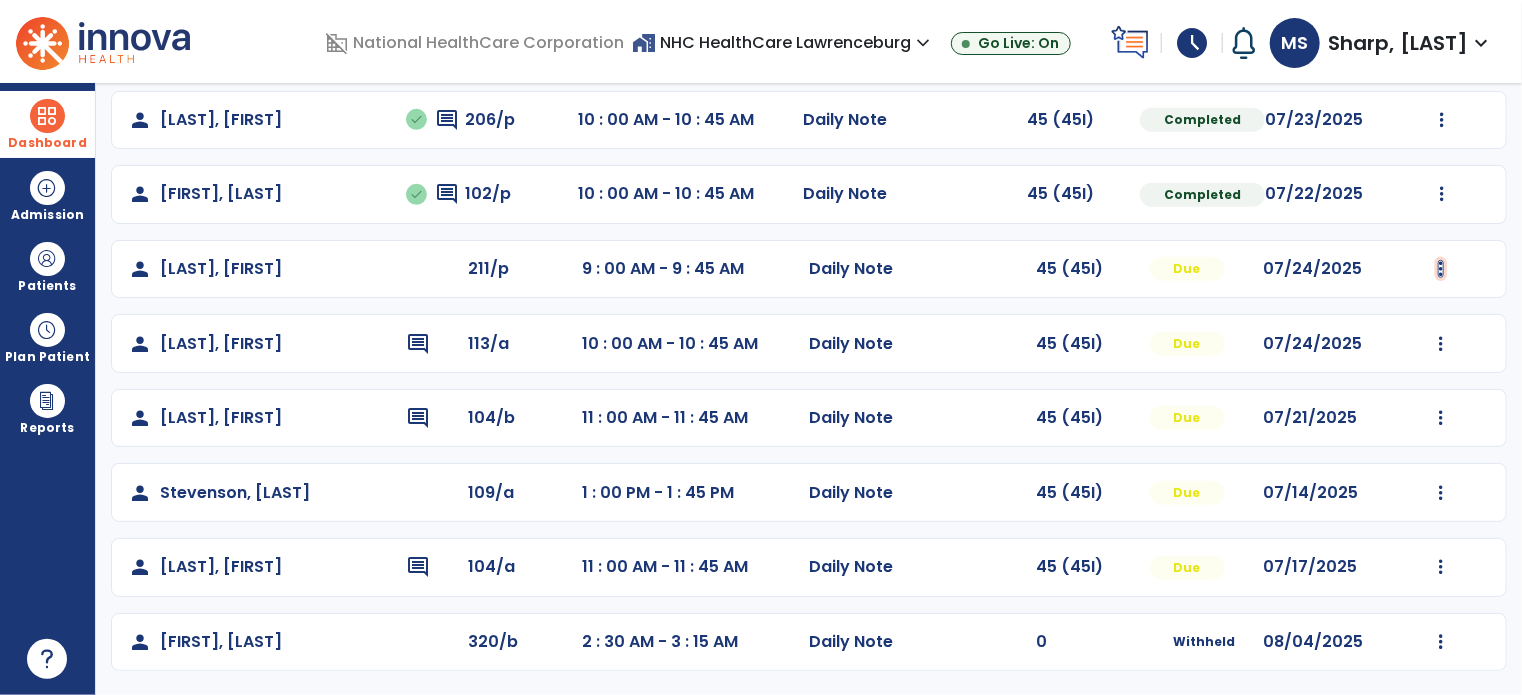 click at bounding box center [1442, -253] 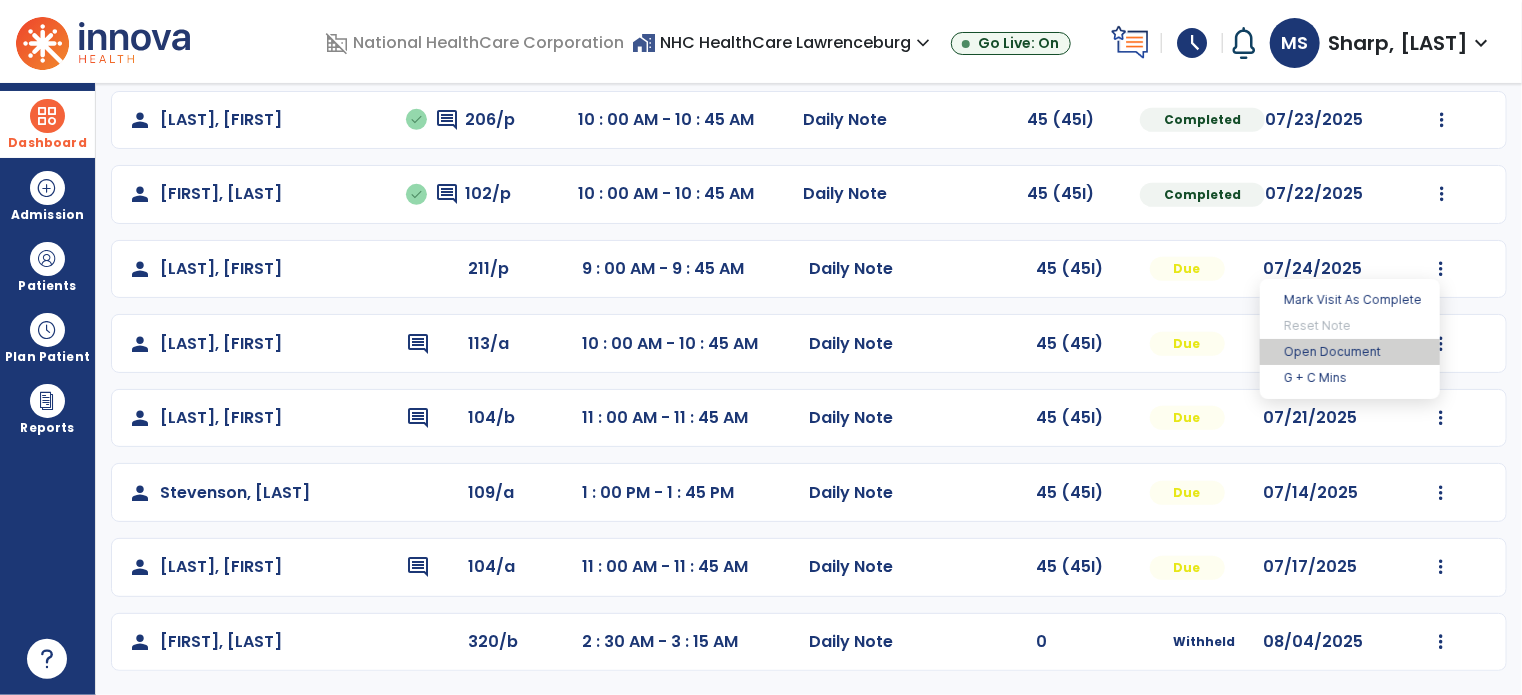 click on "Open Document" at bounding box center [1350, 352] 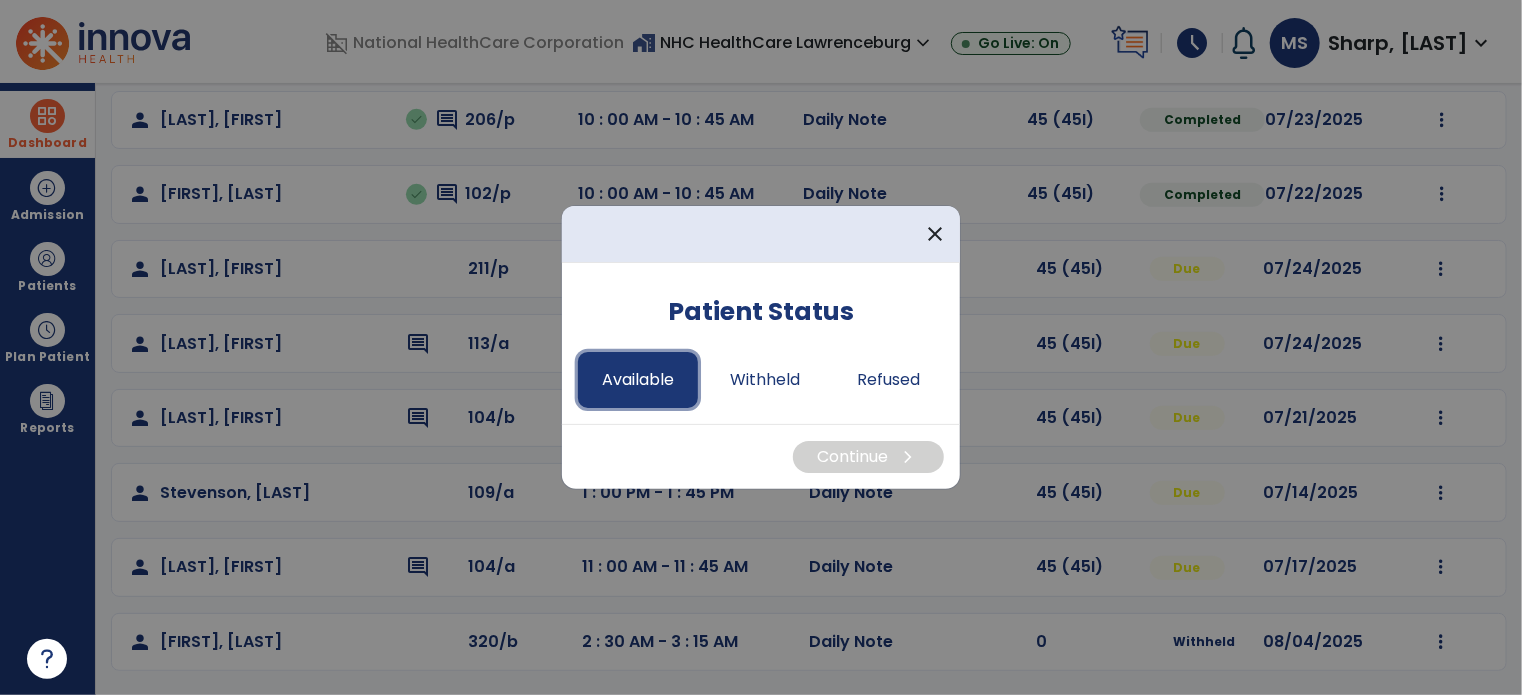 click on "Available" at bounding box center (638, 380) 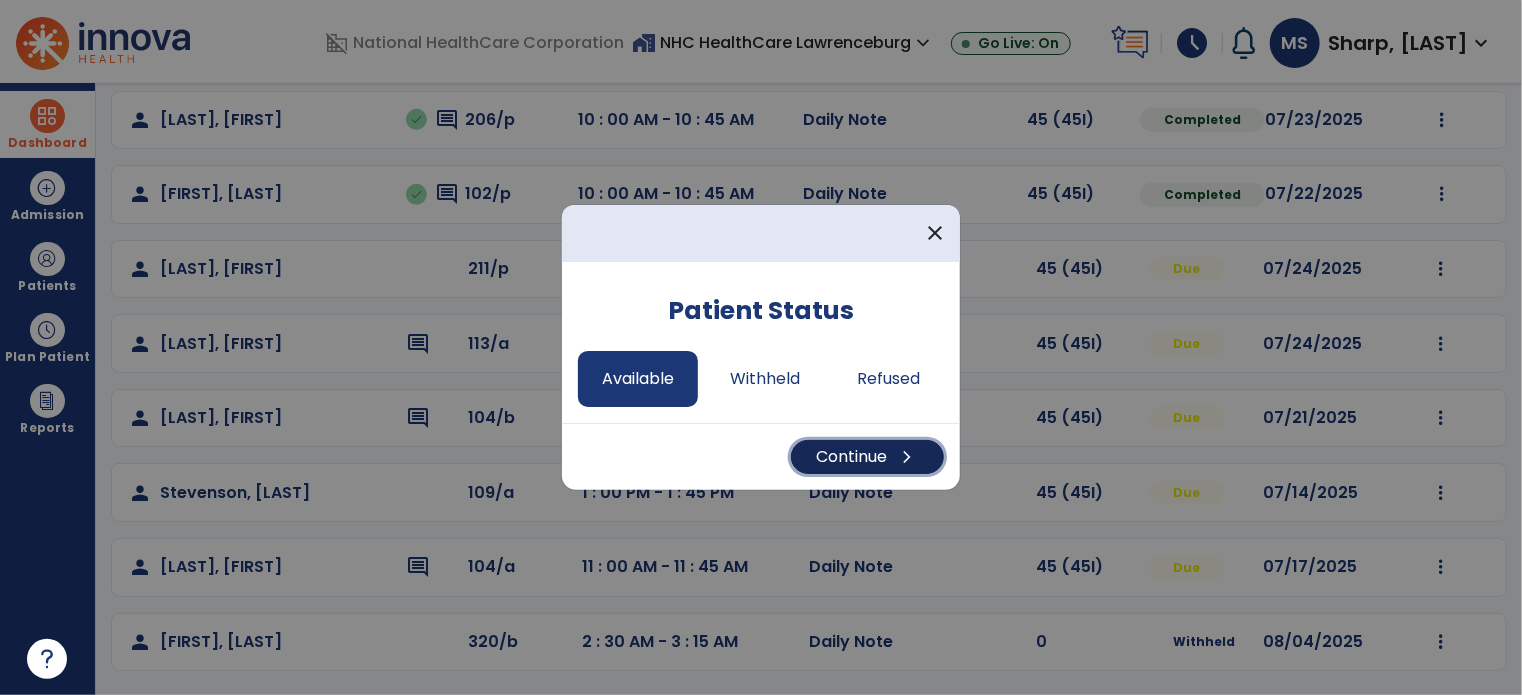 click on "Continue   chevron_right" at bounding box center (867, 457) 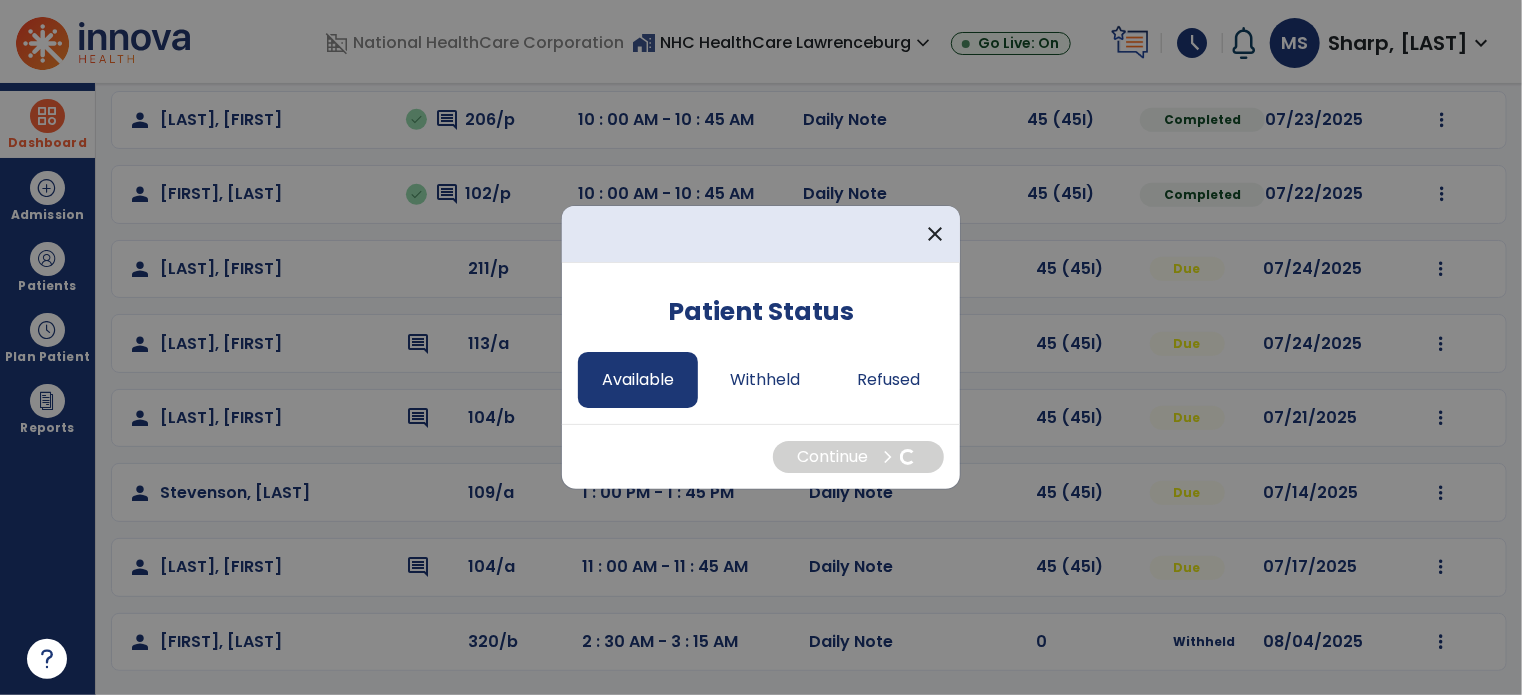 select on "*" 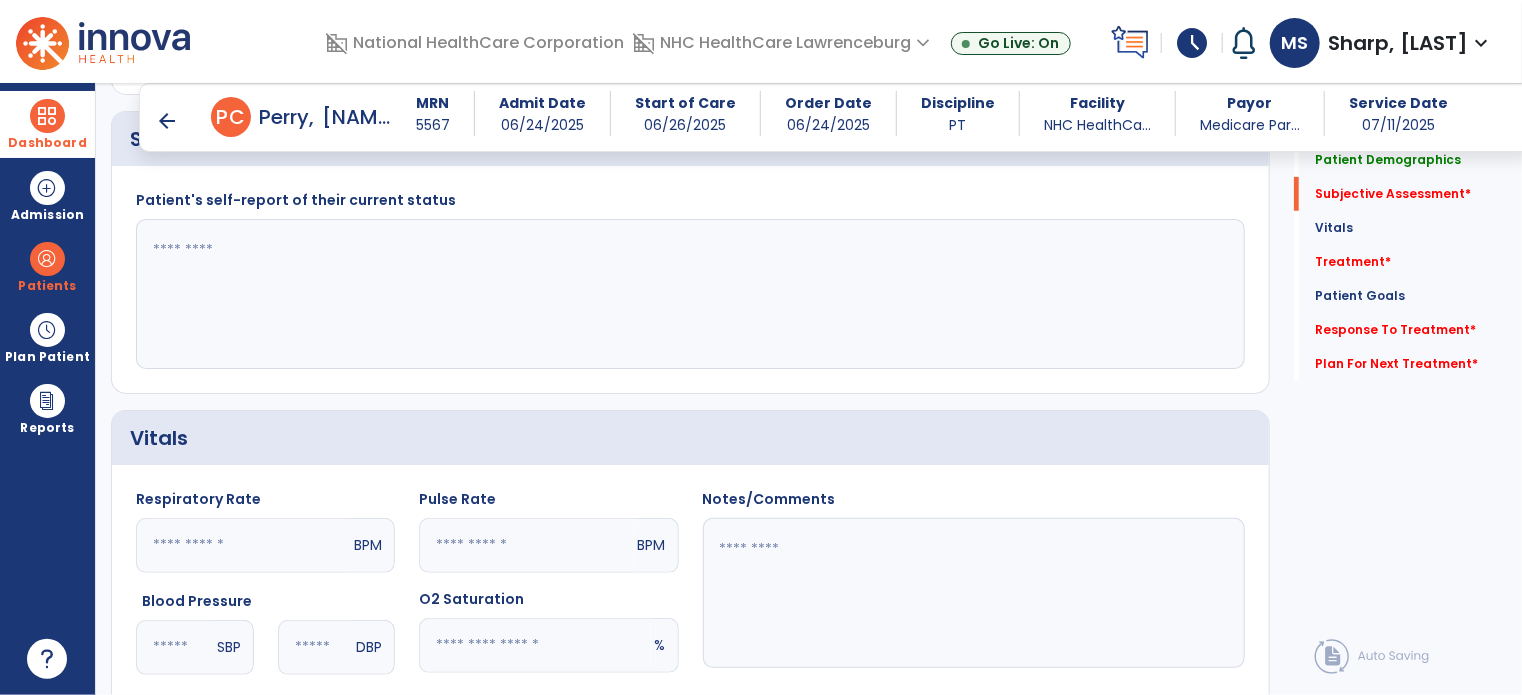 scroll, scrollTop: 416, scrollLeft: 0, axis: vertical 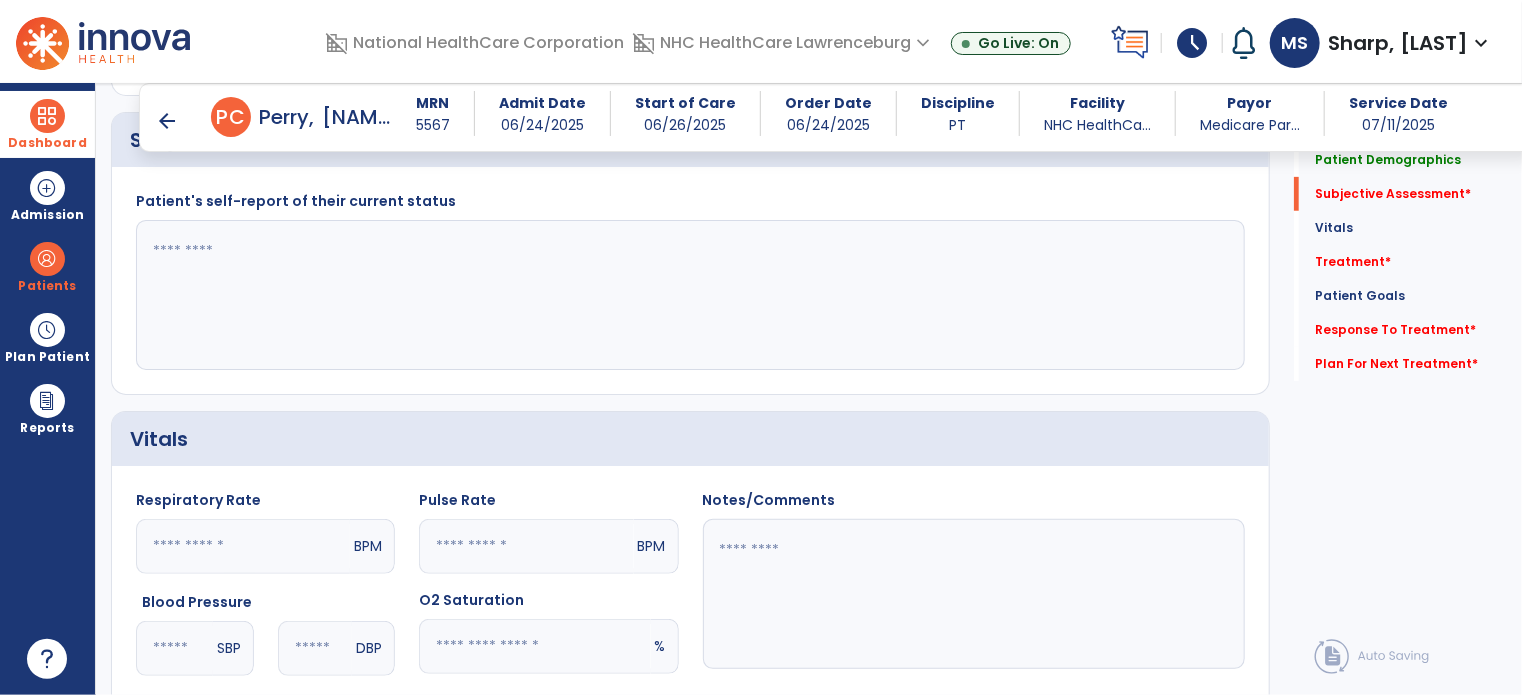 click 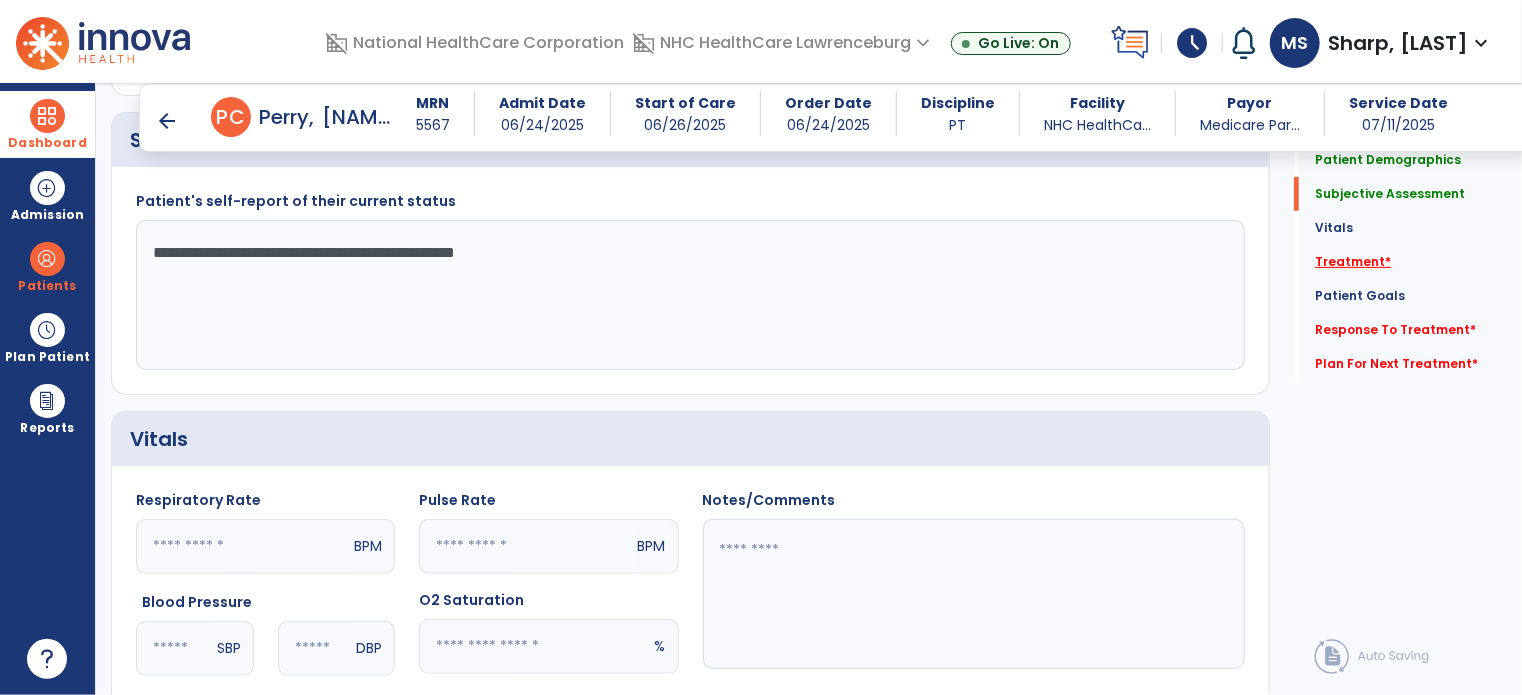 type on "**********" 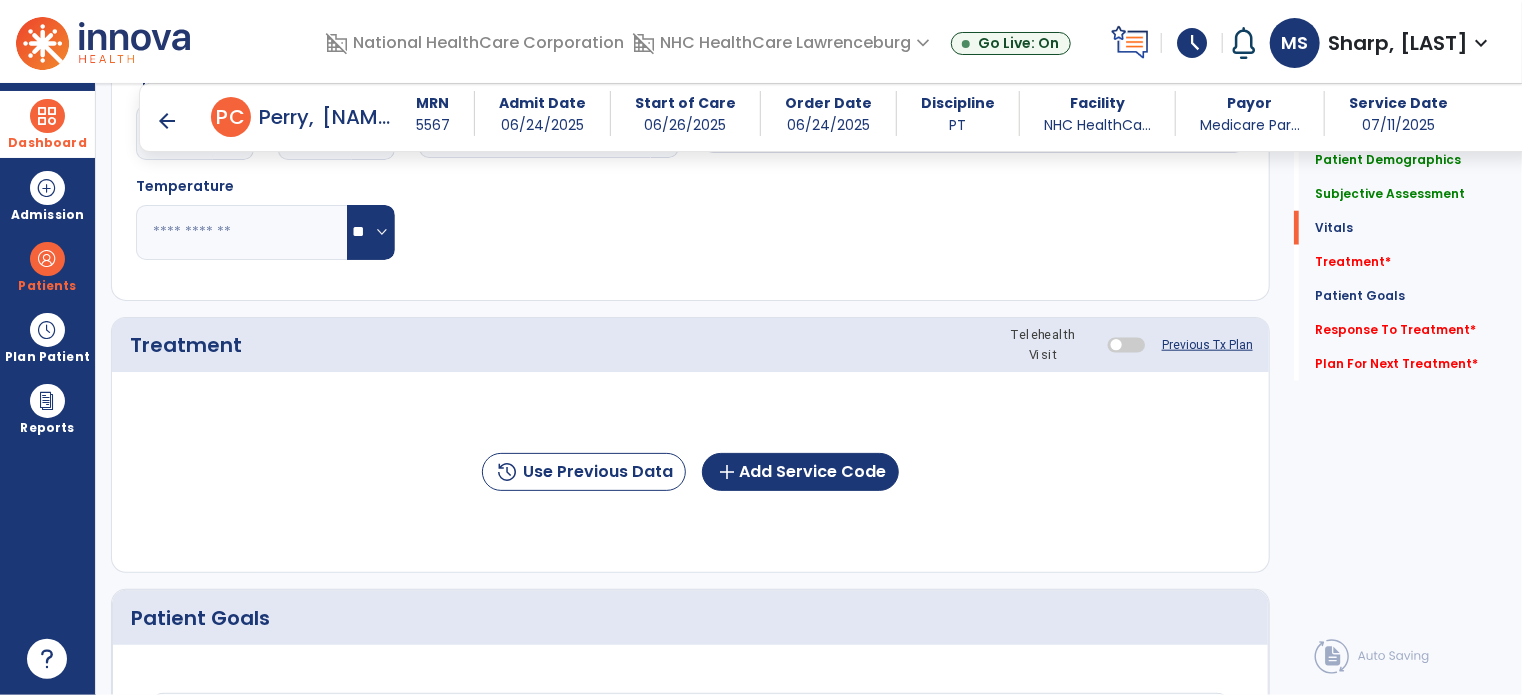 scroll, scrollTop: 987, scrollLeft: 0, axis: vertical 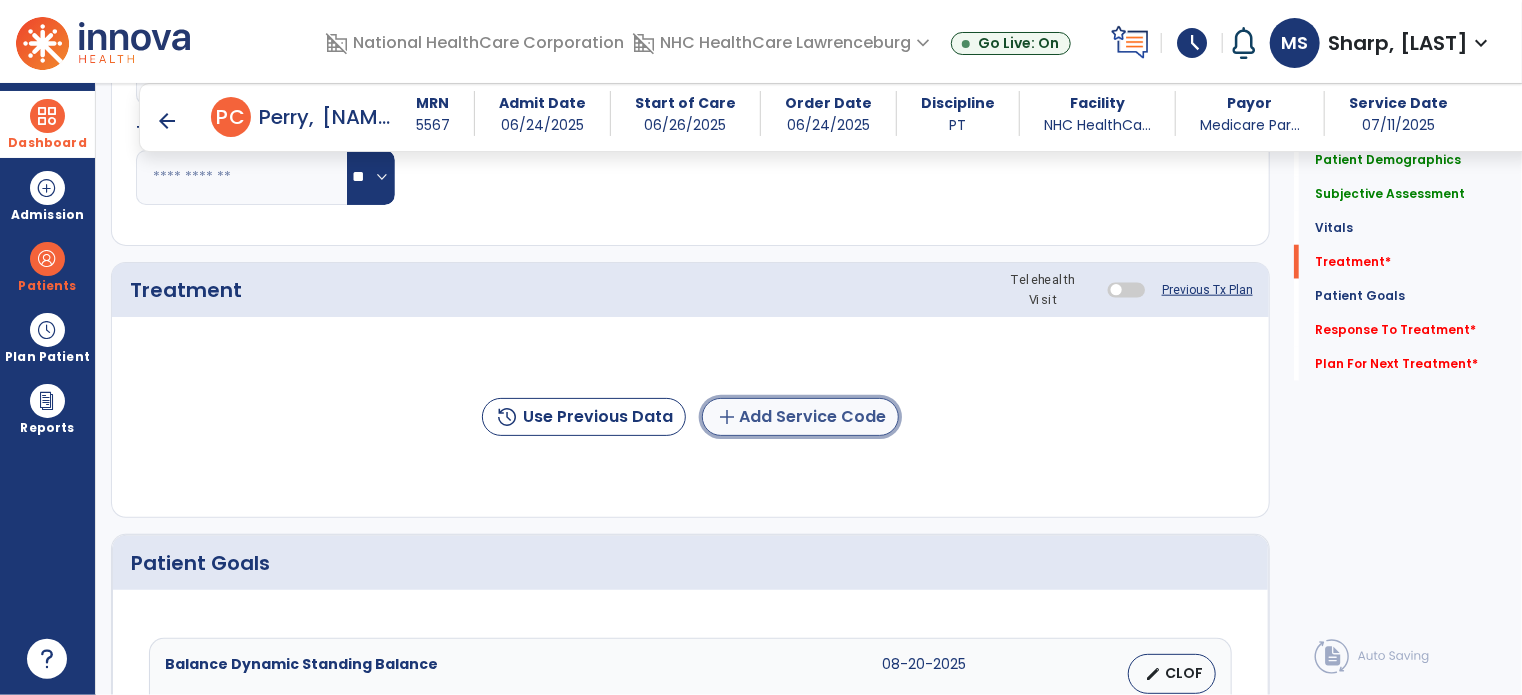 click on "add  Add Service Code" 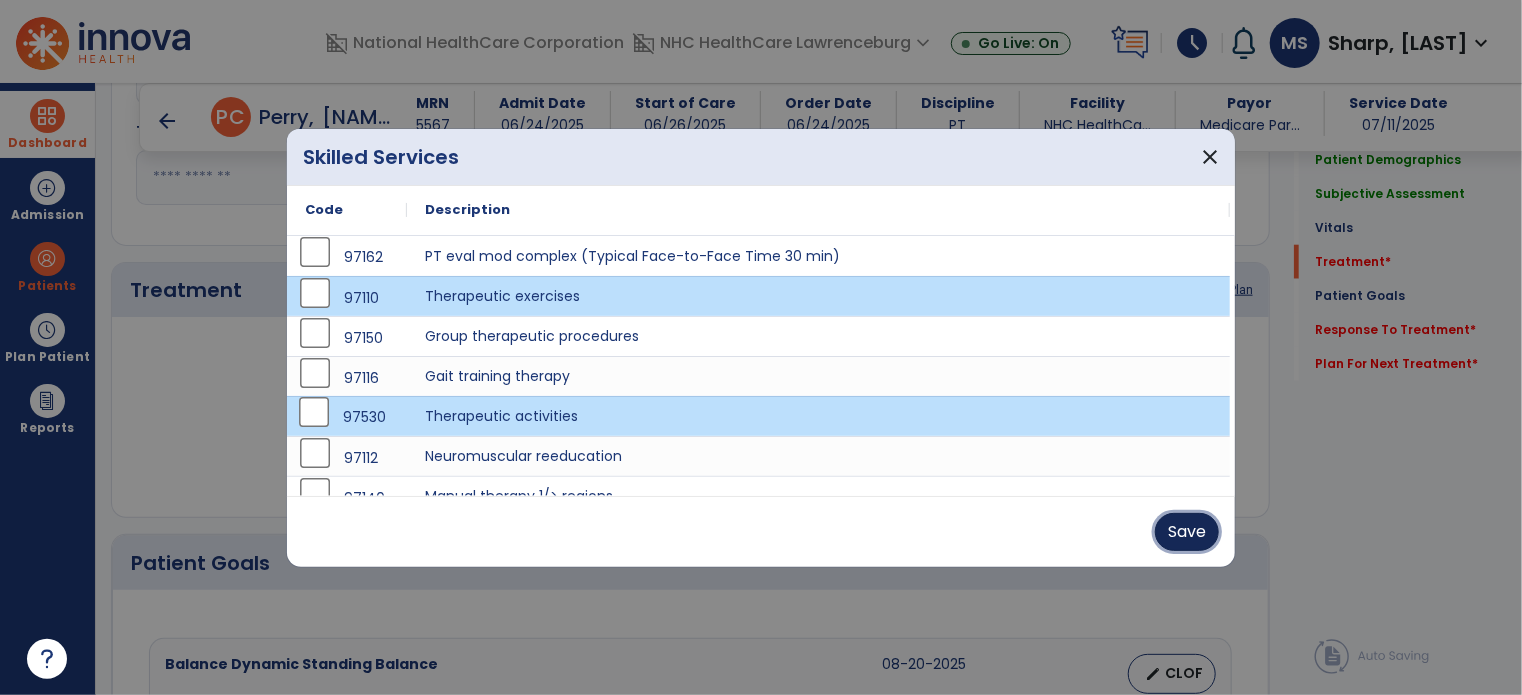 click on "Save" at bounding box center [1187, 532] 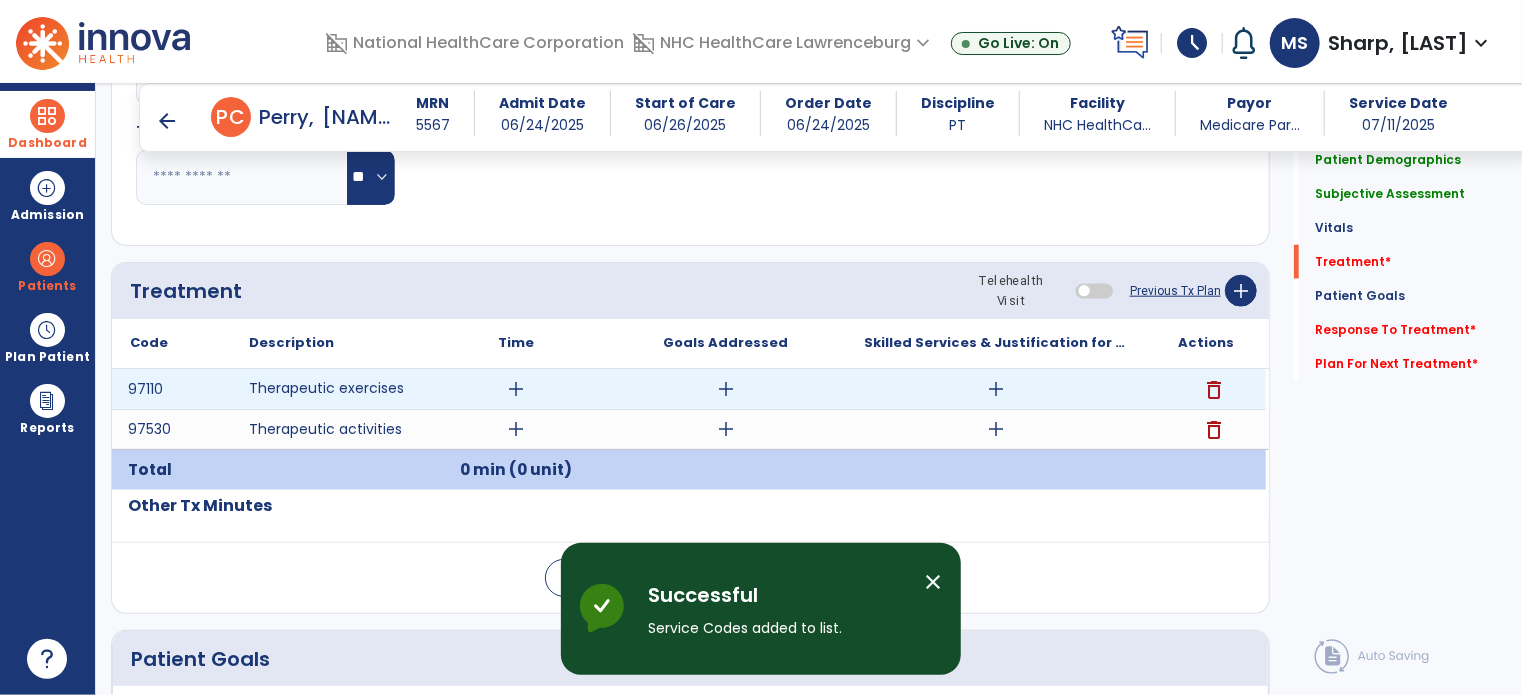 click on "add" at bounding box center (516, 389) 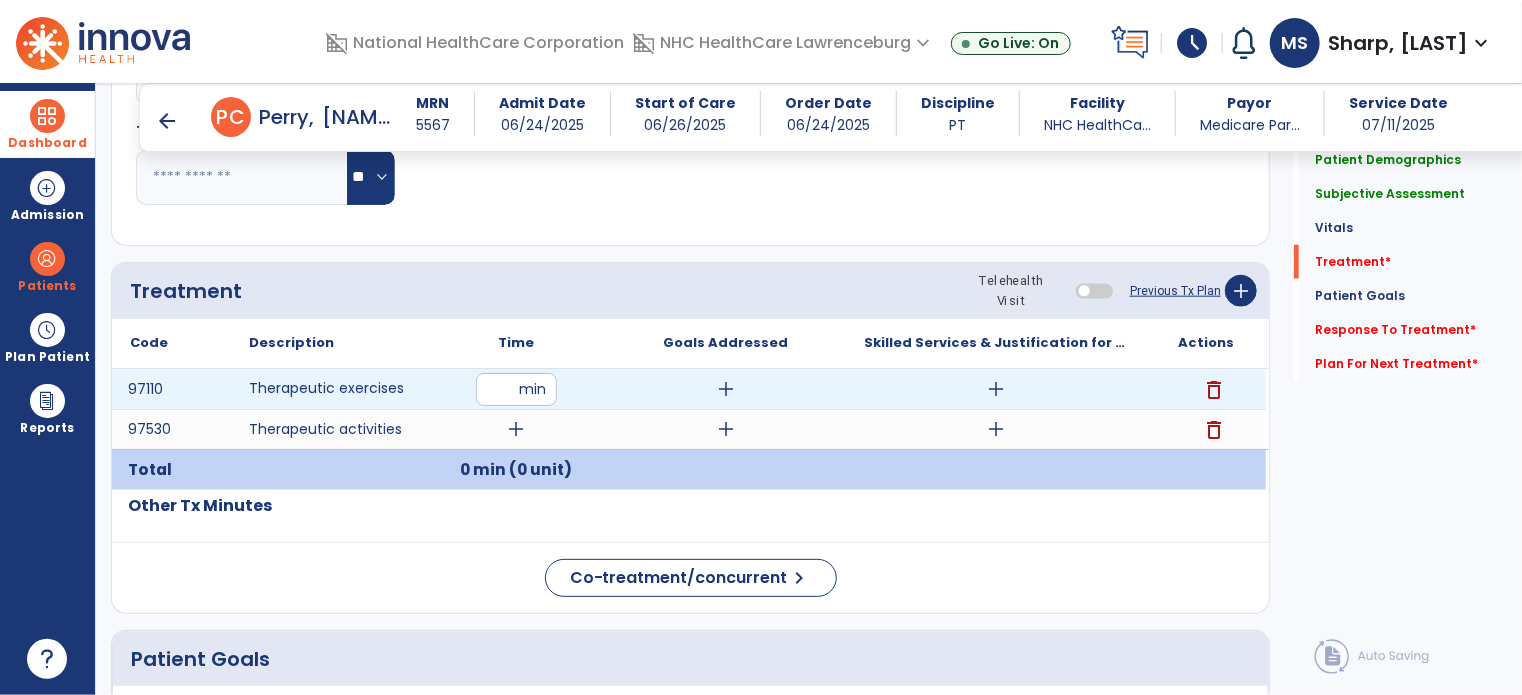 type on "**" 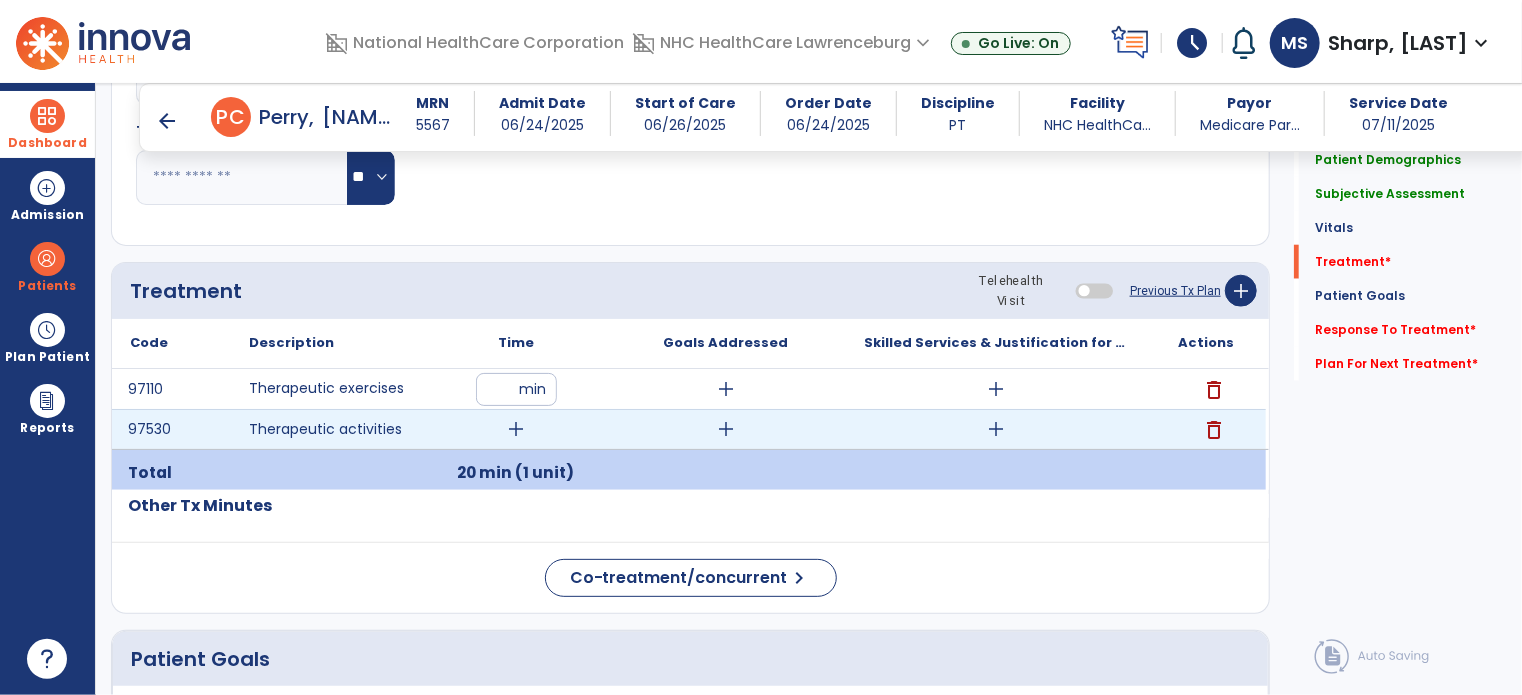 click on "add" at bounding box center (516, 429) 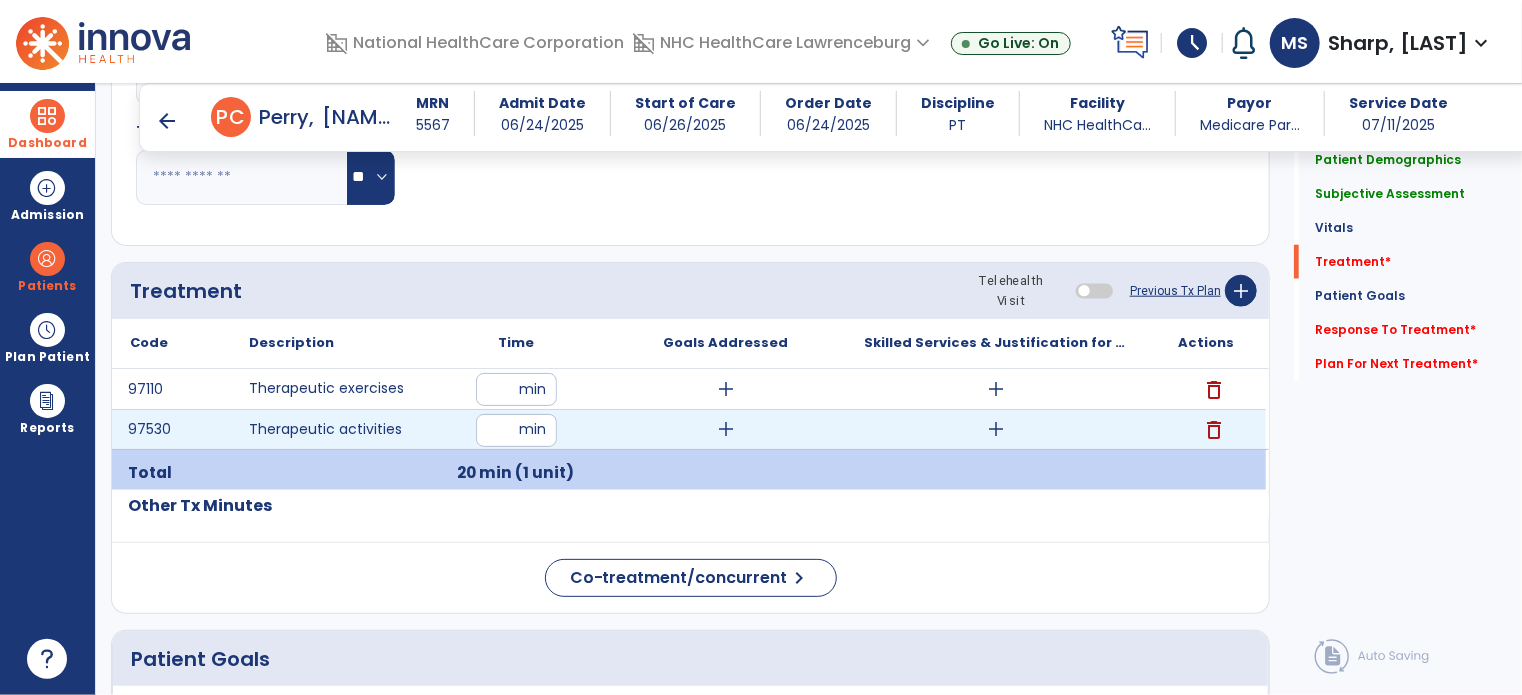 type on "**" 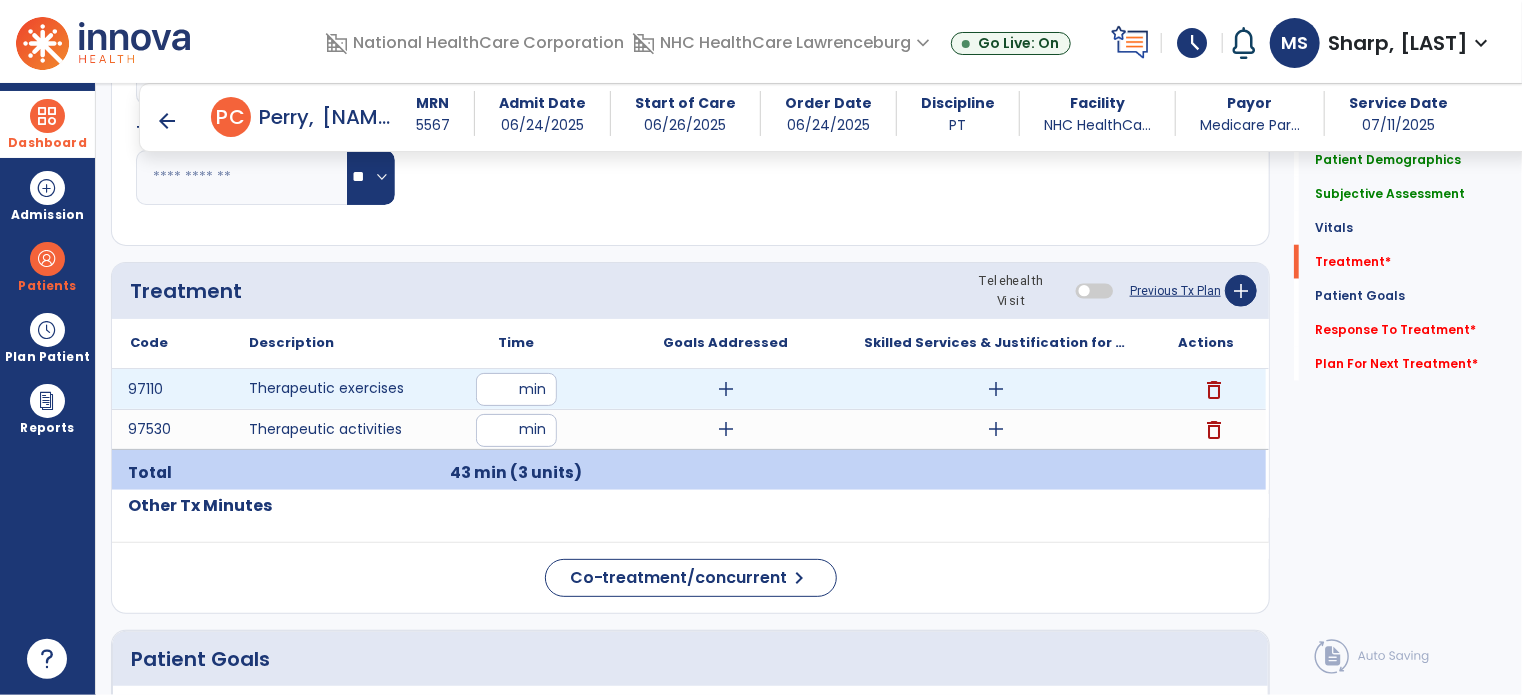 click on "add" at bounding box center [996, 389] 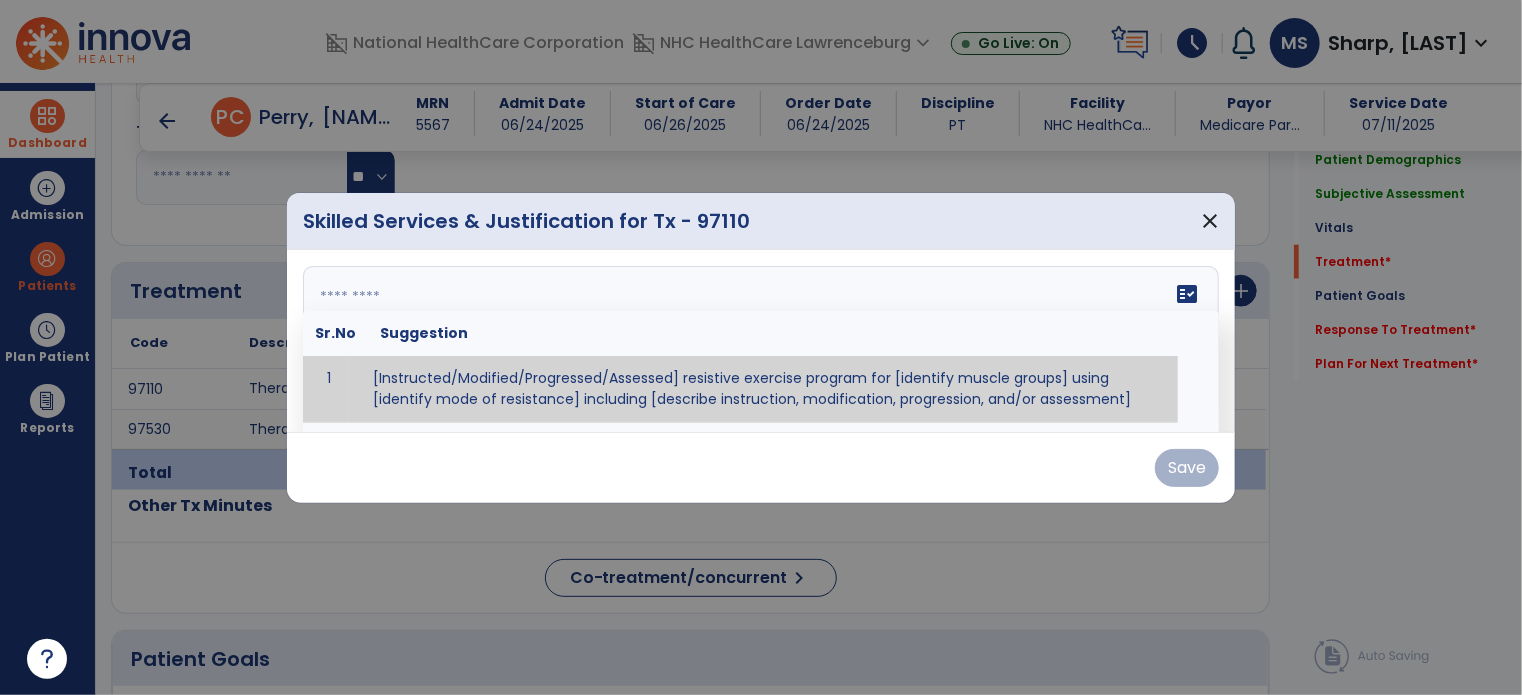 click on "fact_check  Sr.No Suggestion 1 [Instructed/Modified/Progressed/Assessed] resistive exercise program for [identify muscle groups] using [identify mode of resistance] including [describe instruction, modification, progression, and/or assessment] 2 [Instructed/Modified/Progressed/Assessed] aerobic exercise program using [identify equipment/mode] including [describe instruction, modification,progression, and/or assessment] 3 [Instructed/Modified/Progressed/Assessed] [PROM/A/AROM/AROM] program for [identify joint movements] using [contract-relax, over-pressure, inhibitory techniques, other] 4 [Assessed/Tested] aerobic capacity with administration of [aerobic capacity test]" at bounding box center [761, 341] 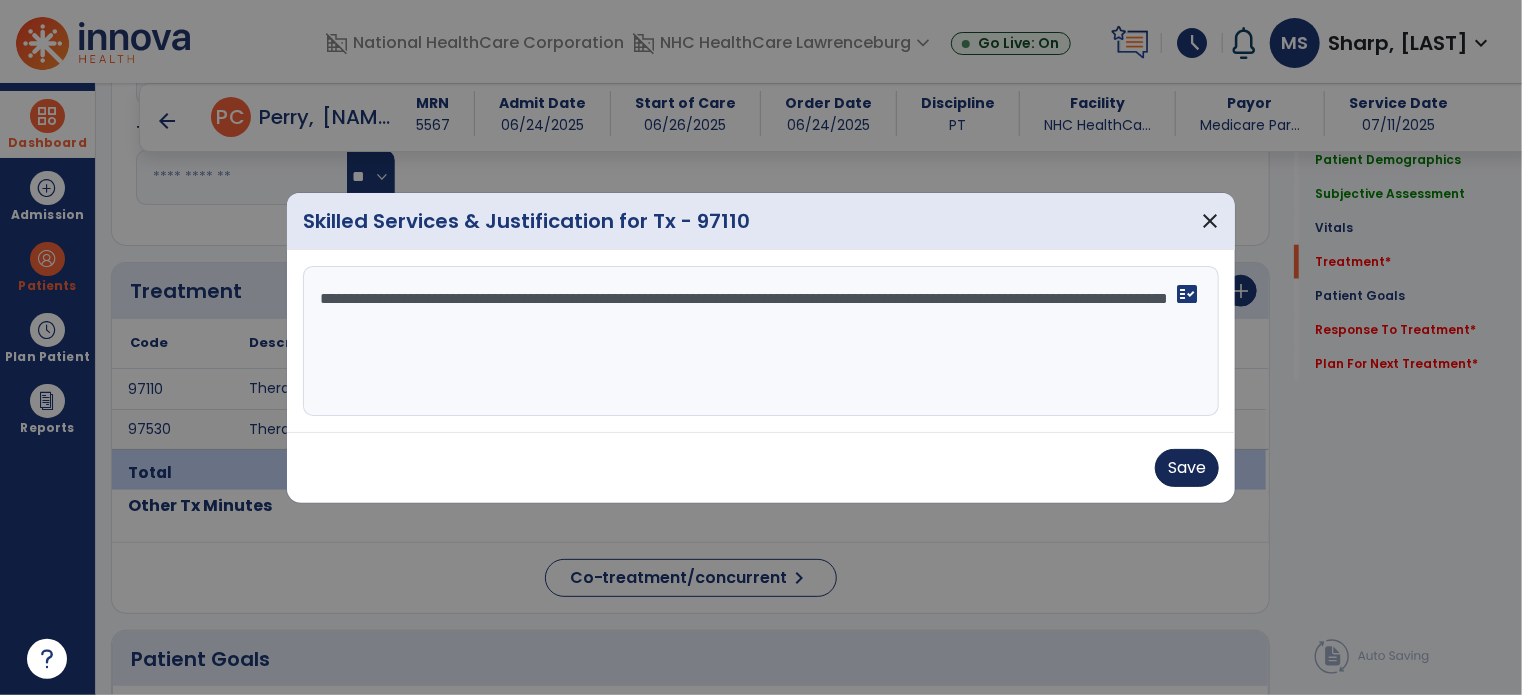 type on "**********" 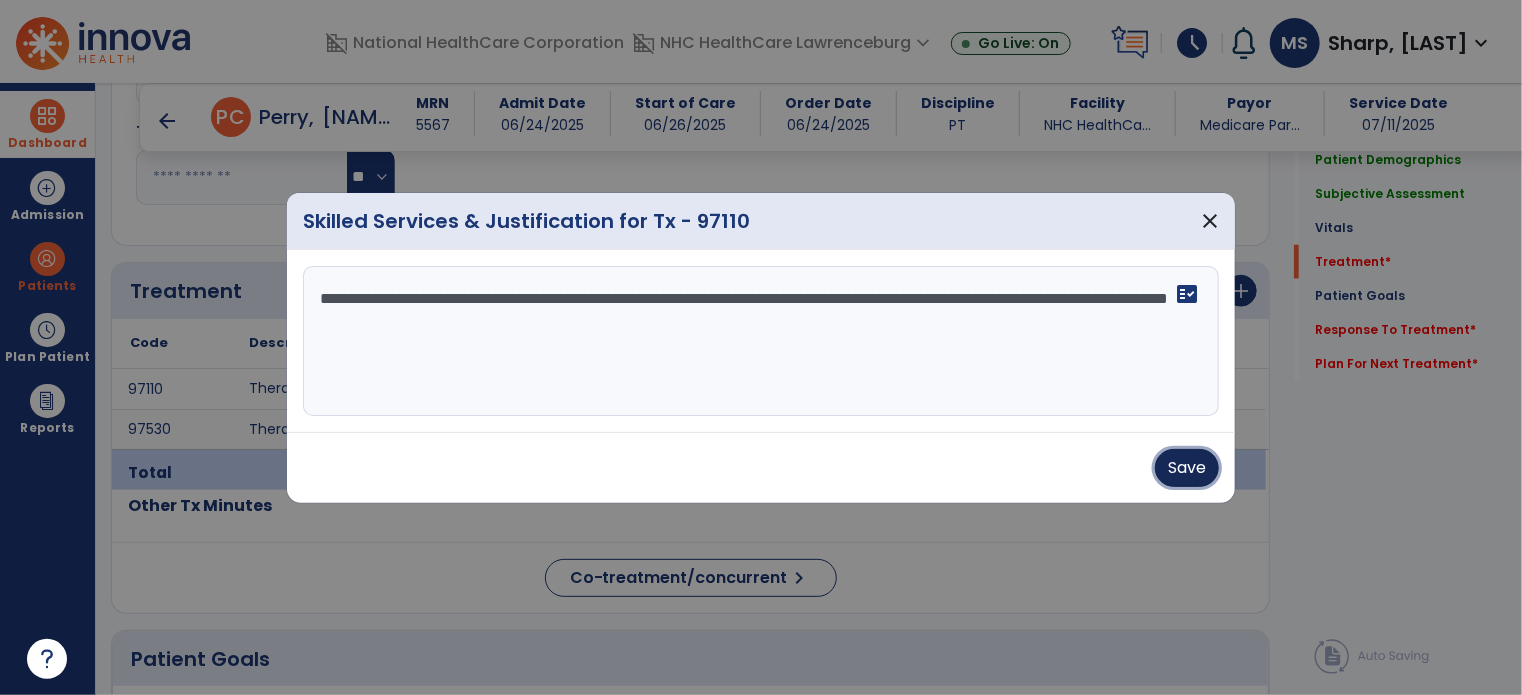 click on "Save" at bounding box center (1187, 468) 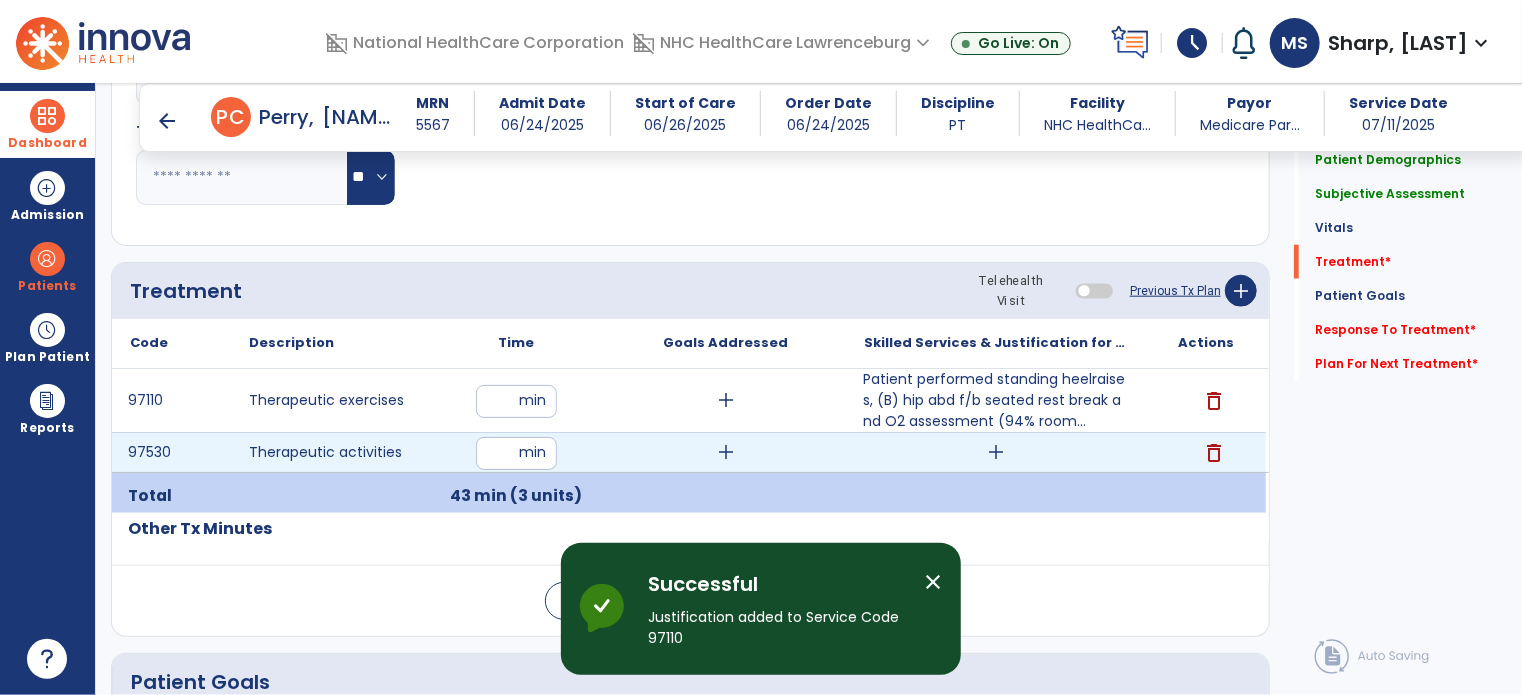 click on "add" at bounding box center [996, 452] 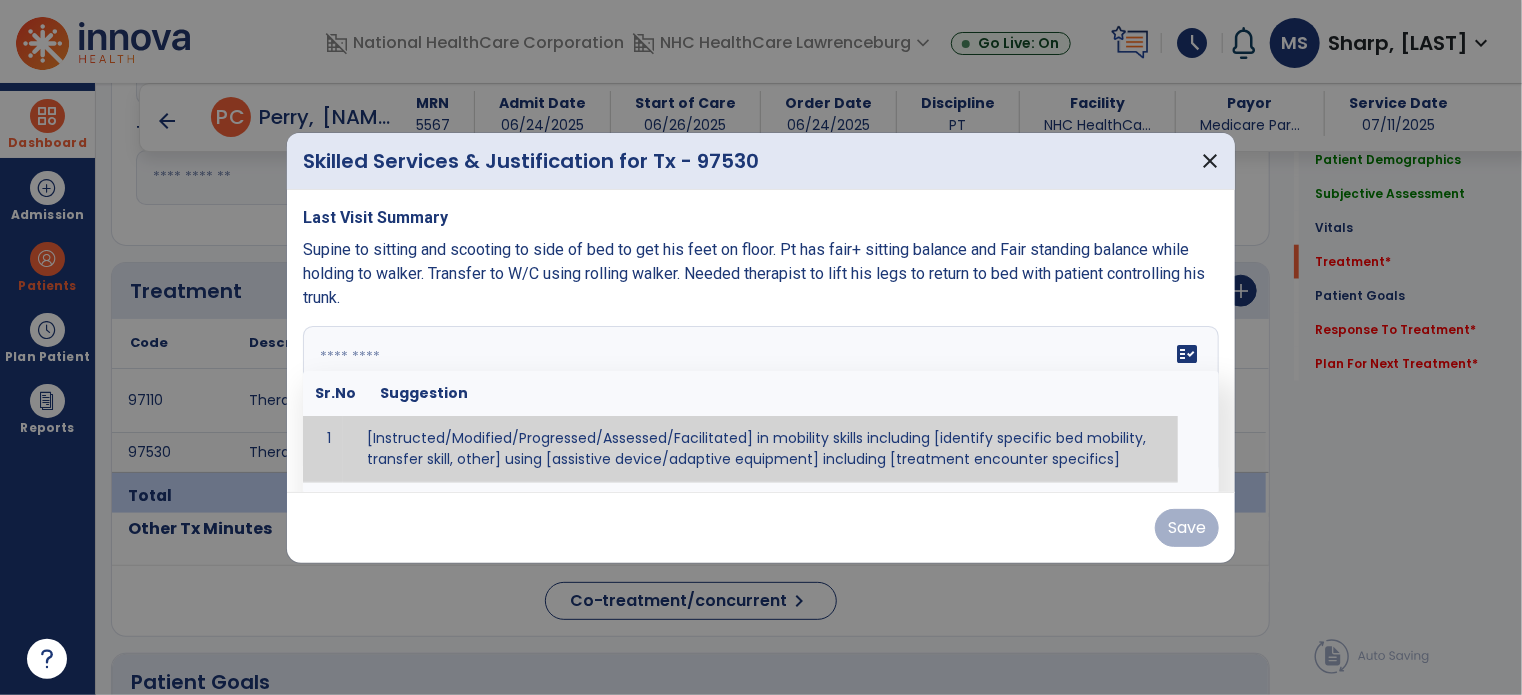 click on "fact_check  Sr.No Suggestion 1 [Instructed/Modified/Progressed/Assessed/Facilitated] in mobility skills including [identify specific bed mobility, transfer skill, other] using [assistive device/adaptive equipment] including [treatment encounter specifics]" at bounding box center (761, 401) 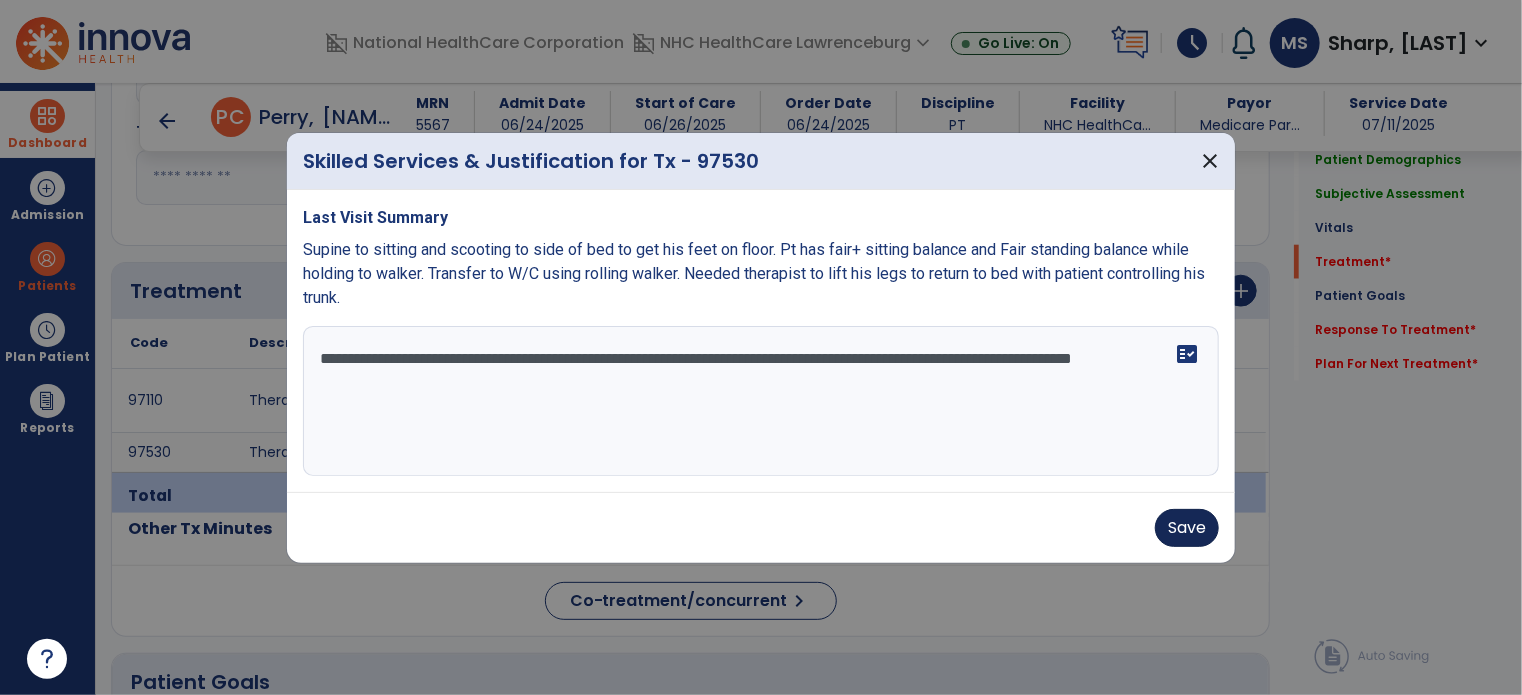 type on "**********" 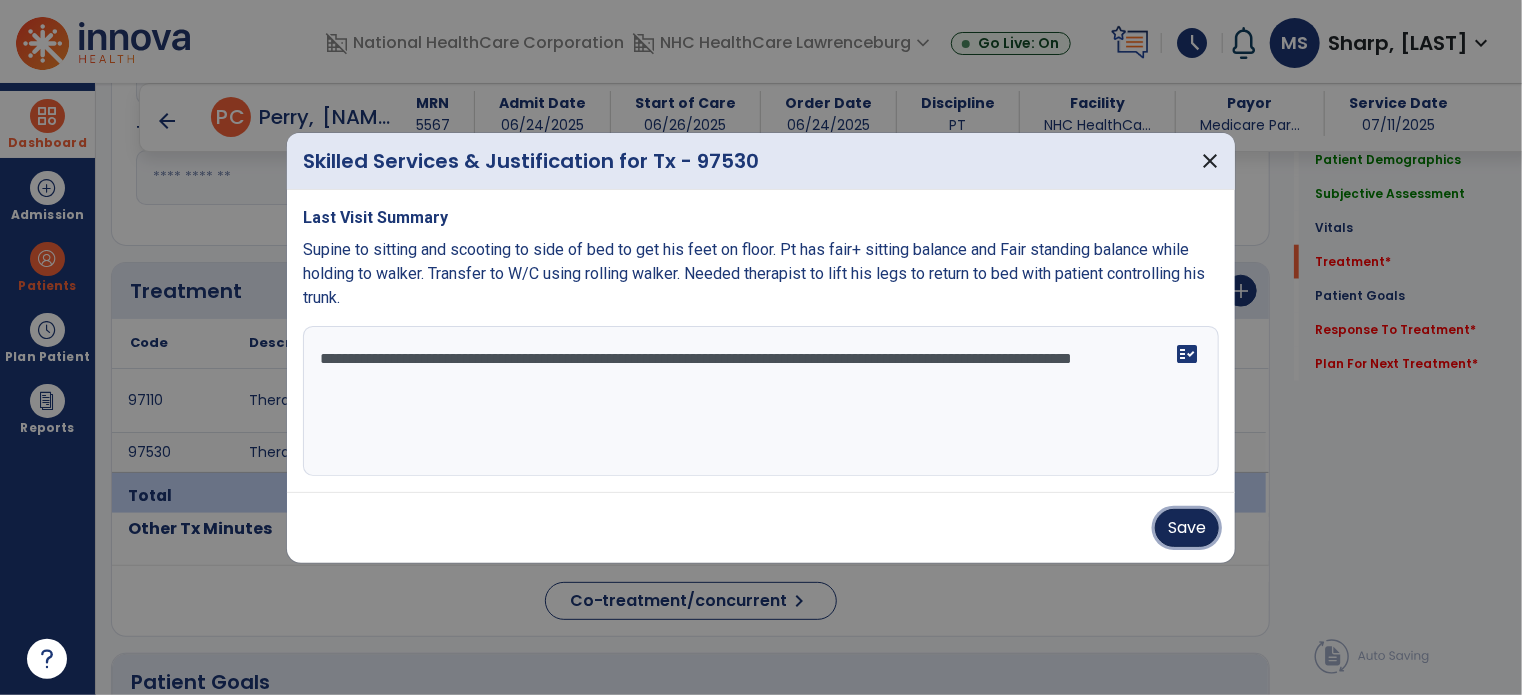 click on "Save" at bounding box center (1187, 528) 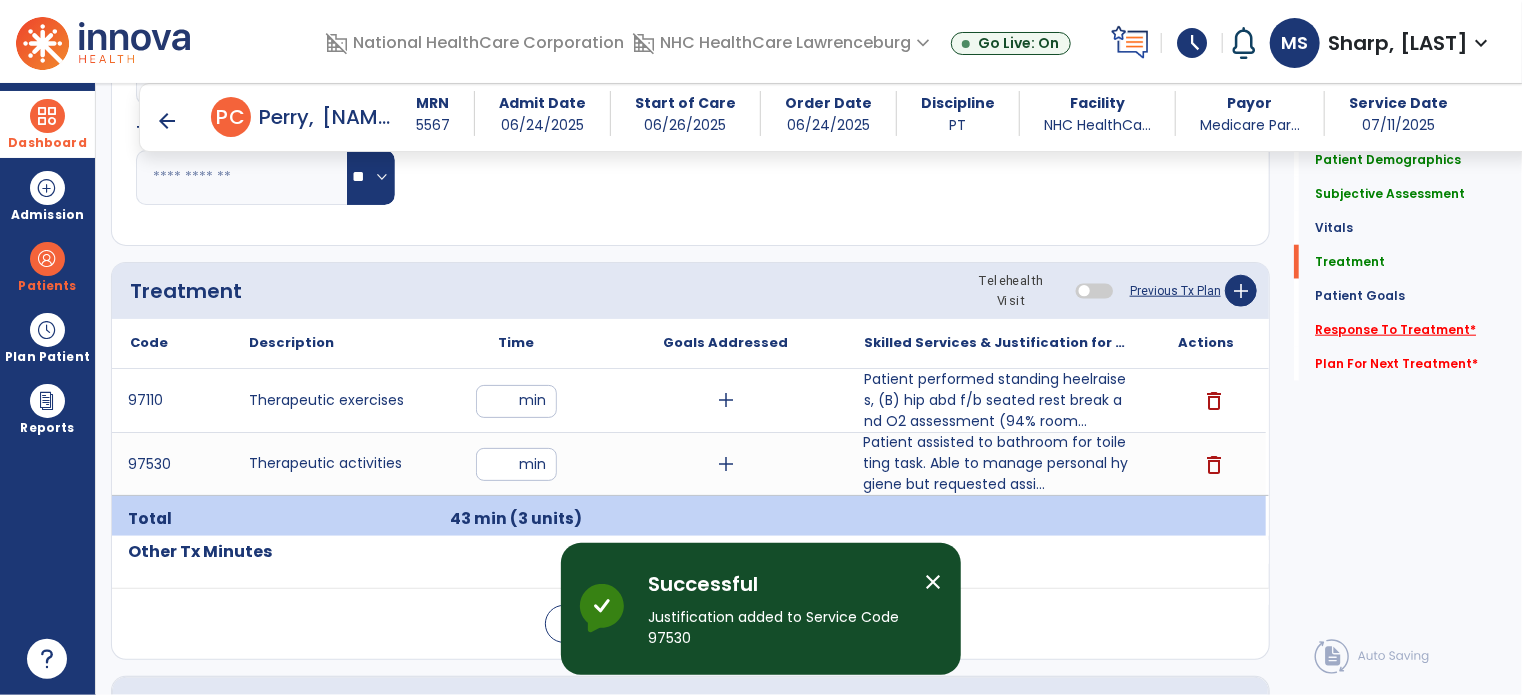 click on "Response To Treatment   *" 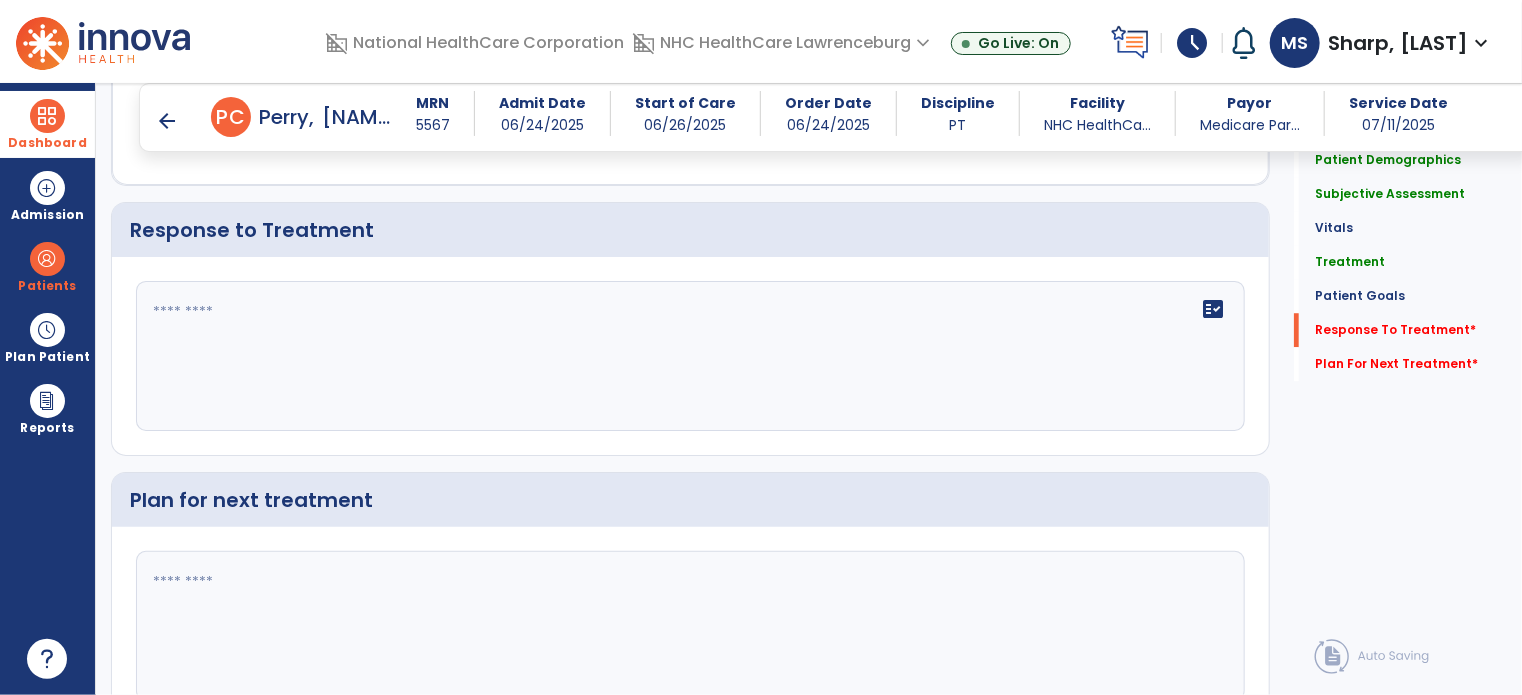 scroll, scrollTop: 2736, scrollLeft: 0, axis: vertical 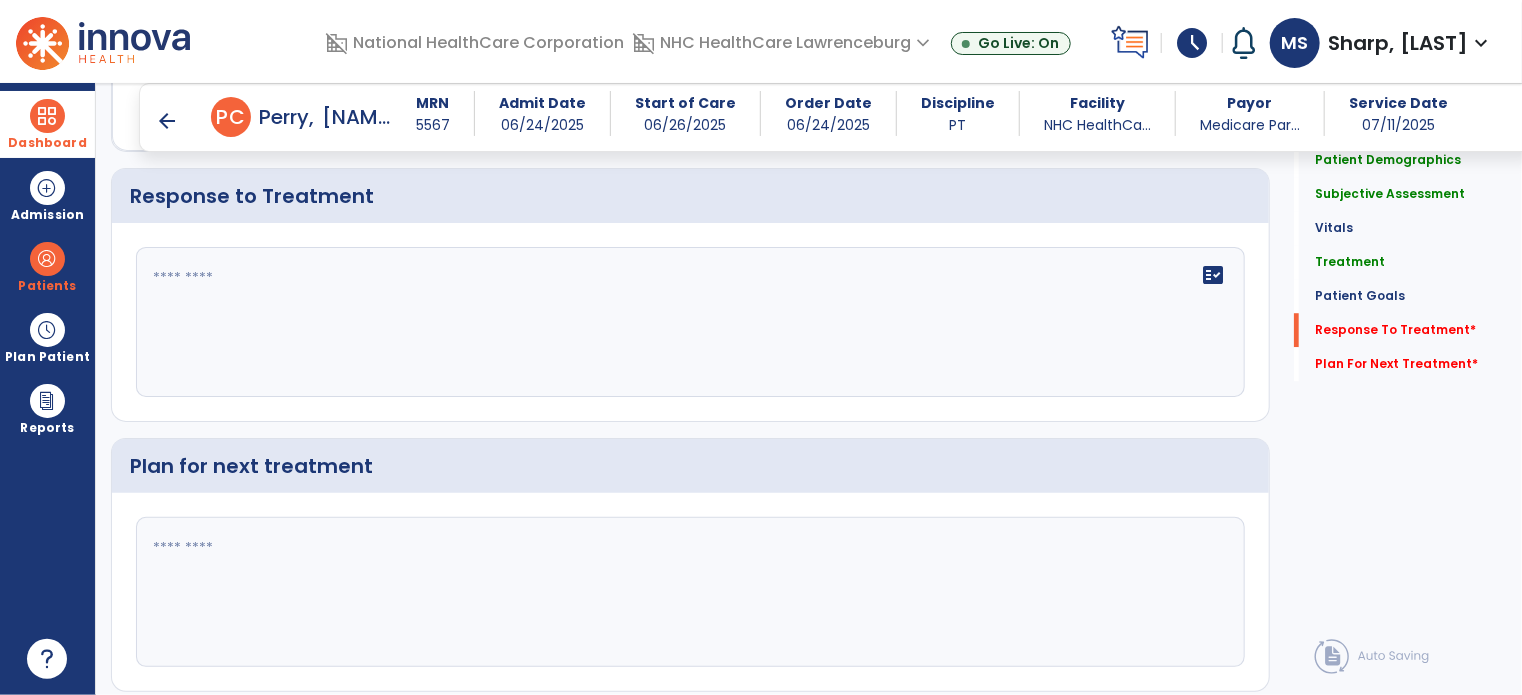click on "fact_check" 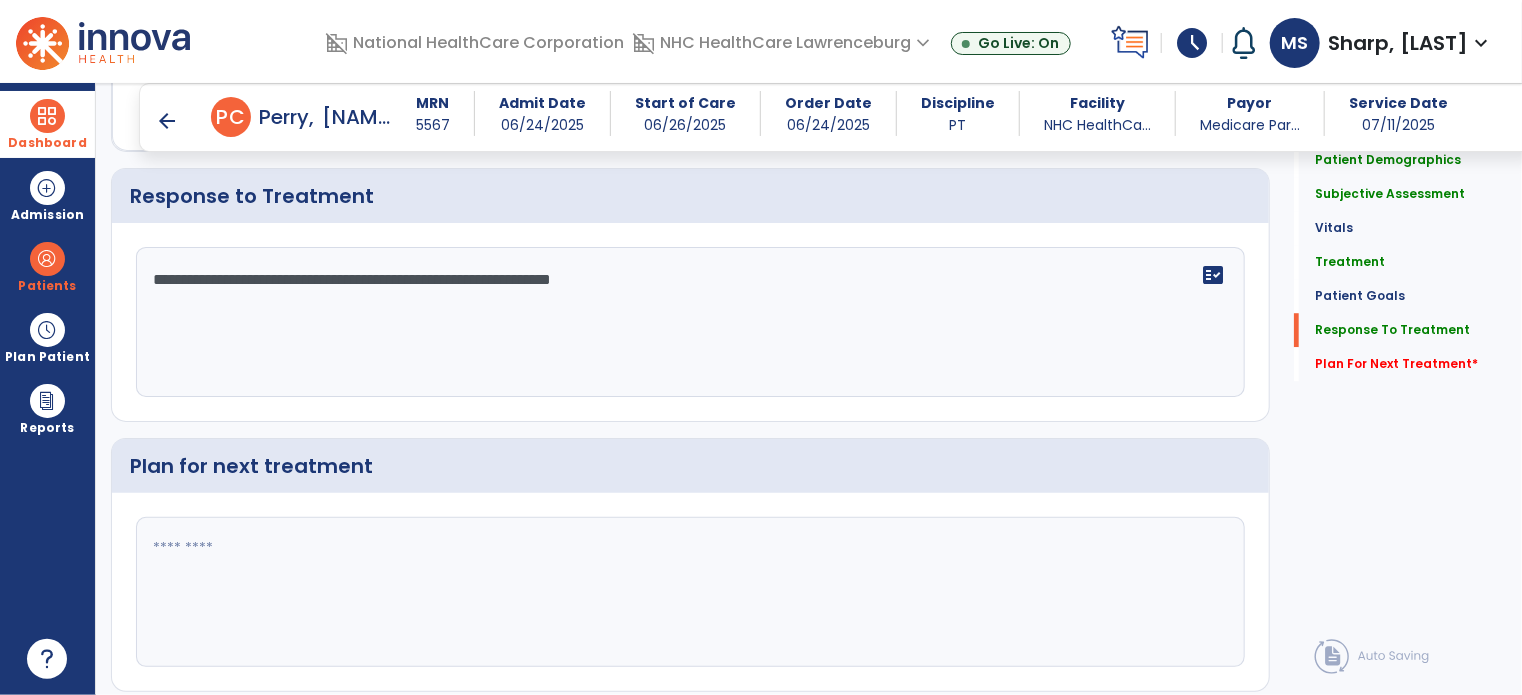 scroll, scrollTop: 2792, scrollLeft: 0, axis: vertical 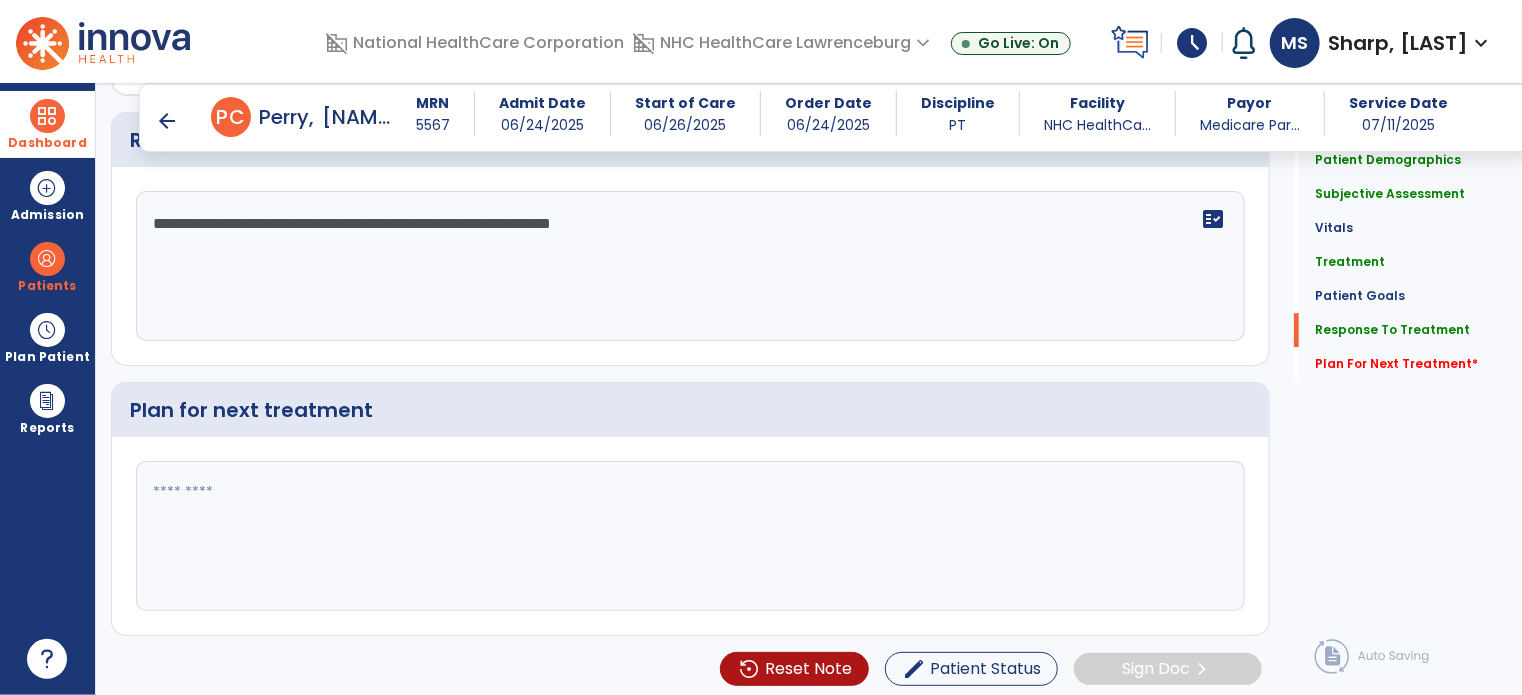 type on "**********" 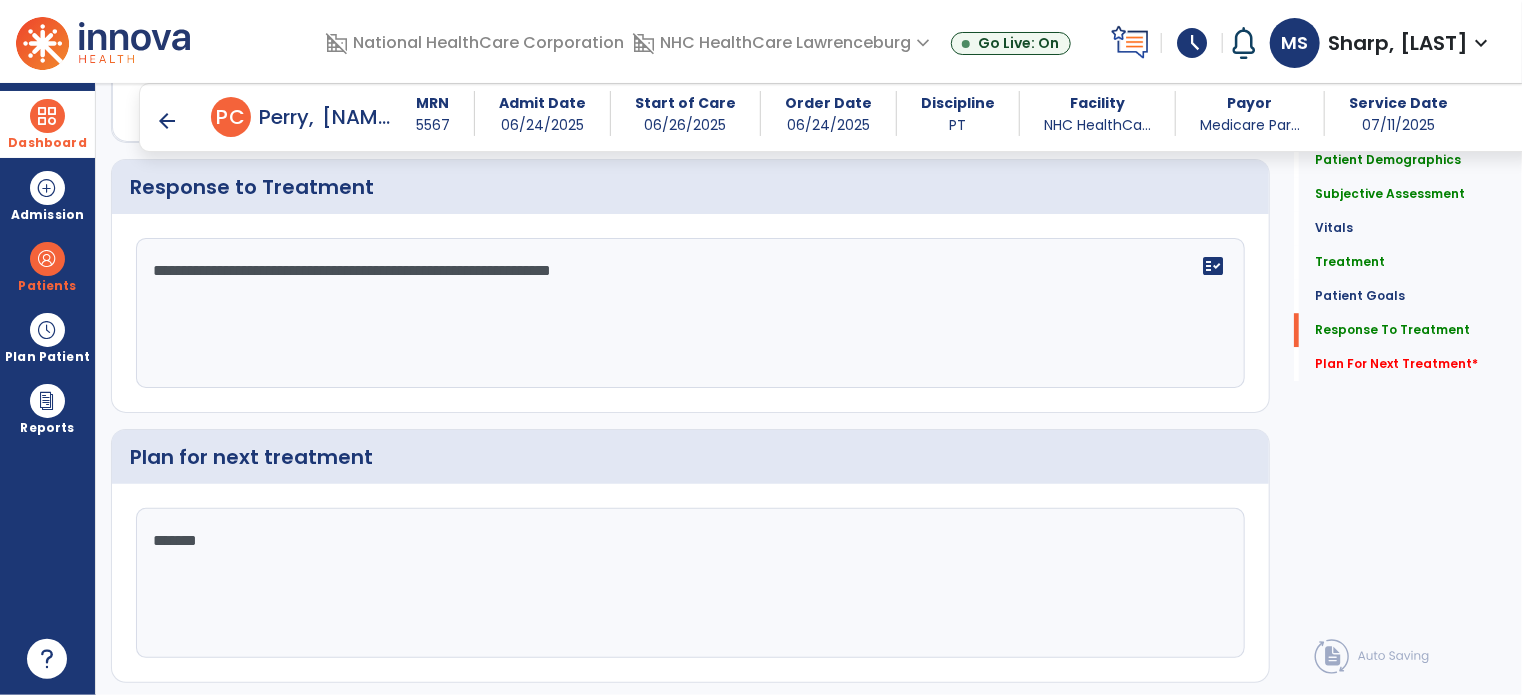 scroll, scrollTop: 2792, scrollLeft: 0, axis: vertical 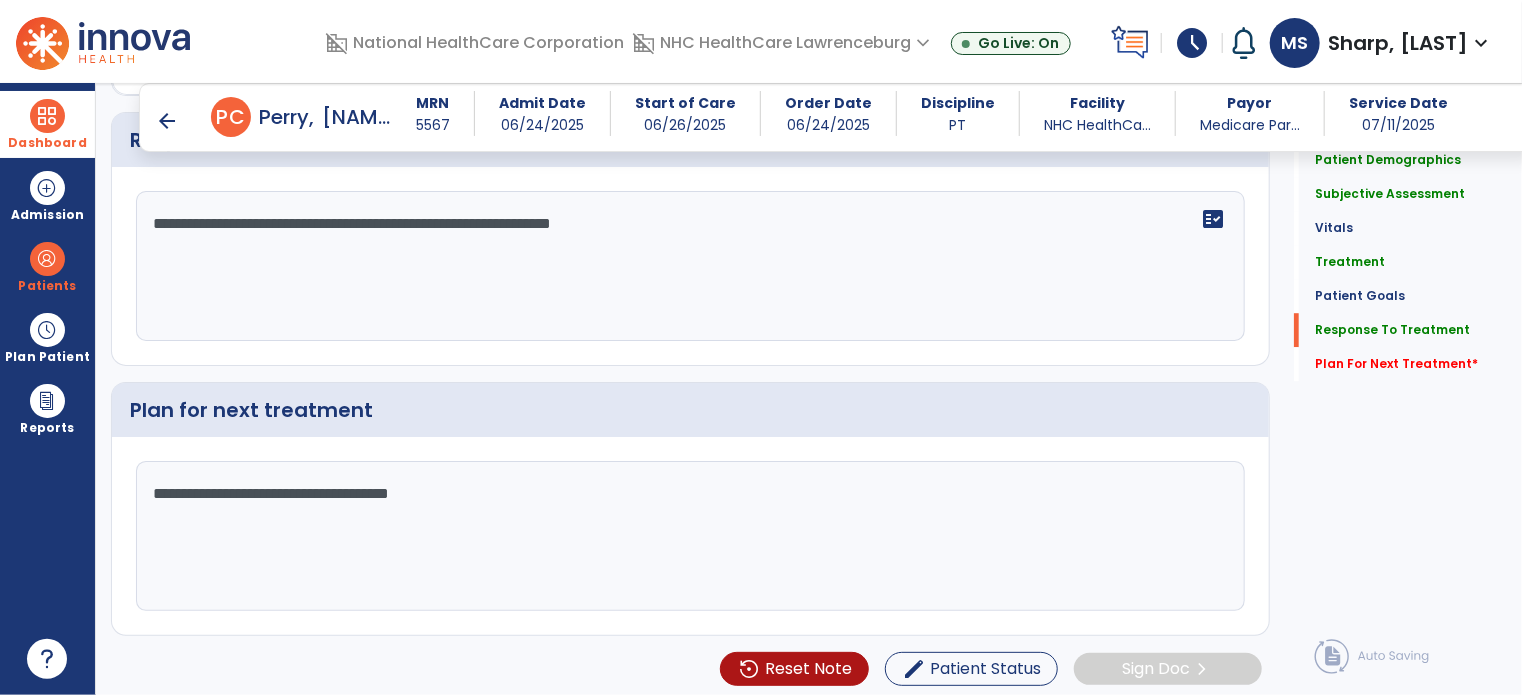 type on "**********" 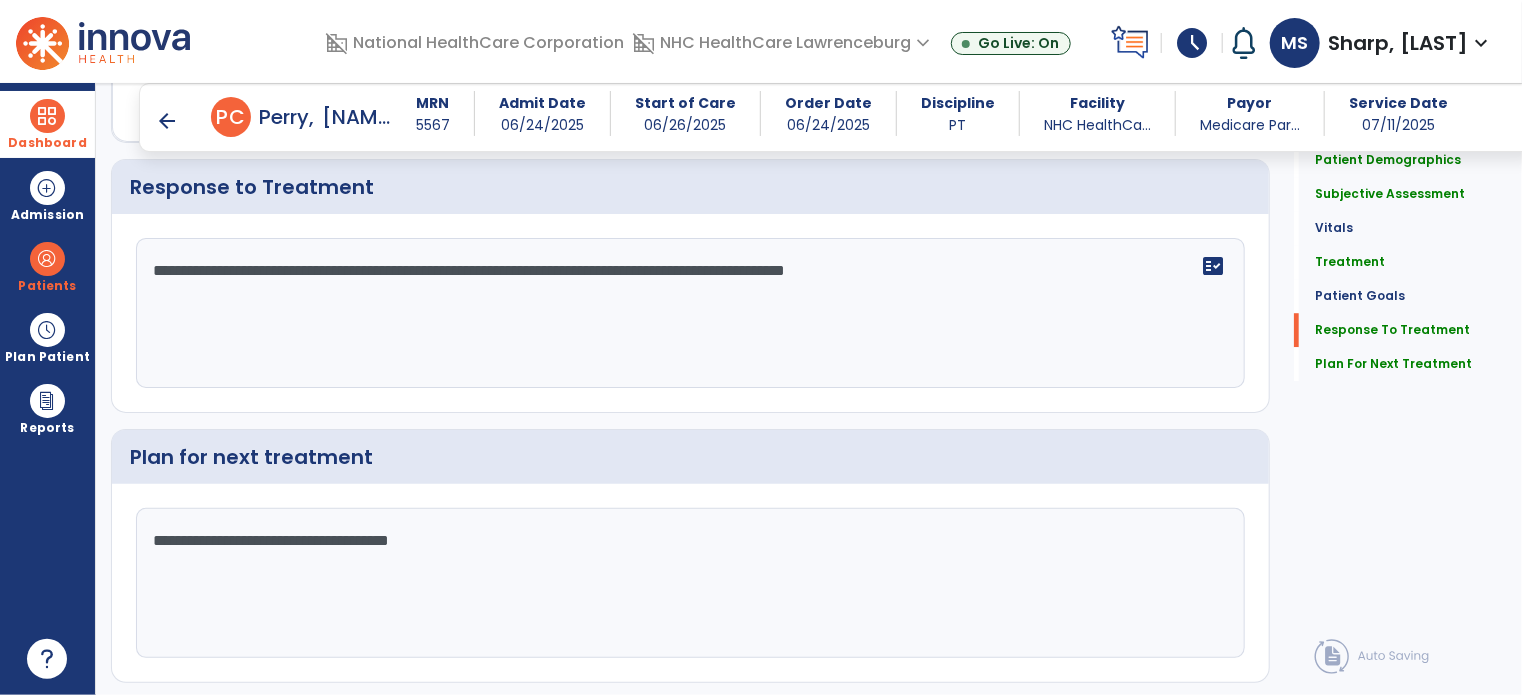 scroll, scrollTop: 2792, scrollLeft: 0, axis: vertical 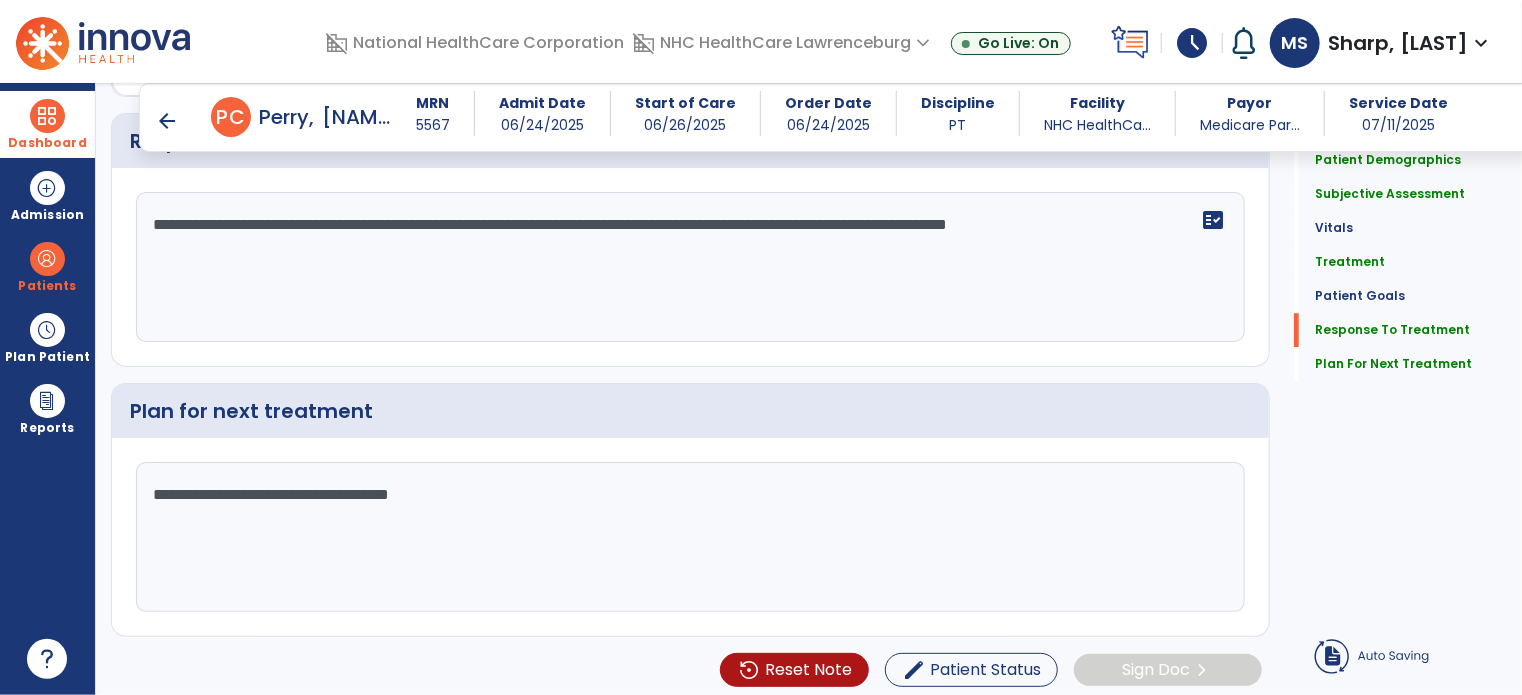 type on "**********" 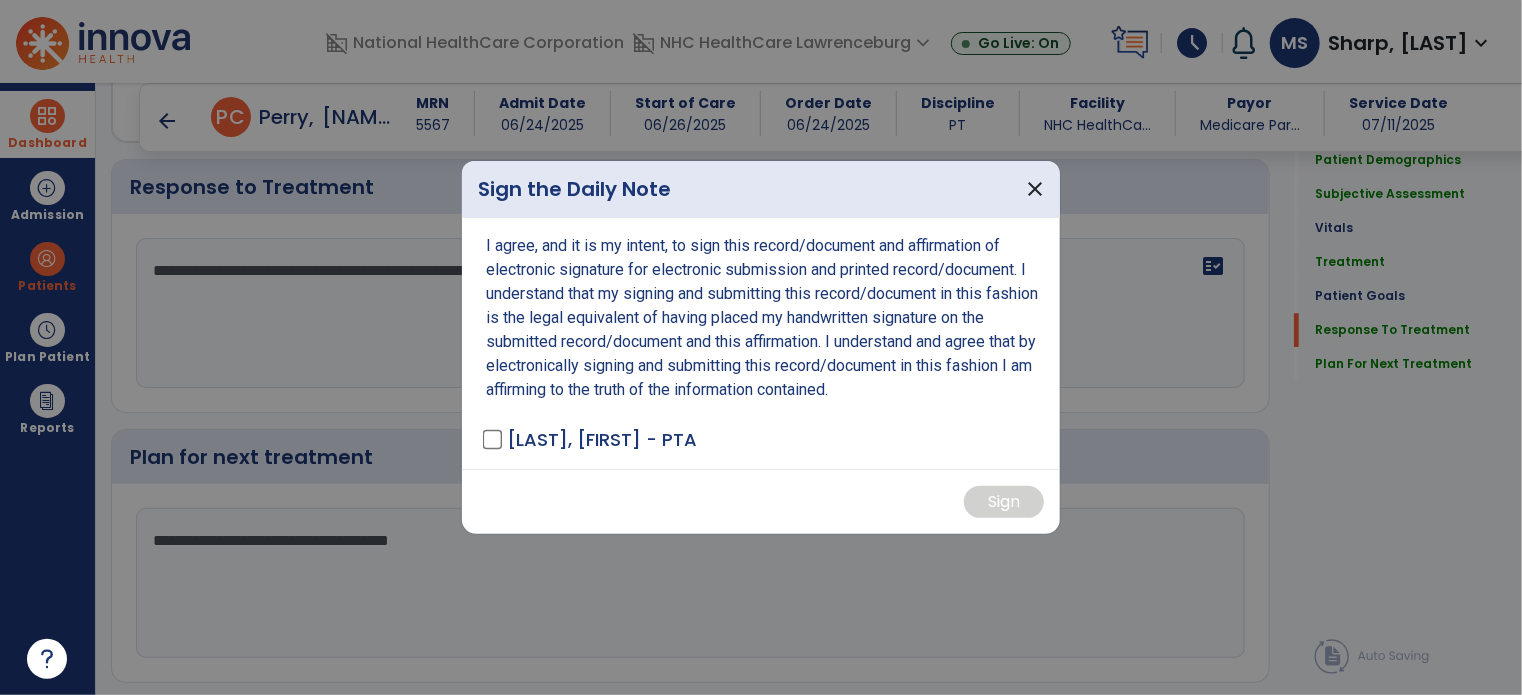 scroll, scrollTop: 2791, scrollLeft: 0, axis: vertical 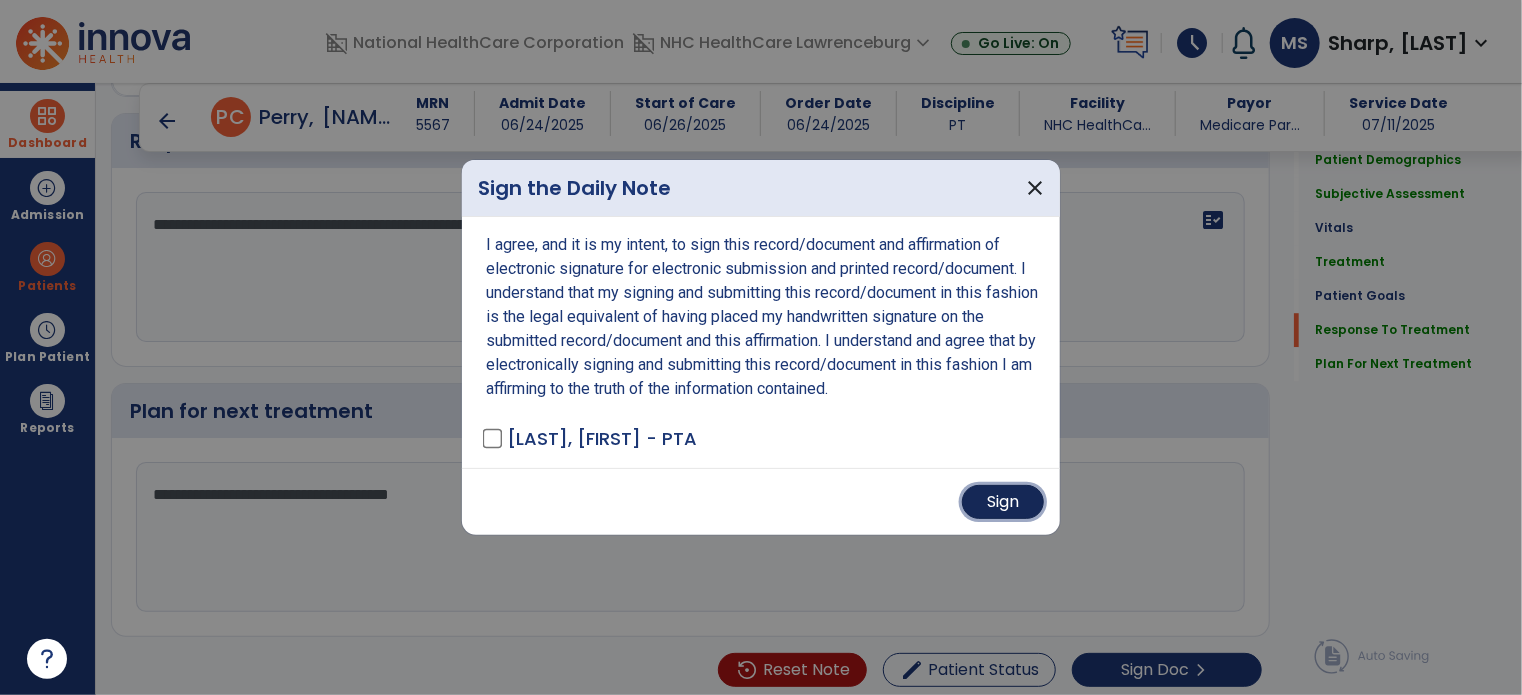 click on "Sign" at bounding box center [1003, 502] 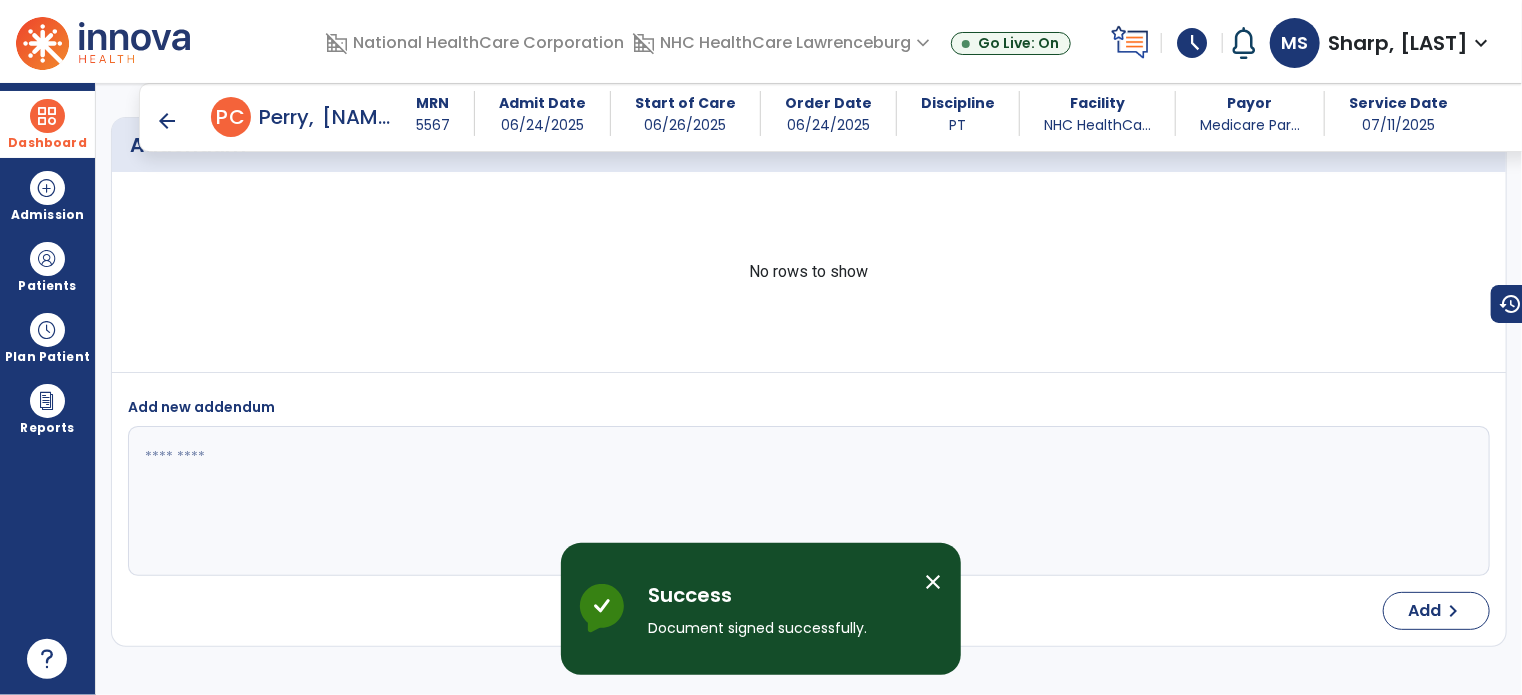 scroll, scrollTop: 3840, scrollLeft: 0, axis: vertical 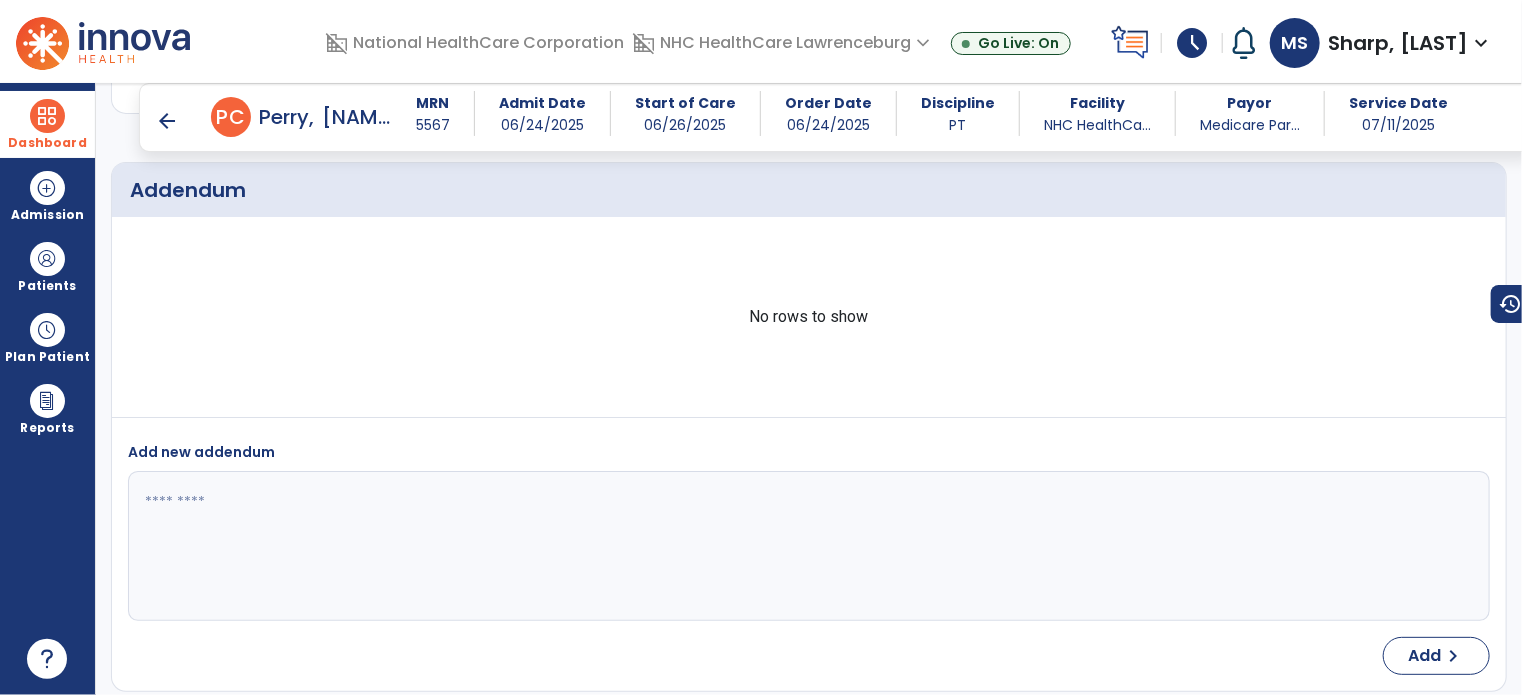 click on "arrow_back" at bounding box center (167, 121) 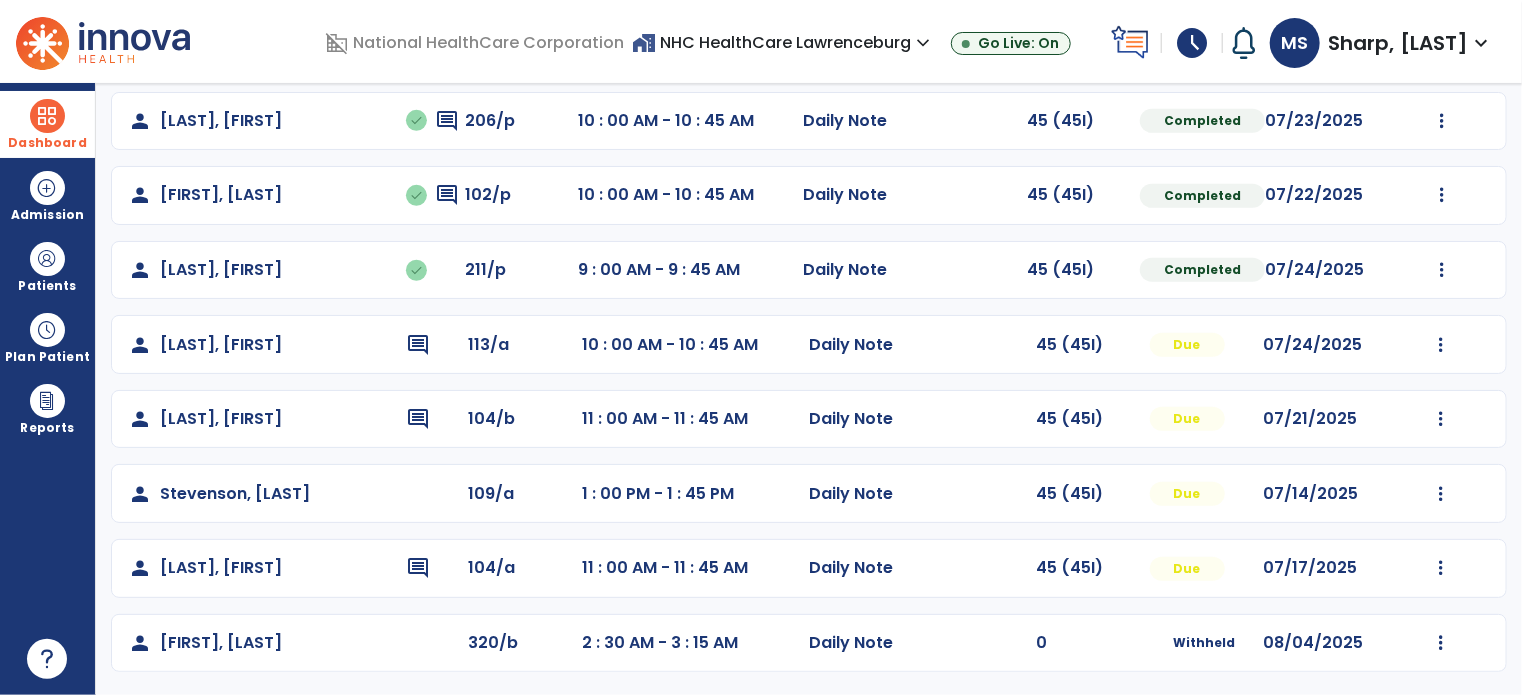 scroll, scrollTop: 616, scrollLeft: 0, axis: vertical 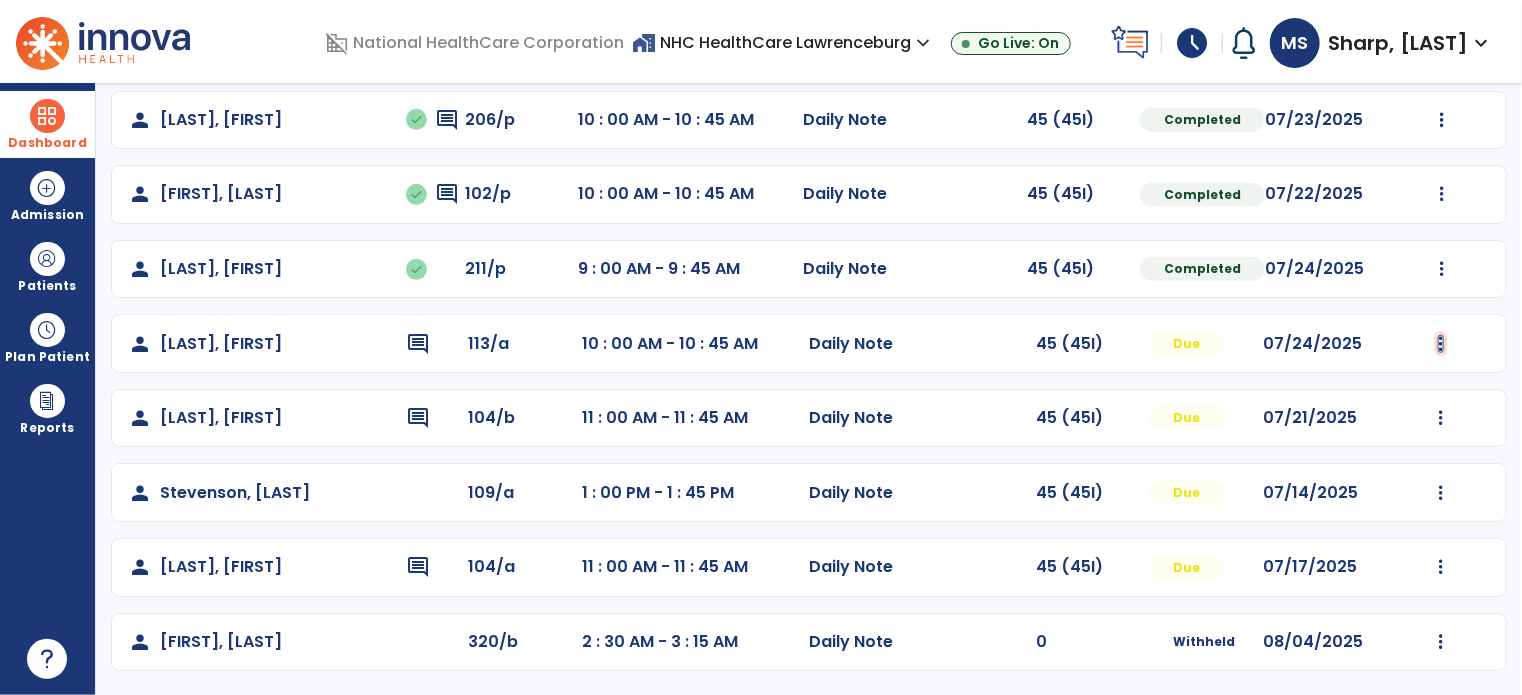 click at bounding box center (1442, -253) 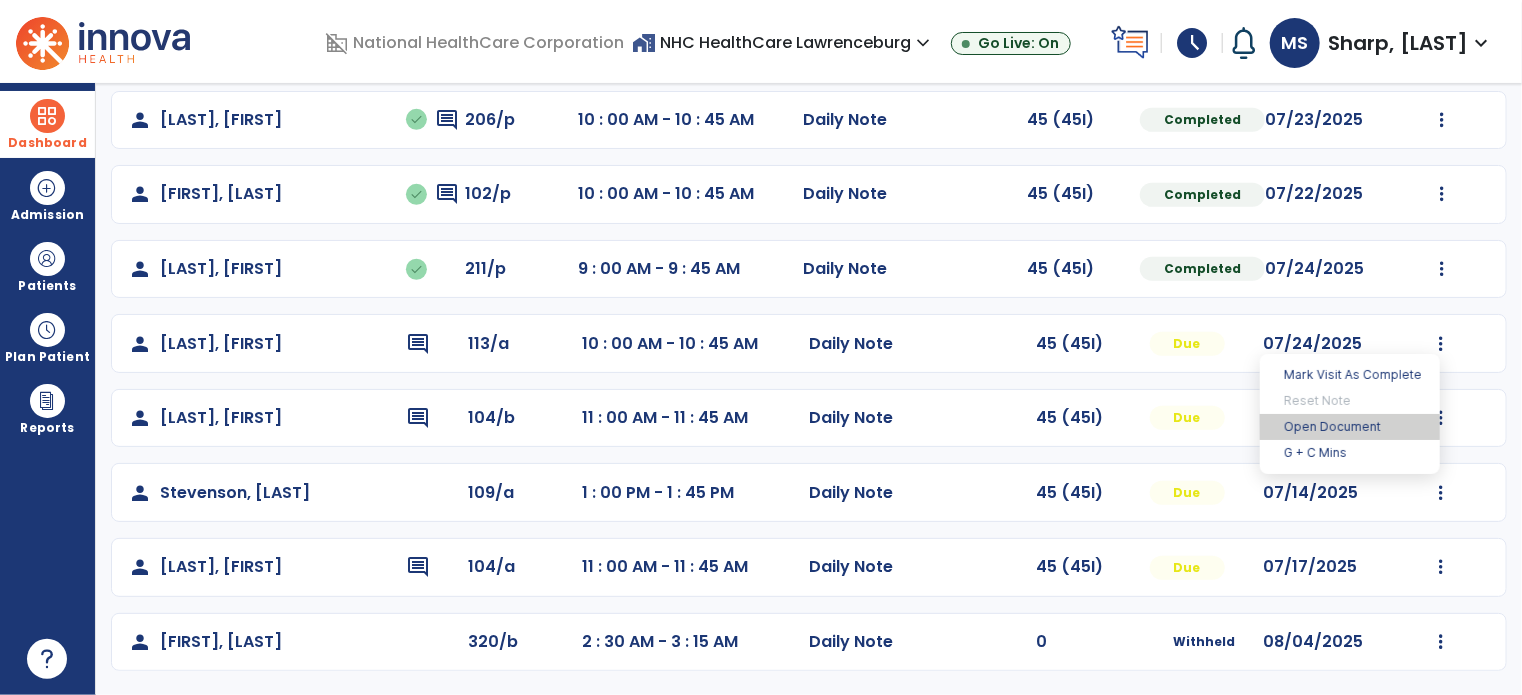click on "Open Document" at bounding box center [1350, 427] 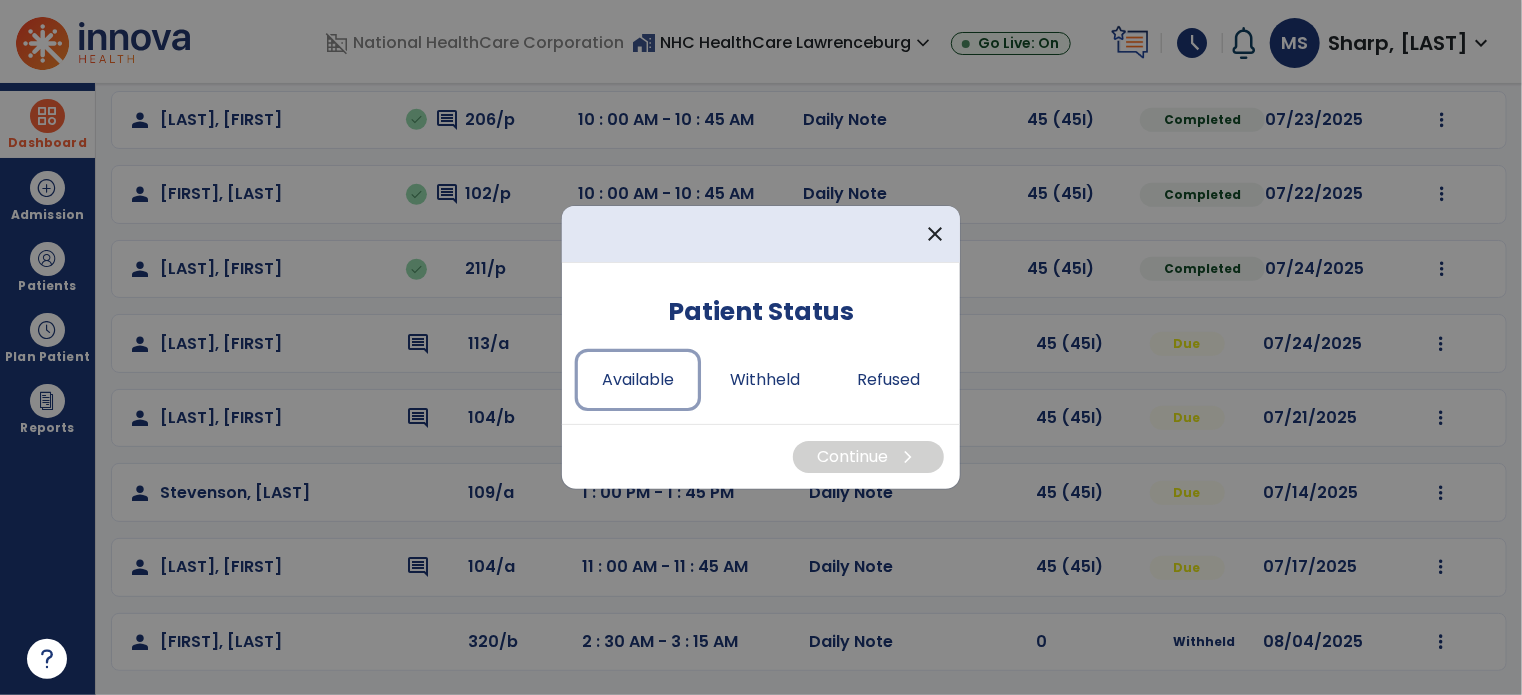 drag, startPoint x: 661, startPoint y: 372, endPoint x: 787, endPoint y: 419, distance: 134.48048 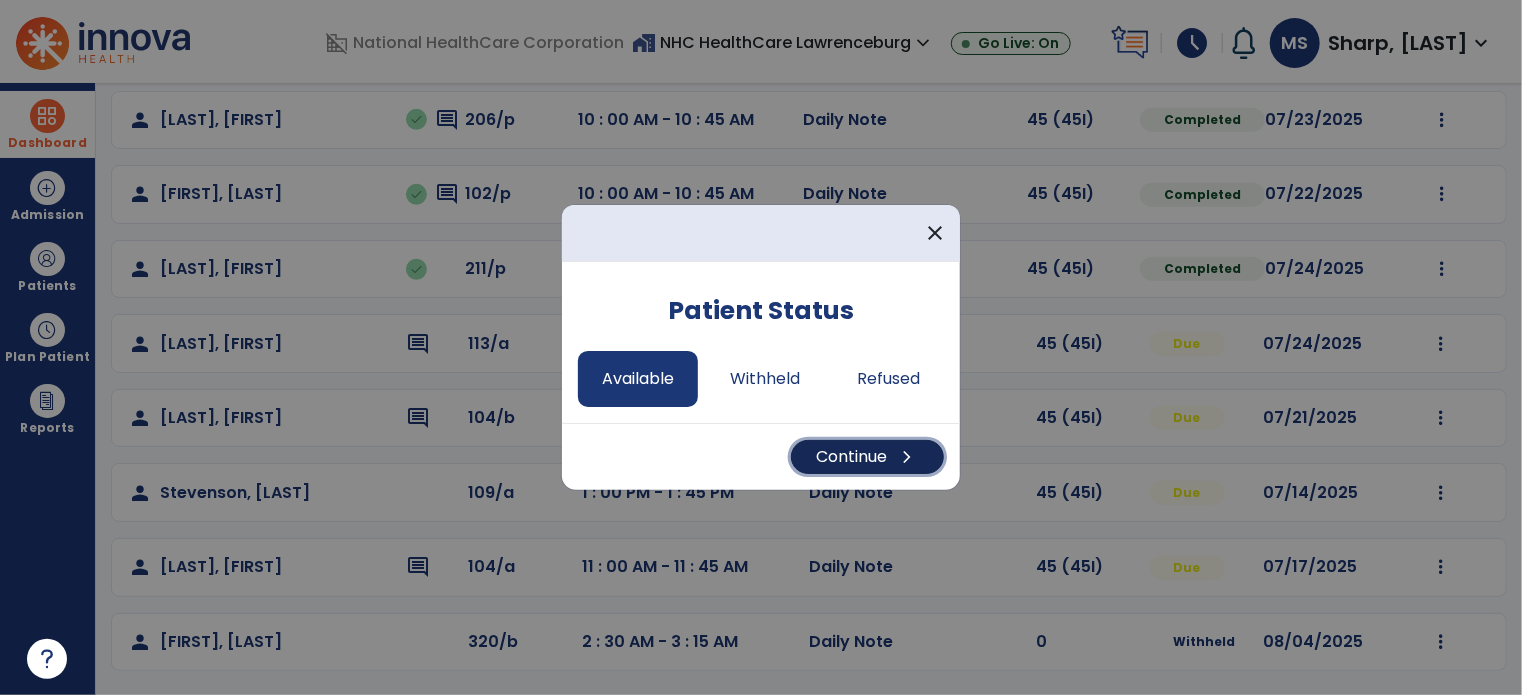 click on "Continue   chevron_right" at bounding box center [867, 457] 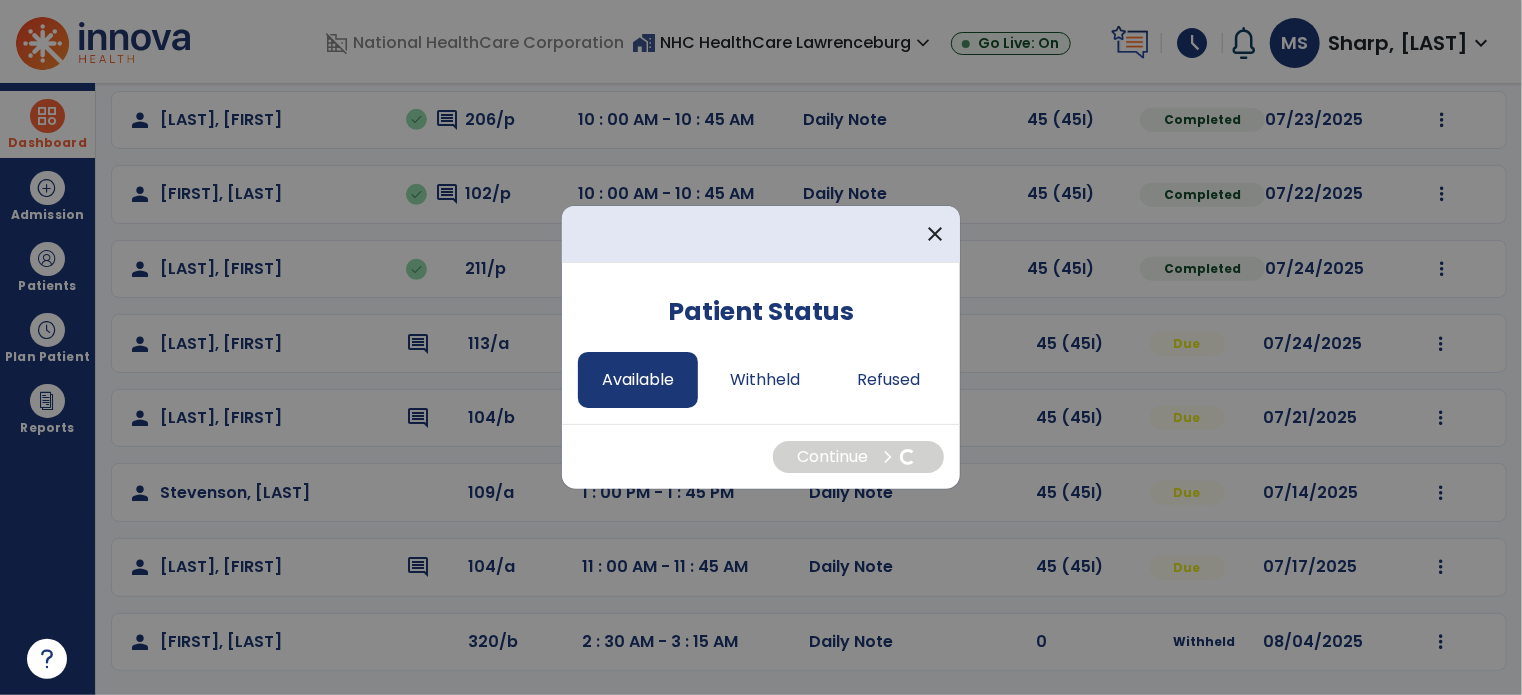 select on "*" 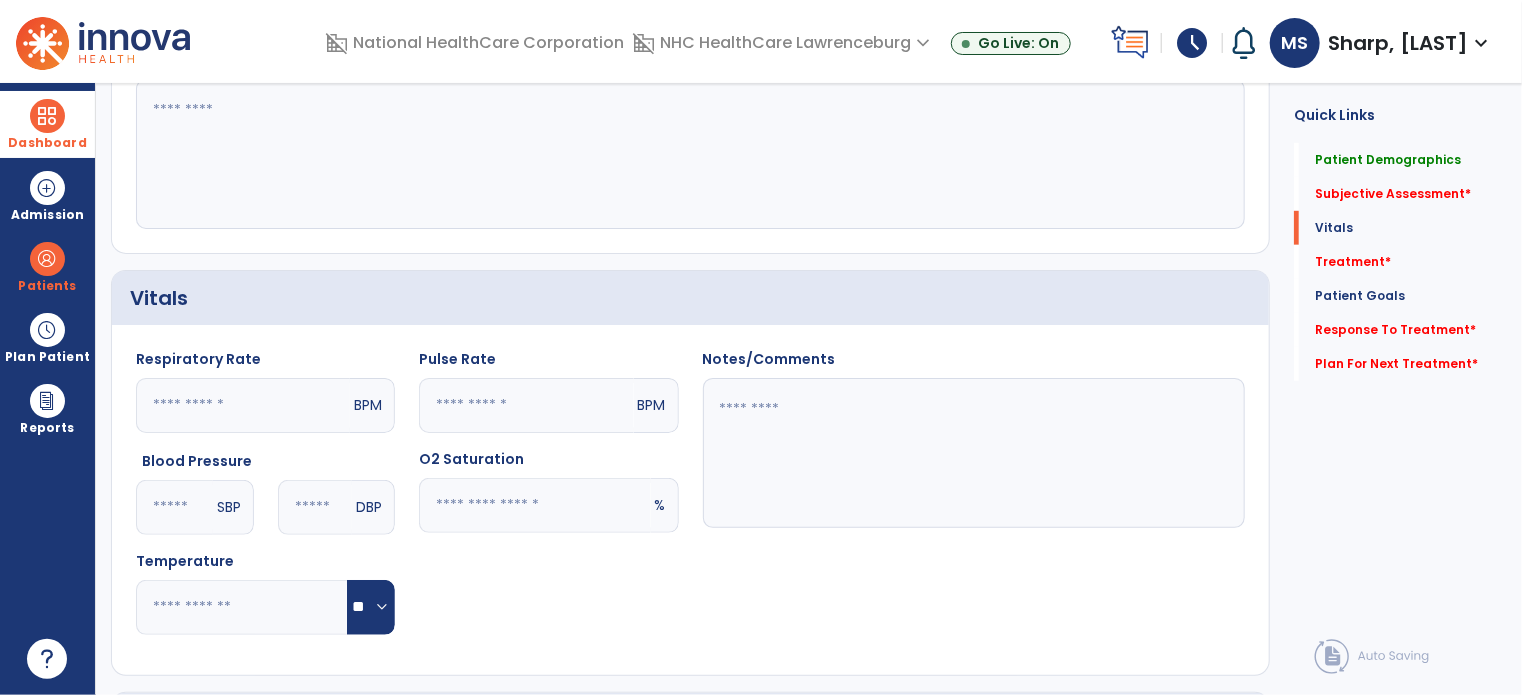 click 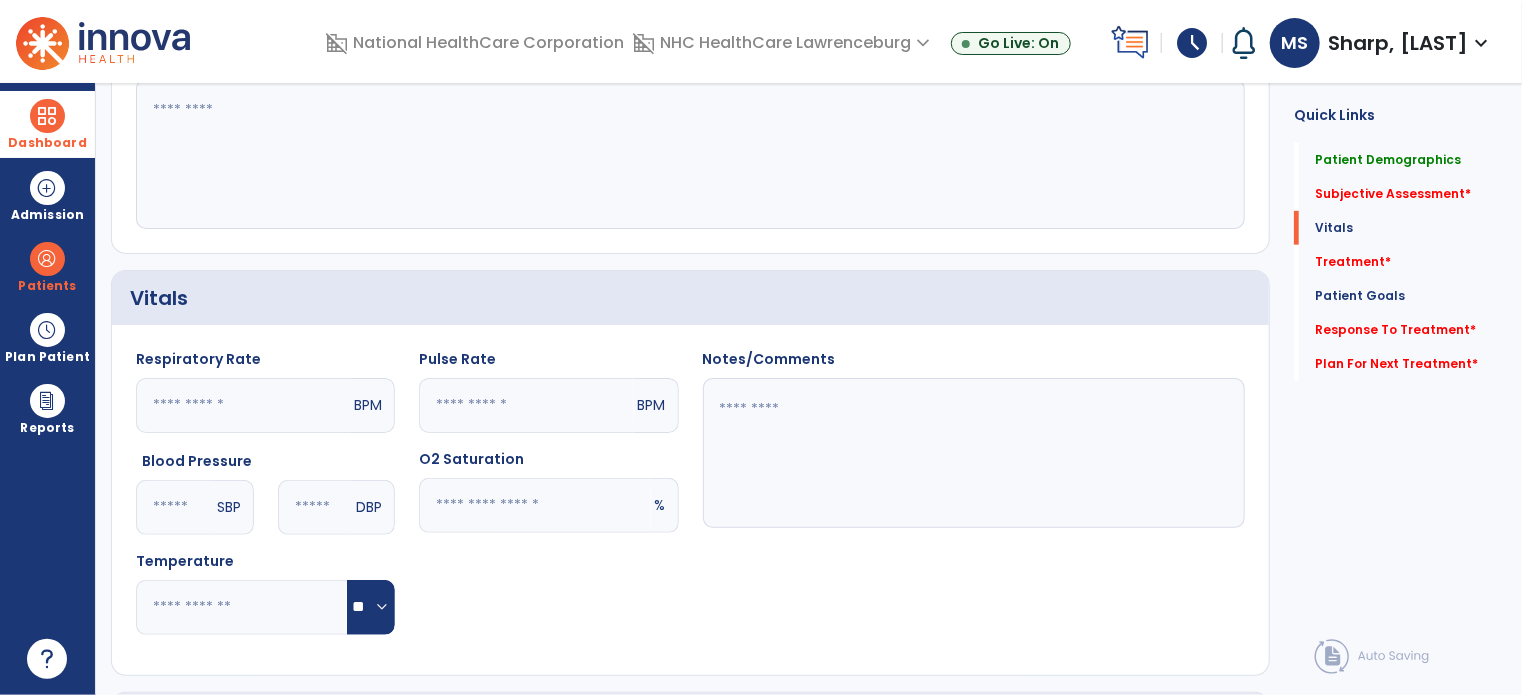 click 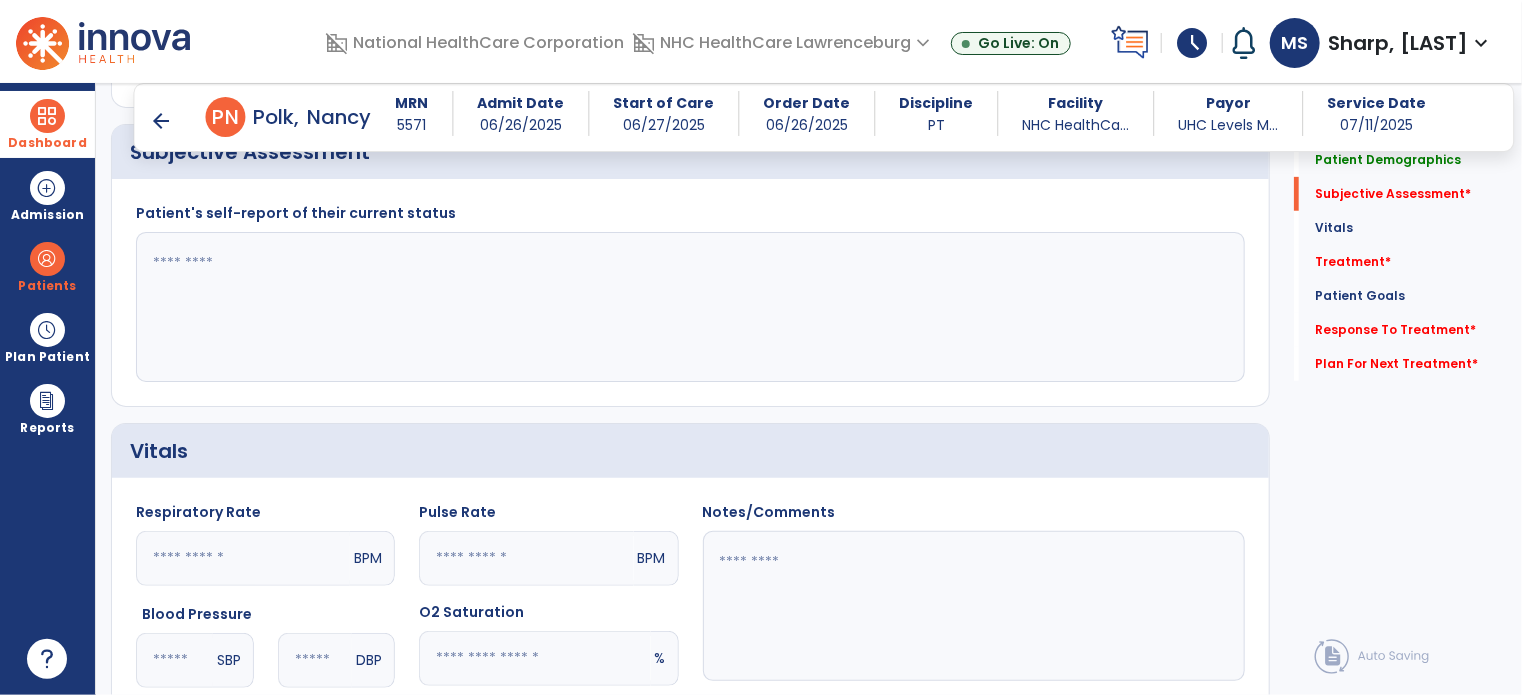 scroll, scrollTop: 440, scrollLeft: 0, axis: vertical 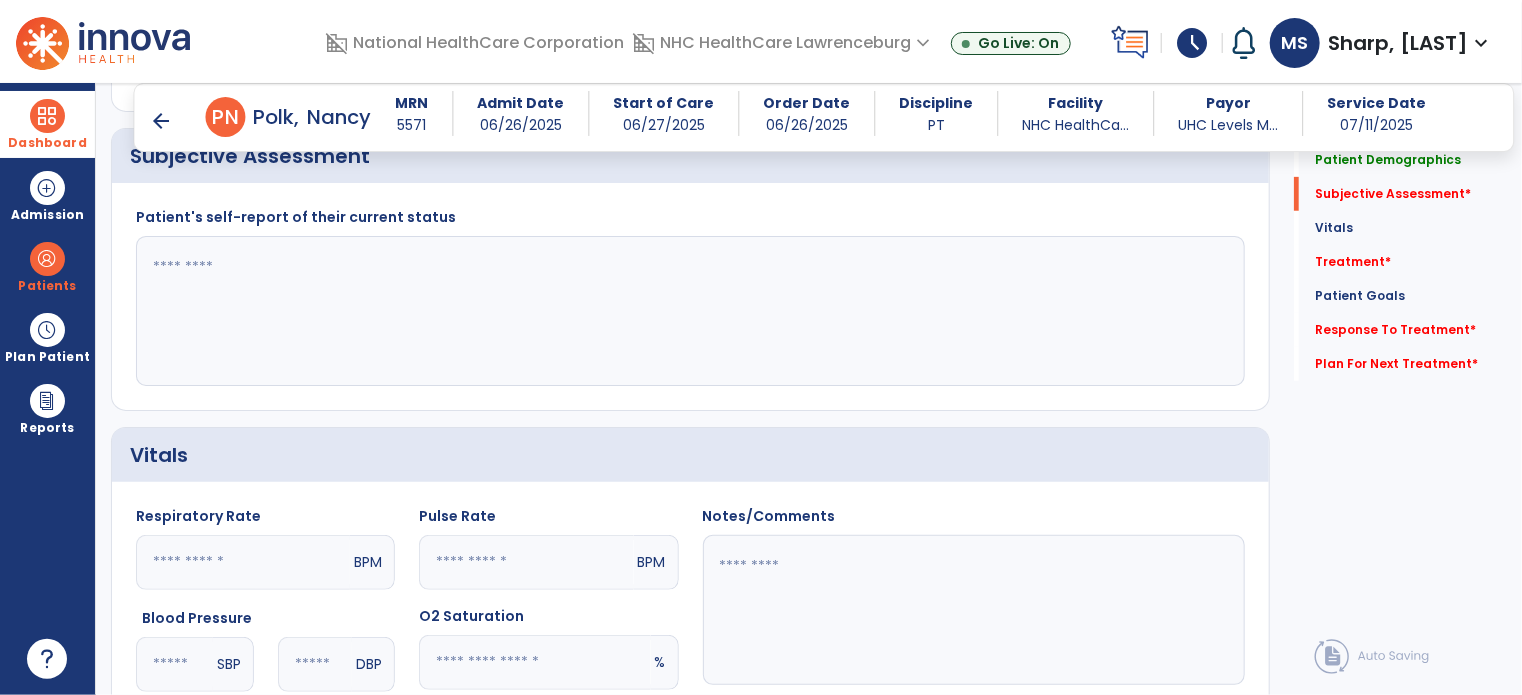click 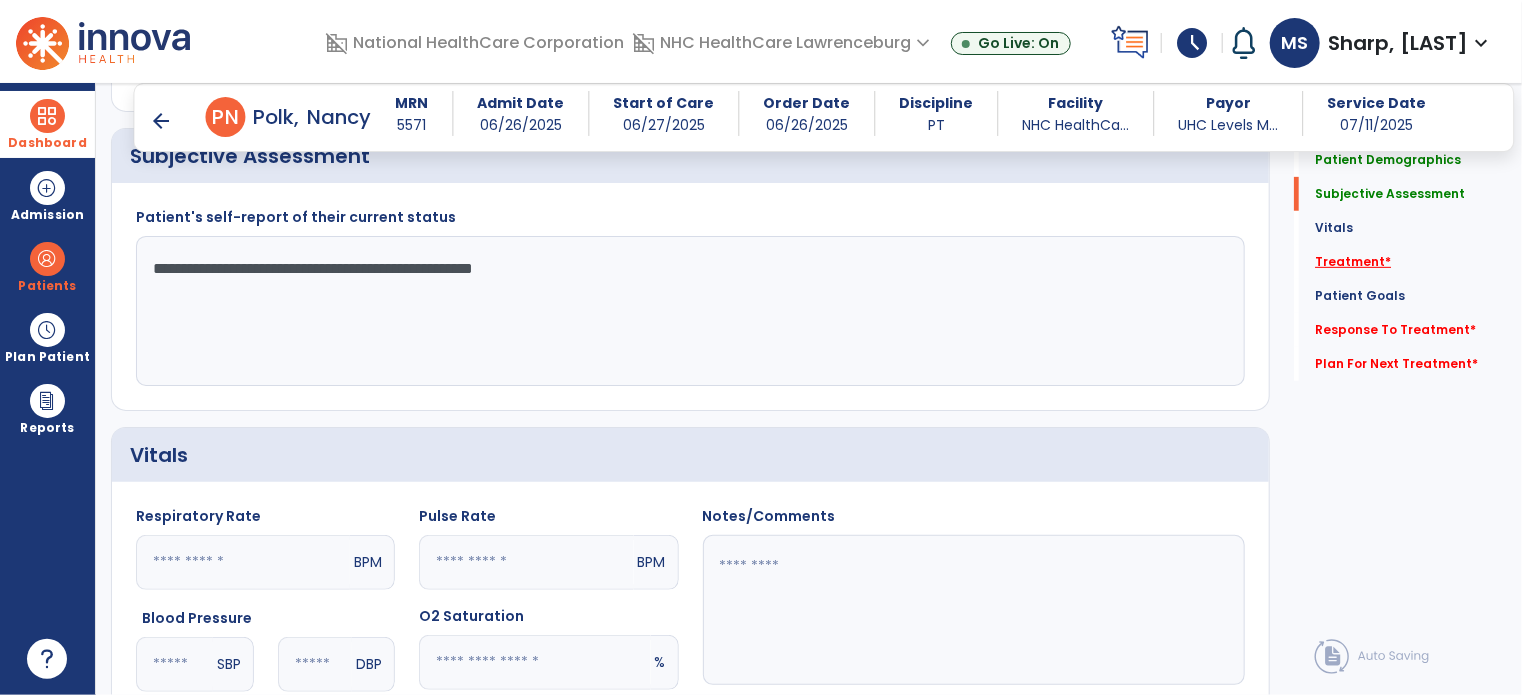 type on "**********" 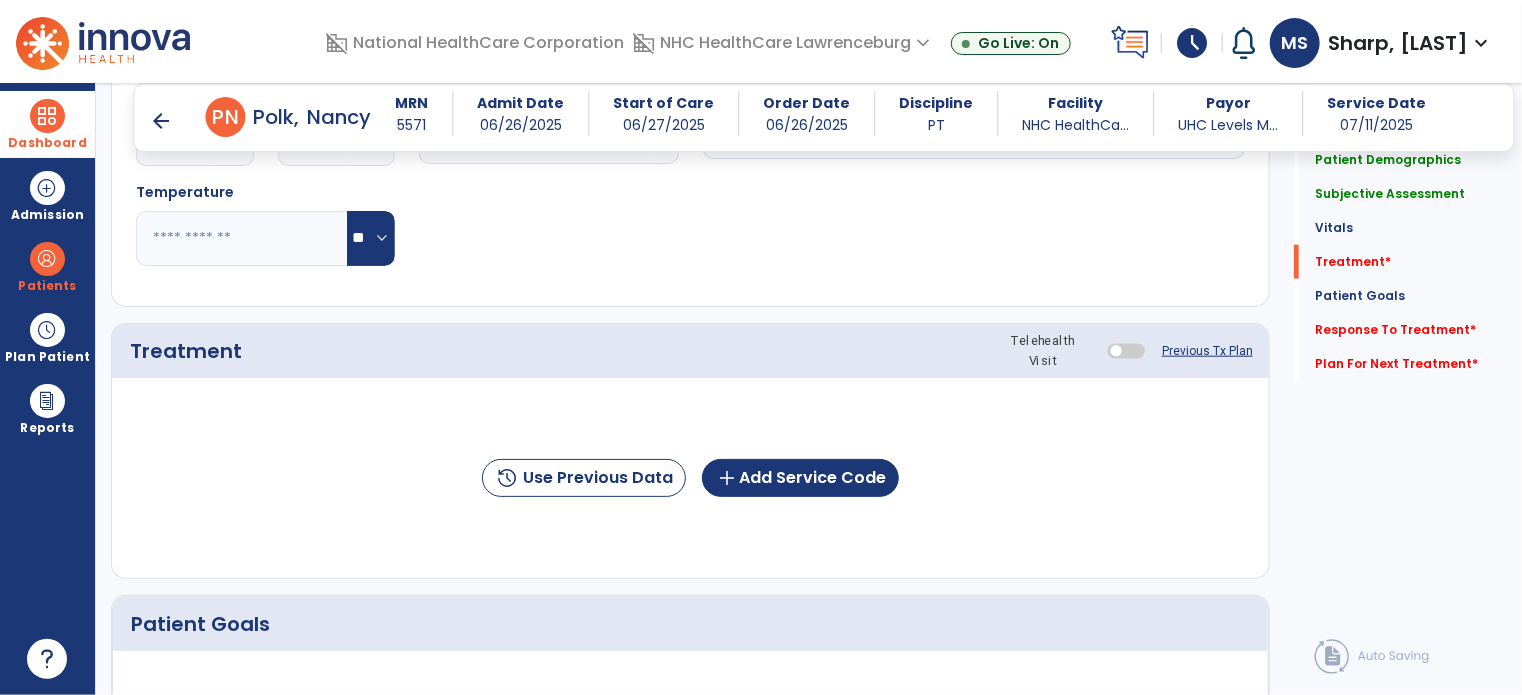 scroll, scrollTop: 1027, scrollLeft: 0, axis: vertical 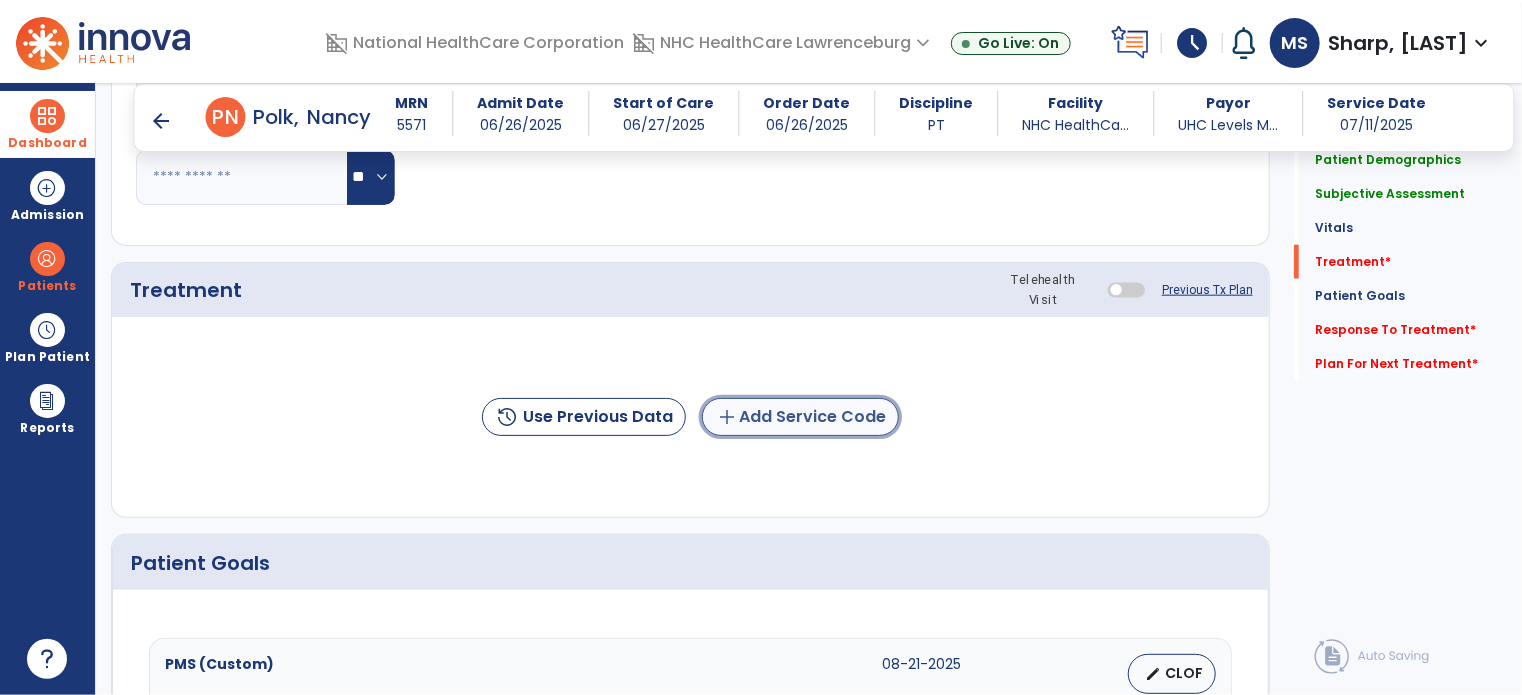 click on "add  Add Service Code" 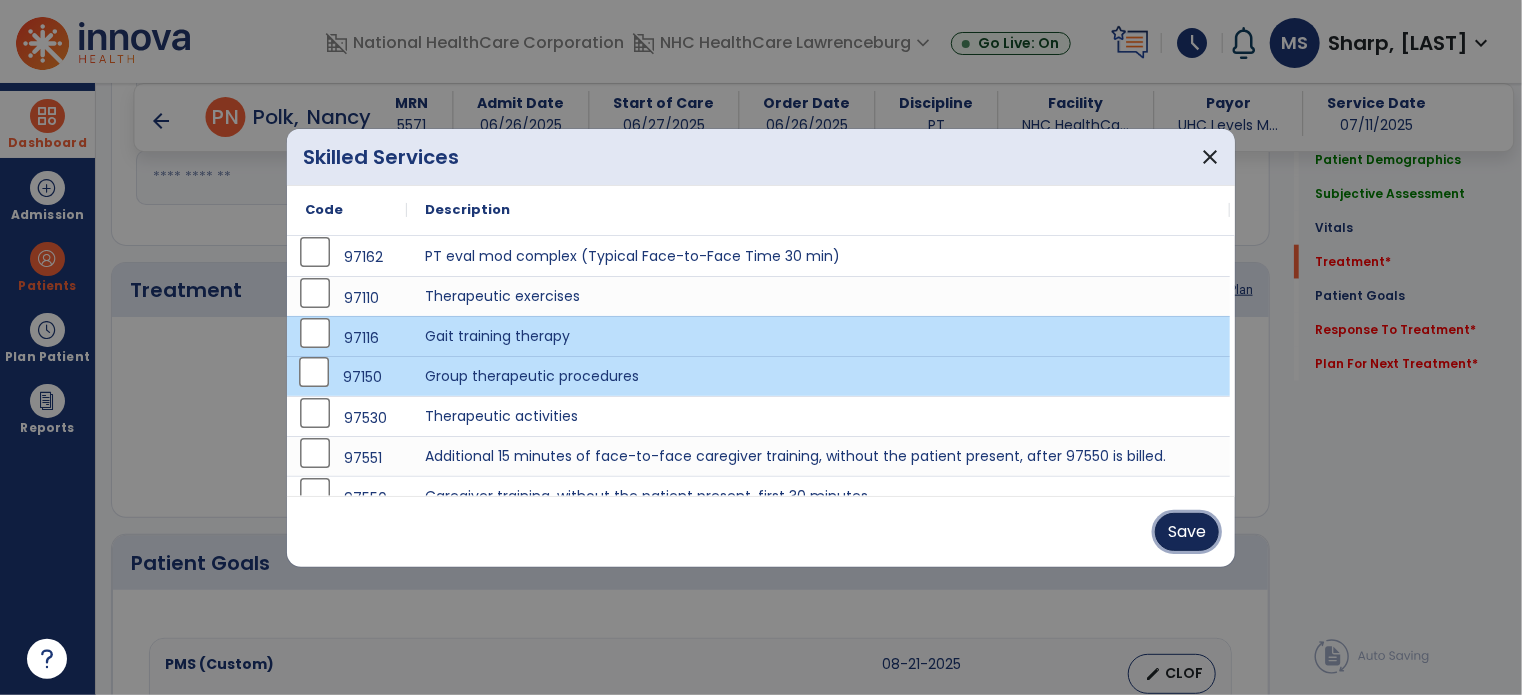 click on "Save" at bounding box center [1187, 532] 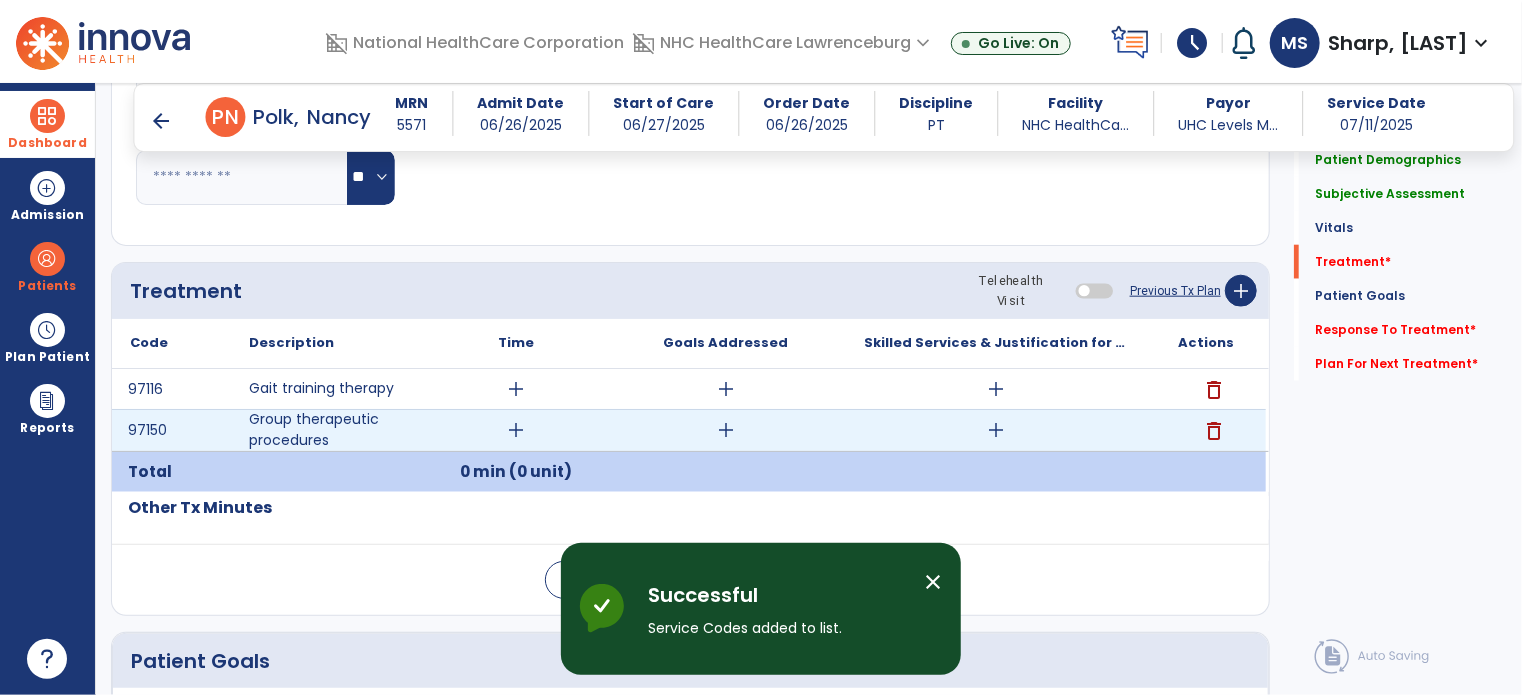 click on "add" at bounding box center [516, 430] 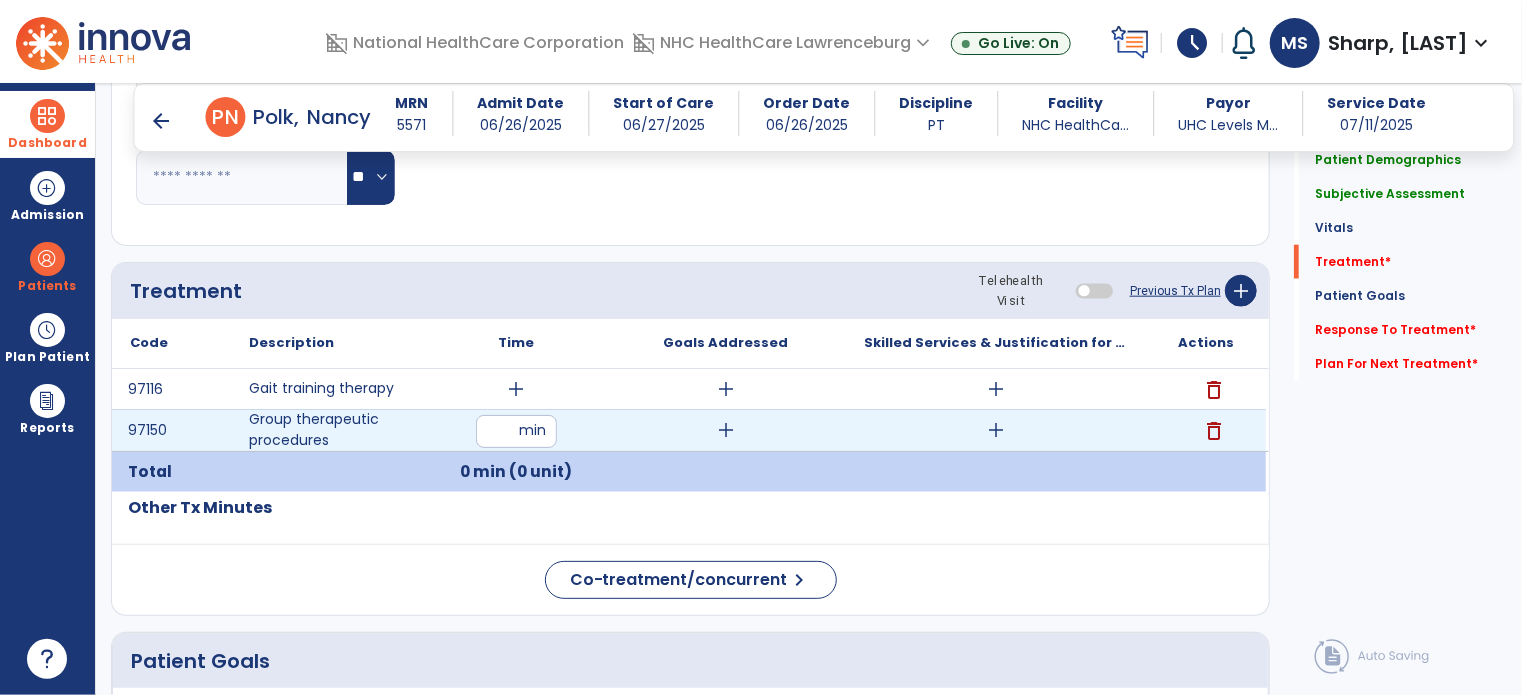 type on "**" 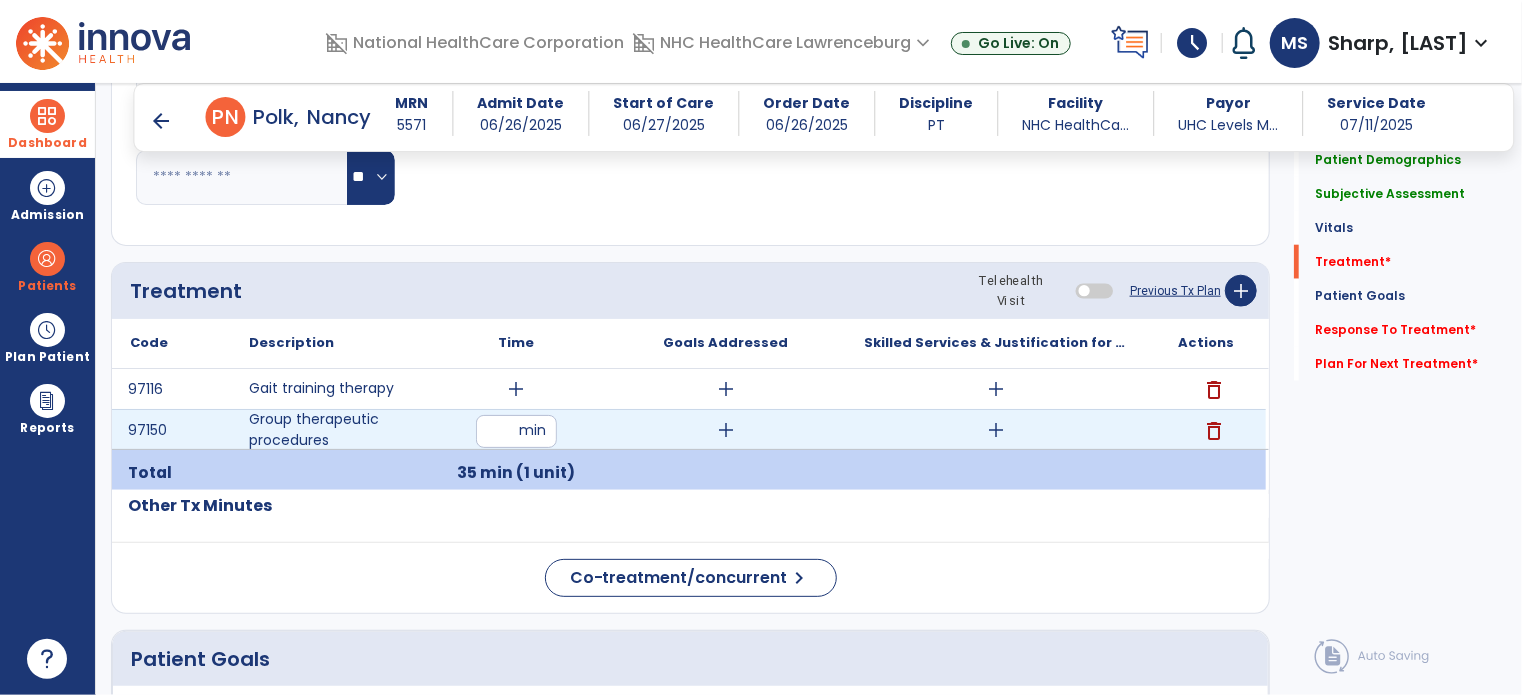 click on "add" at bounding box center (996, 430) 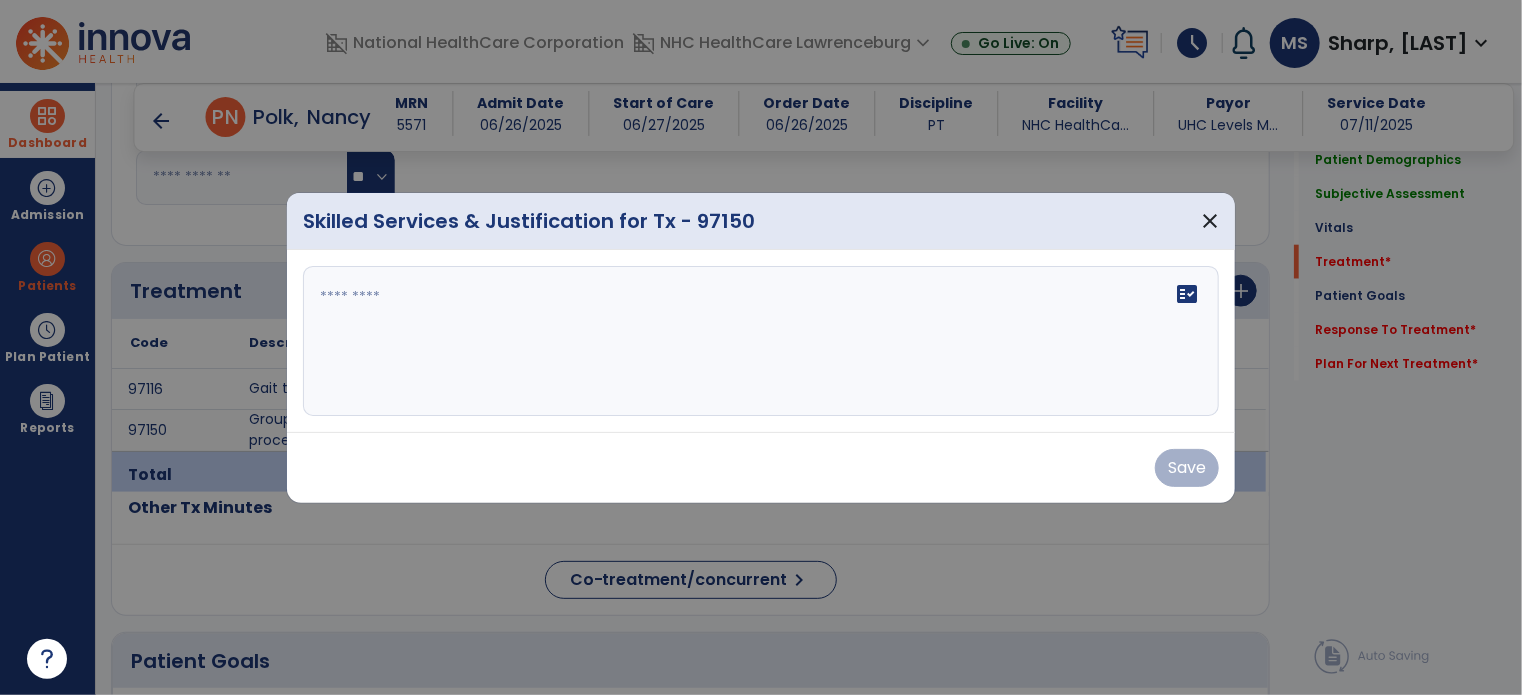 click on "fact_check" at bounding box center [761, 341] 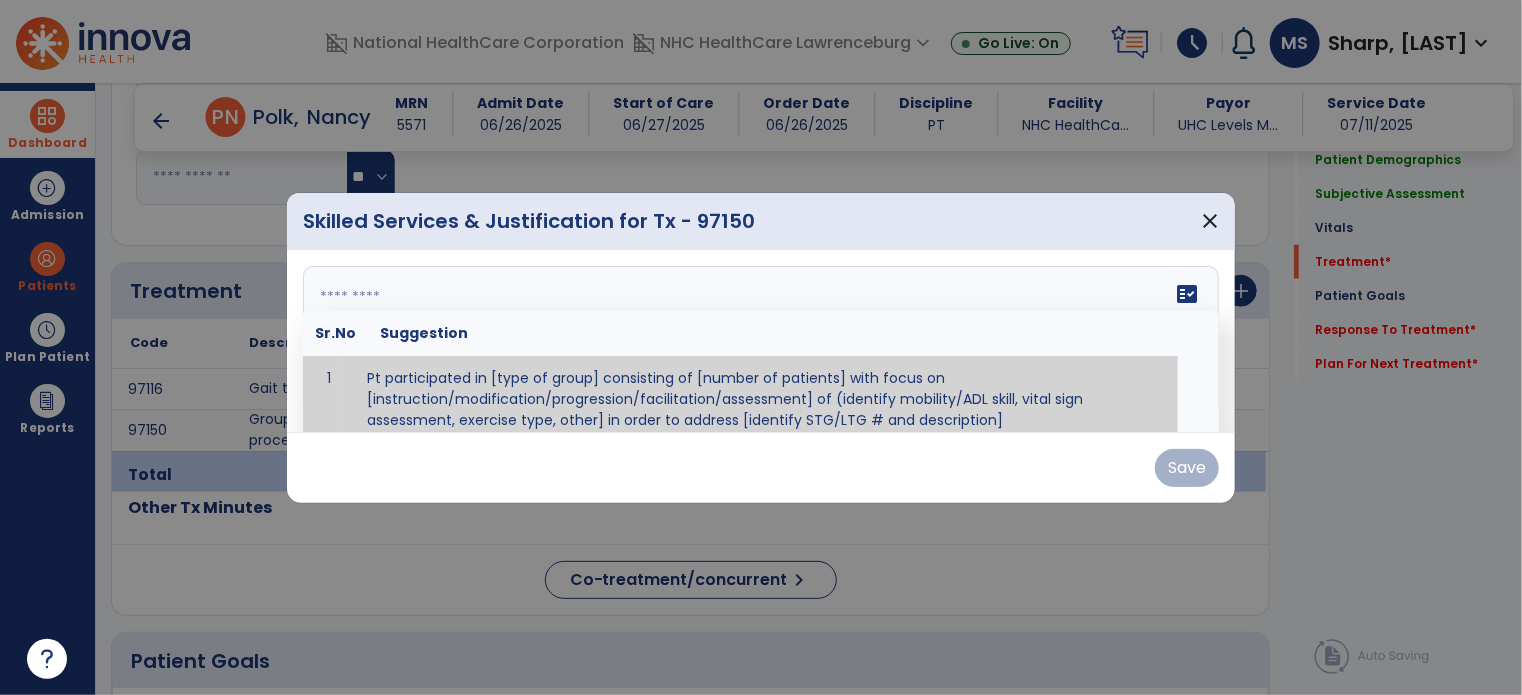 scroll, scrollTop: 12, scrollLeft: 0, axis: vertical 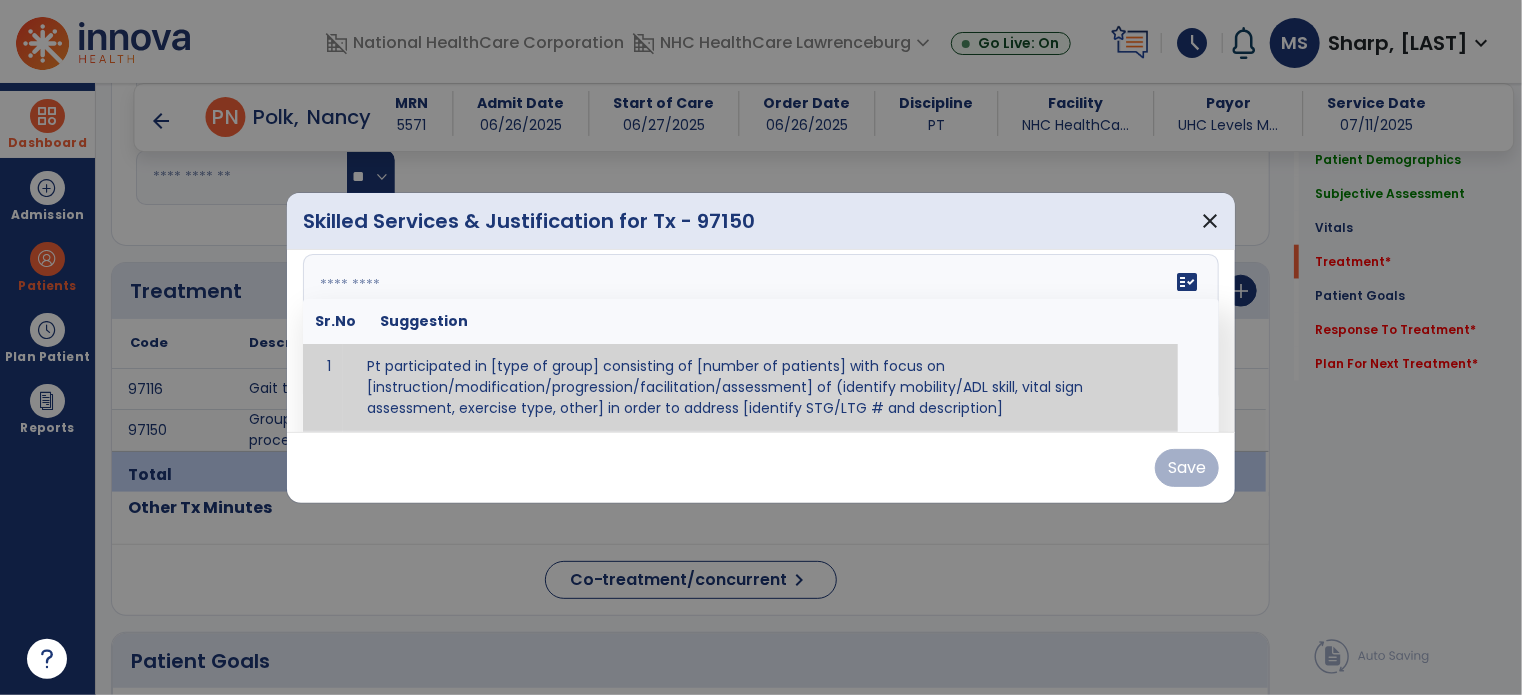 paste on "**********" 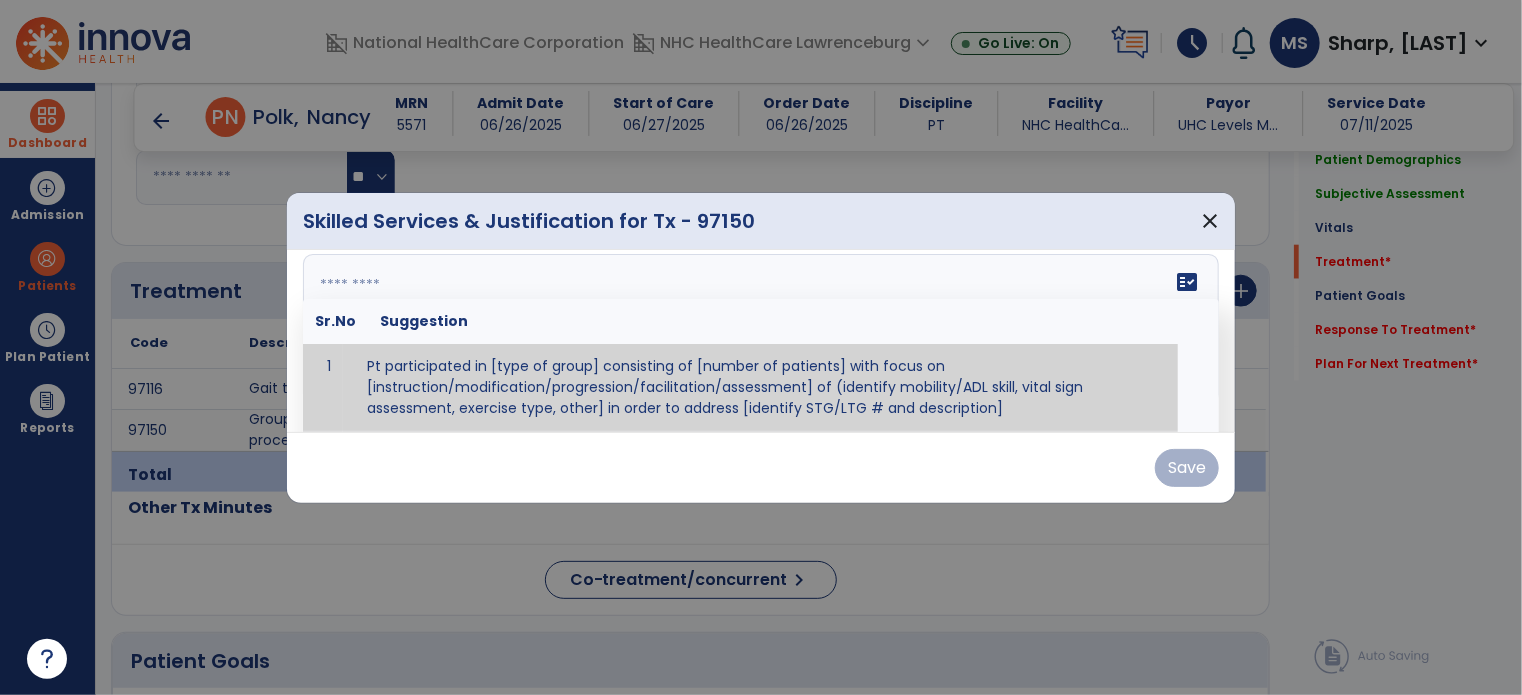 type on "**********" 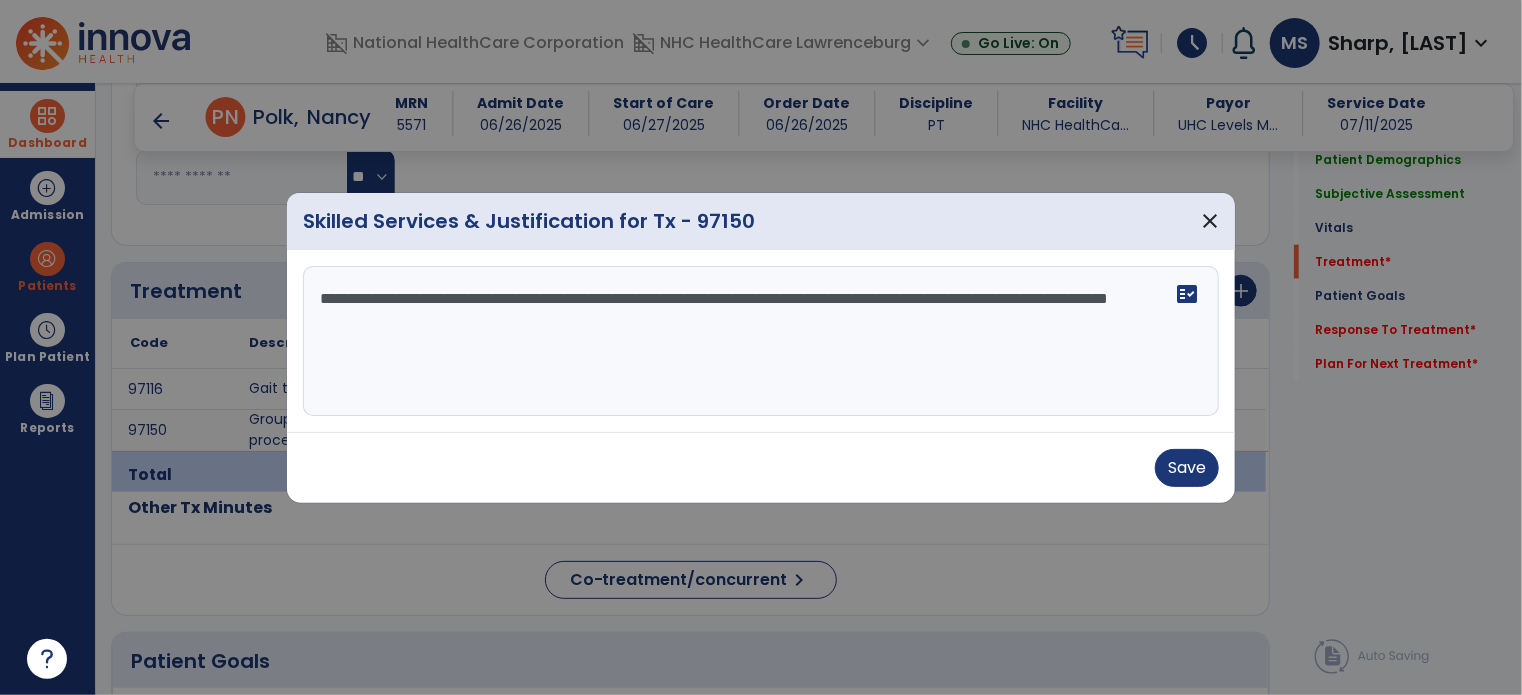 scroll, scrollTop: 0, scrollLeft: 0, axis: both 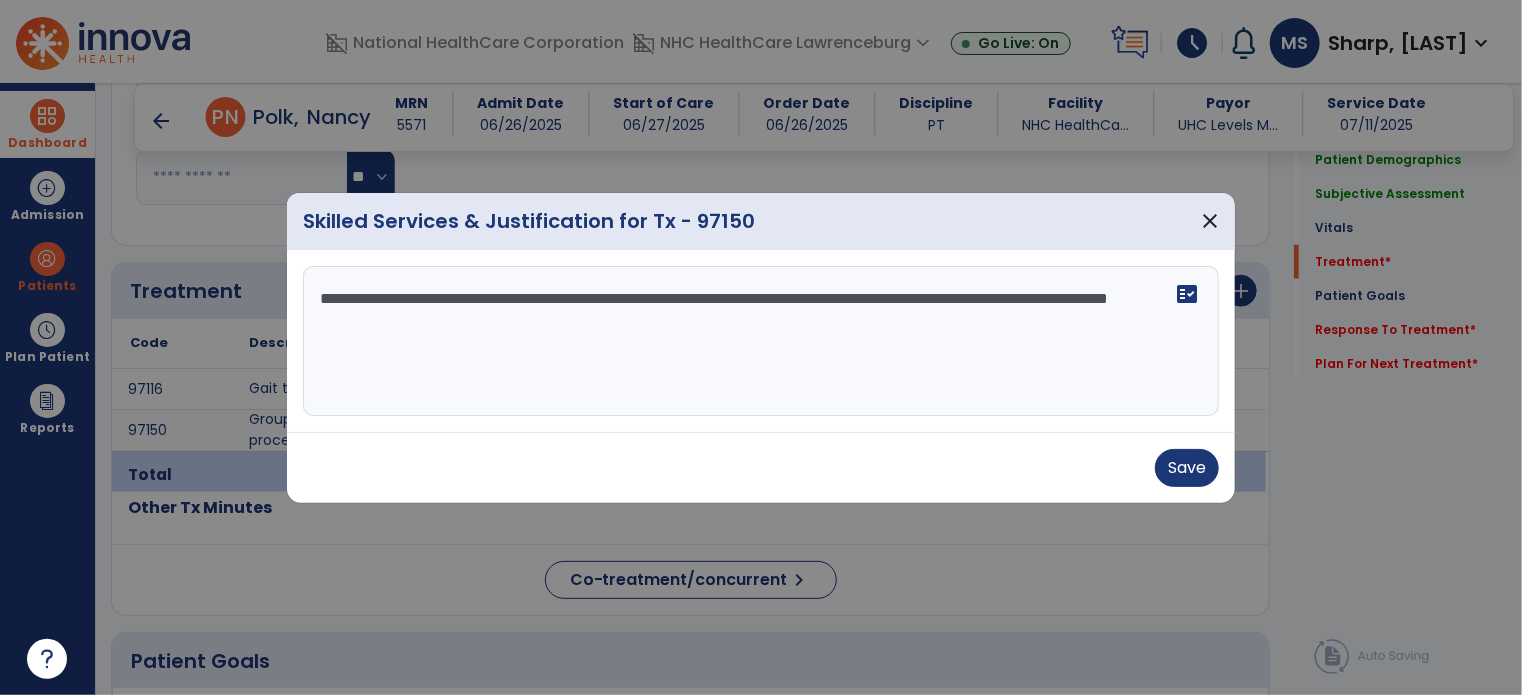 drag, startPoint x: 512, startPoint y: 339, endPoint x: 299, endPoint y: 274, distance: 222.6971 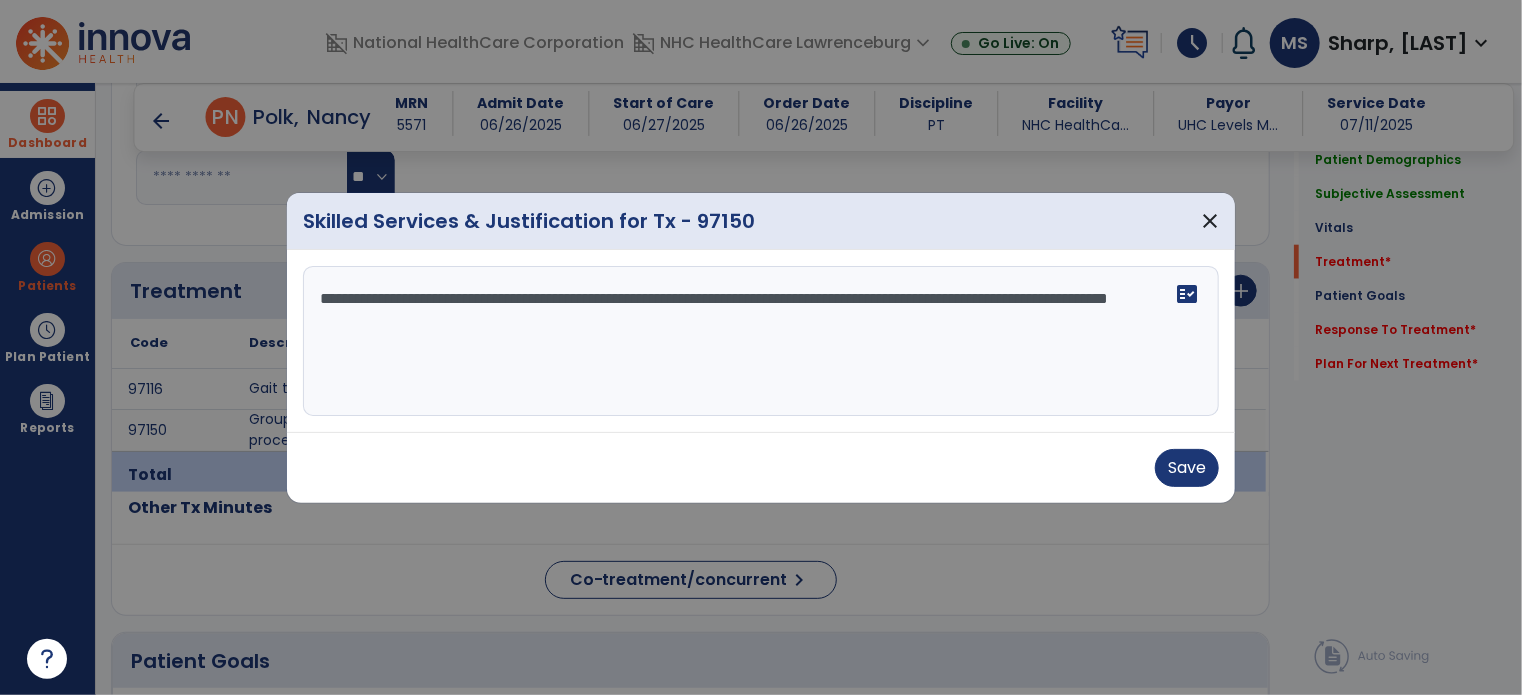 click on "**********" at bounding box center (761, 341) 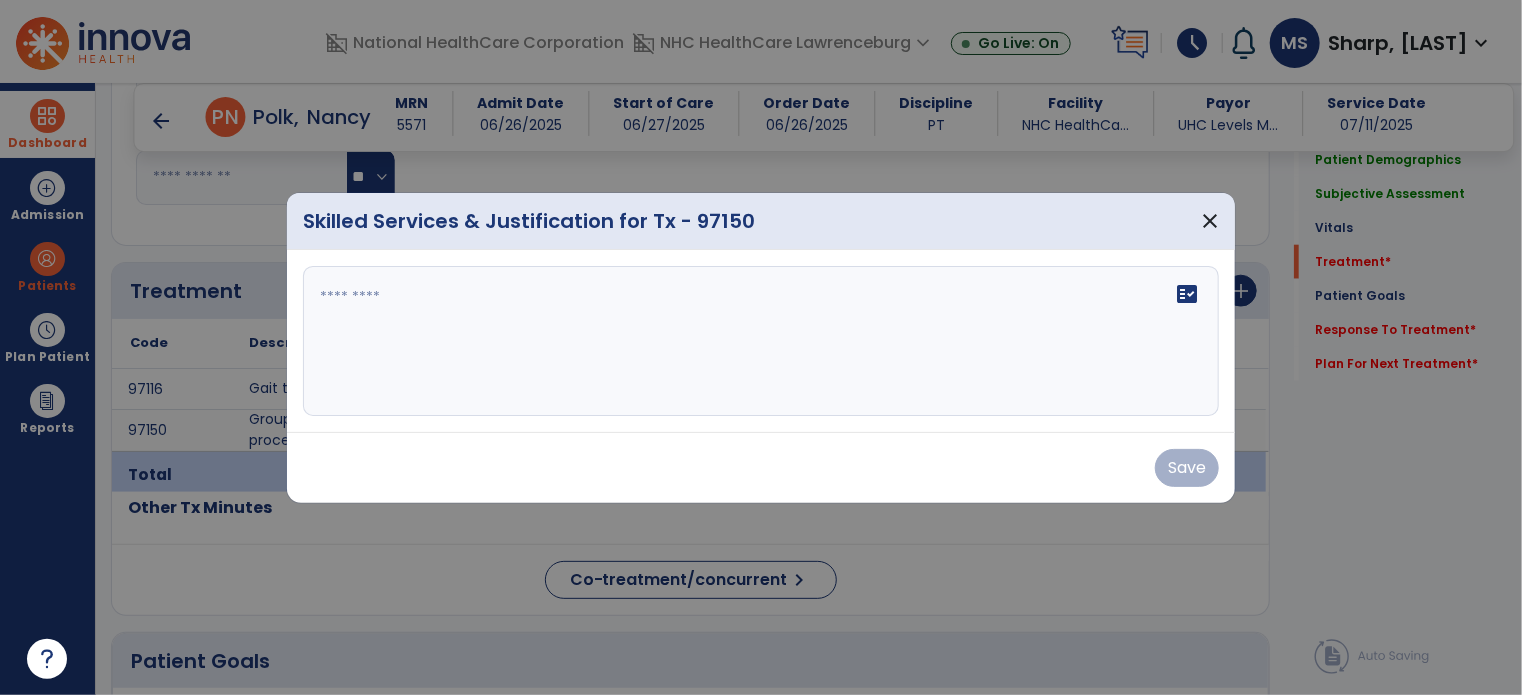 click on "fact_check" at bounding box center [761, 341] 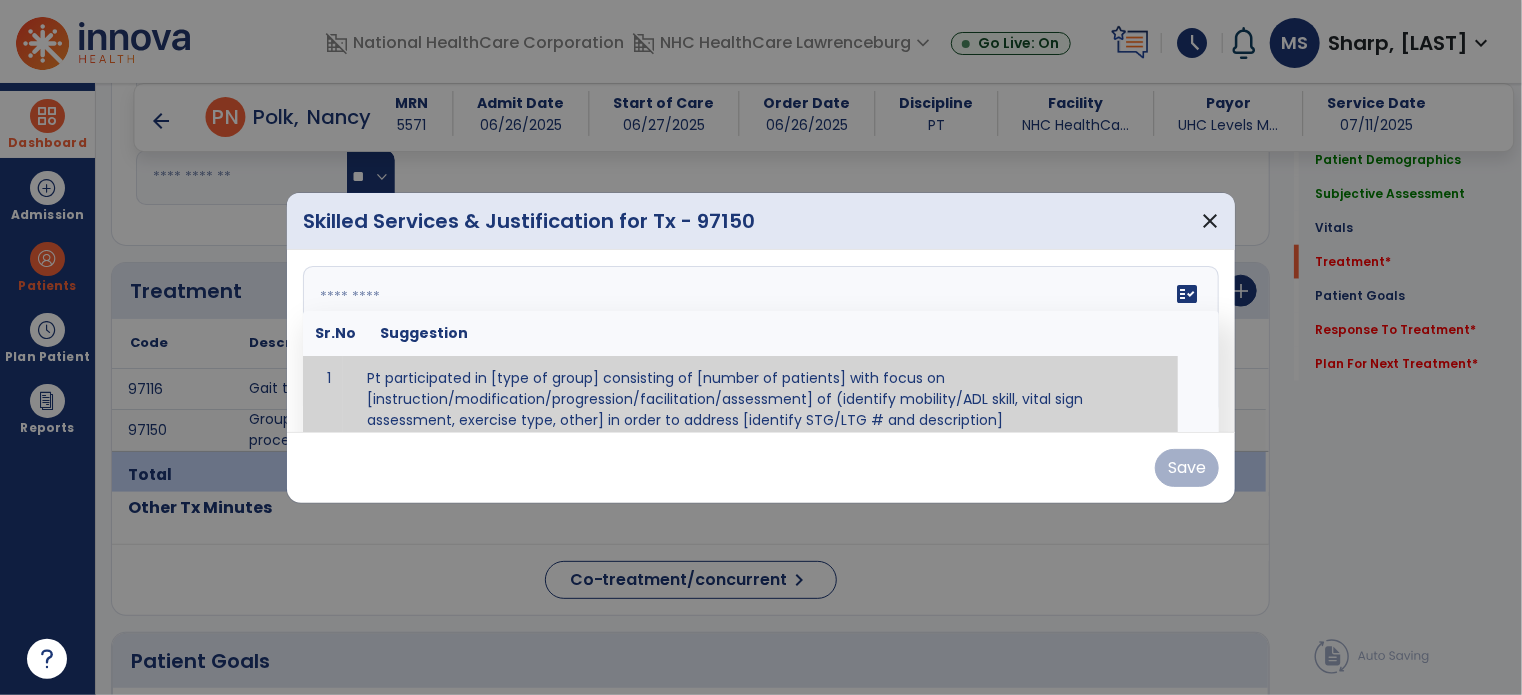 scroll, scrollTop: 12, scrollLeft: 0, axis: vertical 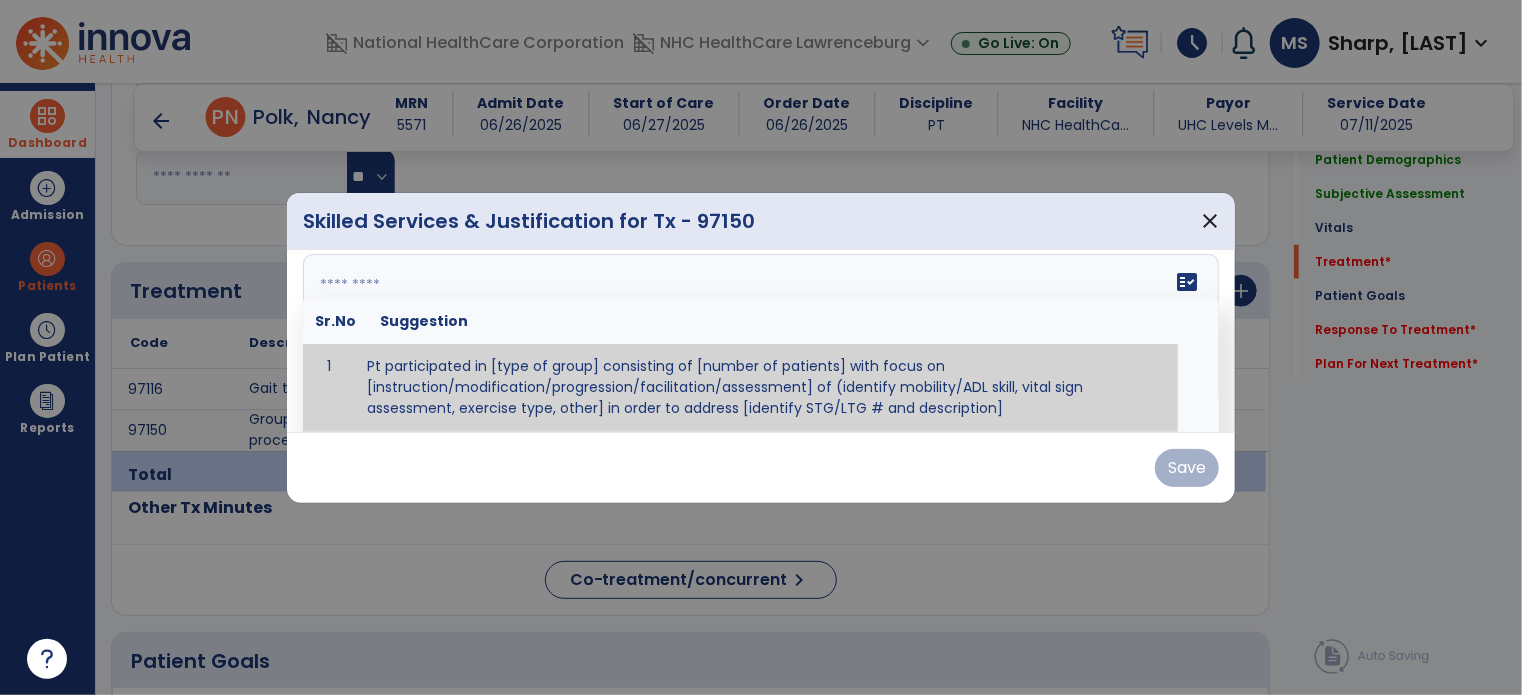 paste on "**********" 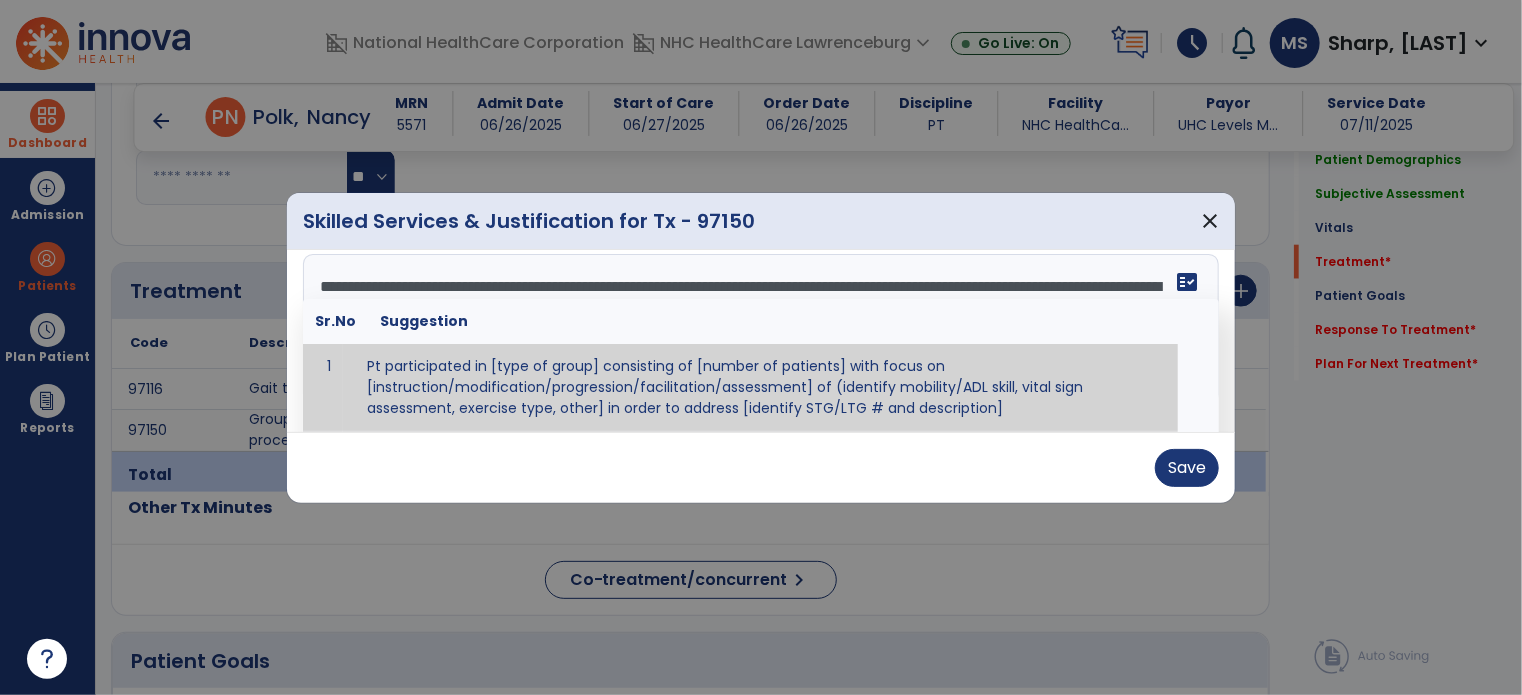 scroll, scrollTop: 15, scrollLeft: 0, axis: vertical 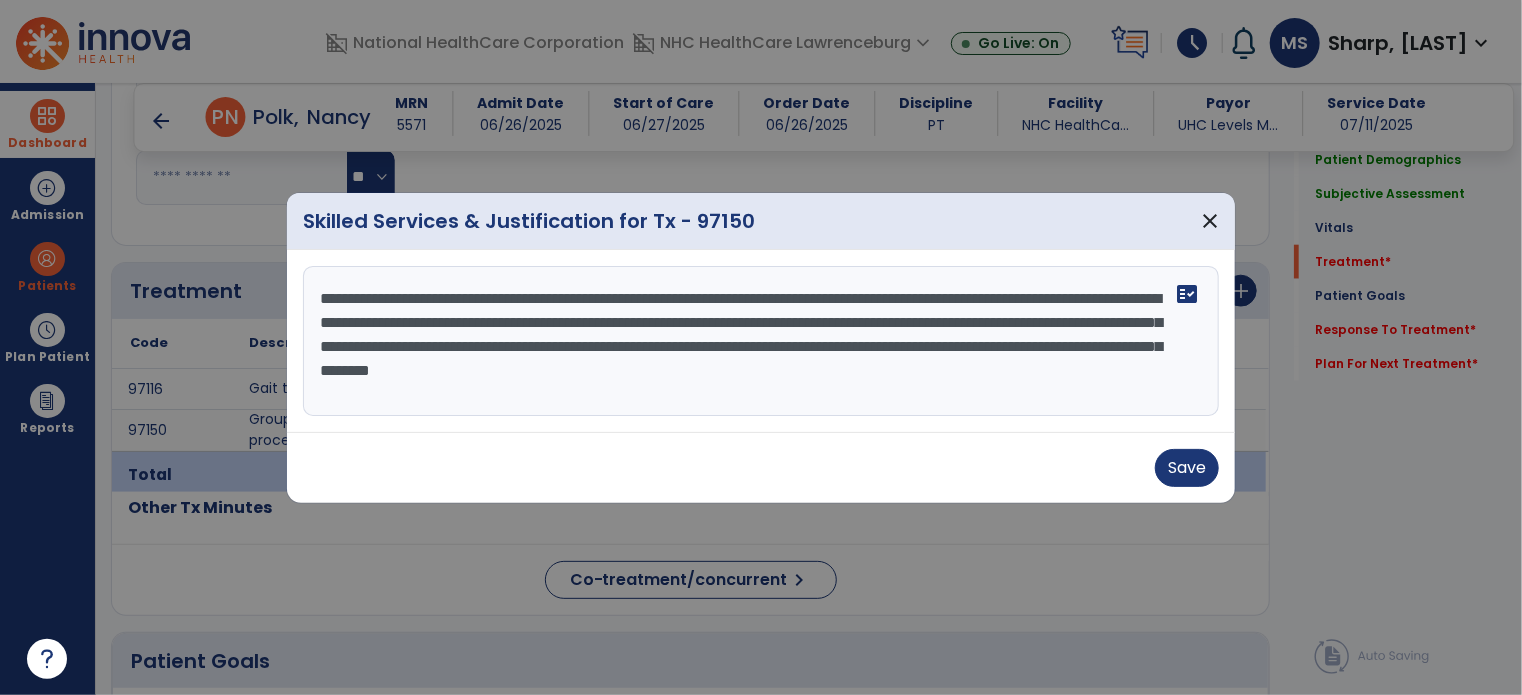 click on "**********" at bounding box center [761, 341] 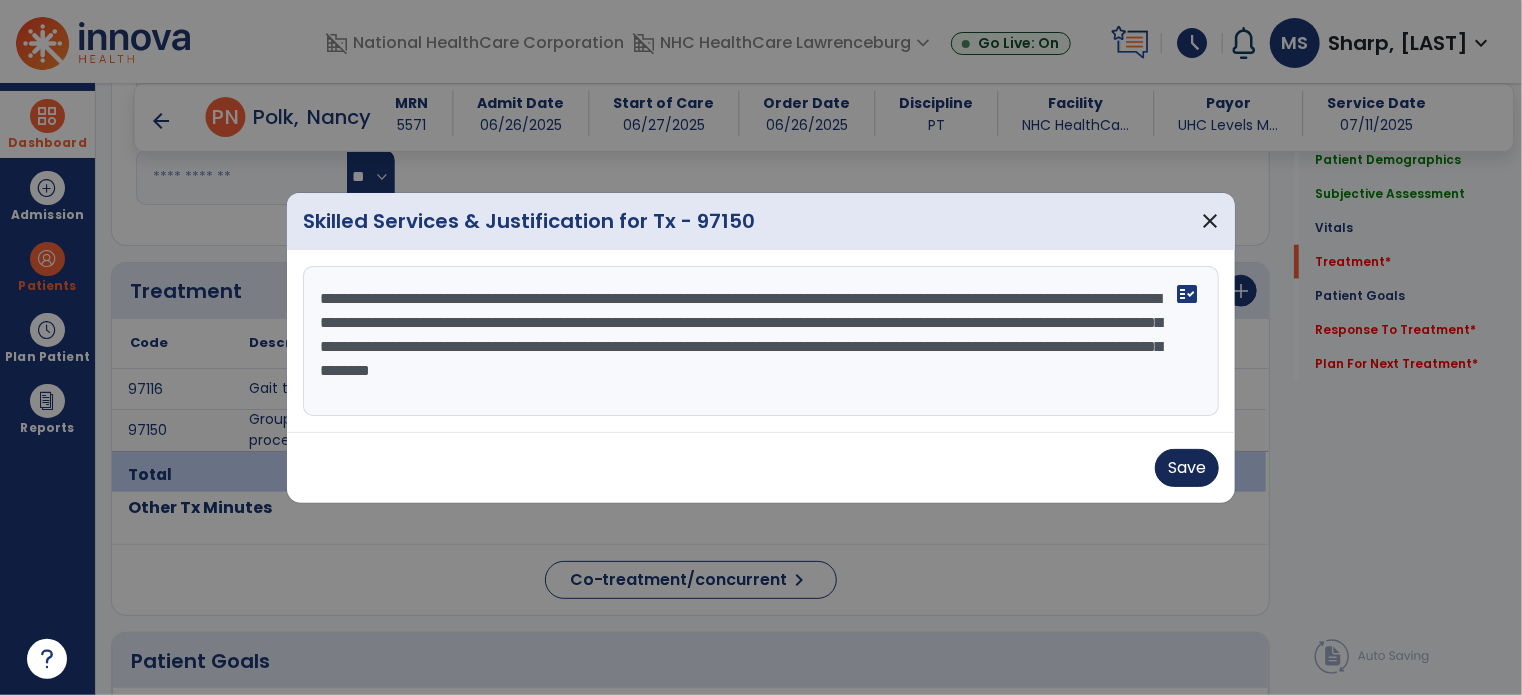 type on "**********" 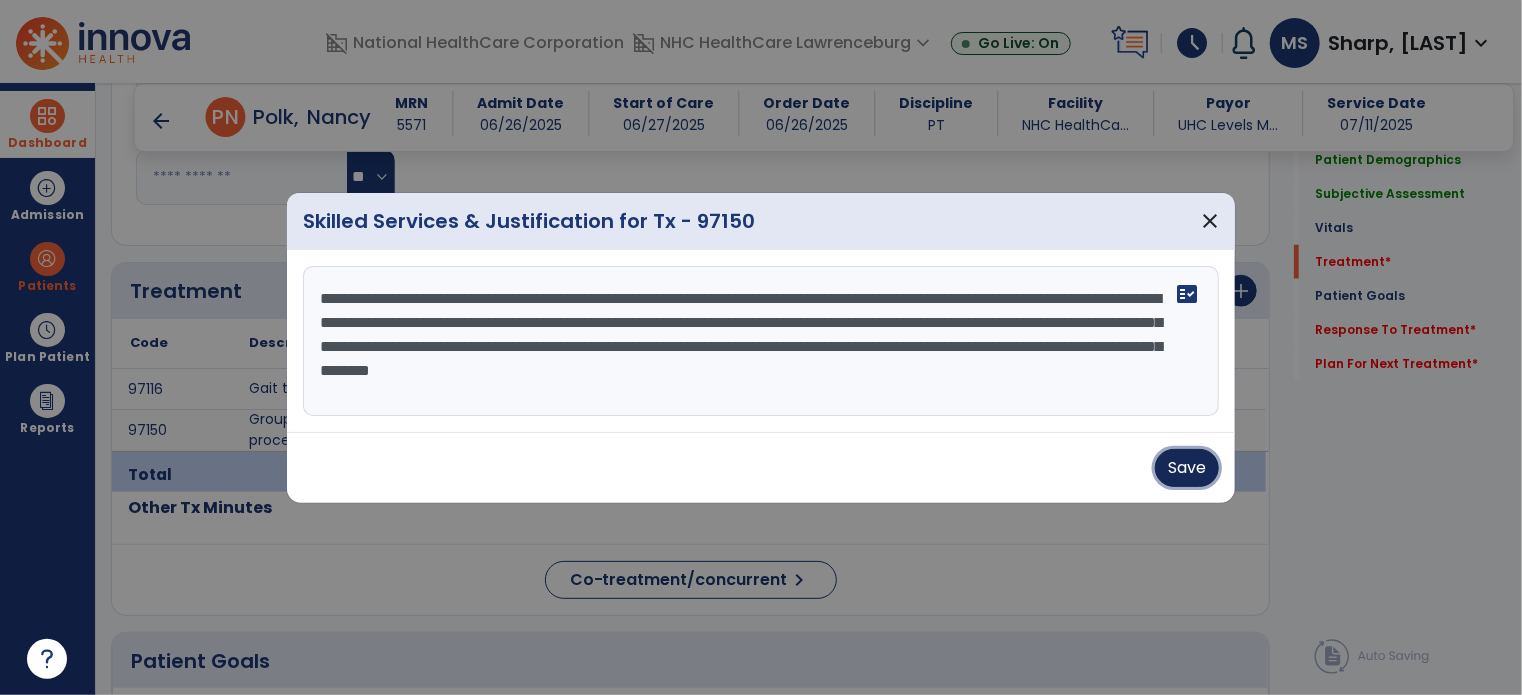 click on "Save" at bounding box center (1187, 468) 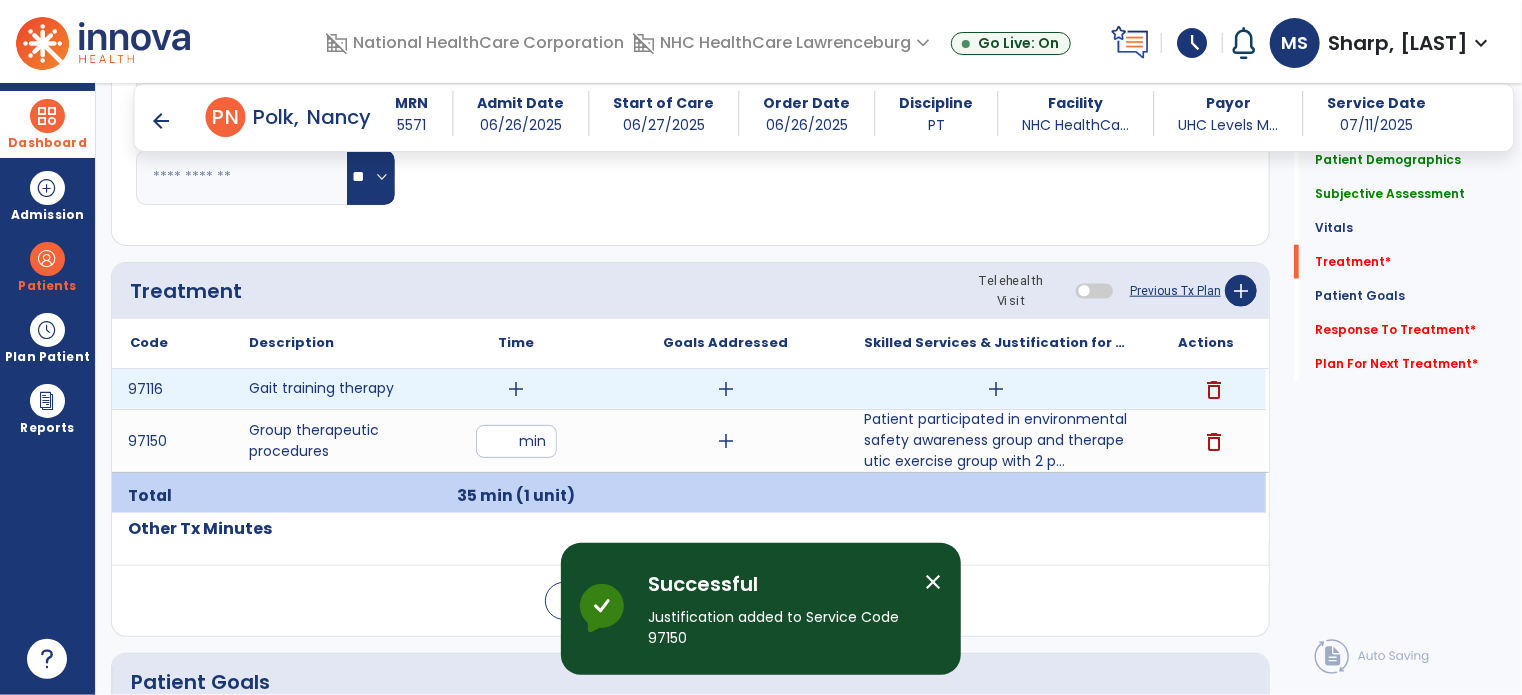click on "add" at bounding box center [996, 389] 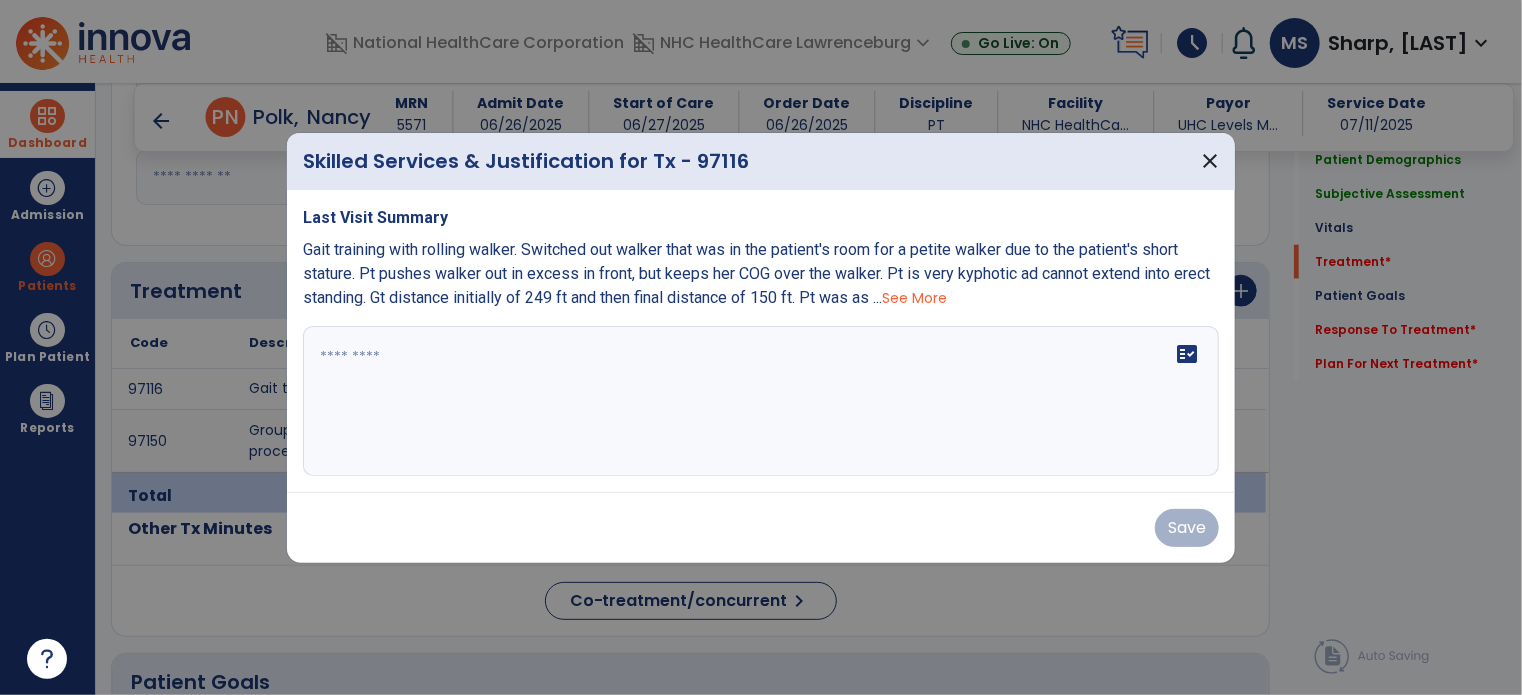click on "See More" at bounding box center [914, 298] 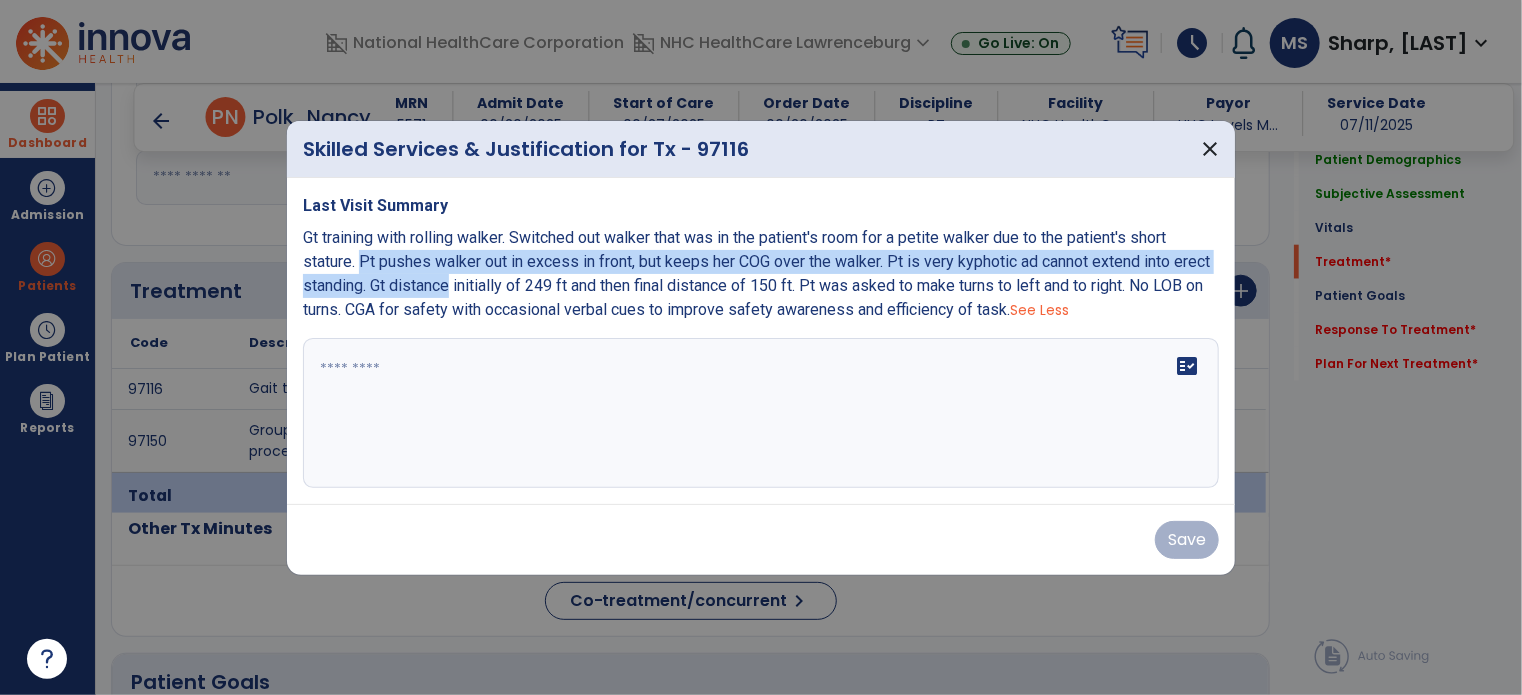 drag, startPoint x: 451, startPoint y: 290, endPoint x: 360, endPoint y: 260, distance: 95.817535 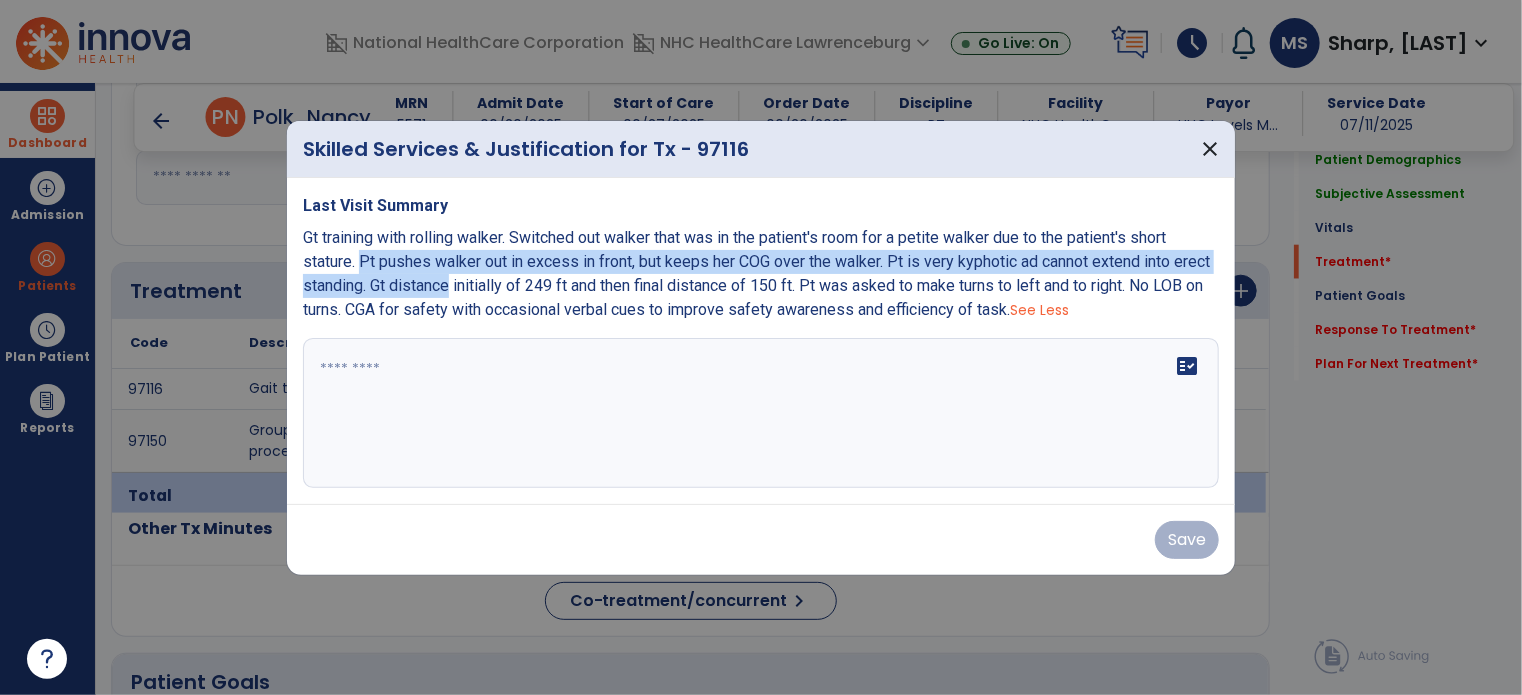 click on "Gt training with rolling walker. Switched out walker that was in the patient's room for a petite walker due to the patient's short stature. Pt pushes walker out in excess in front, but keeps her COG over the walker. Pt is very kyphotic ad cannot extend into erect standing. Gt distance initially of 249 ft and then final distance of 150 ft. Pt was asked to make turns to left and to right. No LOB on turns. CGA for safety with occasional verbal cues to improve safety awareness and efficiency of task." at bounding box center [756, 273] 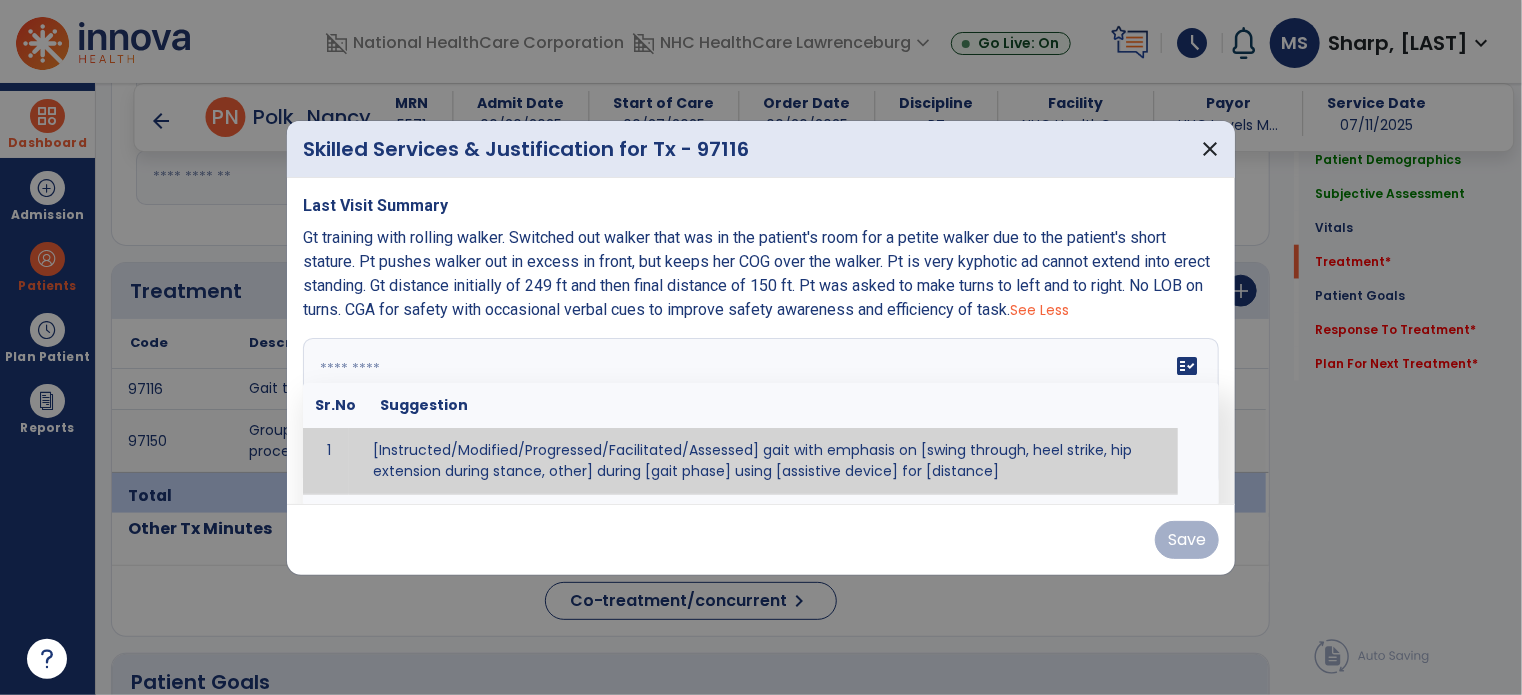 click at bounding box center [761, 413] 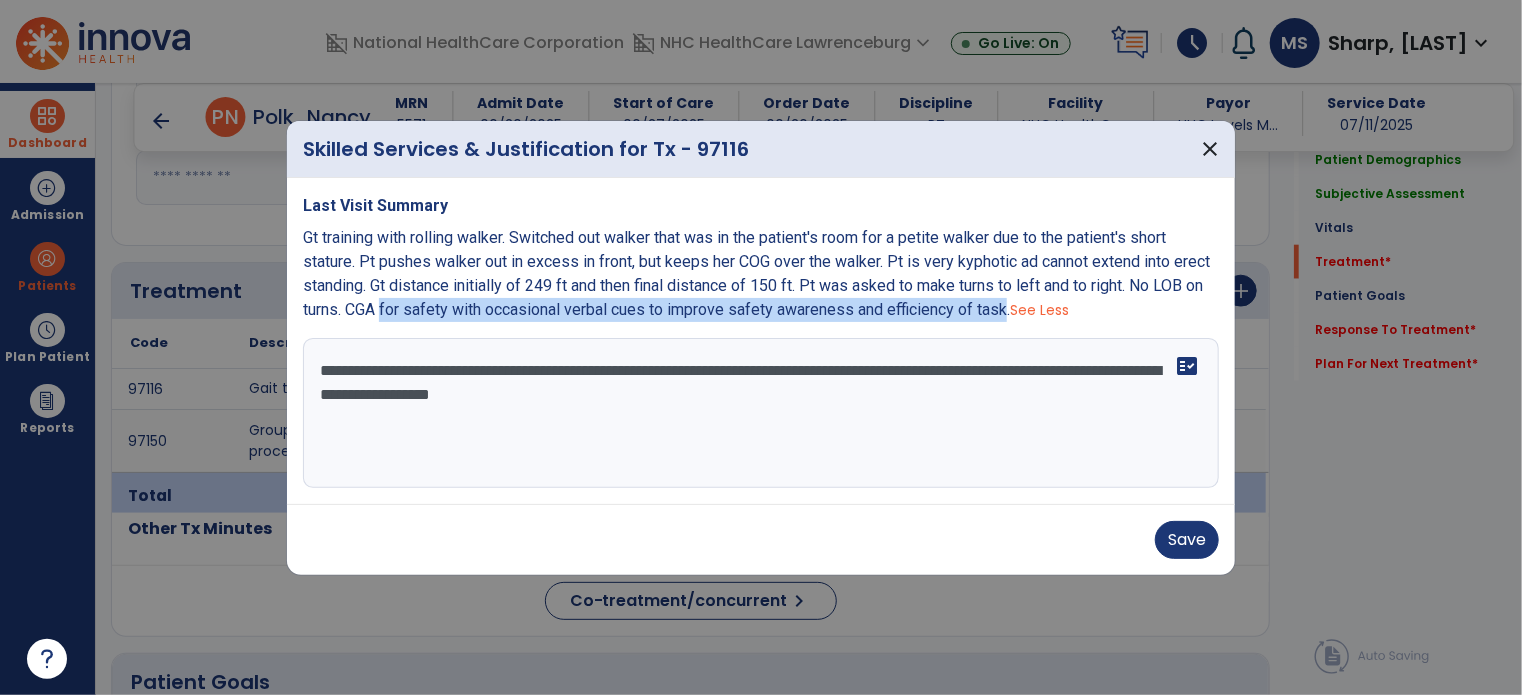 drag, startPoint x: 381, startPoint y: 315, endPoint x: 999, endPoint y: 317, distance: 618.00323 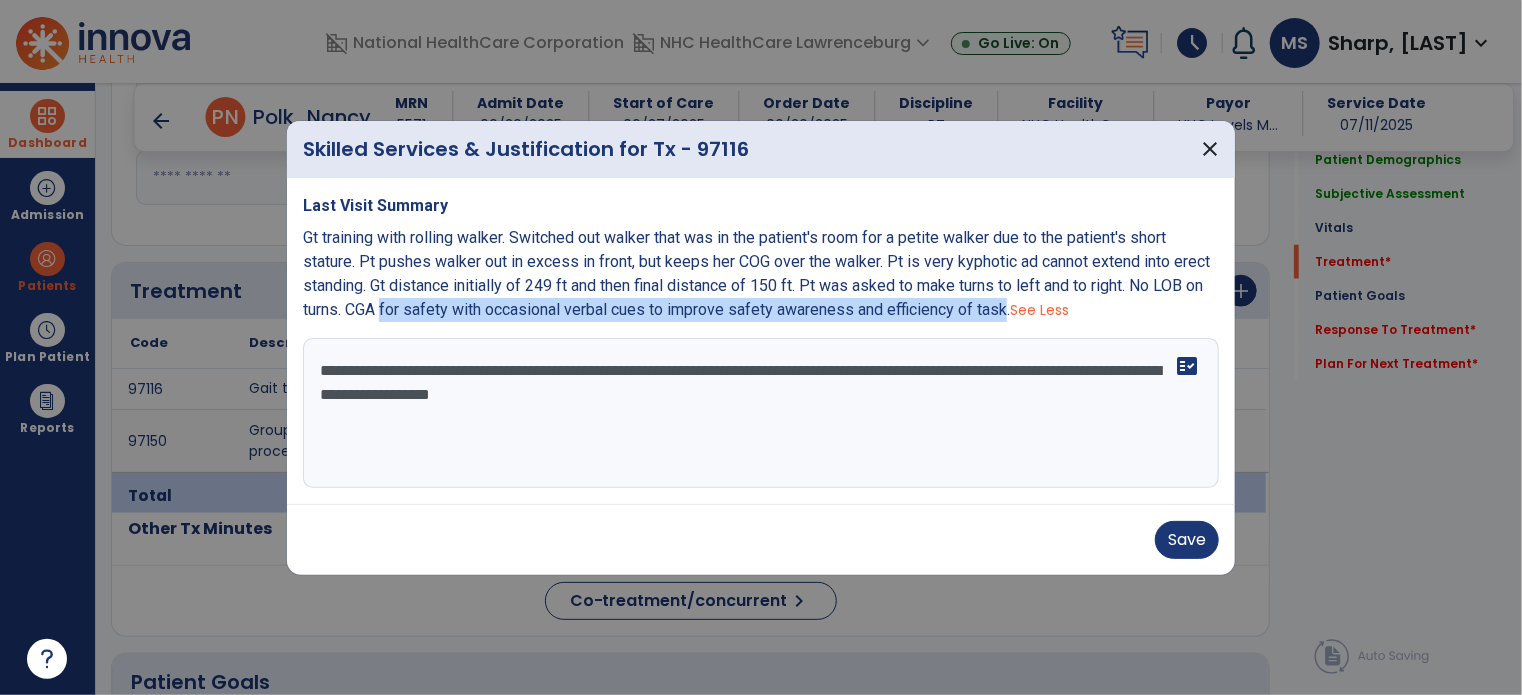 click on "Gt training with rolling walker. Switched out walker that was in the patient's room for a petite walker due to the patient's short stature. Pt pushes walker out in excess in front, but keeps her COG over the walker. Pt is very kyphotic ad cannot extend into erect standing. Gt distance initially of 249 ft and then final distance of 150 ft. Pt was asked to make turns to left and to right. No LOB on turns. CGA for safety with occasional verbal cues to improve safety awareness and efficiency of task." at bounding box center (756, 273) 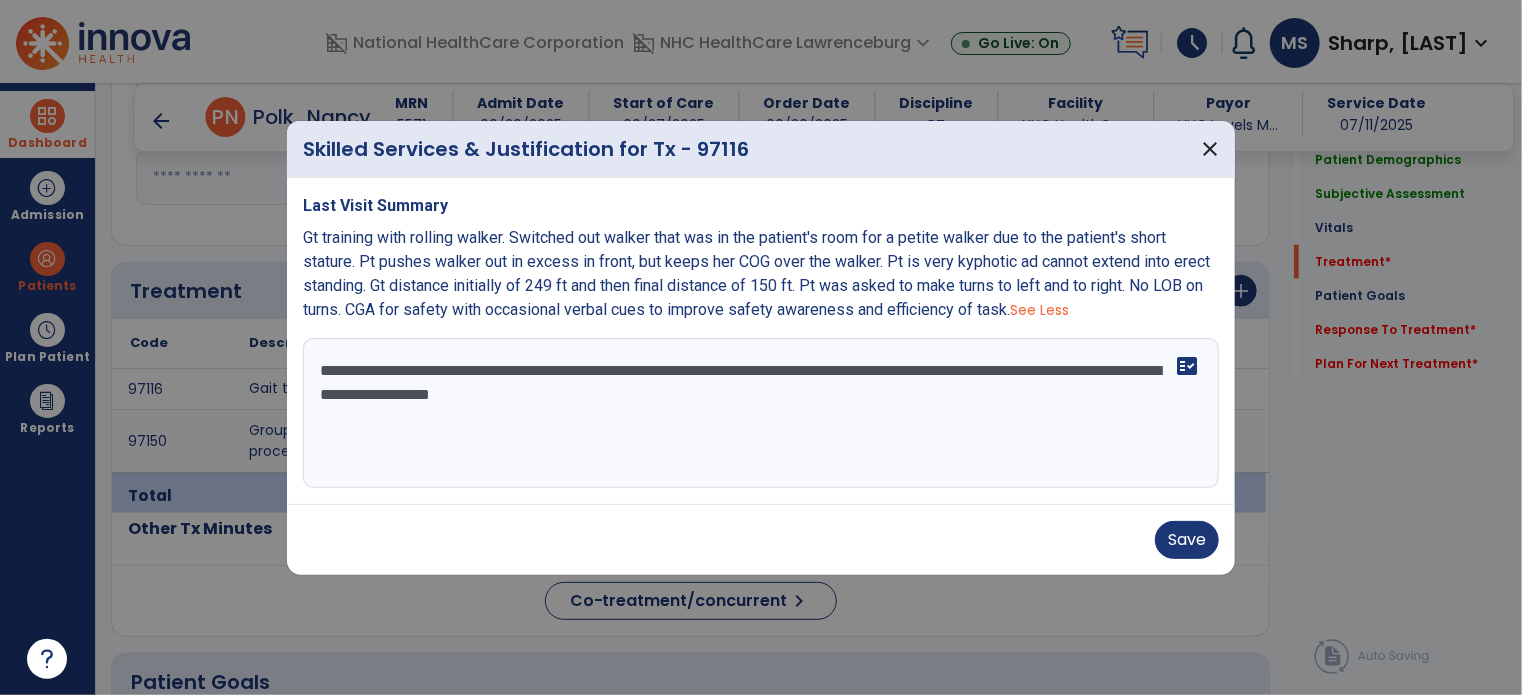 click on "**********" at bounding box center [761, 413] 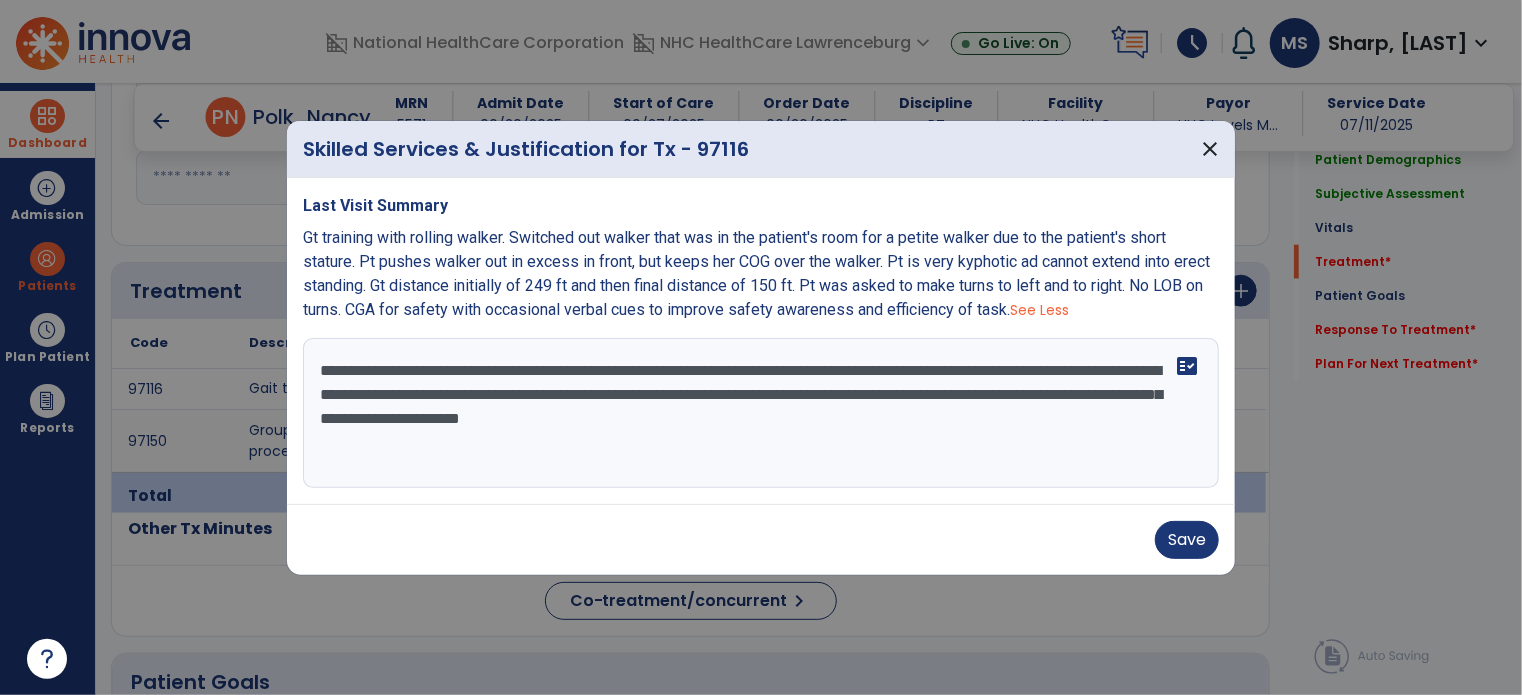 drag, startPoint x: 718, startPoint y: 392, endPoint x: 1100, endPoint y: 450, distance: 386.37805 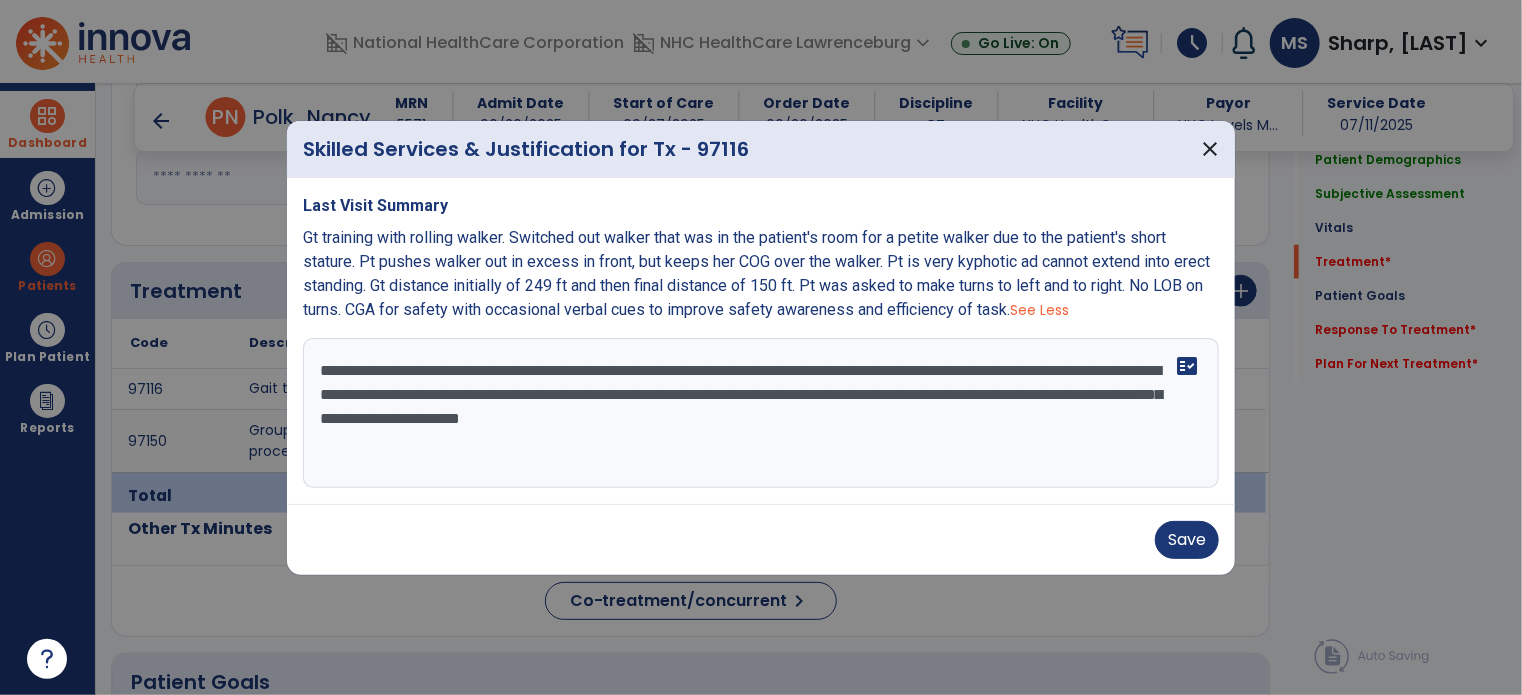 click on "**********" at bounding box center (761, 413) 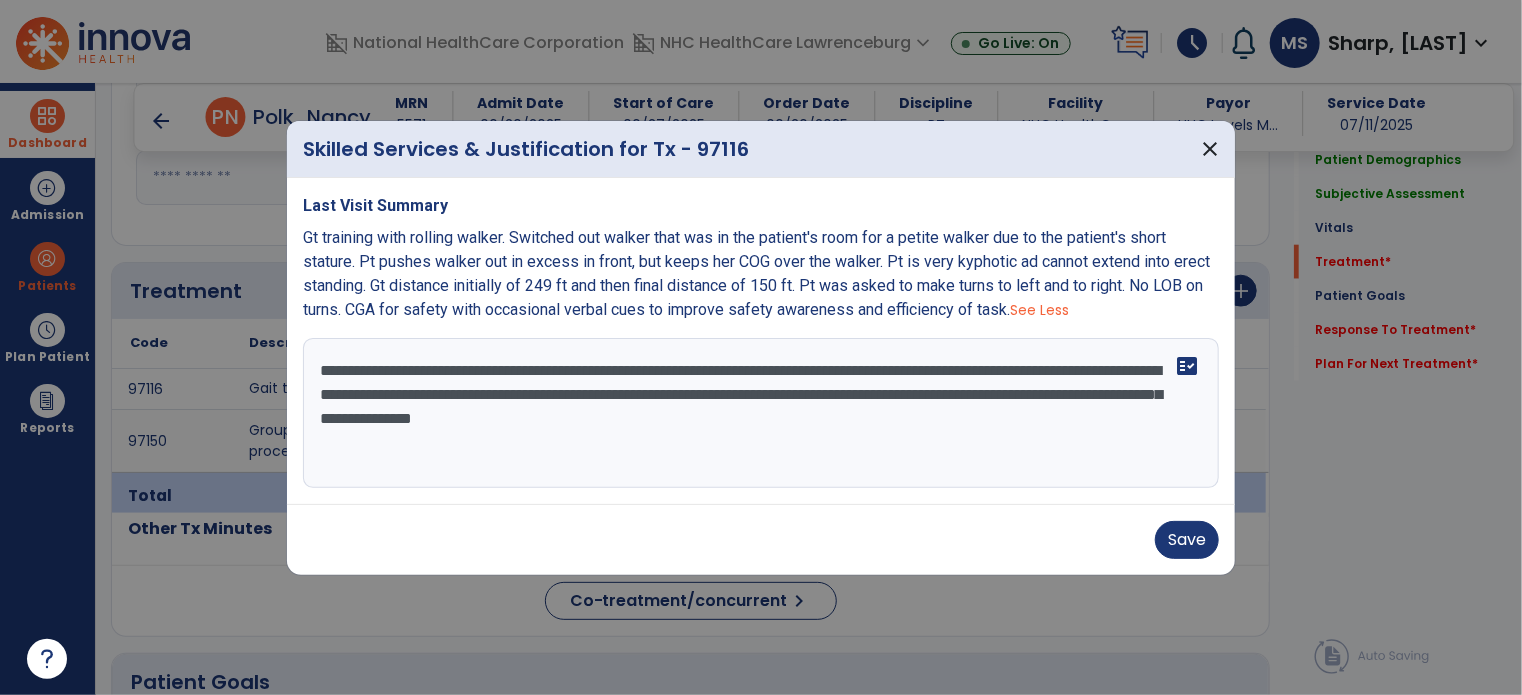 drag, startPoint x: 1075, startPoint y: 451, endPoint x: 950, endPoint y: 410, distance: 131.55228 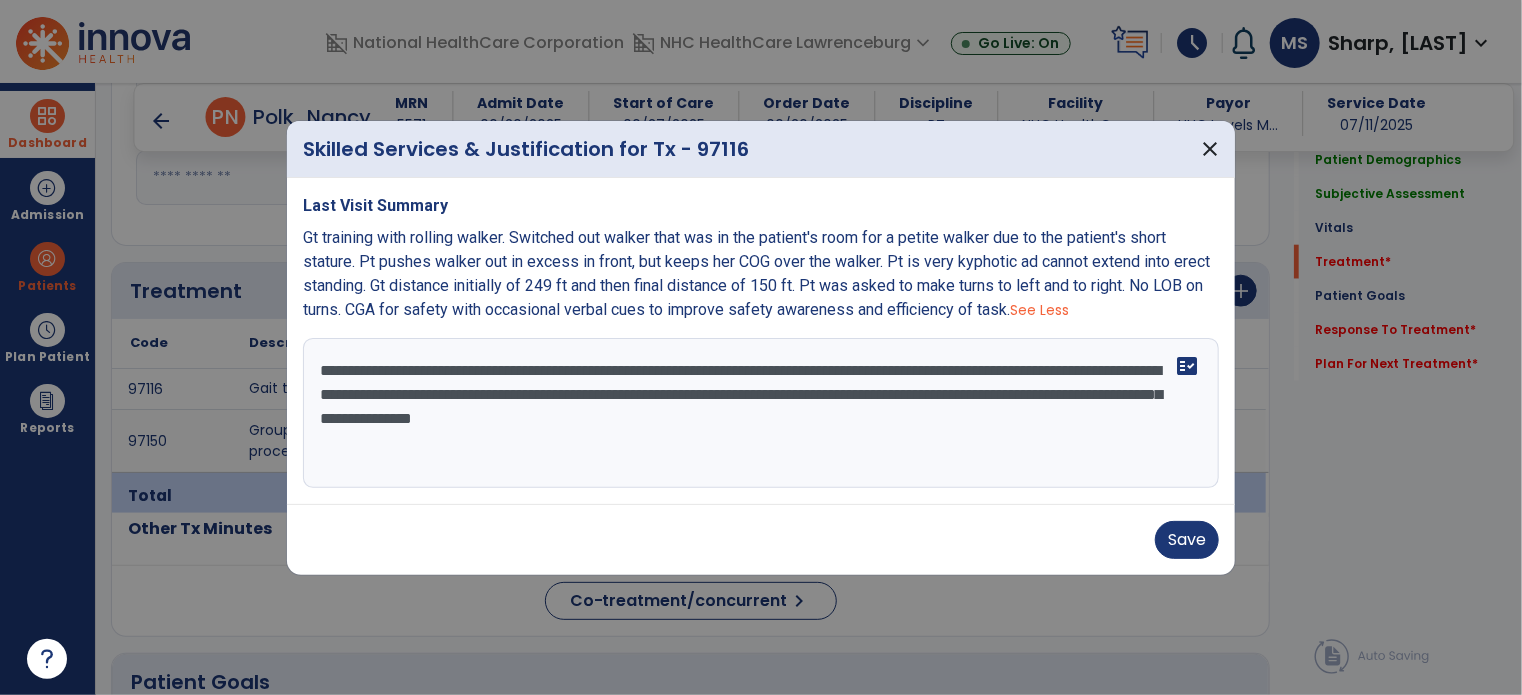 drag, startPoint x: 964, startPoint y: 423, endPoint x: 724, endPoint y: 403, distance: 240.8319 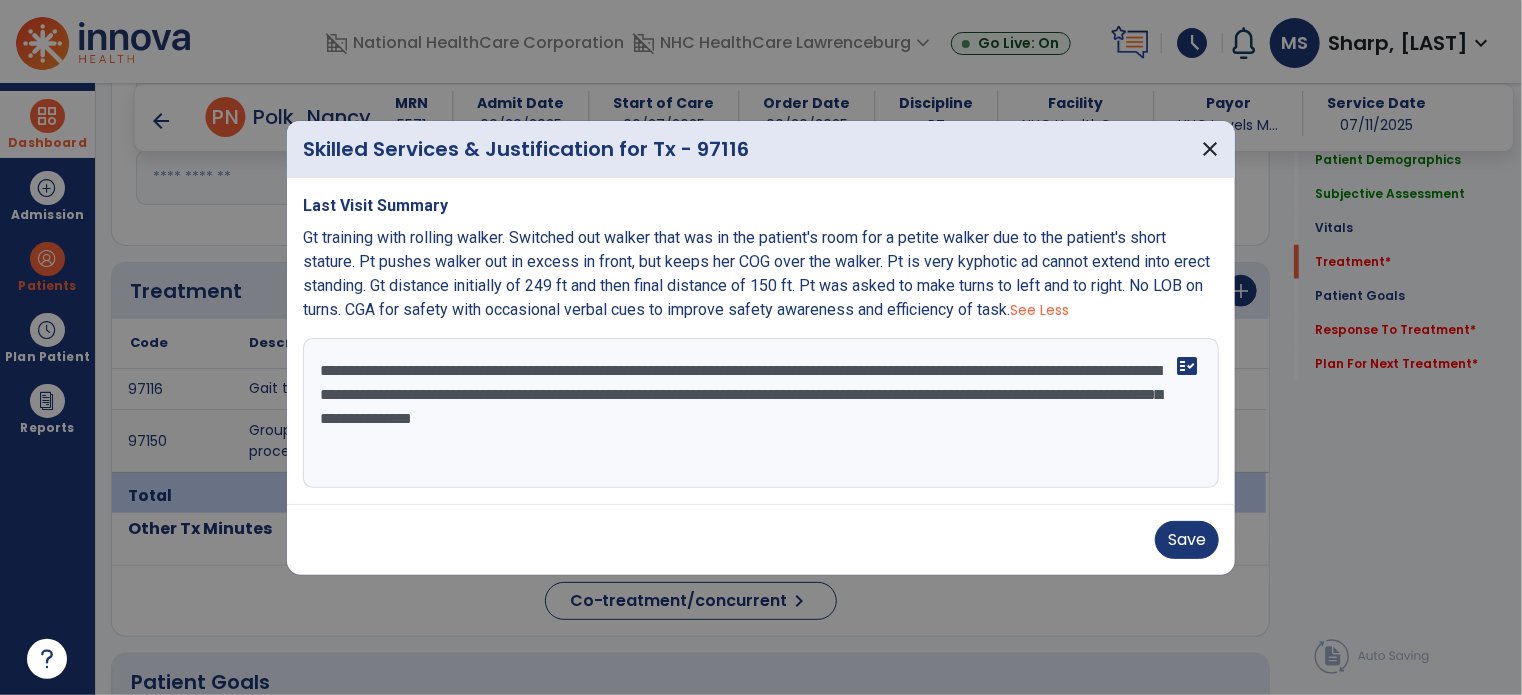 click on "**********" at bounding box center [761, 413] 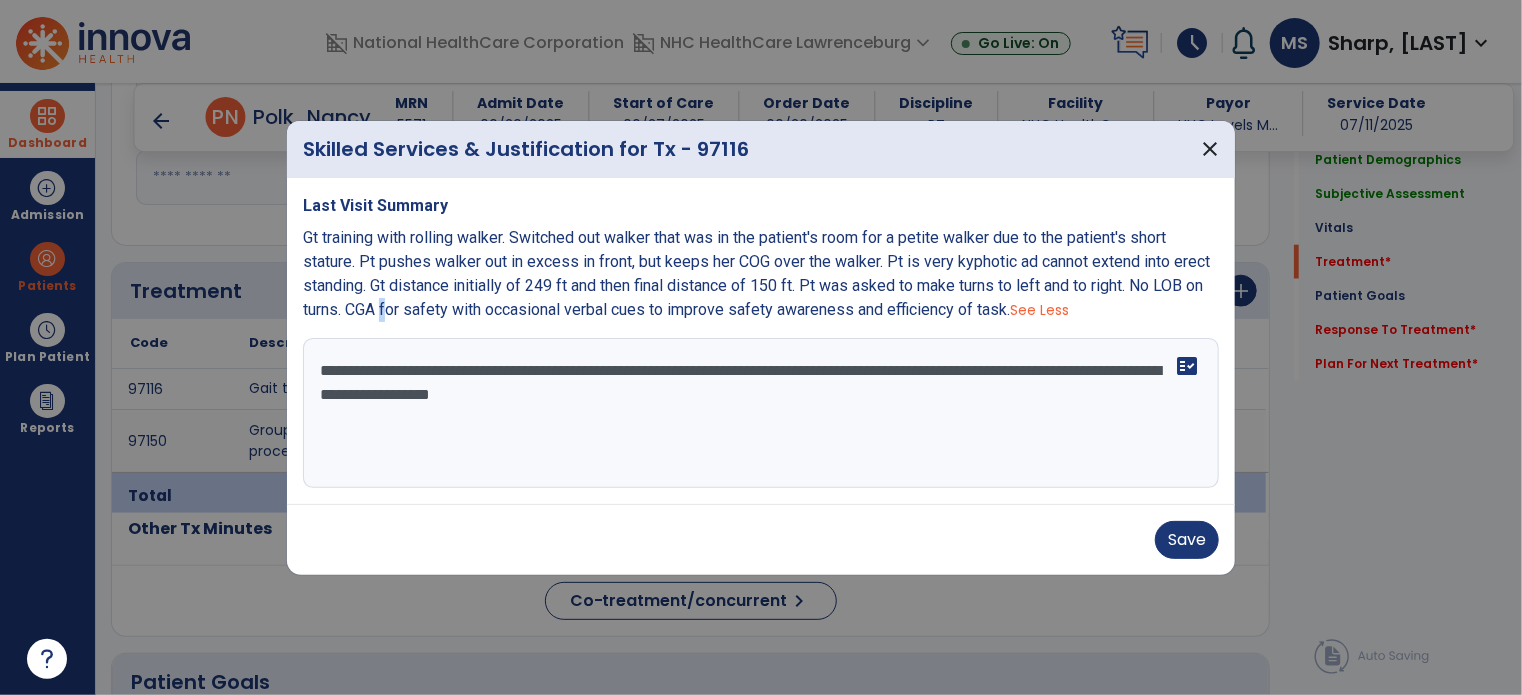 click on "Gt training with rolling walker. Switched out walker that was in the patient's room for a petite walker due to the patient's short stature. Pt pushes walker out in excess in front, but keeps her COG over the walker. Pt is very kyphotic ad cannot extend into erect standing. Gt distance initially of 249 ft and then final distance of 150 ft. Pt was asked to make turns to left and to right. No LOB on turns. CGA for safety with occasional verbal cues to improve safety awareness and efficiency of task." at bounding box center (756, 273) 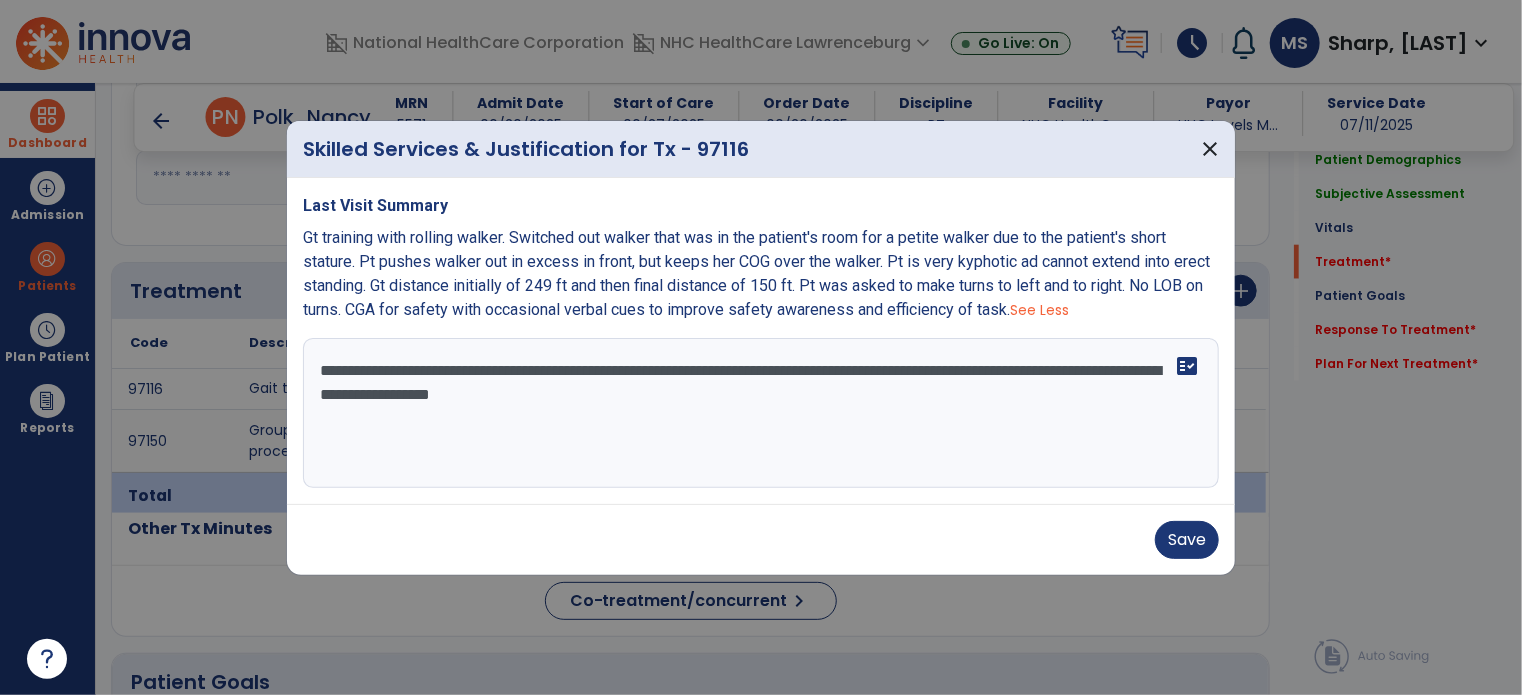 click on "Gt training with rolling walker. Switched out walker that was in the patient's room for a petite walker due to the patient's short stature. Pt pushes walker out in excess in front, but keeps her COG over the walker. Pt is very kyphotic ad cannot extend into erect standing. Gt distance initially of 249 ft and then final distance of 150 ft. Pt was asked to make turns to left and to right. No LOB on turns. CGA for safety with occasional verbal cues to improve safety awareness and efficiency of task." at bounding box center [756, 273] 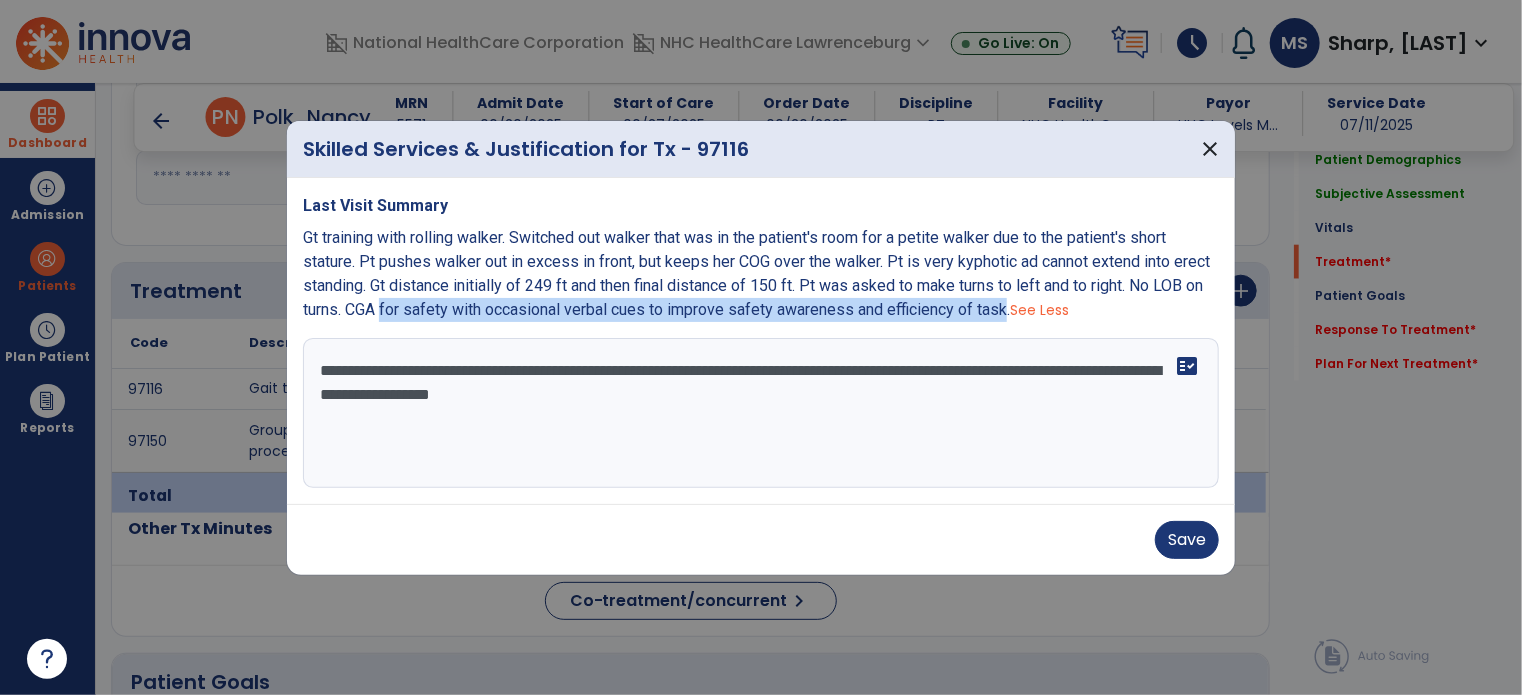 drag, startPoint x: 380, startPoint y: 305, endPoint x: 1000, endPoint y: 311, distance: 620.02905 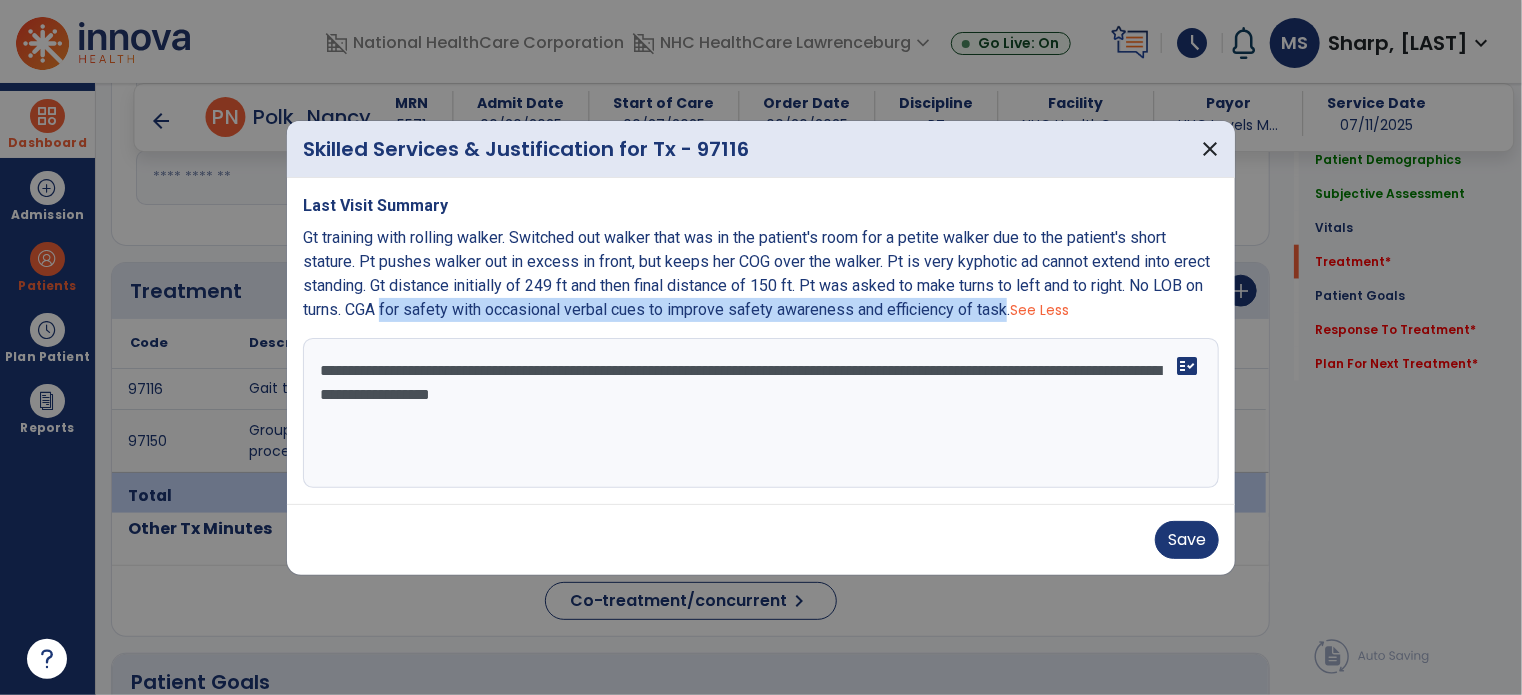 click on "Gt training with rolling walker. Switched out walker that was in the patient's room for a petite walker due to the patient's short stature. Pt pushes walker out in excess in front, but keeps her COG over the walker. Pt is very kyphotic ad cannot extend into erect standing. Gt distance initially of 249 ft and then final distance of 150 ft. Pt was asked to make turns to left and to right. No LOB on turns. CGA for safety with occasional verbal cues to improve safety awareness and efficiency of task." at bounding box center [756, 273] 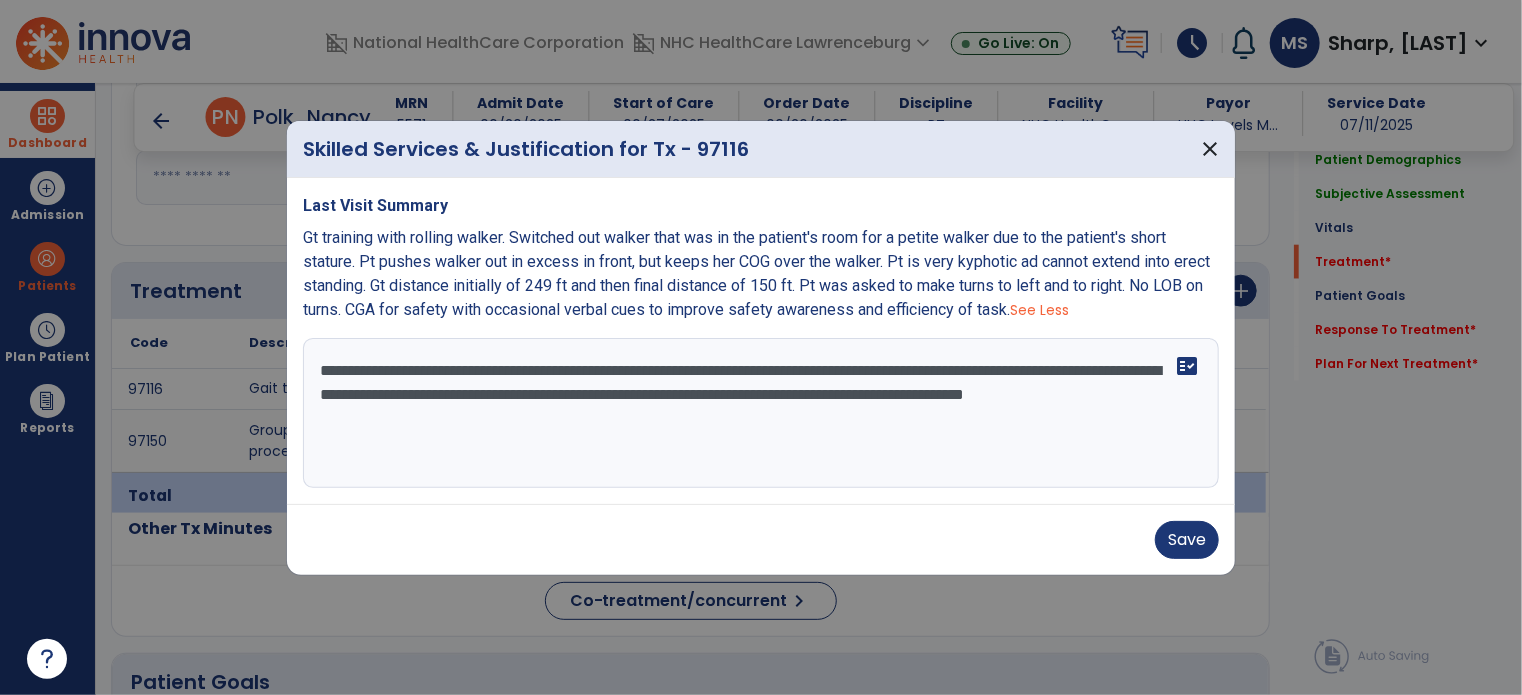 click on "**********" at bounding box center (761, 413) 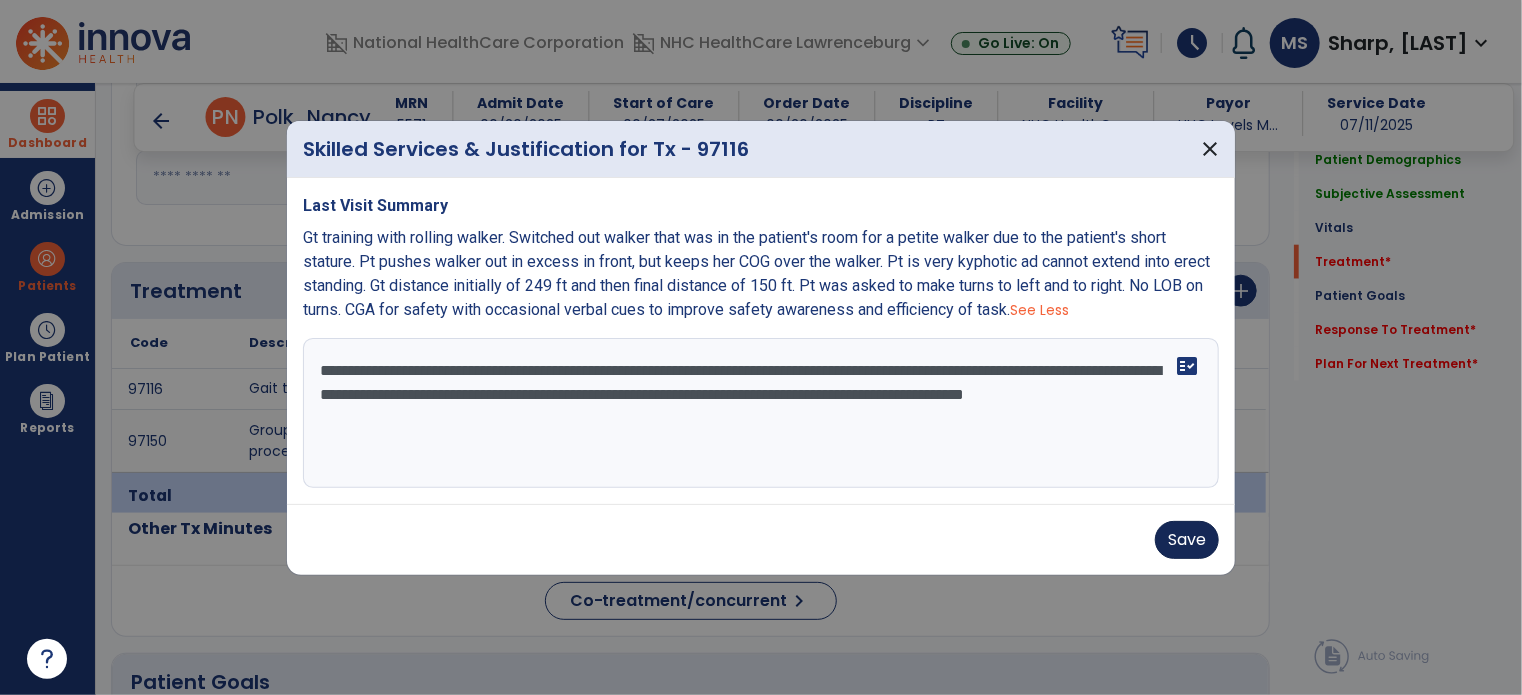 type on "**********" 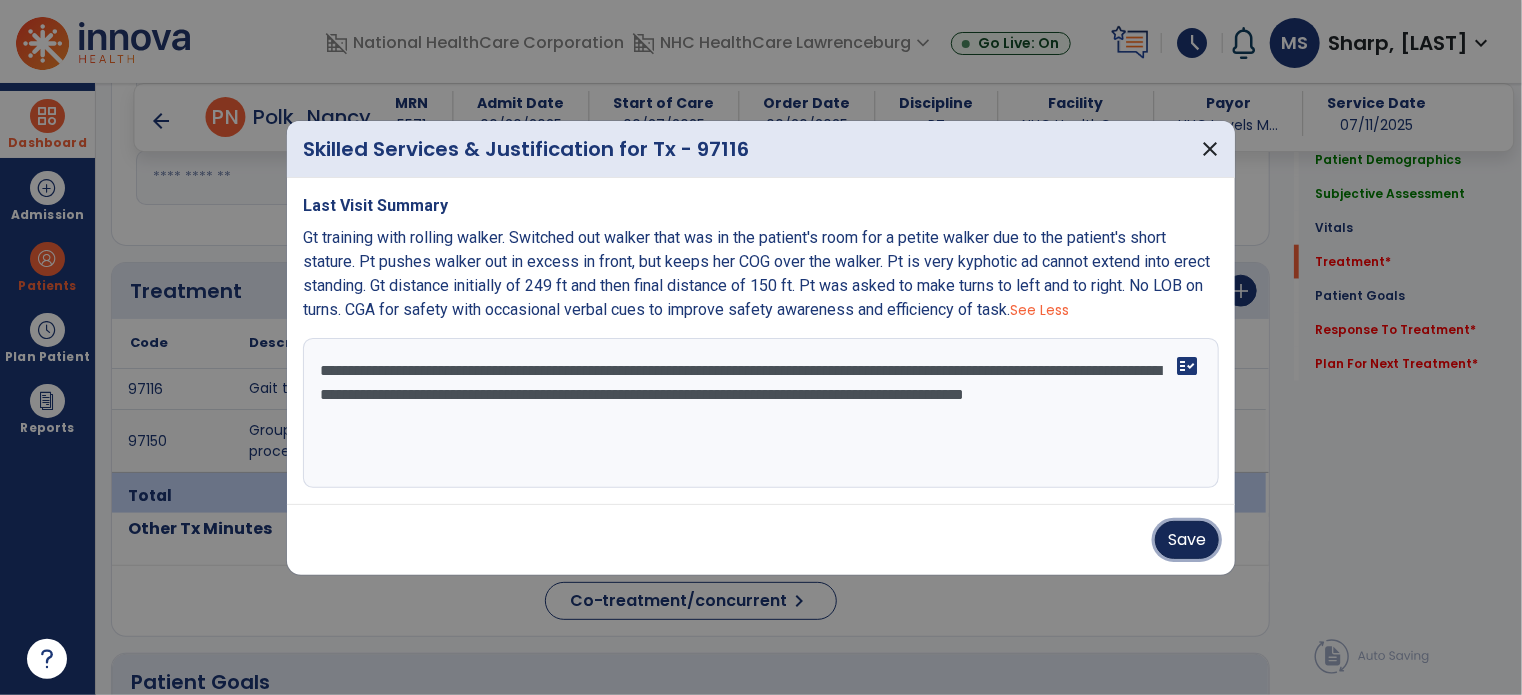 click on "Save" at bounding box center (1187, 540) 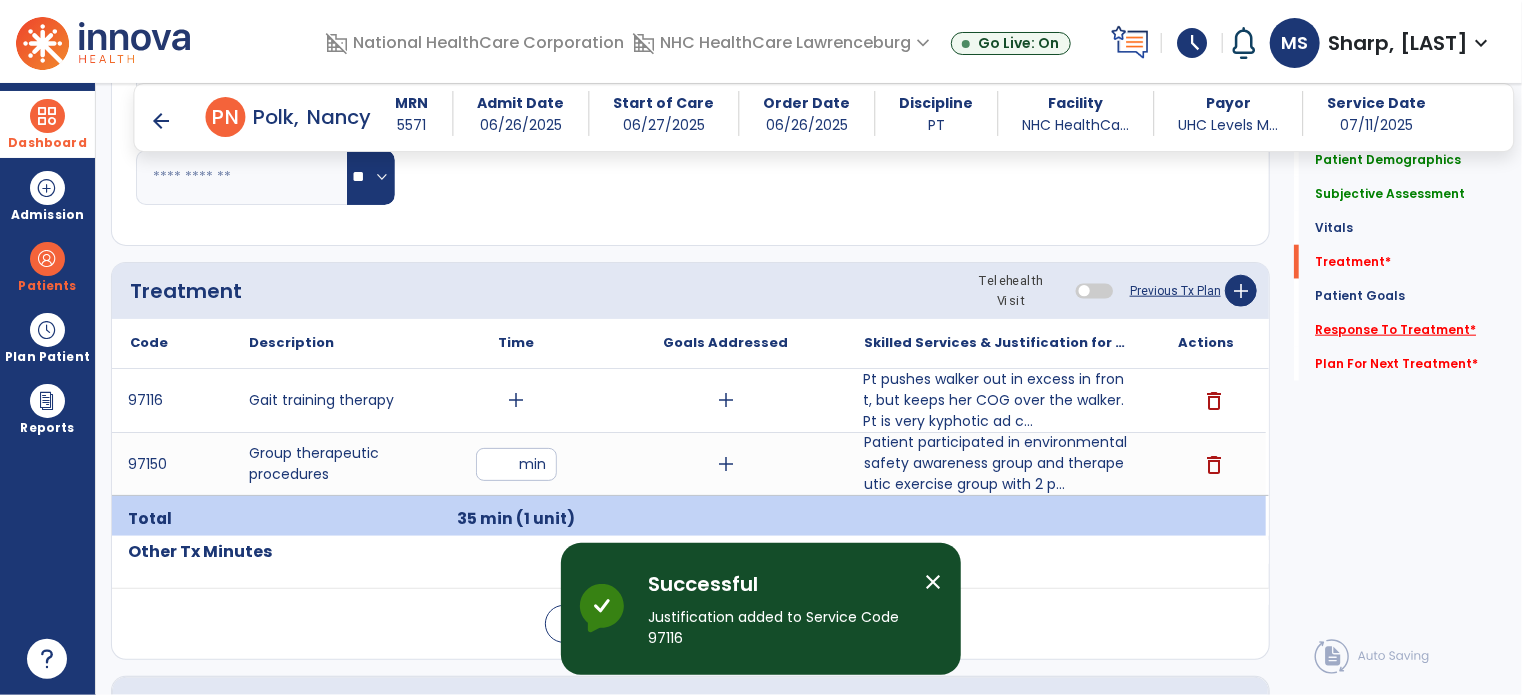 click on "Response To Treatment   *" 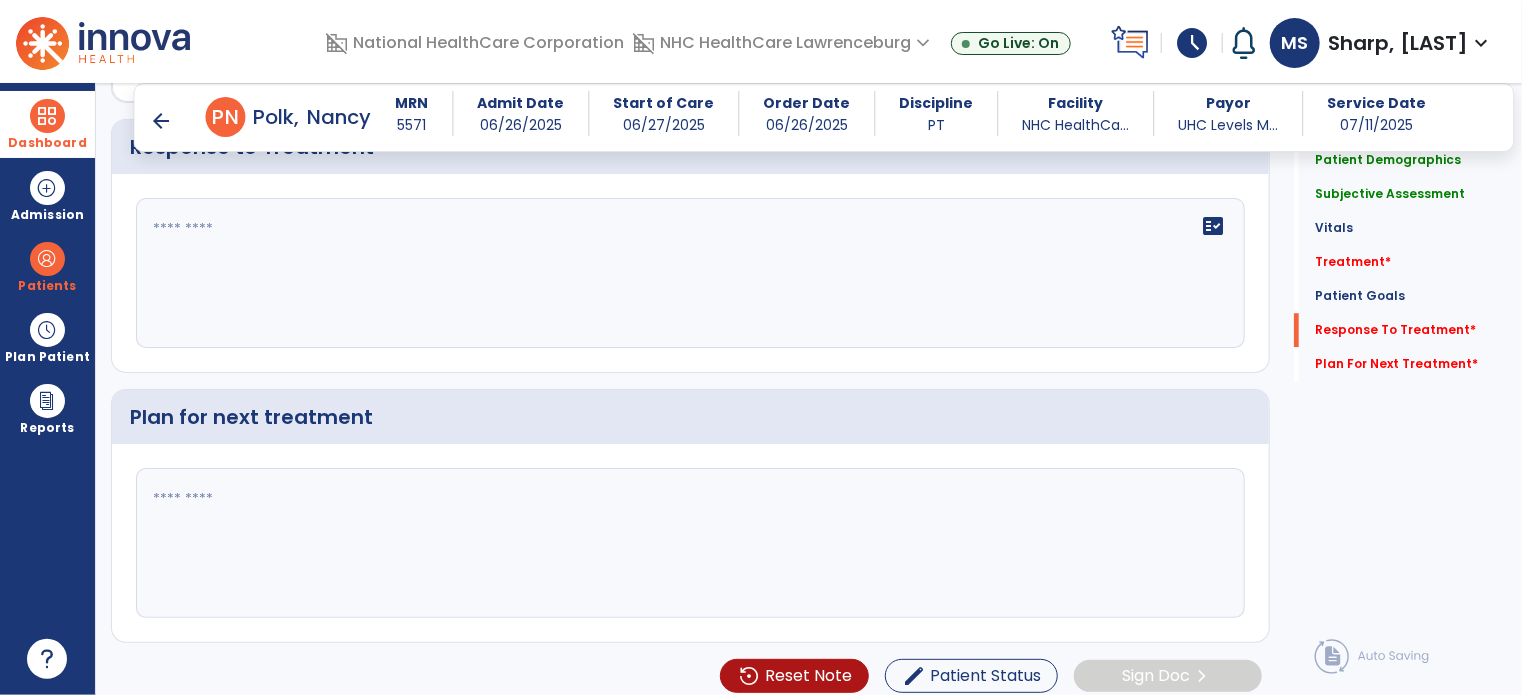 scroll, scrollTop: 2735, scrollLeft: 0, axis: vertical 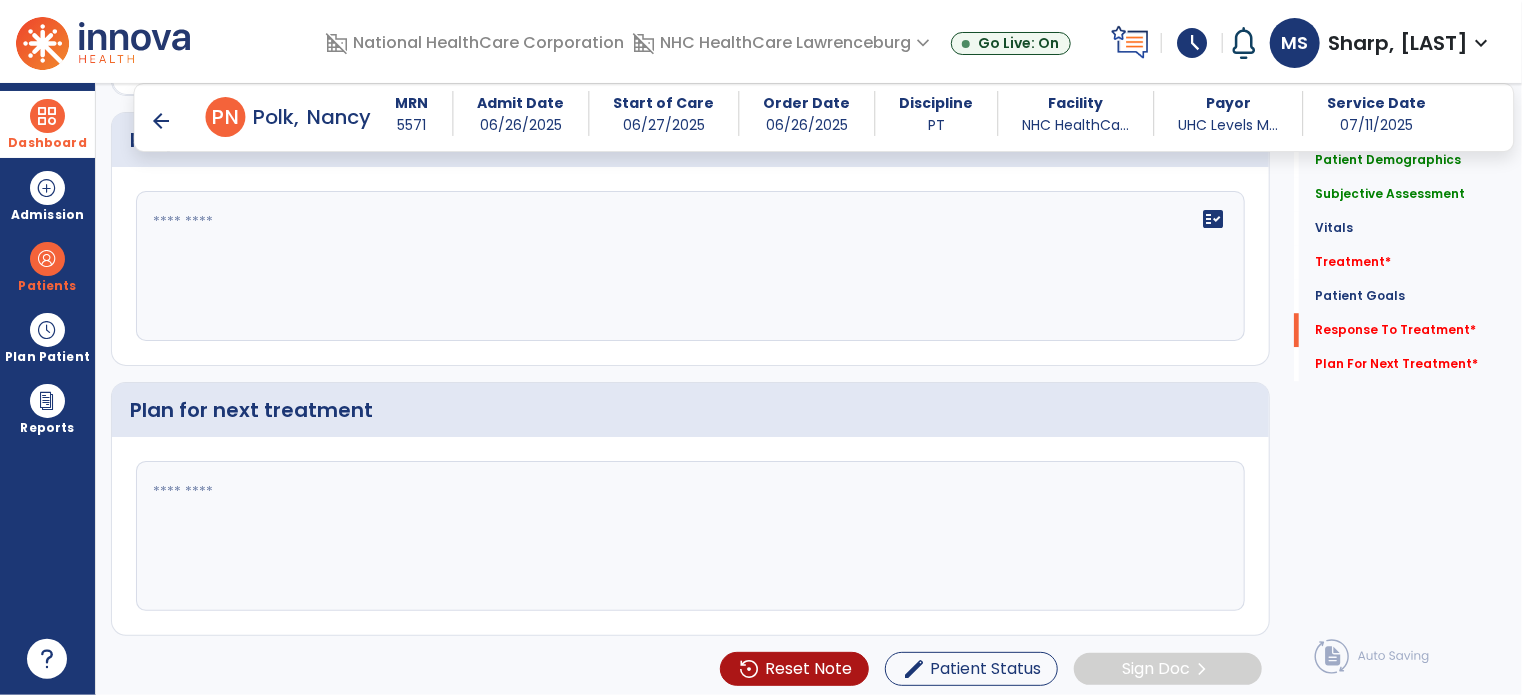 click on "fact_check" 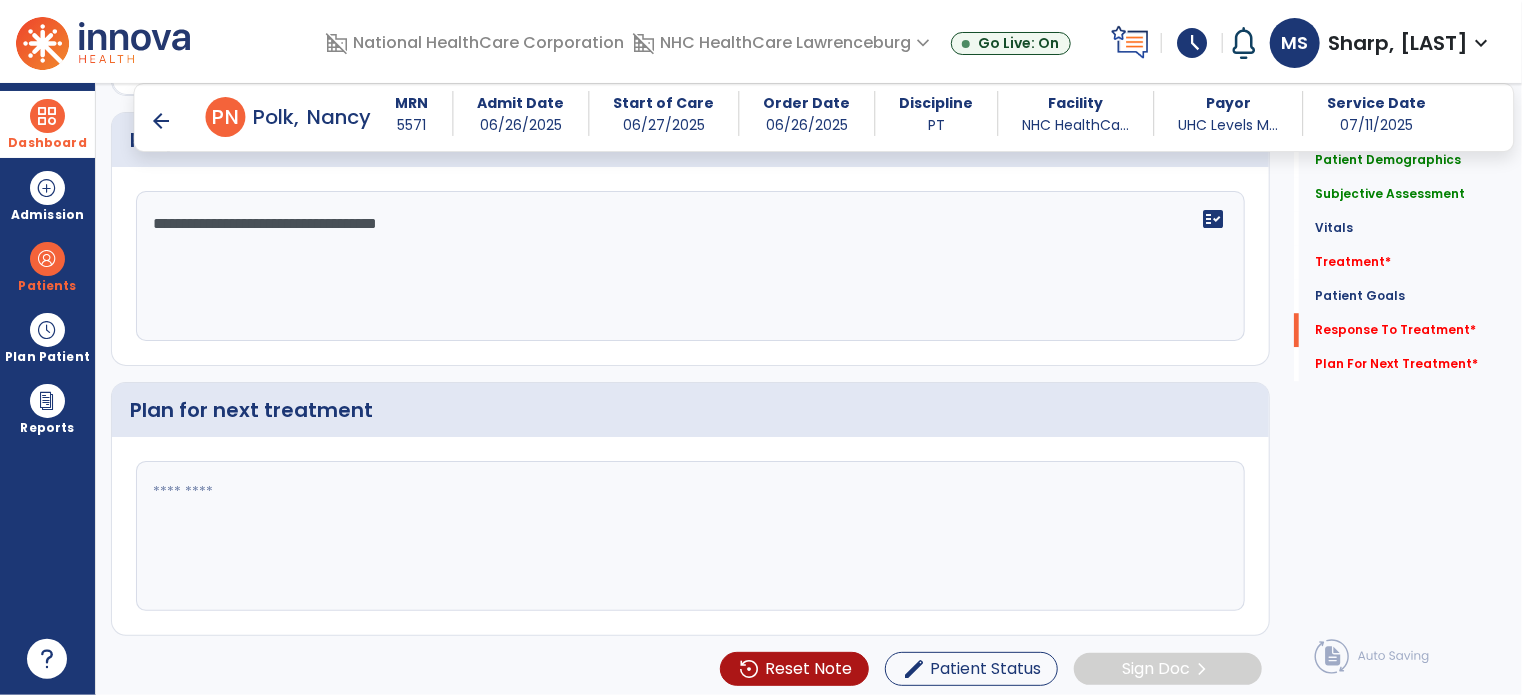 type on "**********" 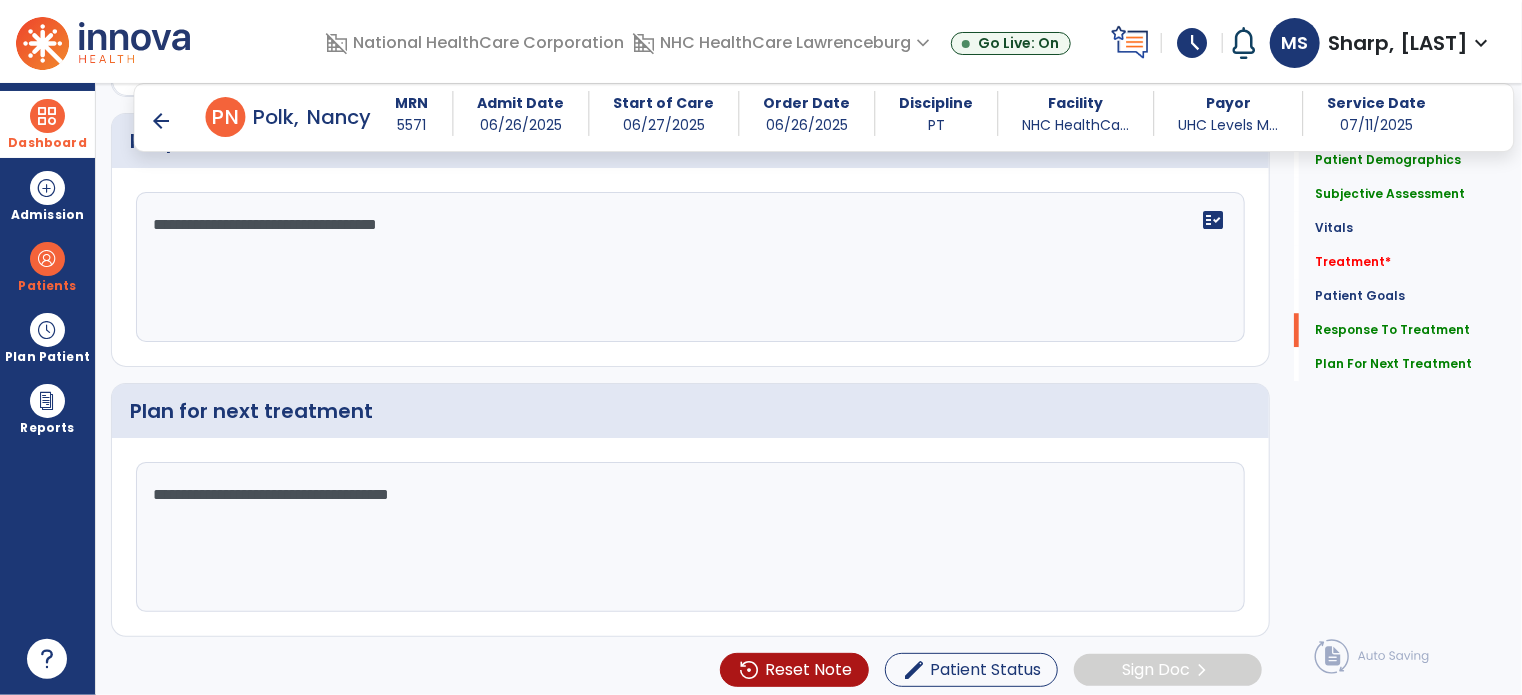 scroll, scrollTop: 2735, scrollLeft: 0, axis: vertical 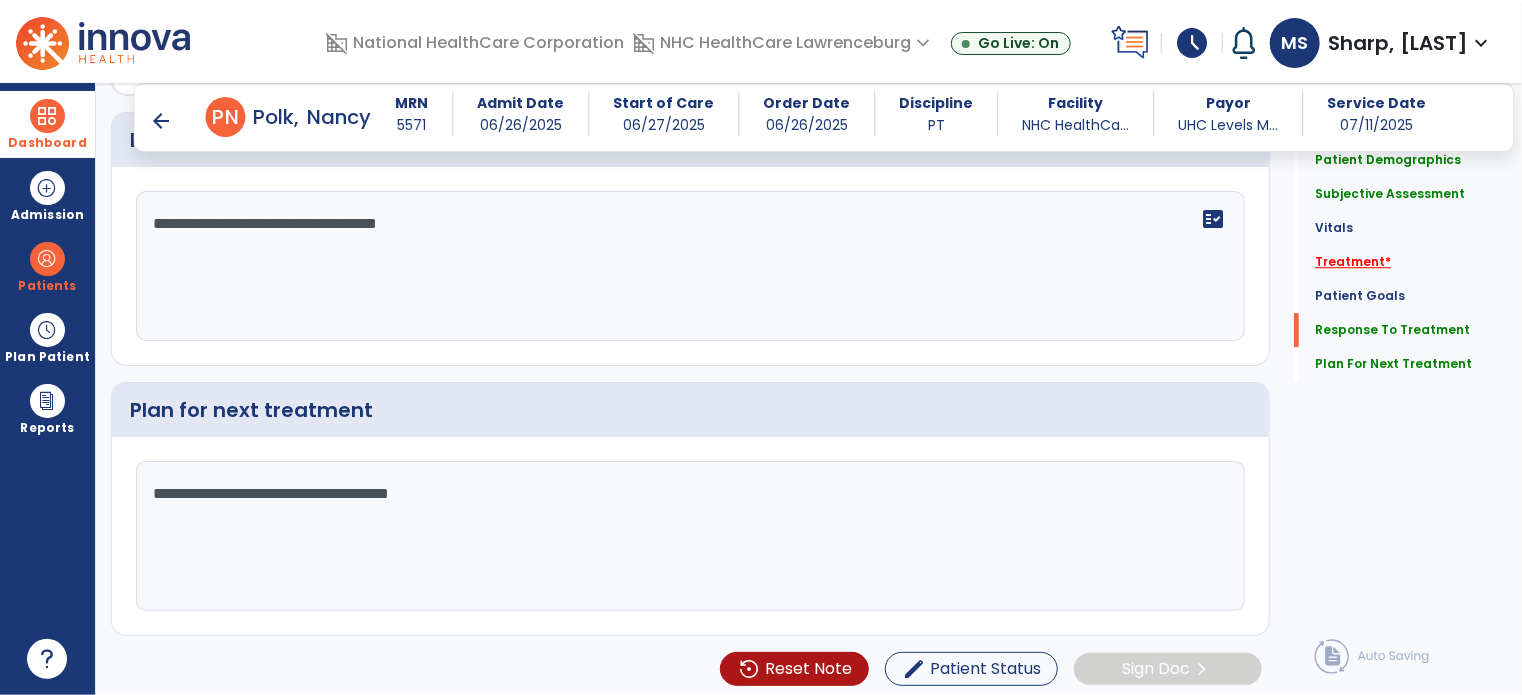 type on "**********" 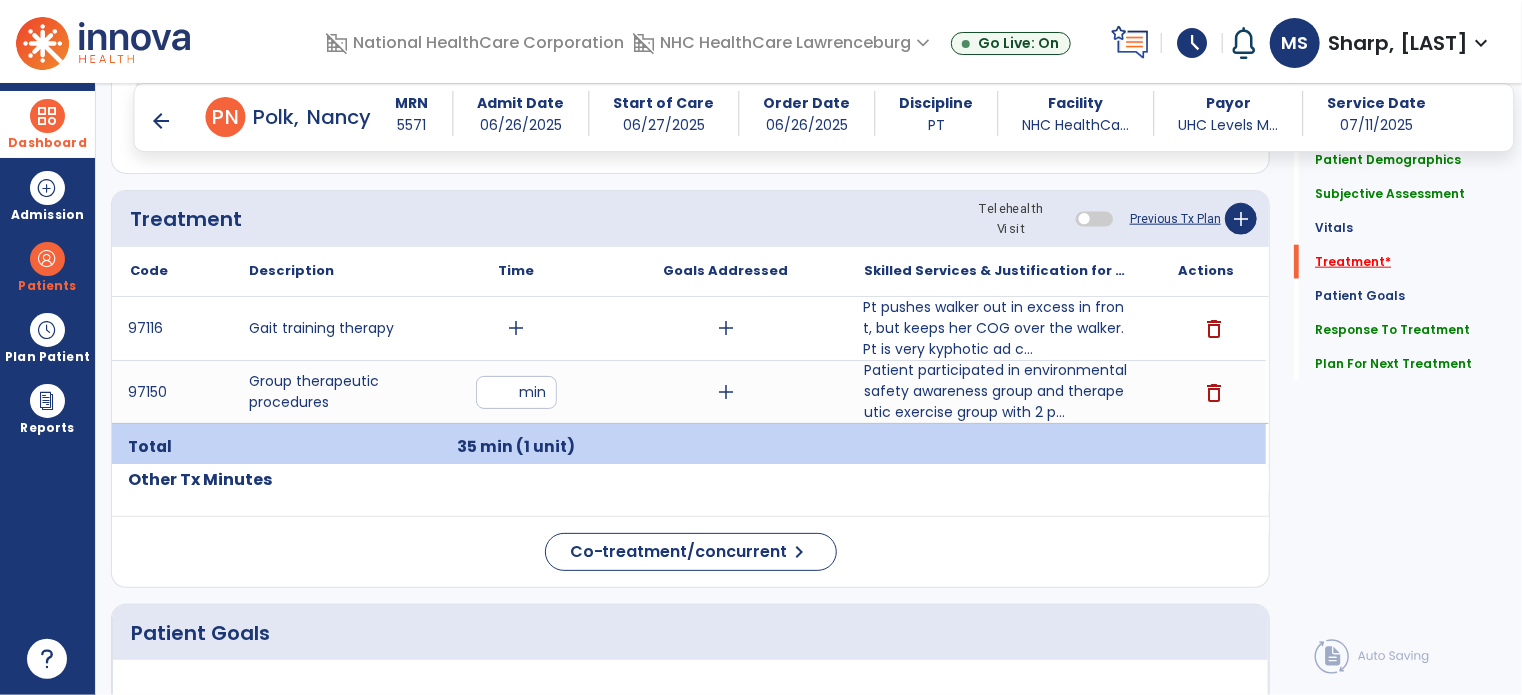 scroll, scrollTop: 1097, scrollLeft: 0, axis: vertical 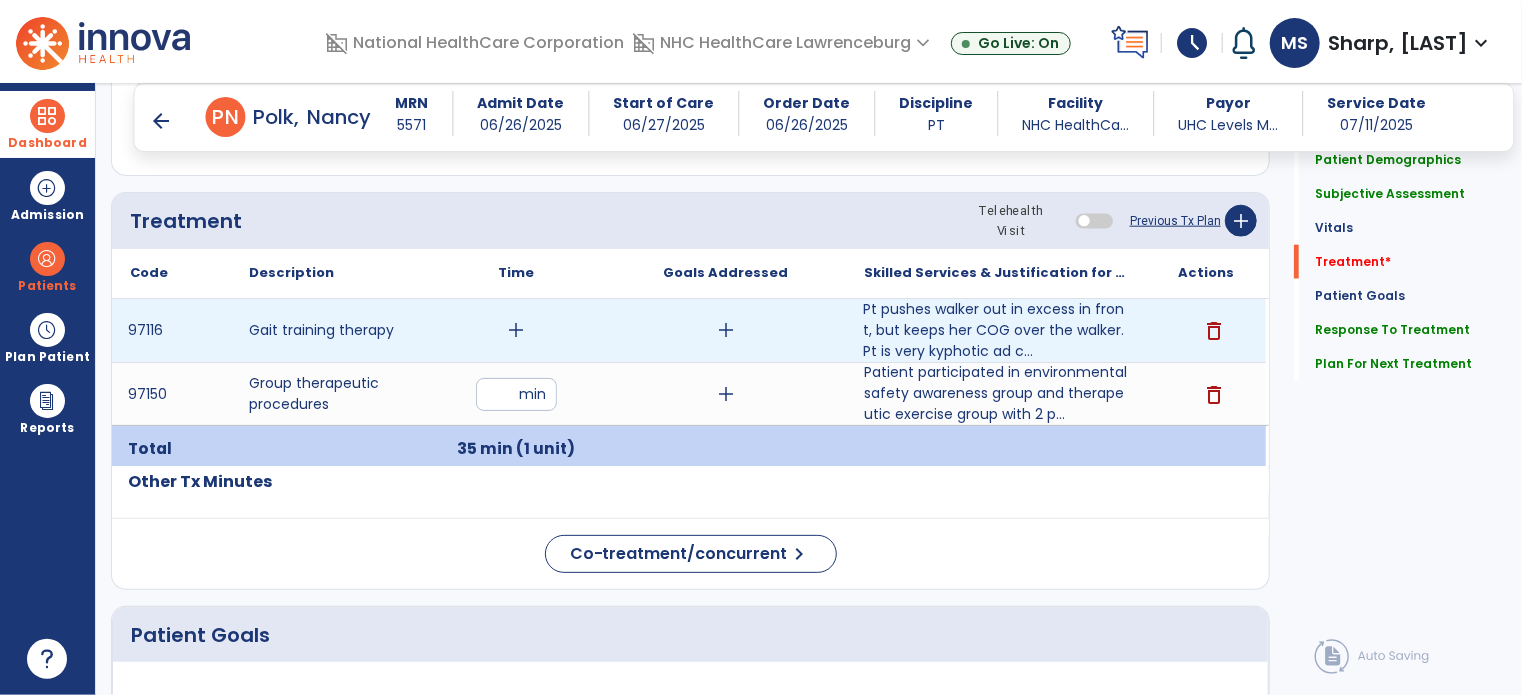 click on "add" at bounding box center (516, 330) 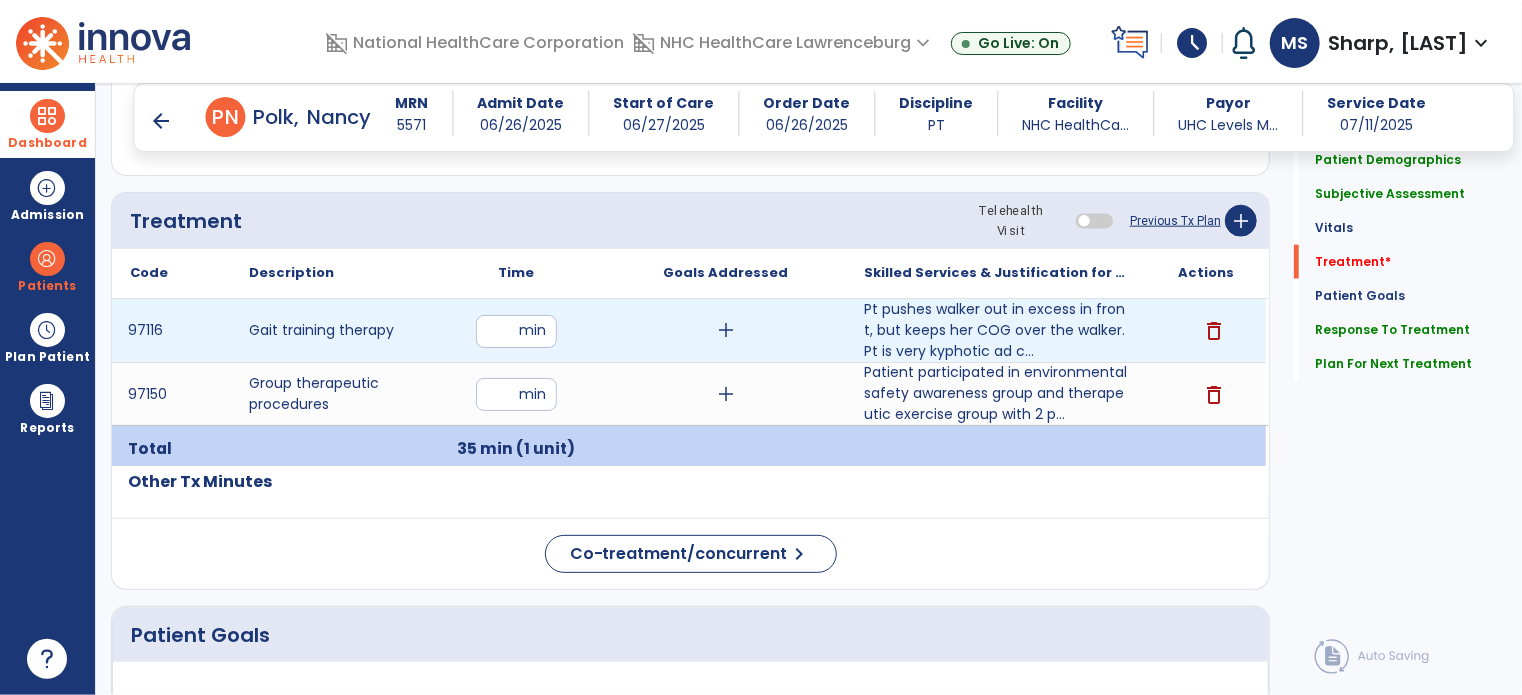 type on "**" 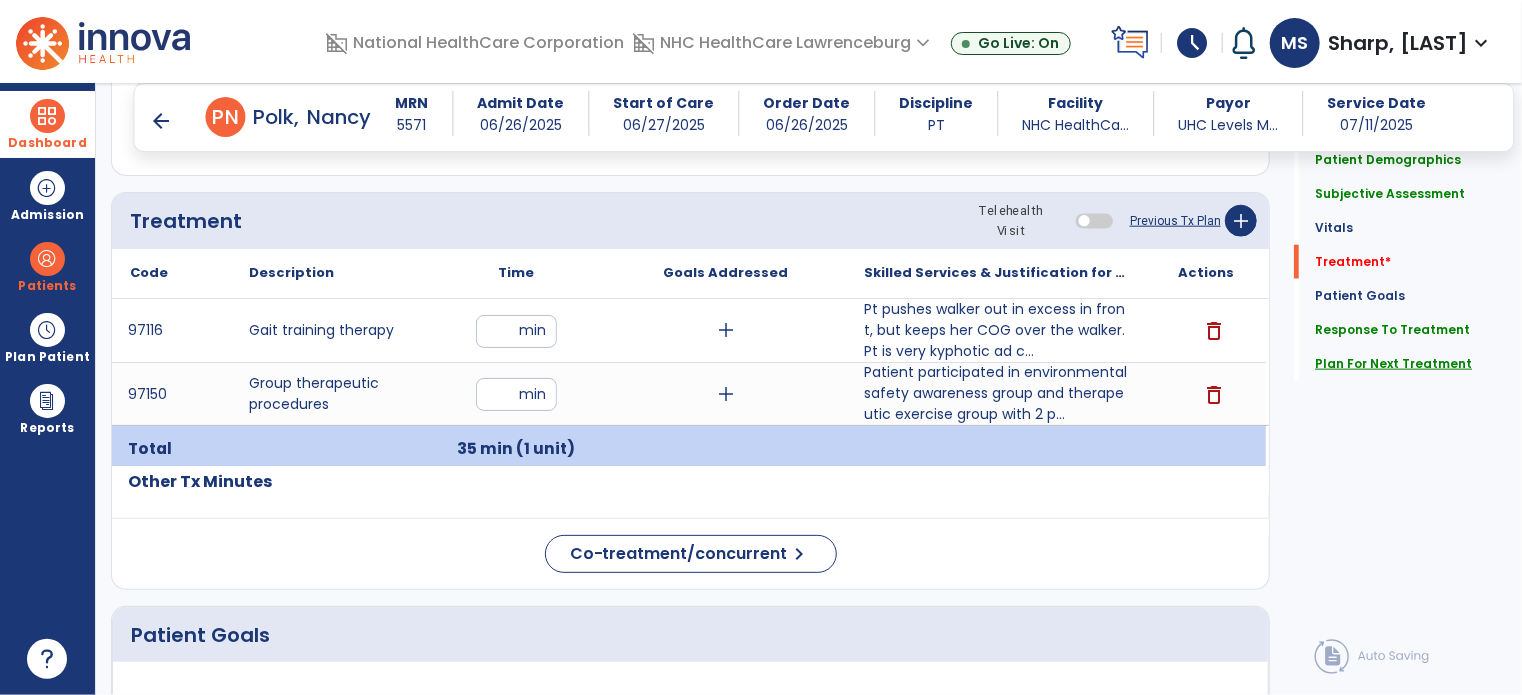 click on "Plan For Next Treatment" 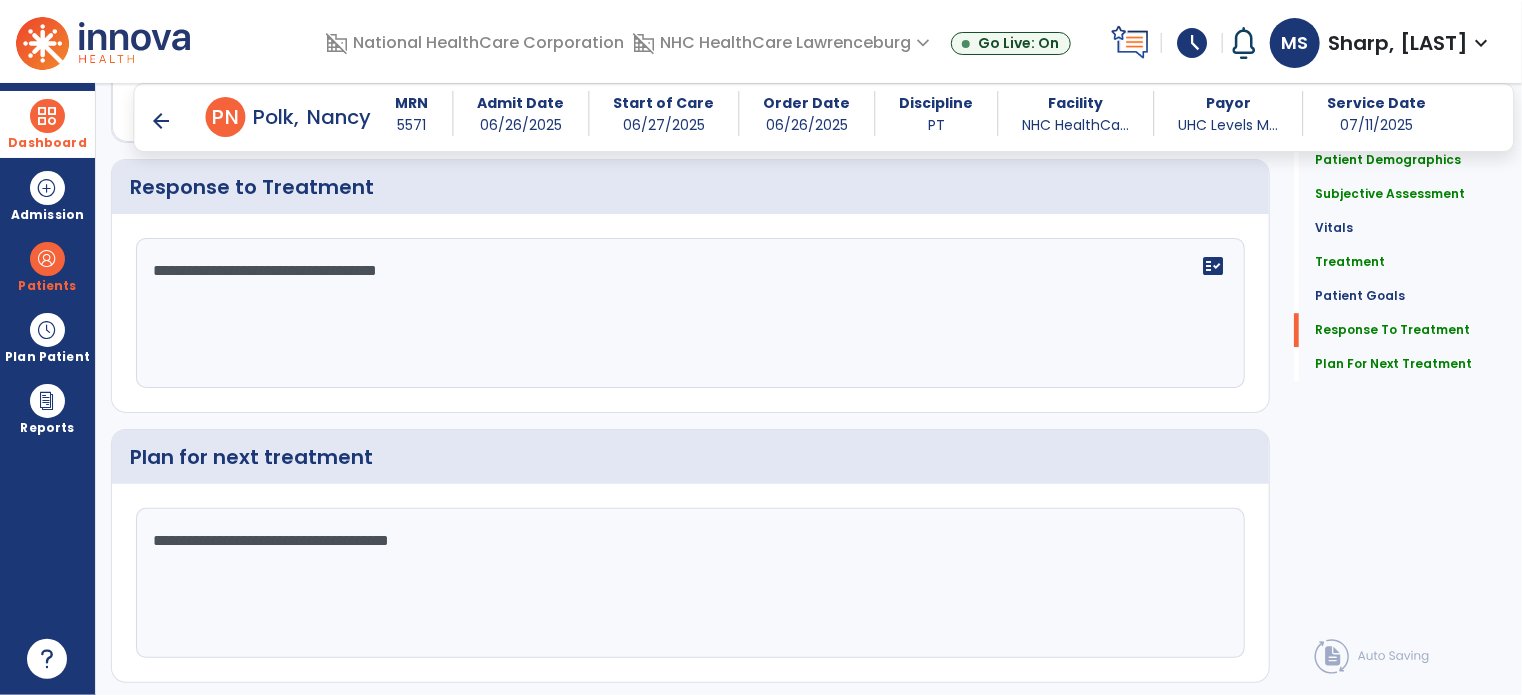 scroll, scrollTop: 2735, scrollLeft: 0, axis: vertical 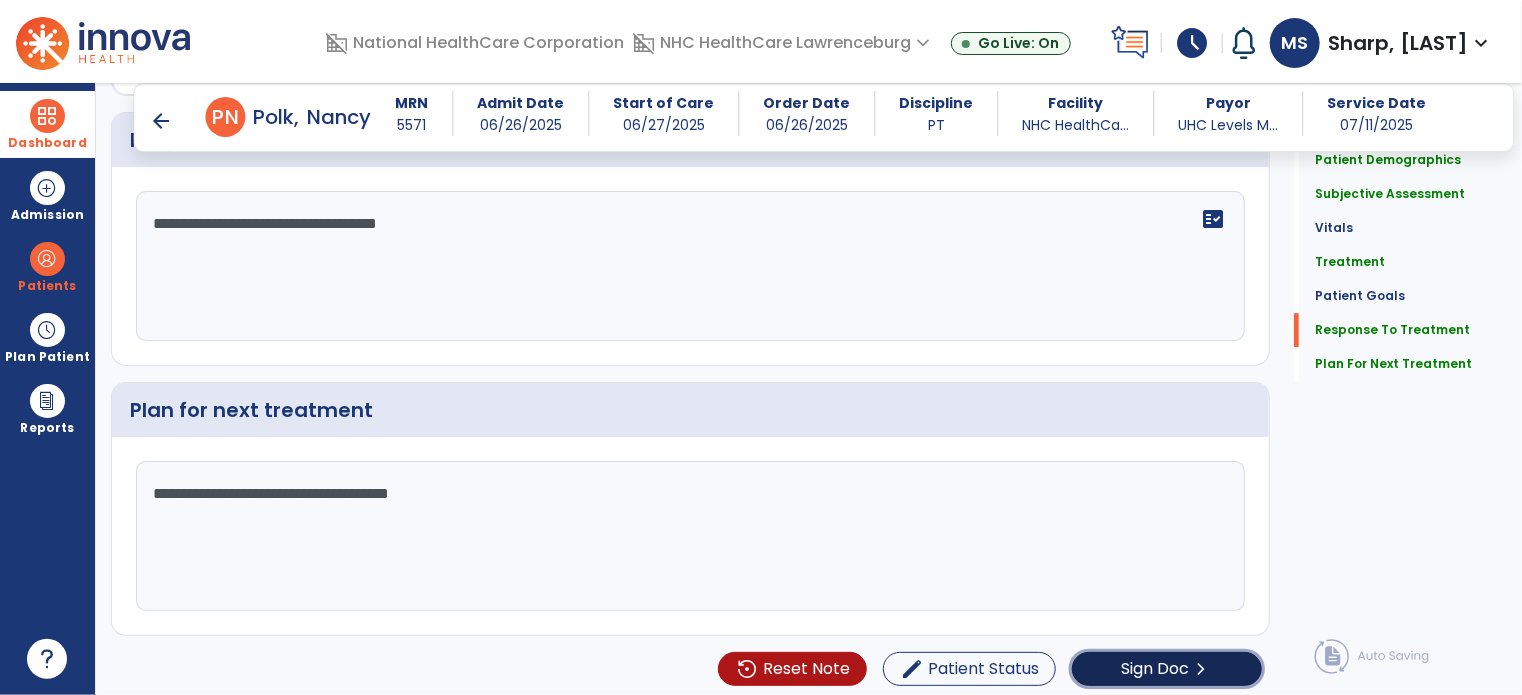 click on "Sign Doc" 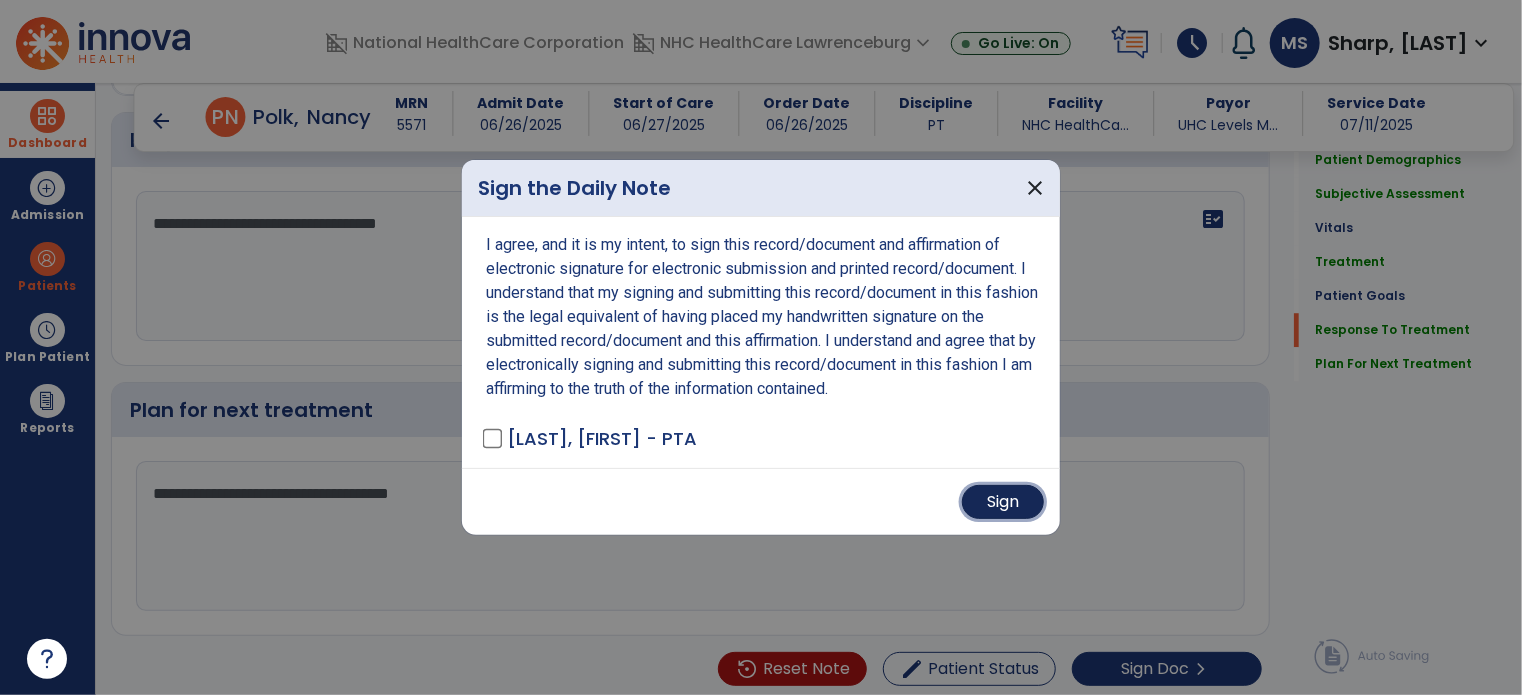 click on "Sign" at bounding box center (1003, 502) 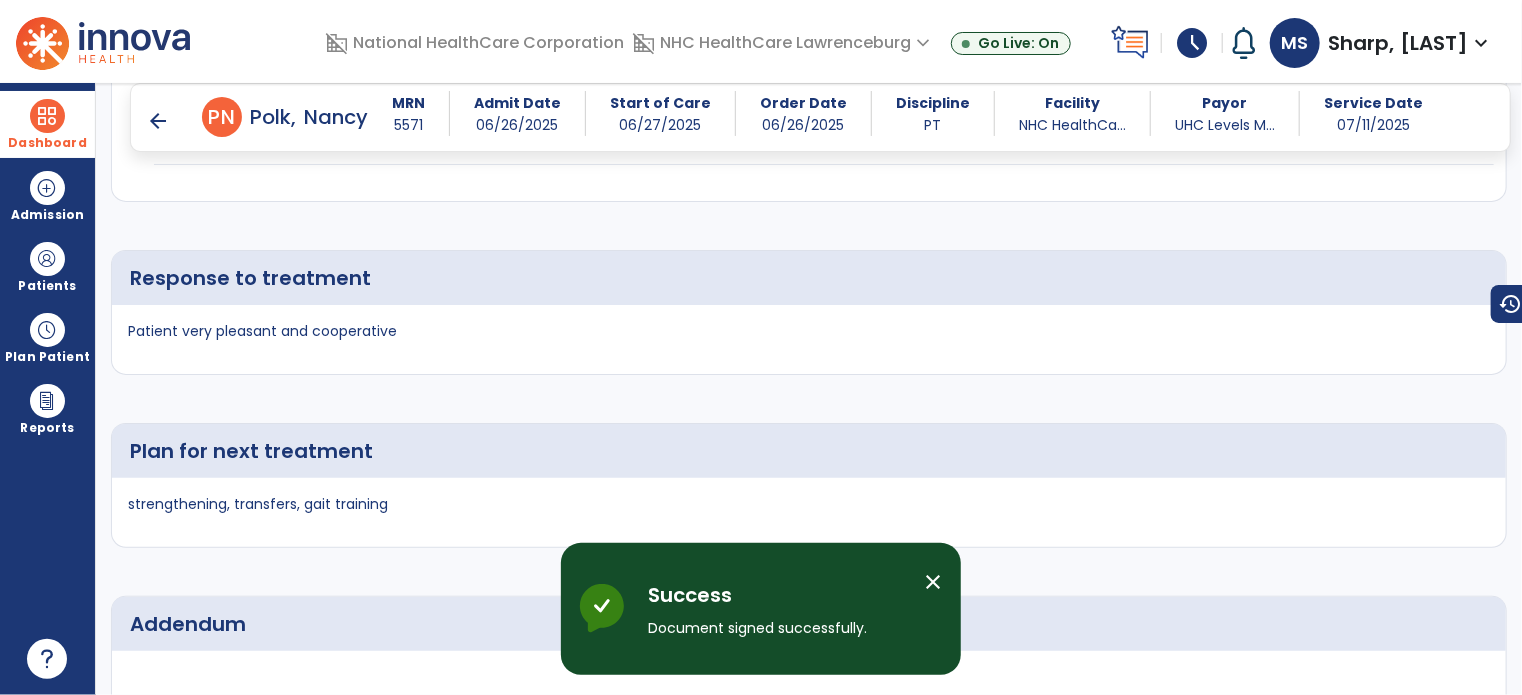 scroll, scrollTop: 4257, scrollLeft: 0, axis: vertical 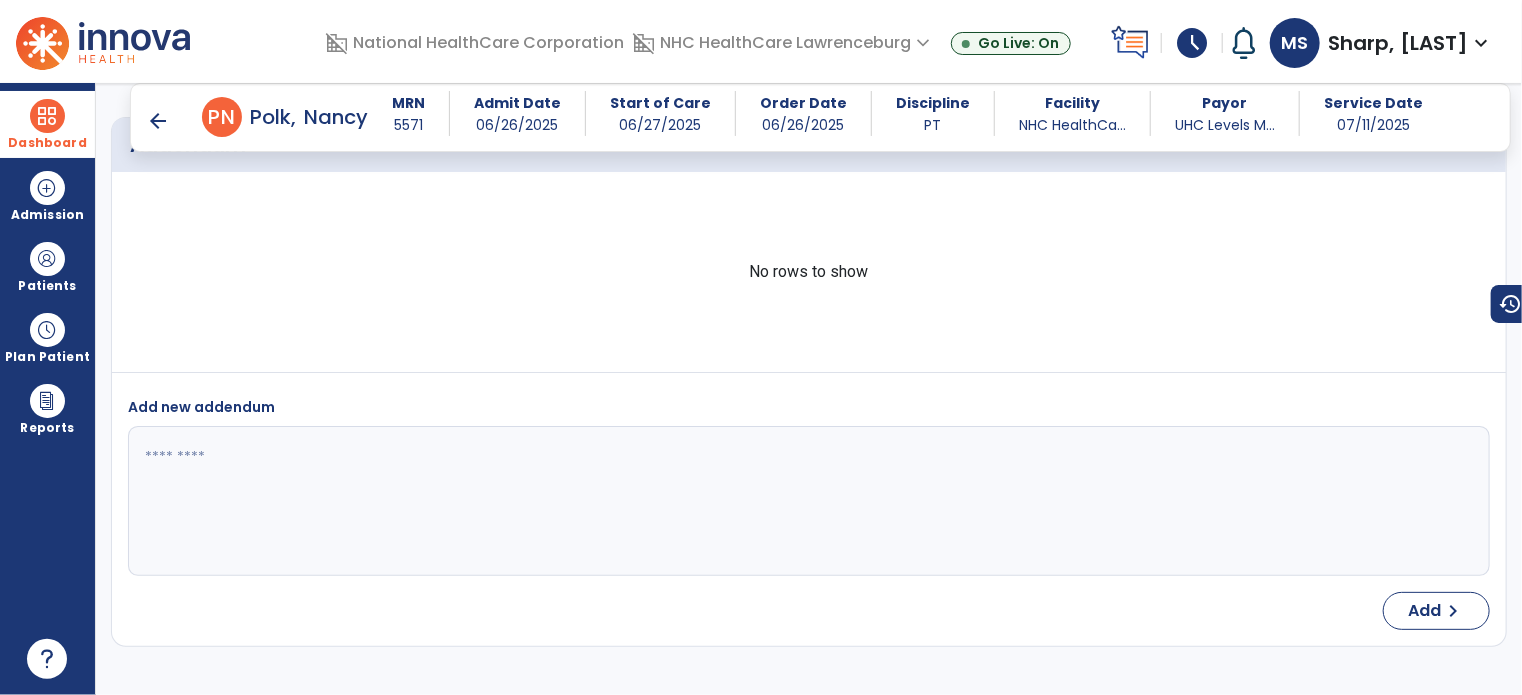 click on "arrow_back" at bounding box center (158, 121) 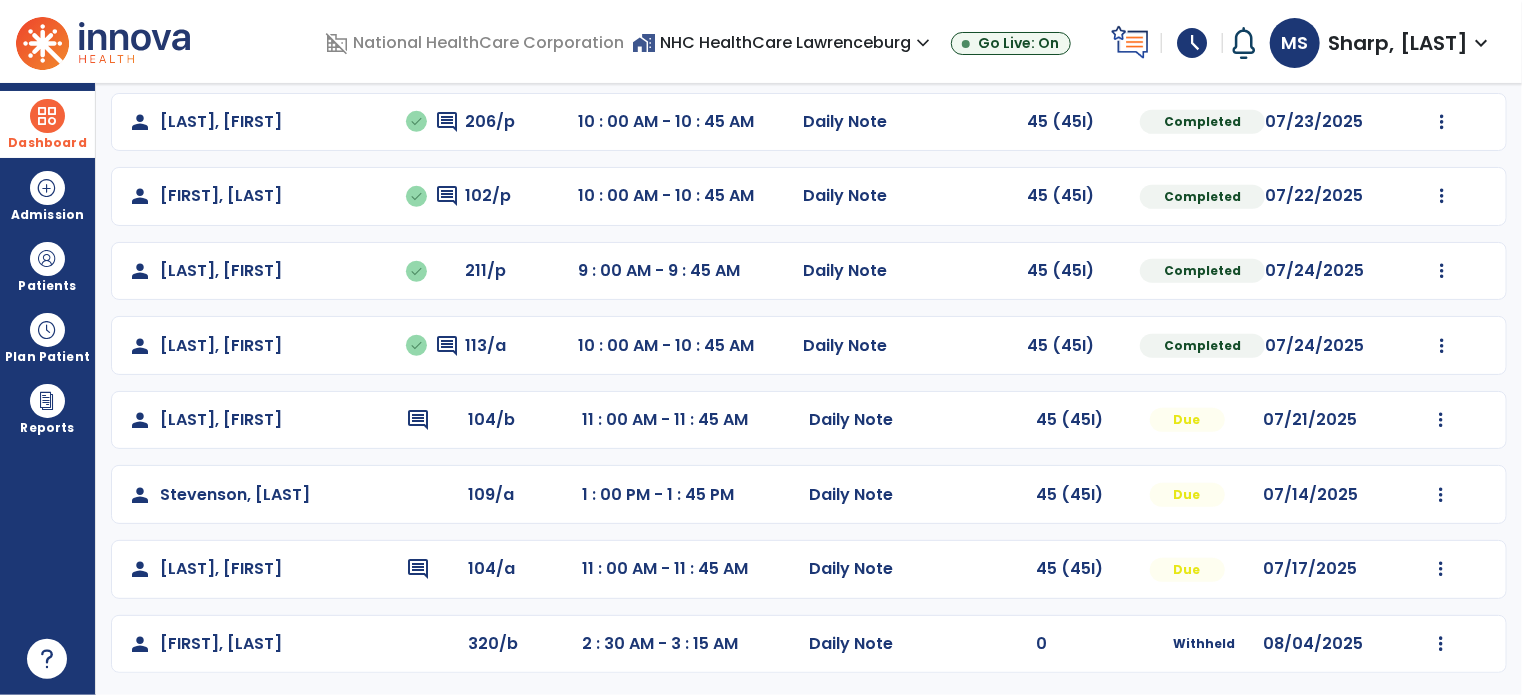 scroll, scrollTop: 616, scrollLeft: 0, axis: vertical 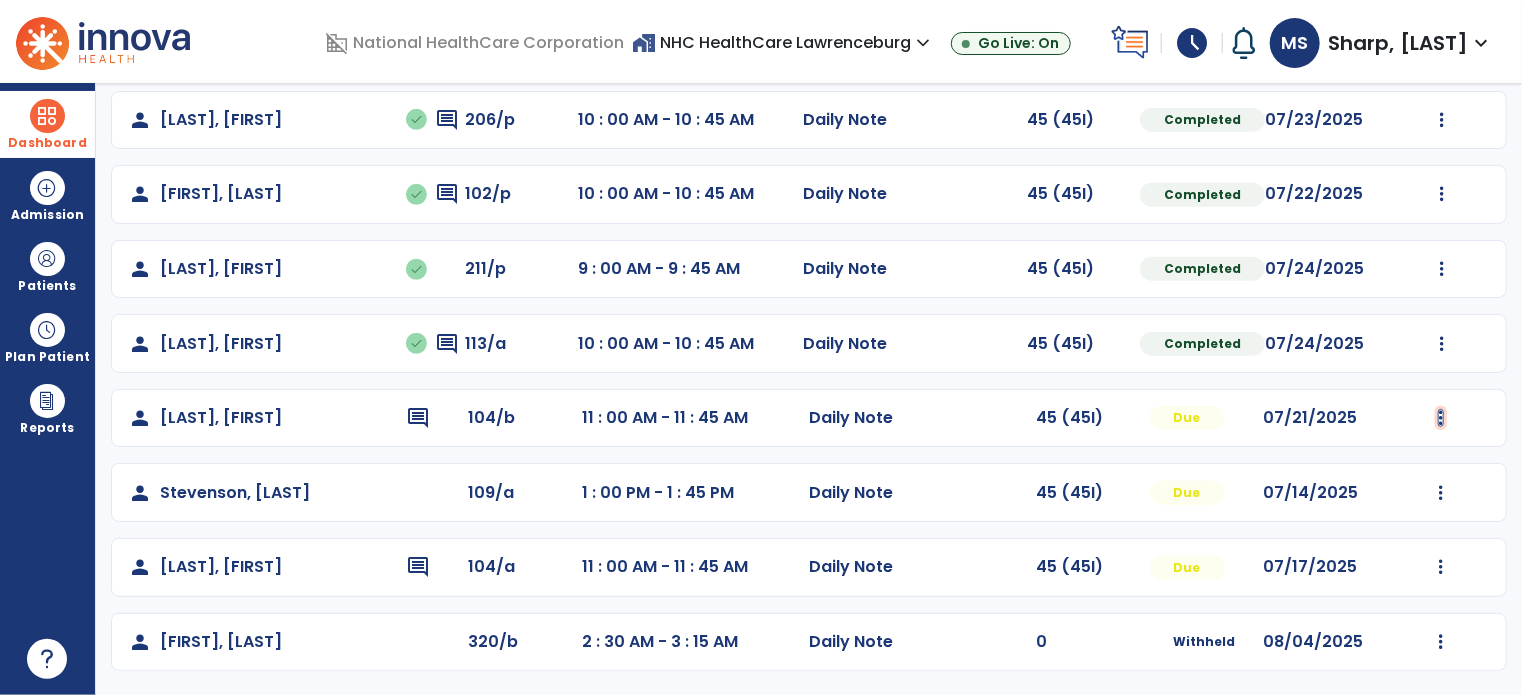 click at bounding box center [1442, -253] 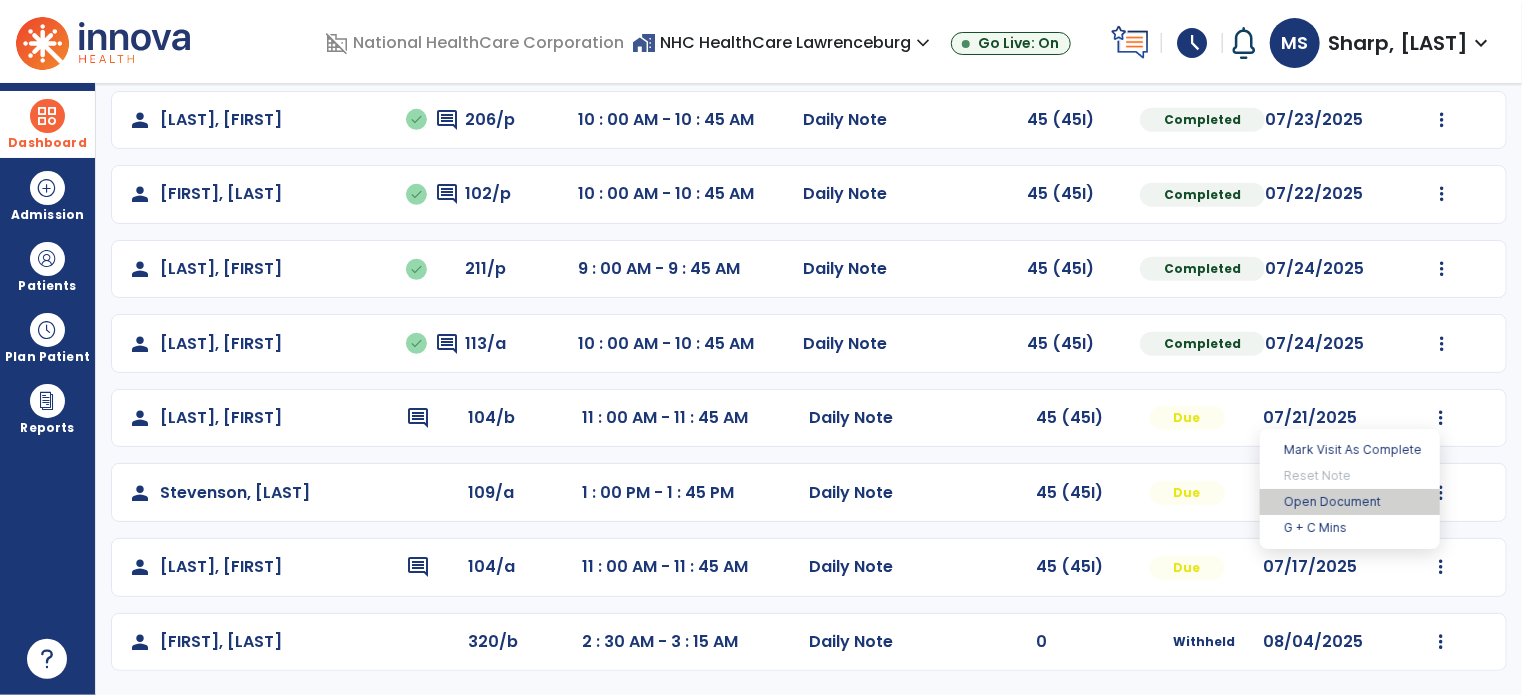 click on "Open Document" at bounding box center [1350, 502] 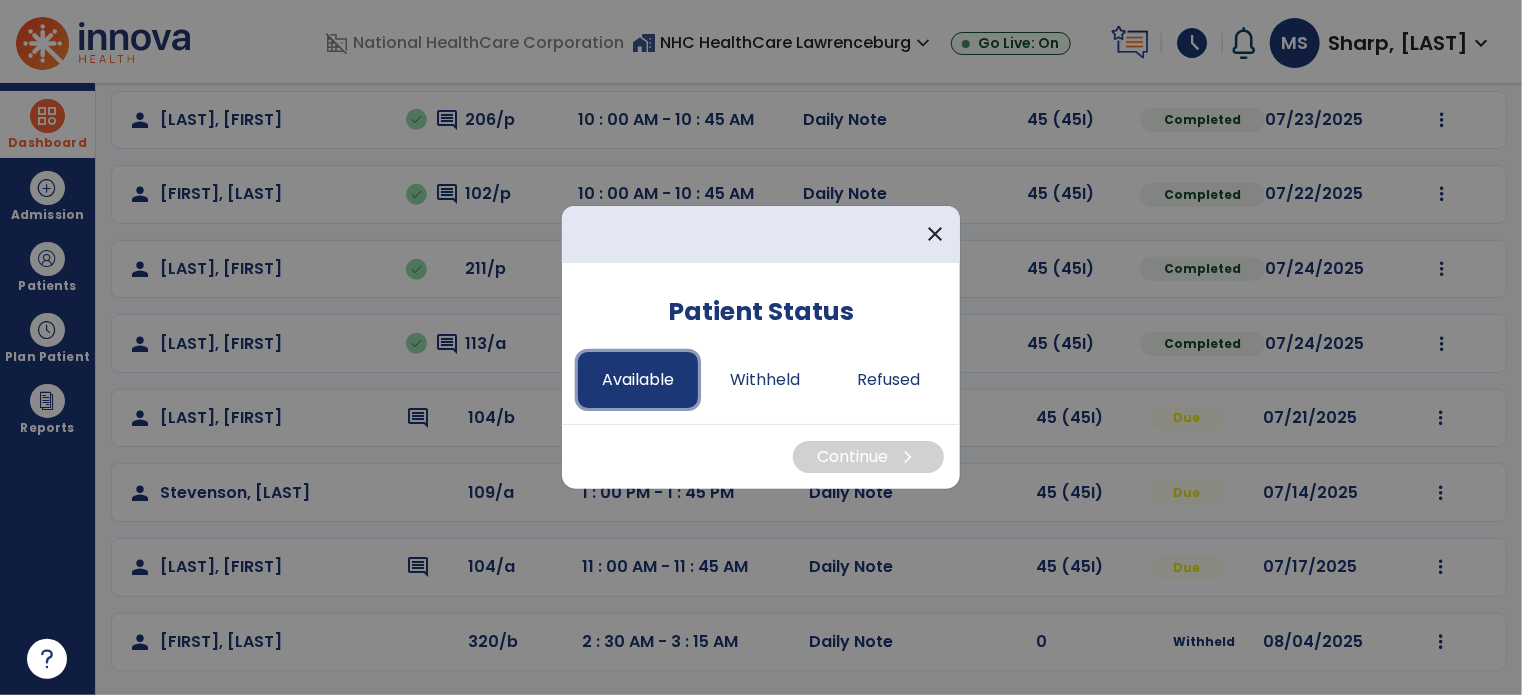 click on "Available" at bounding box center [638, 380] 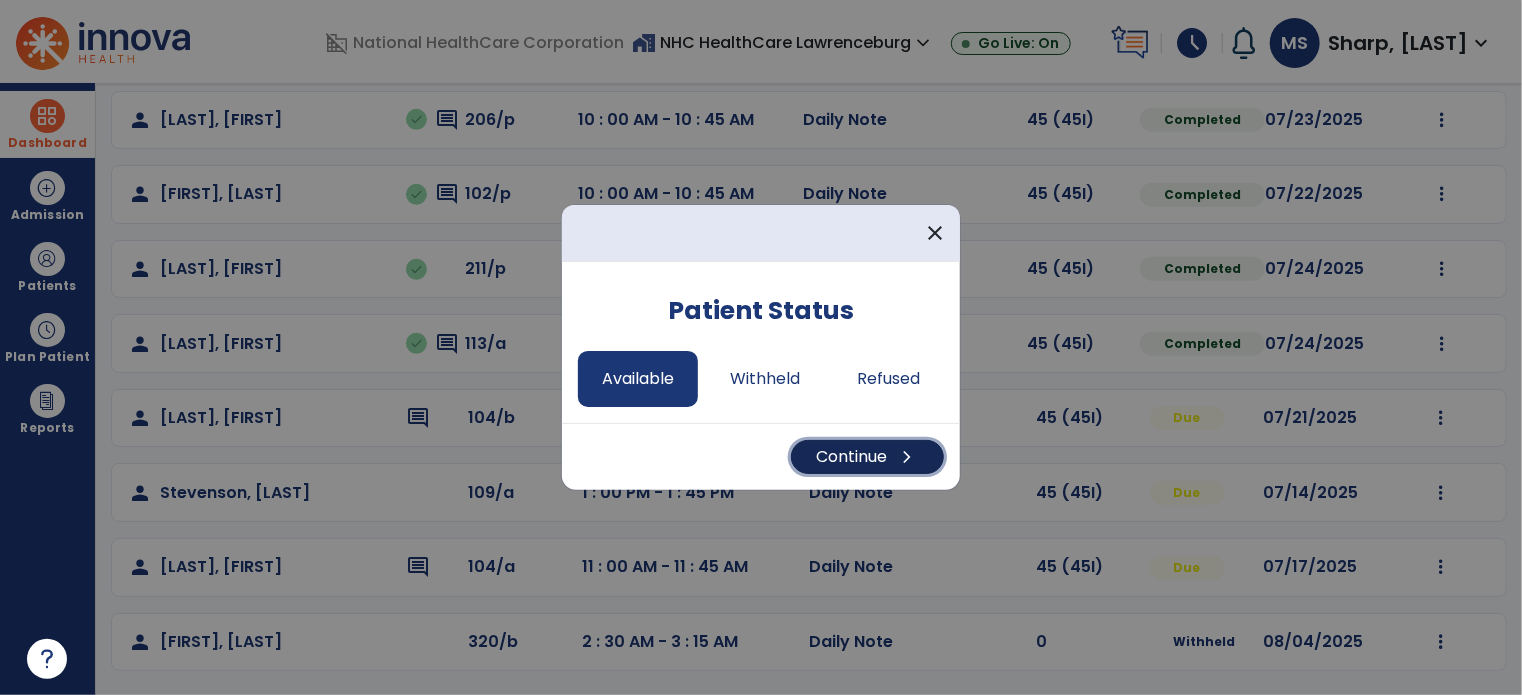 click on "Continue   chevron_right" at bounding box center [867, 457] 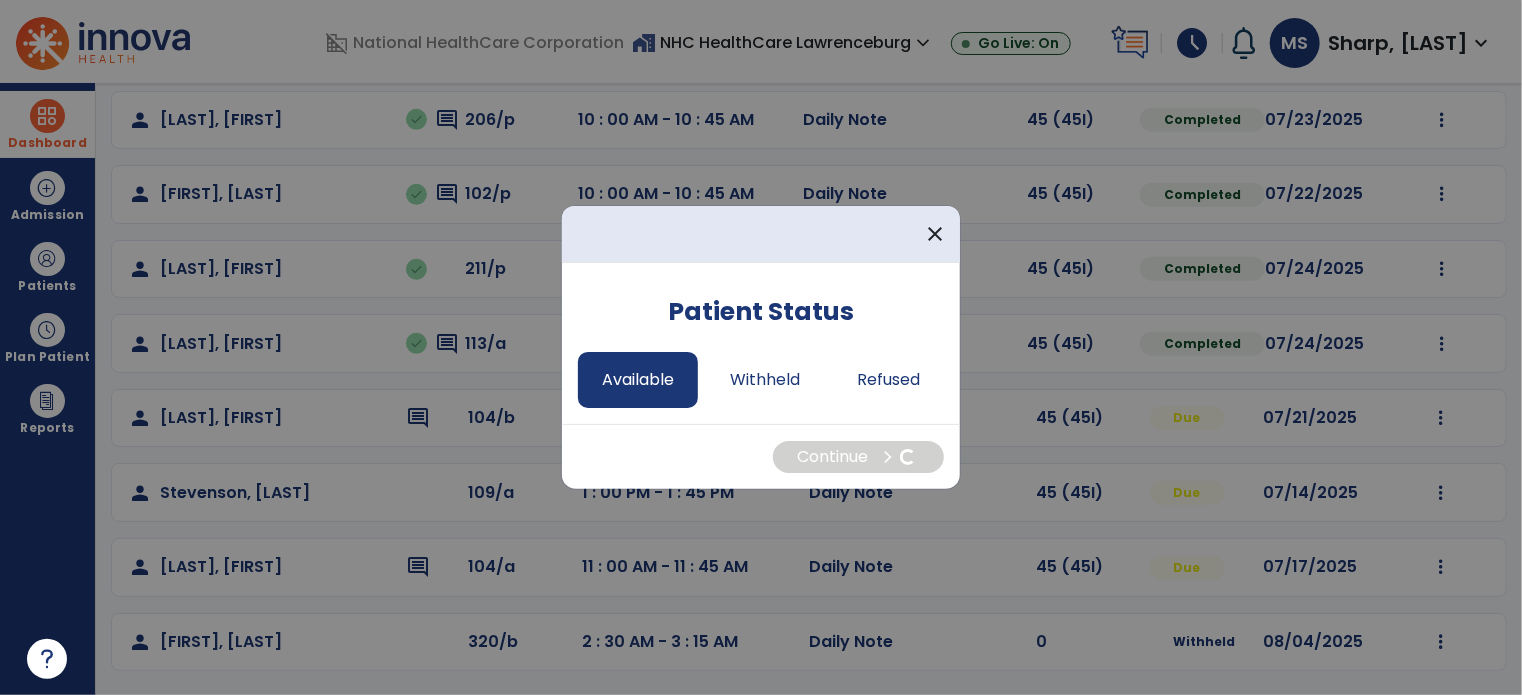 select on "*" 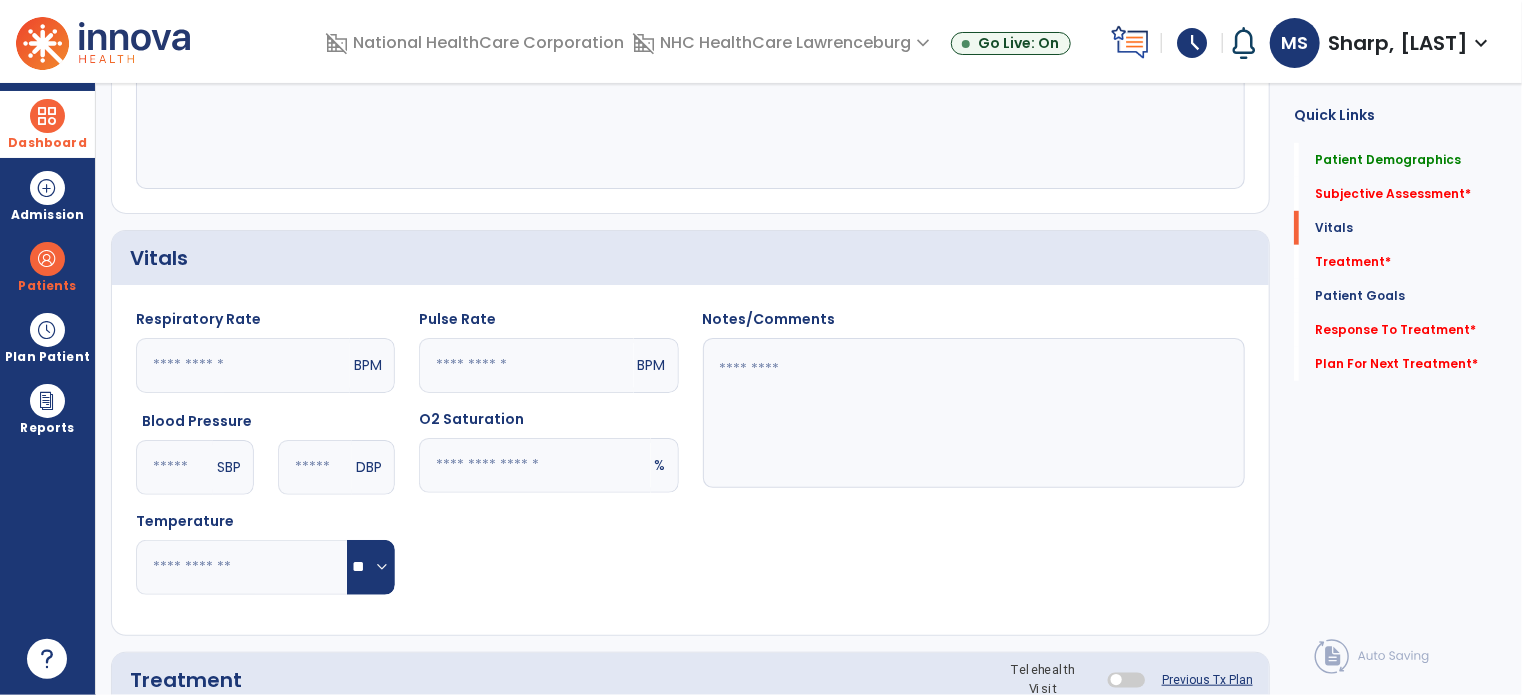 click 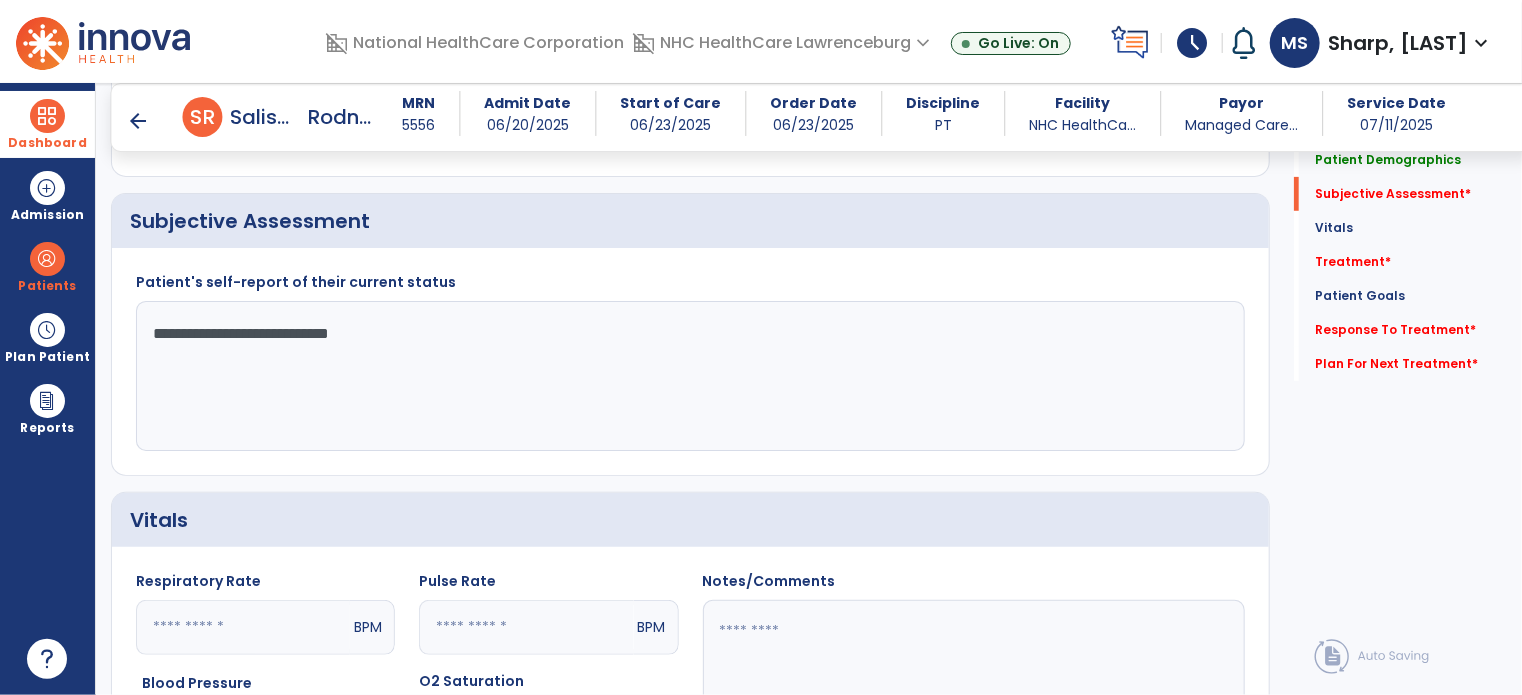 scroll, scrollTop: 333, scrollLeft: 0, axis: vertical 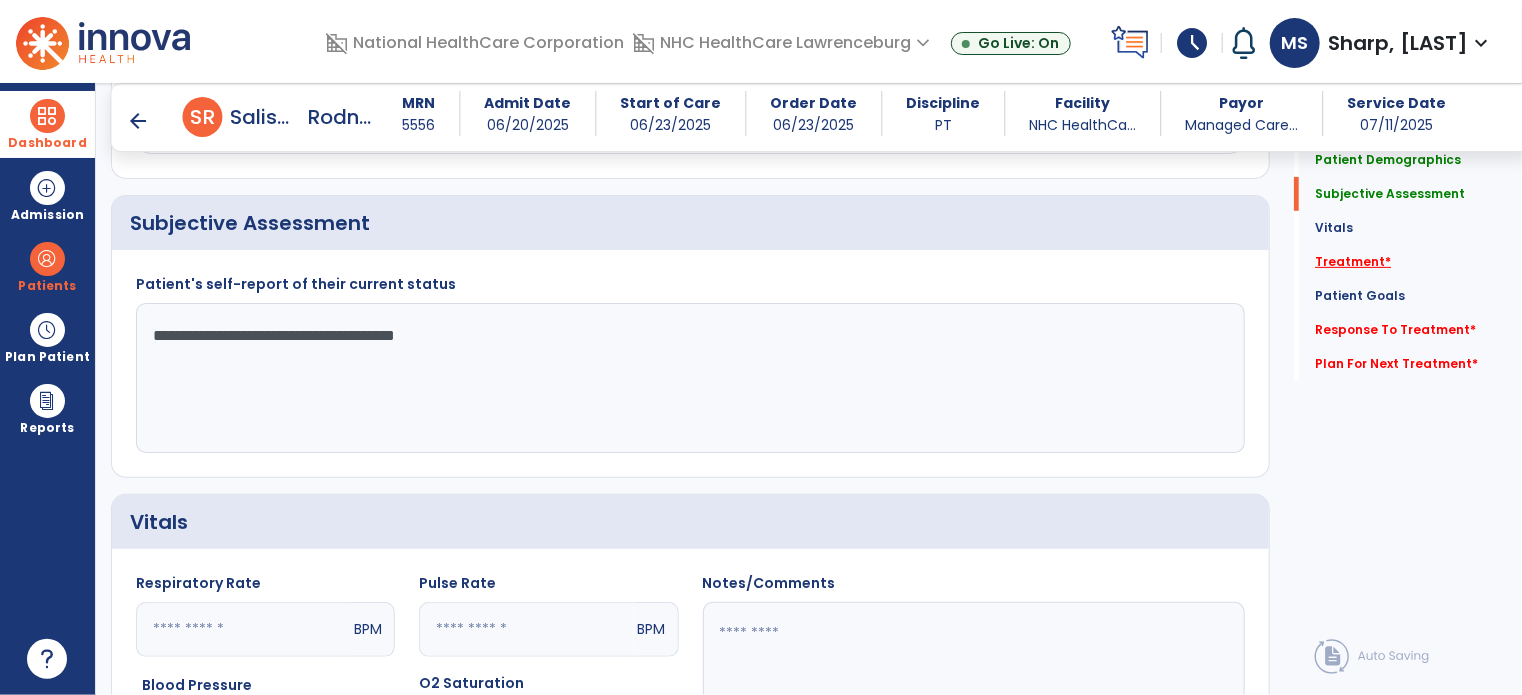 type on "**********" 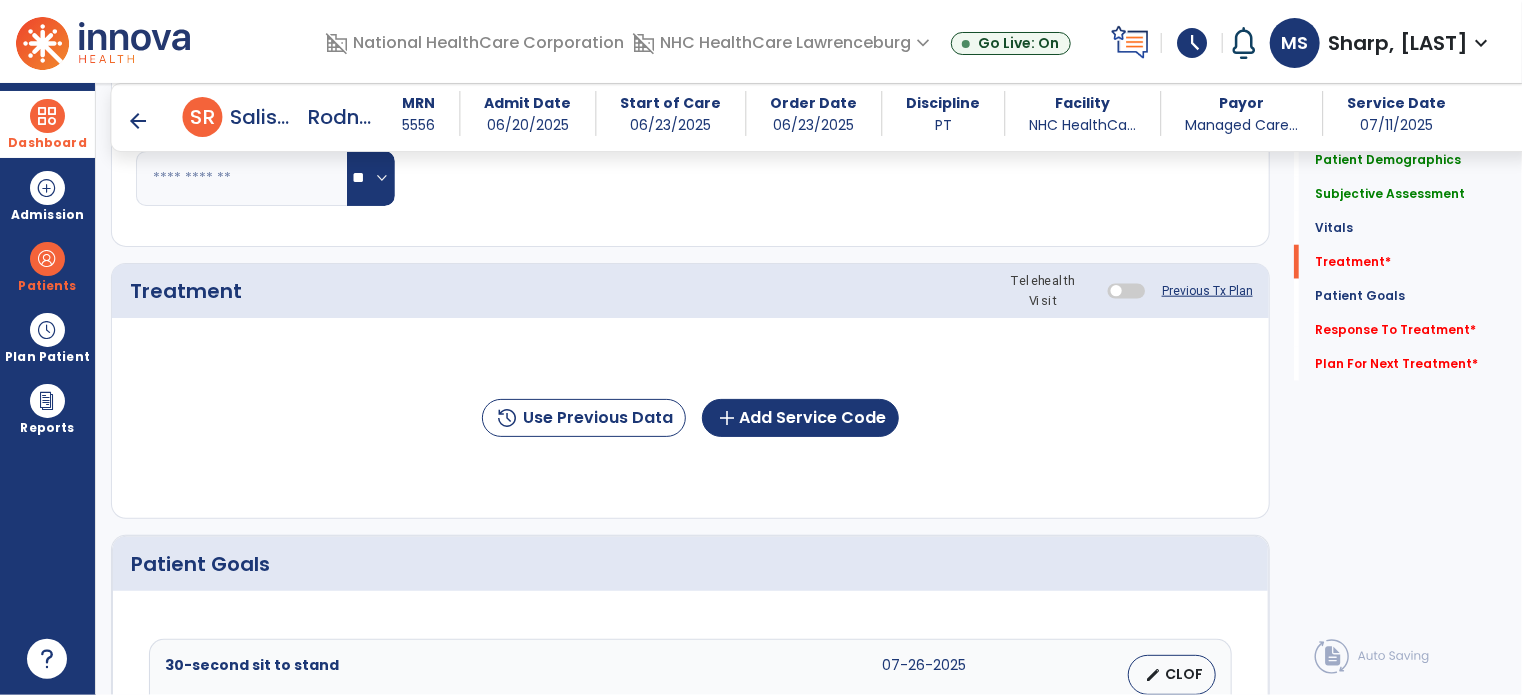 scroll, scrollTop: 987, scrollLeft: 0, axis: vertical 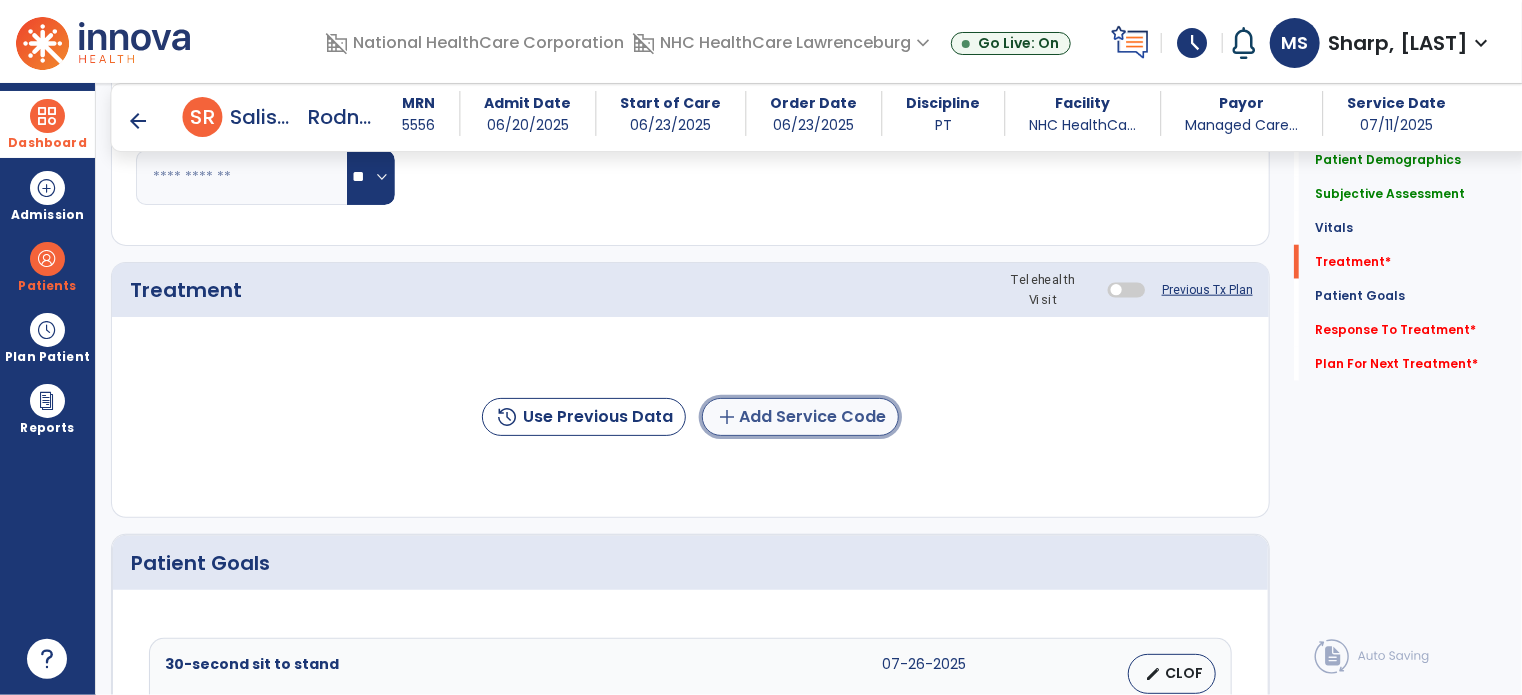 click on "add  Add Service Code" 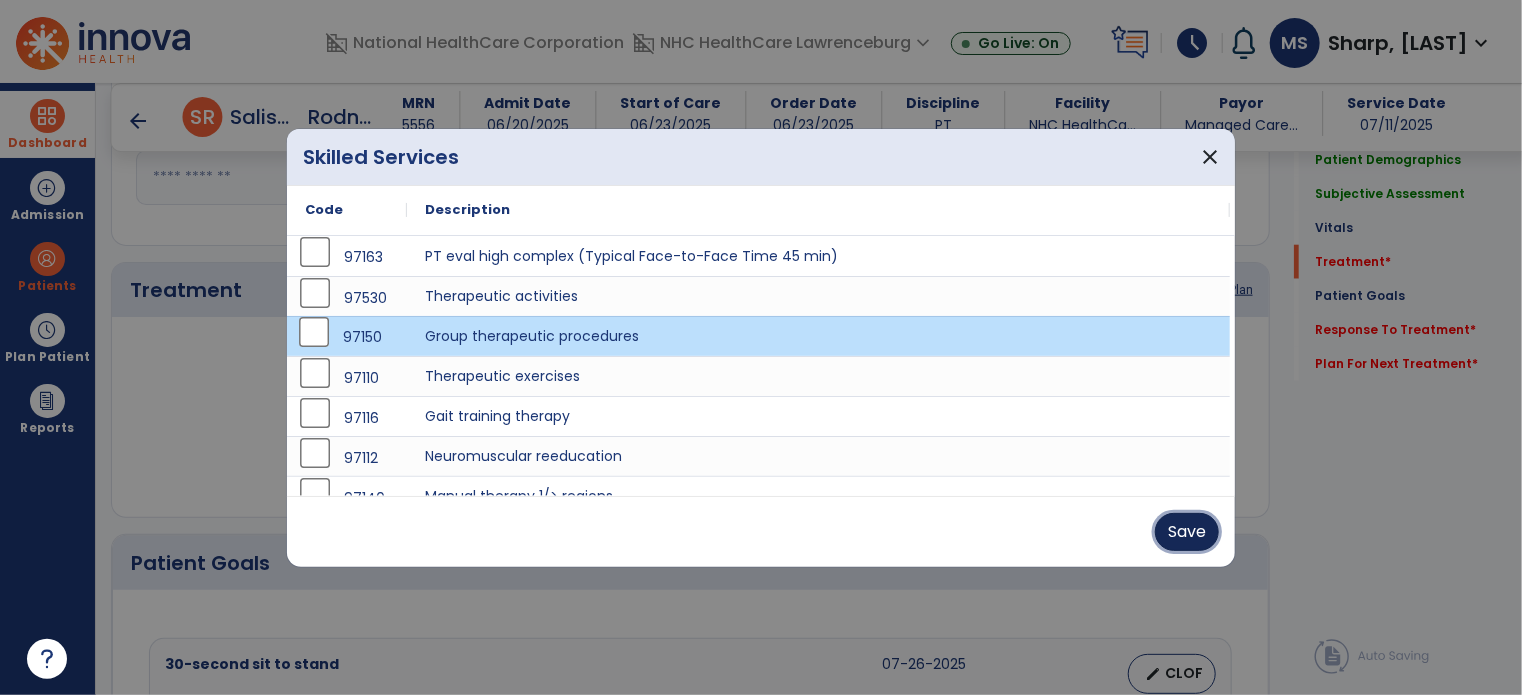 click on "Save" at bounding box center [1187, 532] 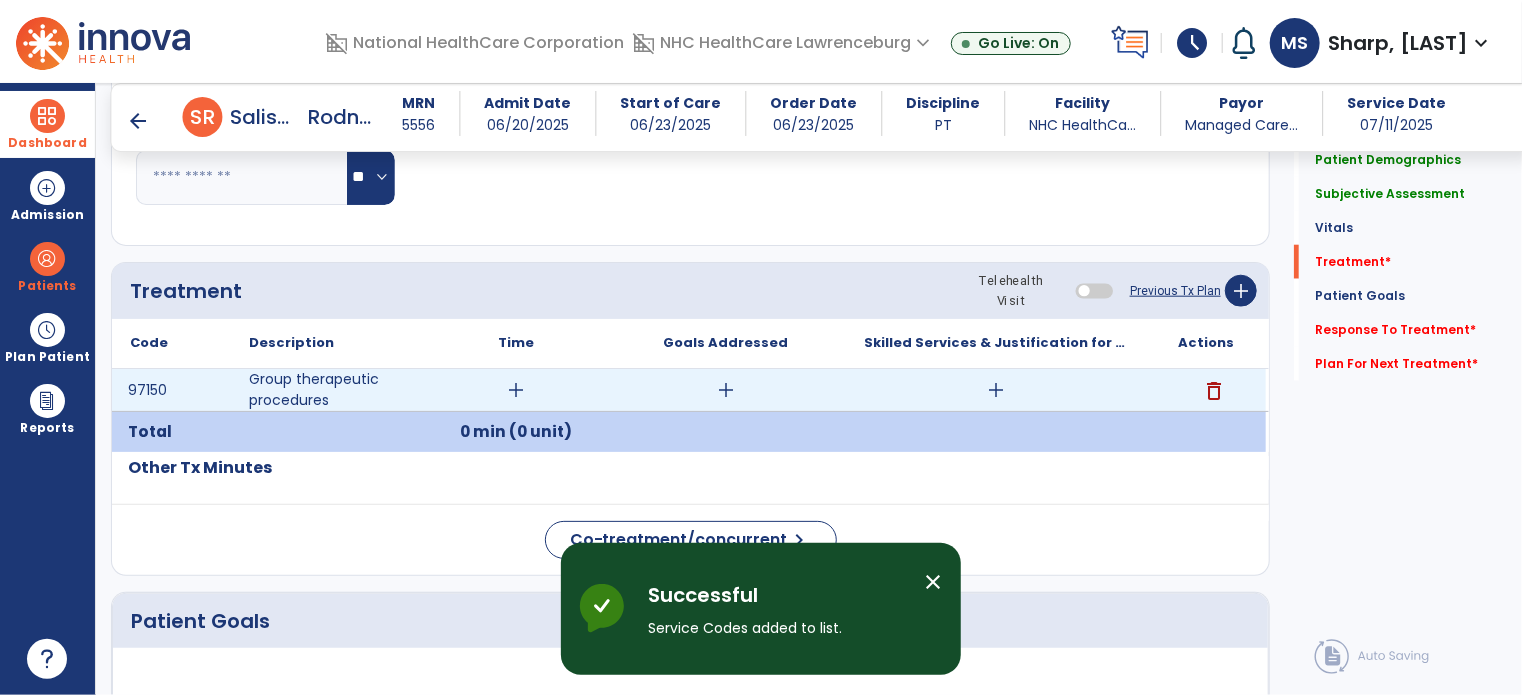 click on "add" at bounding box center (516, 390) 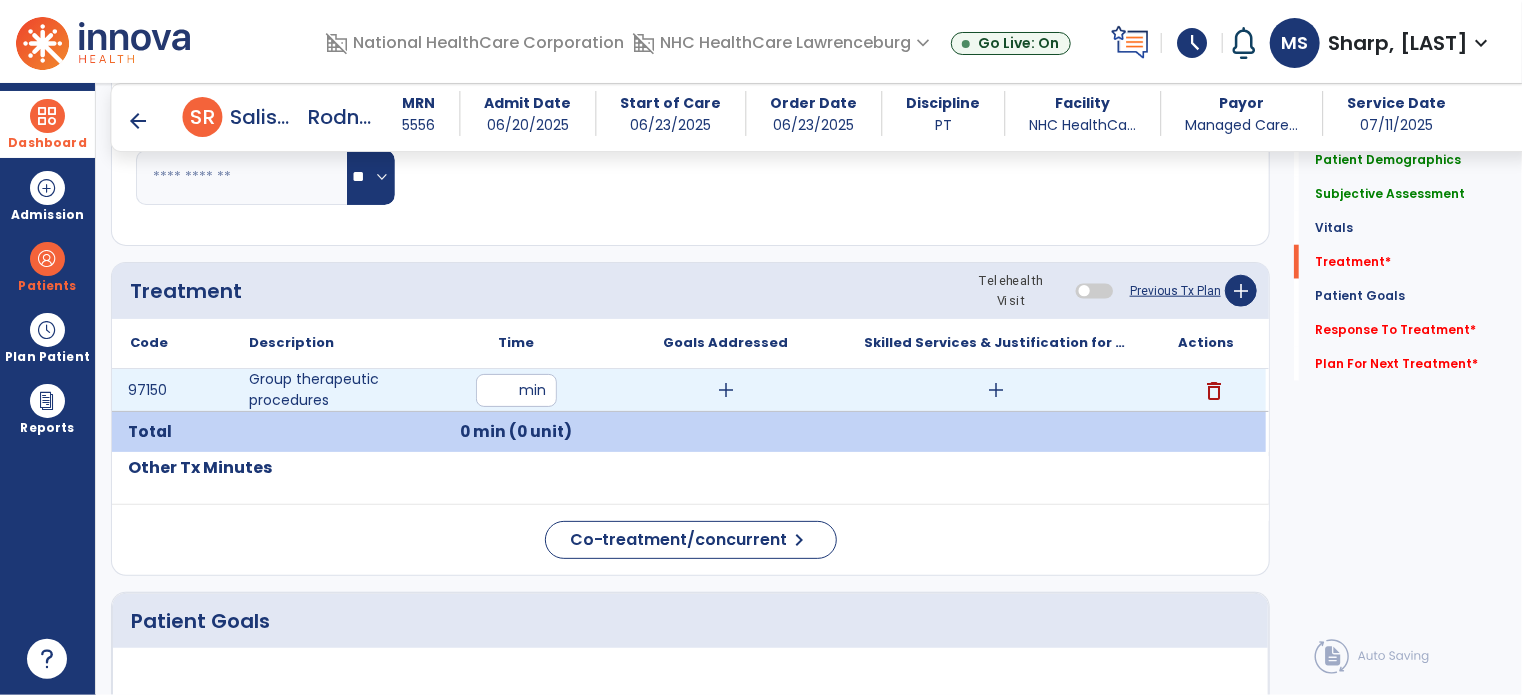 type on "**" 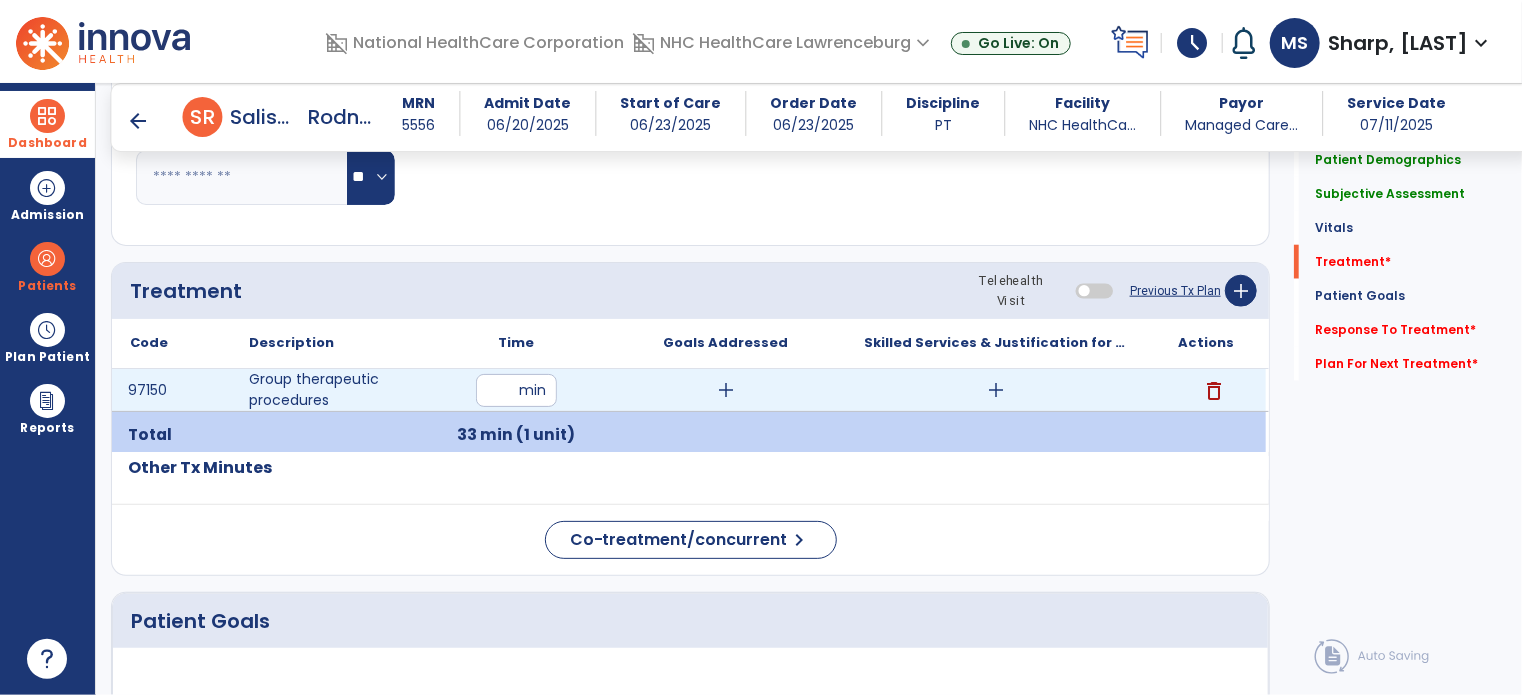 click on "add" at bounding box center [996, 390] 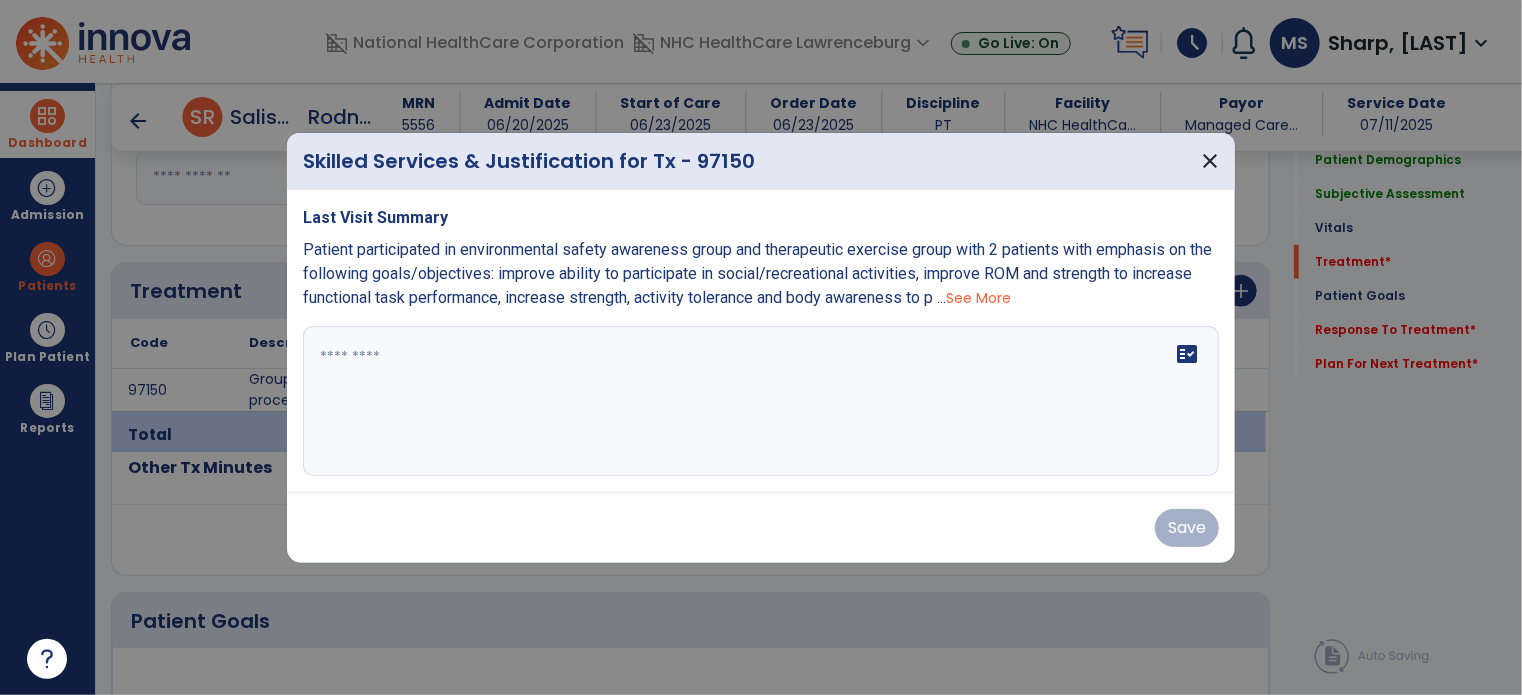click on "See More" at bounding box center [978, 298] 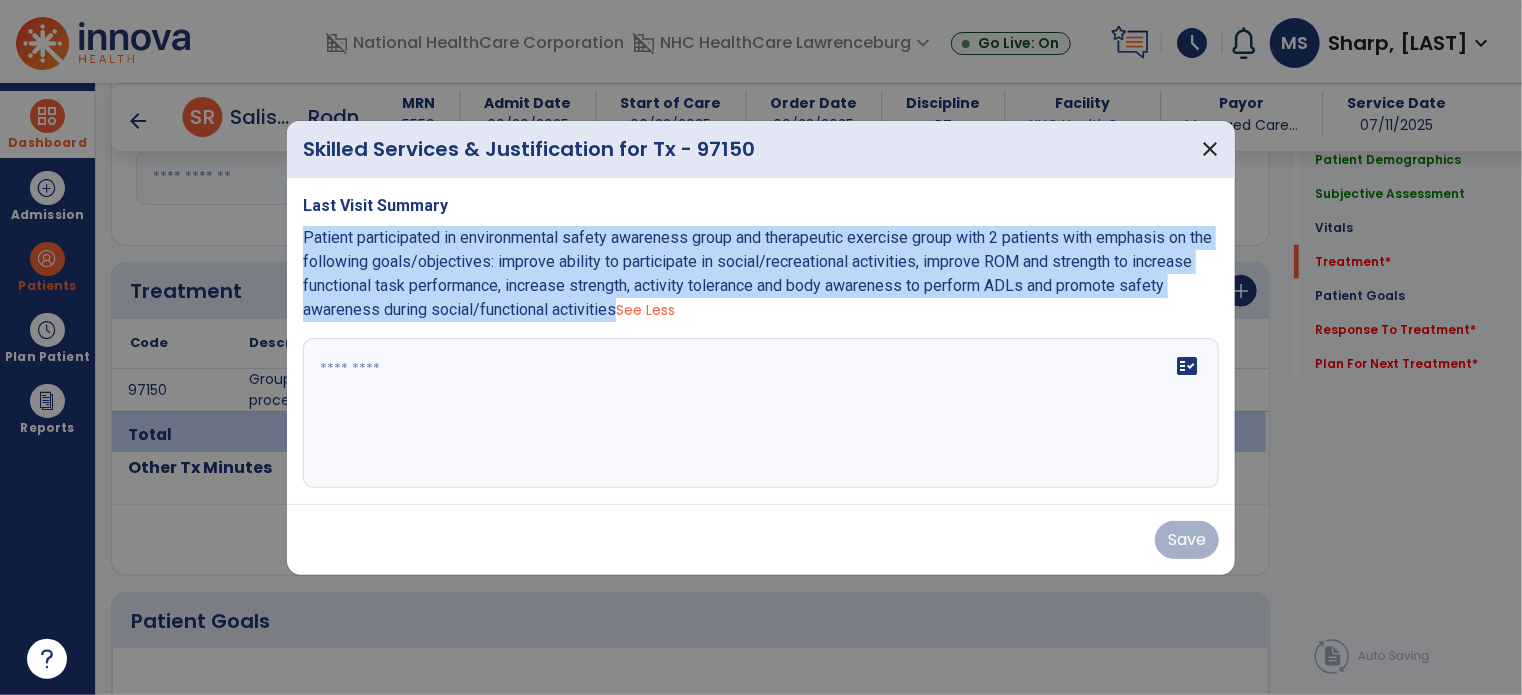 drag, startPoint x: 656, startPoint y: 313, endPoint x: 305, endPoint y: 244, distance: 357.71777 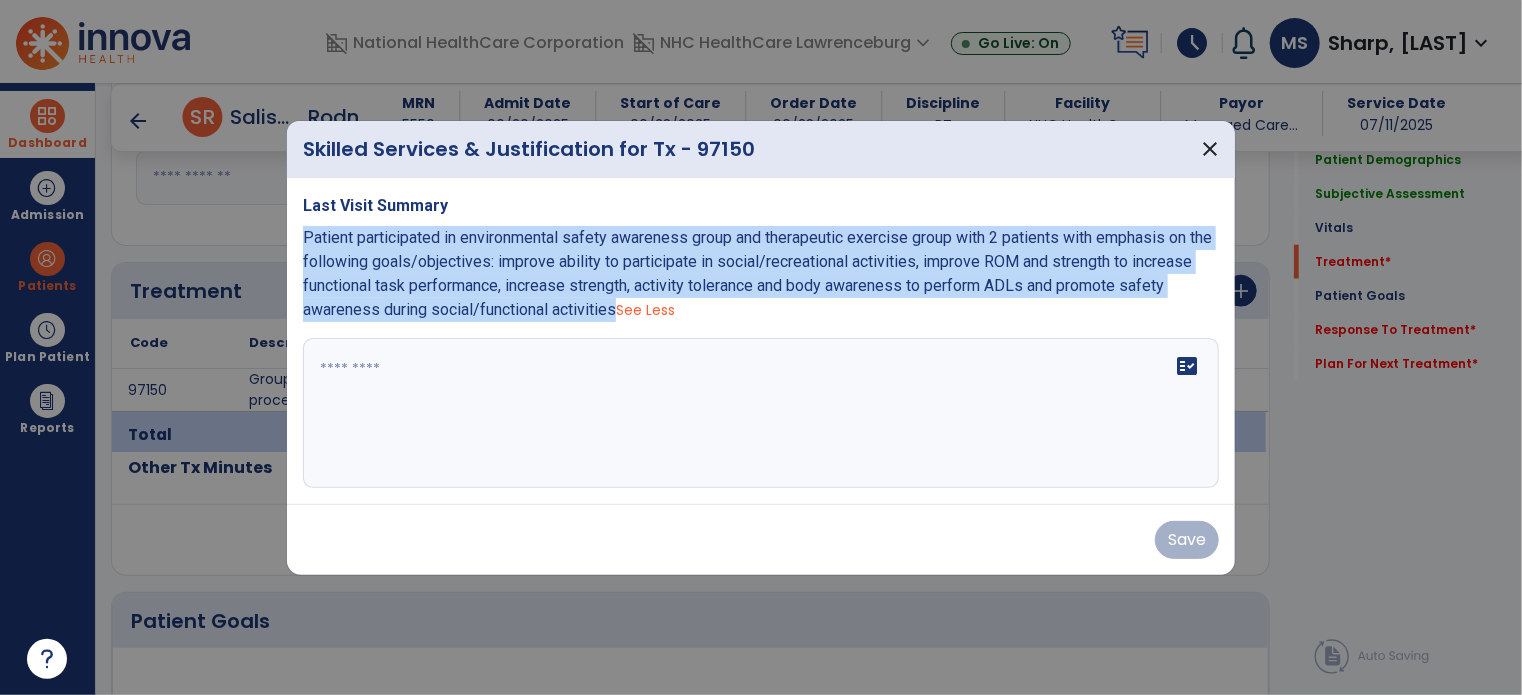 click on "Patient participated in environmental safety awareness group and therapeutic exercise group with 2 patients with emphasis on the following goals/objectives: improve ability to participate in social/recreational activities, improve ROM and strength to increase functional task performance, increase strength, activity tolerance and body awareness to perform ADLs and promote safety awareness during social/functional activities" at bounding box center [757, 273] 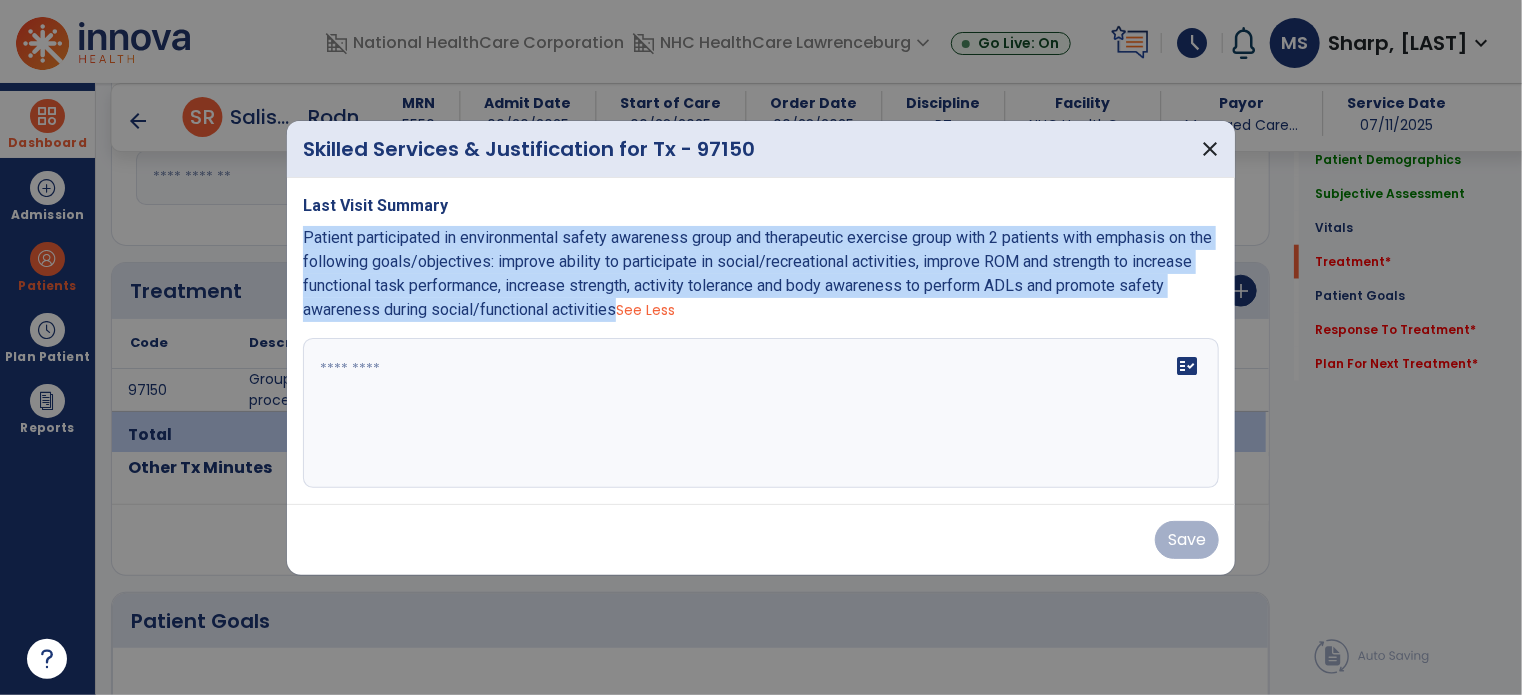 copy on "Patient participated in environmental safety awareness group and therapeutic exercise group with 2 patients with emphasis on the following goals/objectives: improve ability to participate in social/recreational activities, improve ROM and strength to increase functional task performance, increase strength, activity tolerance and body awareness to perform ADLs and promote safety awareness during social/functional activities" 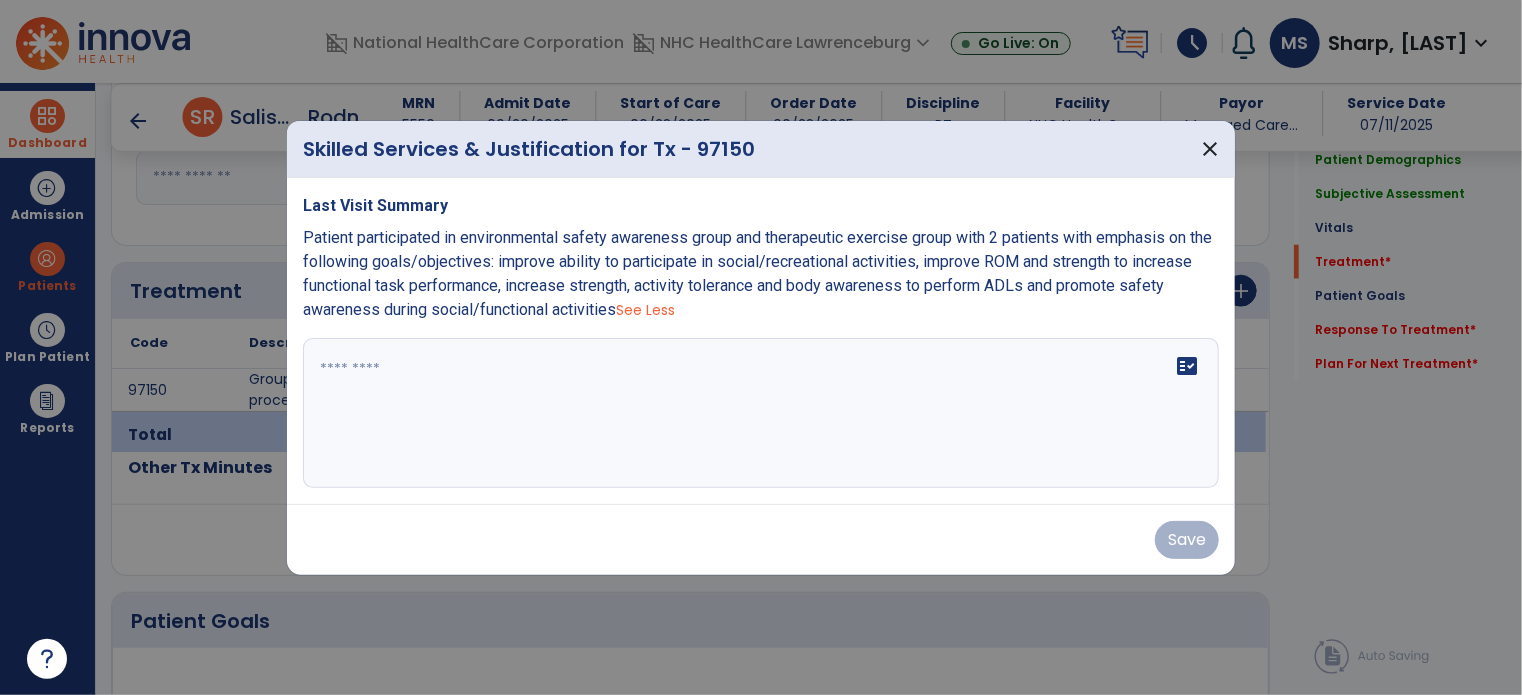 click at bounding box center [761, 413] 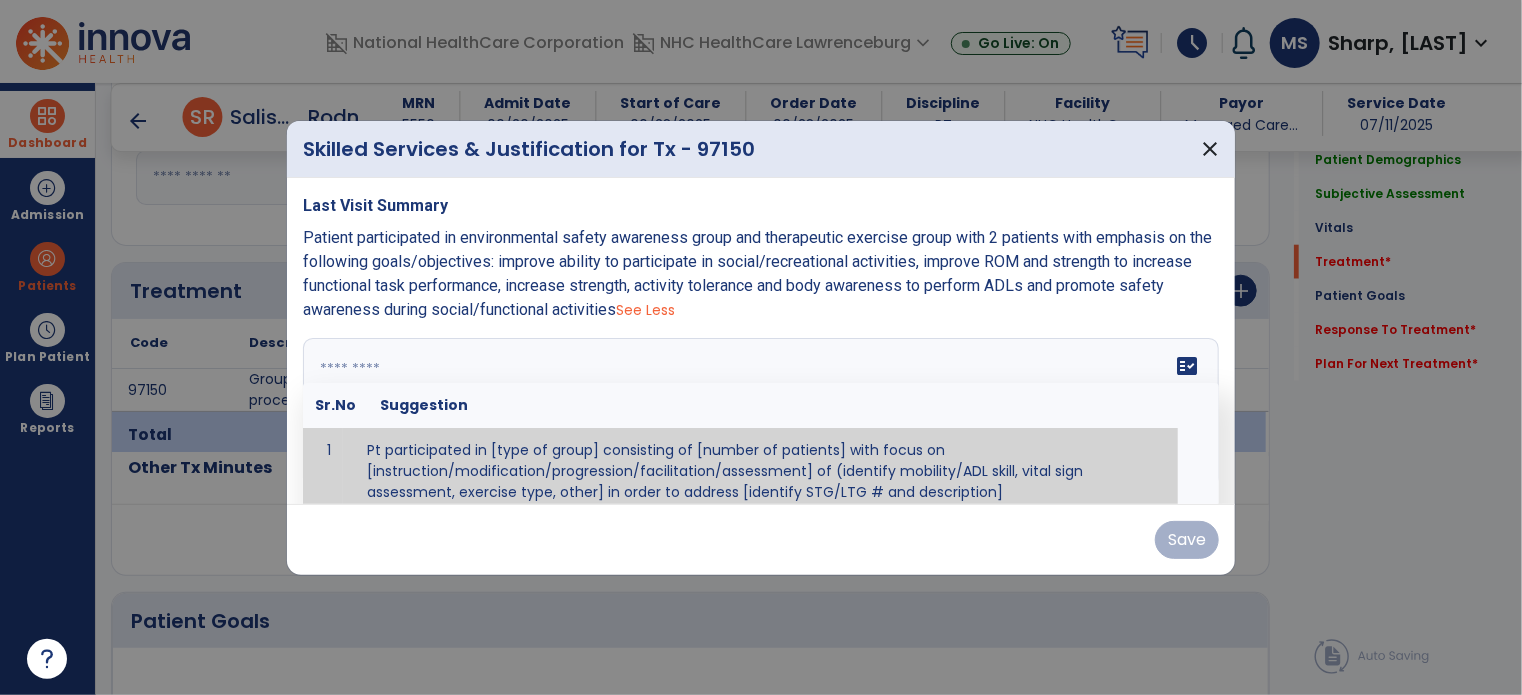 scroll, scrollTop: 12, scrollLeft: 0, axis: vertical 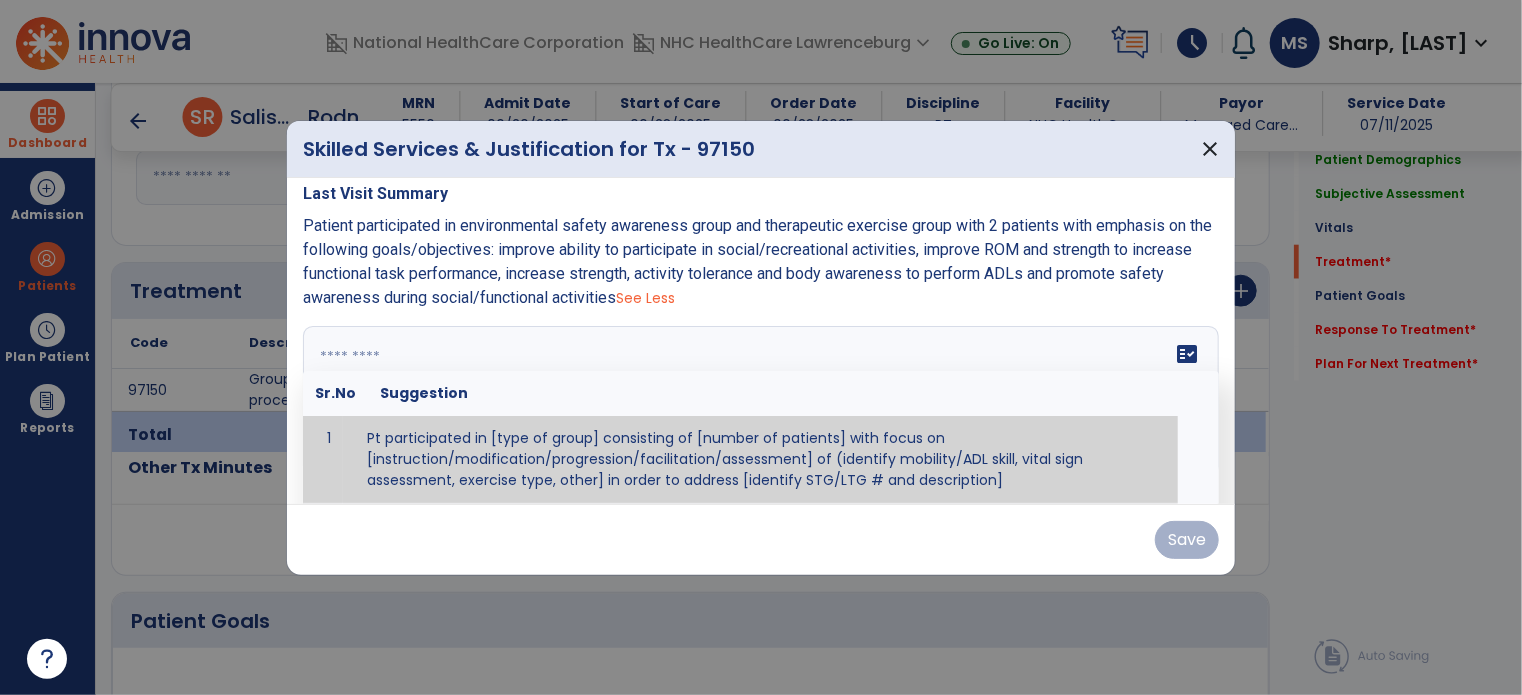 paste on "**********" 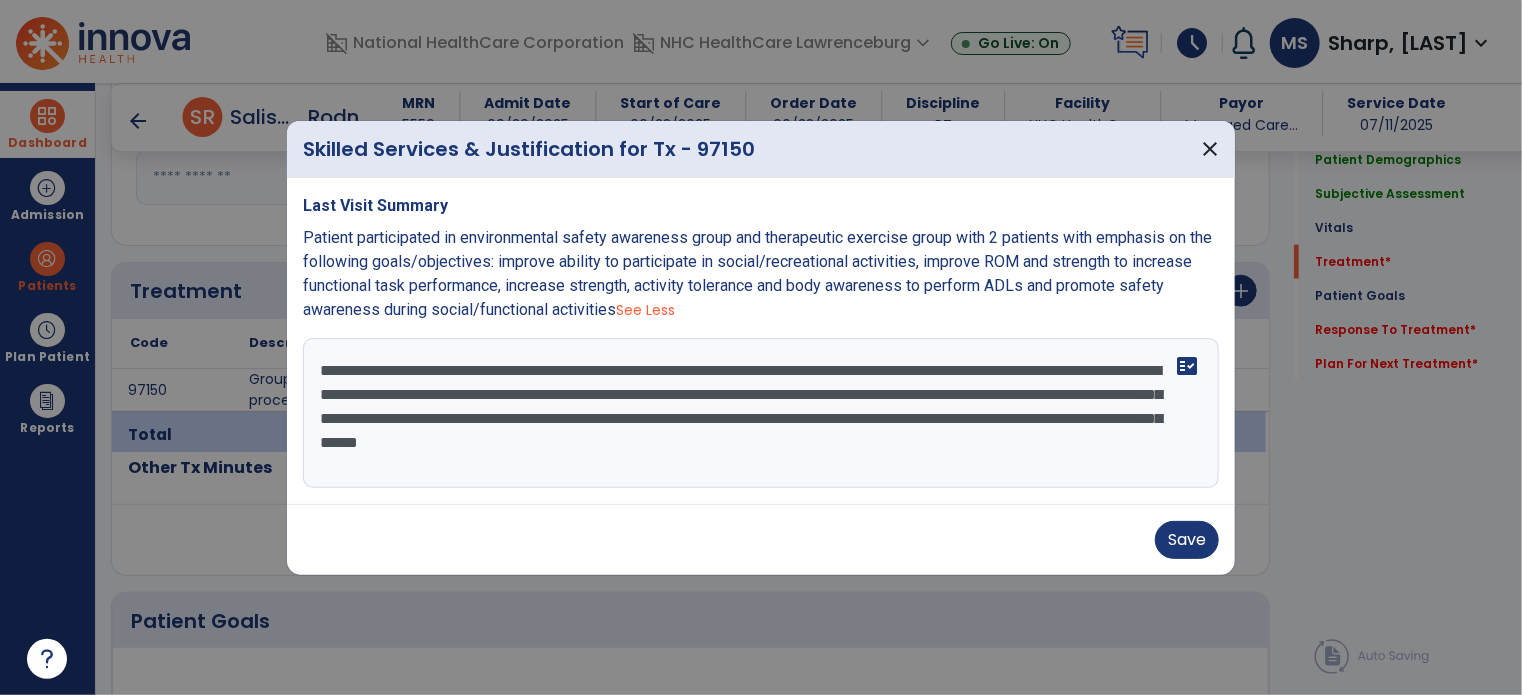 scroll, scrollTop: 0, scrollLeft: 0, axis: both 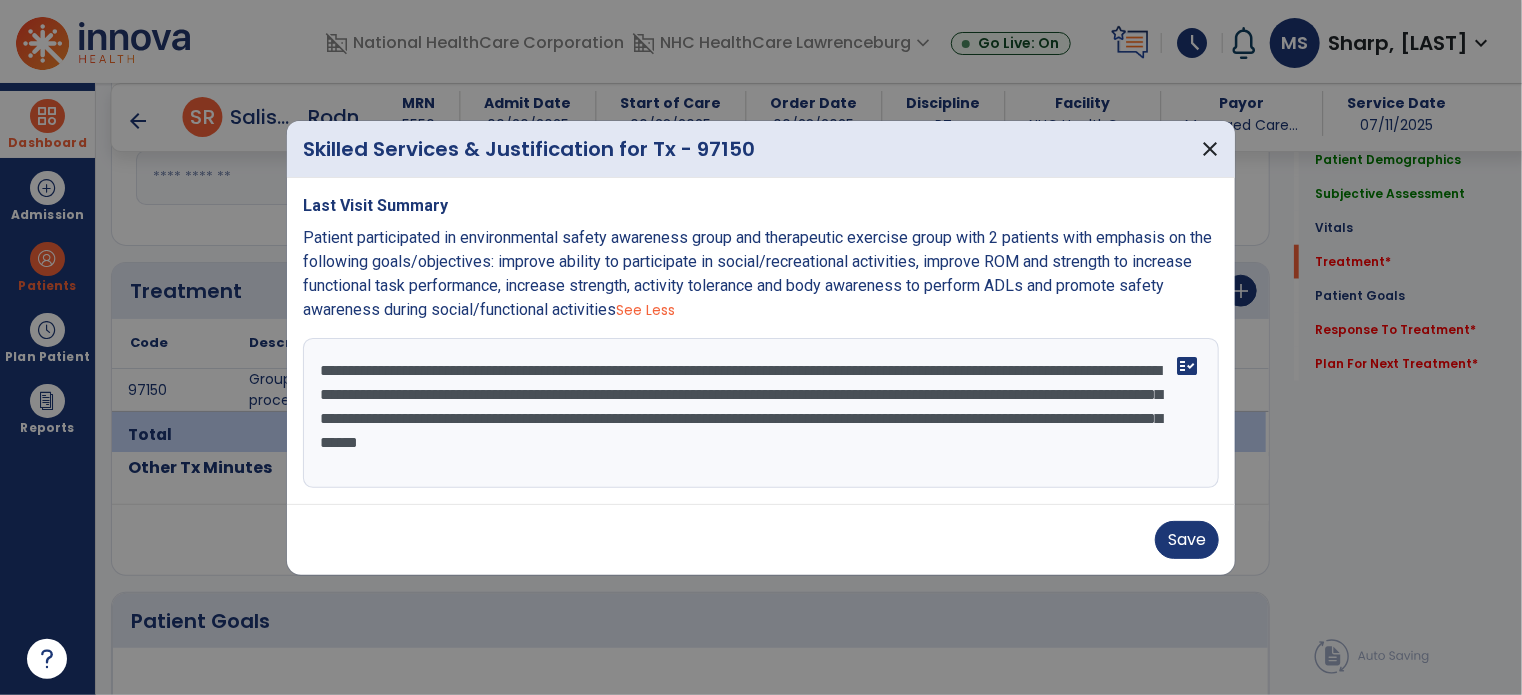 click on "**********" at bounding box center (761, 413) 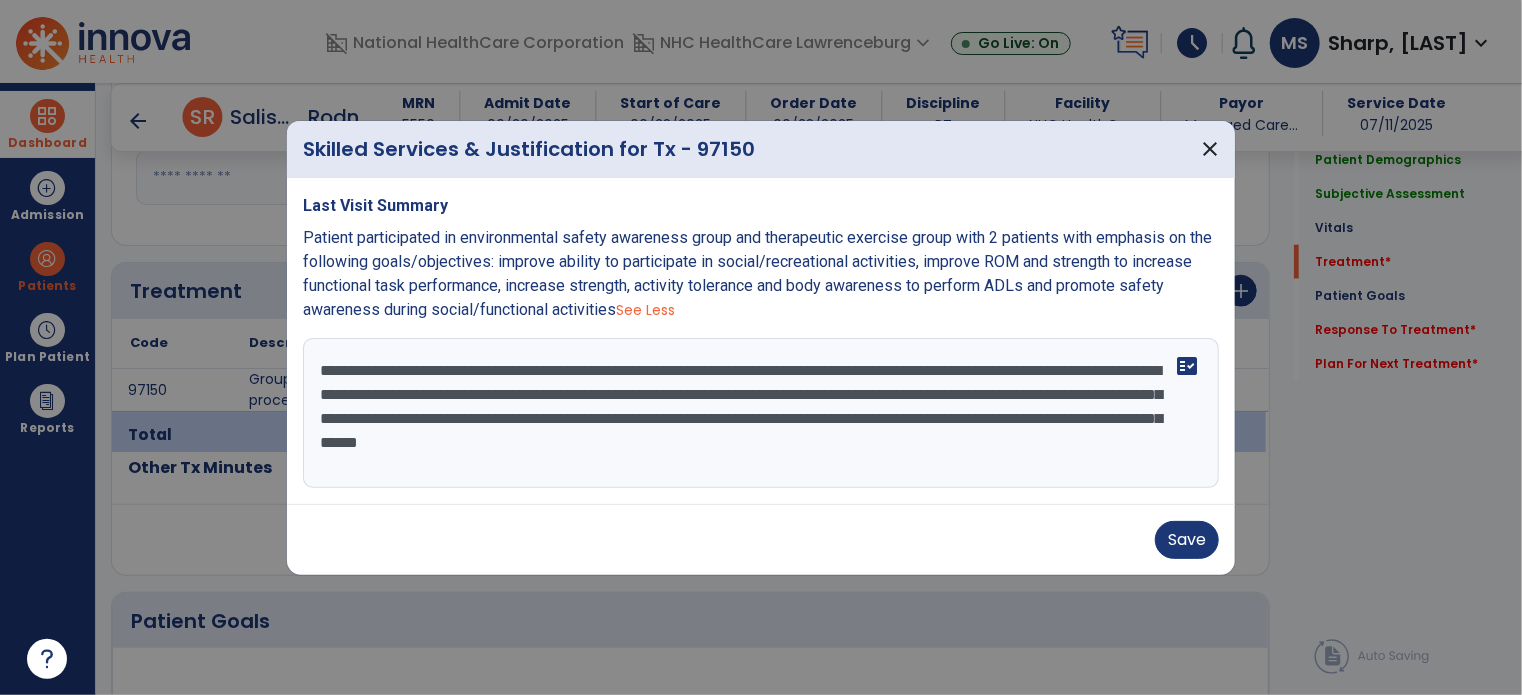 click on "**********" at bounding box center (761, 413) 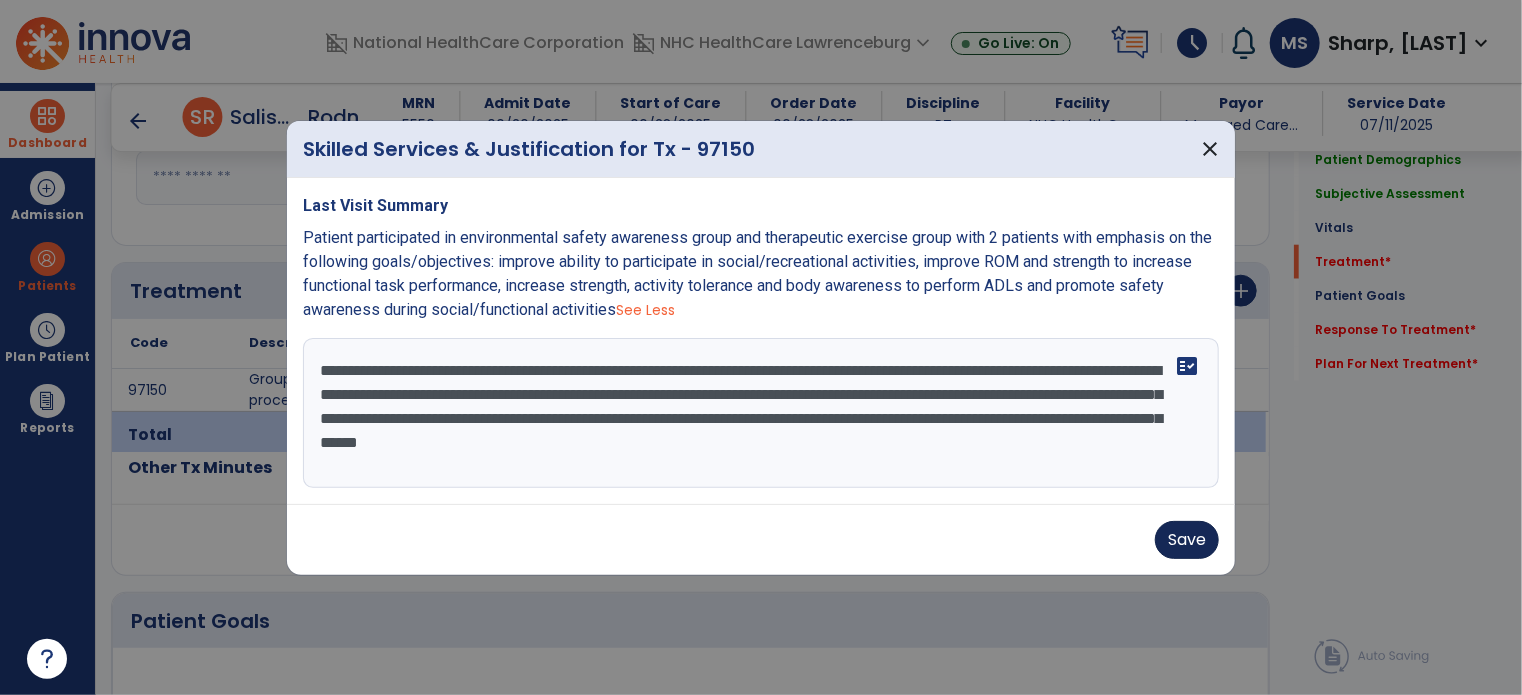 type on "**********" 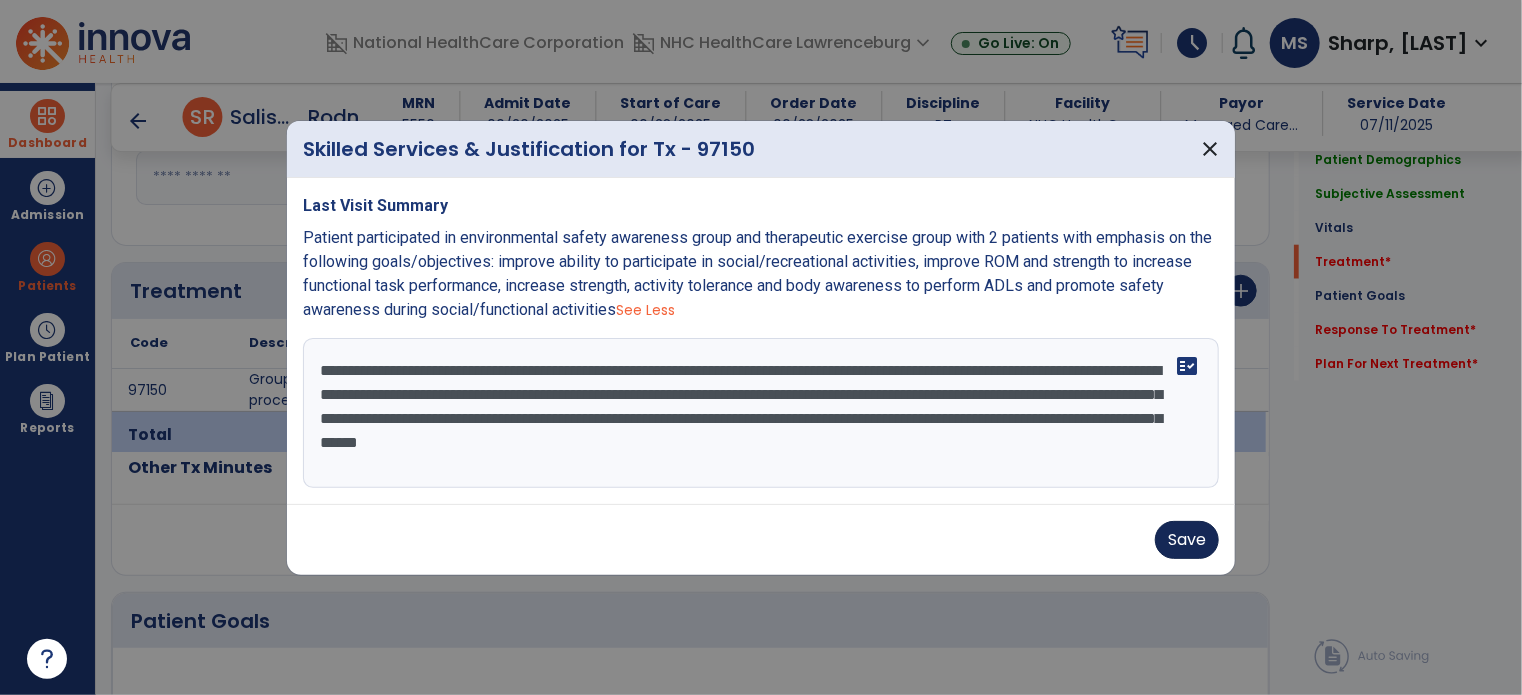 click on "Save" at bounding box center [1187, 540] 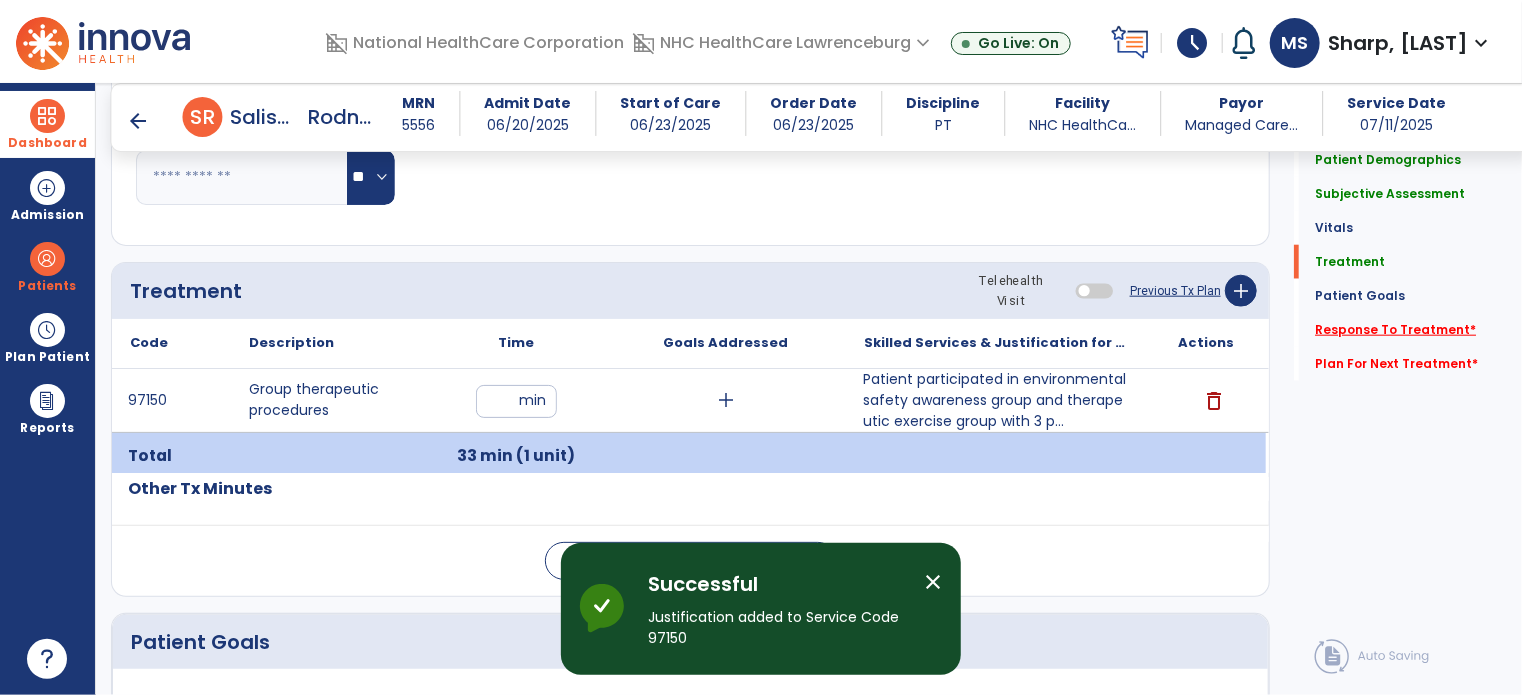 click on "Response To Treatment   *" 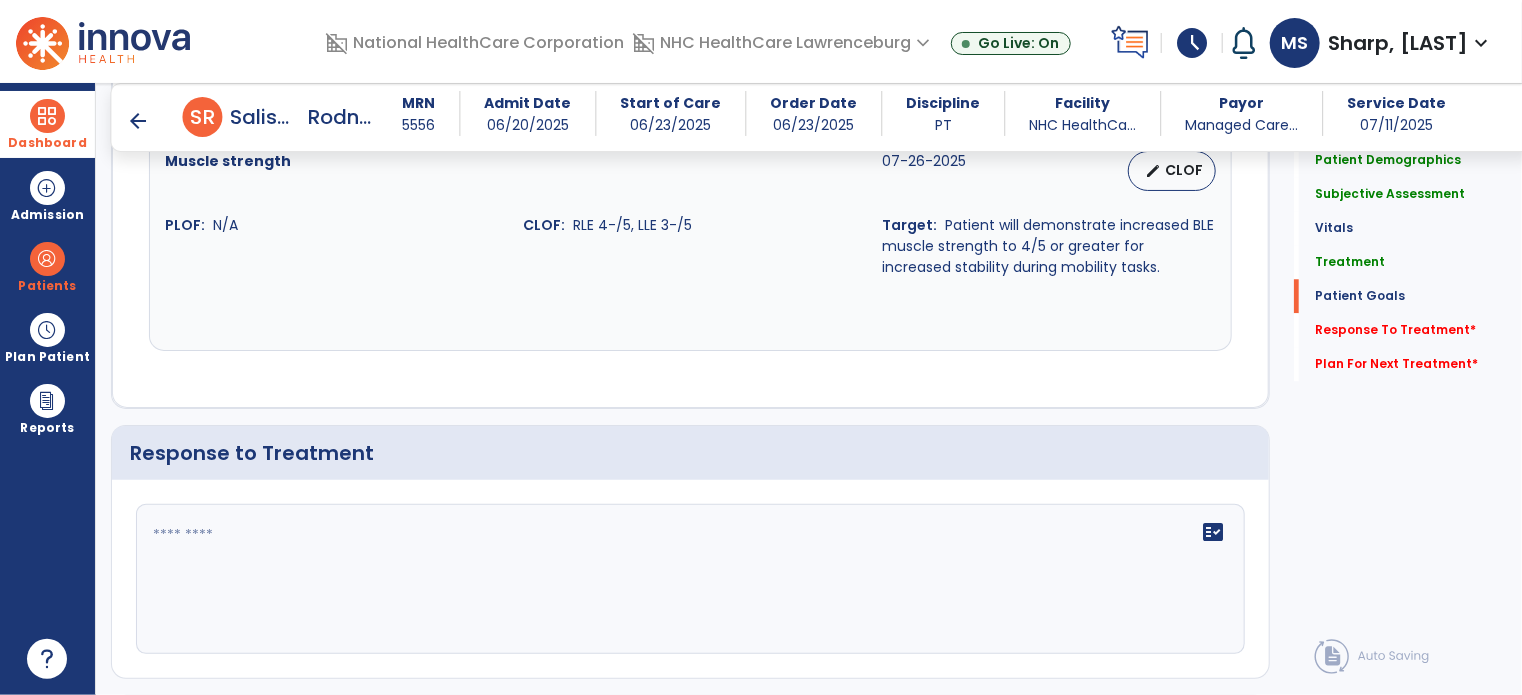 scroll, scrollTop: 2816, scrollLeft: 0, axis: vertical 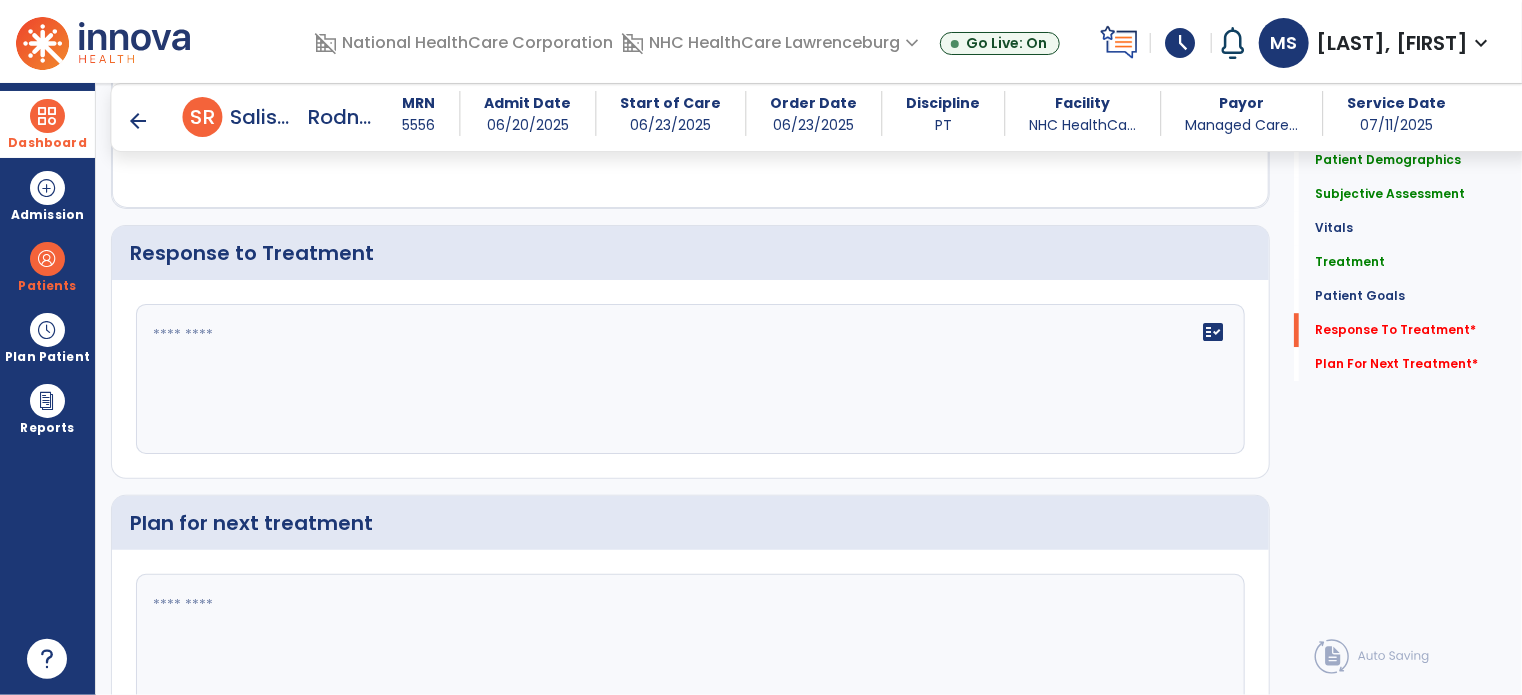 click 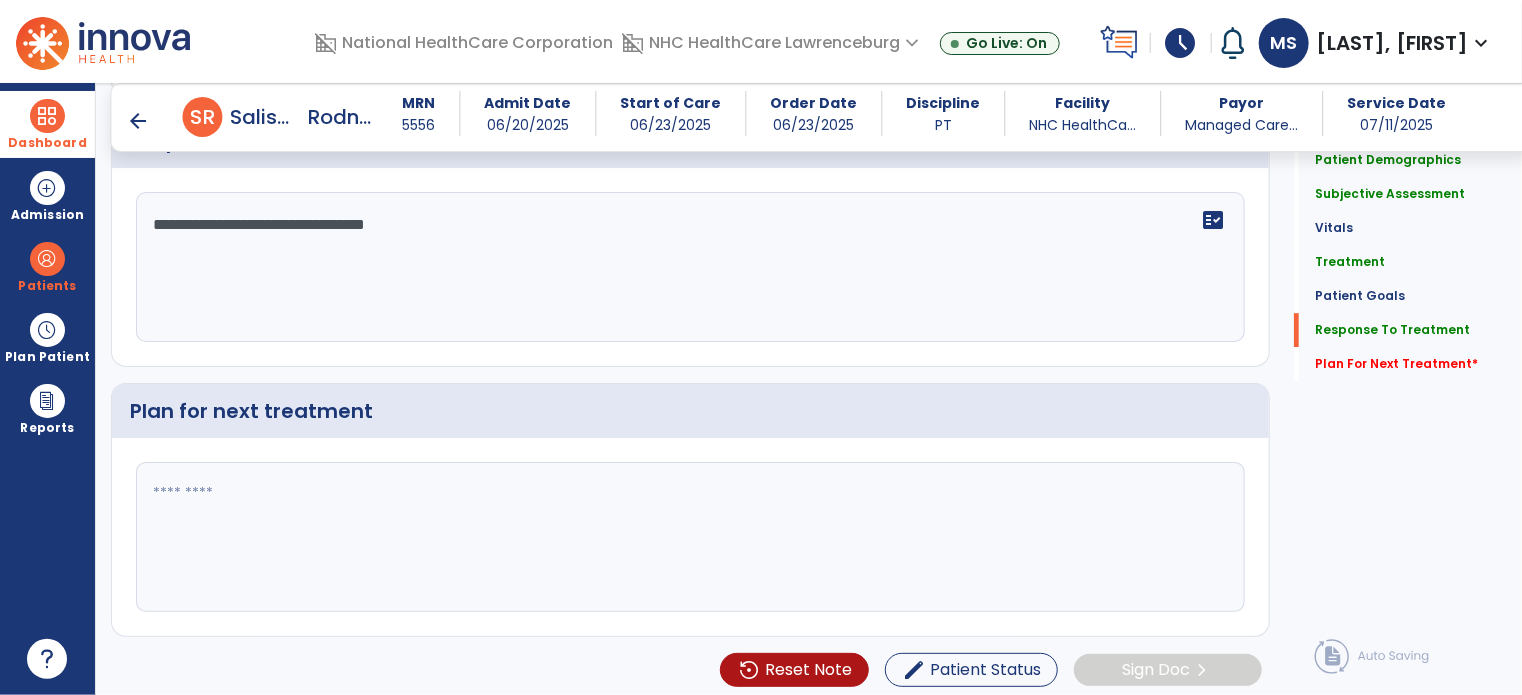 type on "**********" 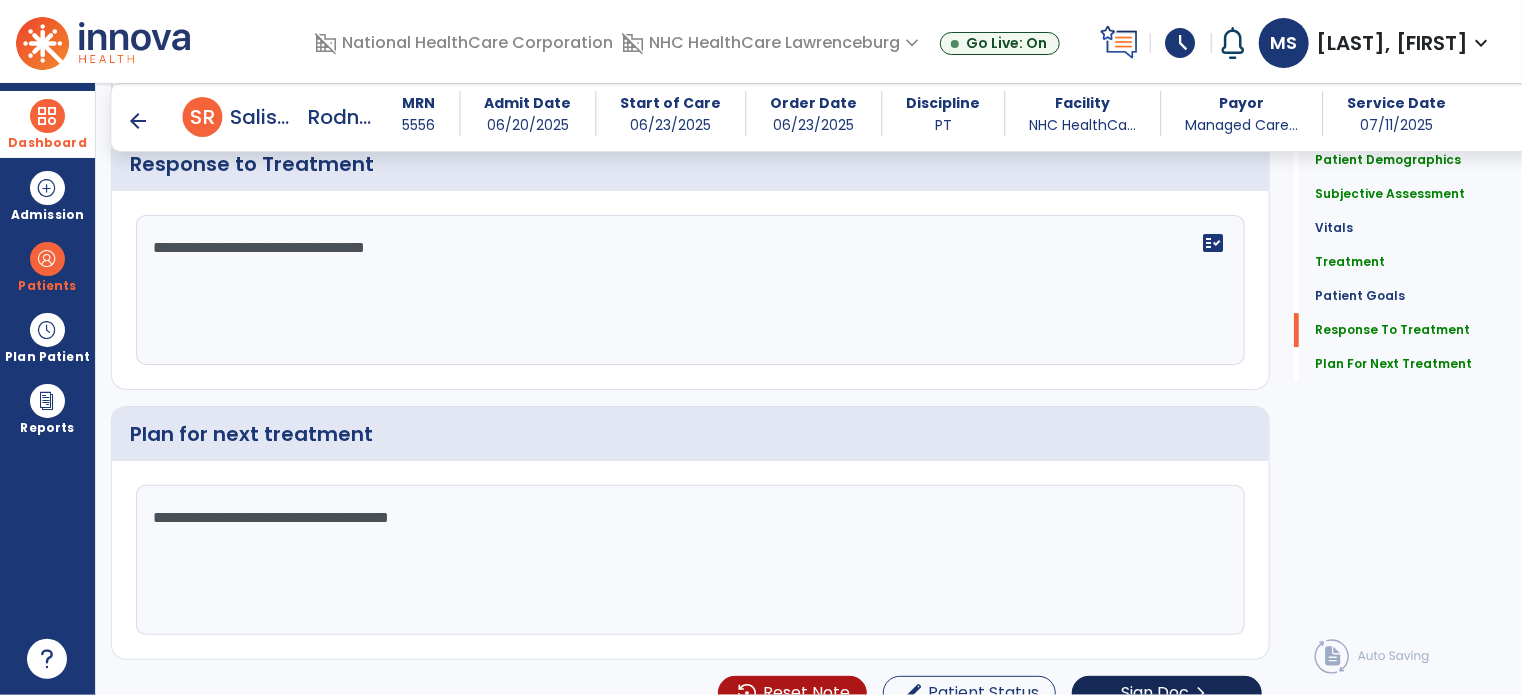 scroll, scrollTop: 2928, scrollLeft: 0, axis: vertical 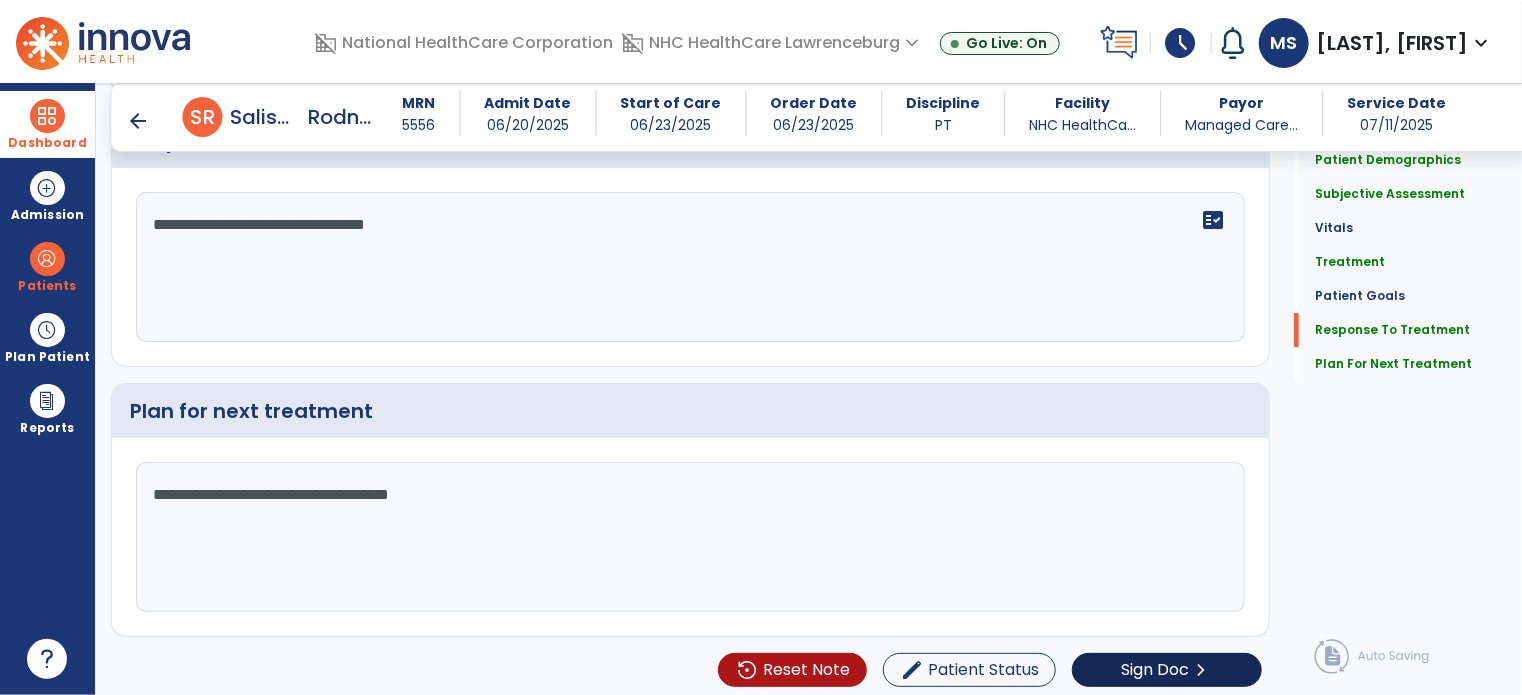 type on "**********" 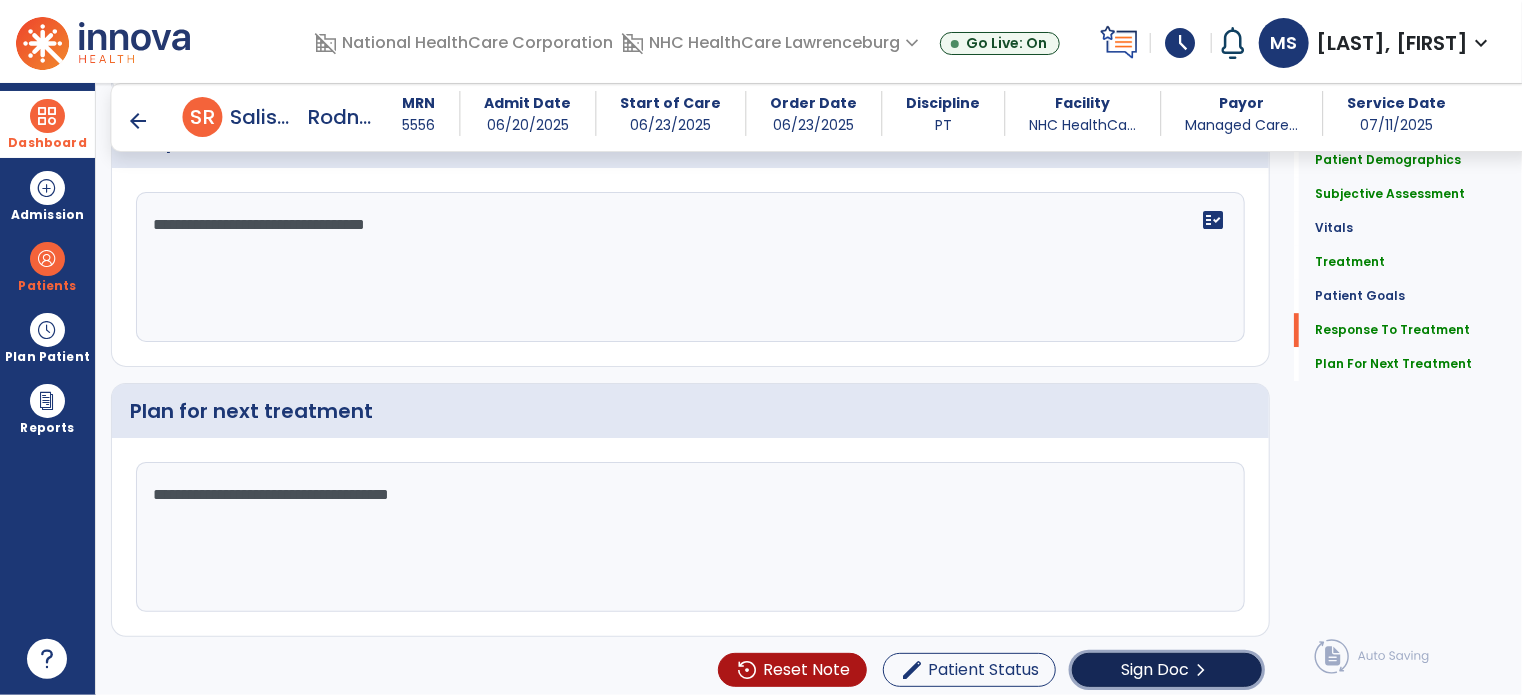 click on "Sign Doc  chevron_right" 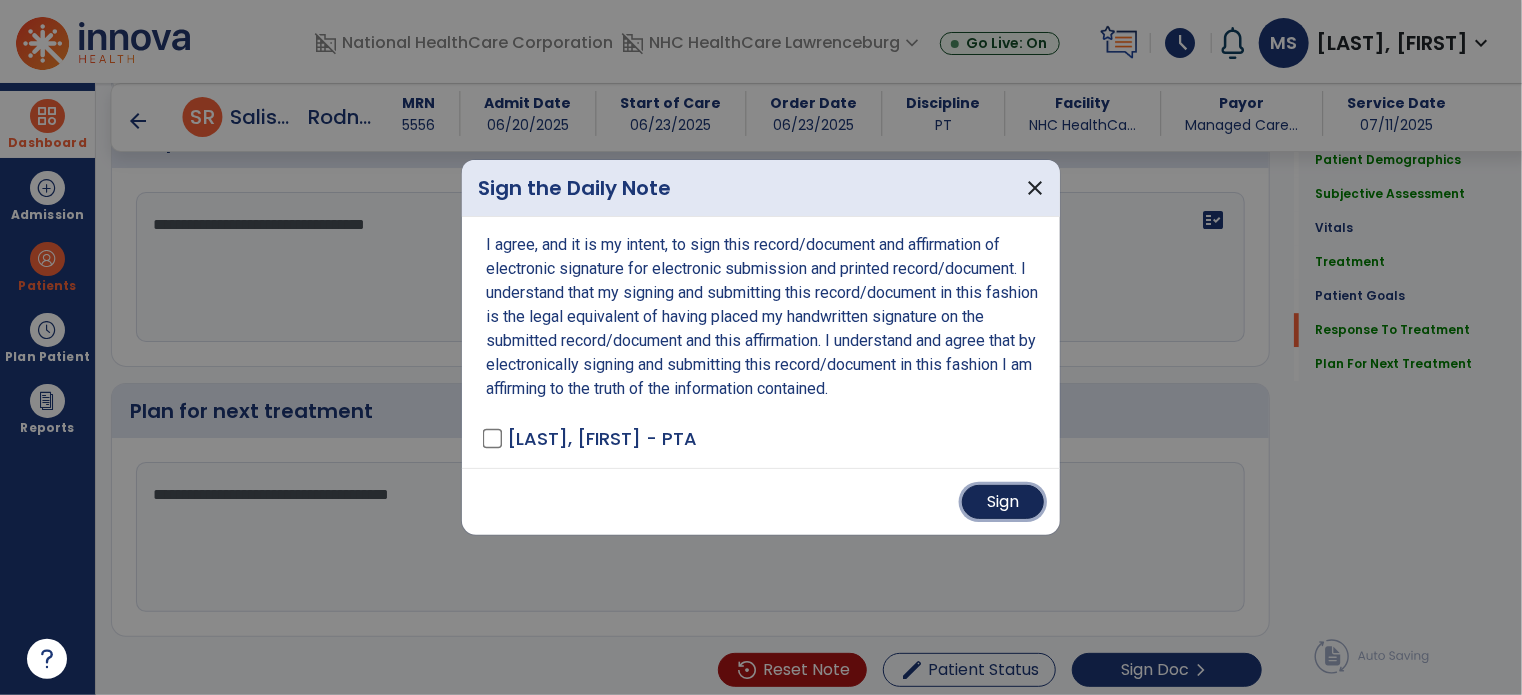 click on "Sign" at bounding box center (1003, 502) 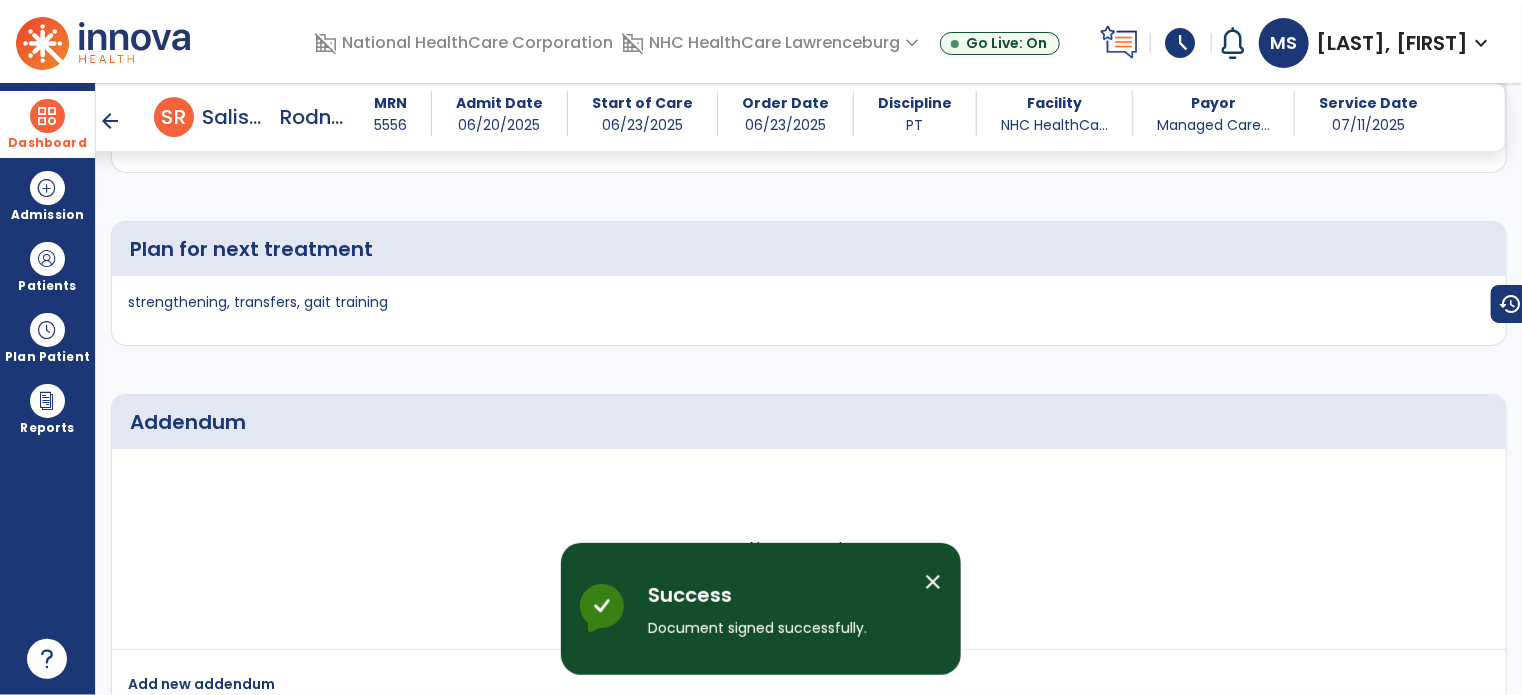 scroll, scrollTop: 4005, scrollLeft: 0, axis: vertical 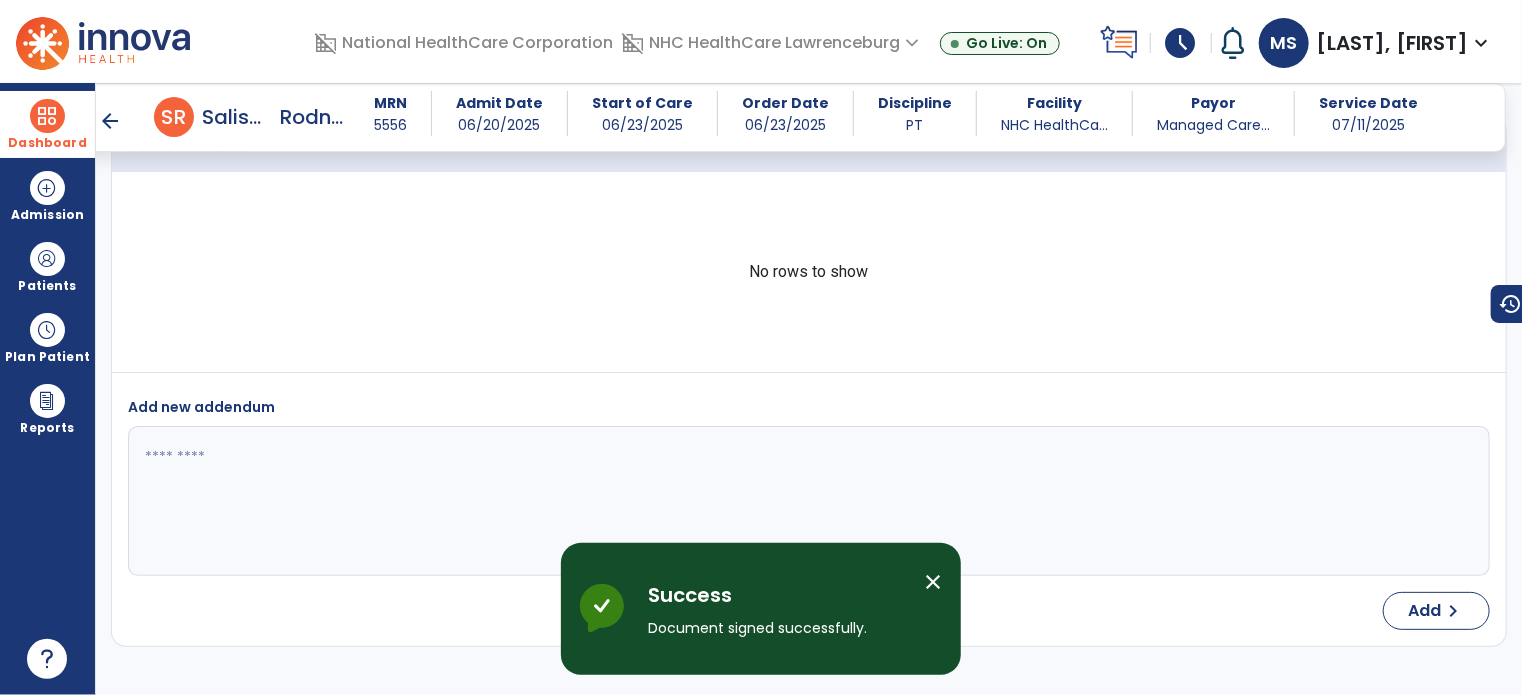 click on "arrow_back" at bounding box center (110, 121) 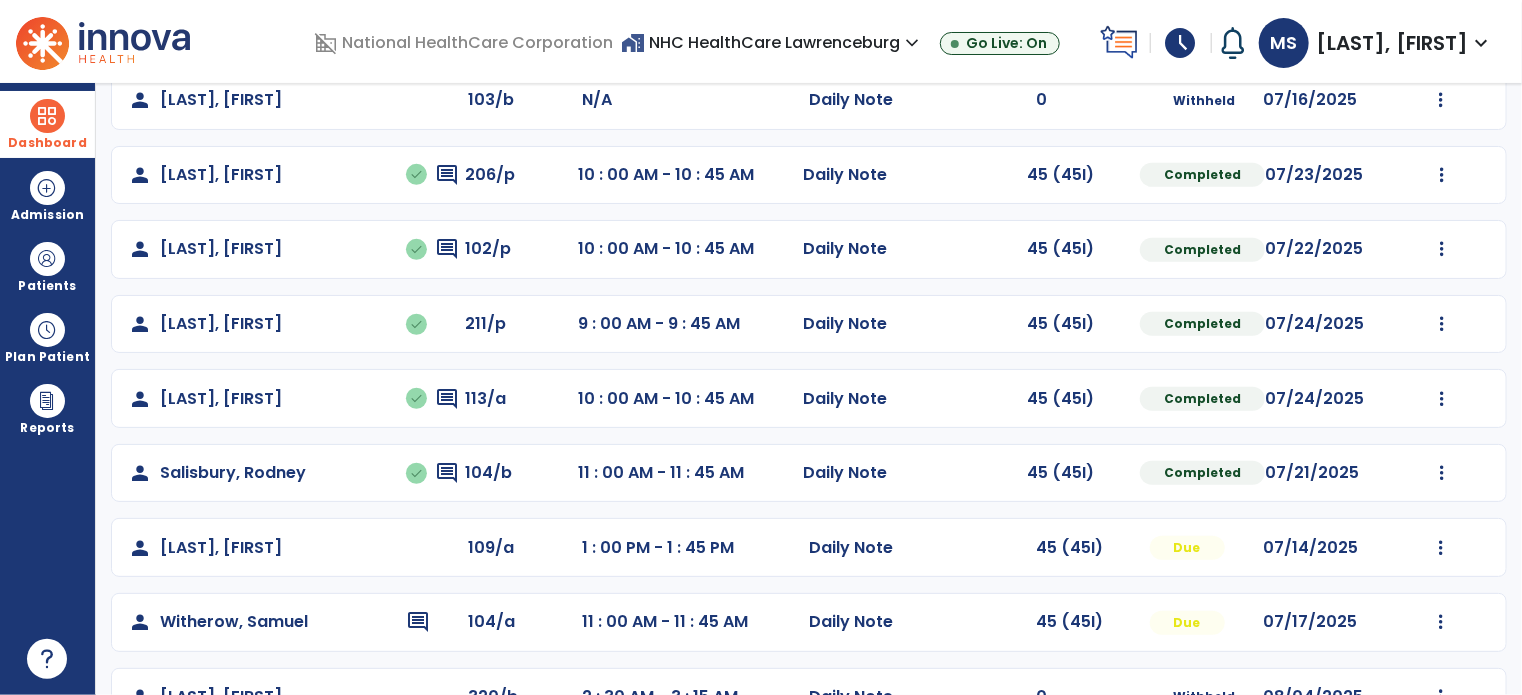 scroll, scrollTop: 616, scrollLeft: 0, axis: vertical 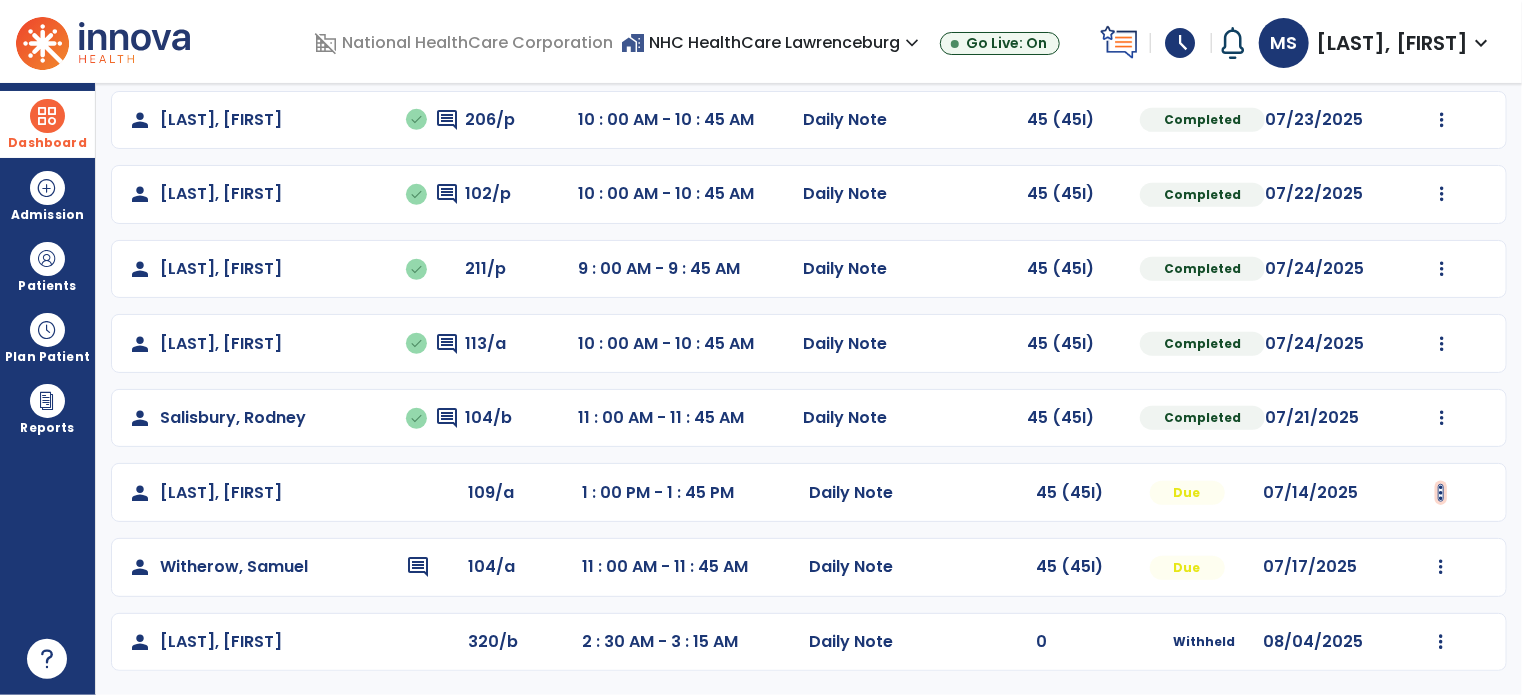 click at bounding box center [1442, -253] 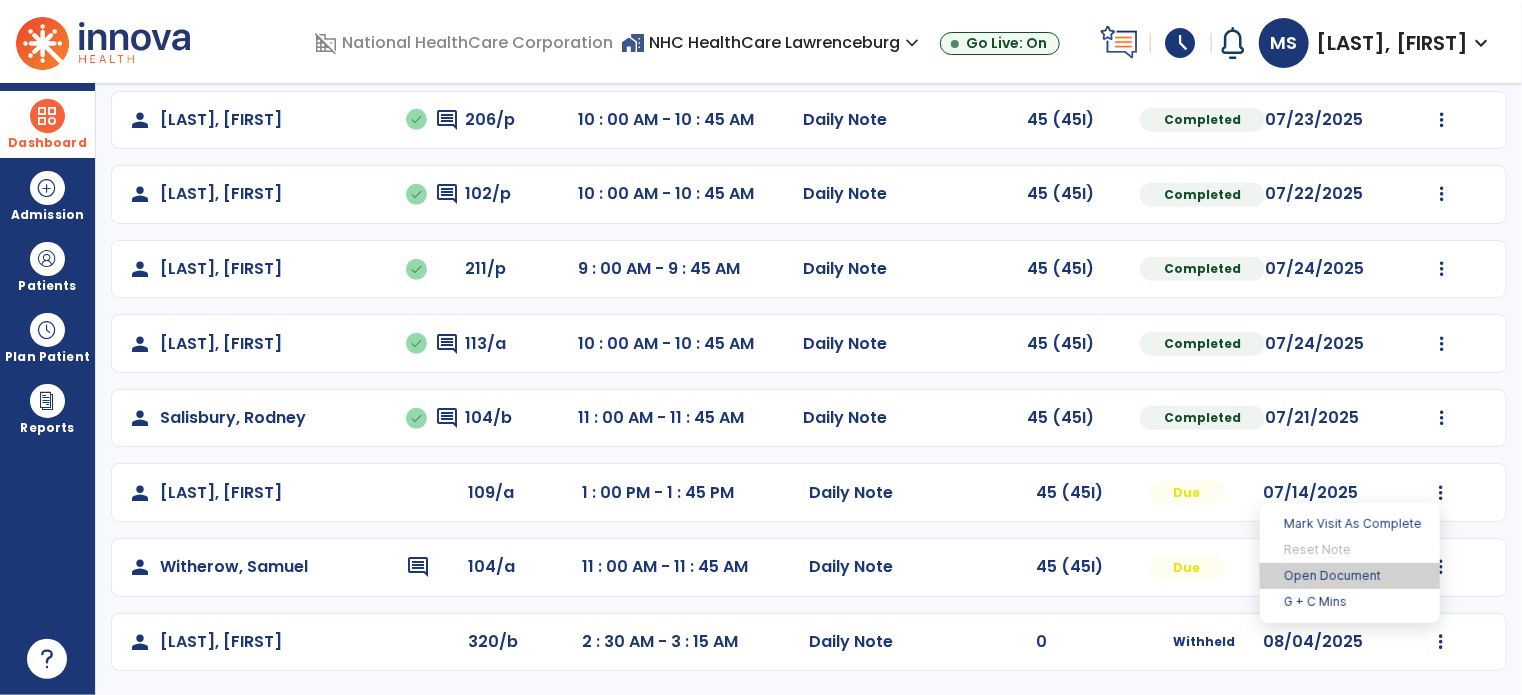click on "Open Document" at bounding box center [1350, 576] 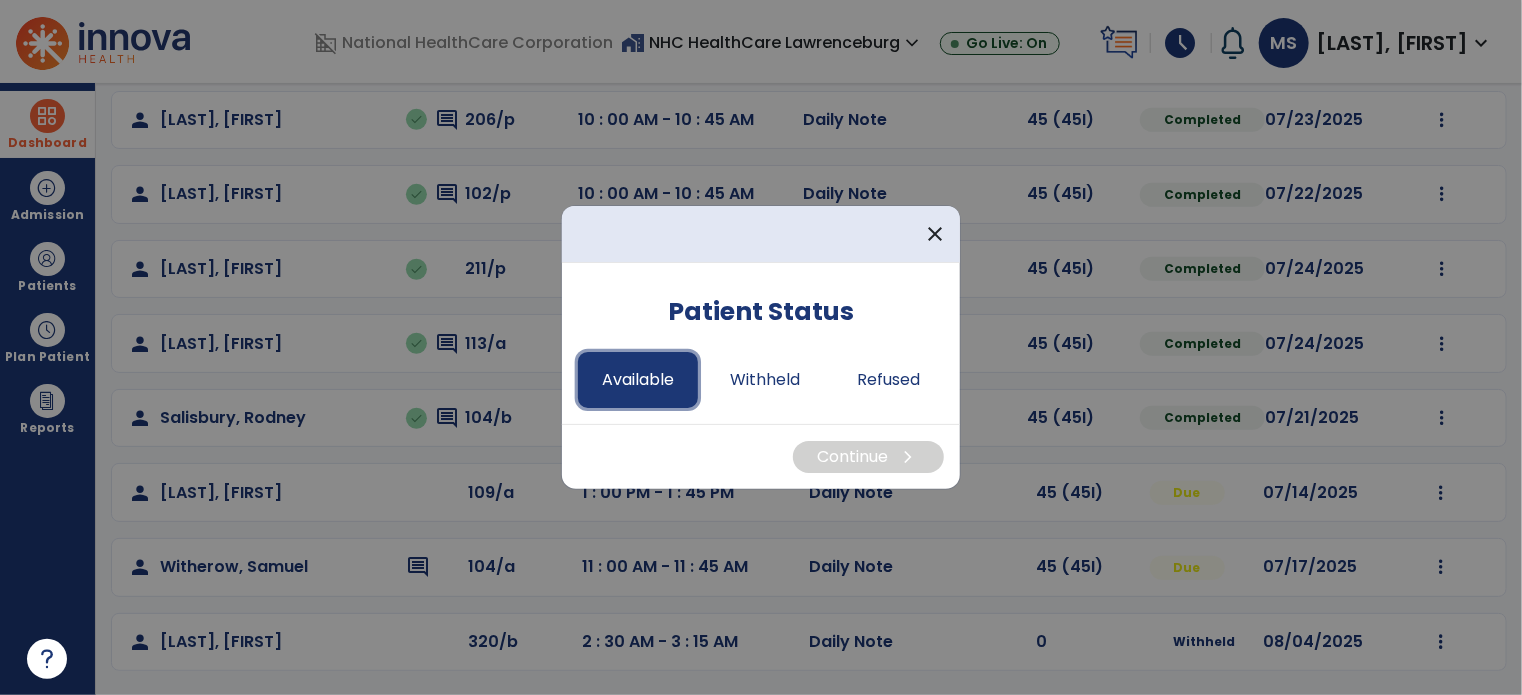 click on "Available" at bounding box center (638, 380) 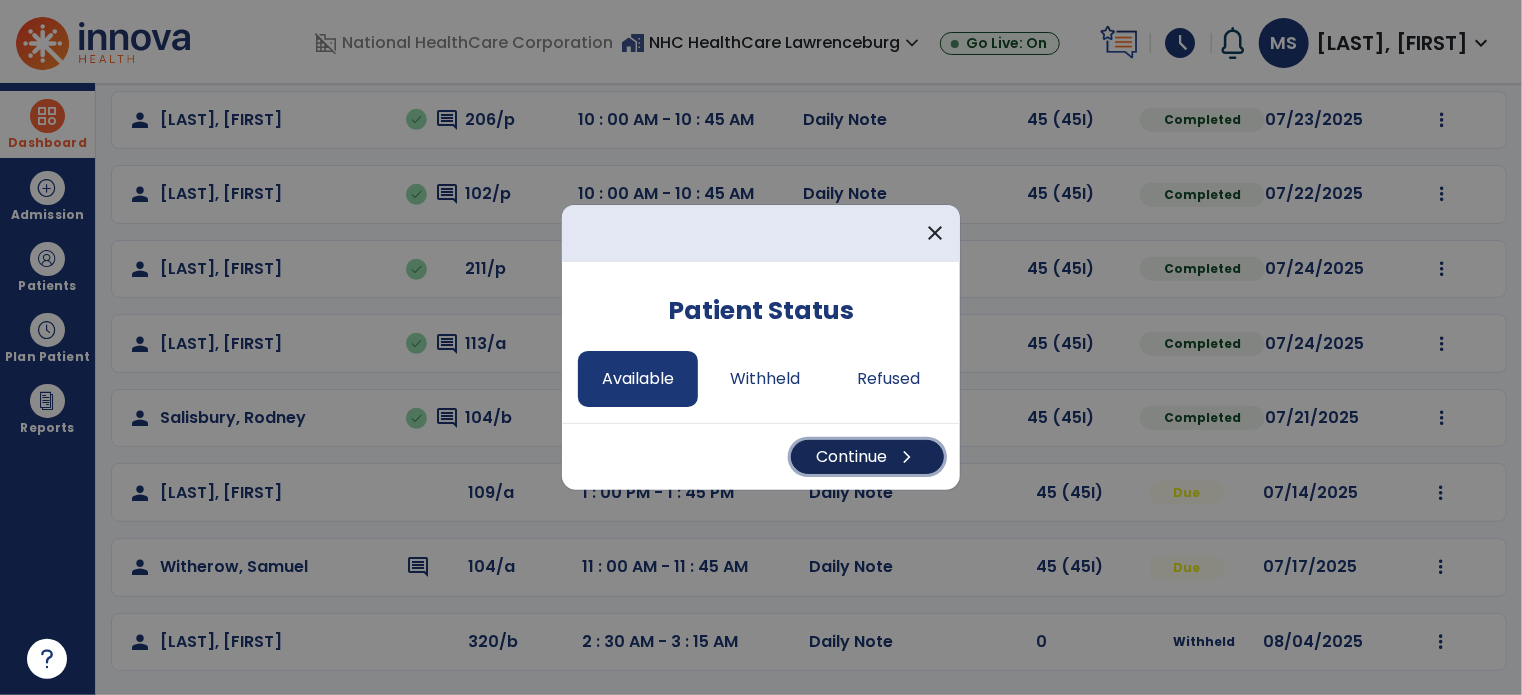 click on "Continue   chevron_right" at bounding box center (867, 457) 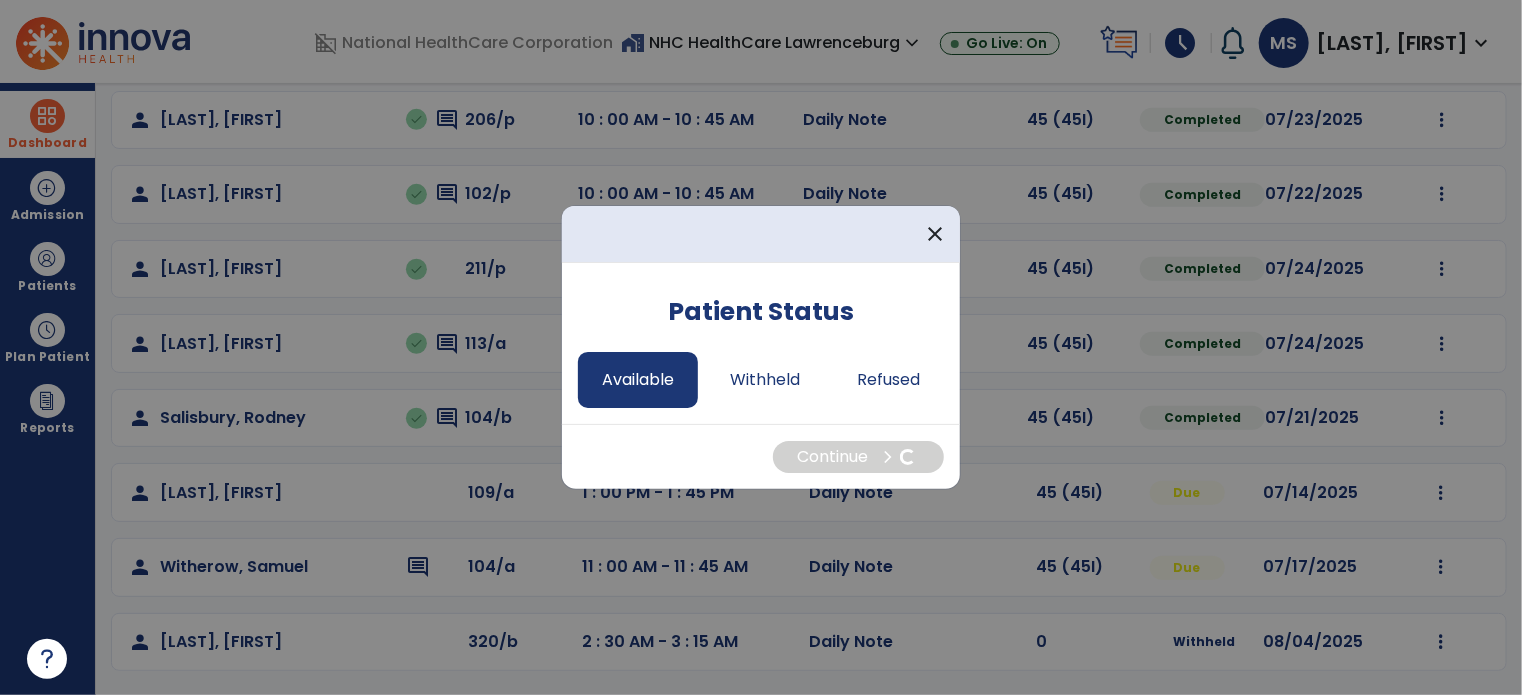 select on "*" 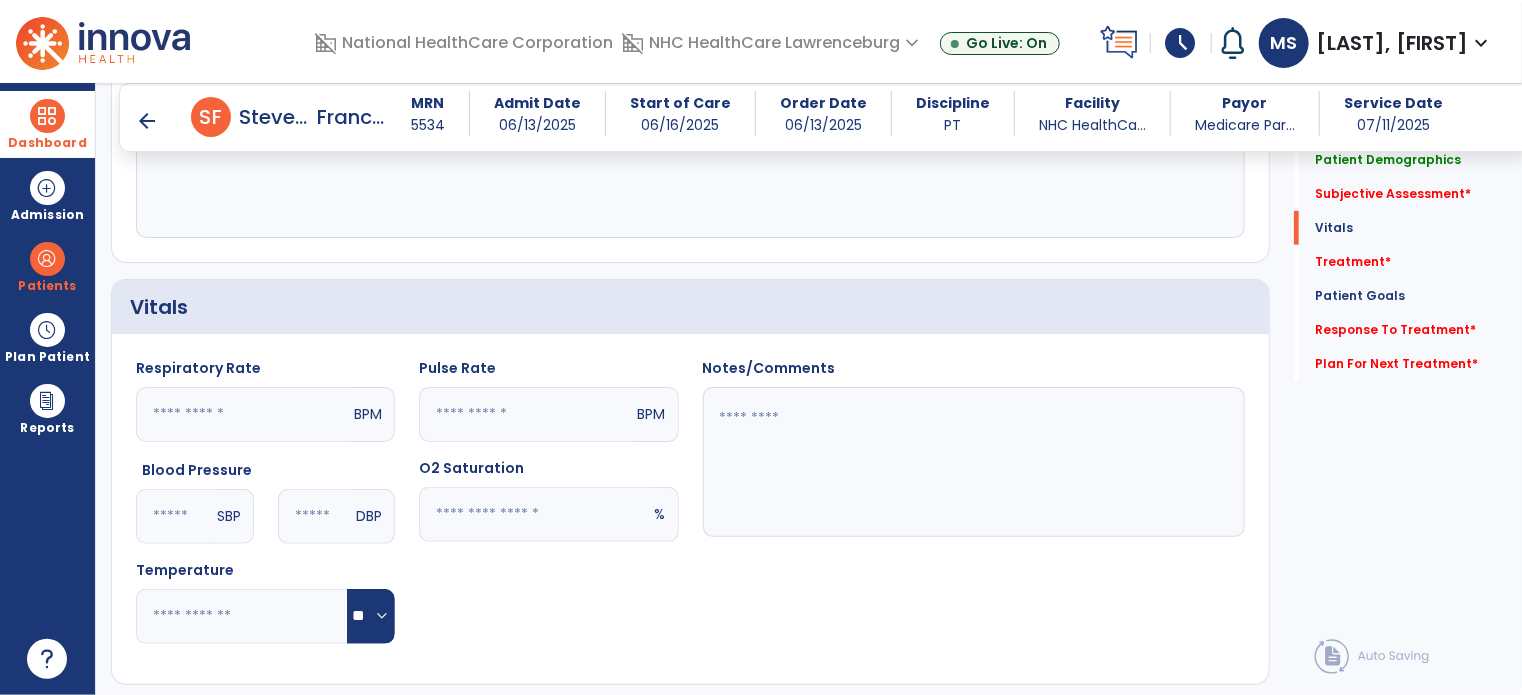 scroll, scrollTop: 416, scrollLeft: 0, axis: vertical 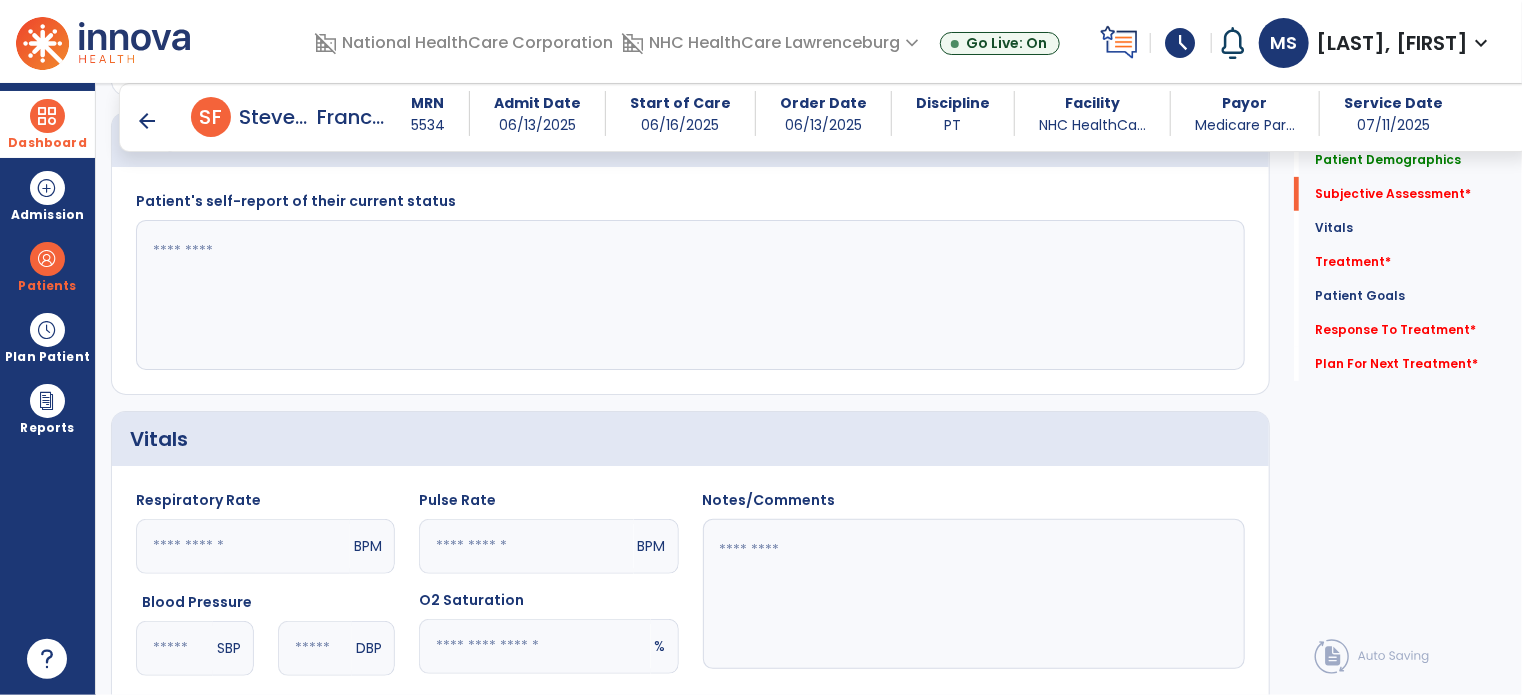 click 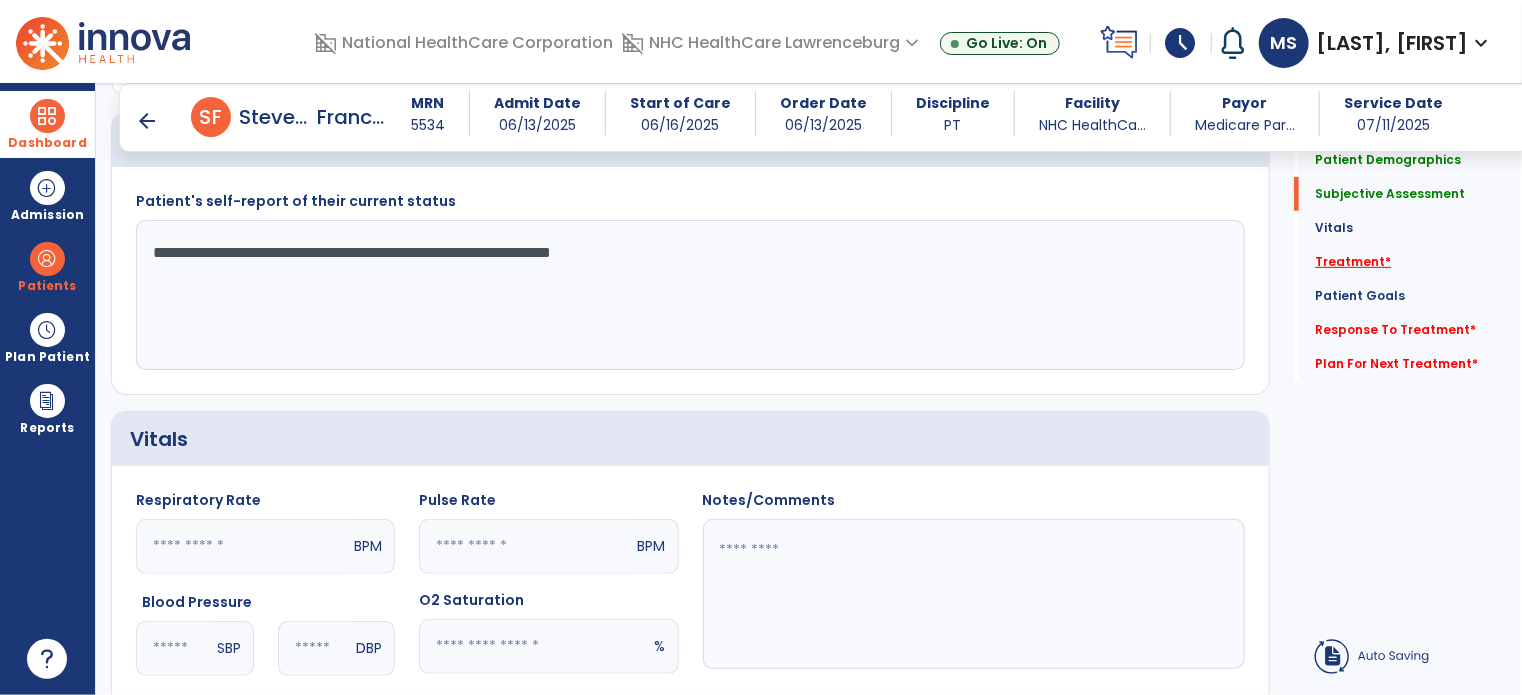 type on "**********" 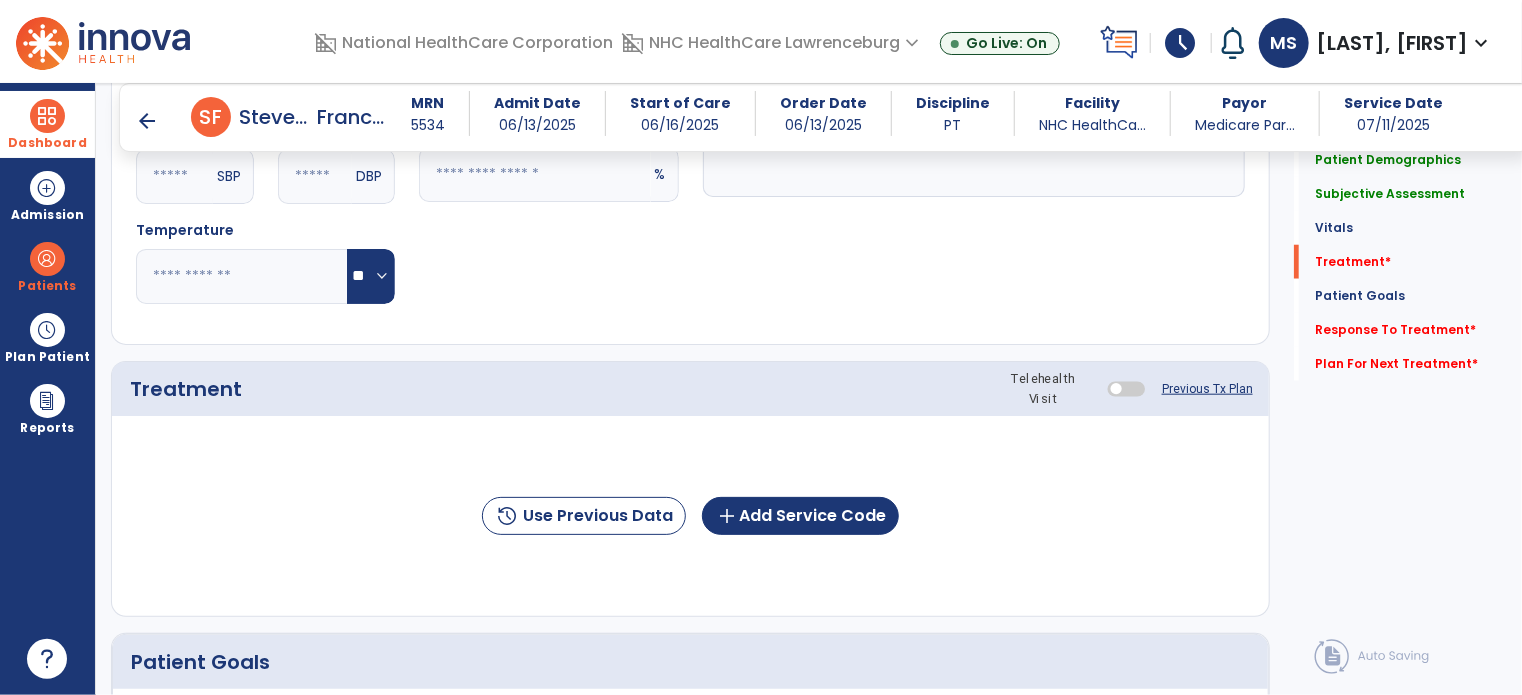 scroll, scrollTop: 987, scrollLeft: 0, axis: vertical 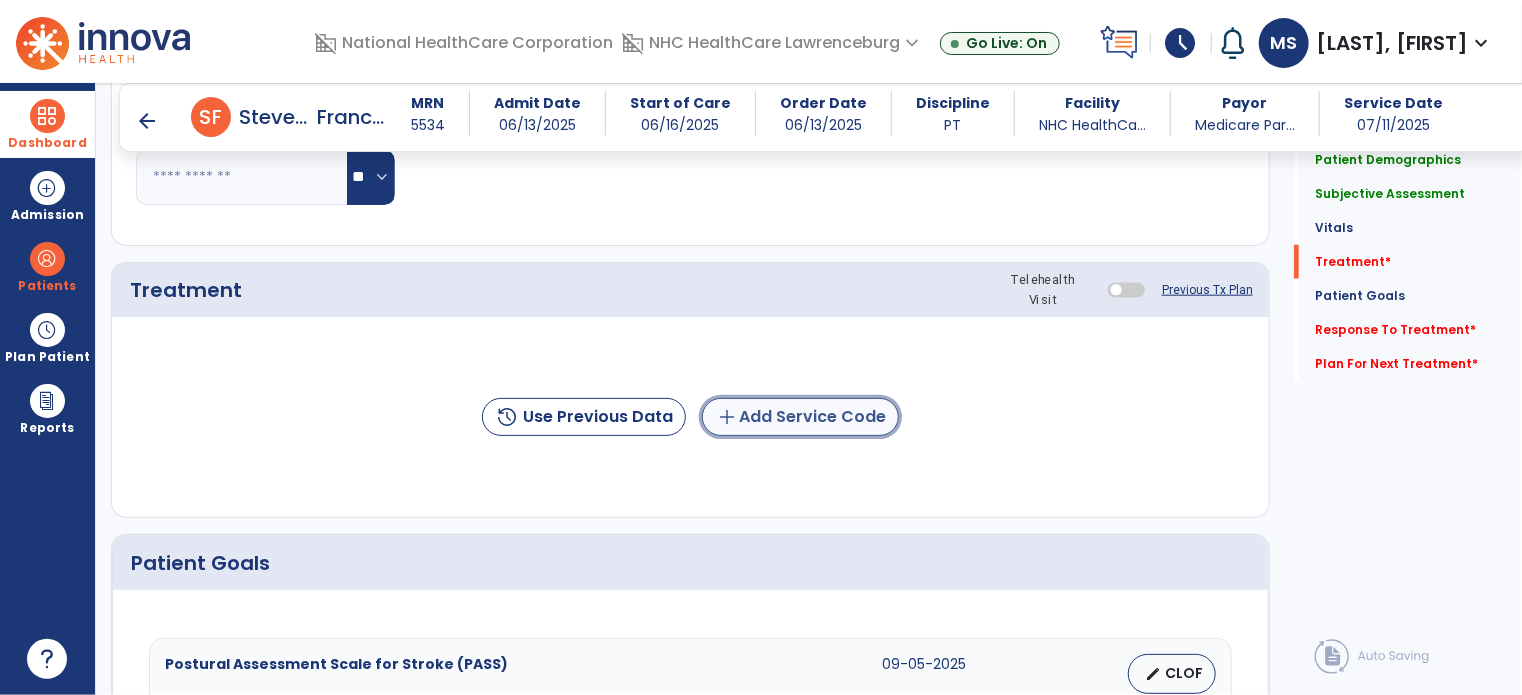 click on "add  Add Service Code" 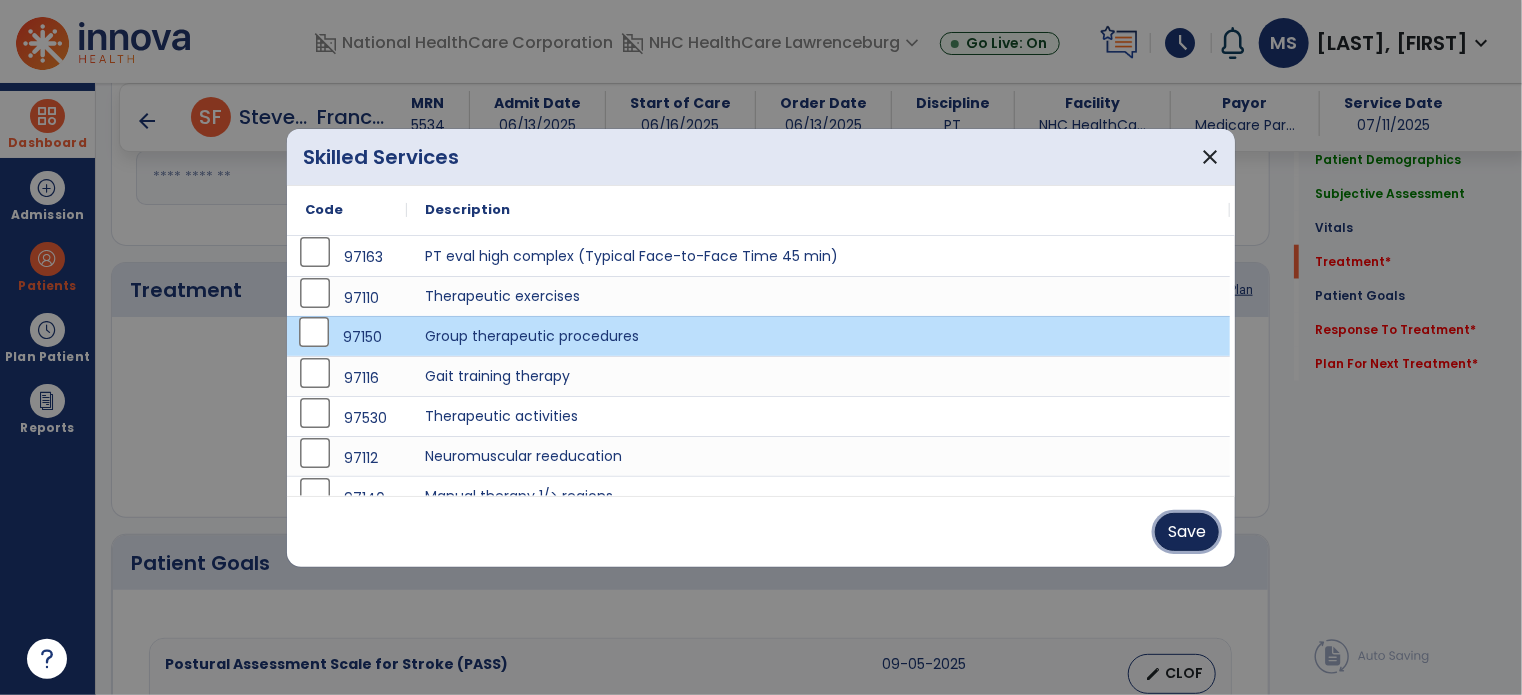 click on "Save" at bounding box center (1187, 532) 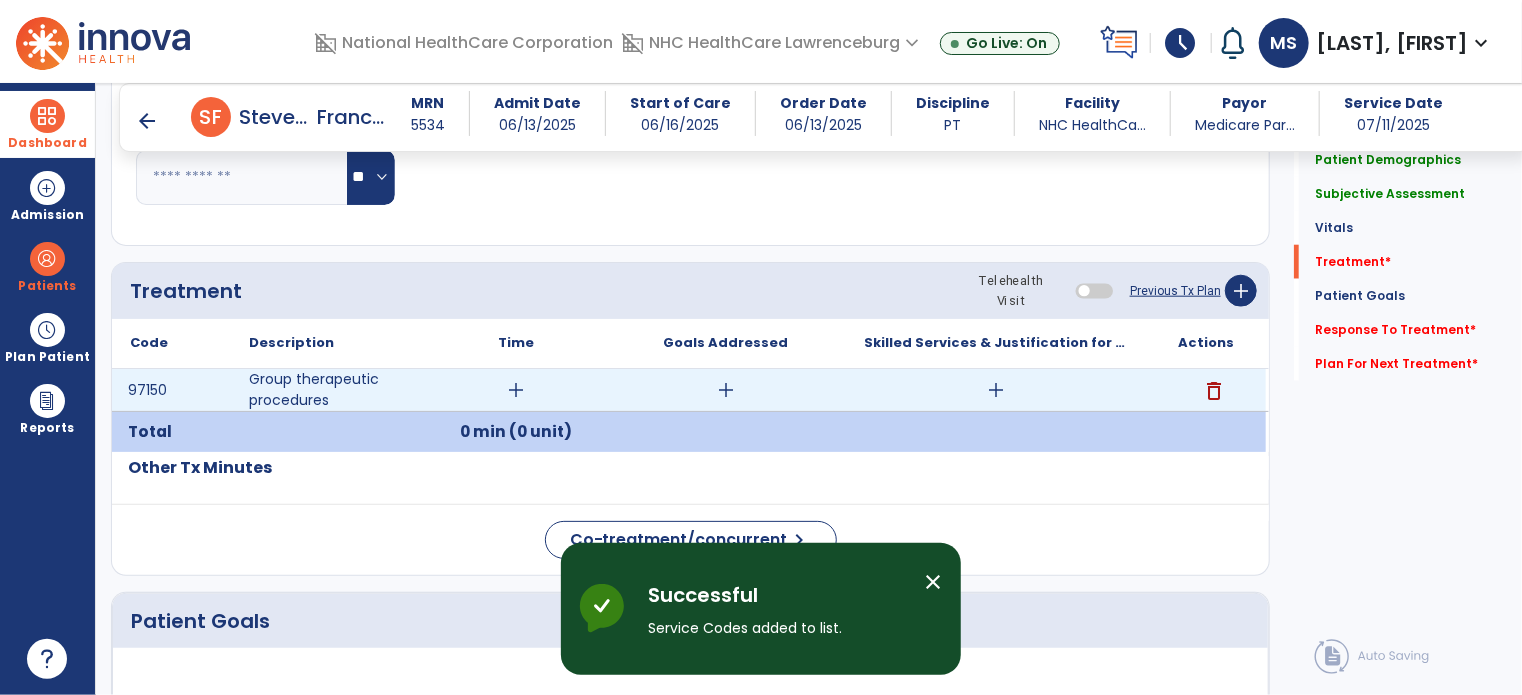 click on "add" at bounding box center (516, 390) 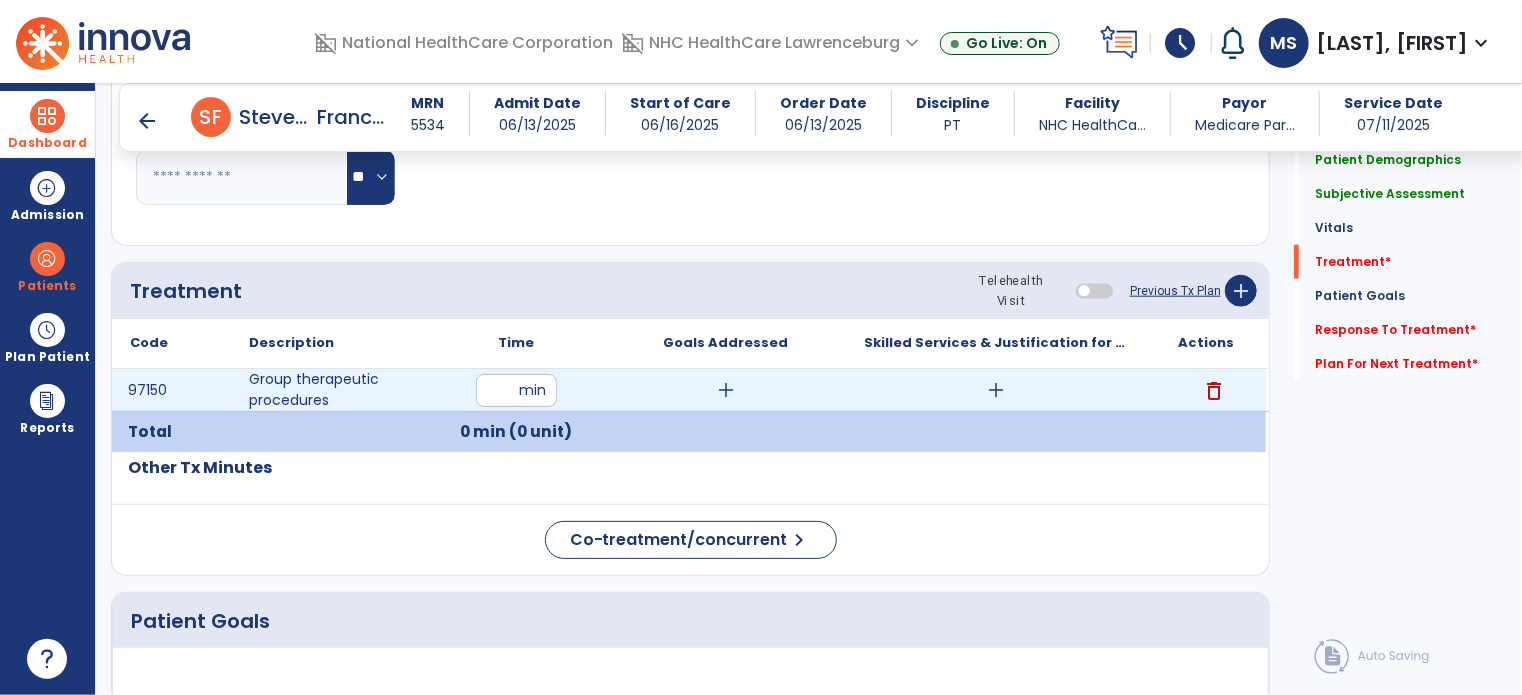 type on "**" 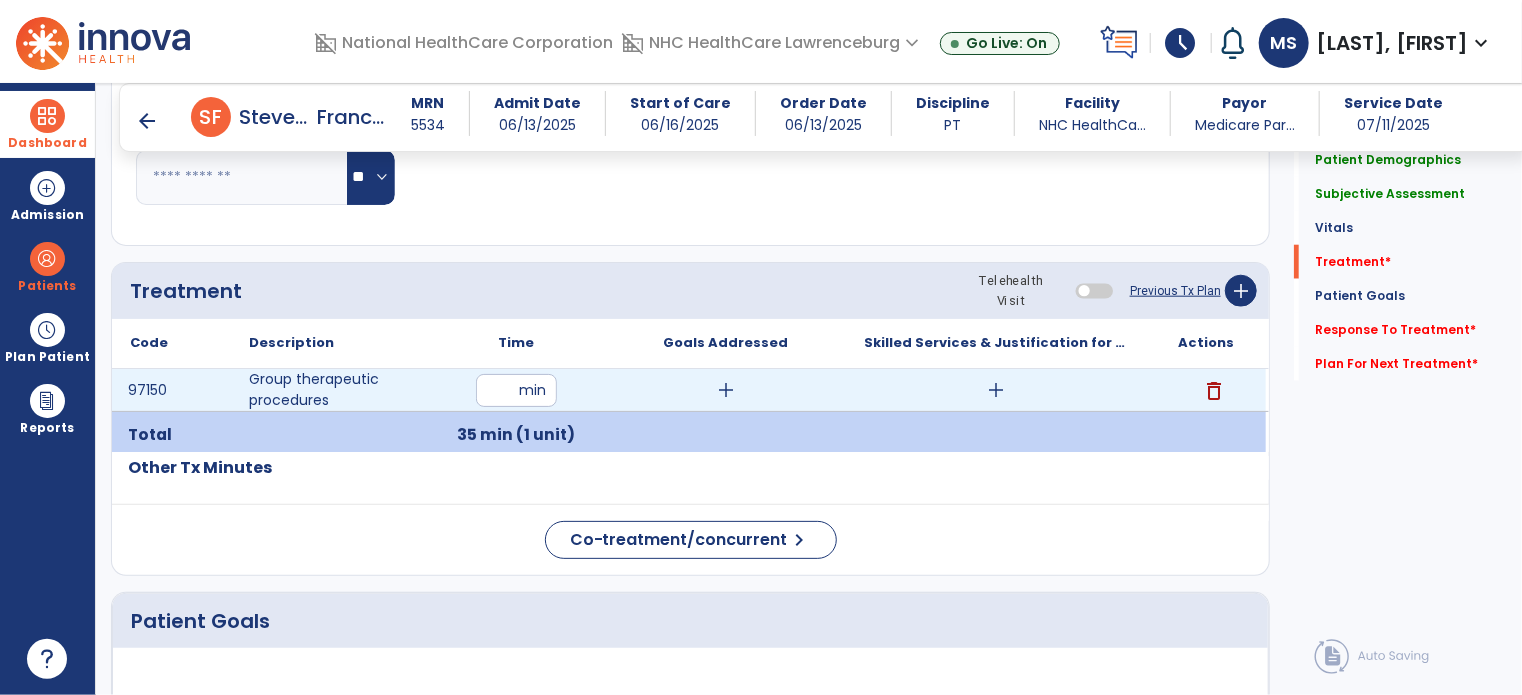 click on "add" at bounding box center [996, 390] 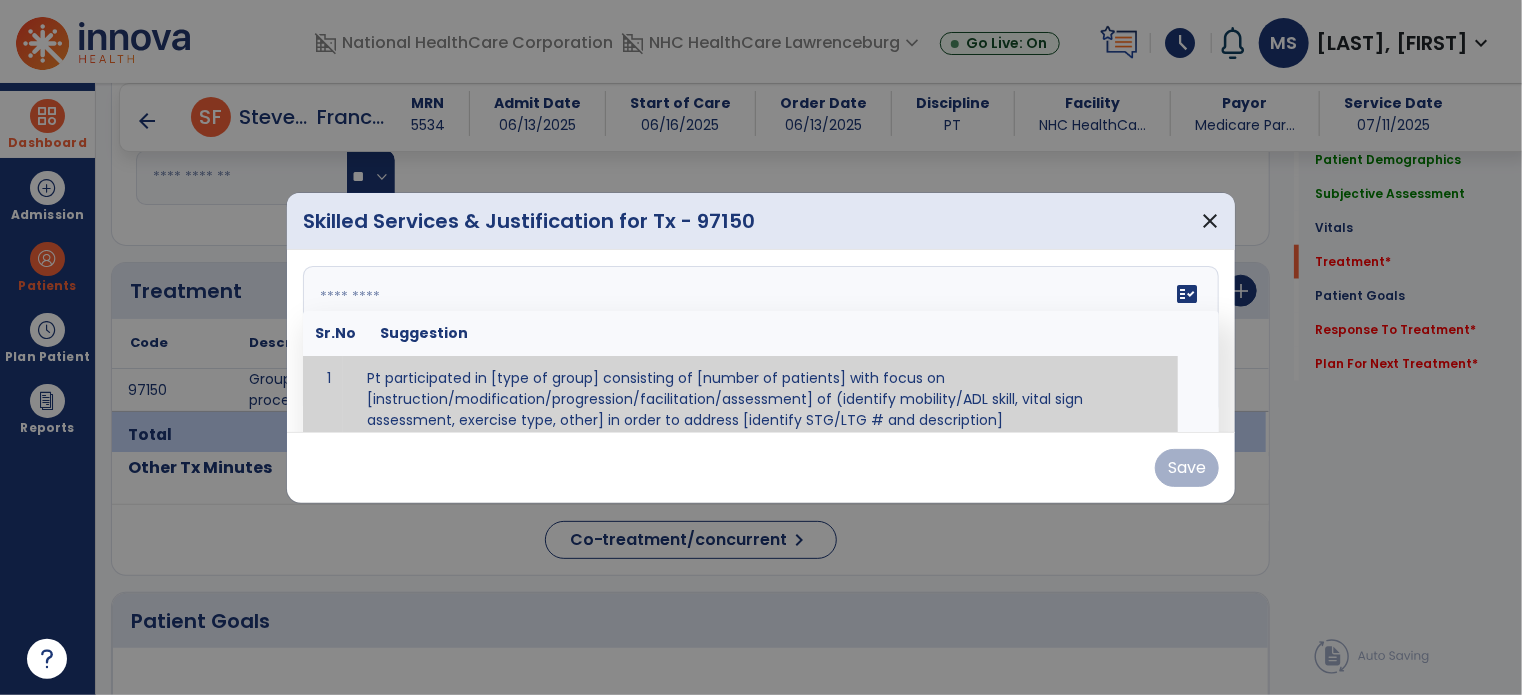 click on "fact_check  Sr.No Suggestion 1 Pt participated in [type of group] consisting of [number of patients] with focus on [instruction/modification/progression/facilitation/assessment] of (identify mobility/ADL skill, vital sign assessment, exercise type, other] in order to address [identify STG/LTG # and description]" at bounding box center (761, 341) 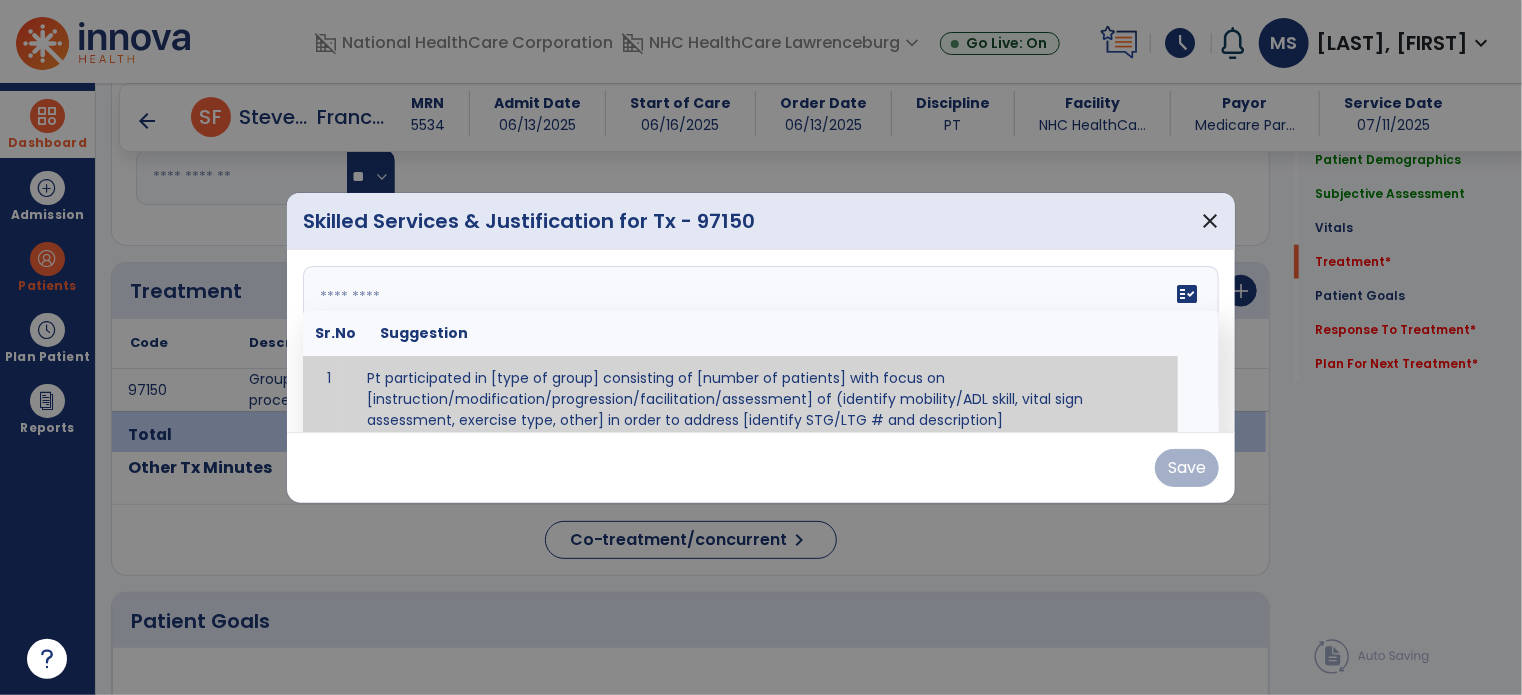 scroll, scrollTop: 12, scrollLeft: 0, axis: vertical 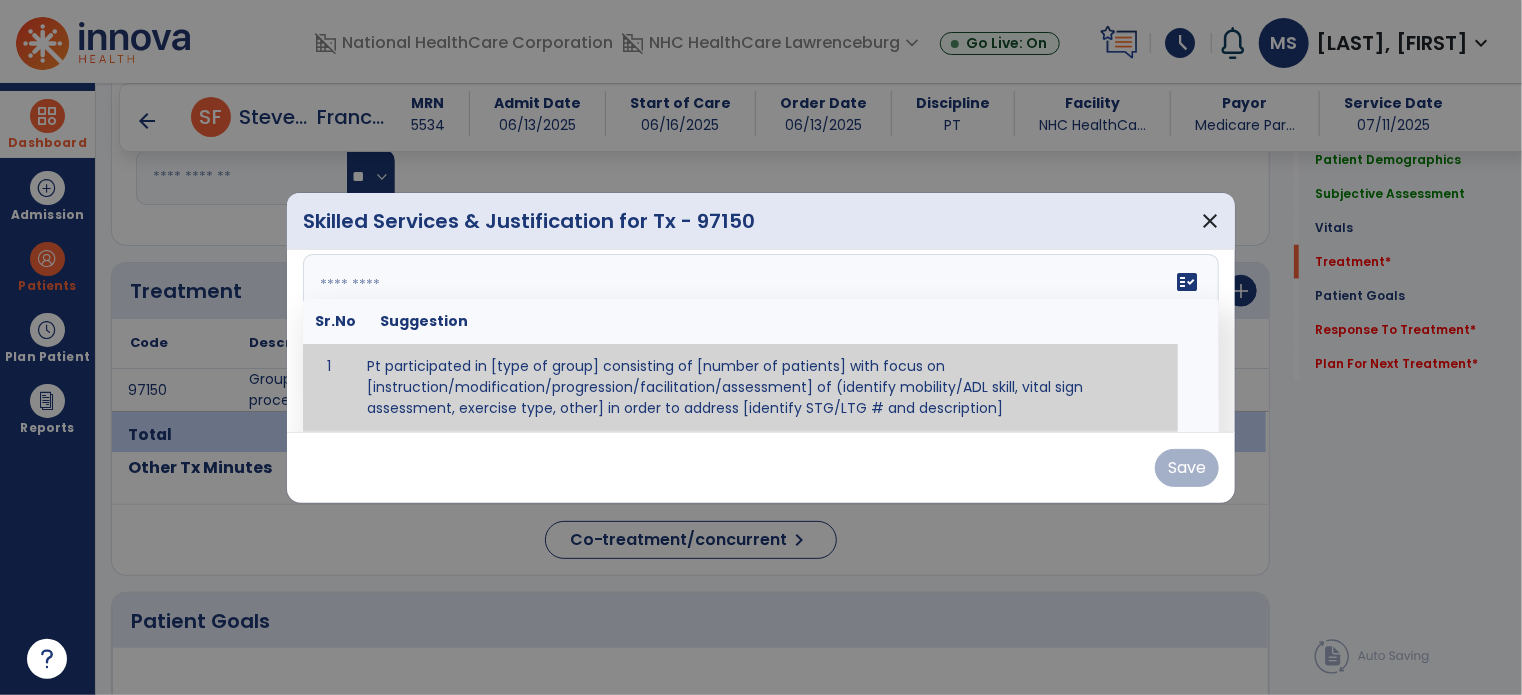 paste on "**********" 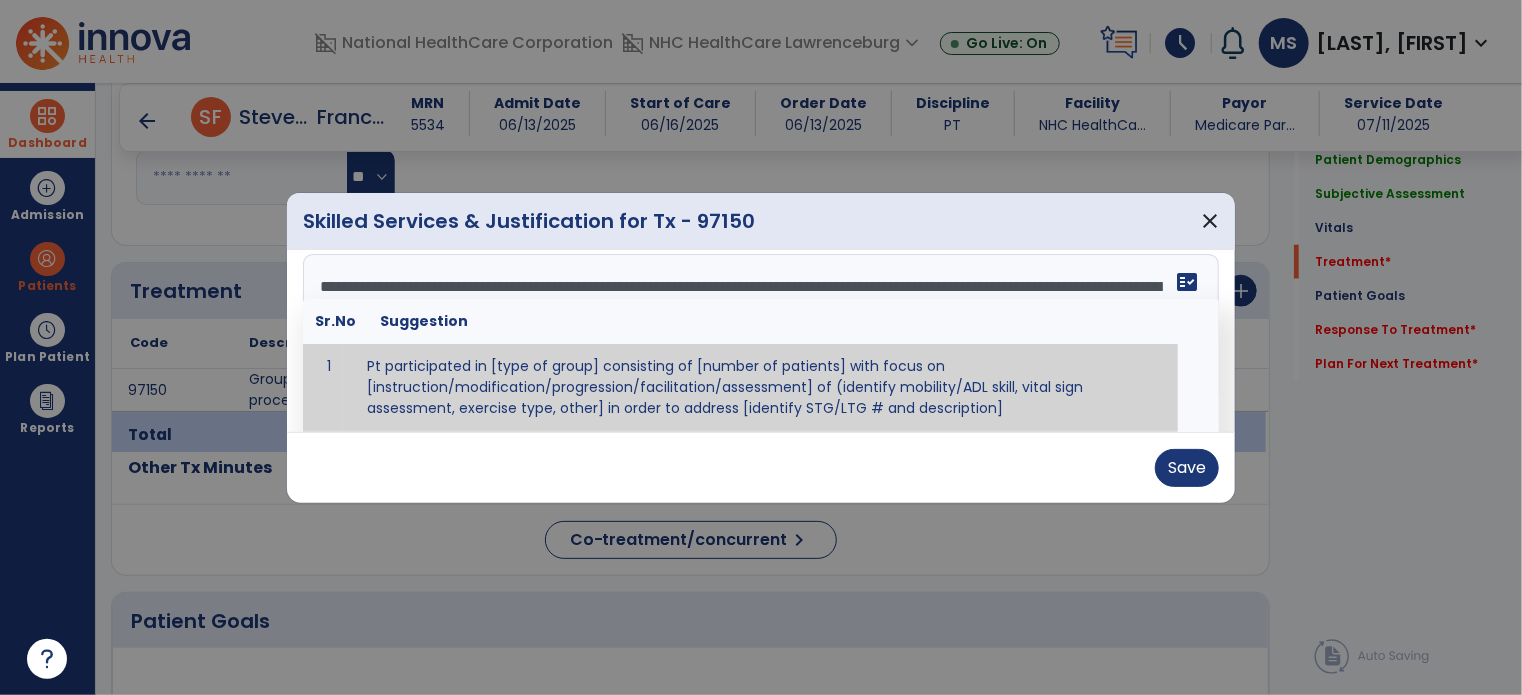 scroll, scrollTop: 0, scrollLeft: 0, axis: both 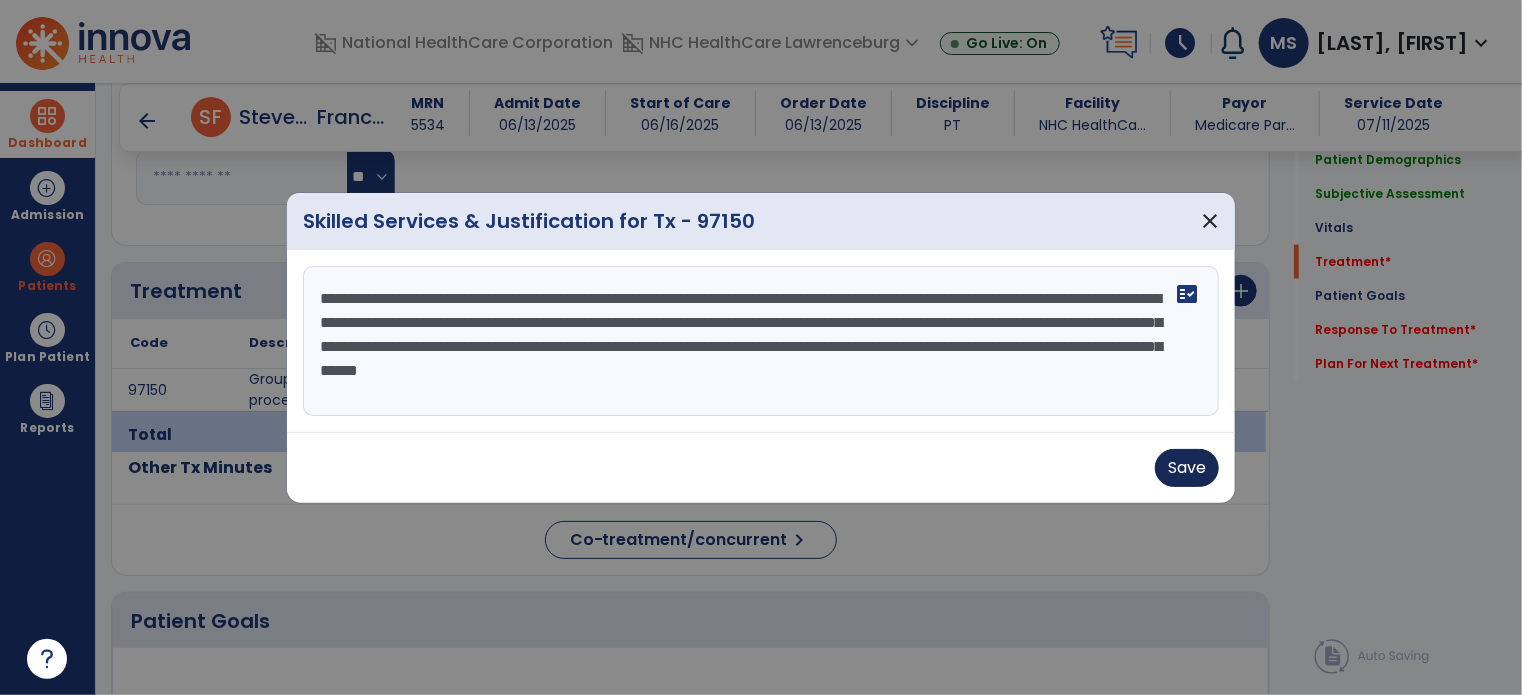 type on "**********" 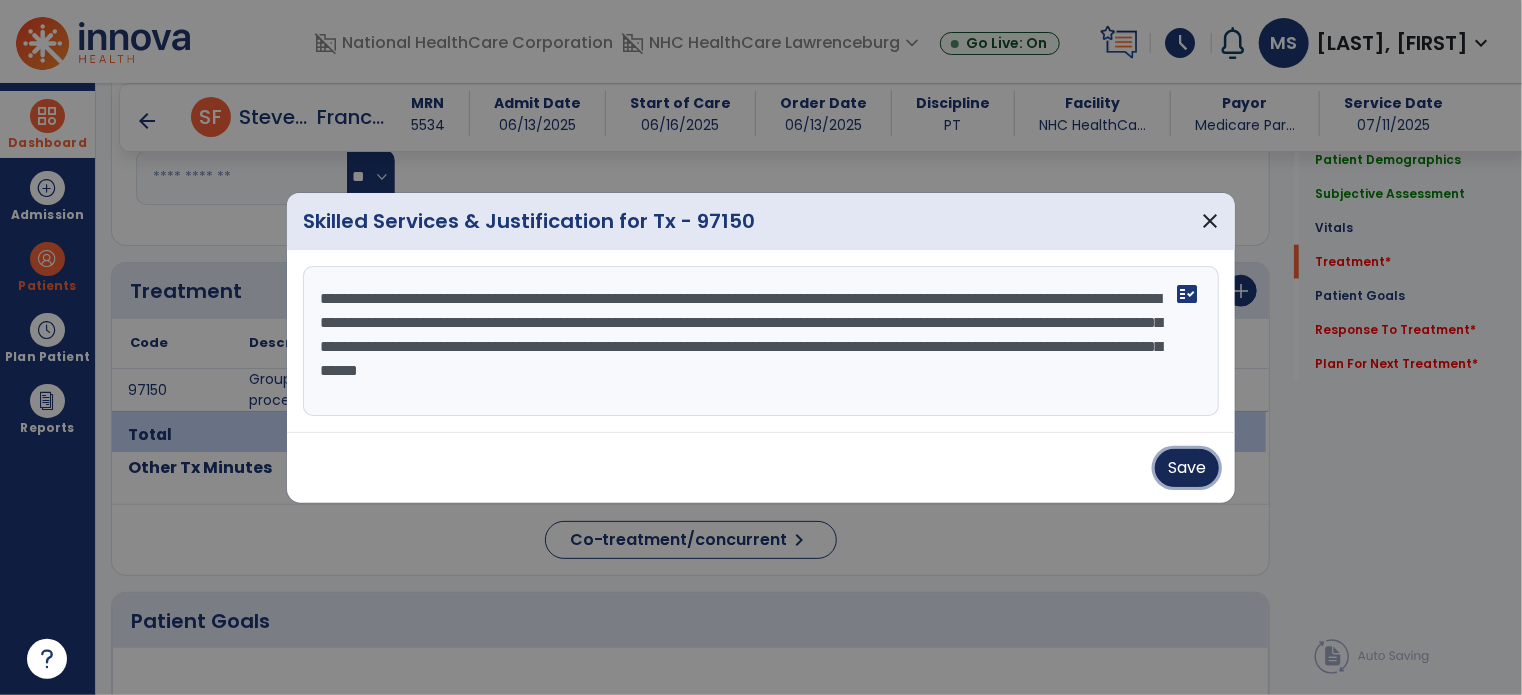 click on "Save" at bounding box center [1187, 468] 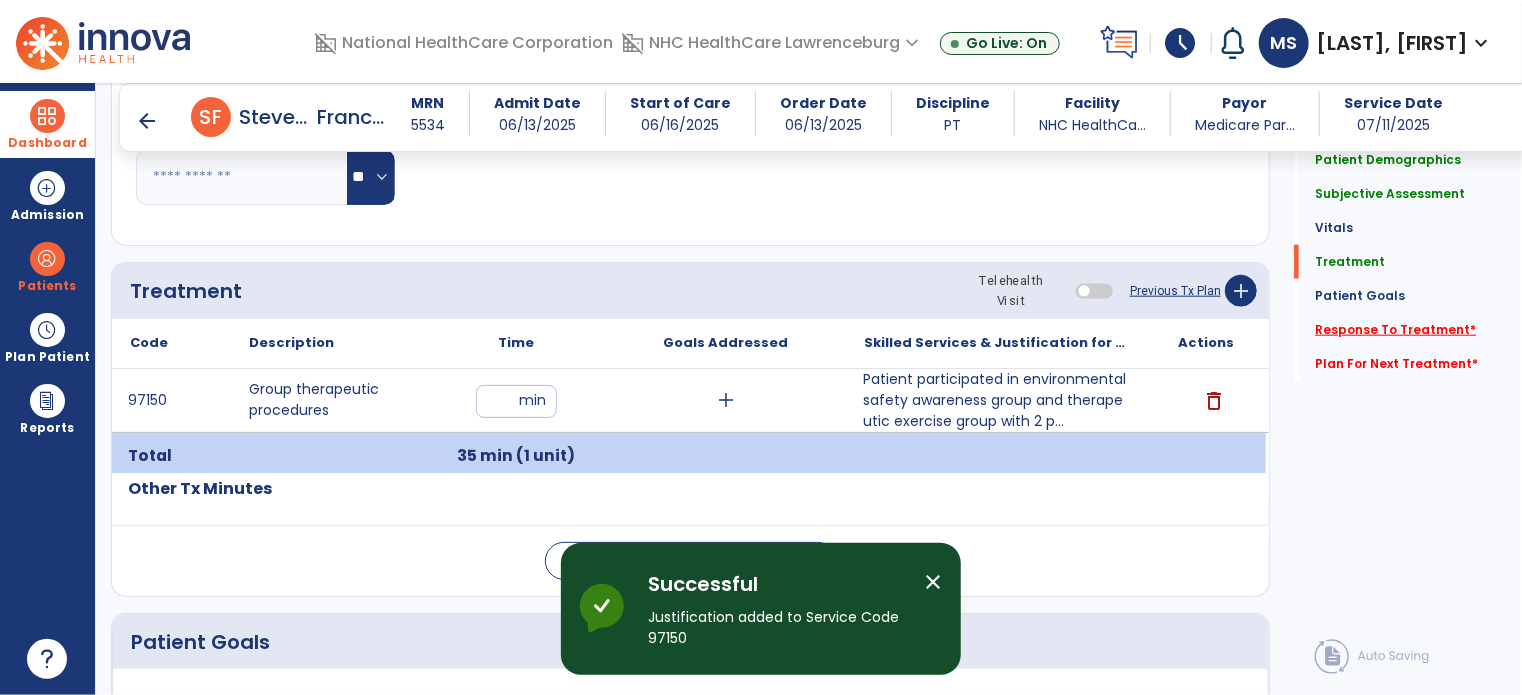 click on "Response To Treatment   *" 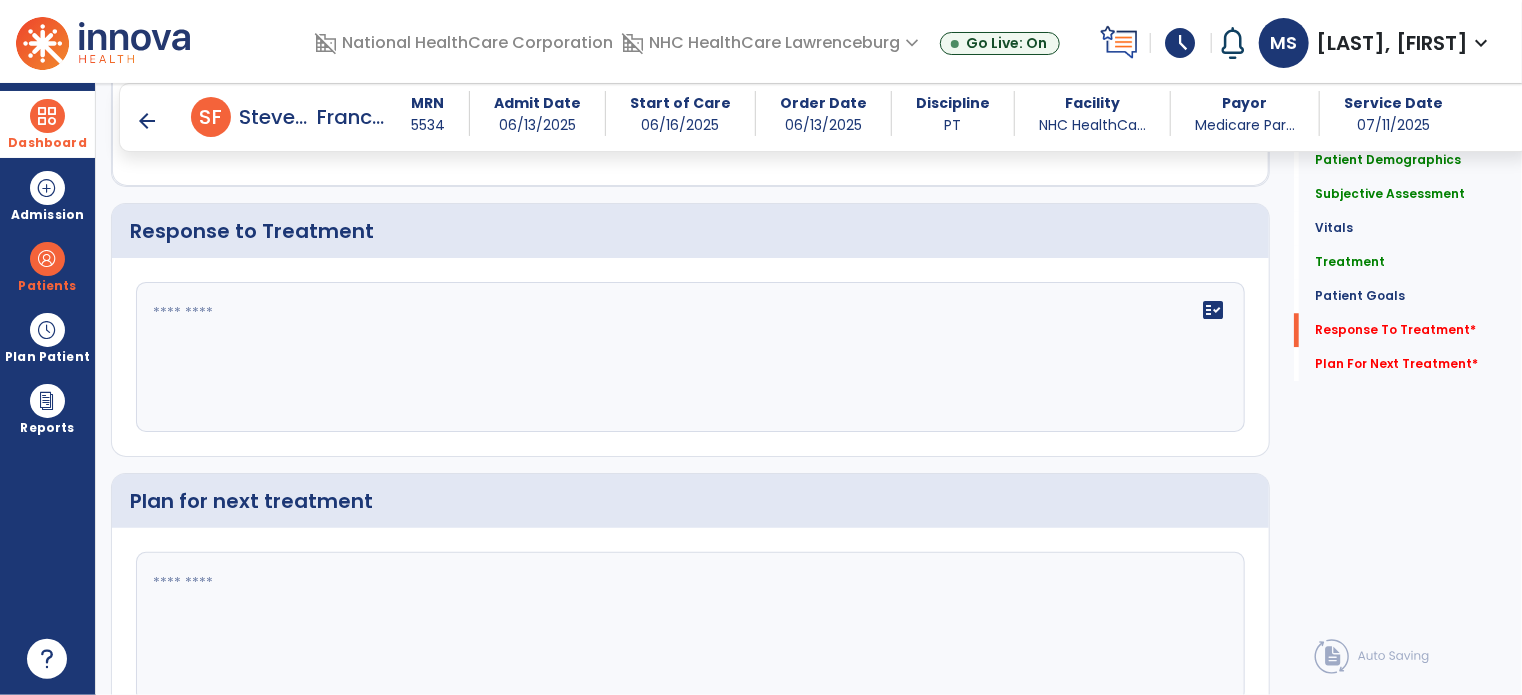 scroll, scrollTop: 2640, scrollLeft: 0, axis: vertical 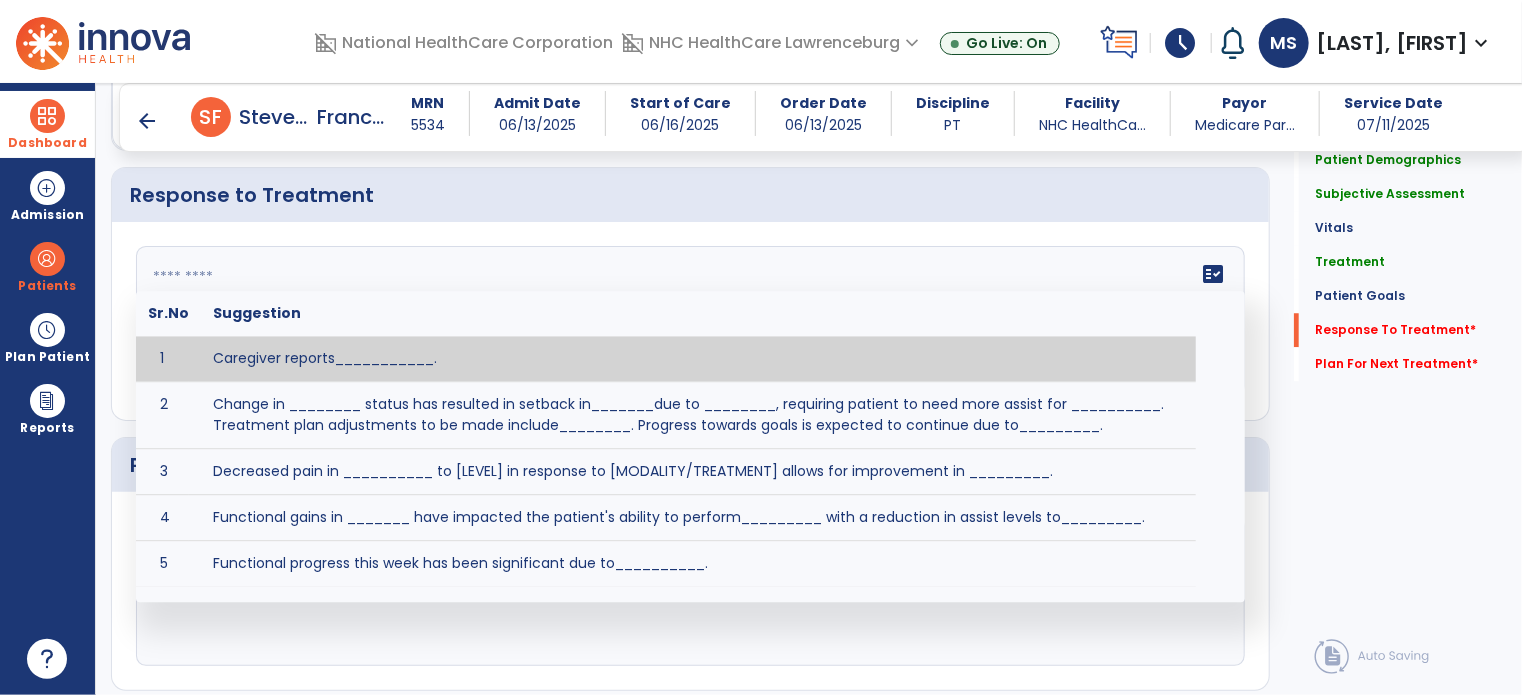 click on "fact_check  Sr.No Suggestion 1 Caregiver reports___________. 2 Change in ________ status has resulted in setback in_______due to ________, requiring patient to need more assist for __________.   Treatment plan adjustments to be made include________.  Progress towards goals is expected to continue due to_________. 3 Decreased pain in __________ to [LEVEL] in response to [MODALITY/TREATMENT] allows for improvement in _________. 4 Functional gains in _______ have impacted the patient's ability to perform_________ with a reduction in assist levels to_________. 5 Functional progress this week has been significant due to__________. 6 Gains in ________ have improved the patient's ability to perform ______with decreased levels of assist to___________. 7 Improvement in ________allows patient to tolerate higher levels of challenges in_________. 8 Pain in [AREA] has decreased to [LEVEL] in response to [TREATMENT/MODALITY], allowing fore ease in completing__________. 9 10 11 12 13 14 15 16 17 18 19 20 21" 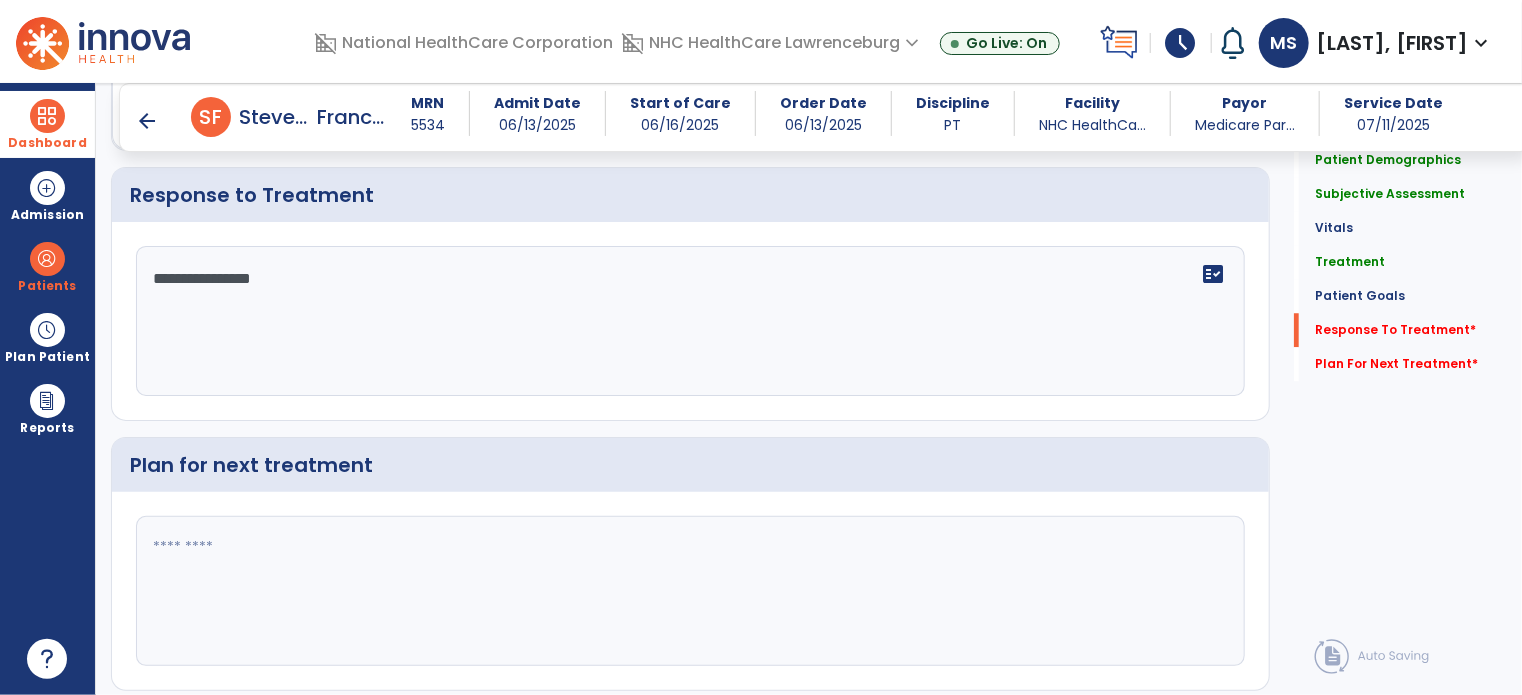 scroll, scrollTop: 2695, scrollLeft: 0, axis: vertical 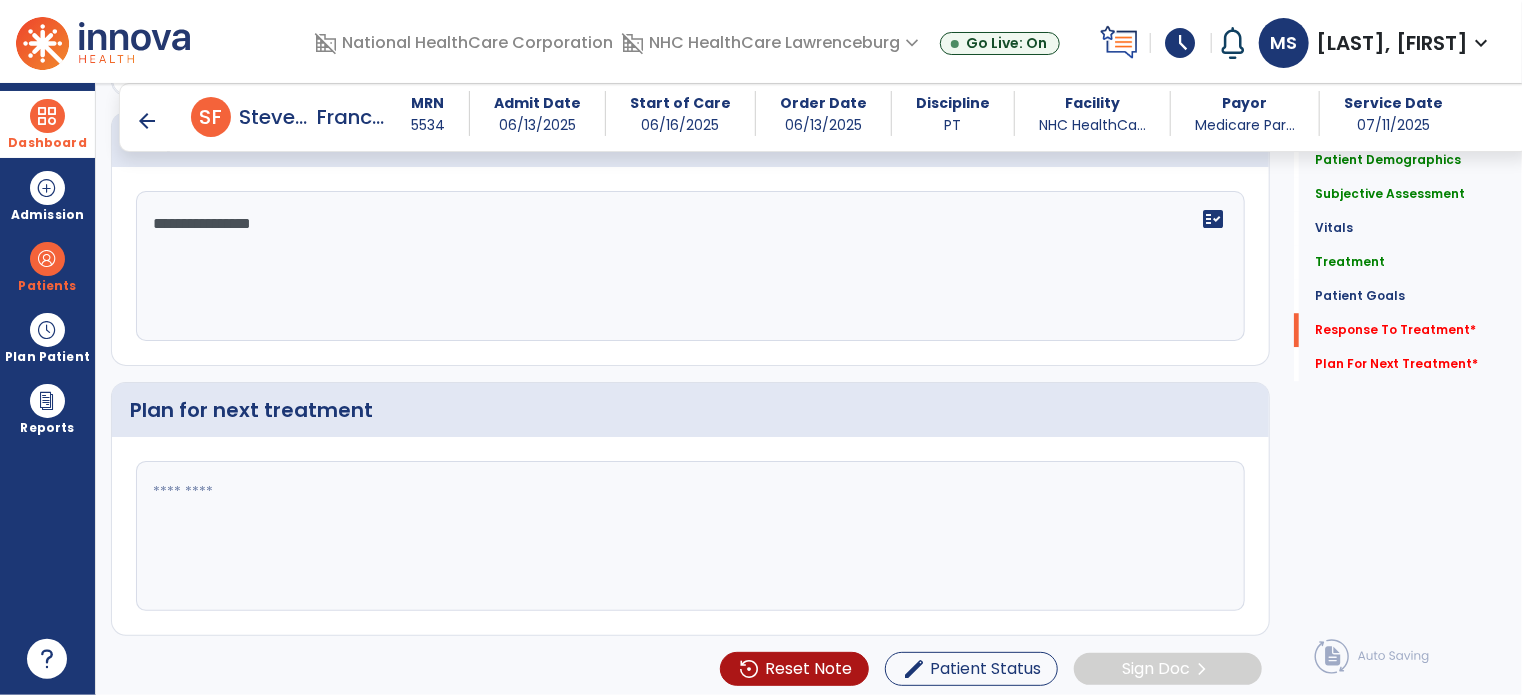 type on "**********" 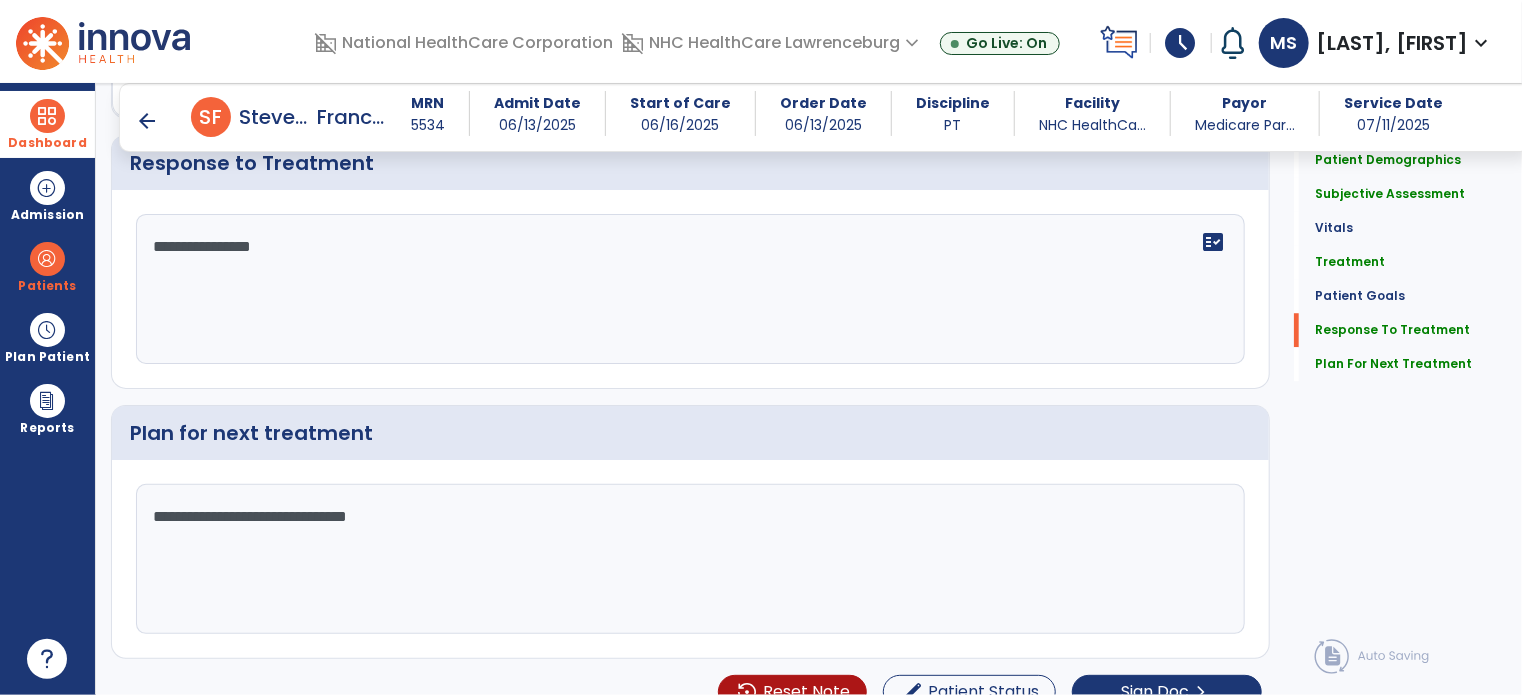 scroll, scrollTop: 2695, scrollLeft: 0, axis: vertical 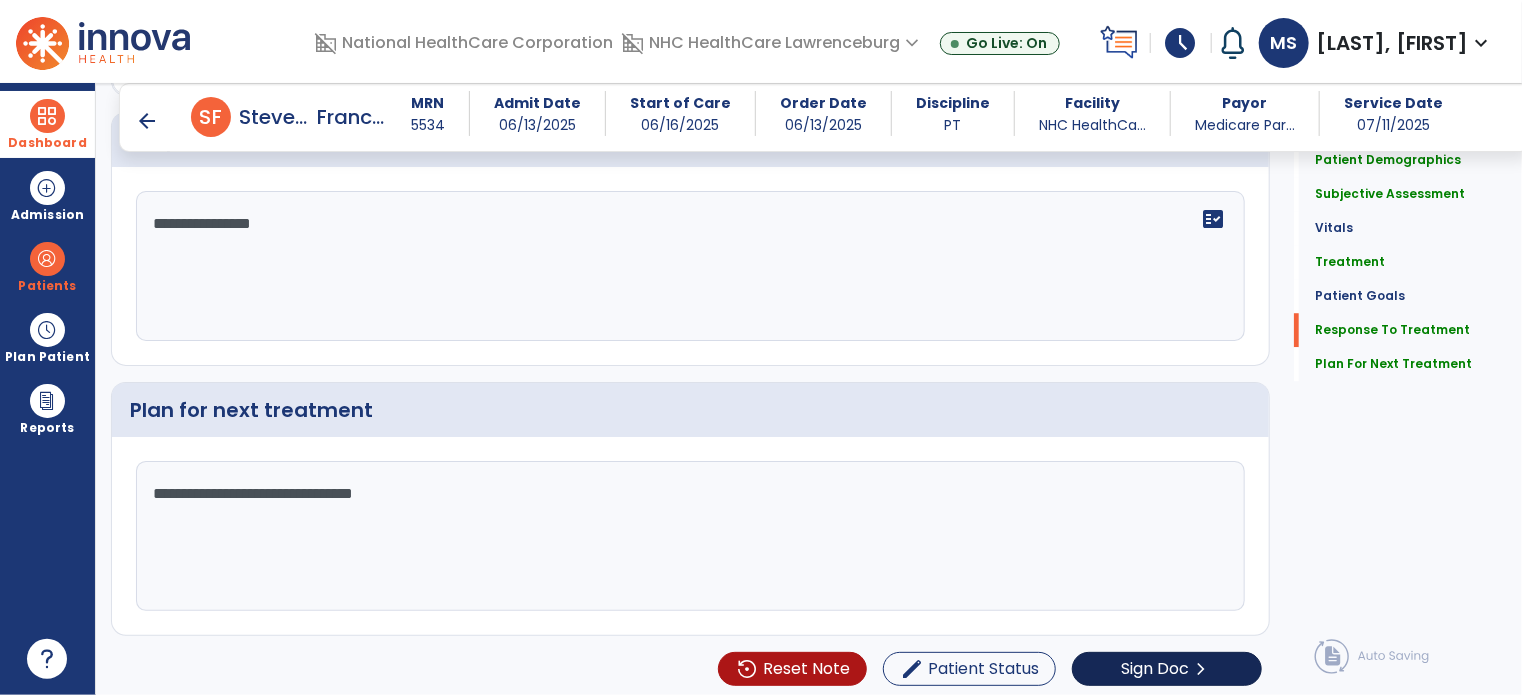 type on "**********" 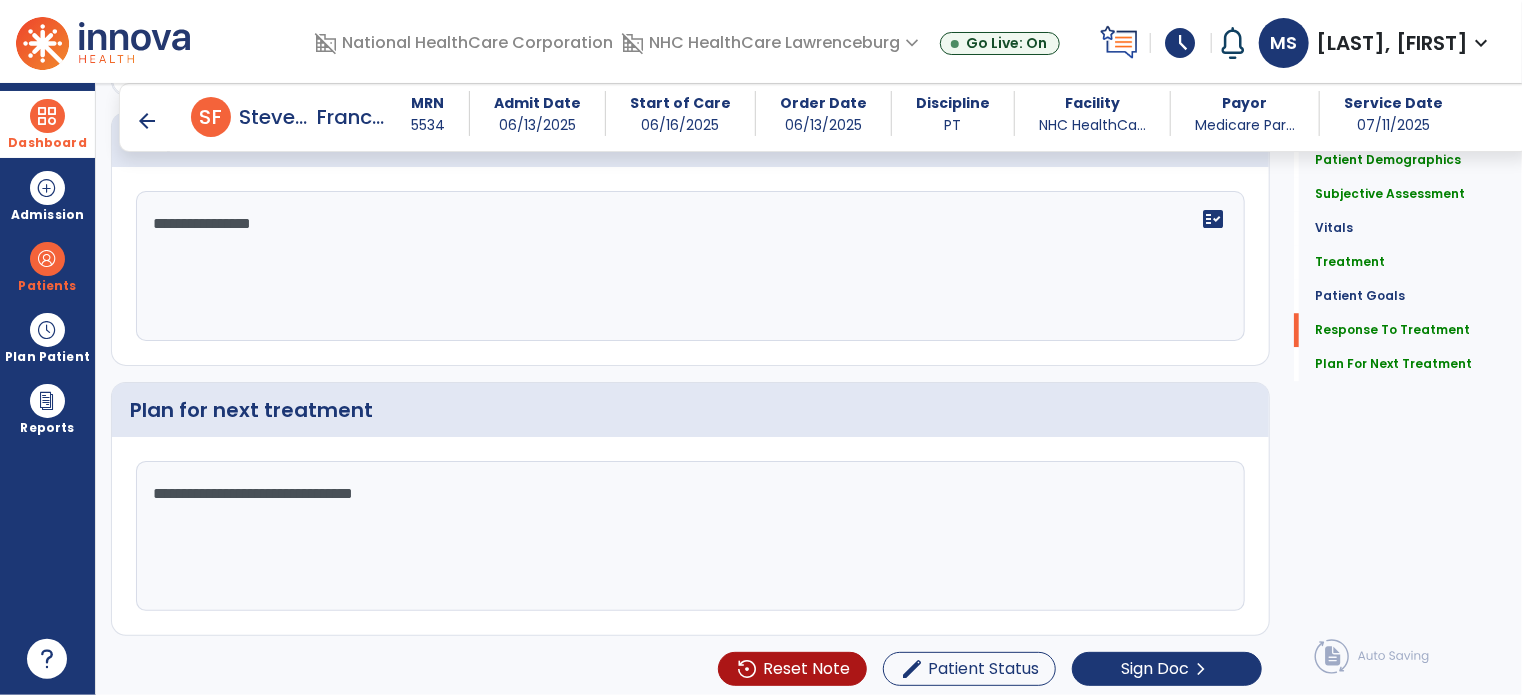 scroll, scrollTop: 2695, scrollLeft: 0, axis: vertical 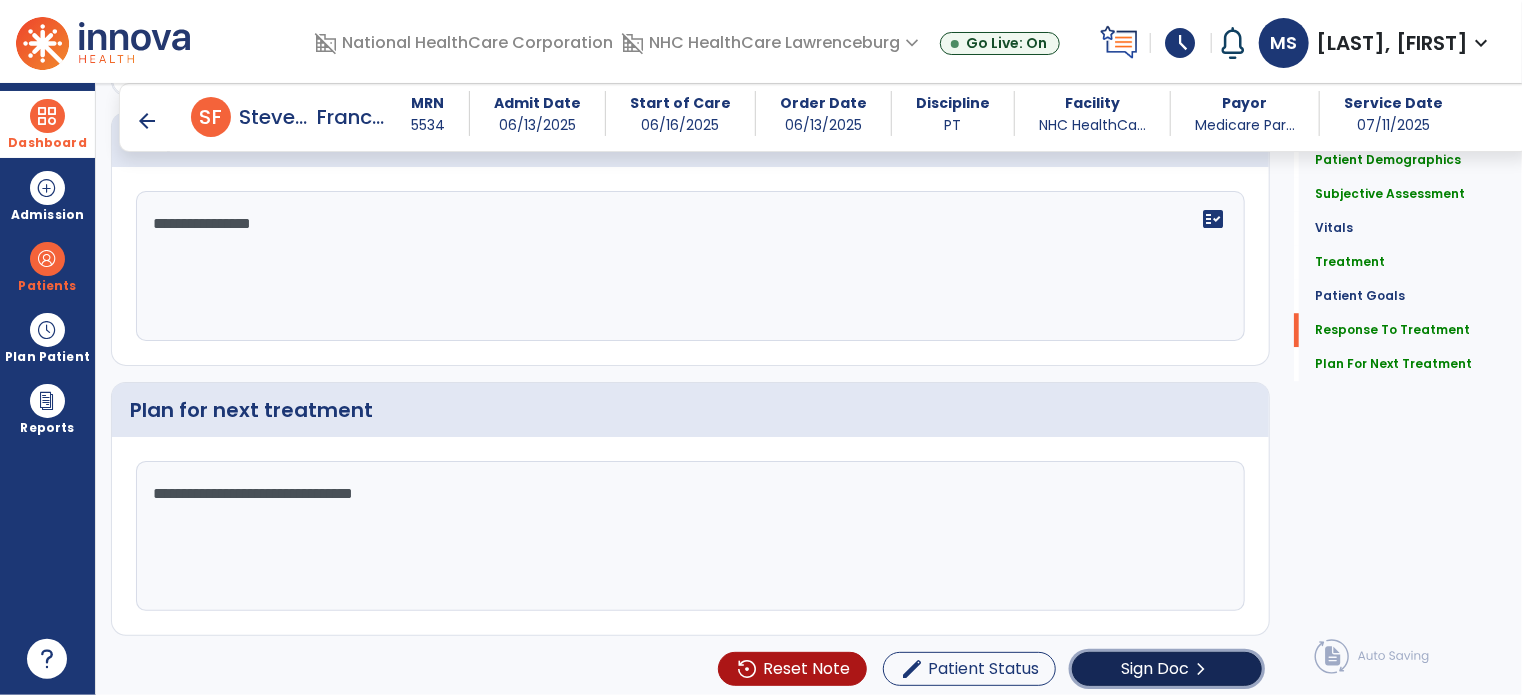 click on "Sign Doc  chevron_right" 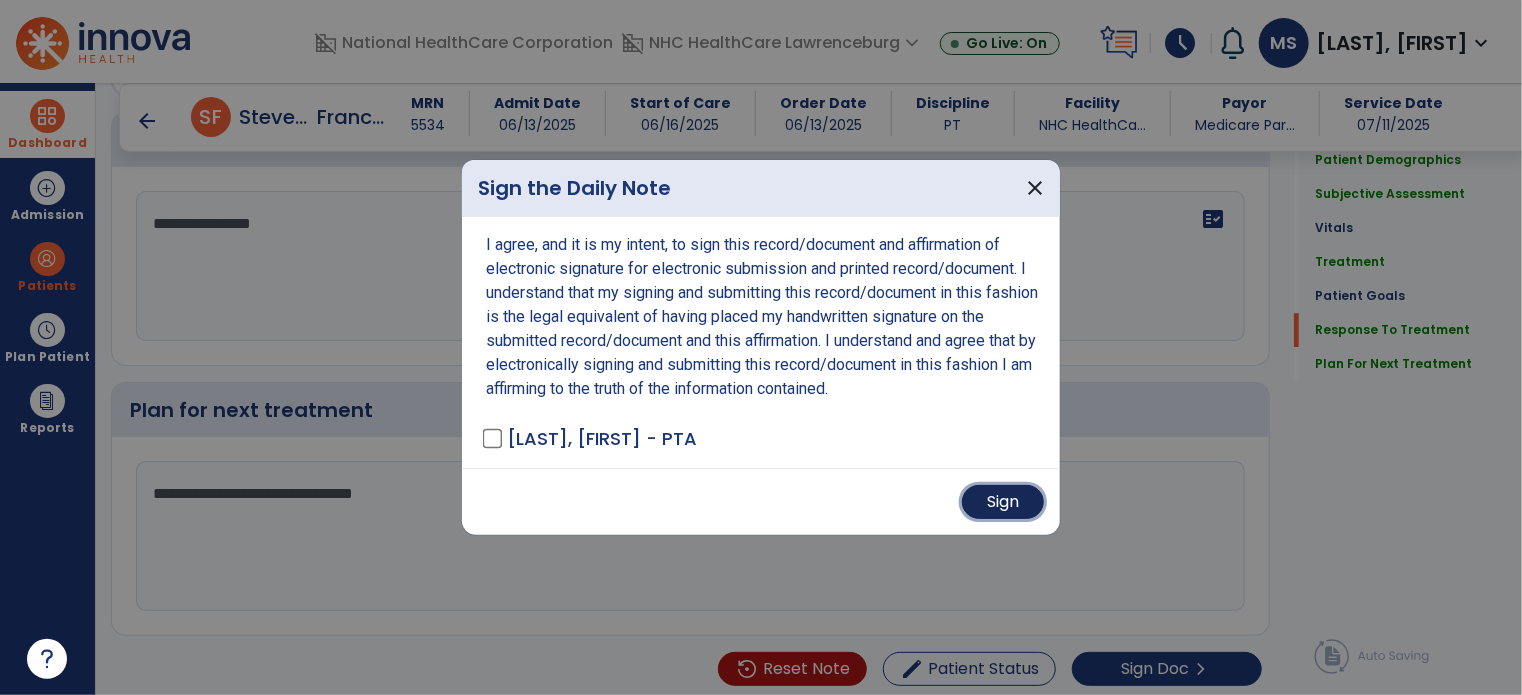 click on "Sign" at bounding box center [1003, 502] 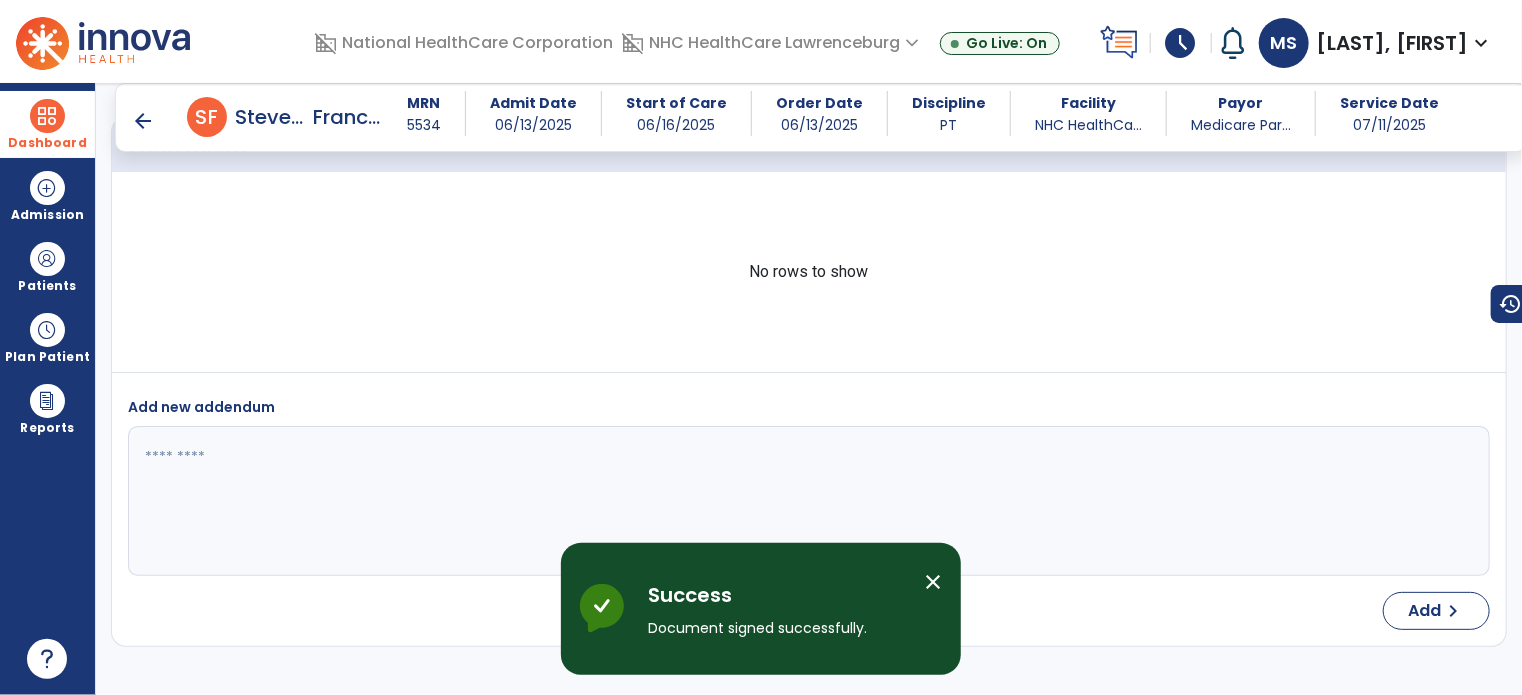 scroll, scrollTop: 3967, scrollLeft: 0, axis: vertical 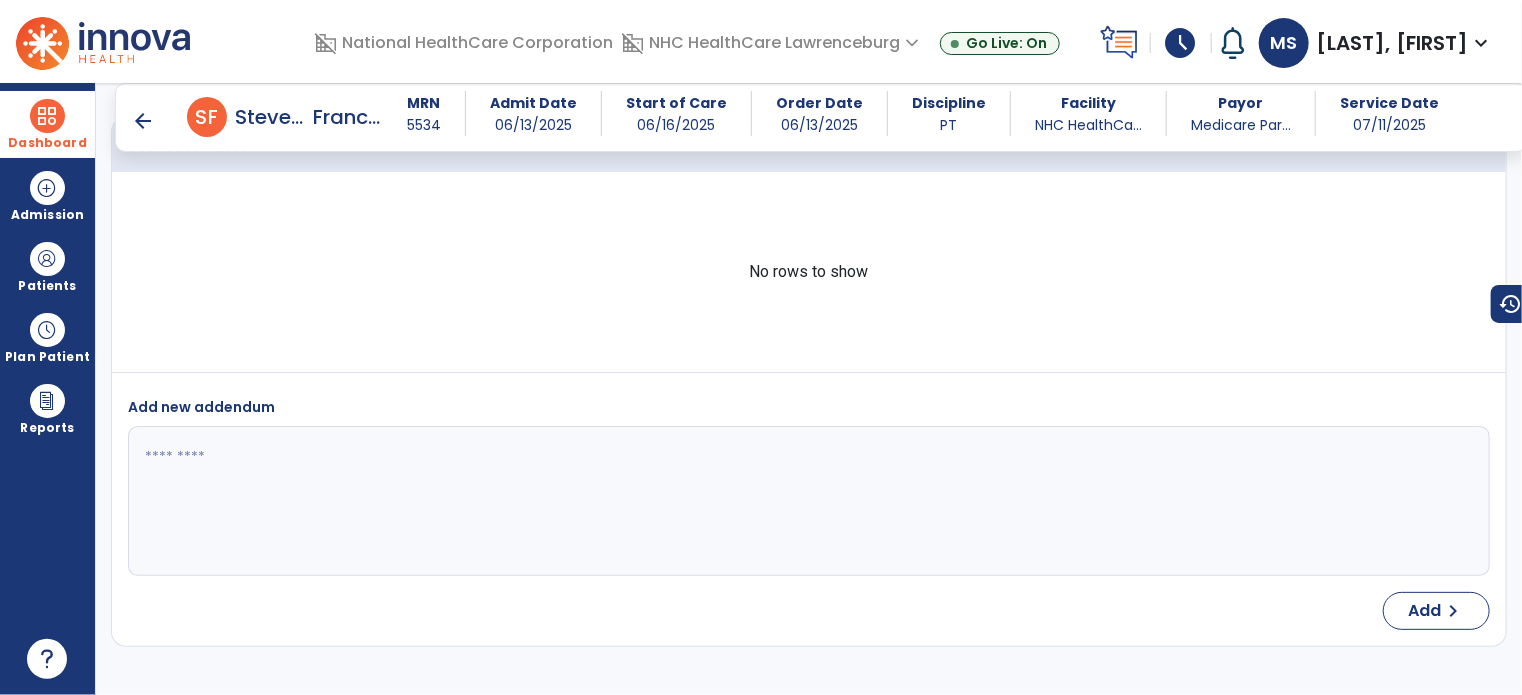 click on "arrow_back" at bounding box center (143, 121) 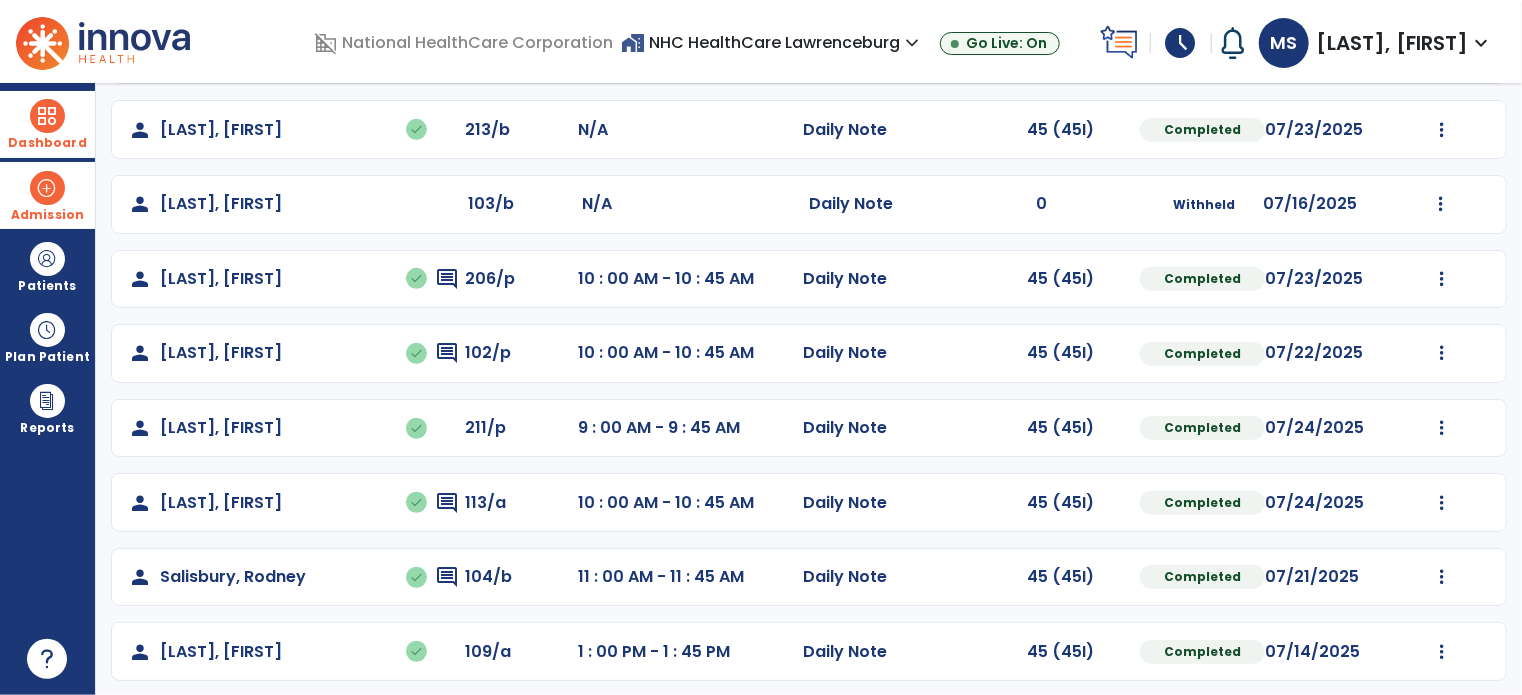 scroll, scrollTop: 416, scrollLeft: 0, axis: vertical 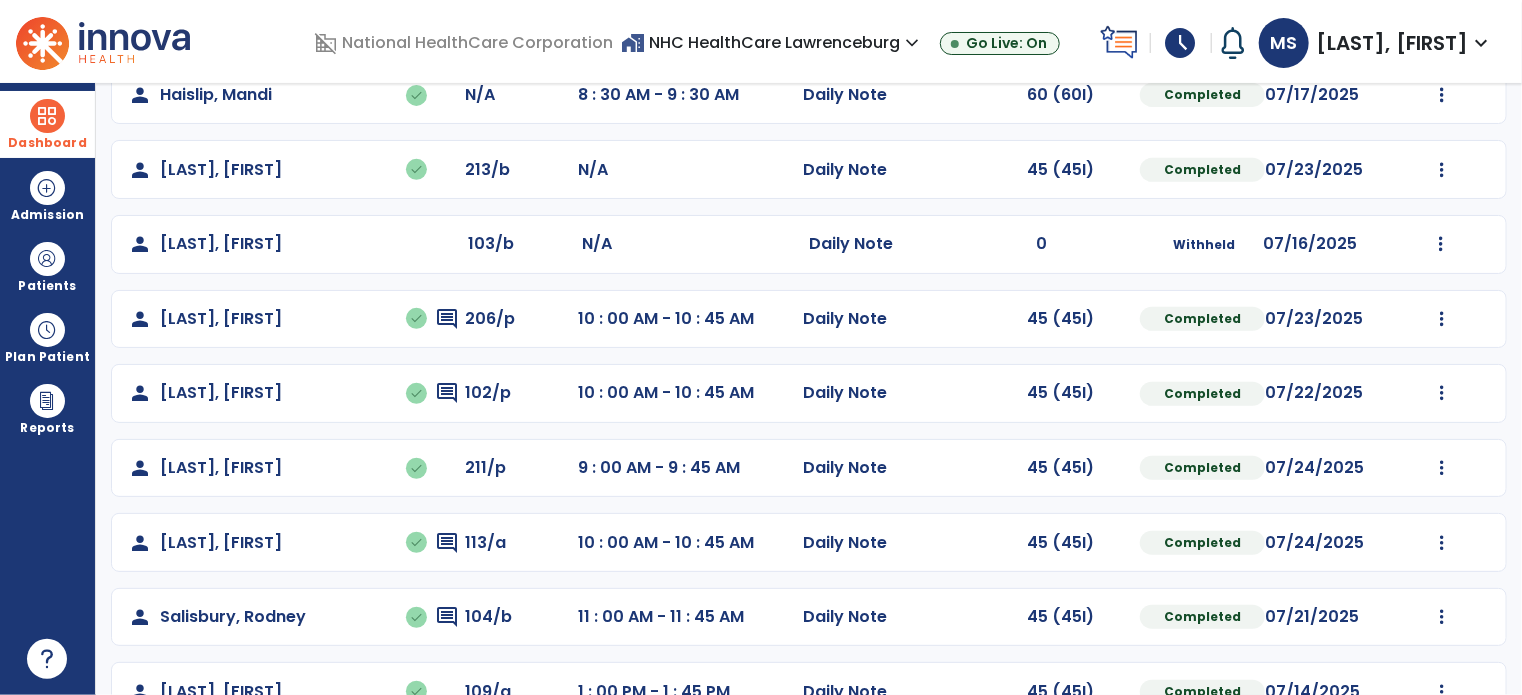 click on "Dashboard" at bounding box center [47, 124] 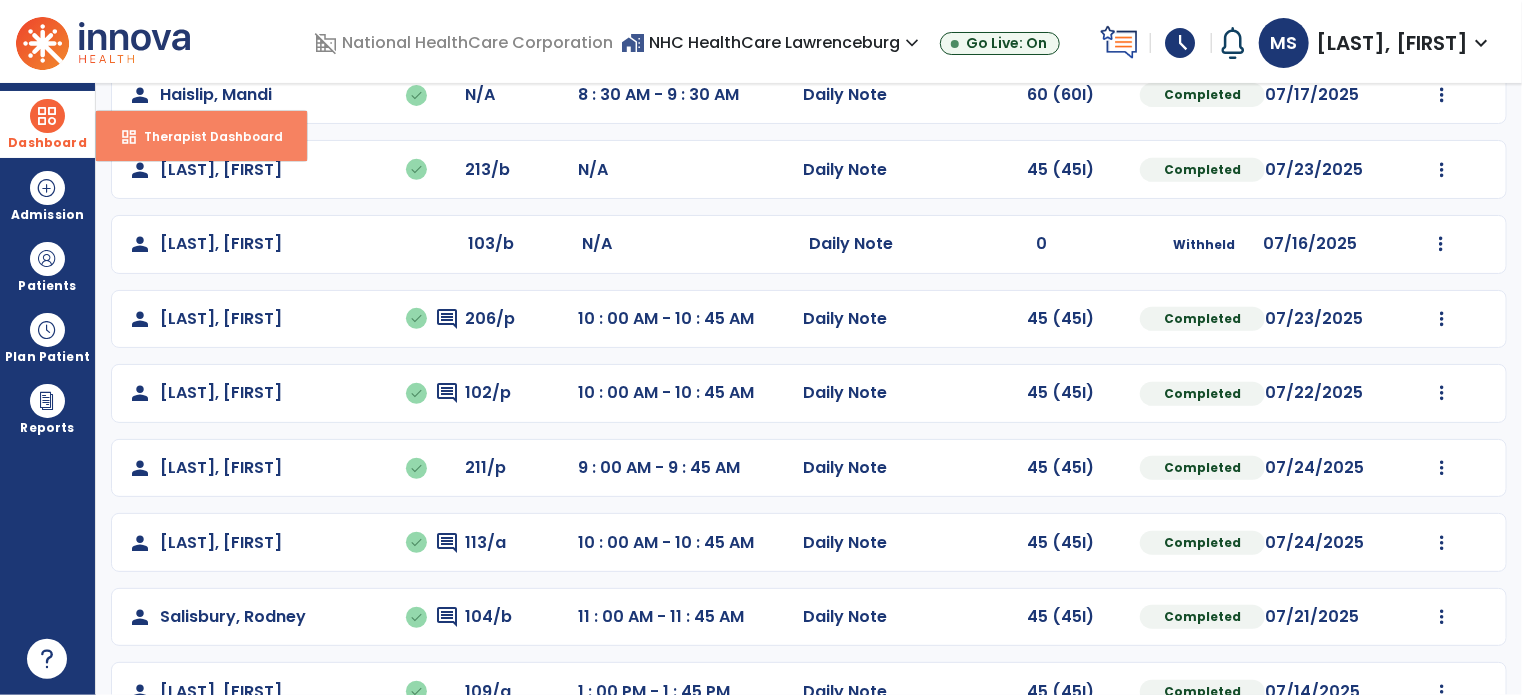 click on "dashboard  Therapist Dashboard" at bounding box center (201, 136) 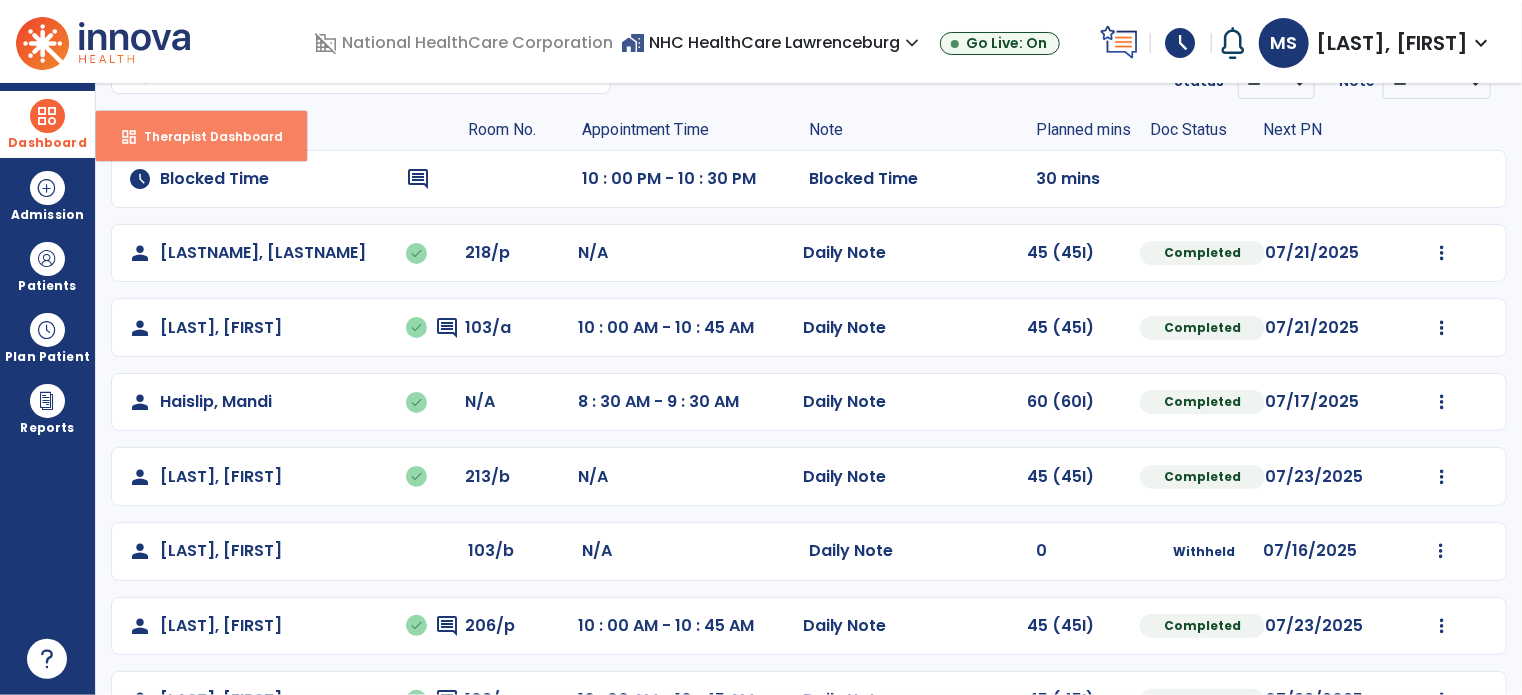 select on "****" 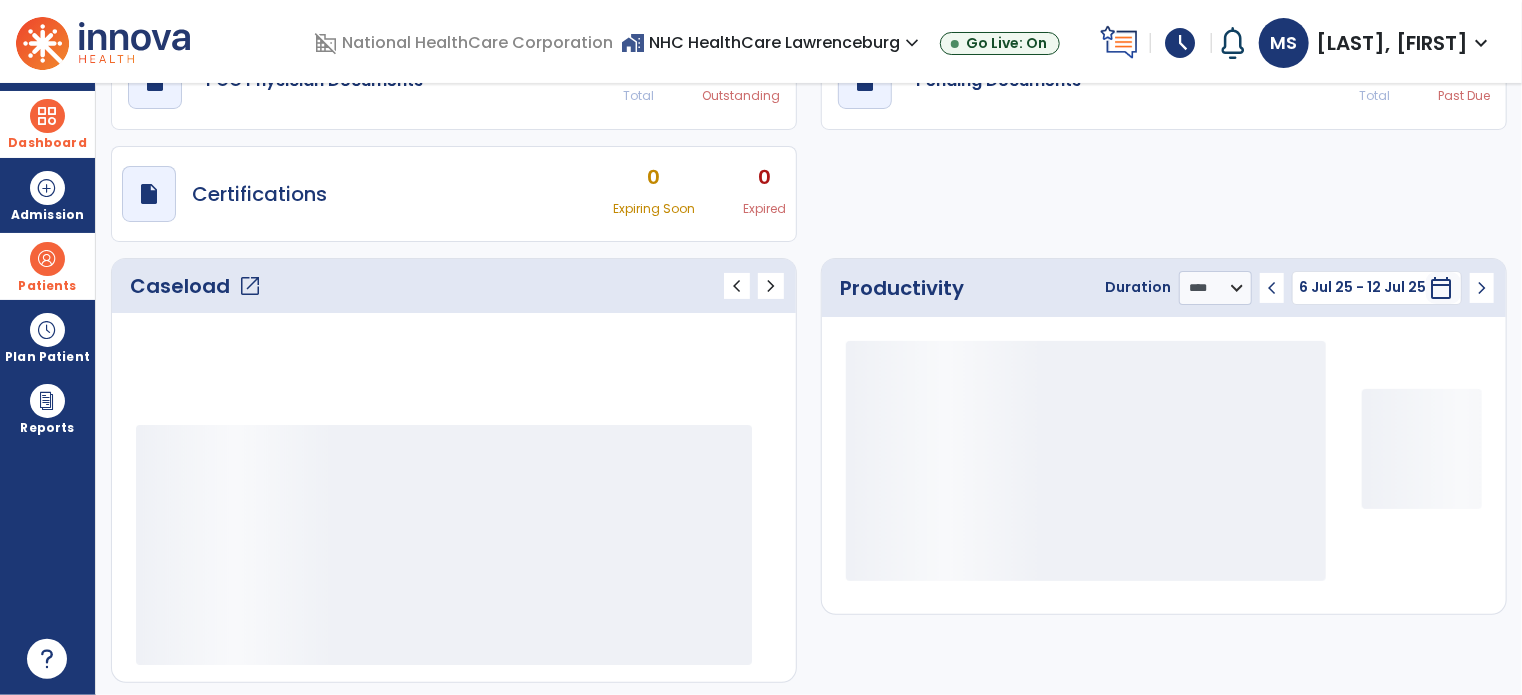 scroll, scrollTop: 109, scrollLeft: 0, axis: vertical 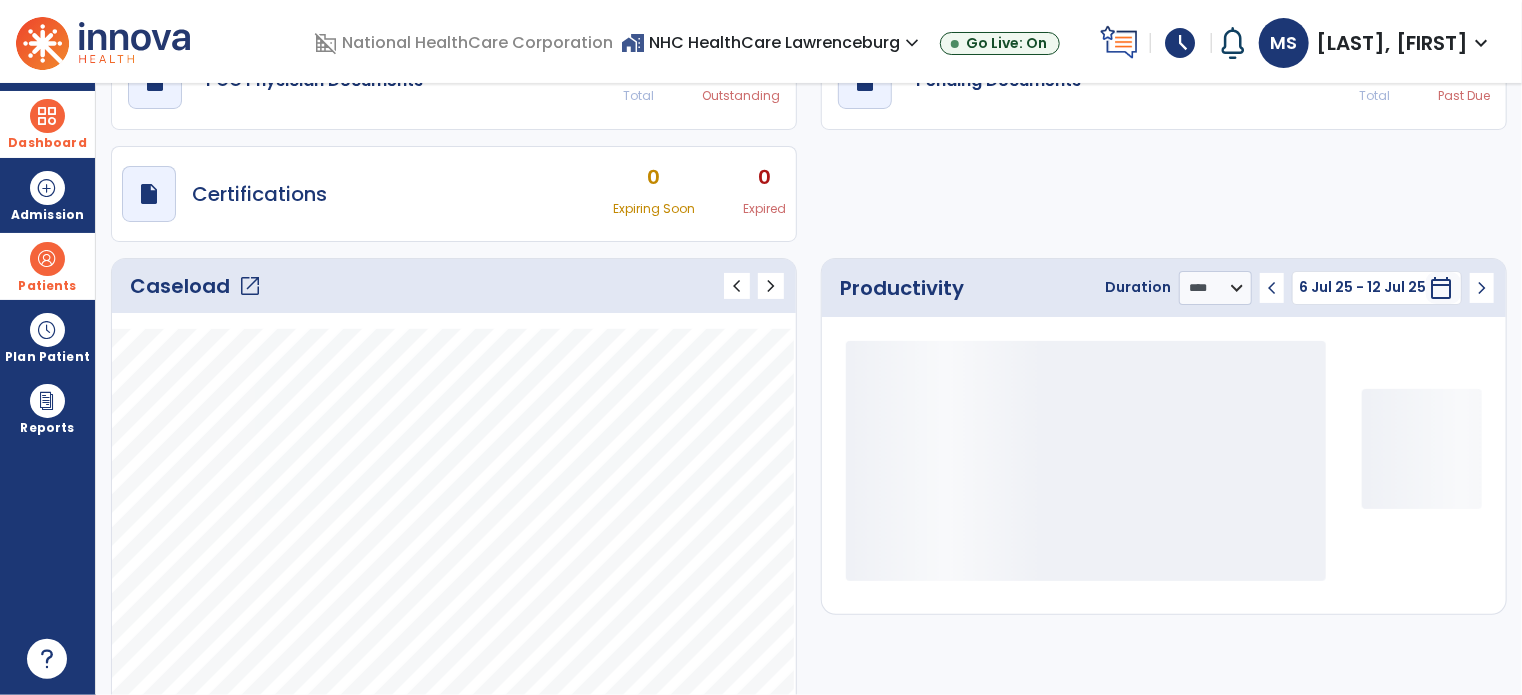 click on "Patients" at bounding box center (47, 266) 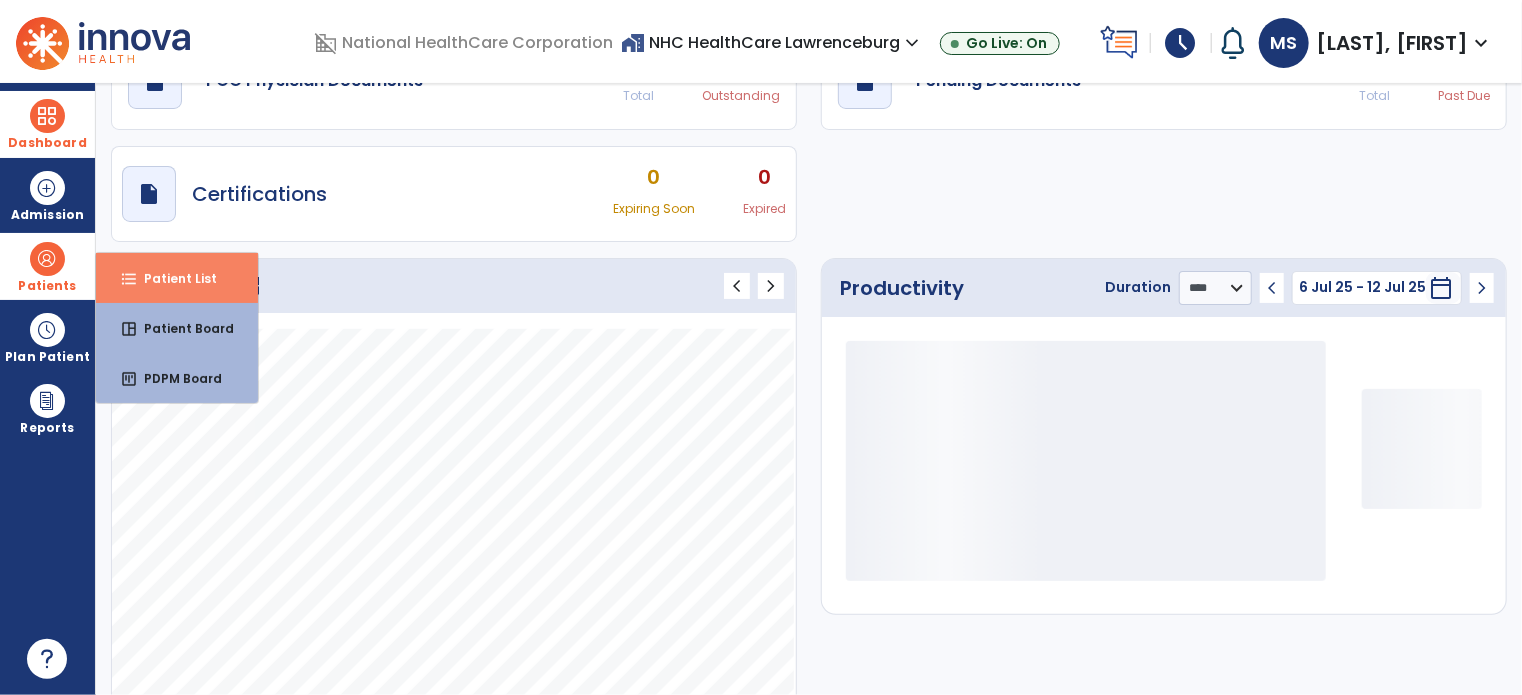 click on "Patient List" at bounding box center (172, 278) 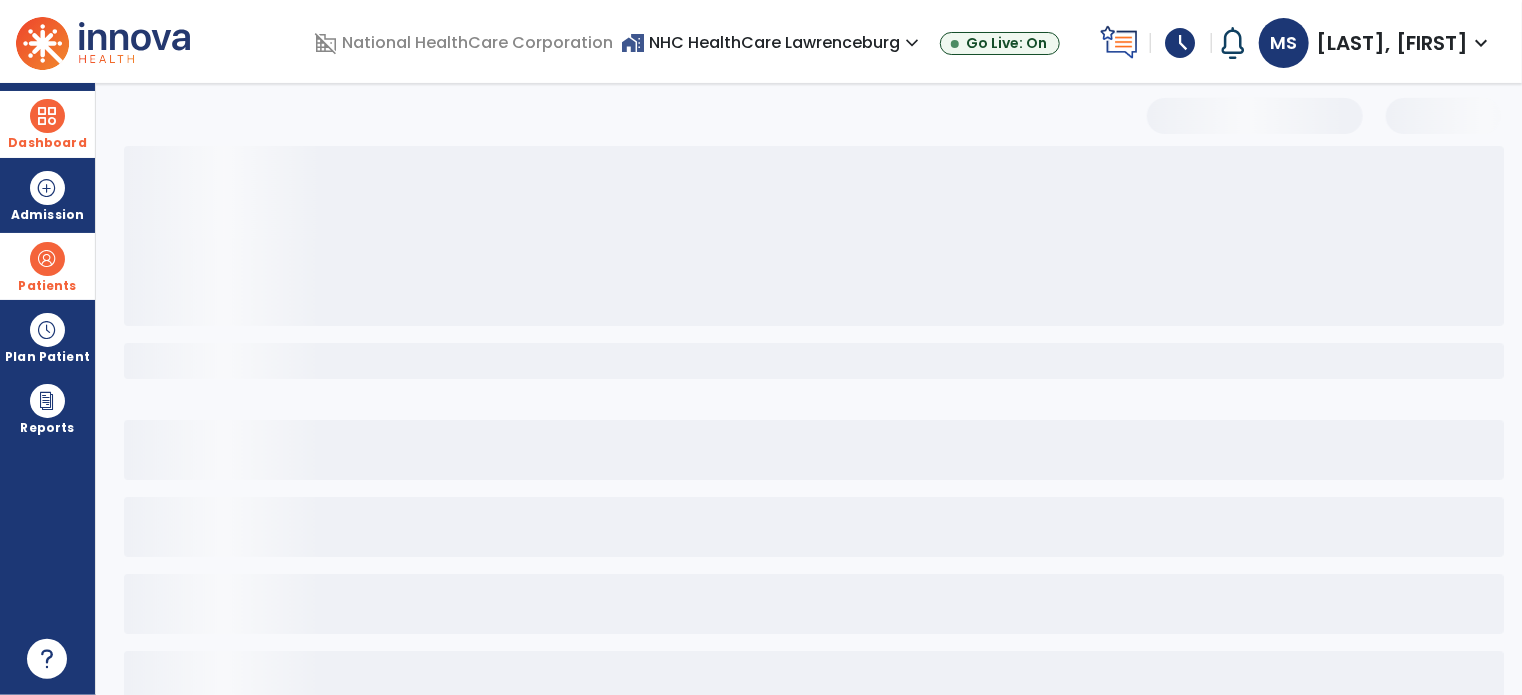 scroll, scrollTop: 46, scrollLeft: 0, axis: vertical 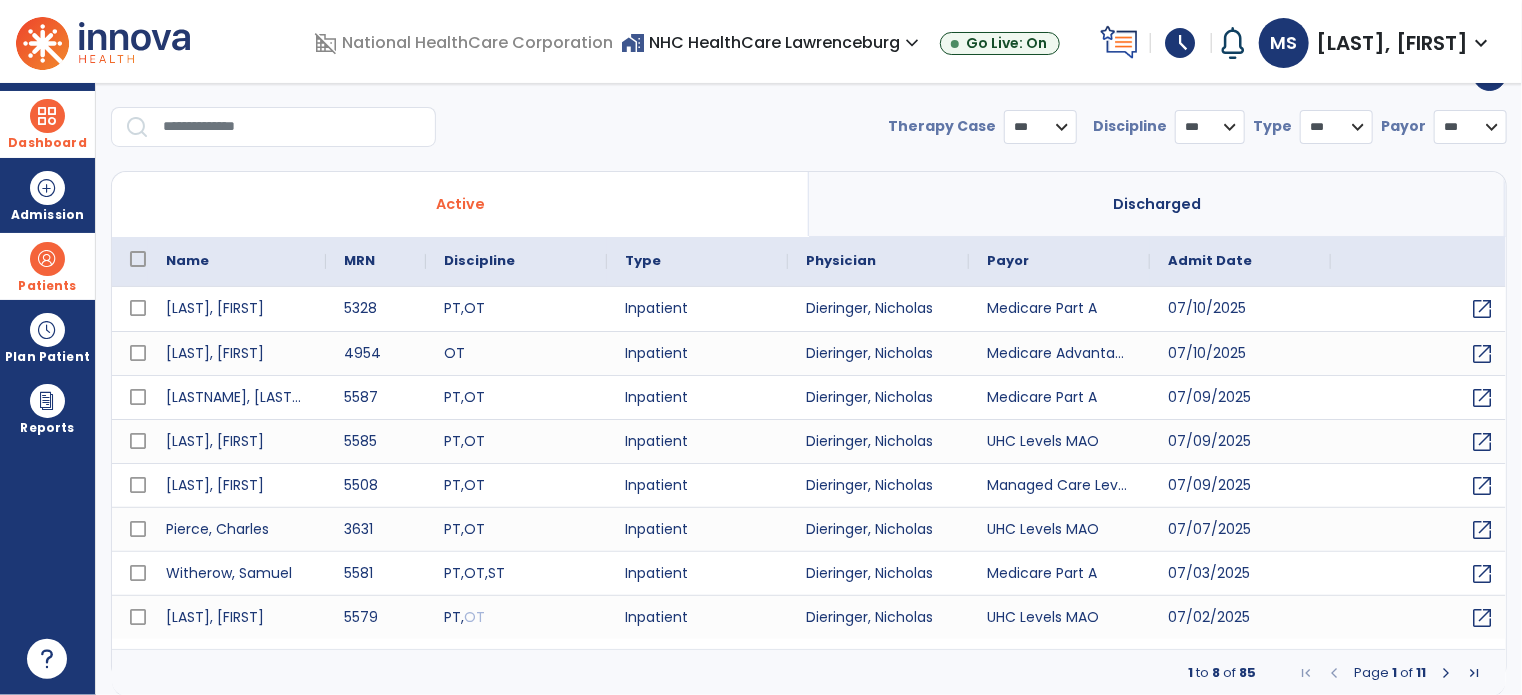 select on "***" 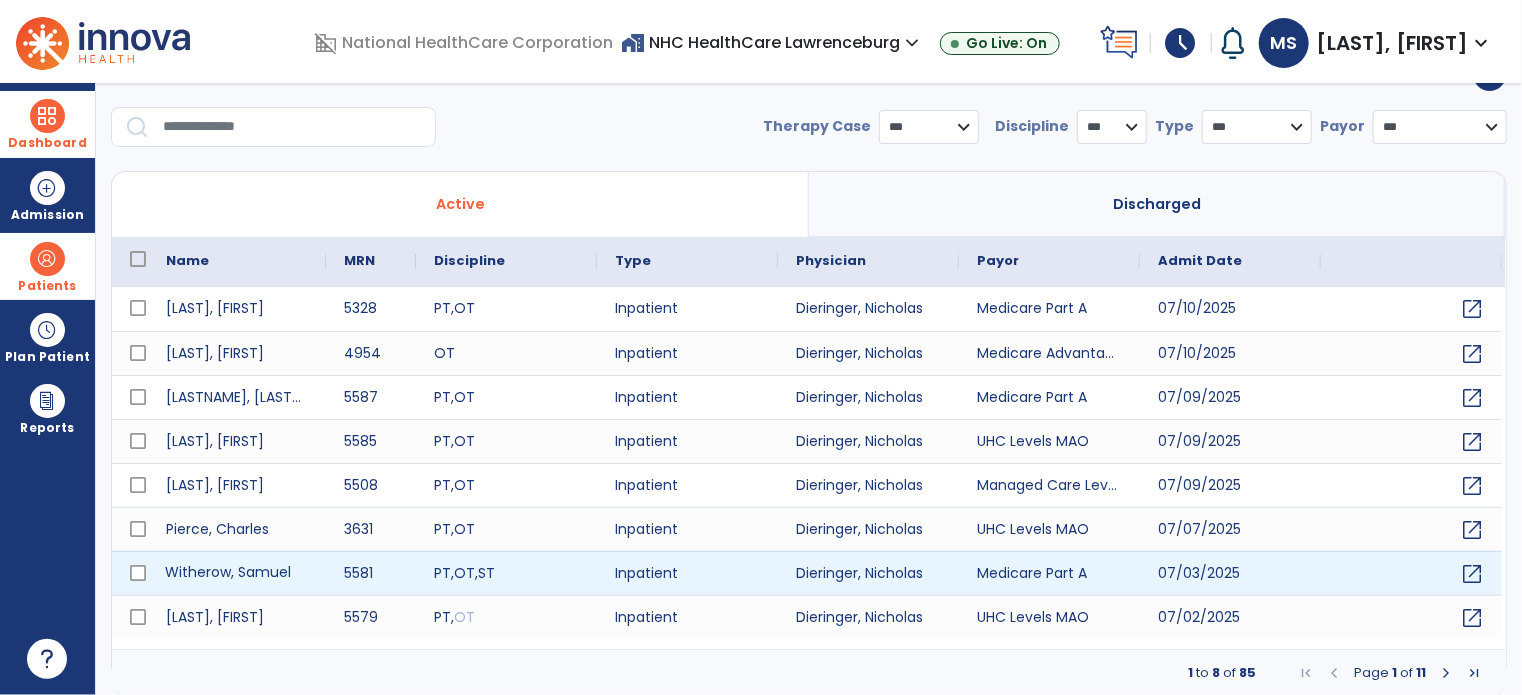click on "Witherow, Samuel" at bounding box center (237, 573) 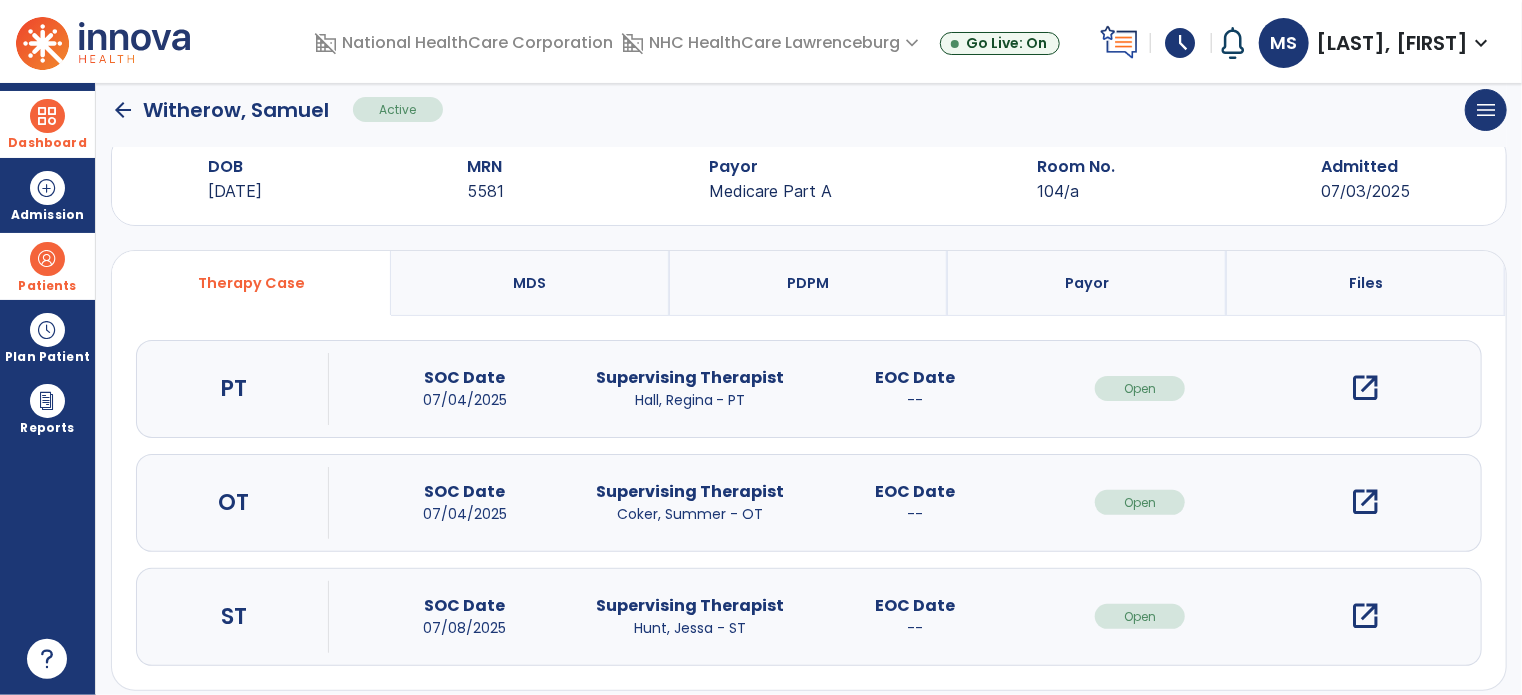 click on "open_in_new" at bounding box center (1365, 388) 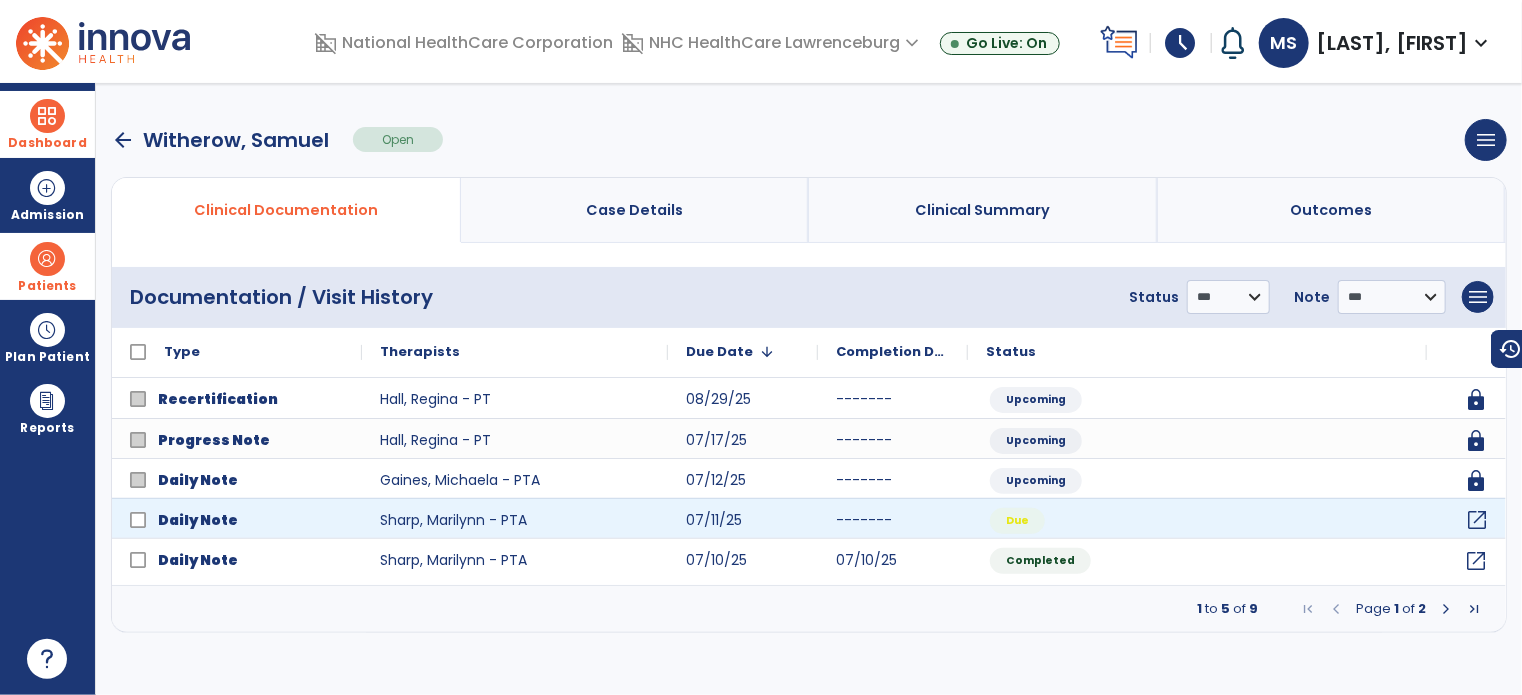 click on "open_in_new" 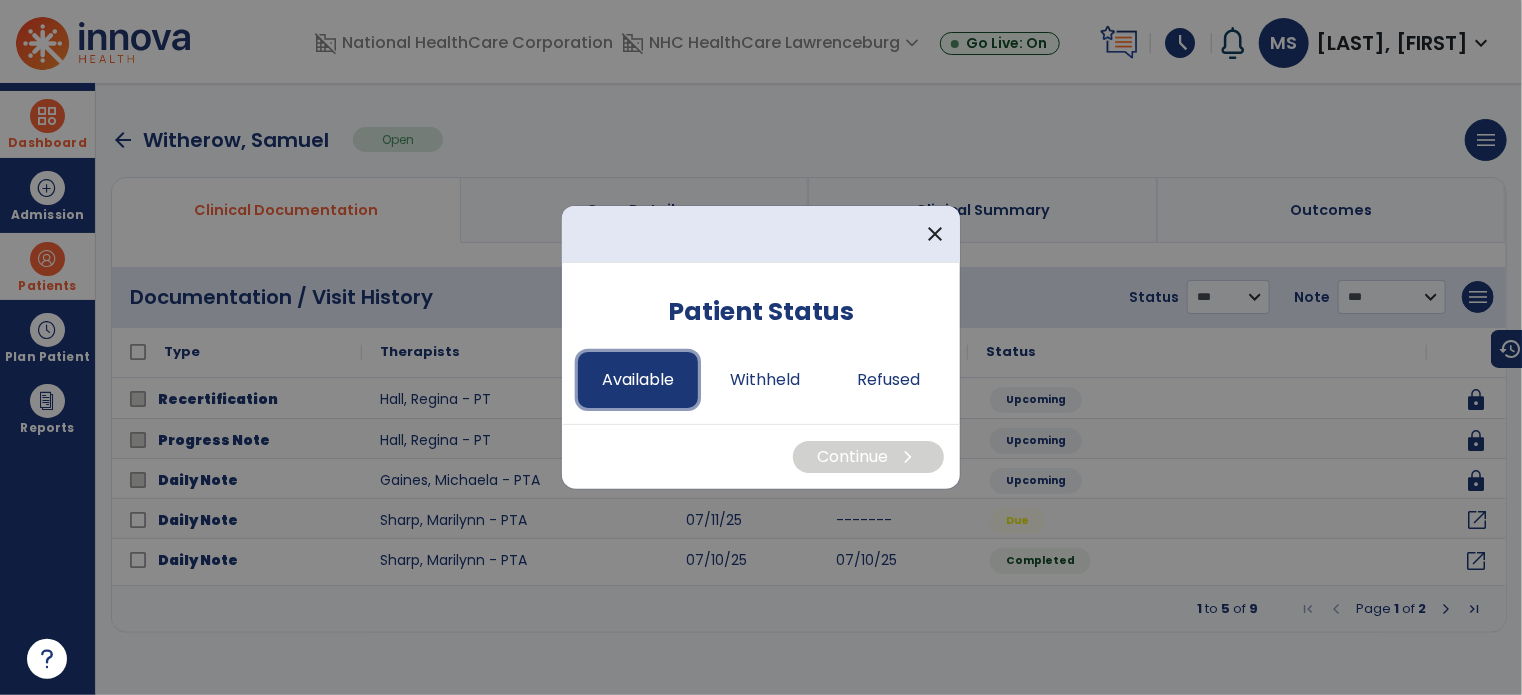 click on "Available" at bounding box center [638, 380] 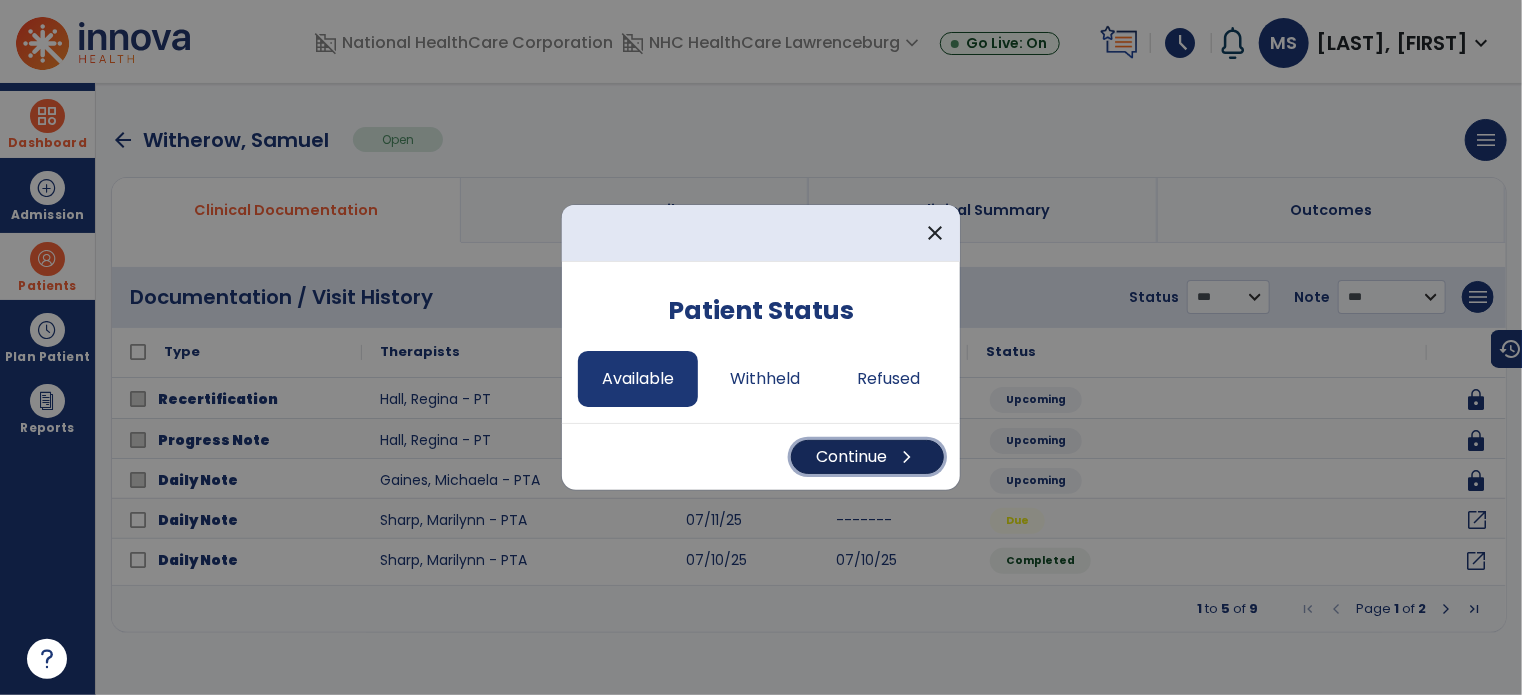 click on "Continue   chevron_right" at bounding box center [867, 457] 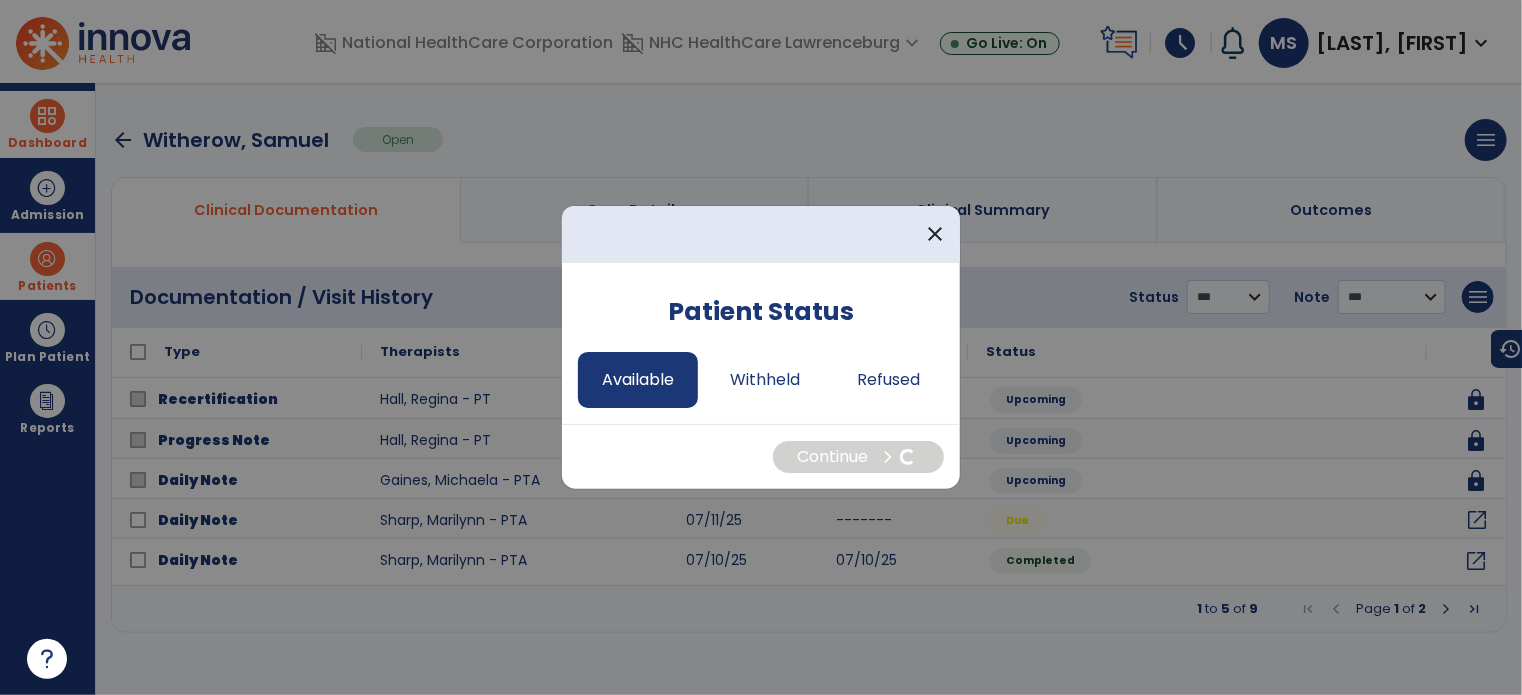 select on "*" 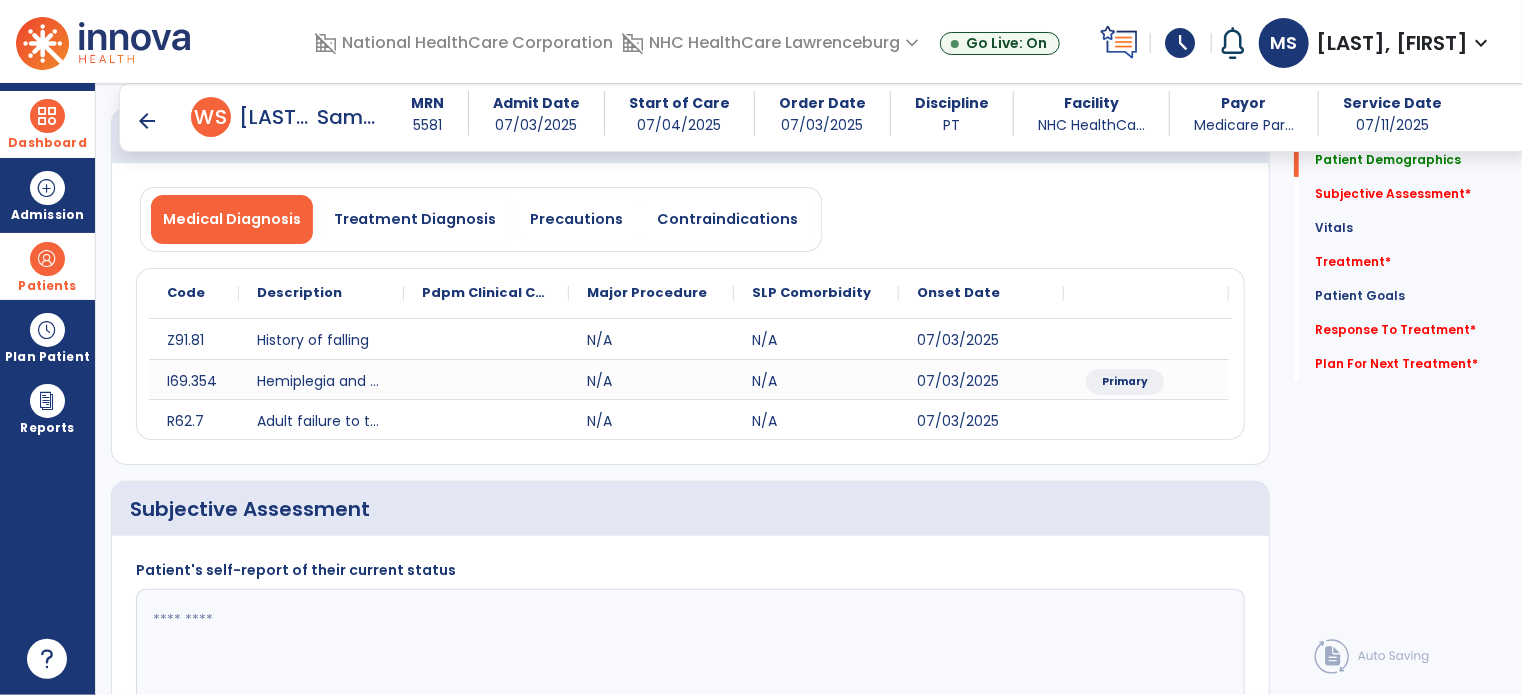 scroll, scrollTop: 400, scrollLeft: 0, axis: vertical 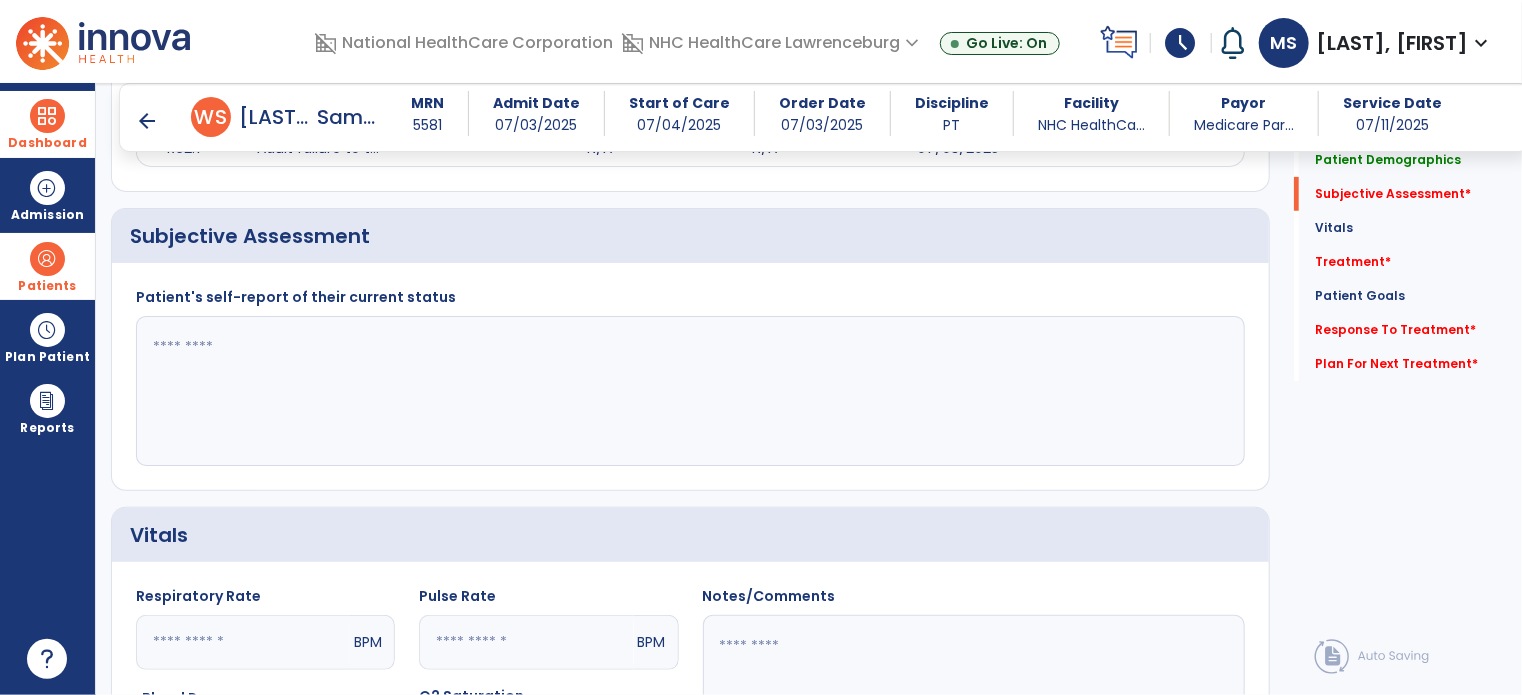 click 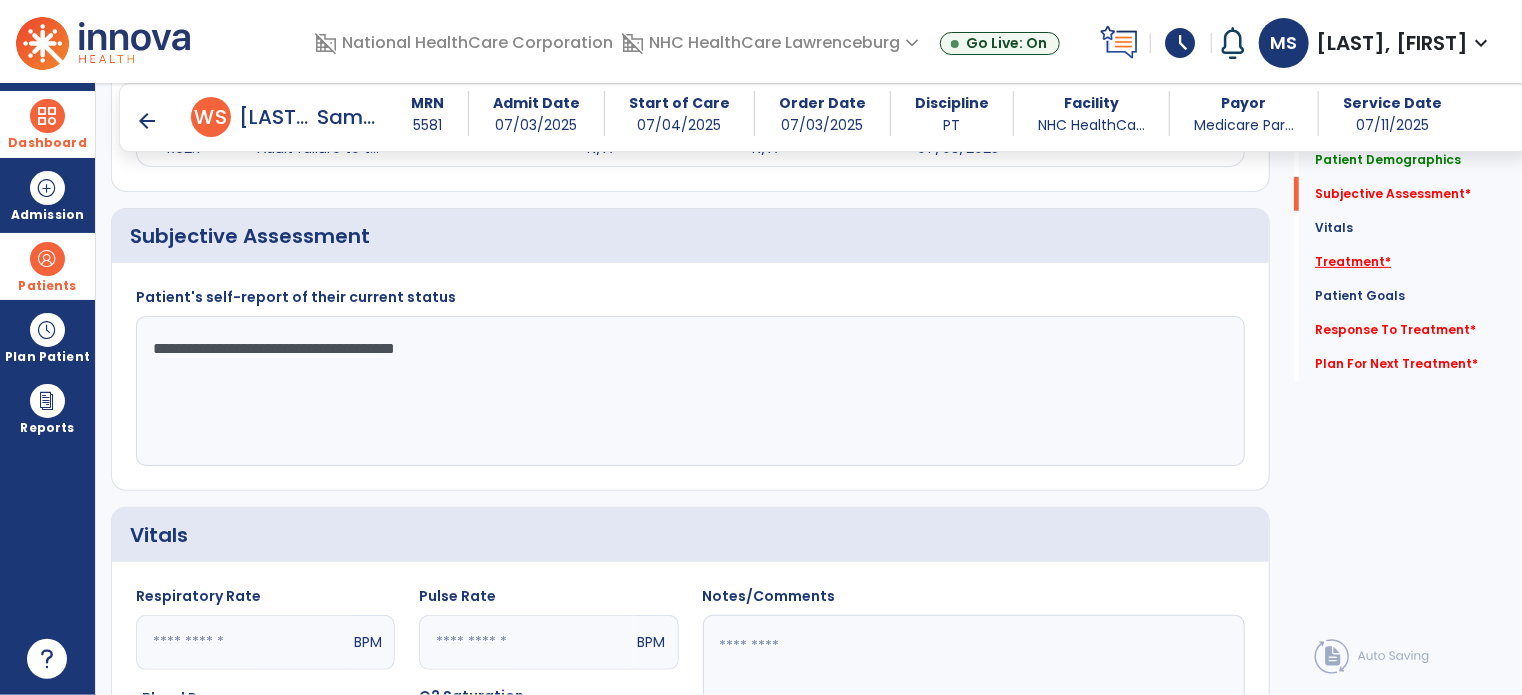 type on "**********" 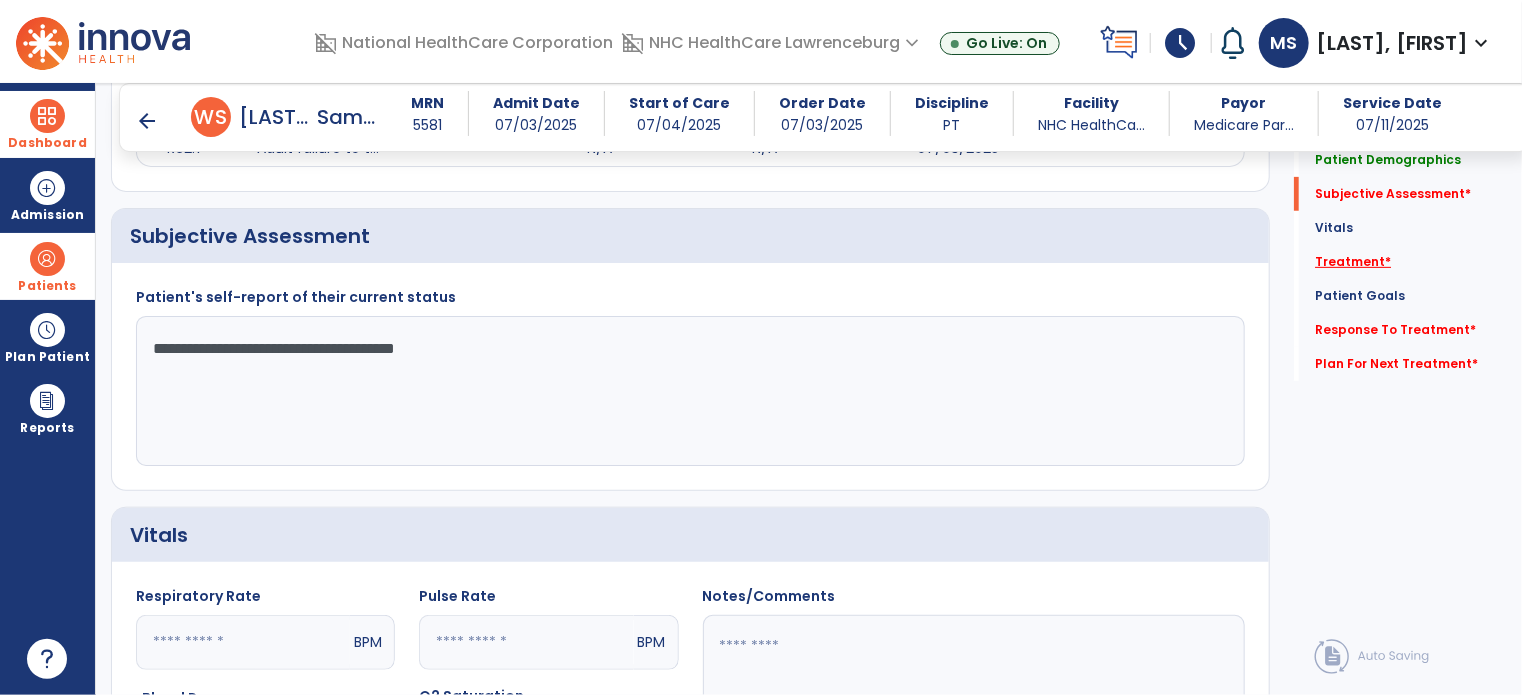 click on "Treatment   *" 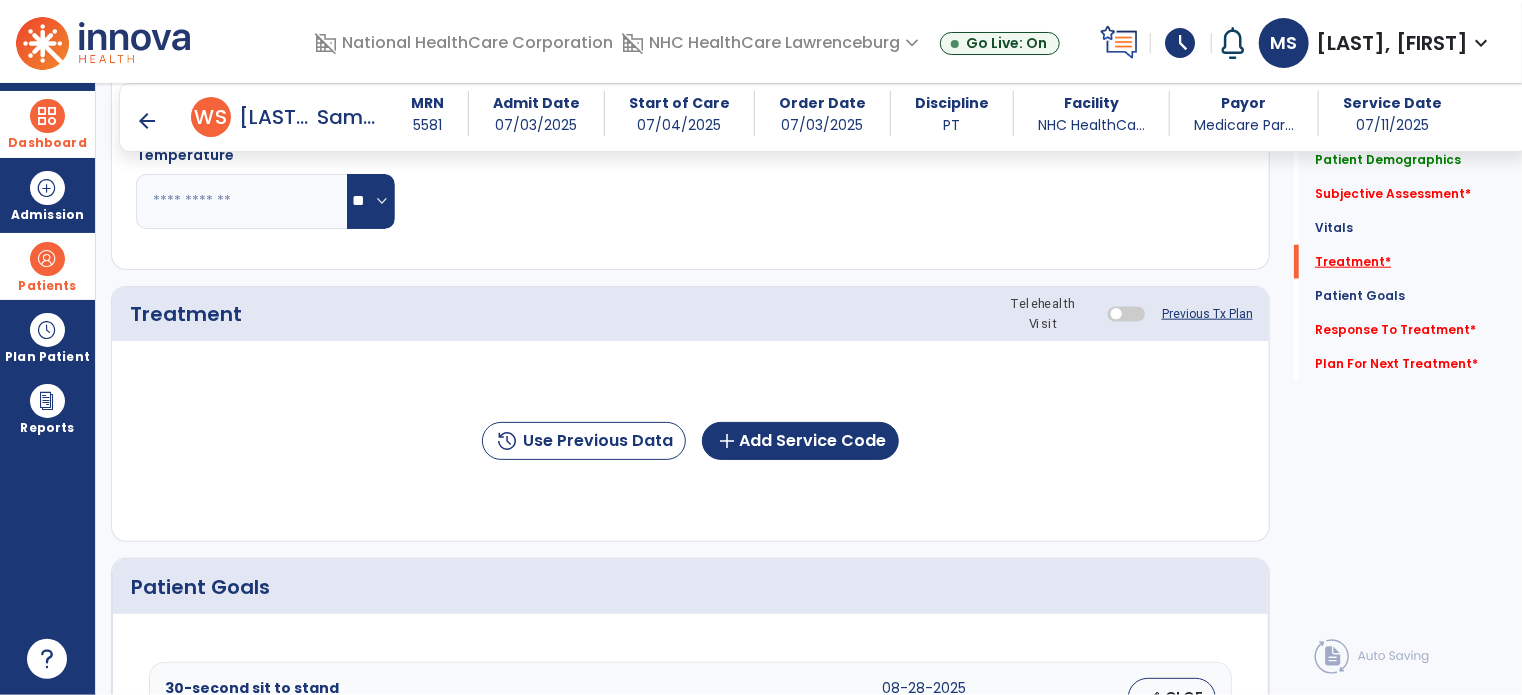 scroll, scrollTop: 1067, scrollLeft: 0, axis: vertical 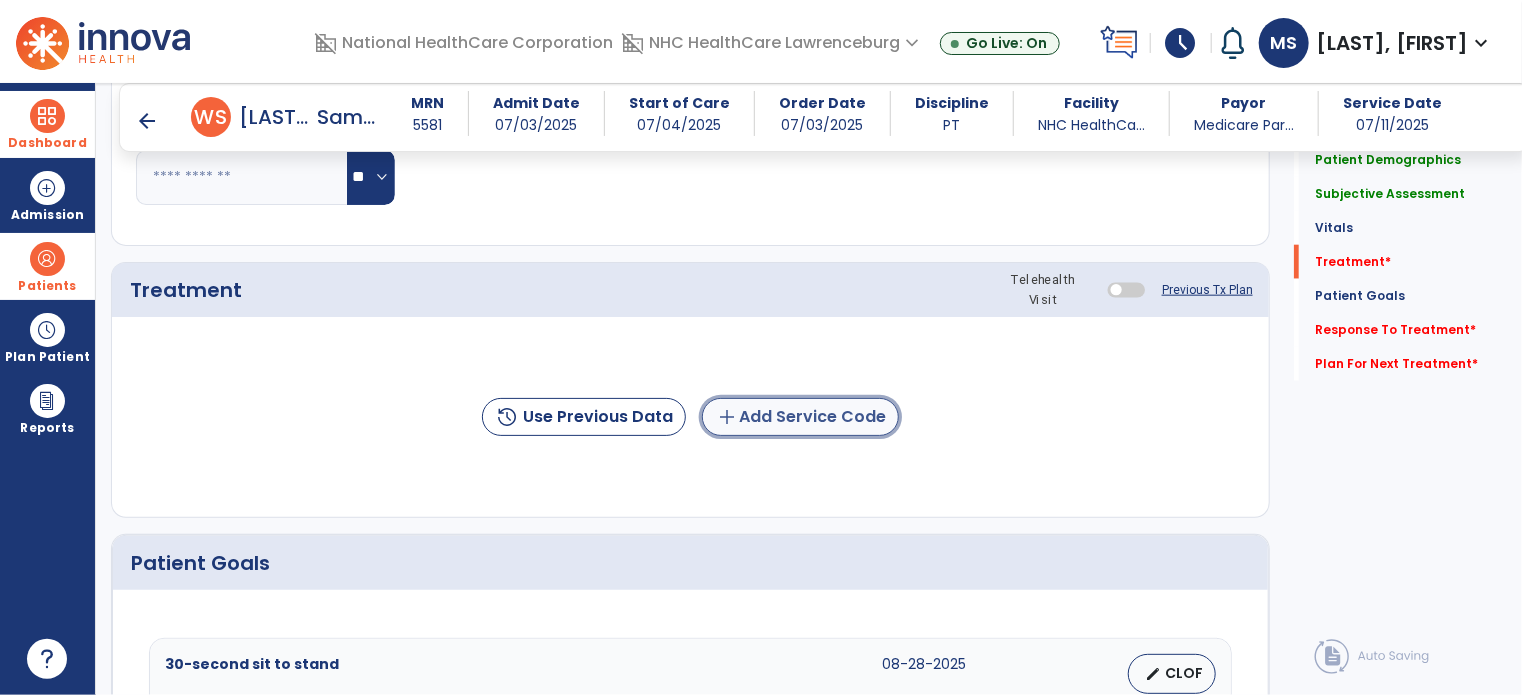 click on "add  Add Service Code" 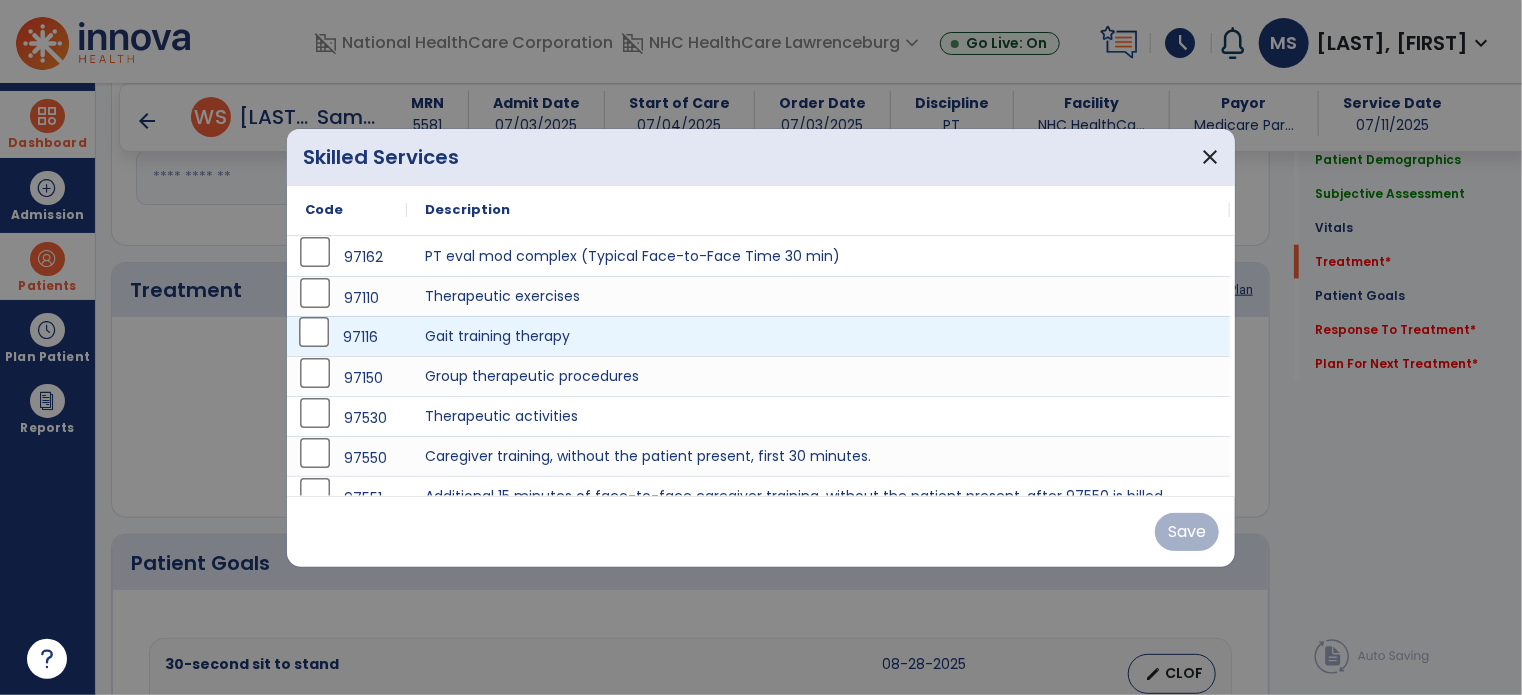 click on "97116" at bounding box center [347, 337] 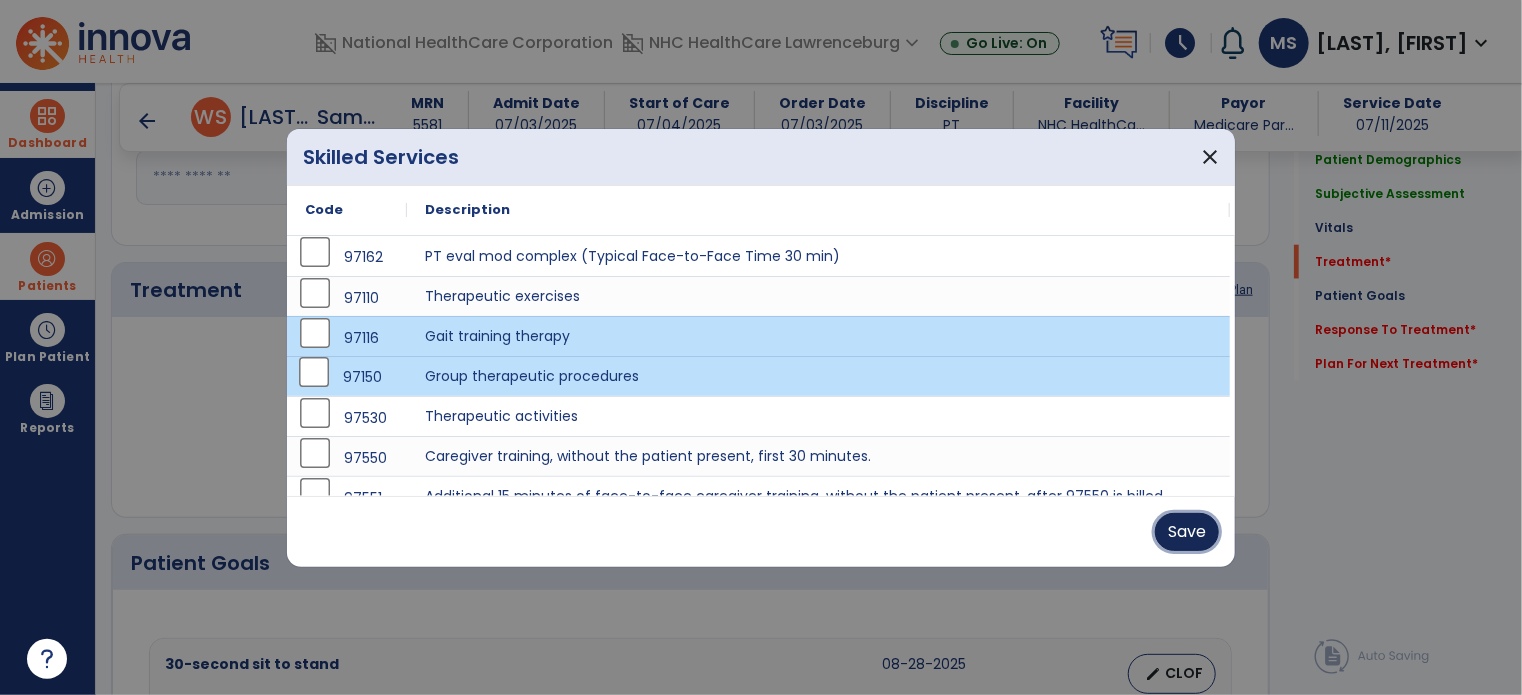 click on "Save" at bounding box center (1187, 532) 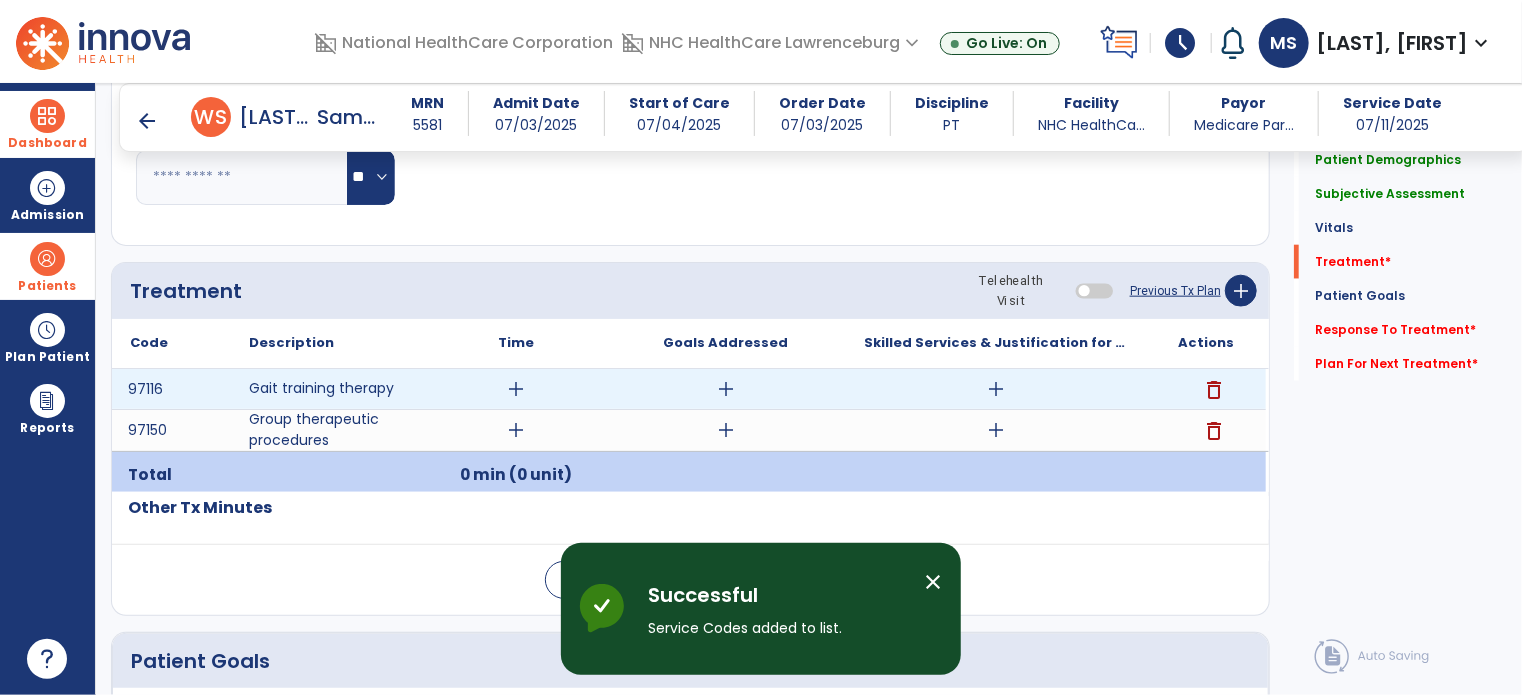 click on "add" at bounding box center (516, 389) 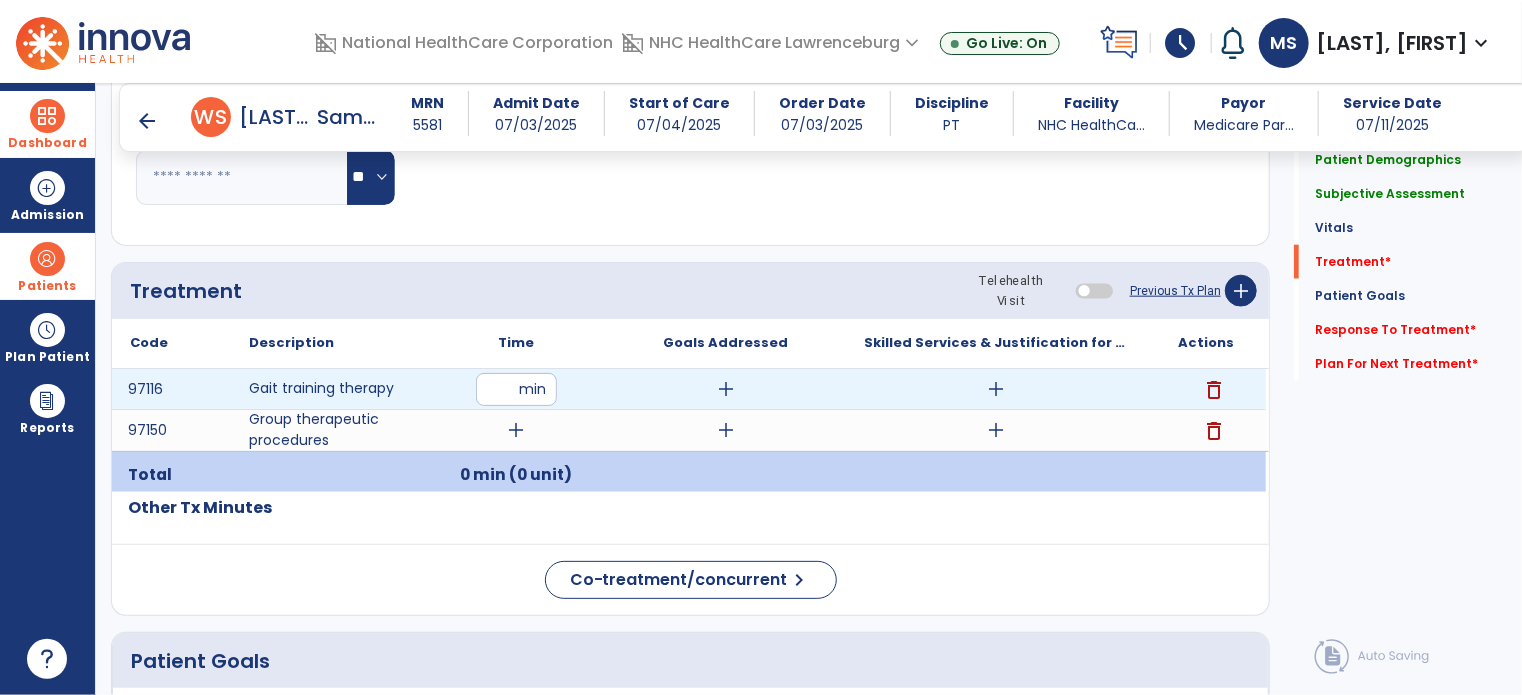 type on "**" 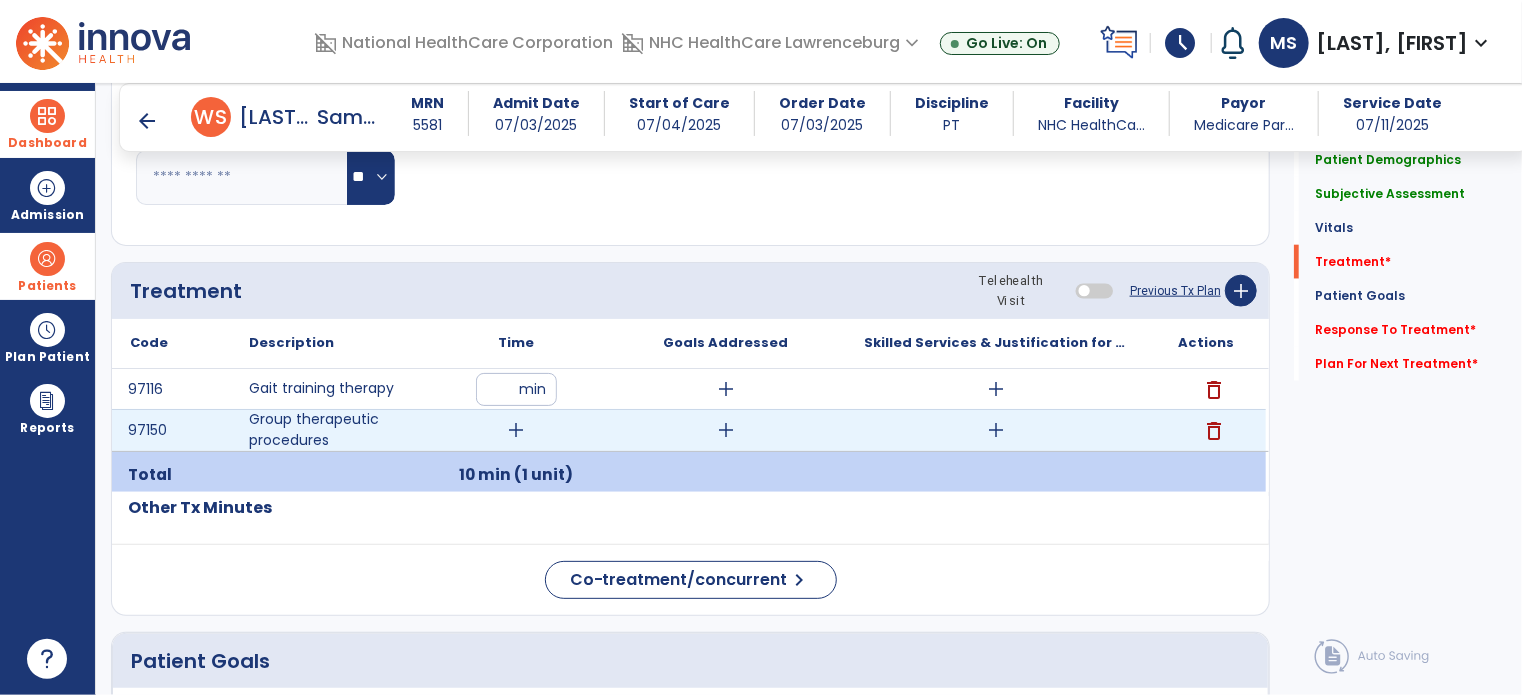 click on "add" at bounding box center (516, 430) 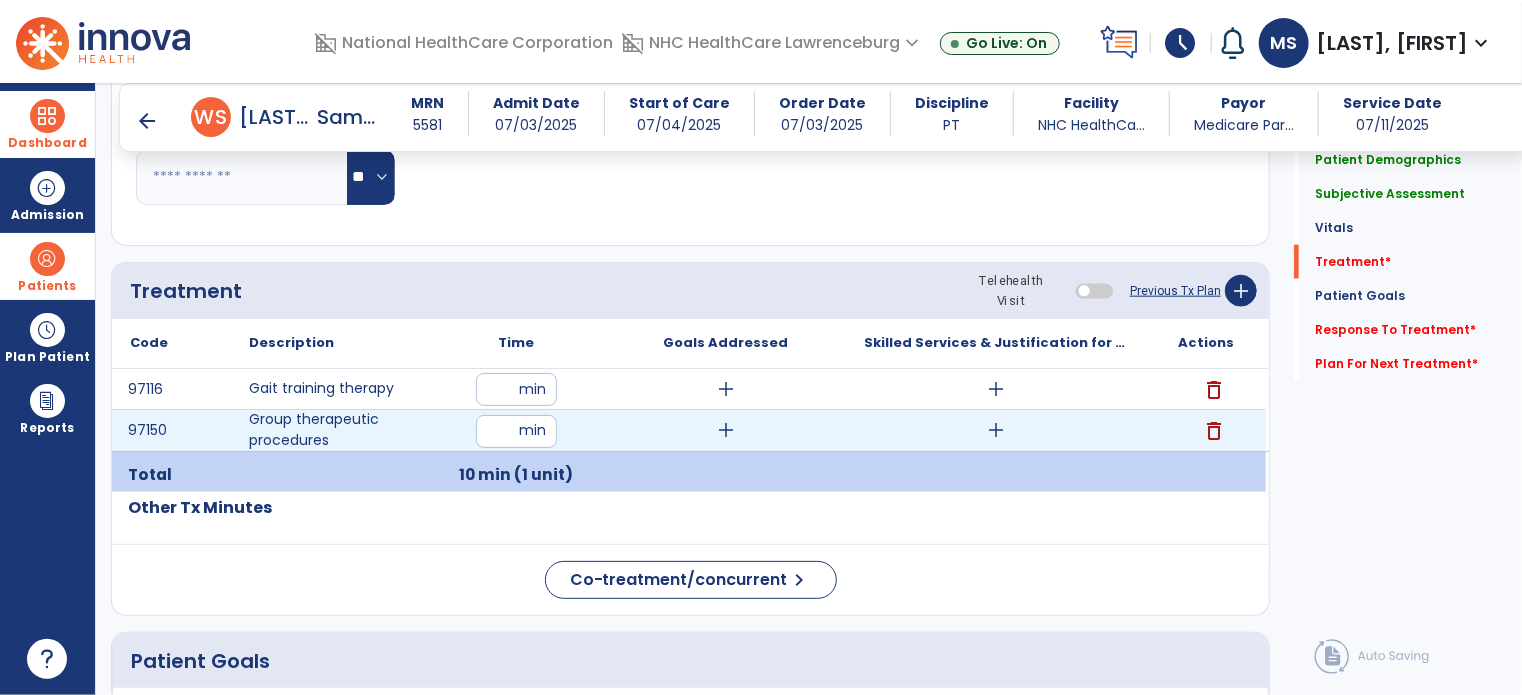type on "**" 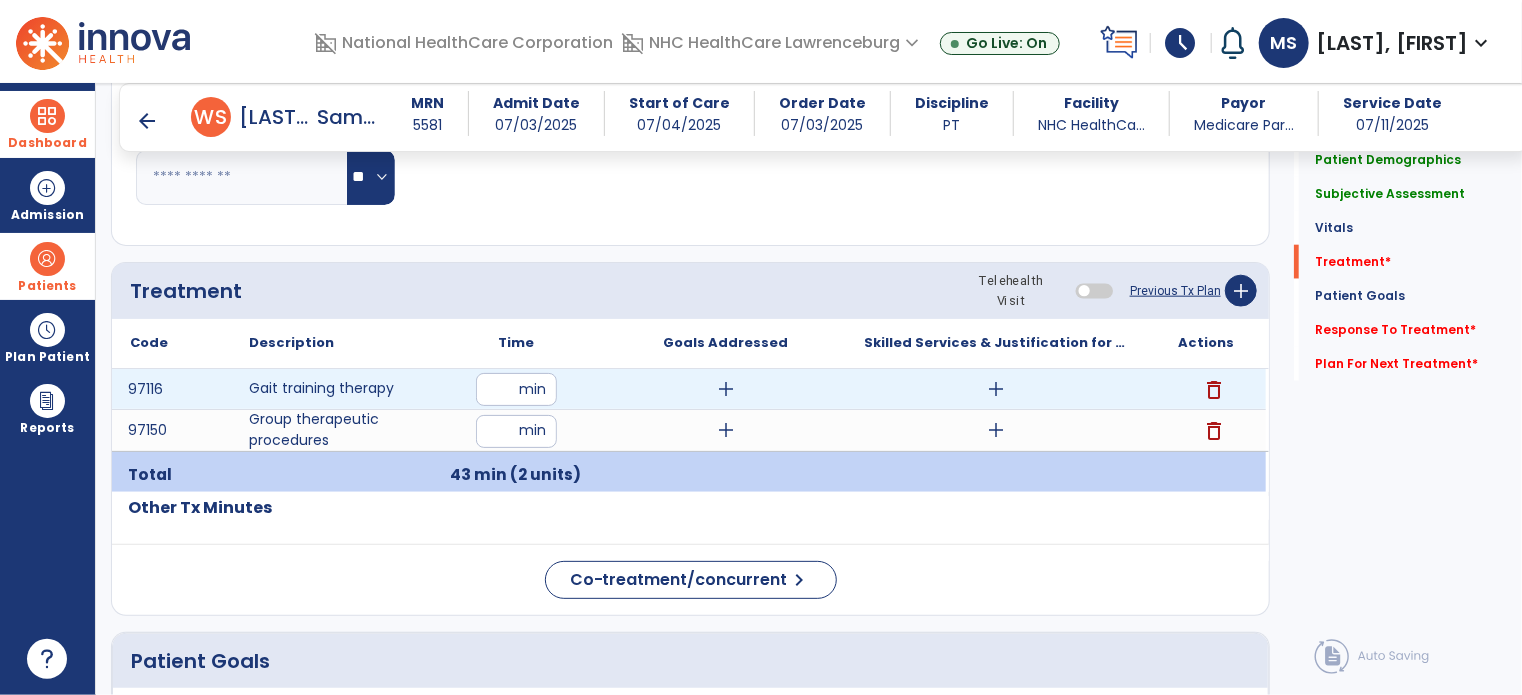 click on "**" at bounding box center (516, 389) 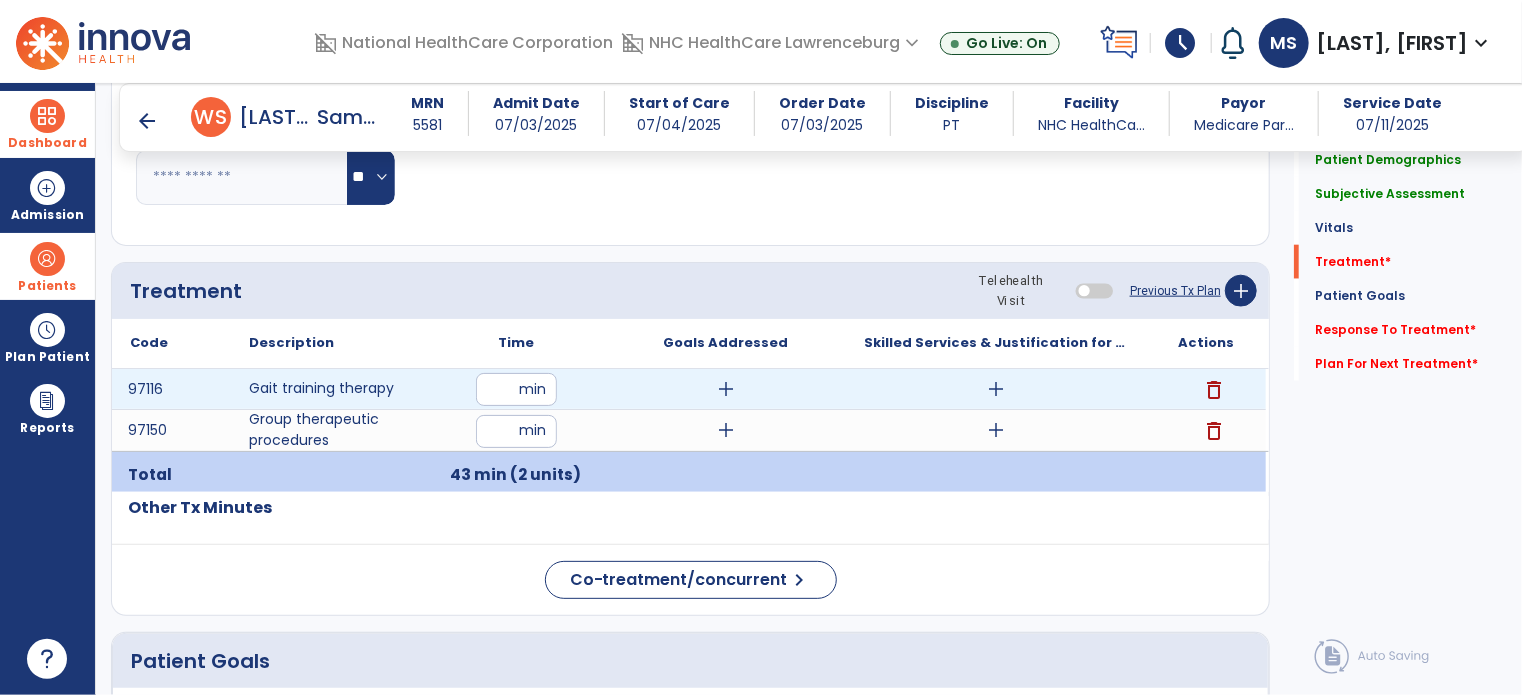 type on "**" 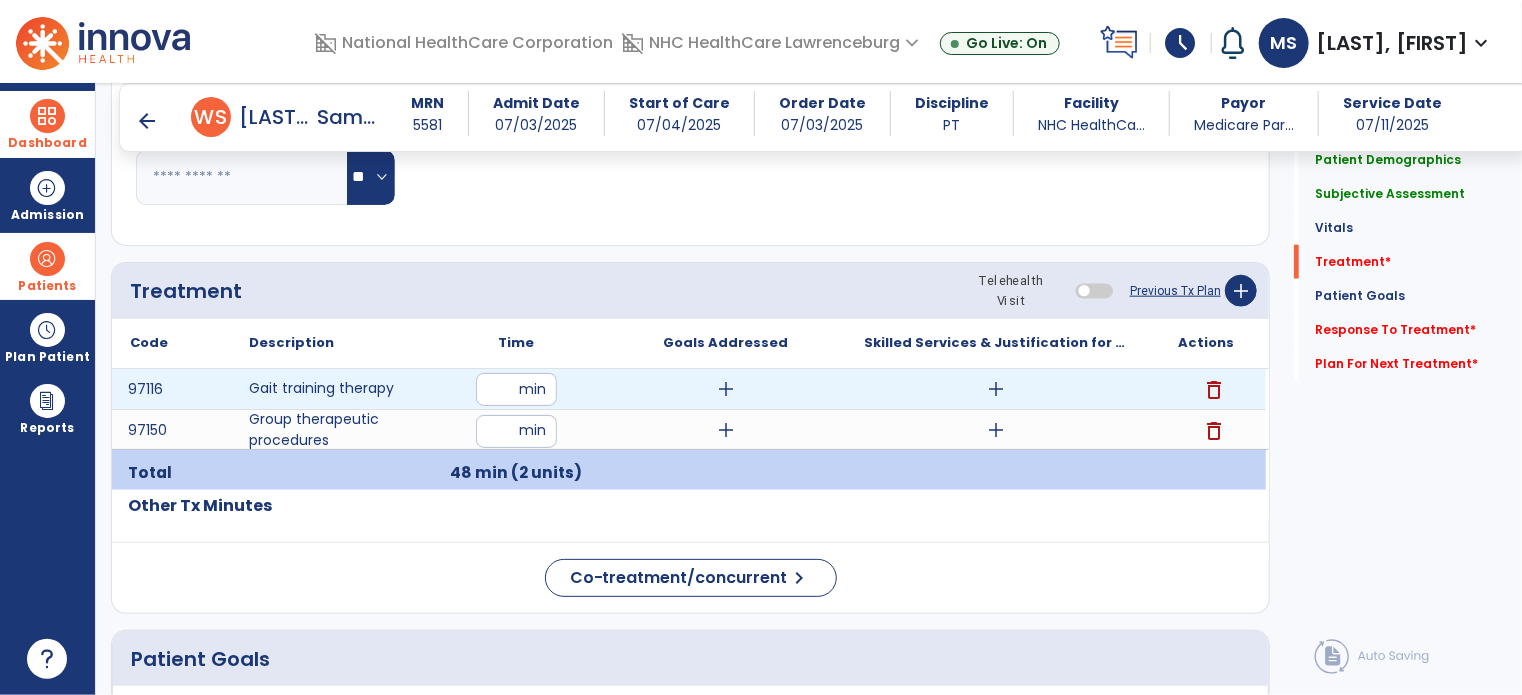 click on "add" at bounding box center [996, 389] 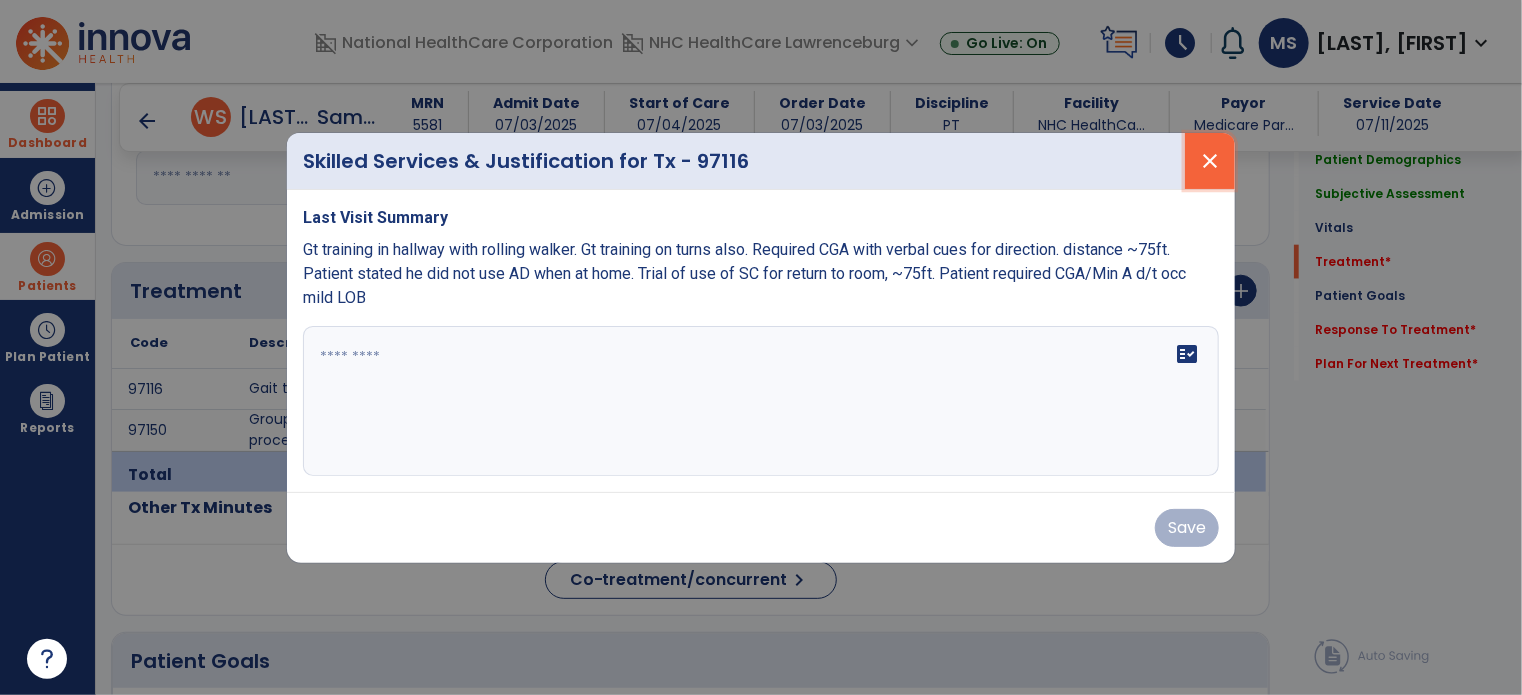 click on "close" at bounding box center (1210, 161) 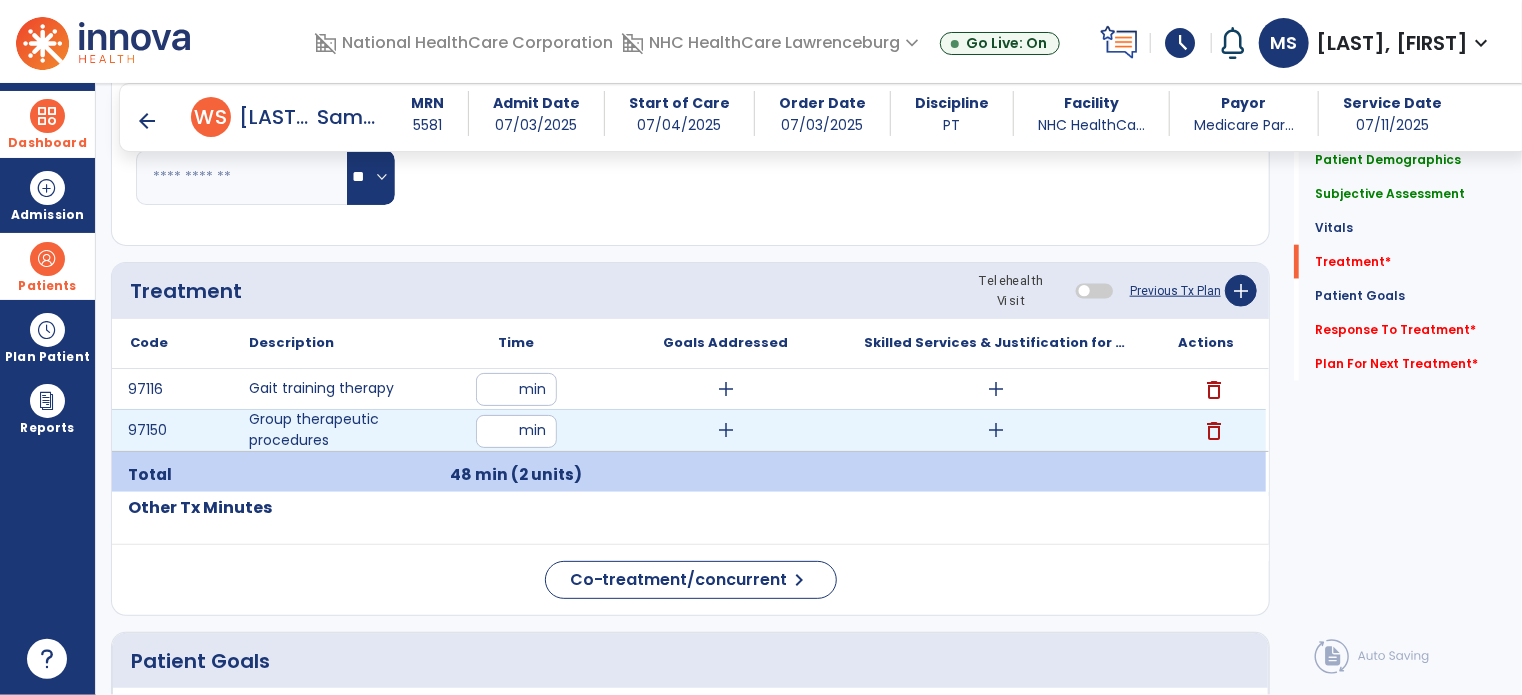 click on "add" at bounding box center (996, 430) 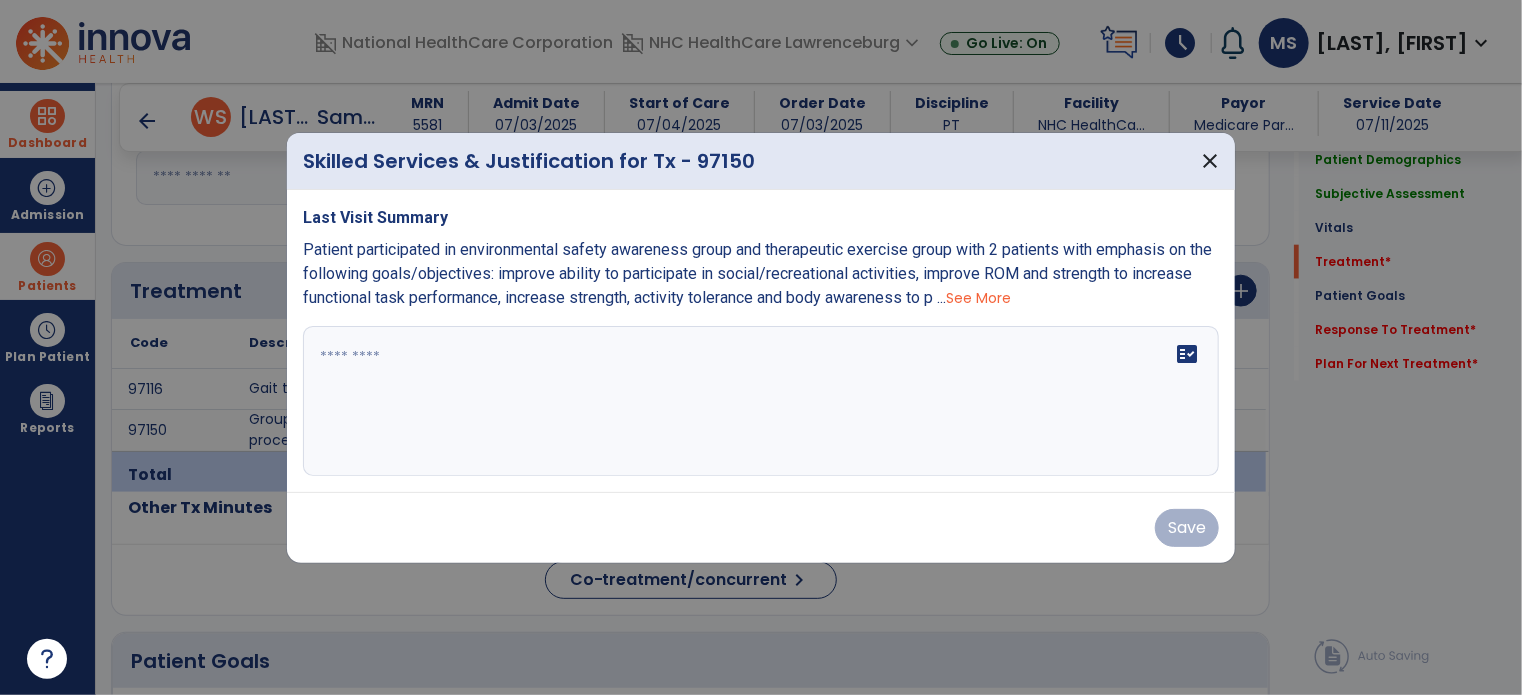 click on "fact_check" at bounding box center (761, 401) 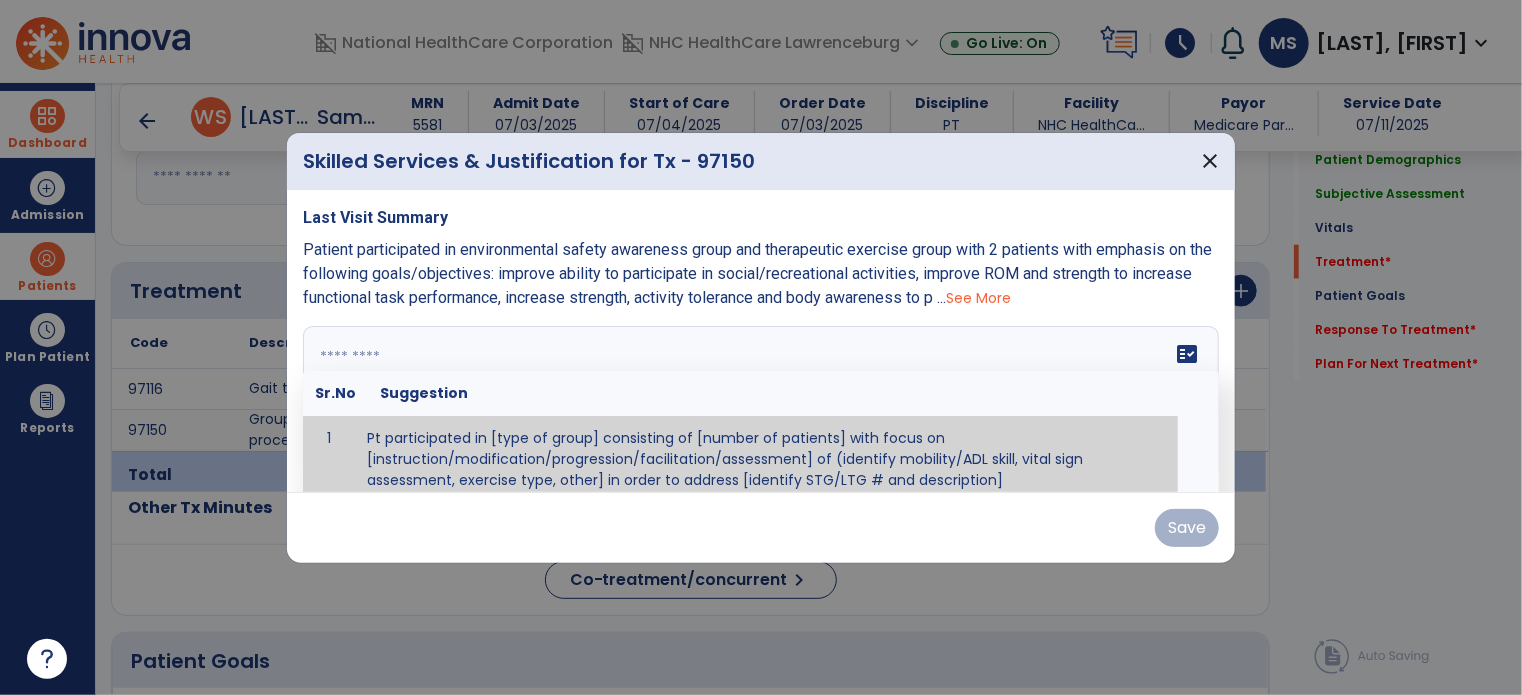 scroll, scrollTop: 12, scrollLeft: 0, axis: vertical 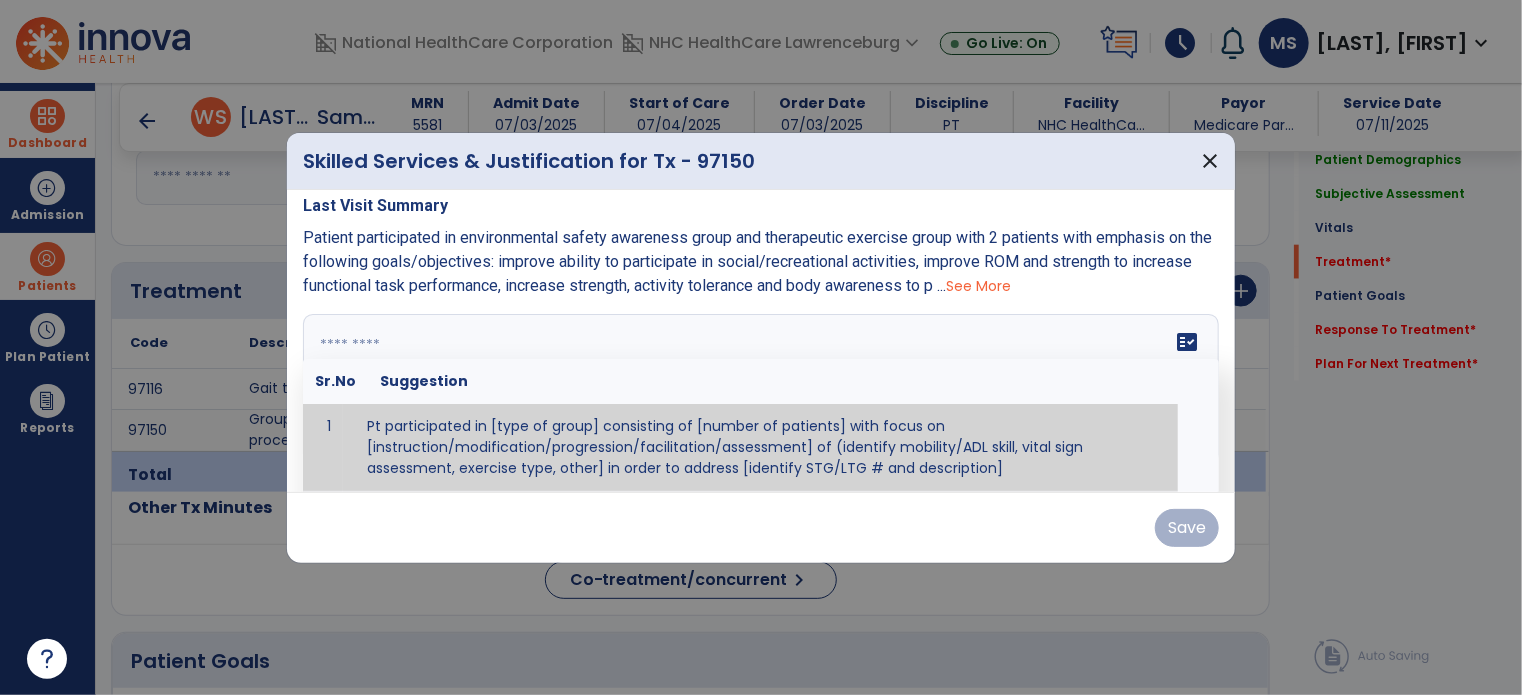 paste on "**********" 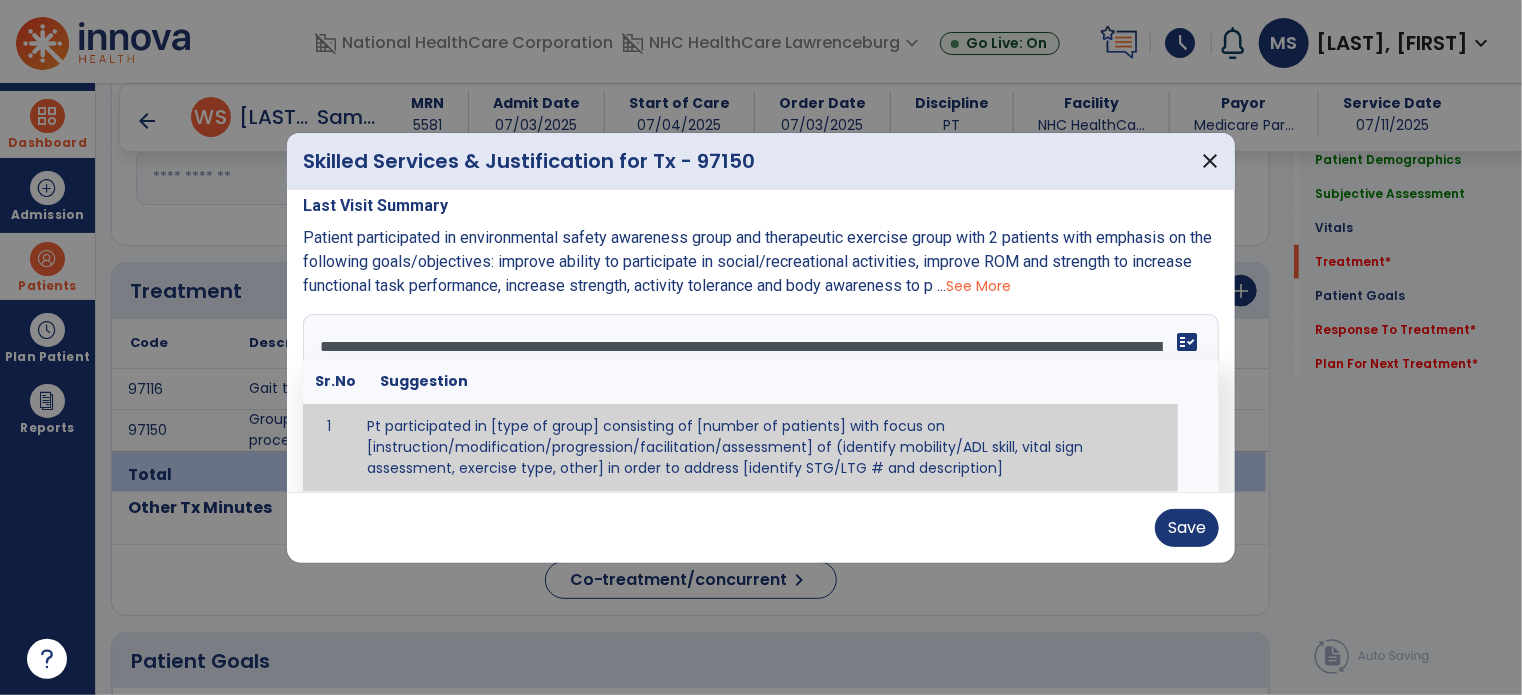 scroll, scrollTop: 0, scrollLeft: 0, axis: both 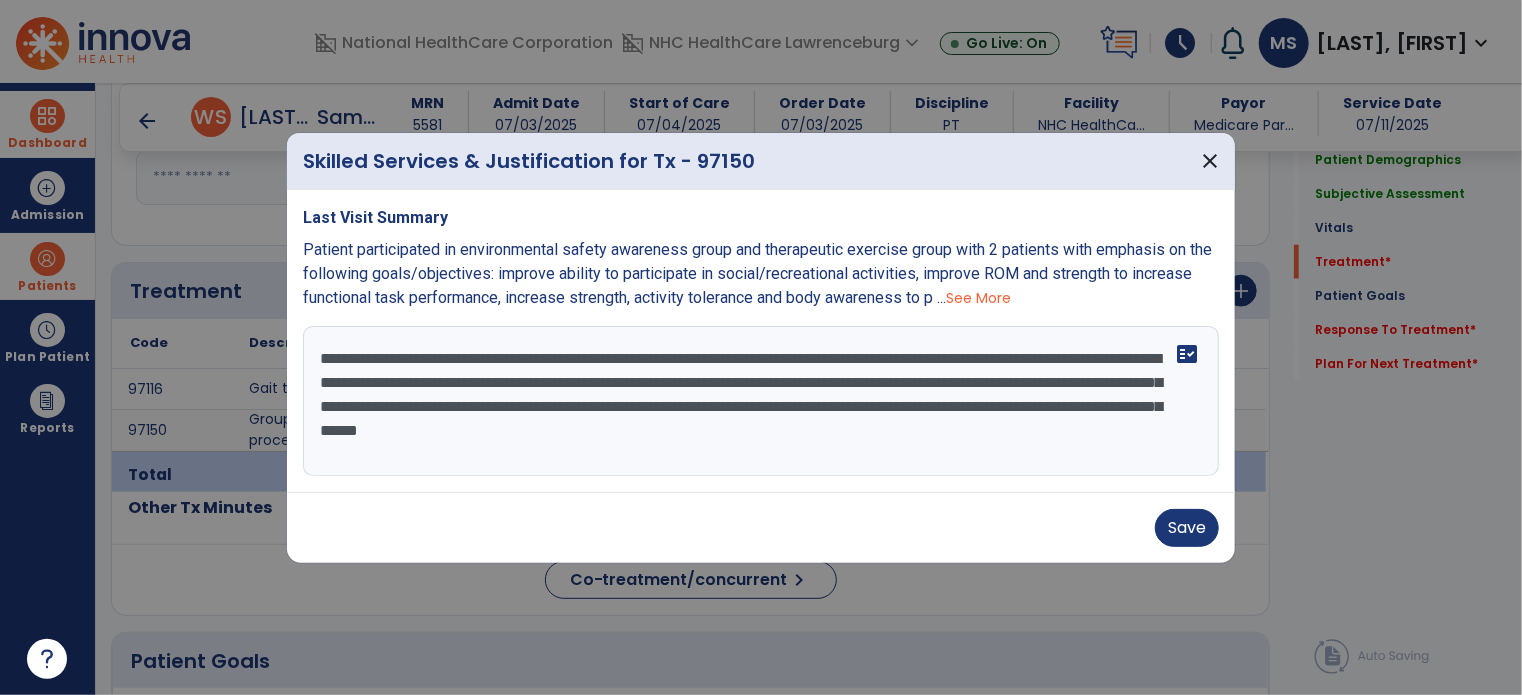click on "**********" at bounding box center (761, 401) 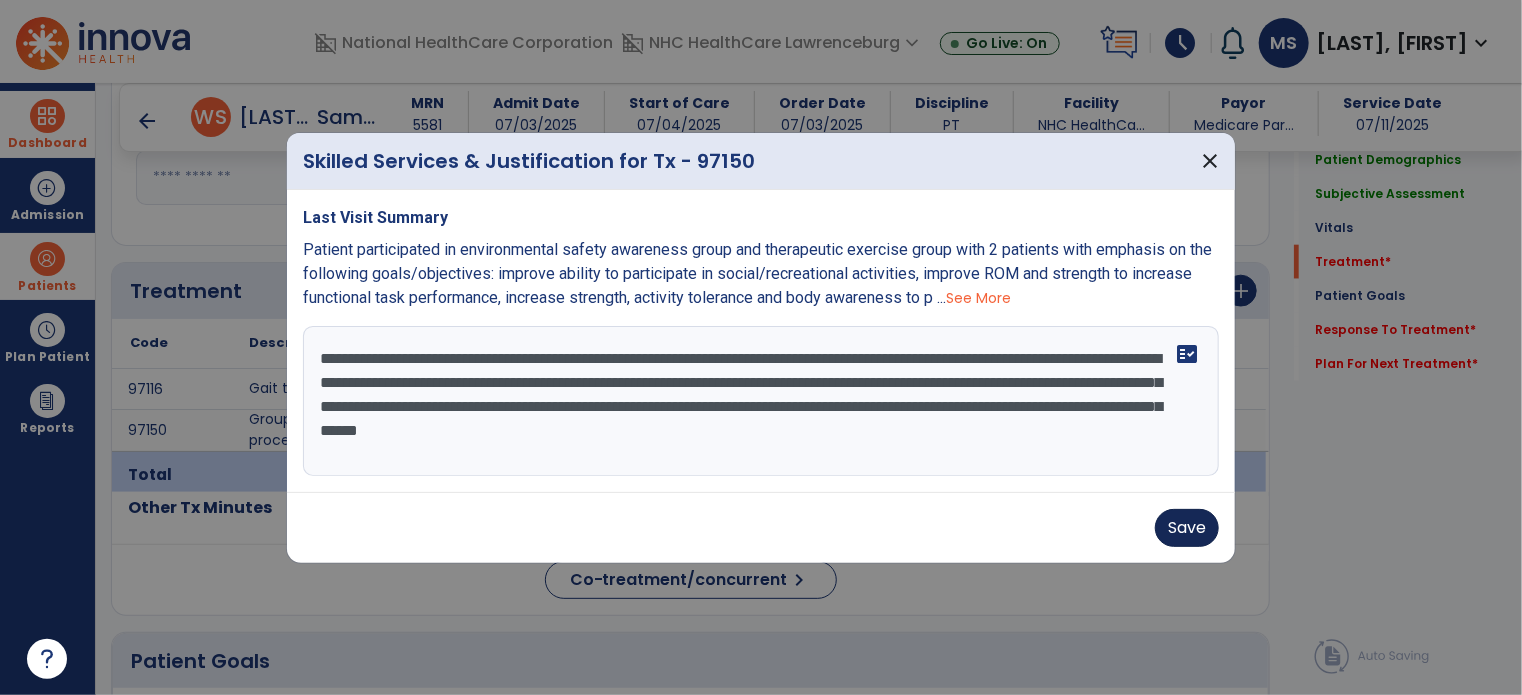 type on "**********" 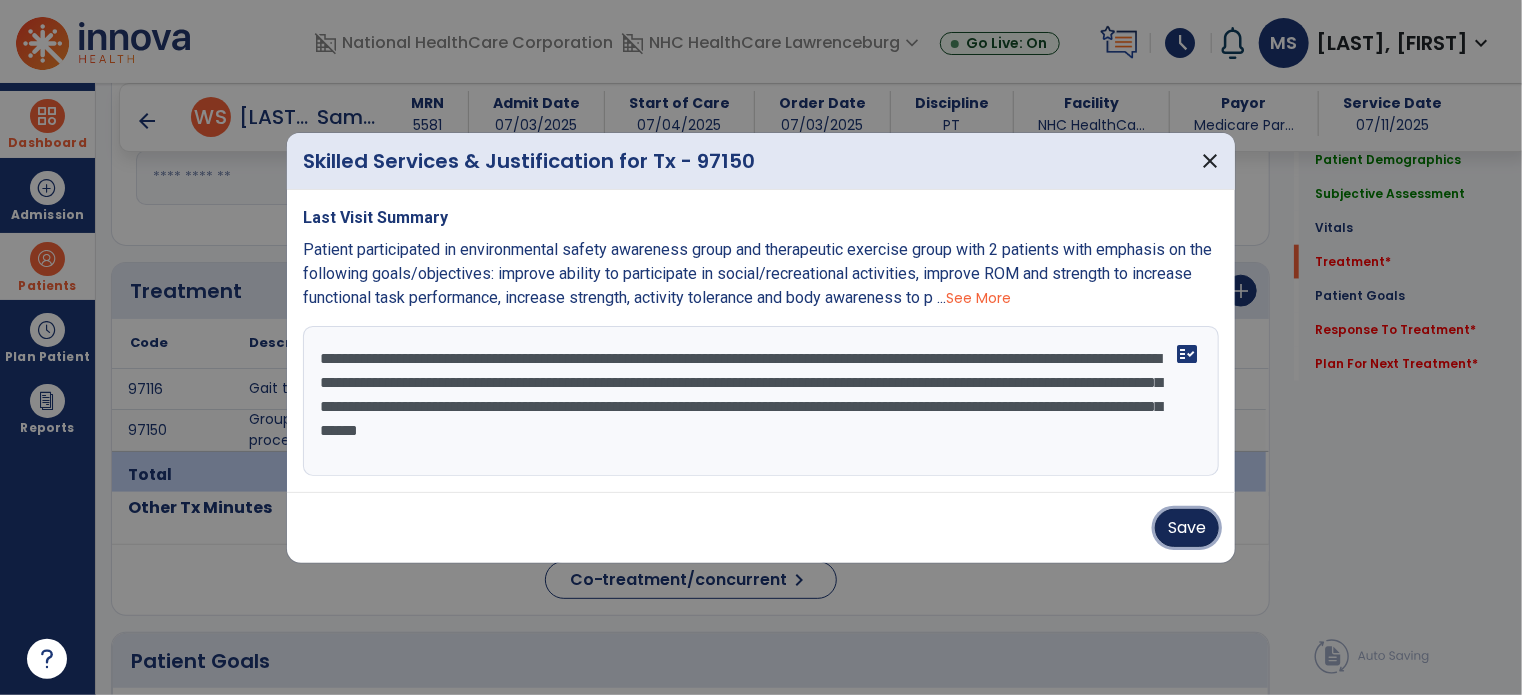 click on "Save" at bounding box center (1187, 528) 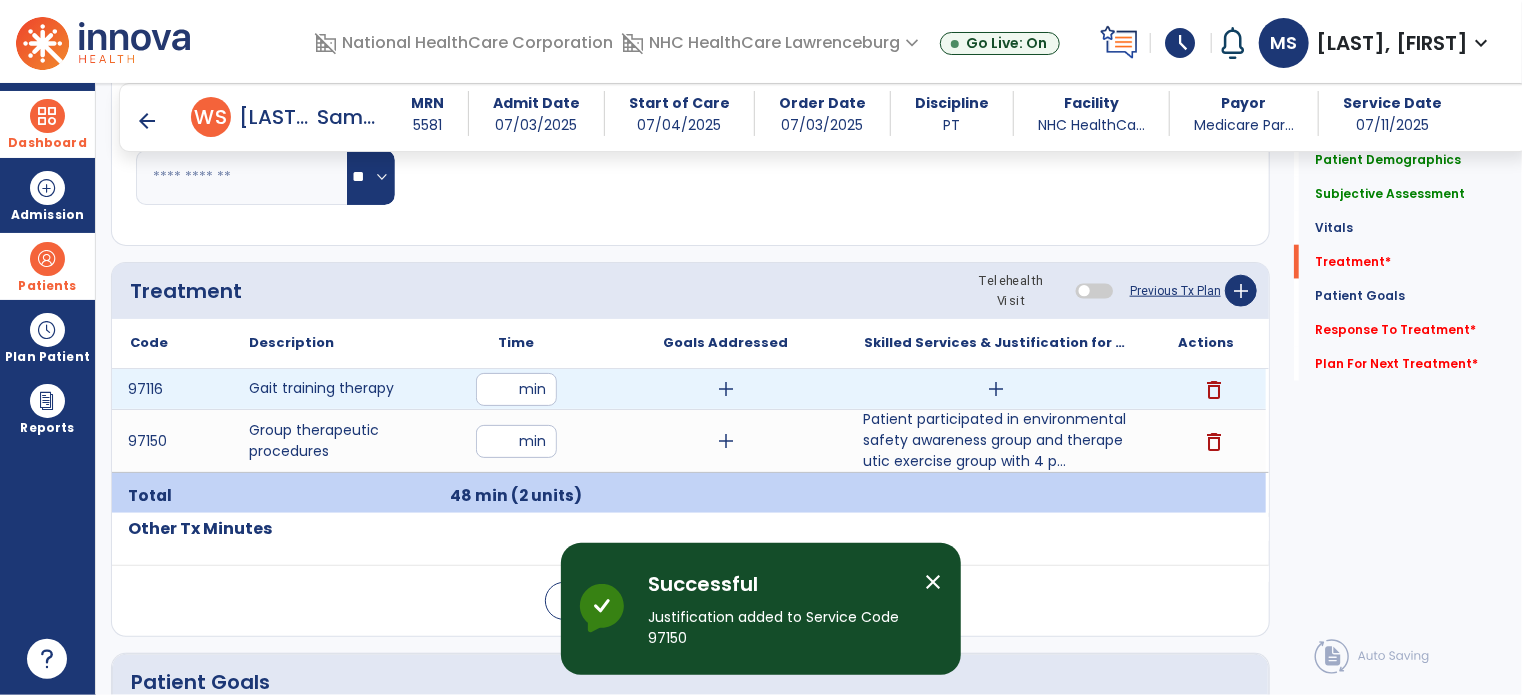 click on "add" at bounding box center [996, 389] 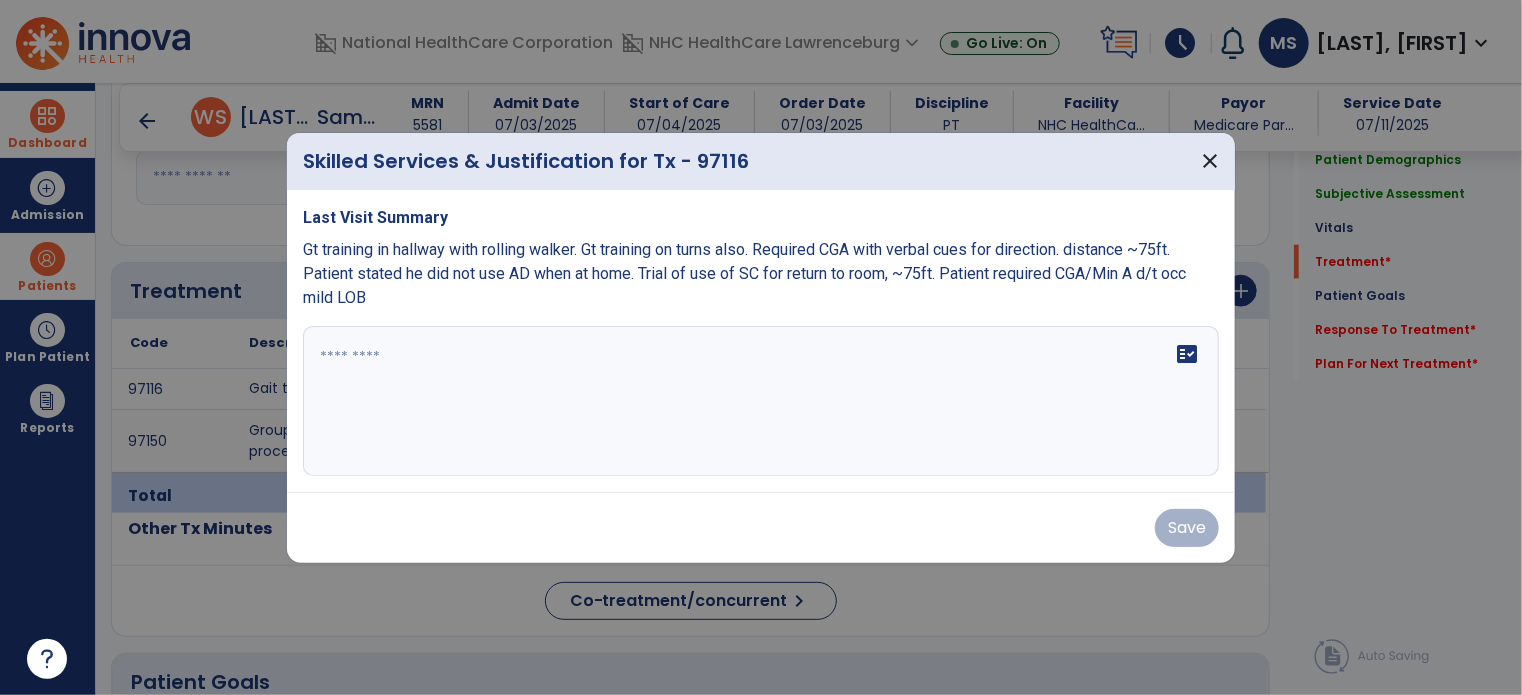 click on "fact_check" at bounding box center (761, 401) 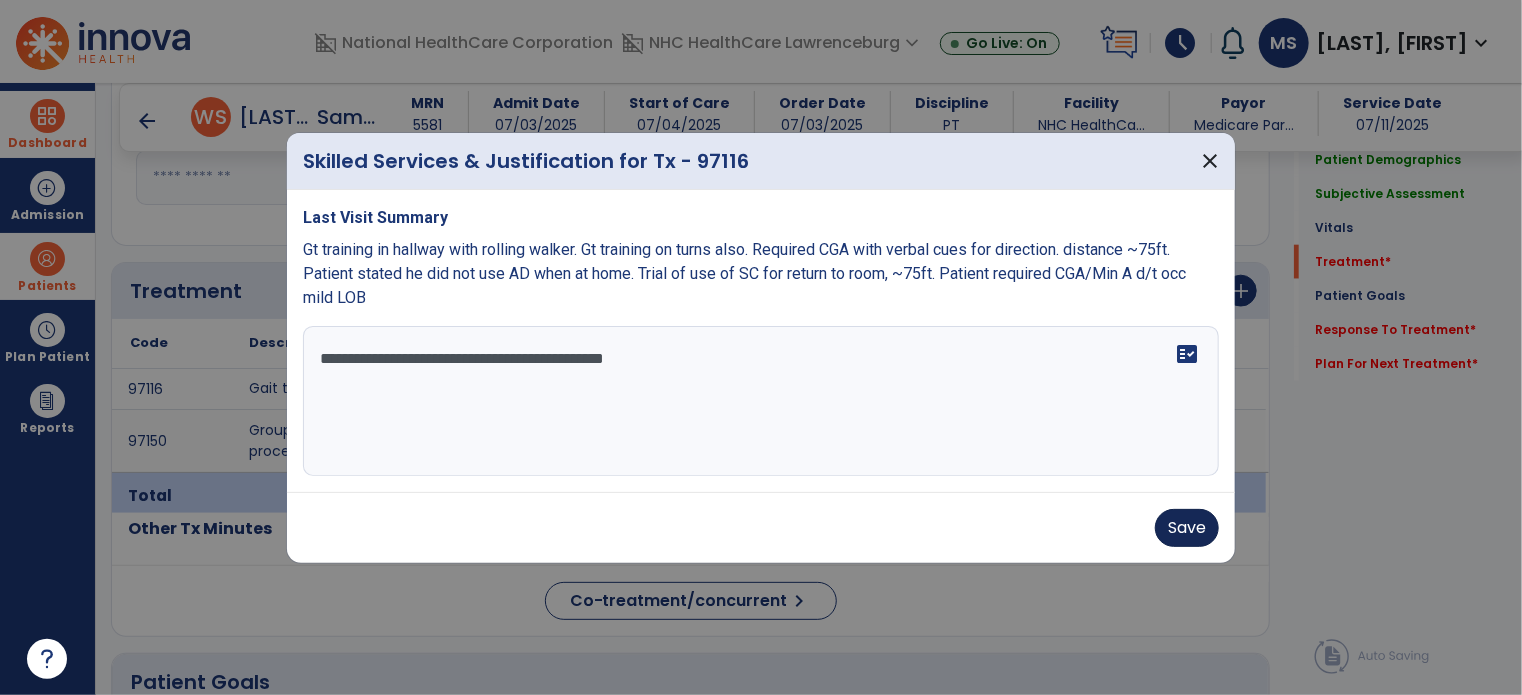 type on "**********" 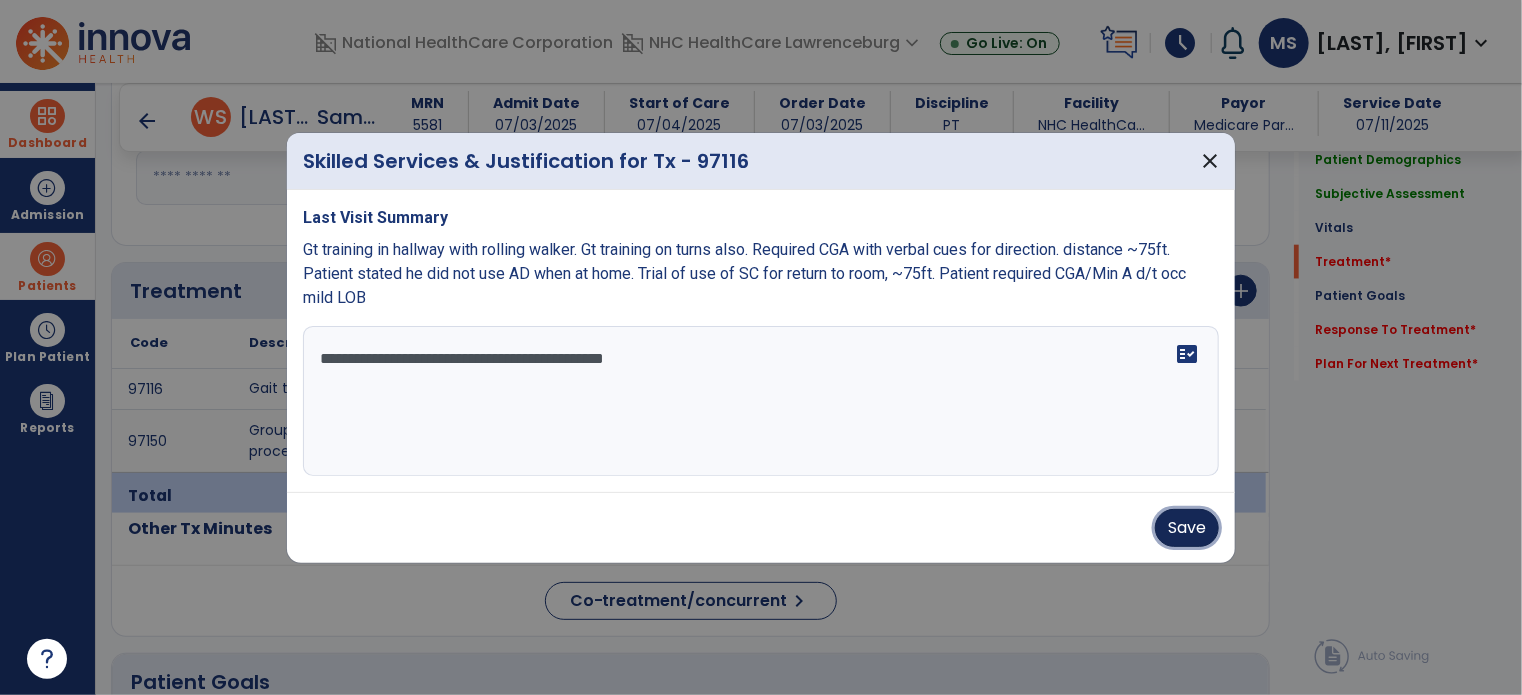 click on "Save" at bounding box center (1187, 528) 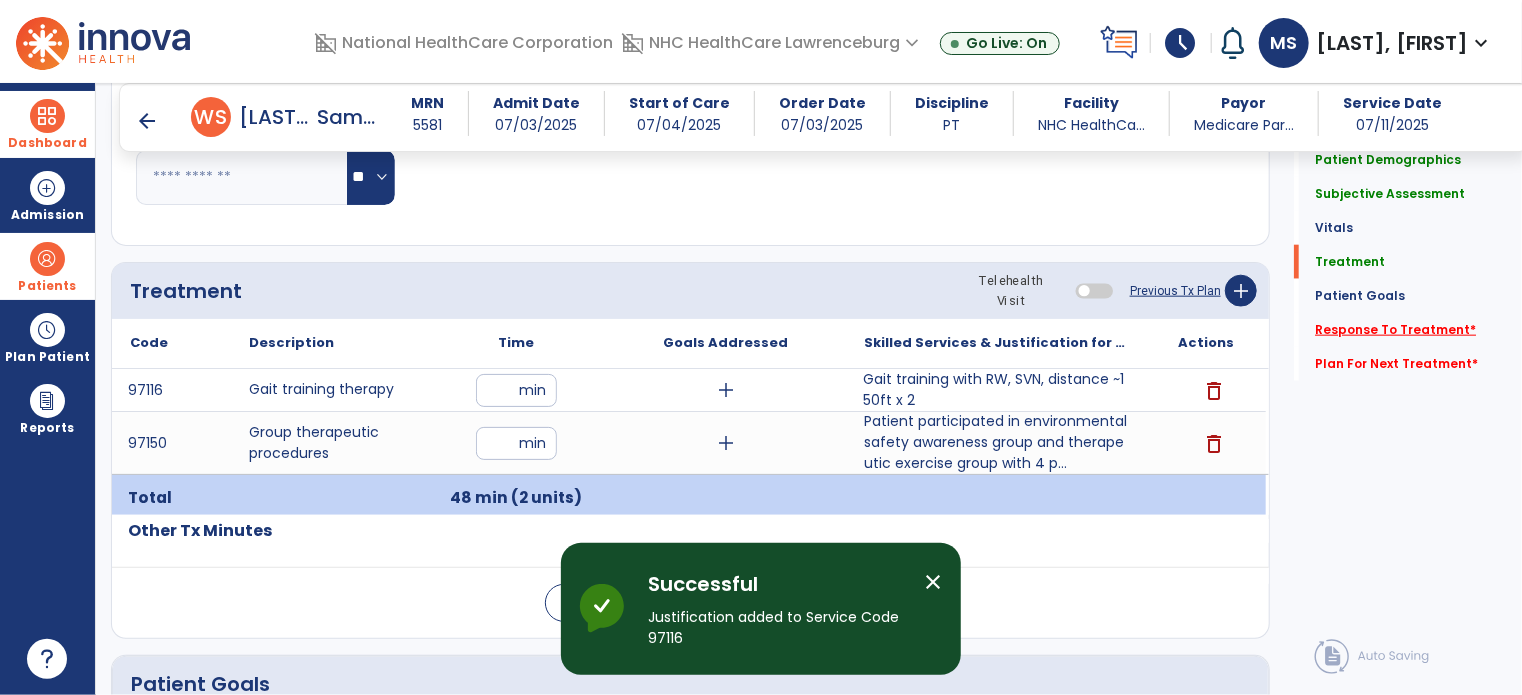 click on "Response To Treatment   *" 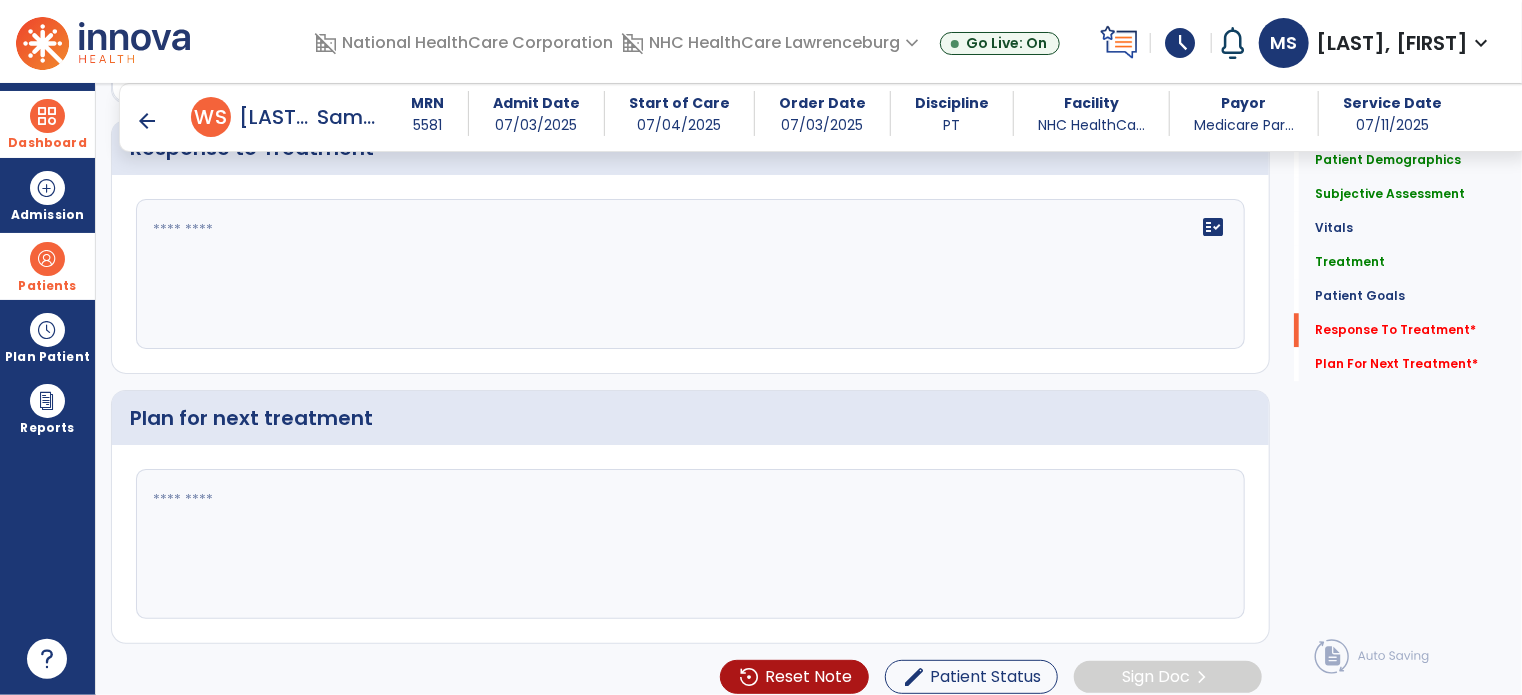 scroll, scrollTop: 2630, scrollLeft: 0, axis: vertical 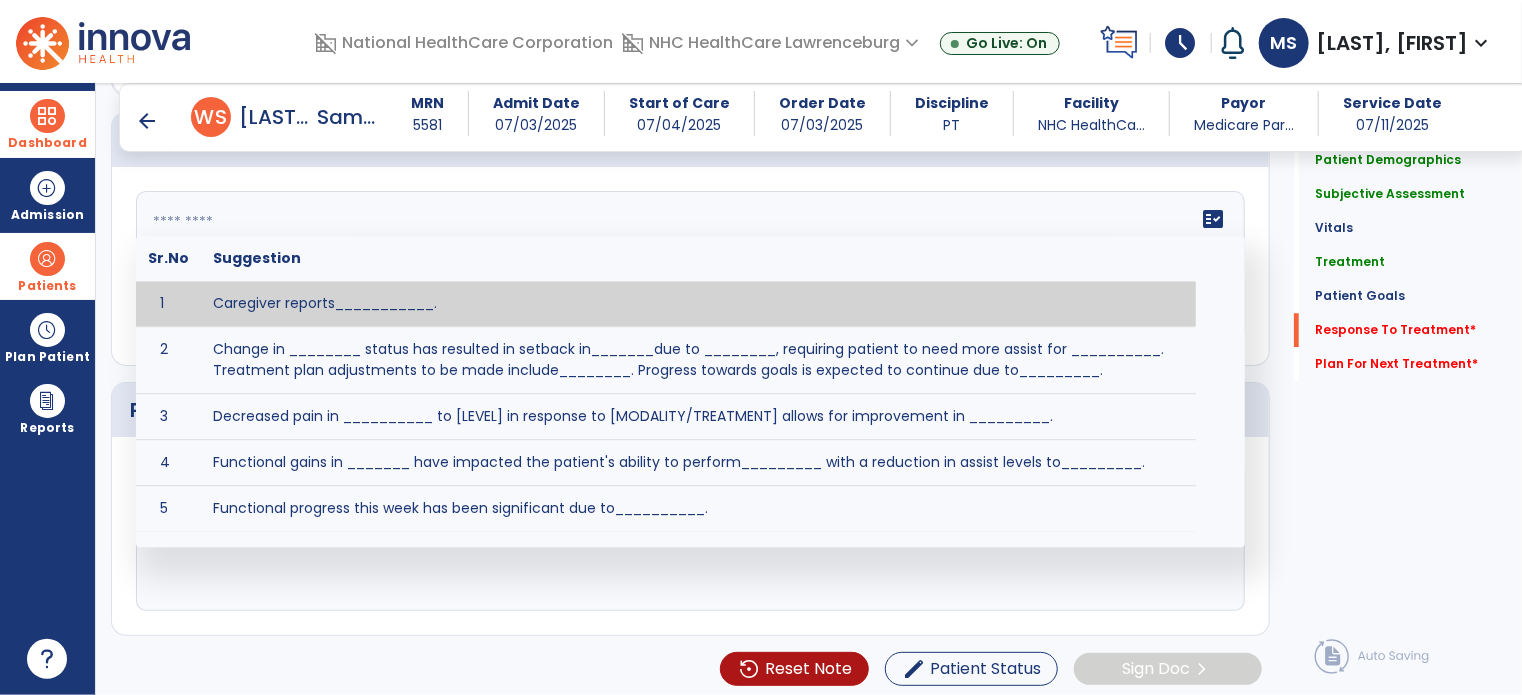 click 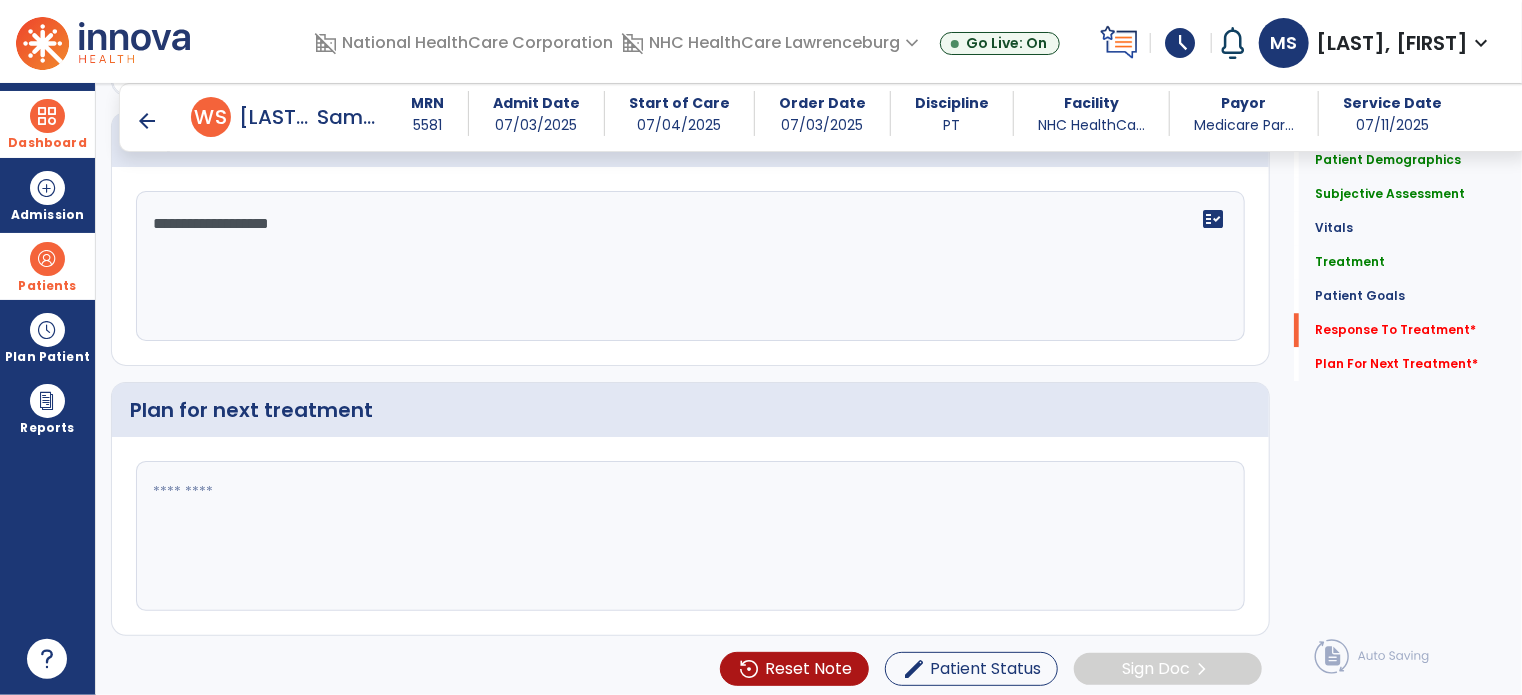 type on "**********" 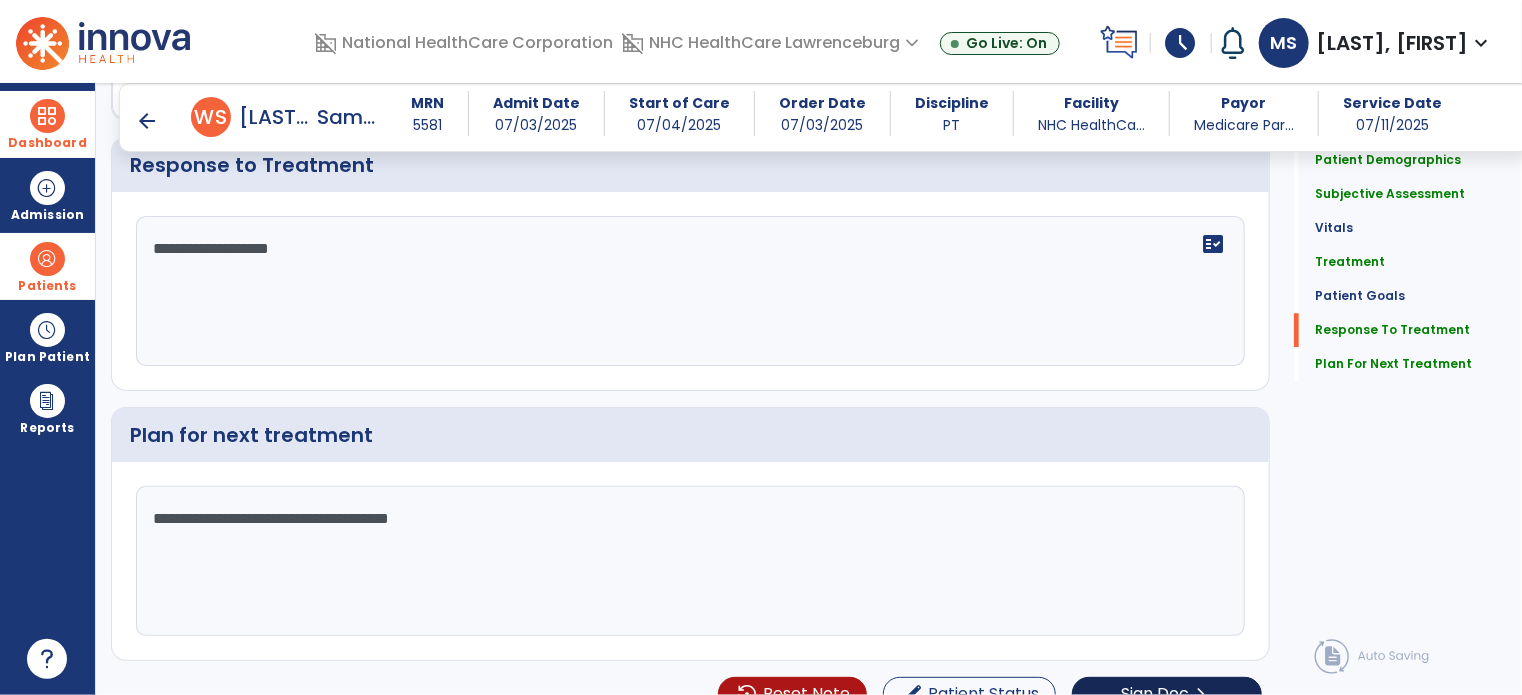 scroll, scrollTop: 2630, scrollLeft: 0, axis: vertical 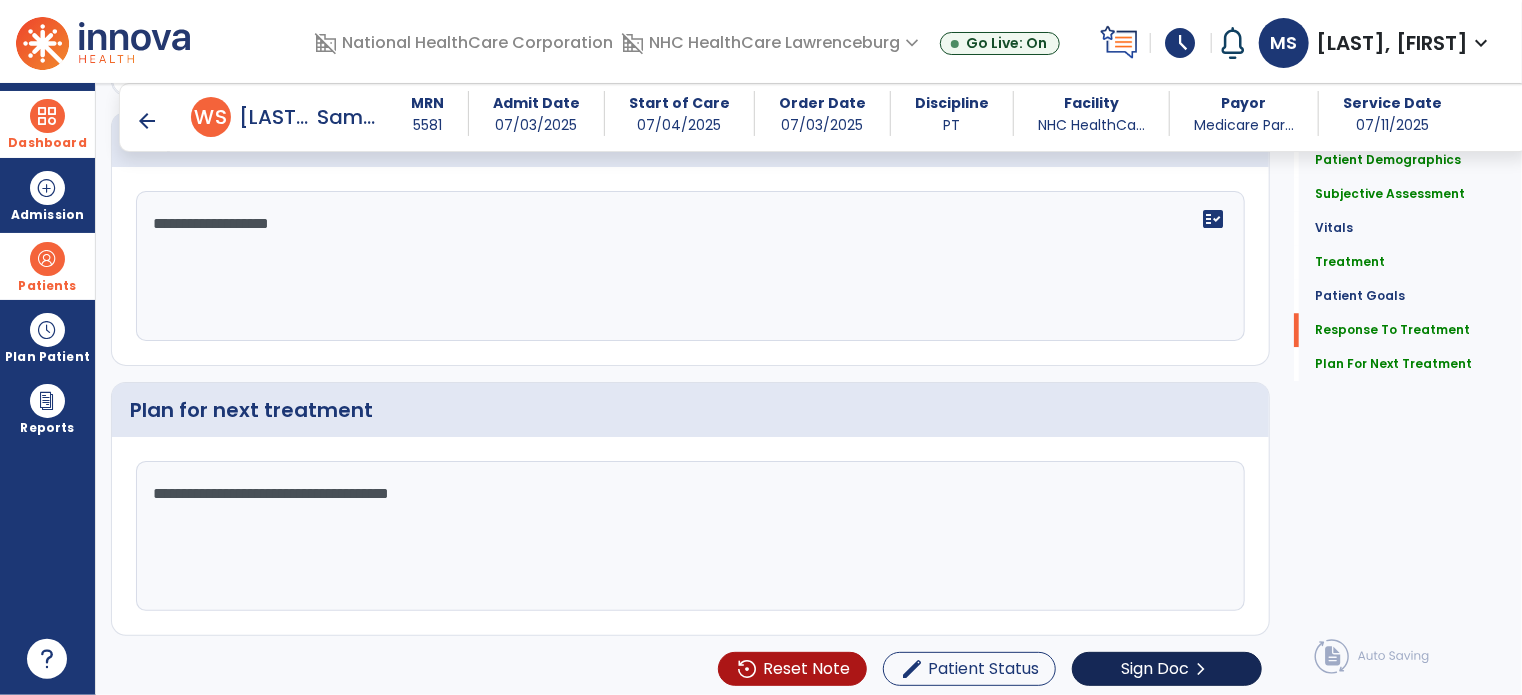 type on "**********" 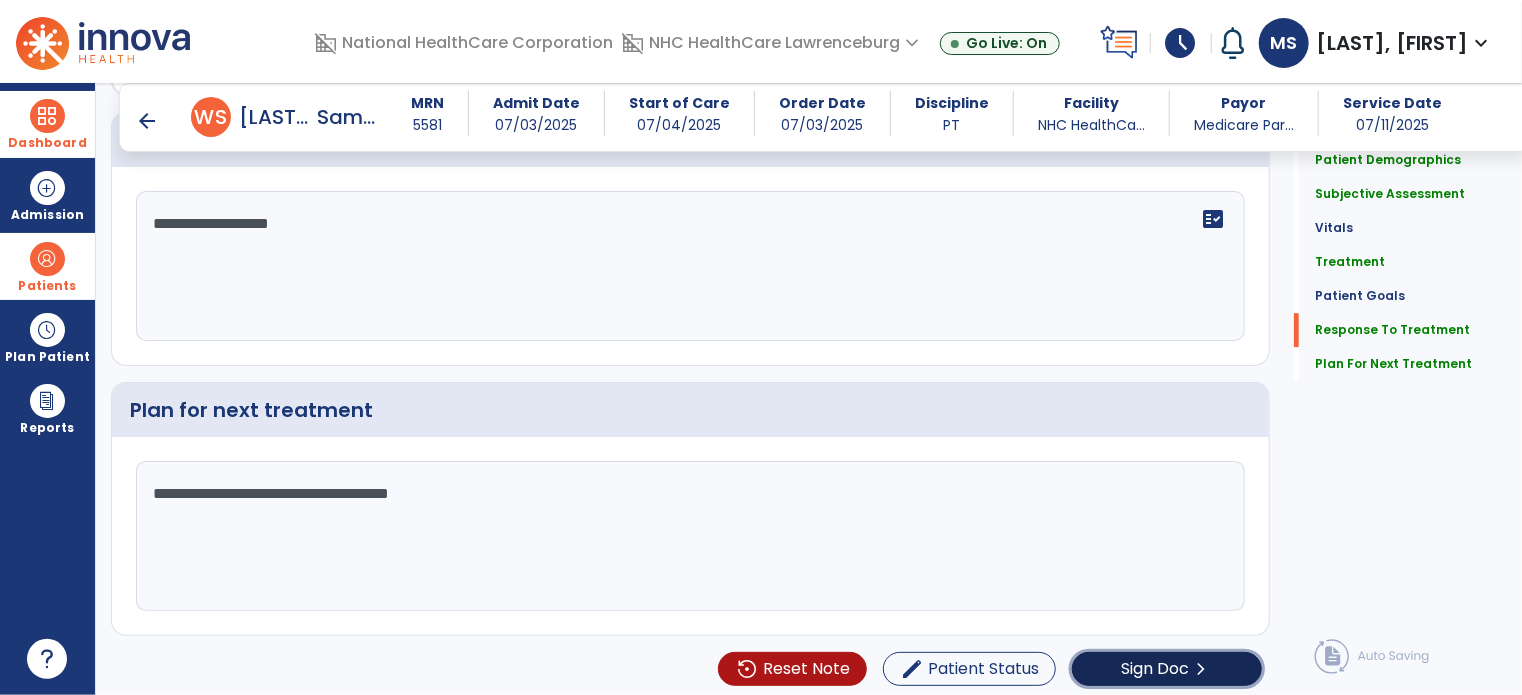 click on "Sign Doc" 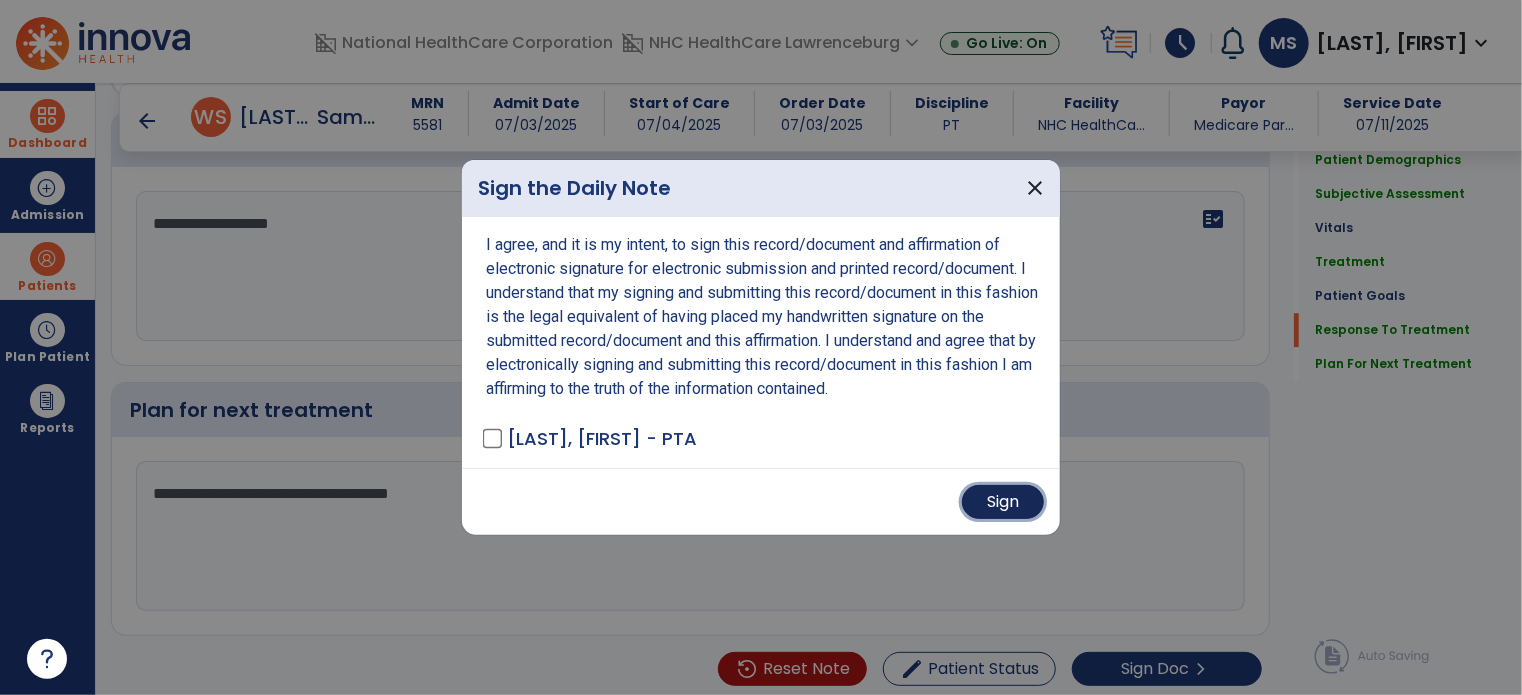 click on "Sign" at bounding box center (1003, 502) 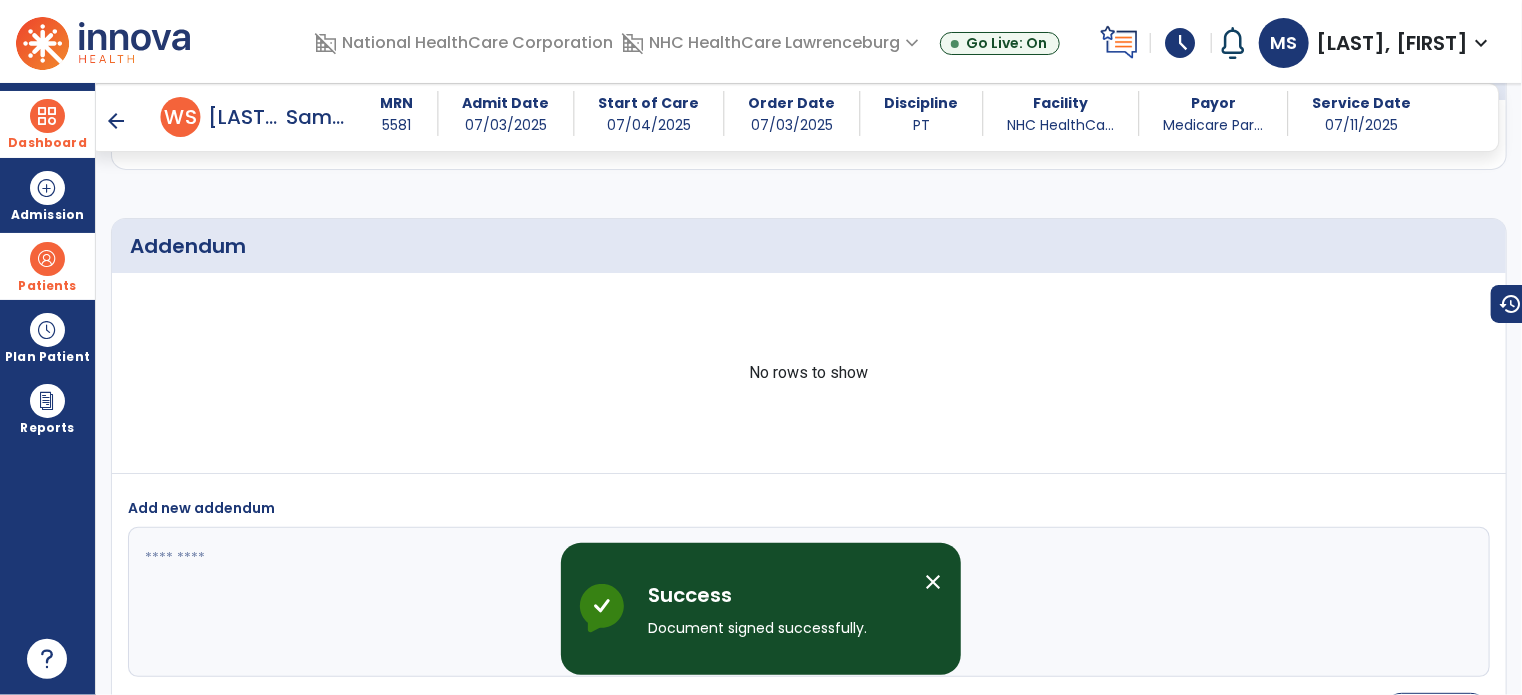 scroll, scrollTop: 4051, scrollLeft: 0, axis: vertical 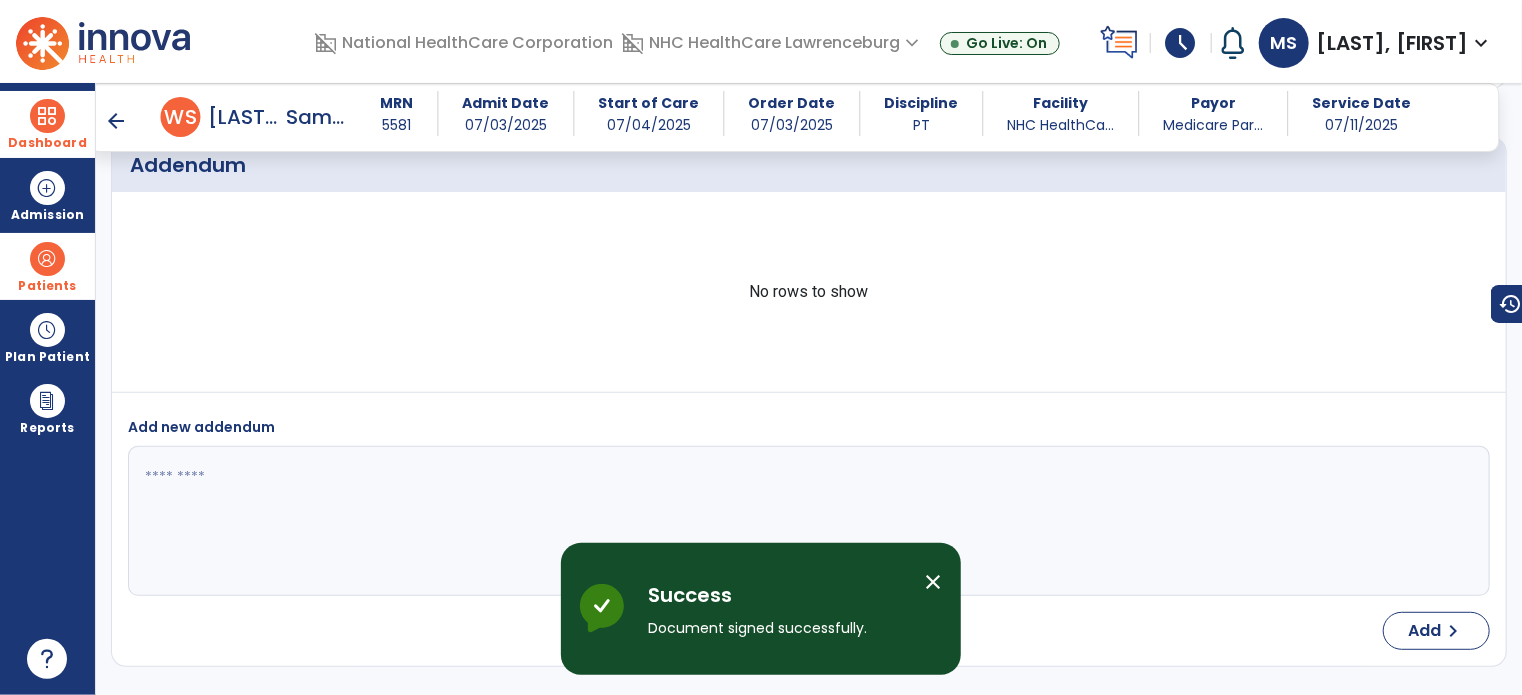 click on "arrow_back" at bounding box center (117, 121) 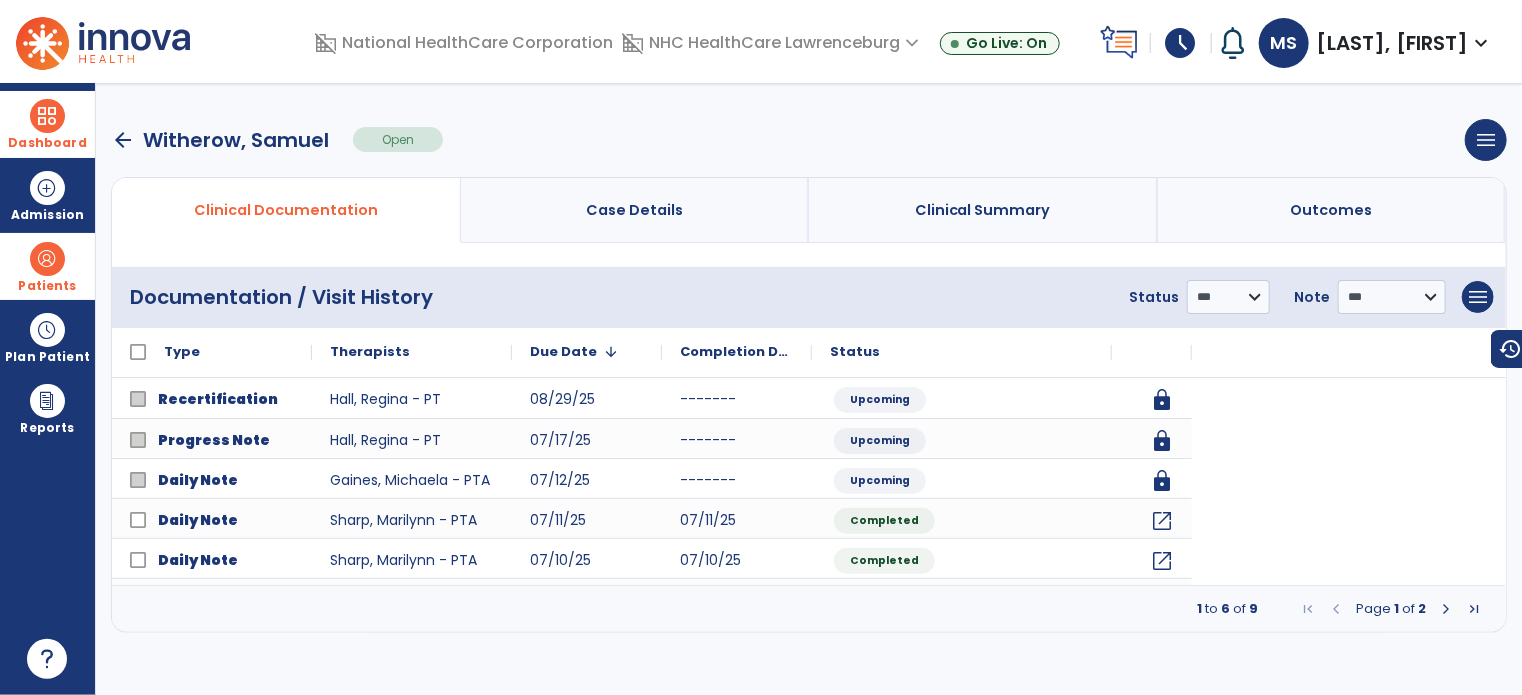 scroll, scrollTop: 0, scrollLeft: 0, axis: both 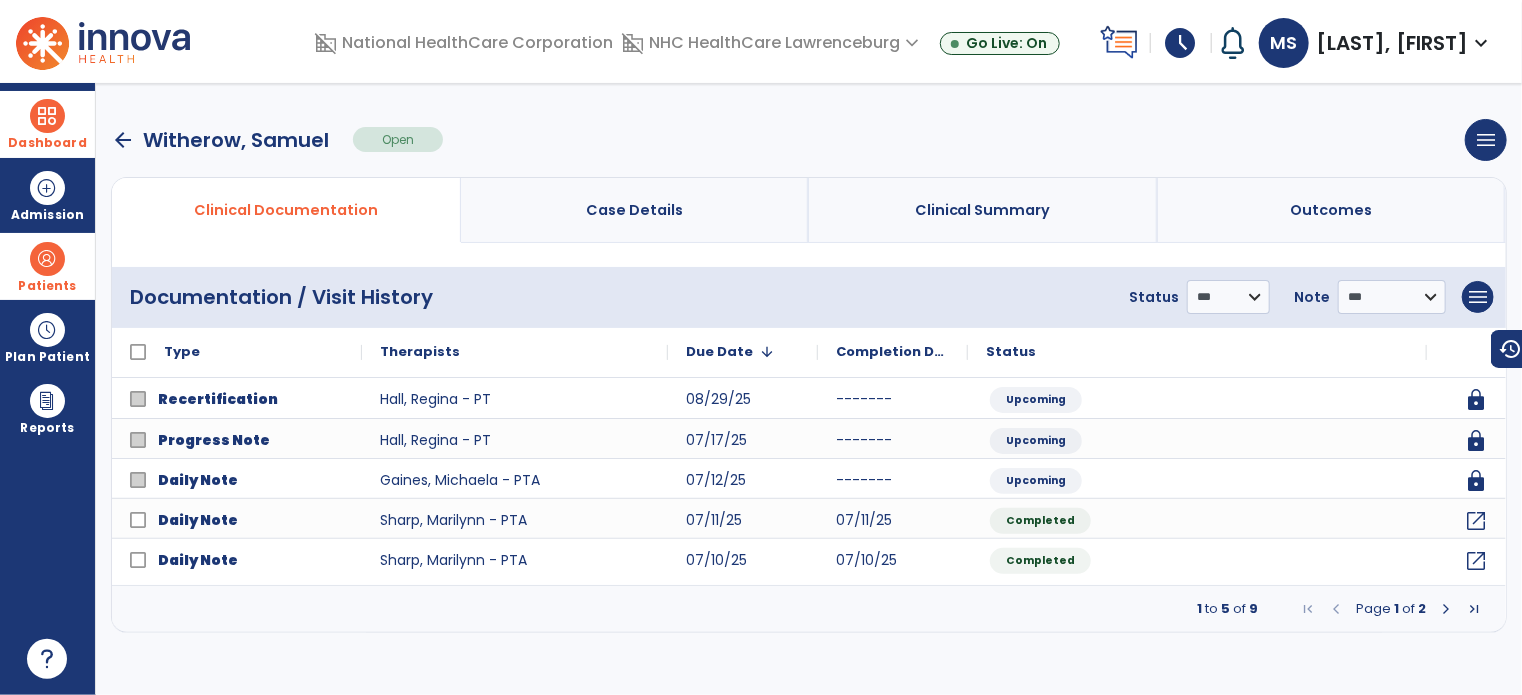 click on "arrow_back" at bounding box center [123, 140] 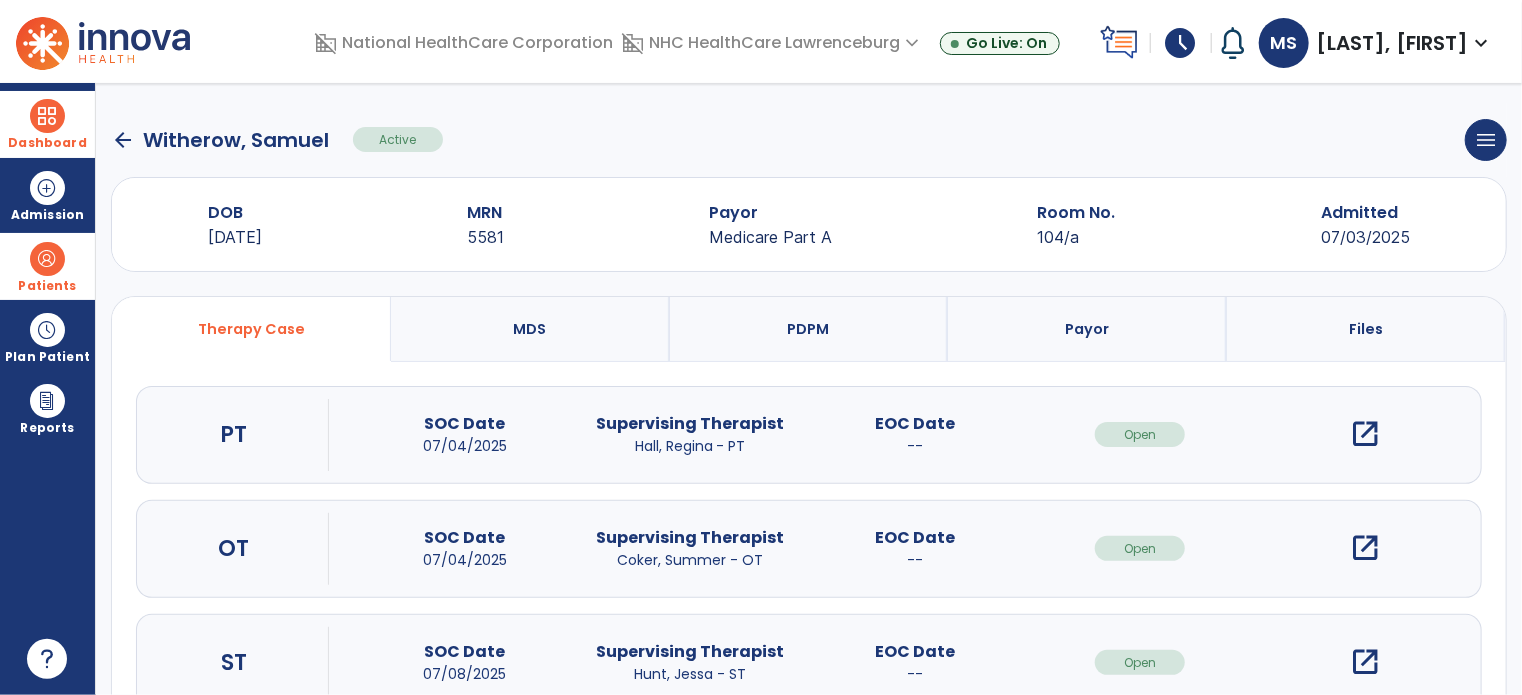 click on "arrow_back" 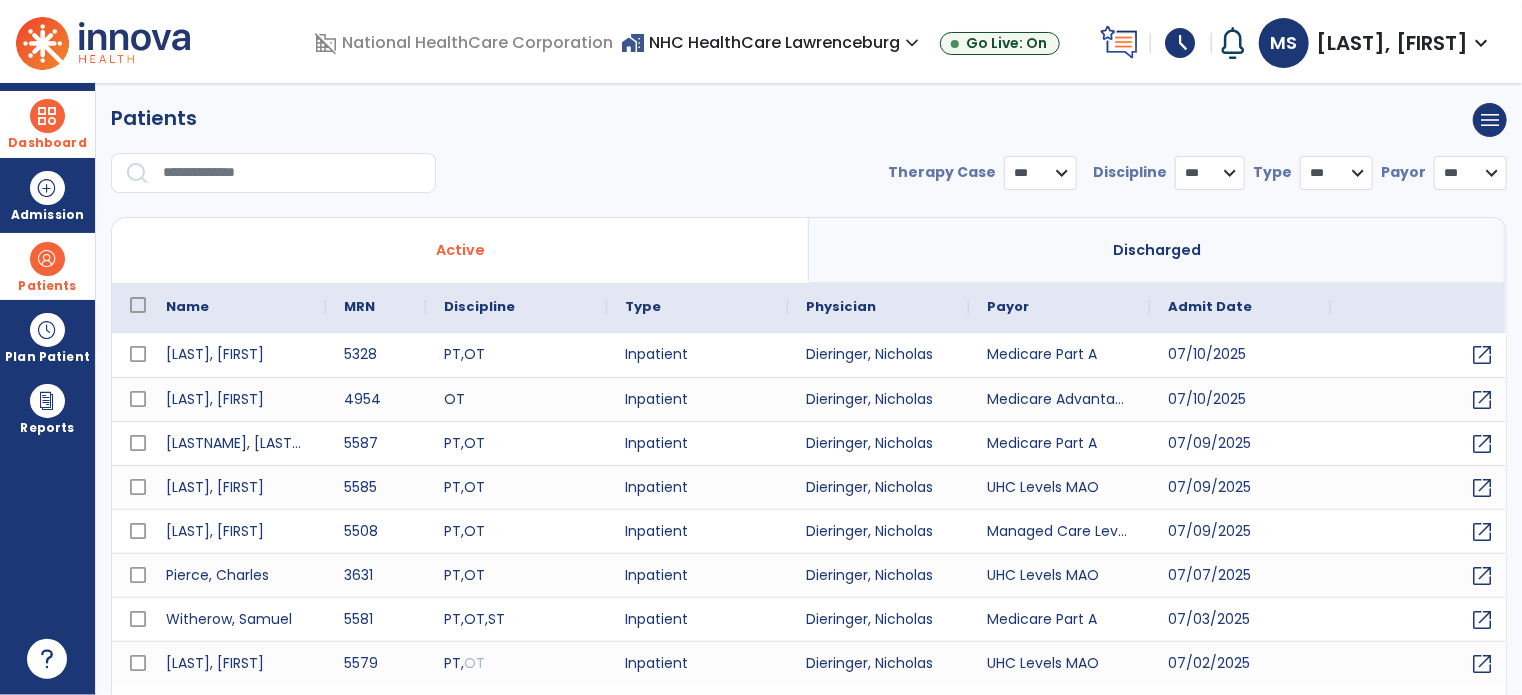 select on "***" 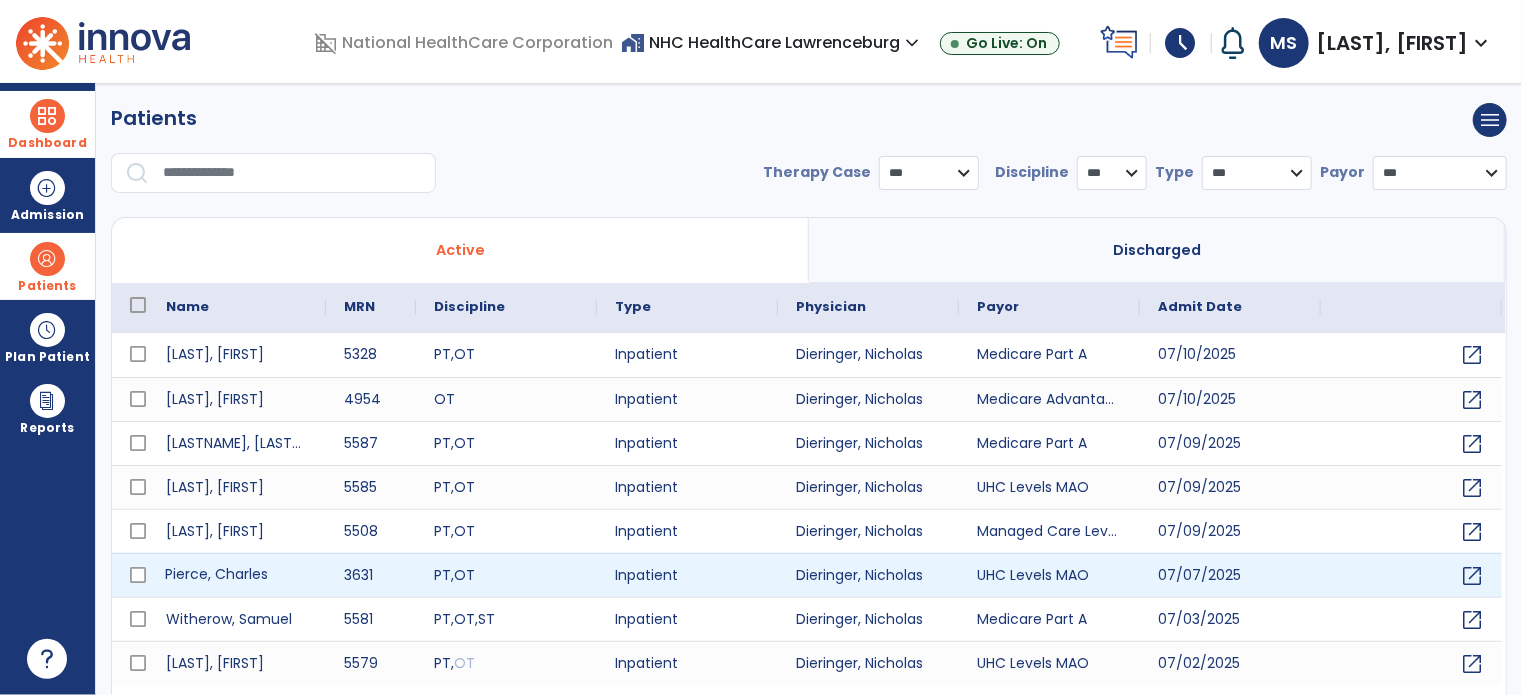 click on "Pierce, Charles" at bounding box center [237, 575] 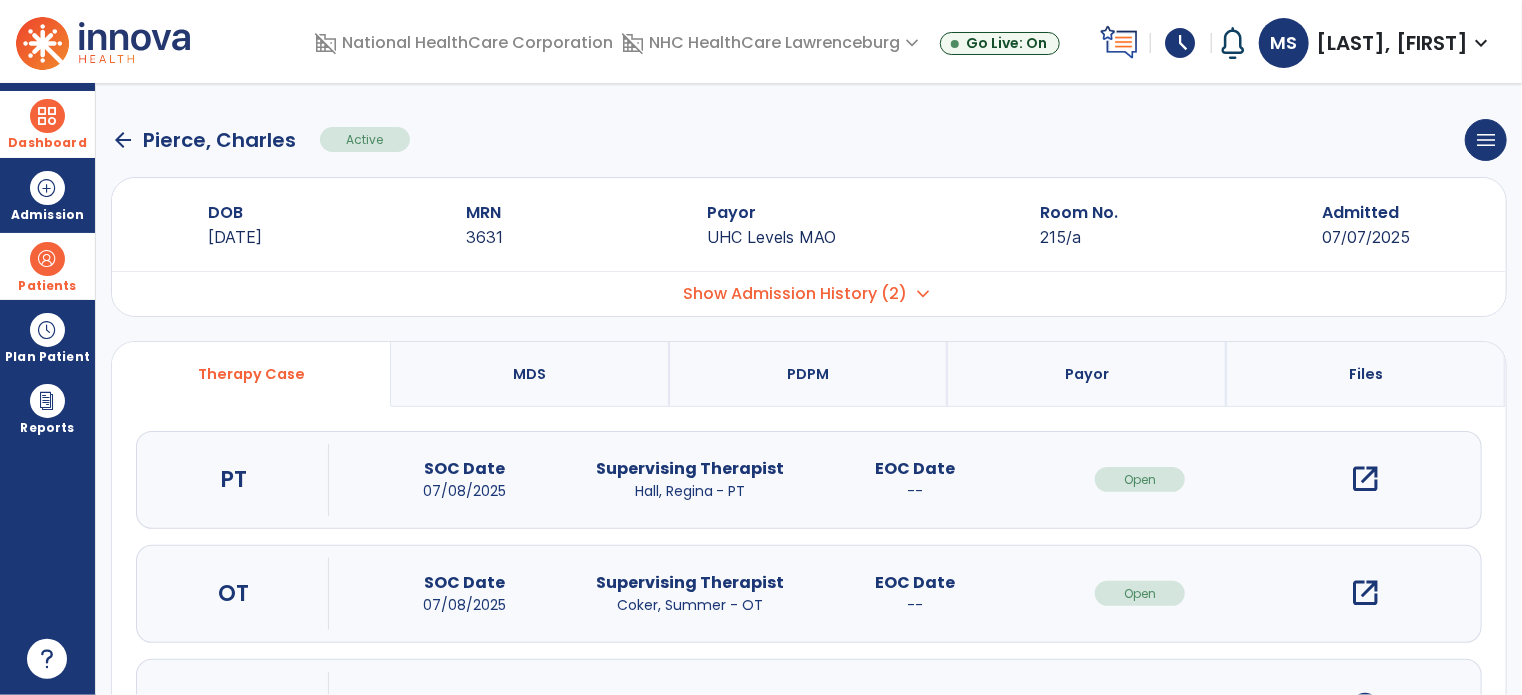 click on "open_in_new" at bounding box center (1365, 479) 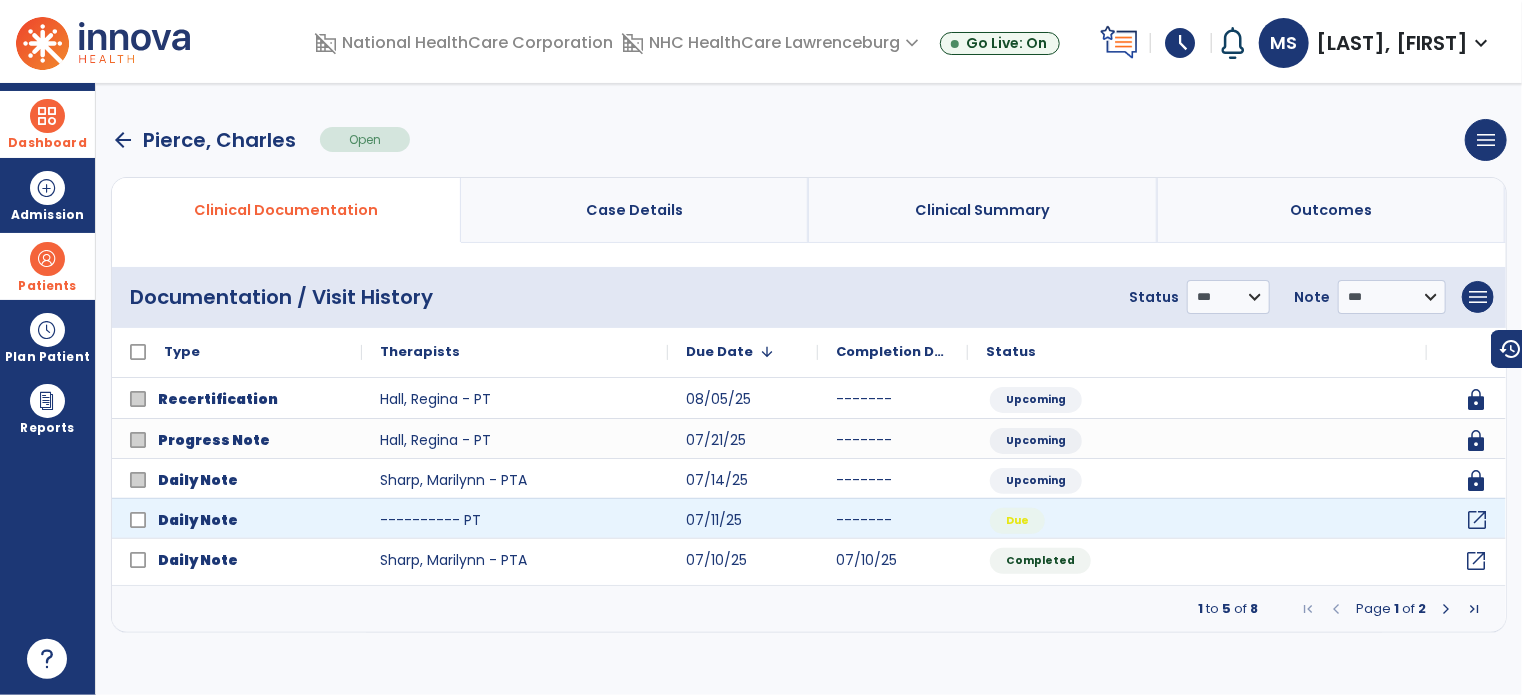 click on "open_in_new" 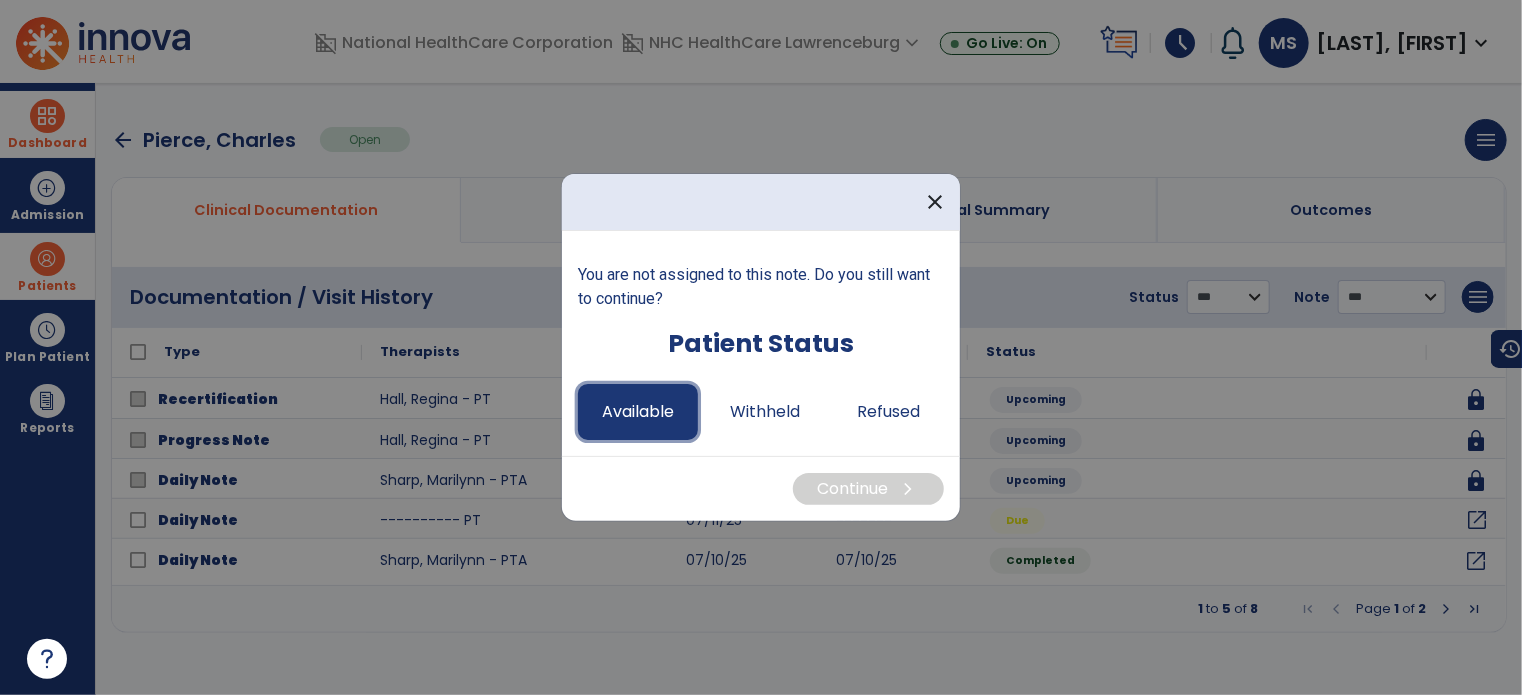 click on "Available" at bounding box center [638, 412] 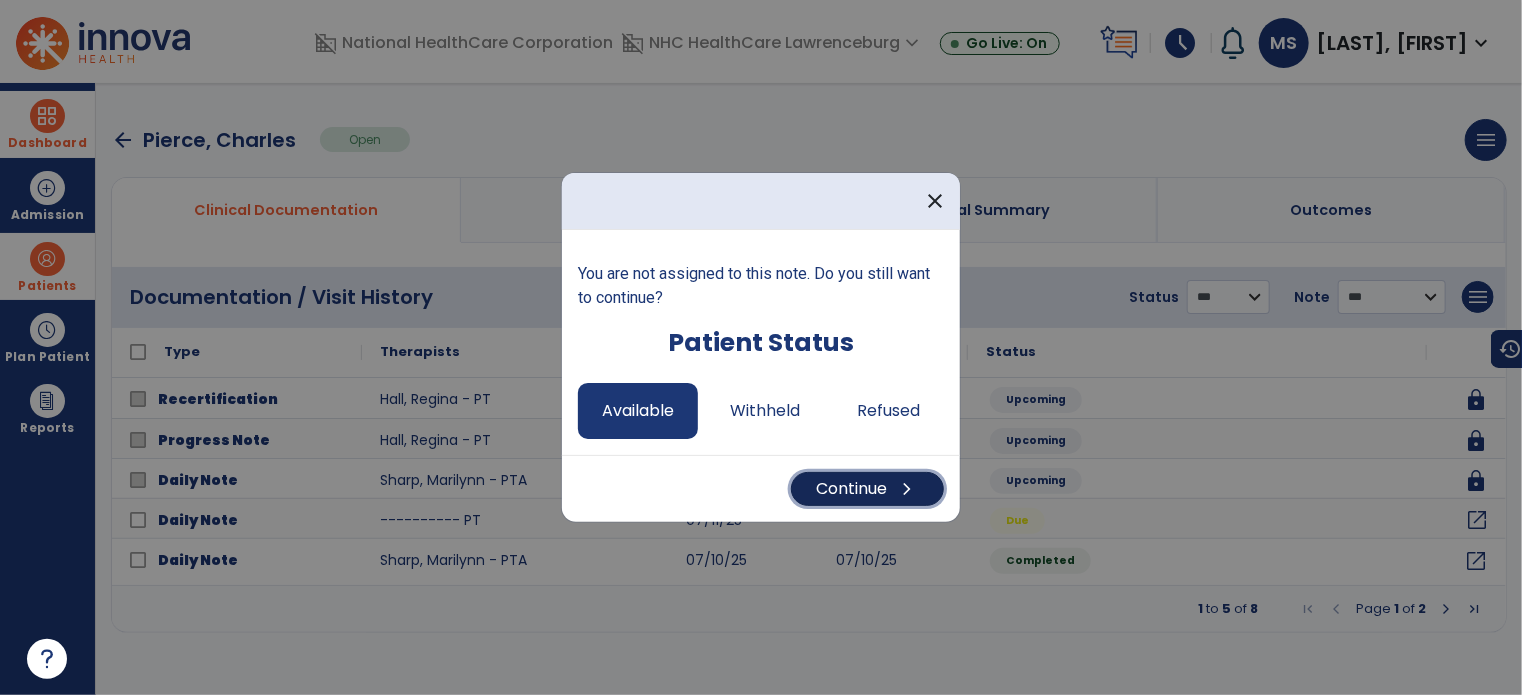 click on "Continue   chevron_right" at bounding box center [867, 489] 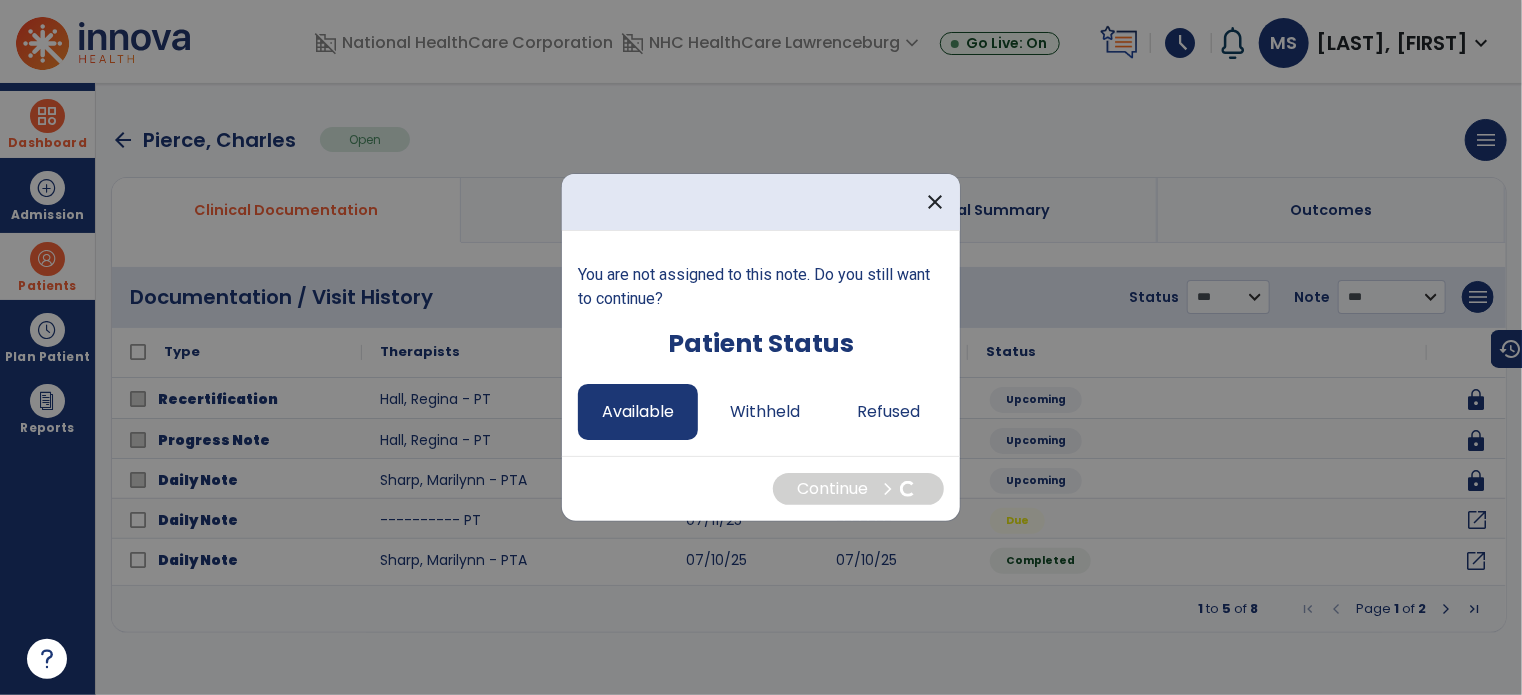 select on "*" 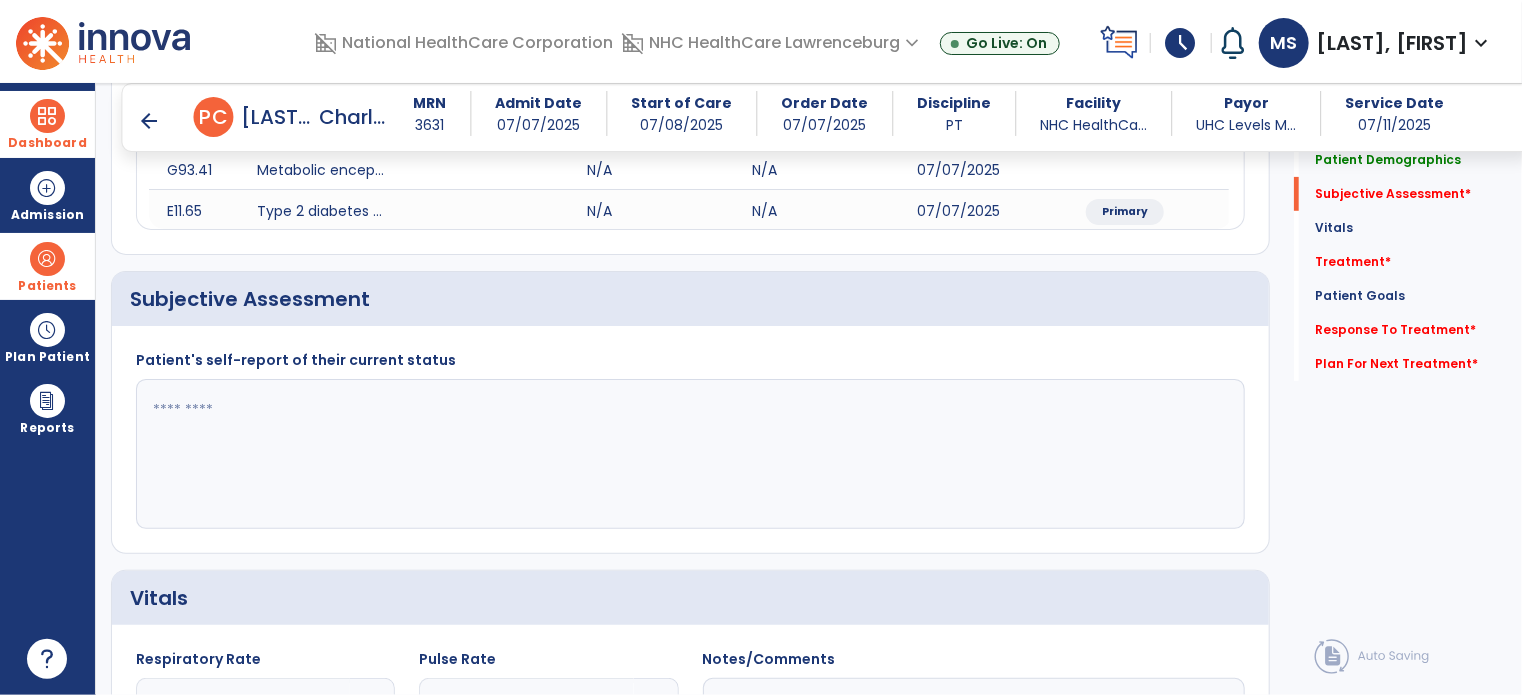scroll, scrollTop: 300, scrollLeft: 0, axis: vertical 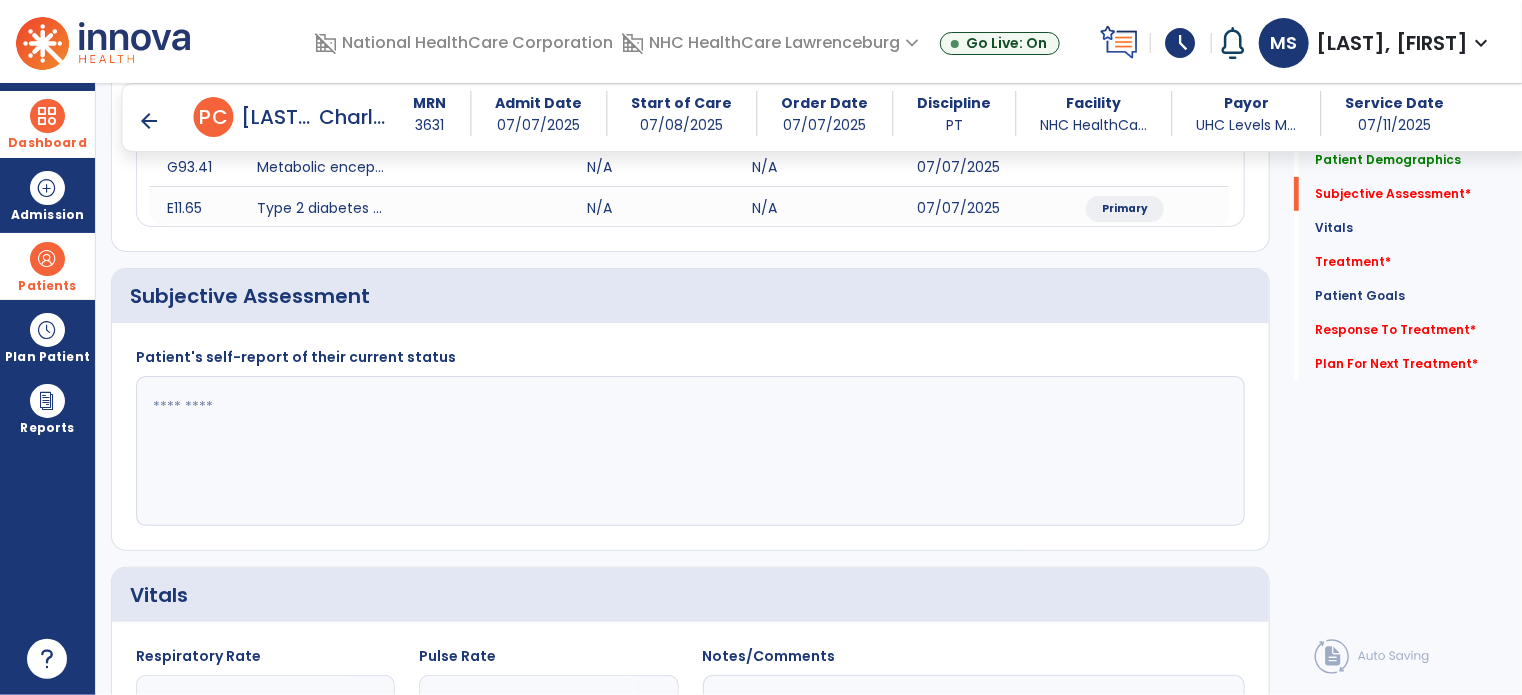 click 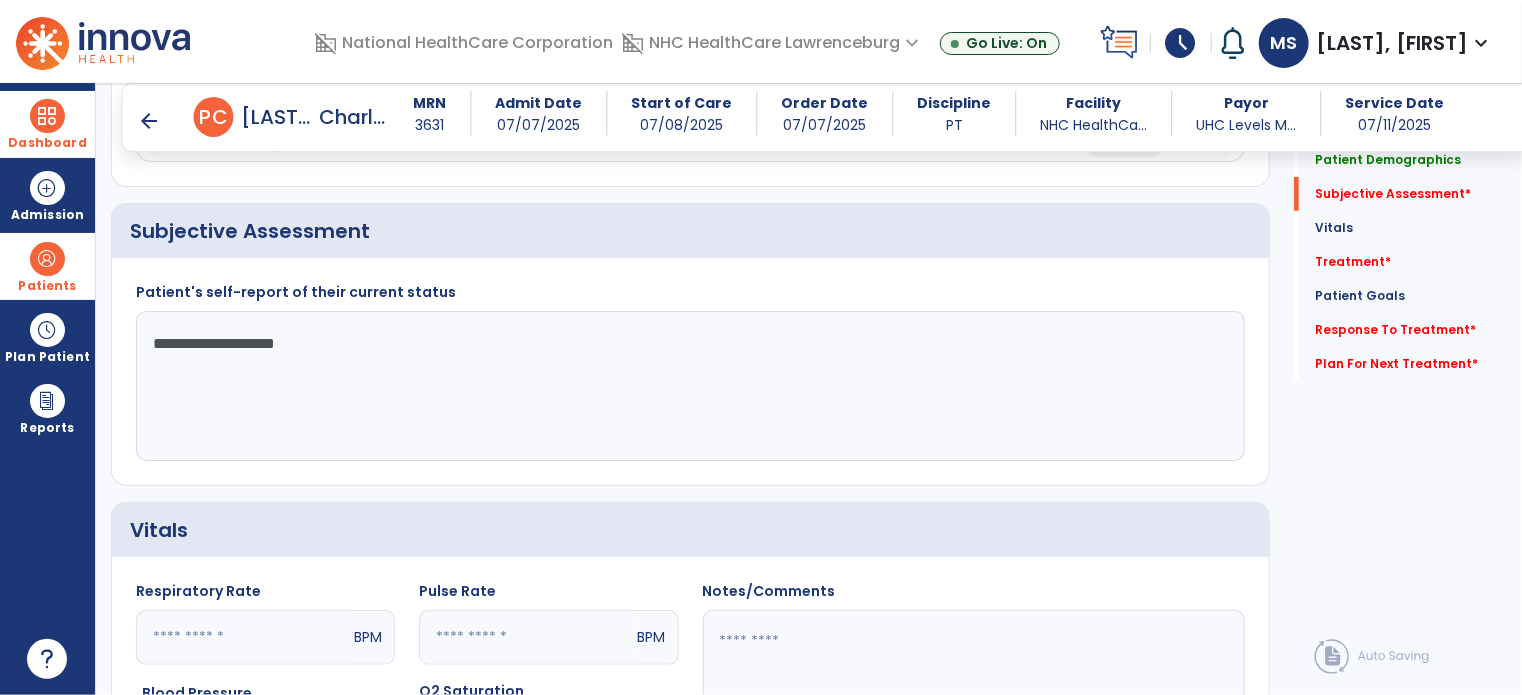 scroll, scrollTop: 400, scrollLeft: 0, axis: vertical 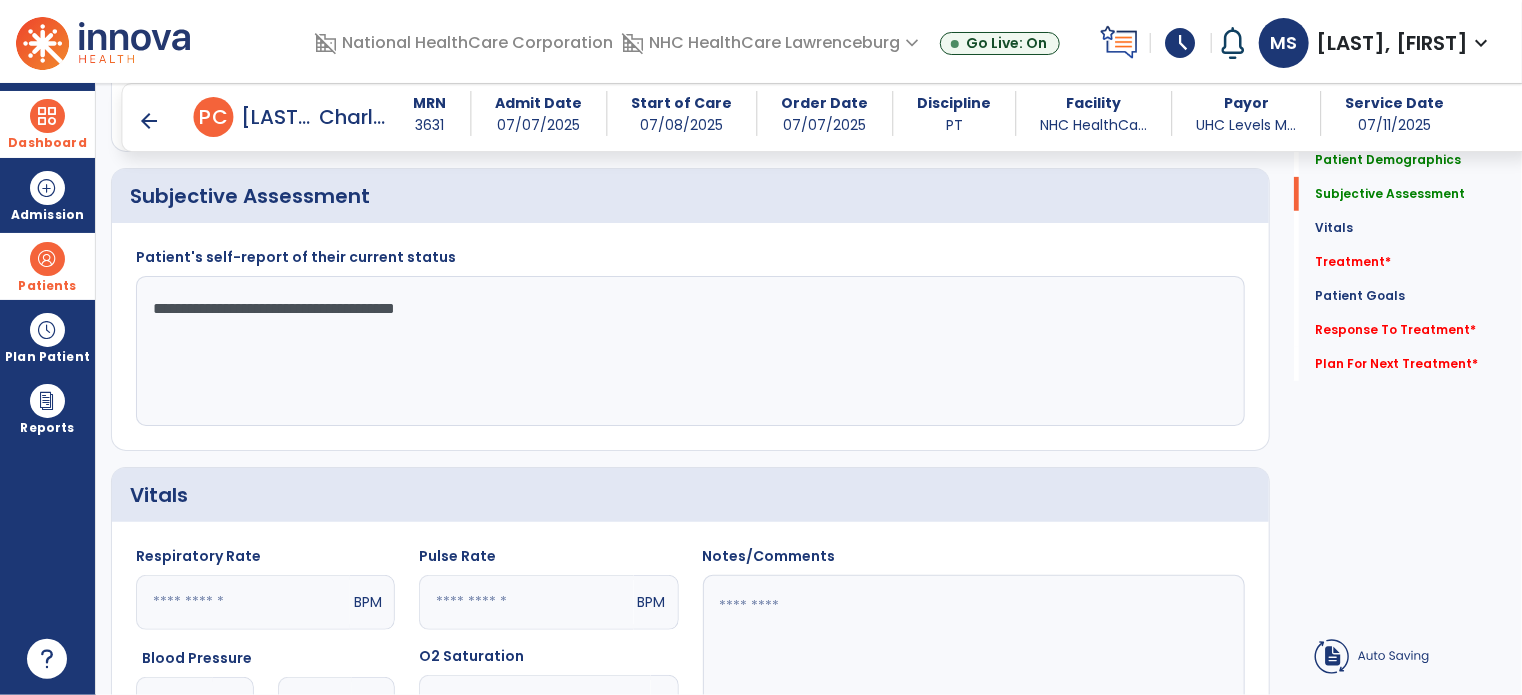type on "**********" 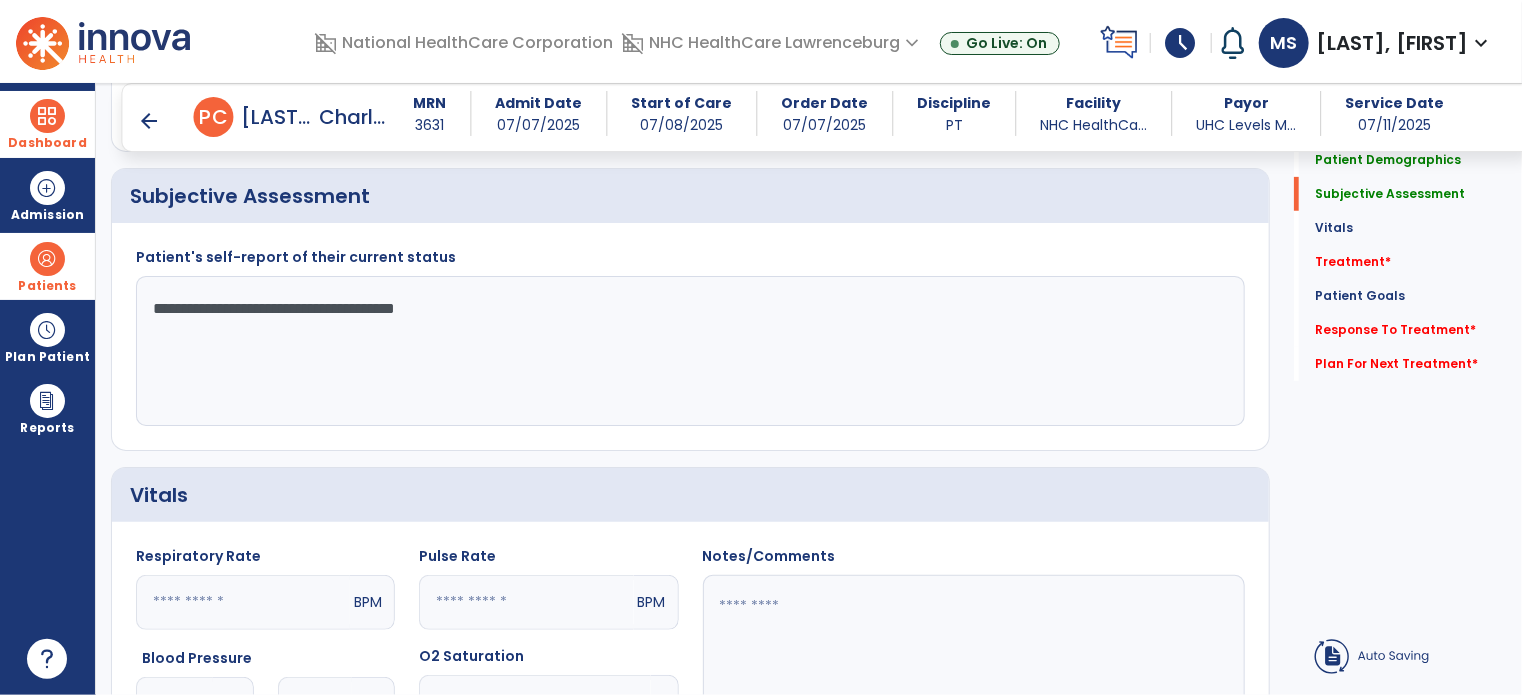 click on "Treatment   *  Treatment   *" 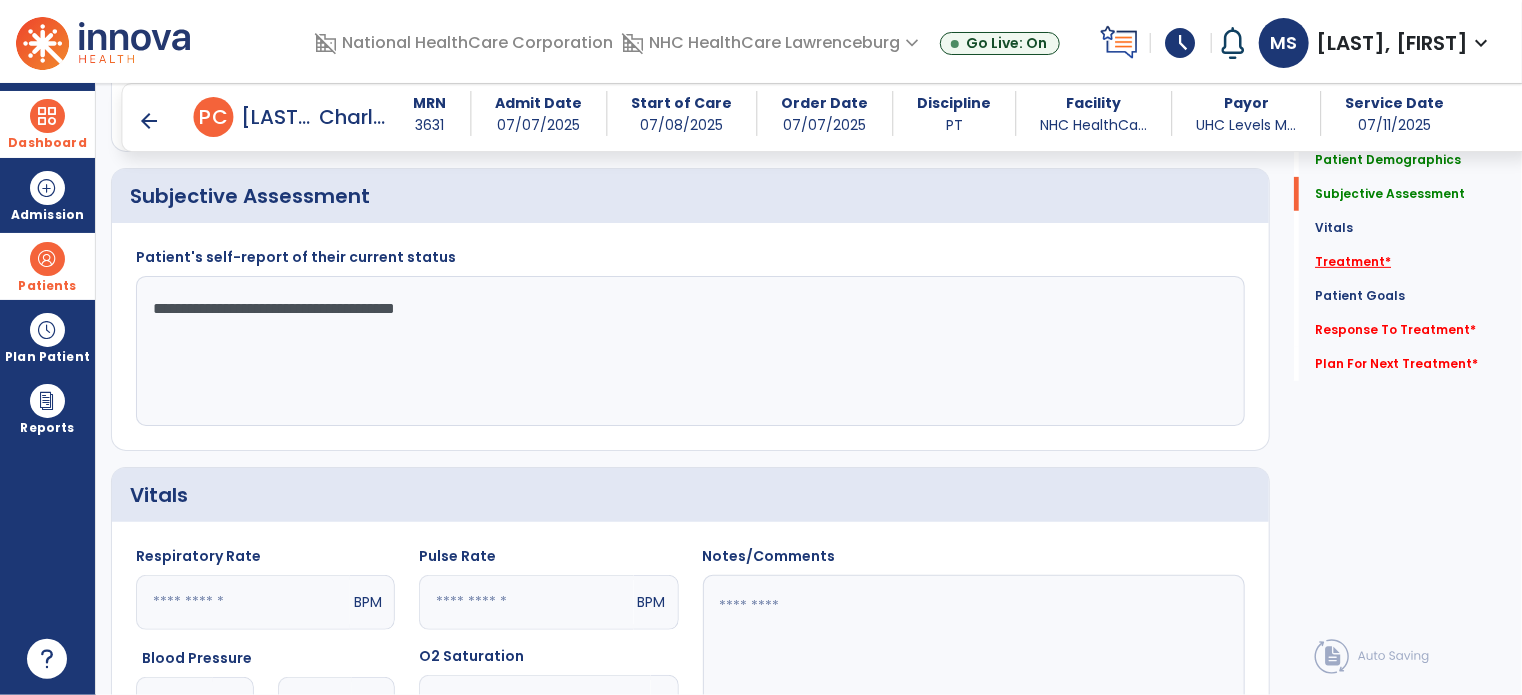 click on "Treatment   *" 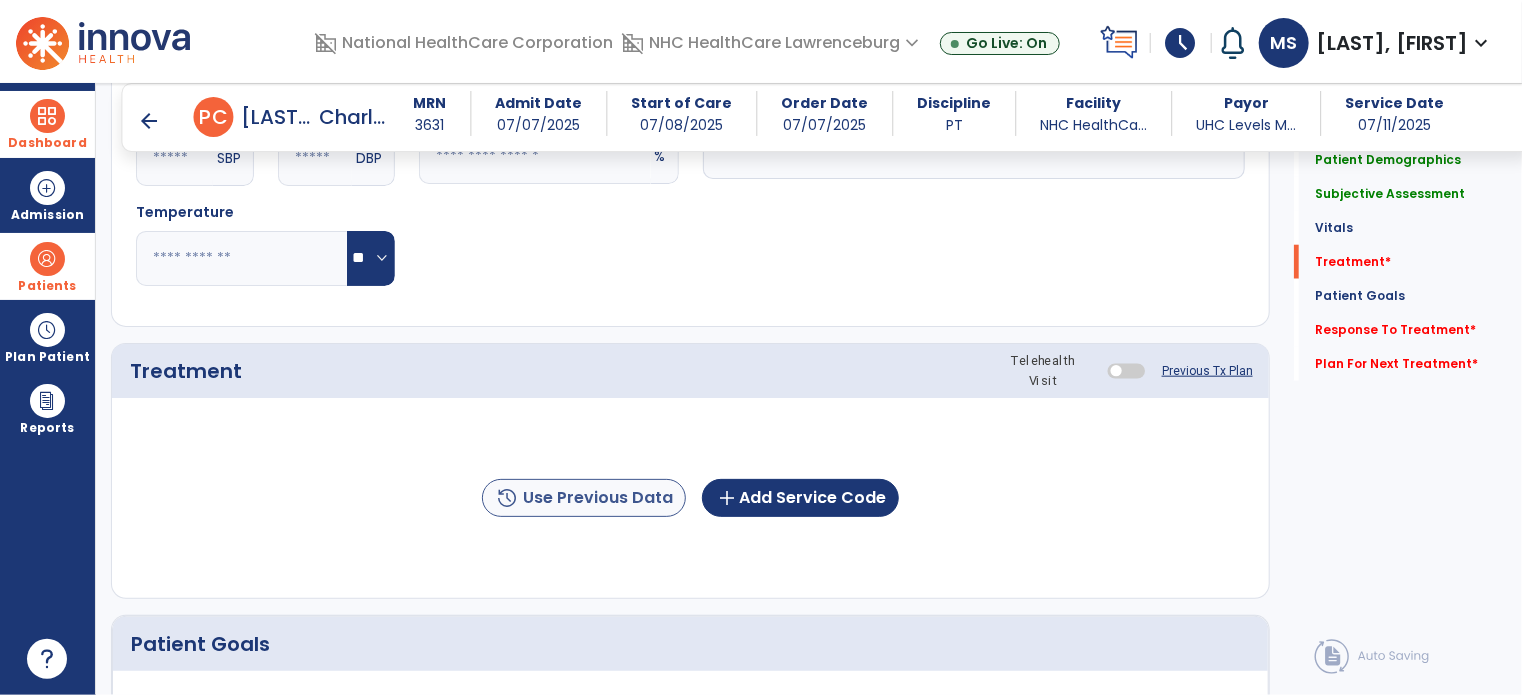 scroll, scrollTop: 1027, scrollLeft: 0, axis: vertical 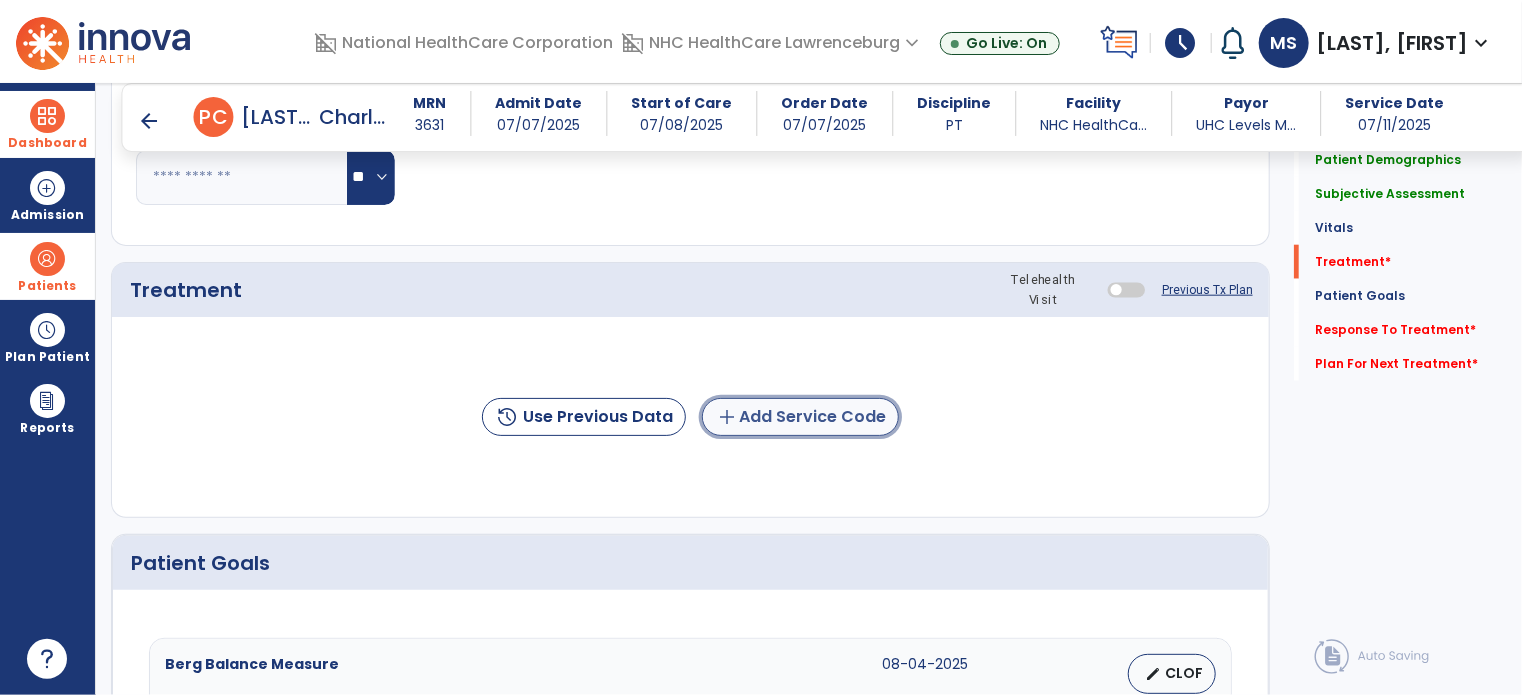 click on "add  Add Service Code" 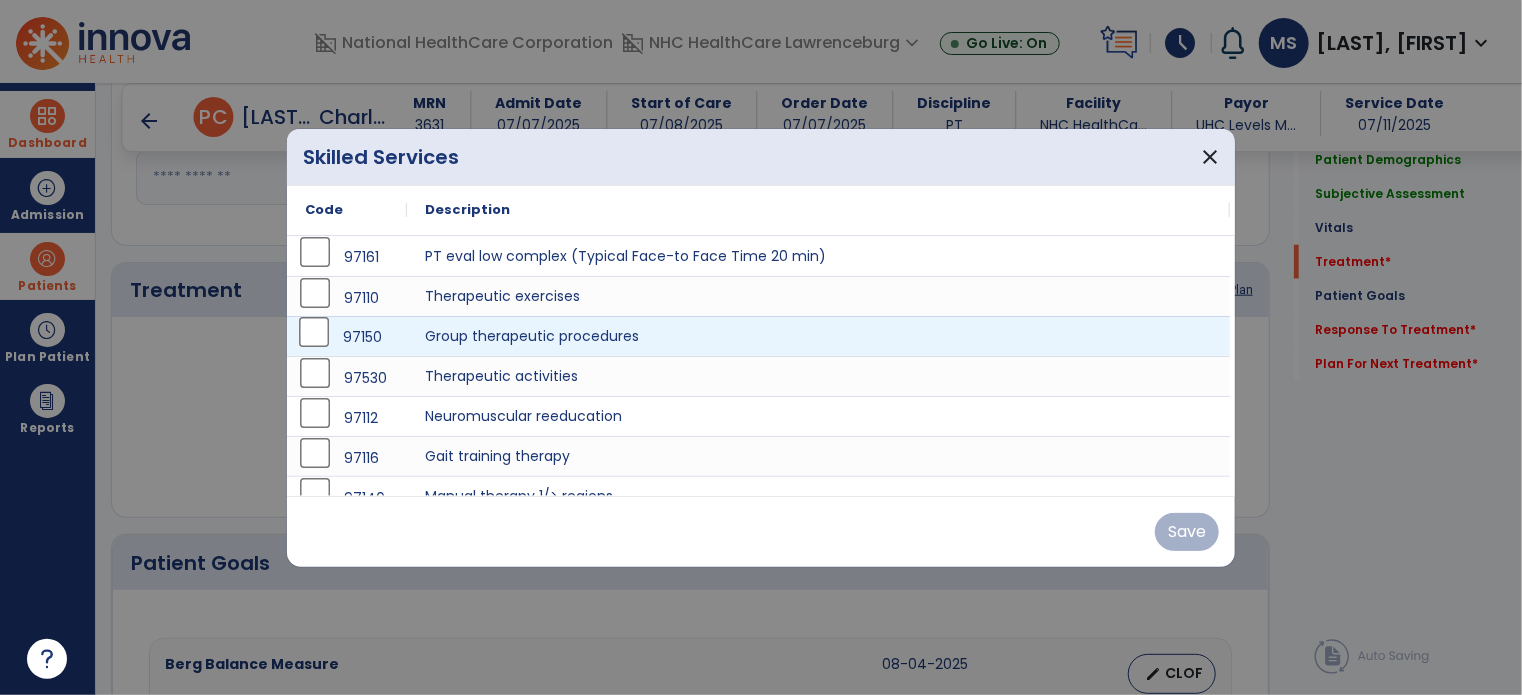 click on "97150" at bounding box center [347, 337] 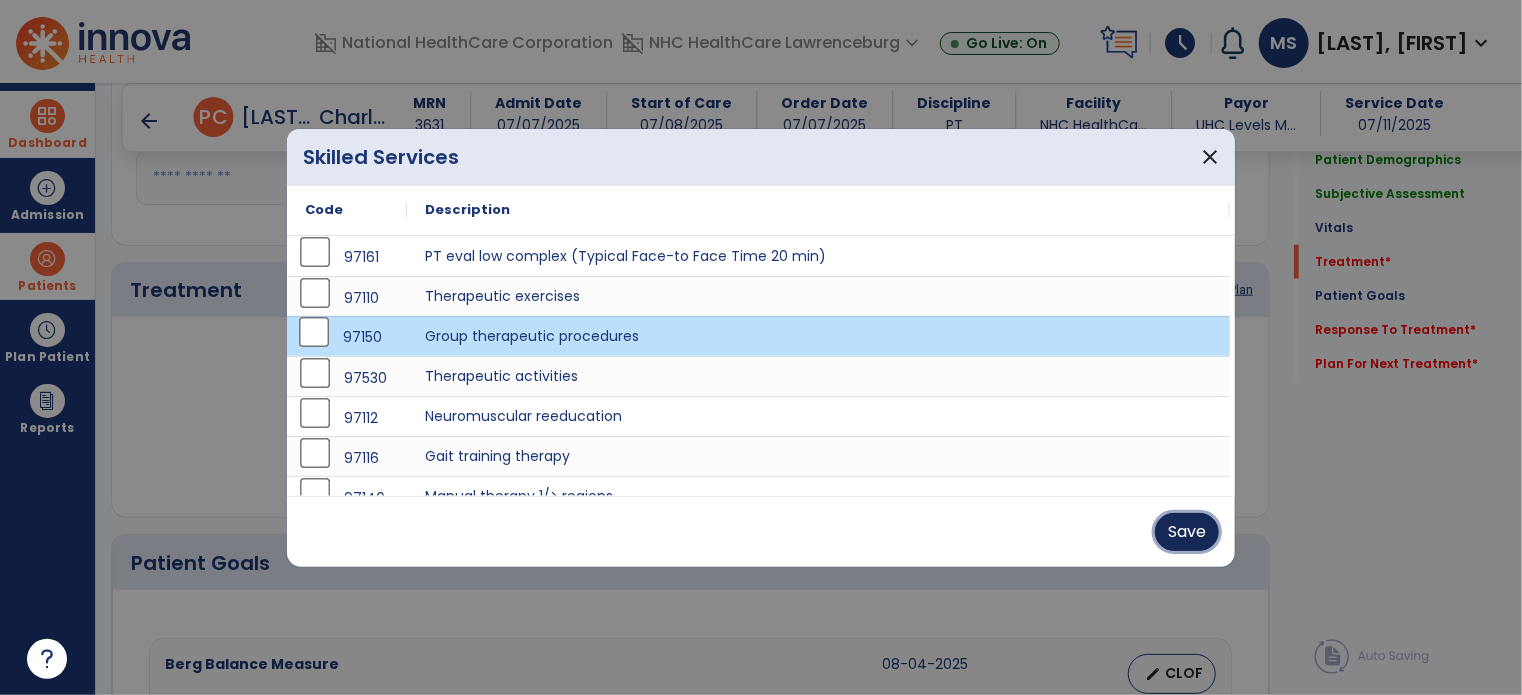 click on "Save" at bounding box center (1187, 532) 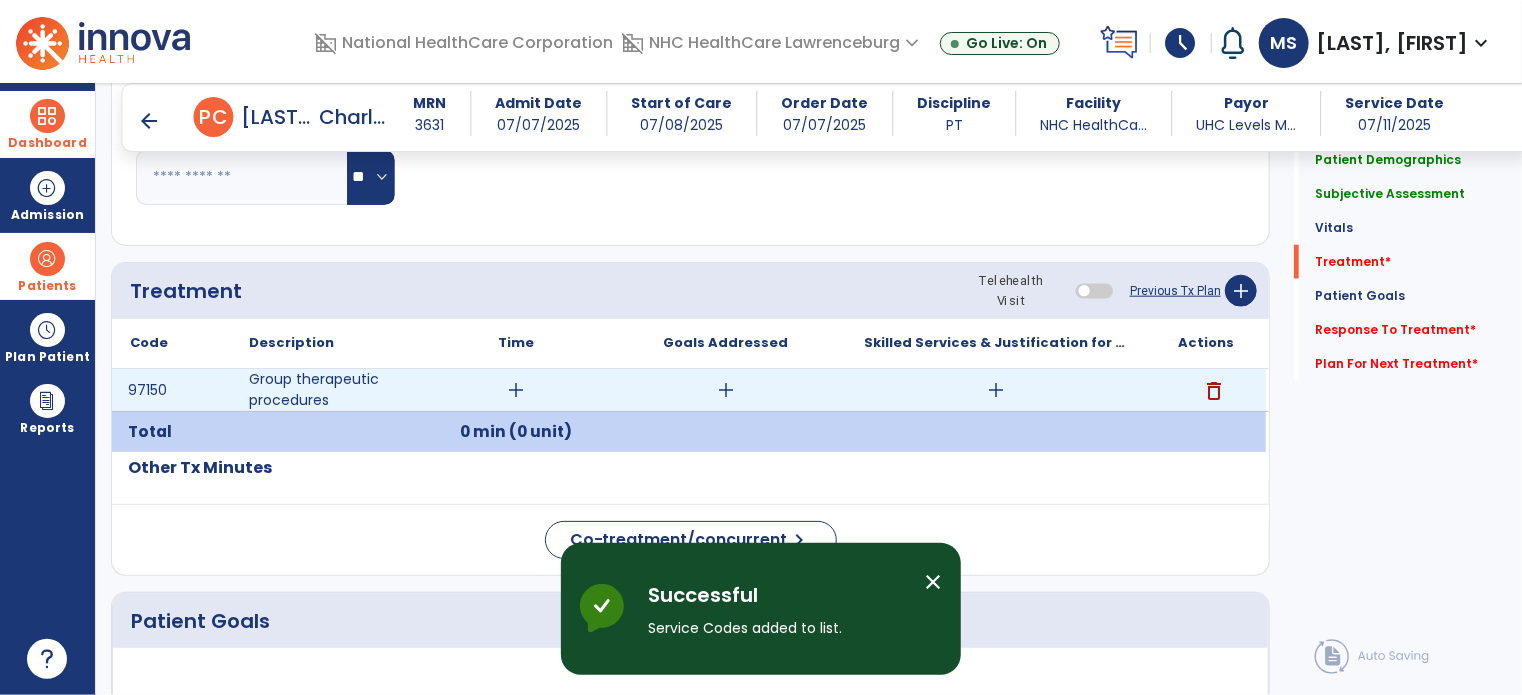 click on "add" at bounding box center [516, 390] 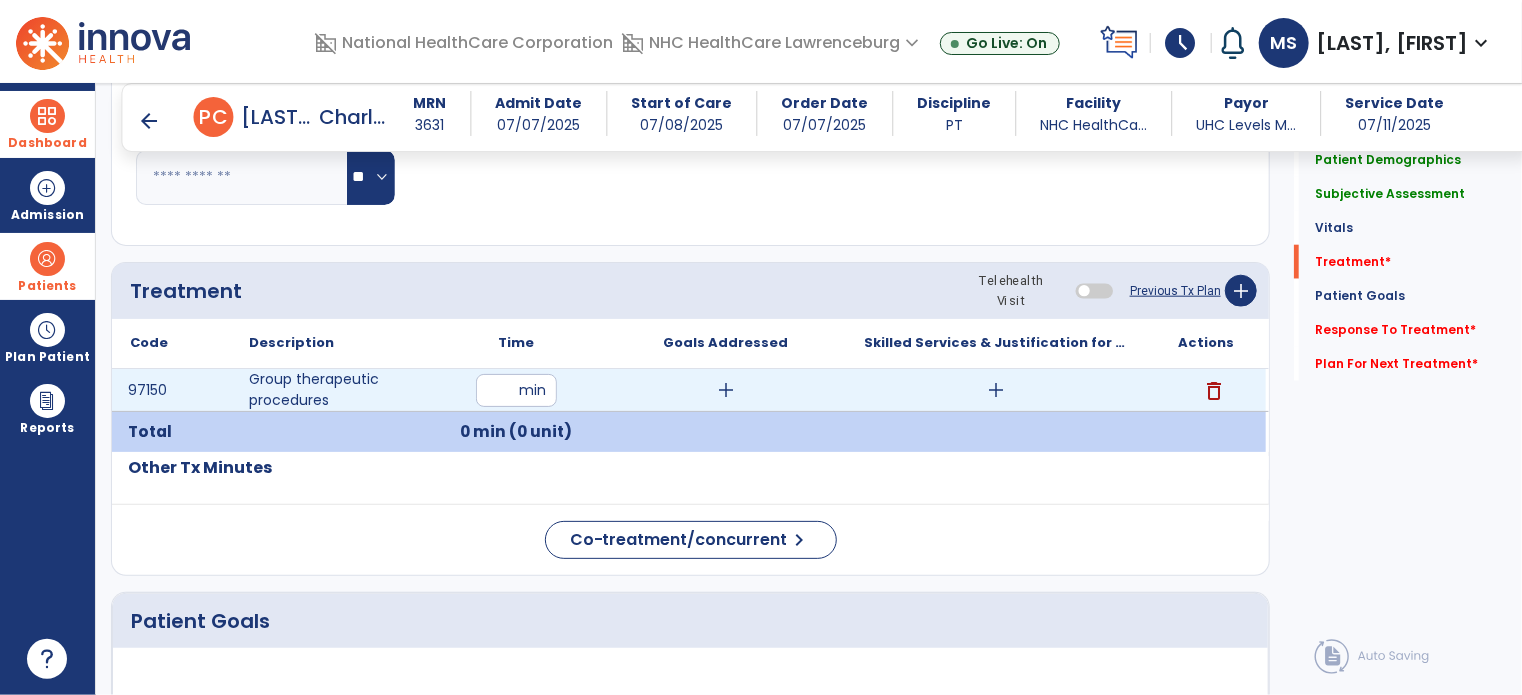 type on "**" 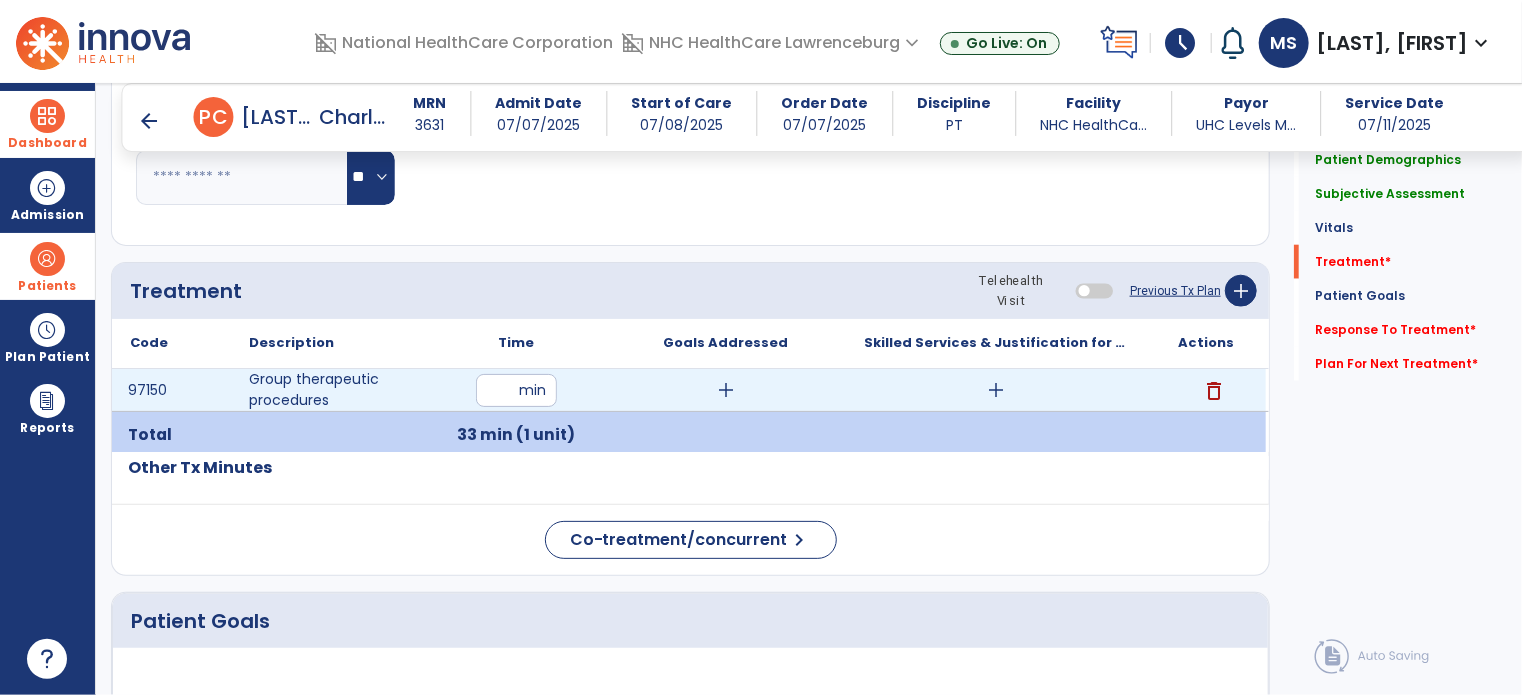 click on "add" at bounding box center [996, 390] 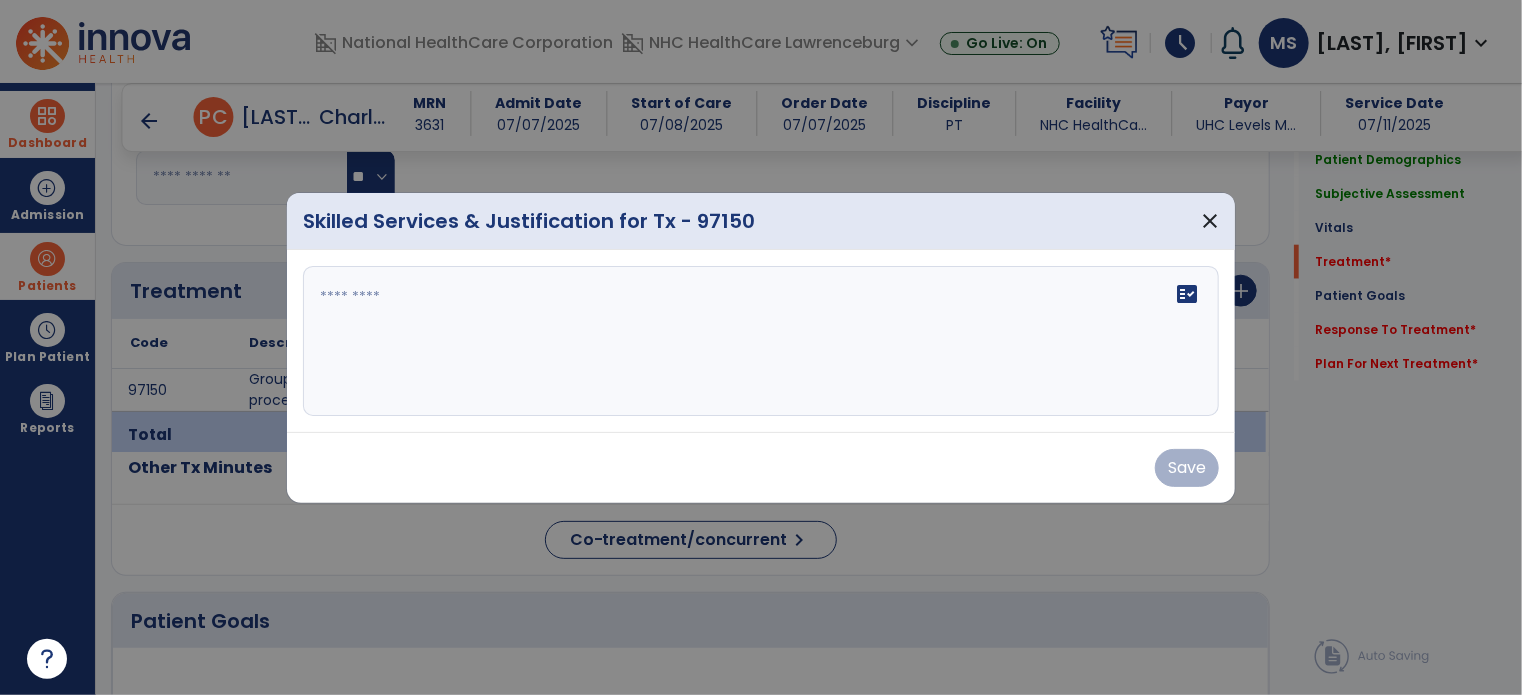 click on "fact_check" at bounding box center [761, 341] 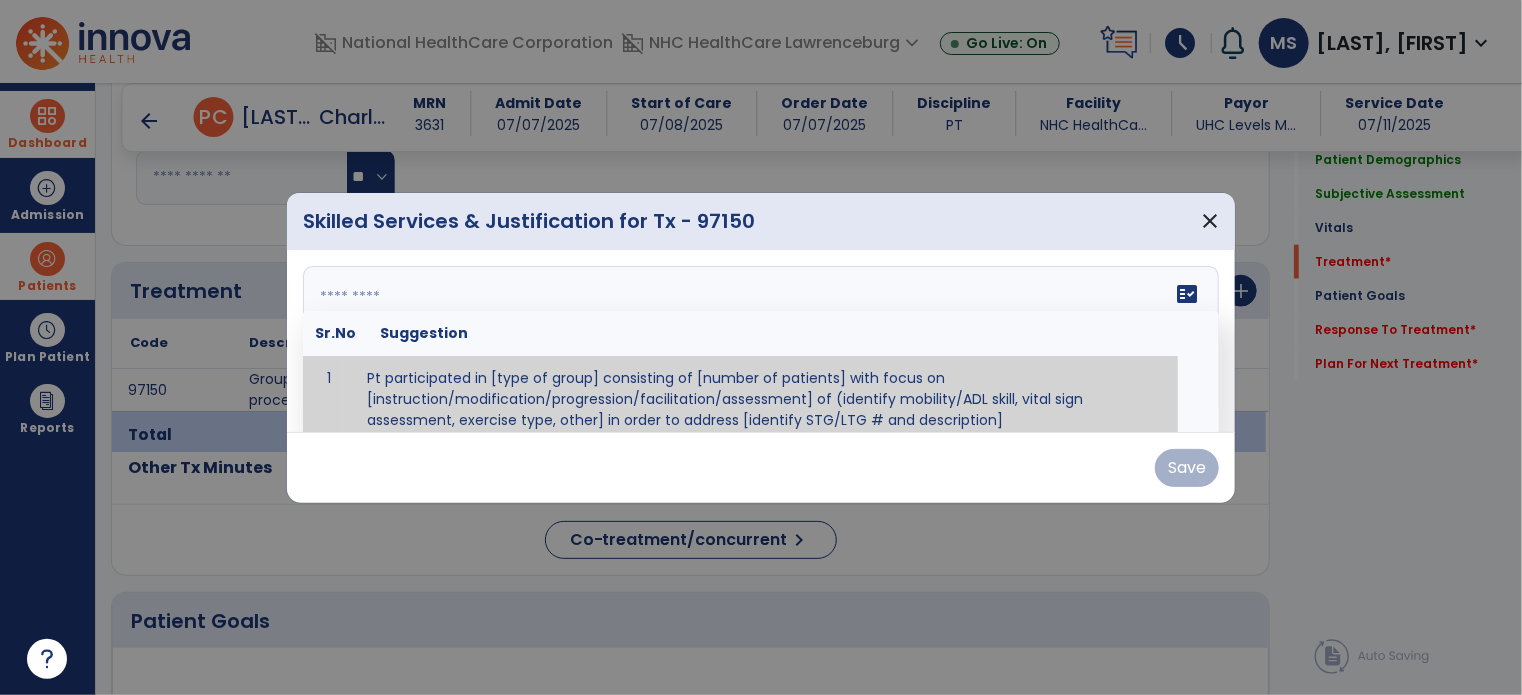 scroll, scrollTop: 12, scrollLeft: 0, axis: vertical 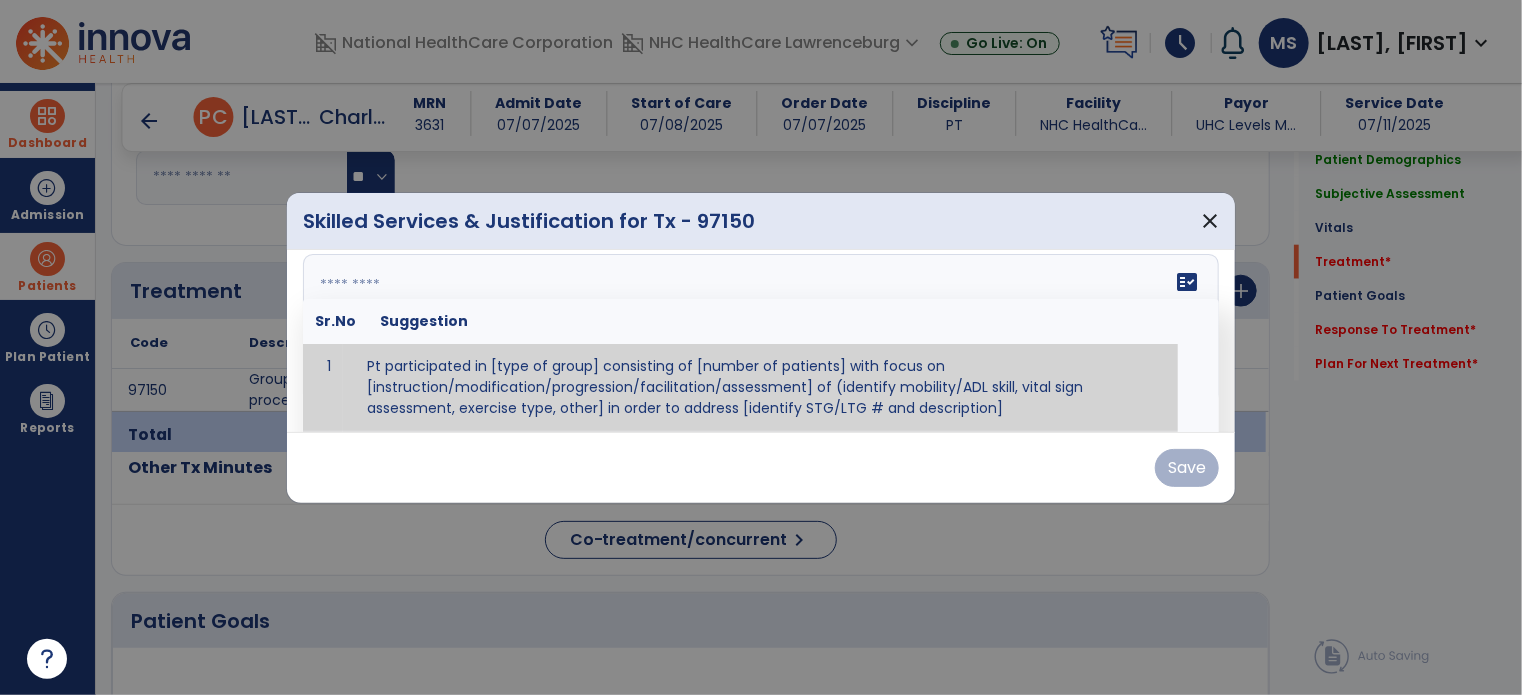 paste on "**********" 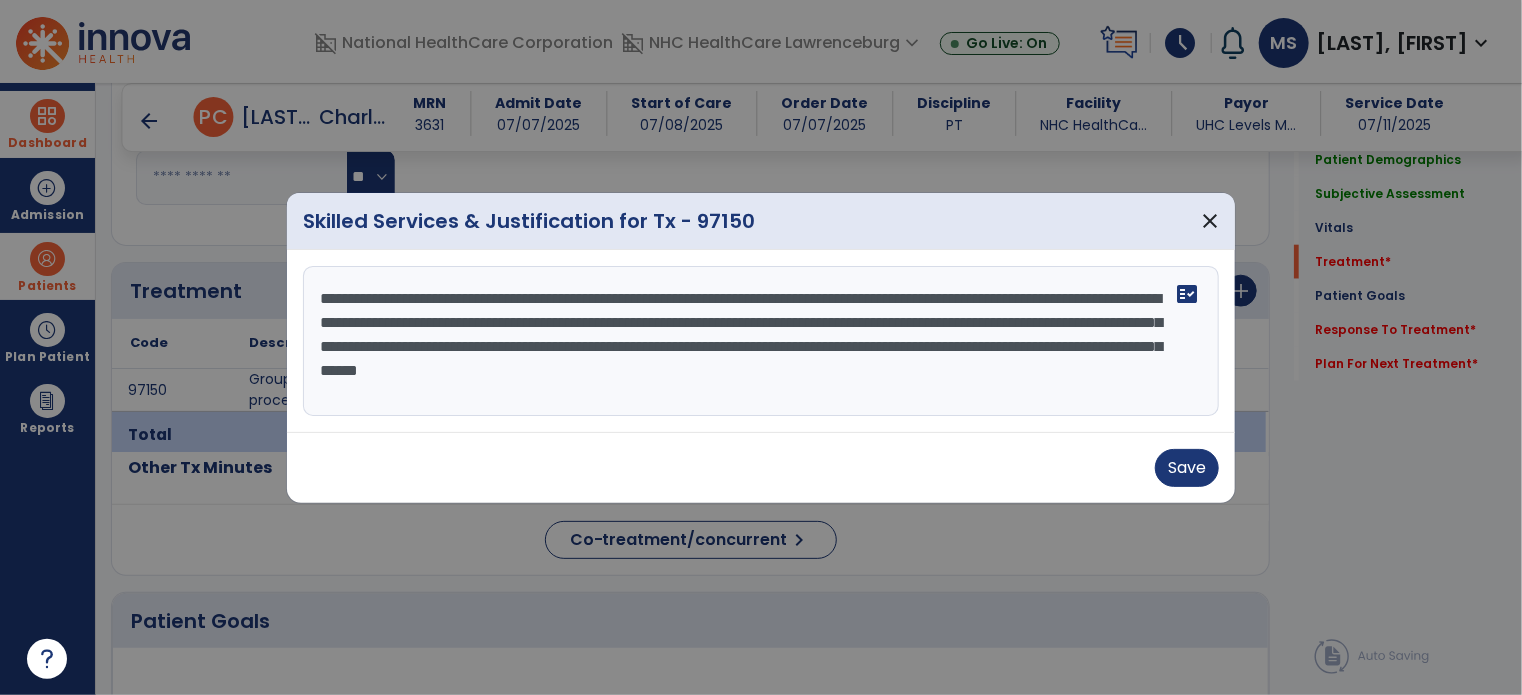 scroll, scrollTop: 0, scrollLeft: 0, axis: both 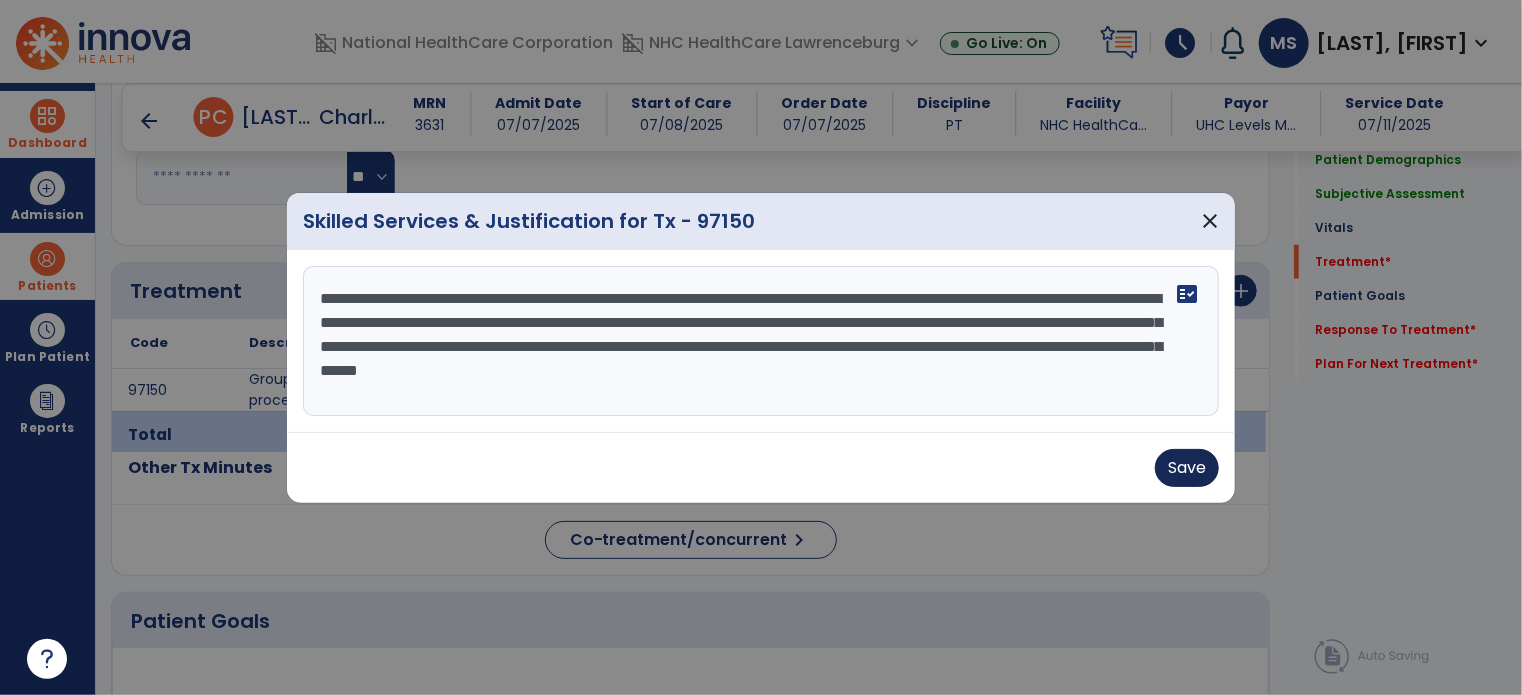 type on "**********" 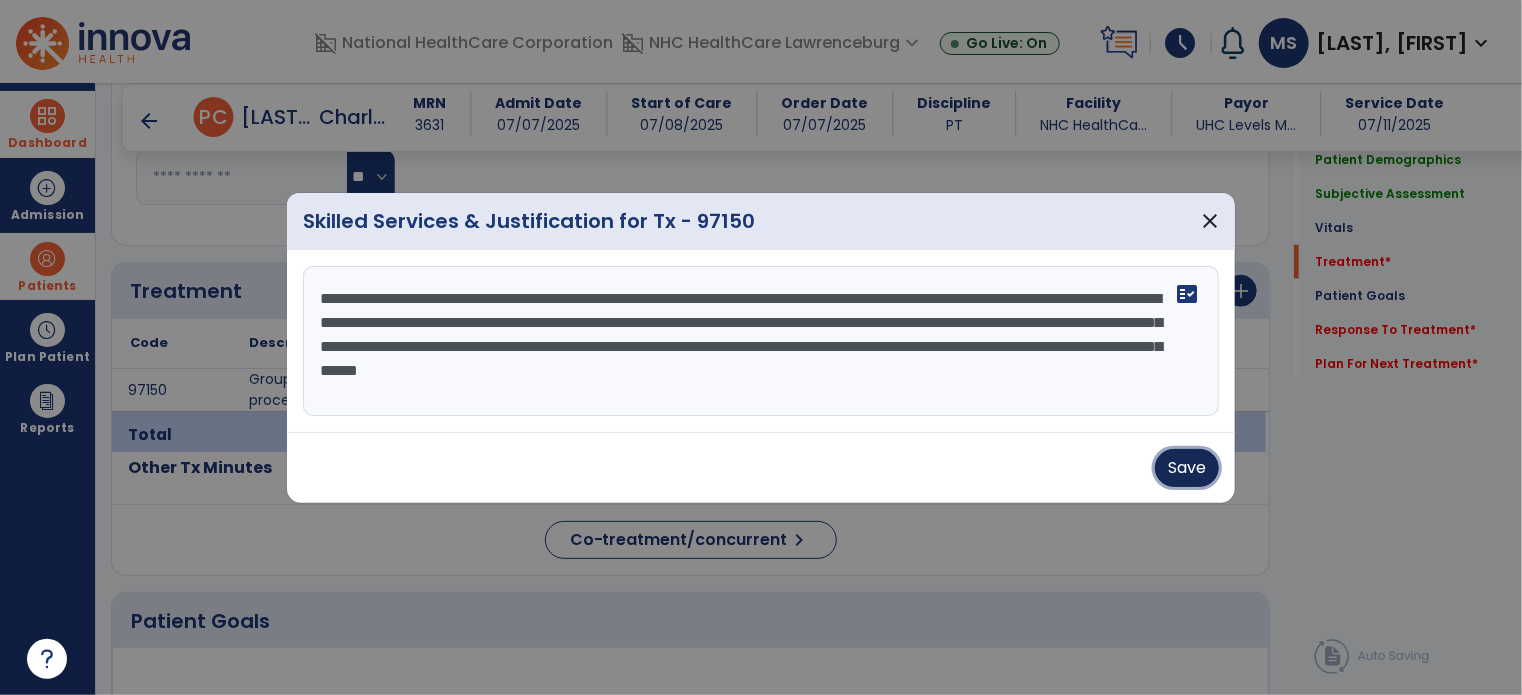 click on "Save" at bounding box center [1187, 468] 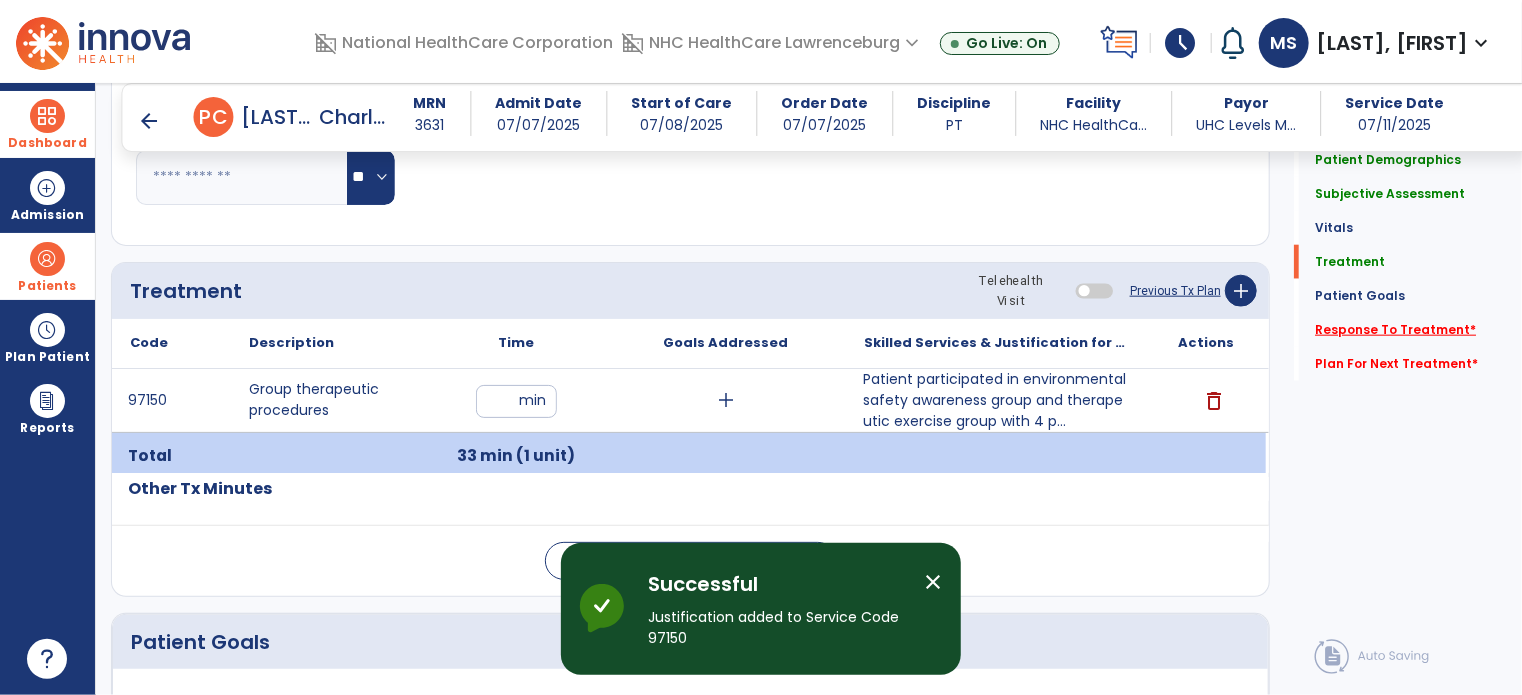 click on "Response To Treatment   *" 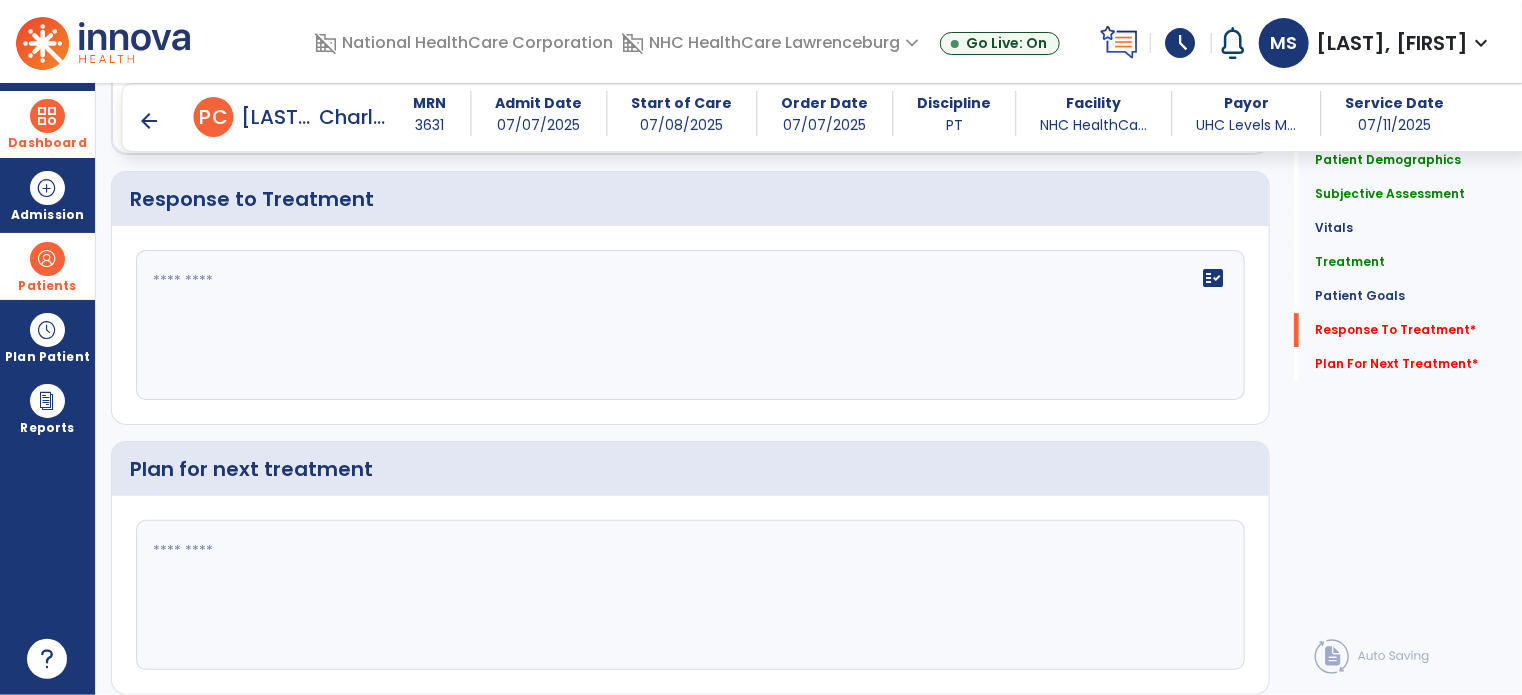 scroll, scrollTop: 3016, scrollLeft: 0, axis: vertical 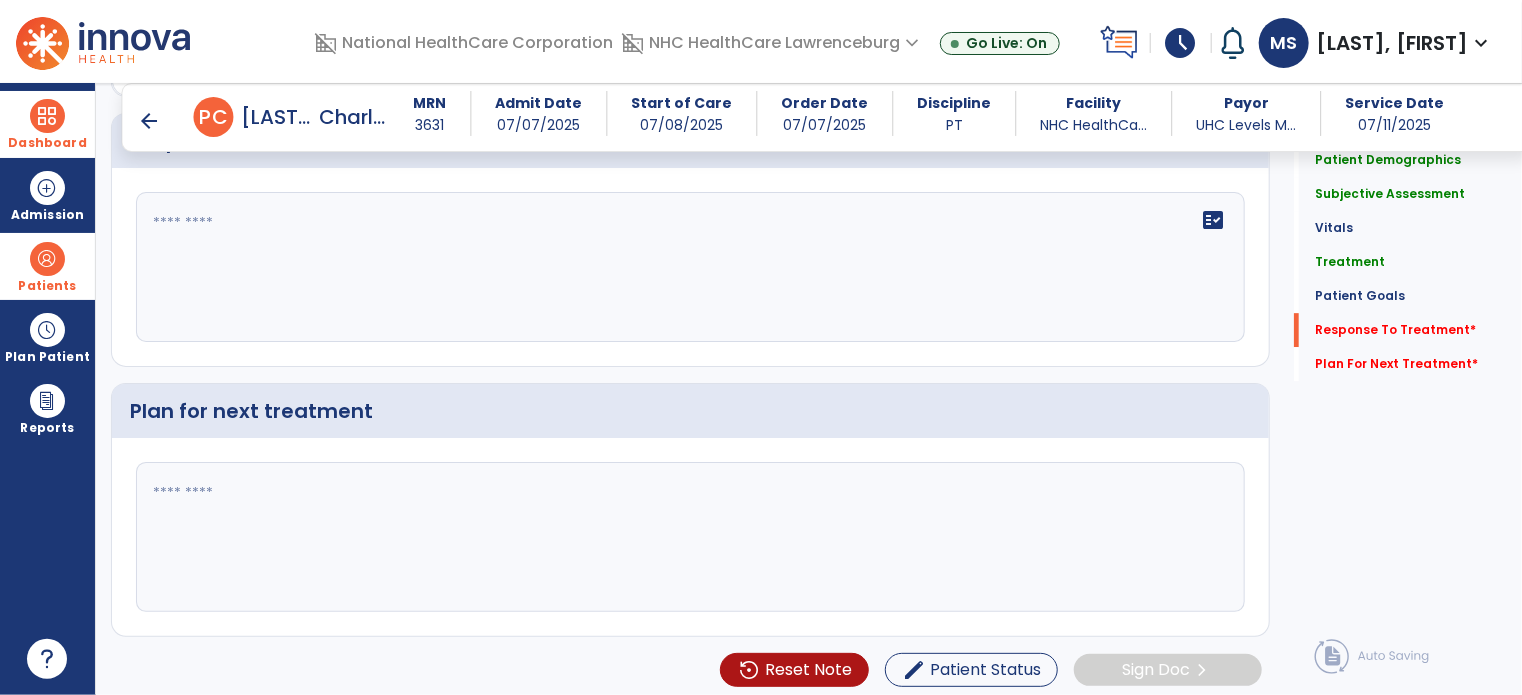 click on "fact_check" 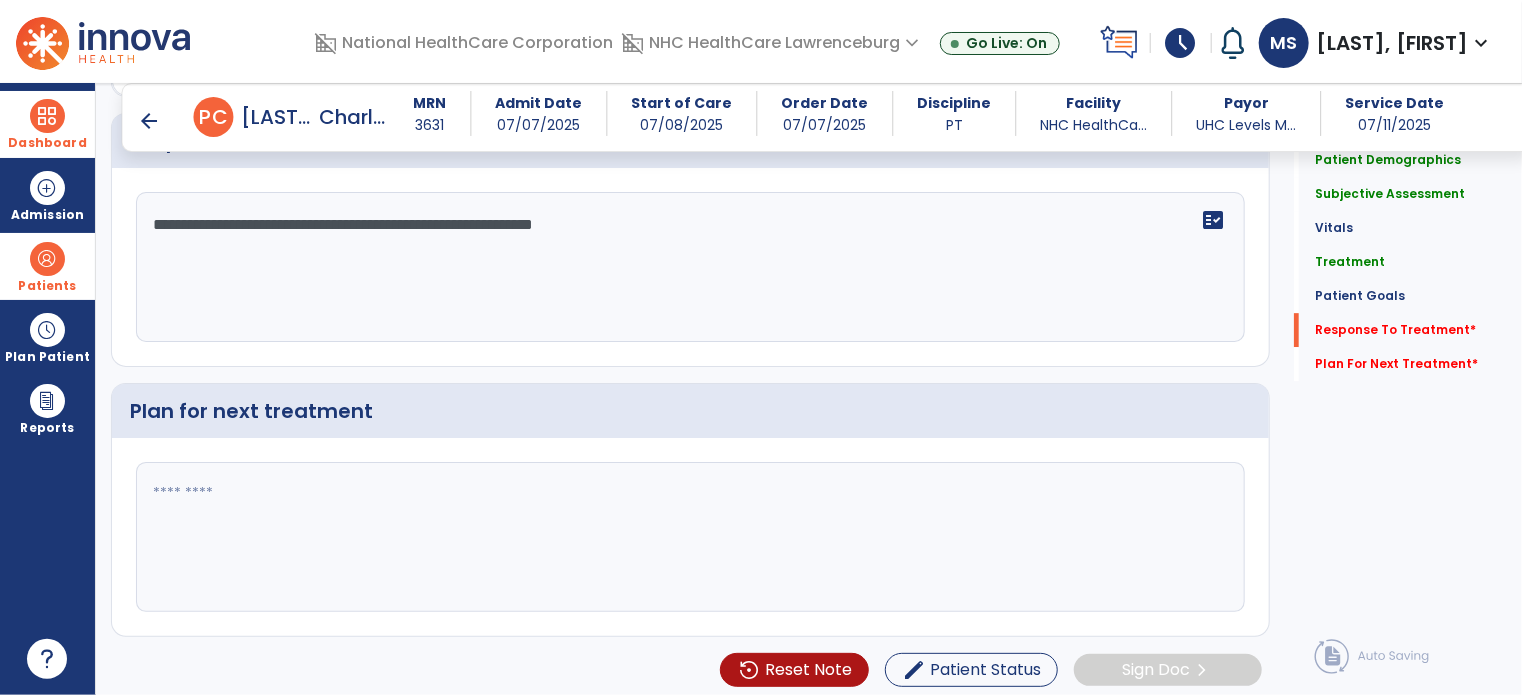 type on "**********" 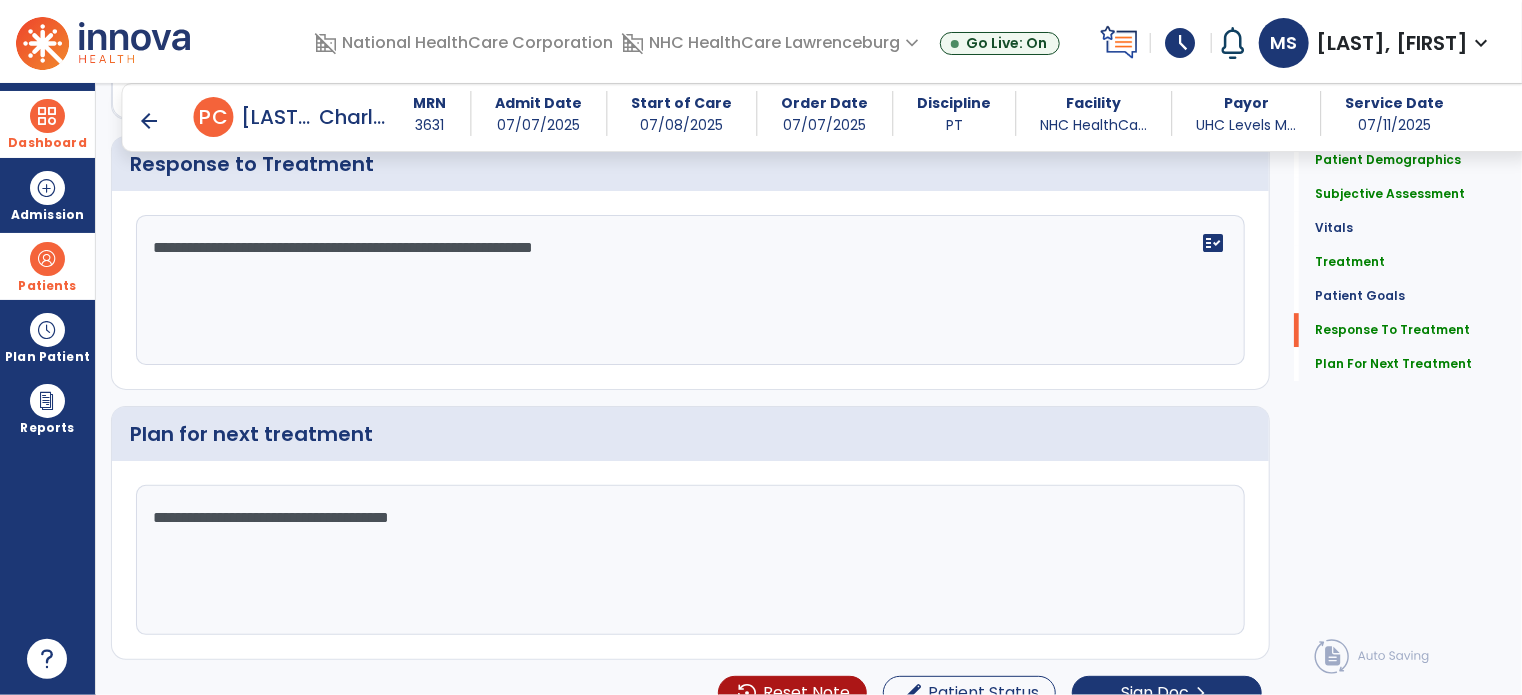 scroll, scrollTop: 3016, scrollLeft: 0, axis: vertical 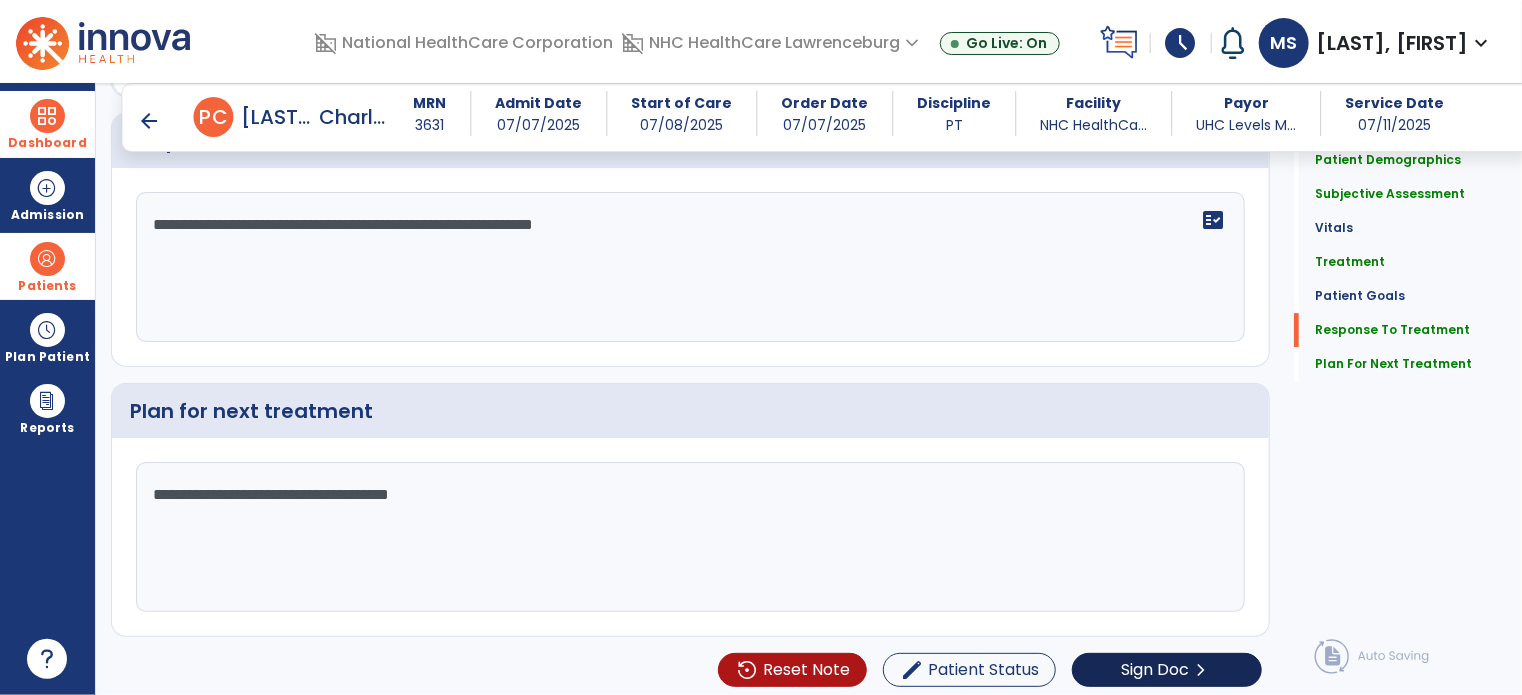 type on "**********" 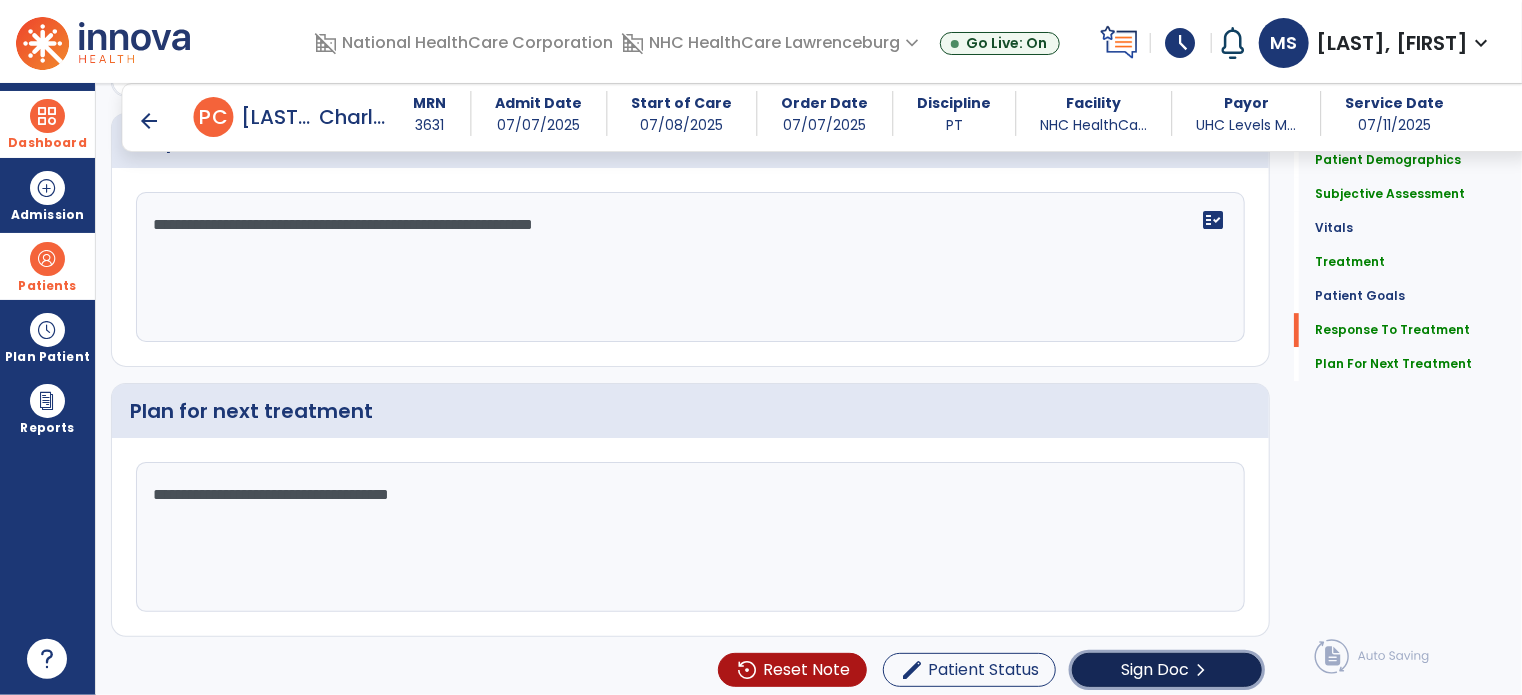 click on "Sign Doc" 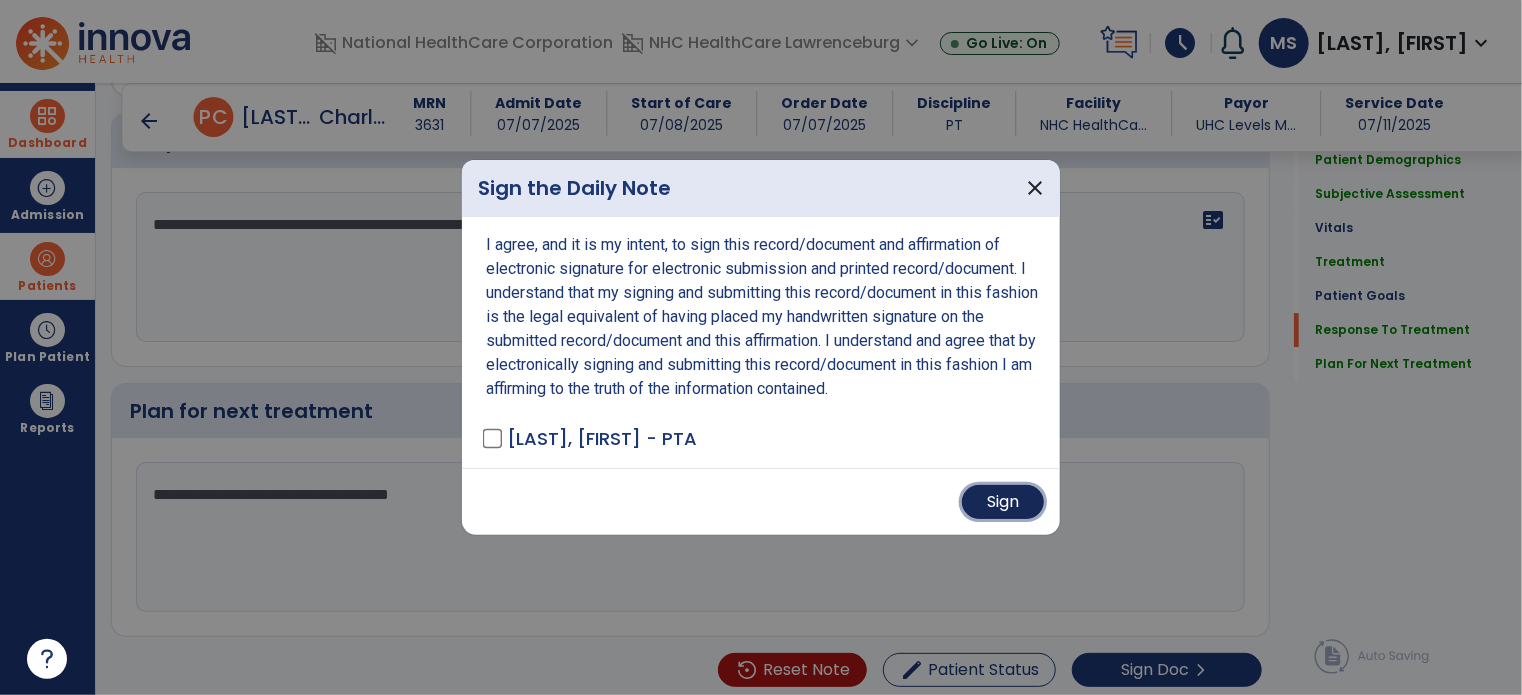 click on "Sign" at bounding box center (1003, 502) 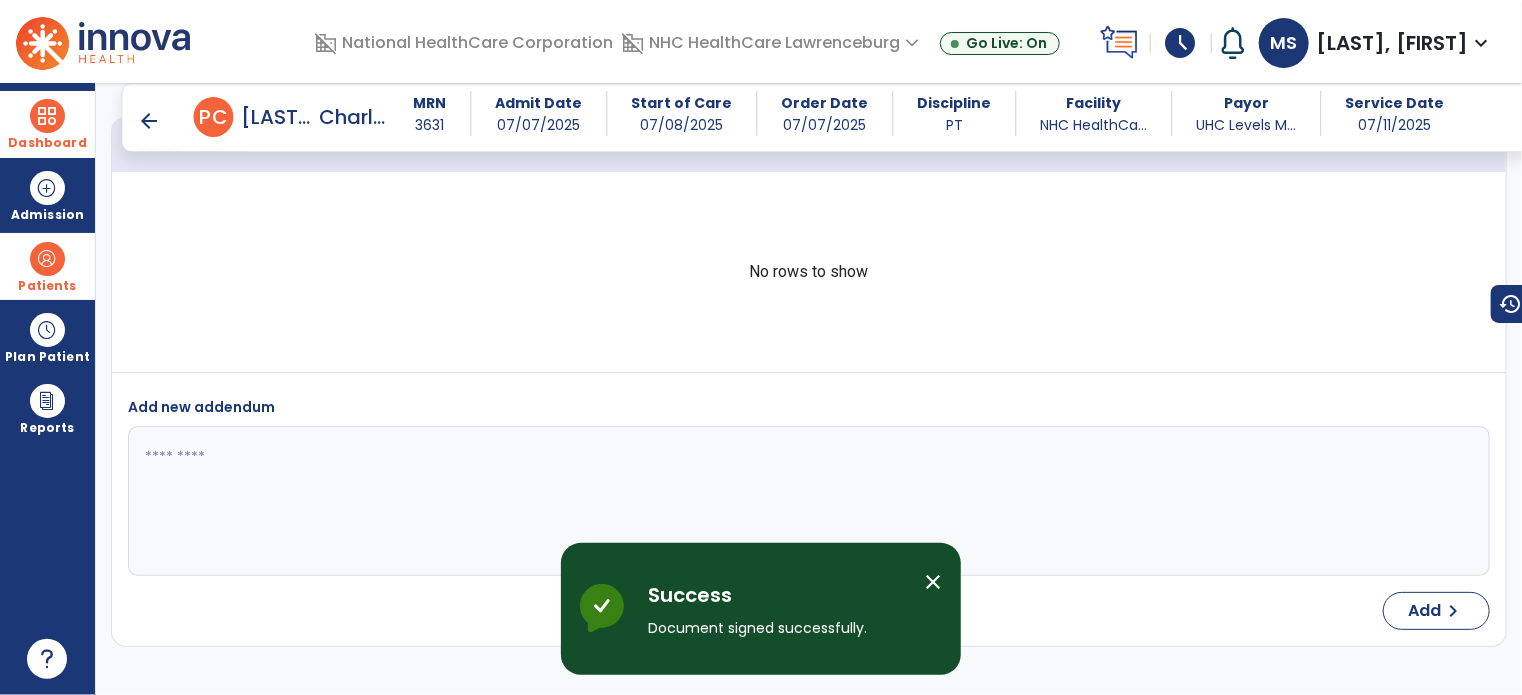 scroll, scrollTop: 4083, scrollLeft: 0, axis: vertical 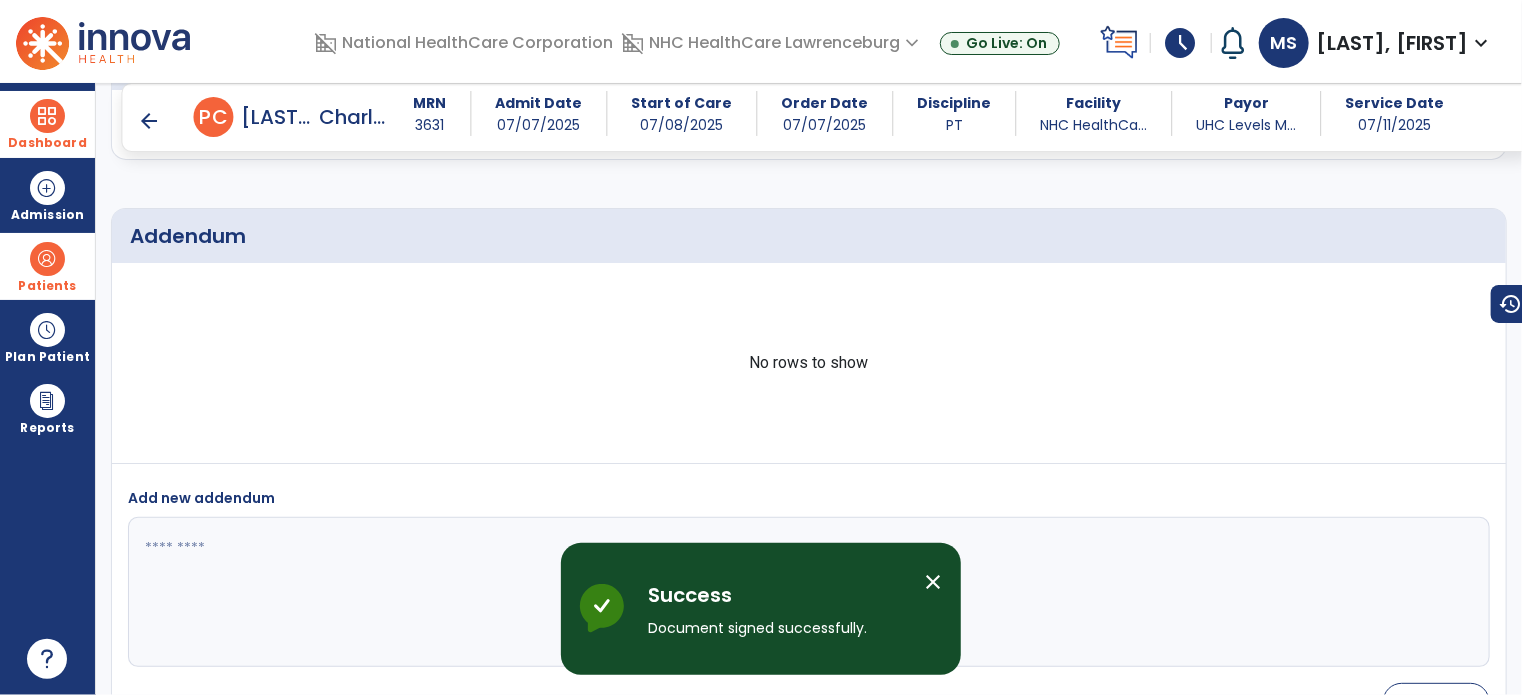 click on "Dashboard" at bounding box center (47, 124) 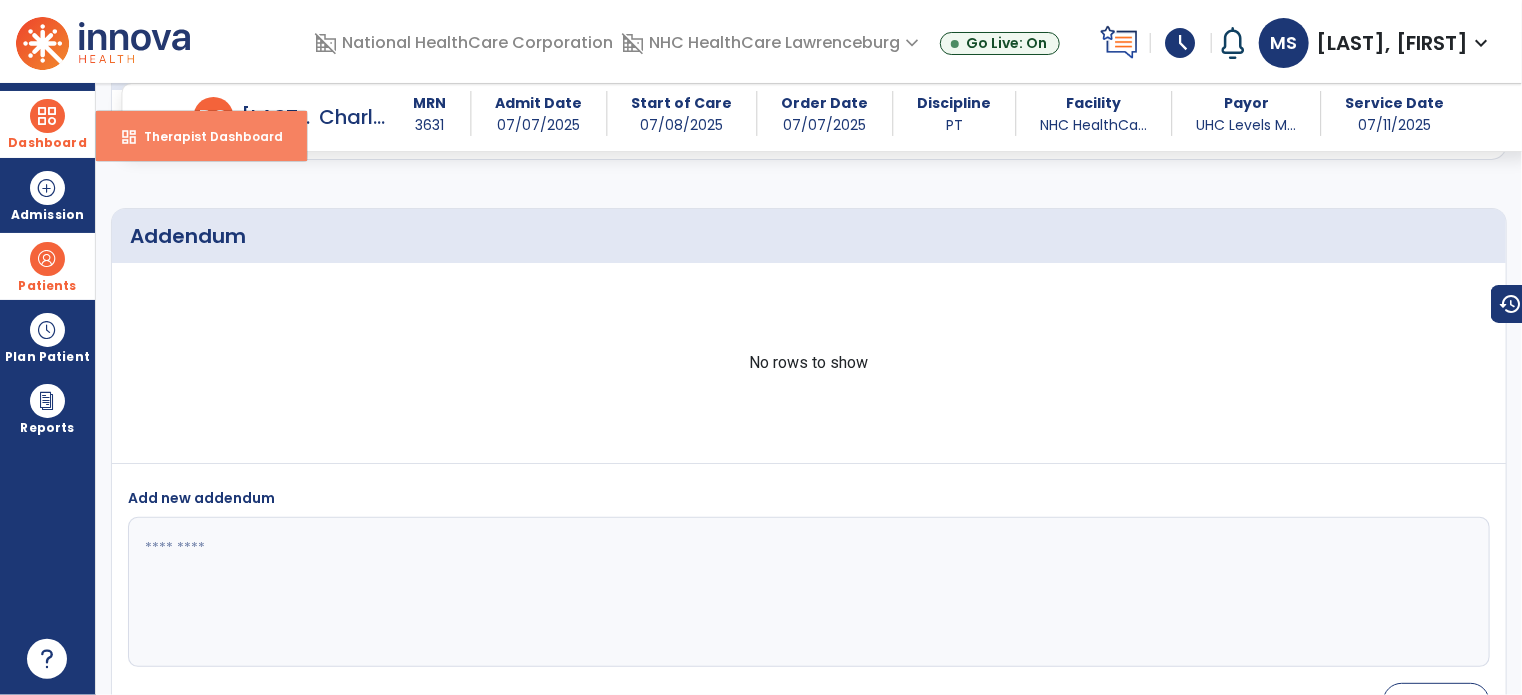 click on "Therapist Dashboard" at bounding box center (205, 136) 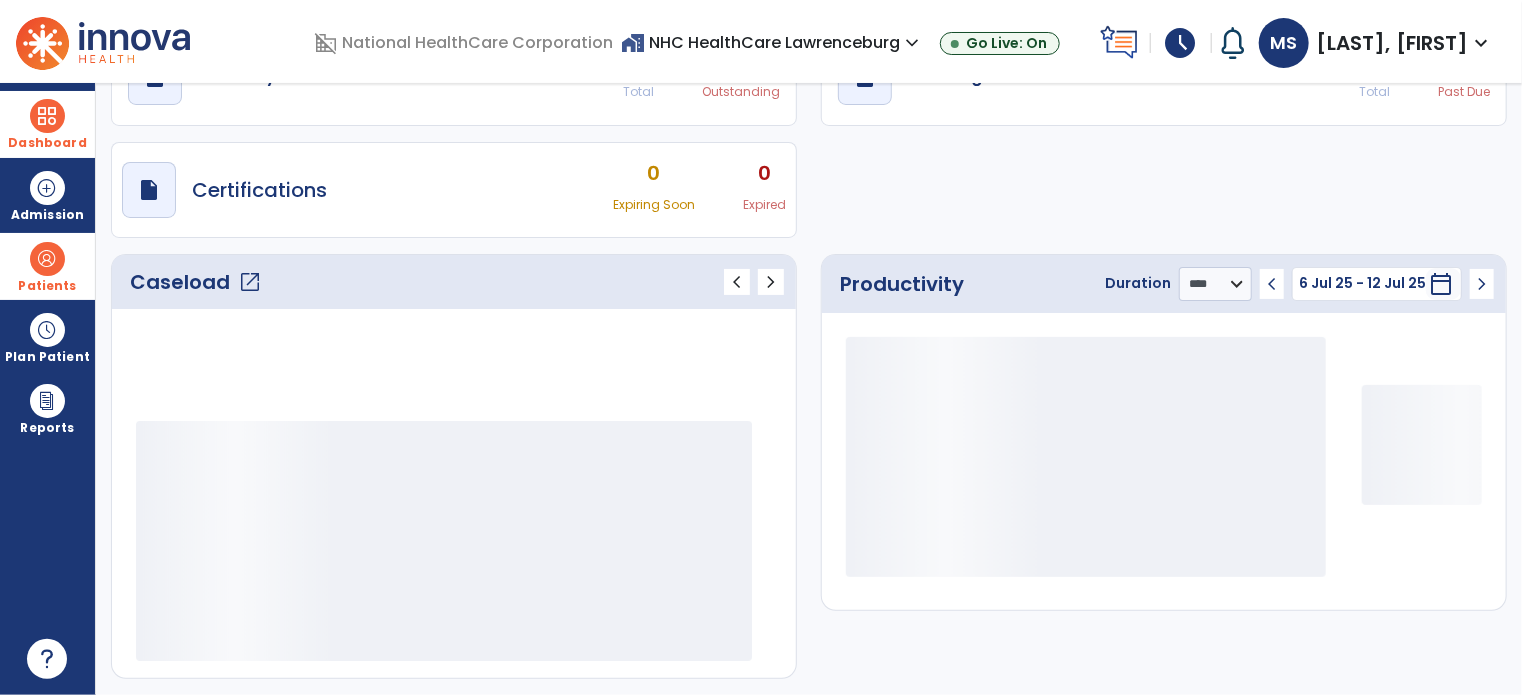 scroll, scrollTop: 109, scrollLeft: 0, axis: vertical 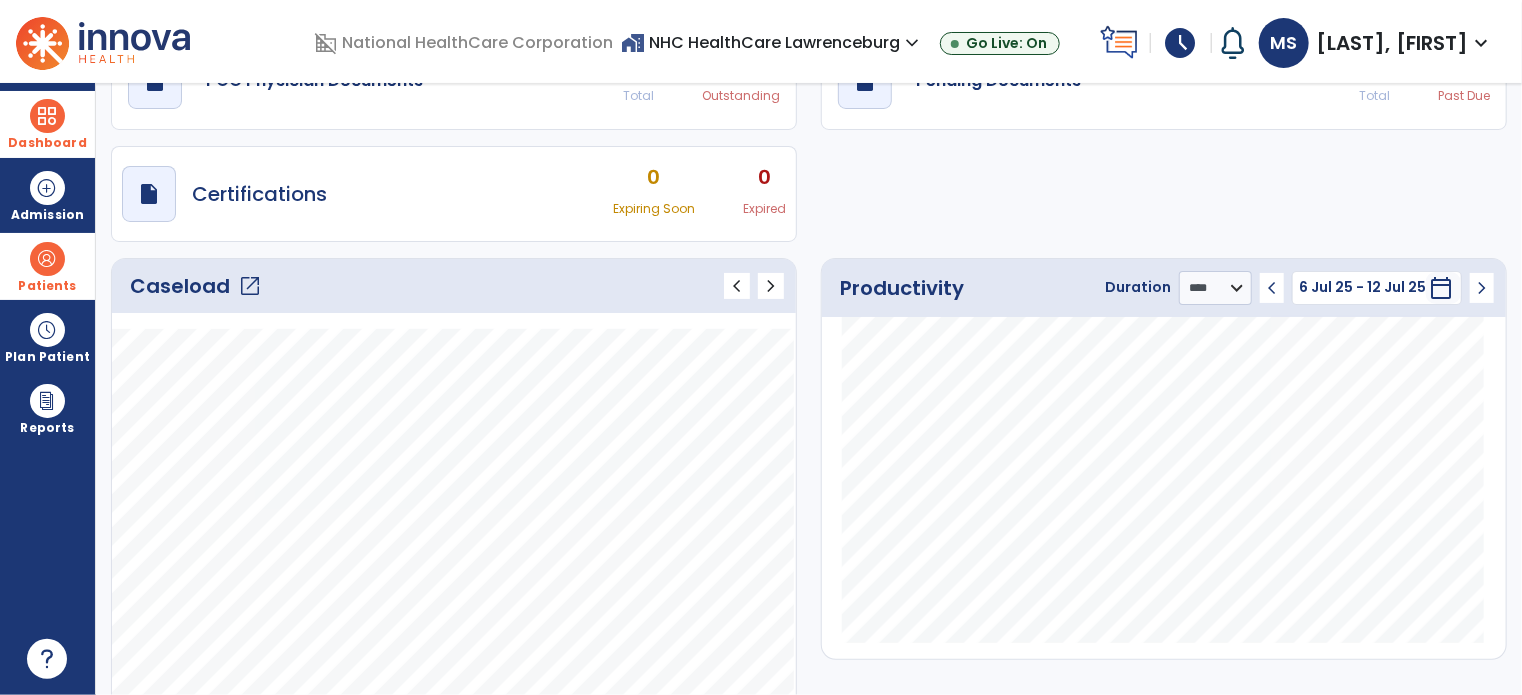 click on "schedule" at bounding box center [1181, 43] 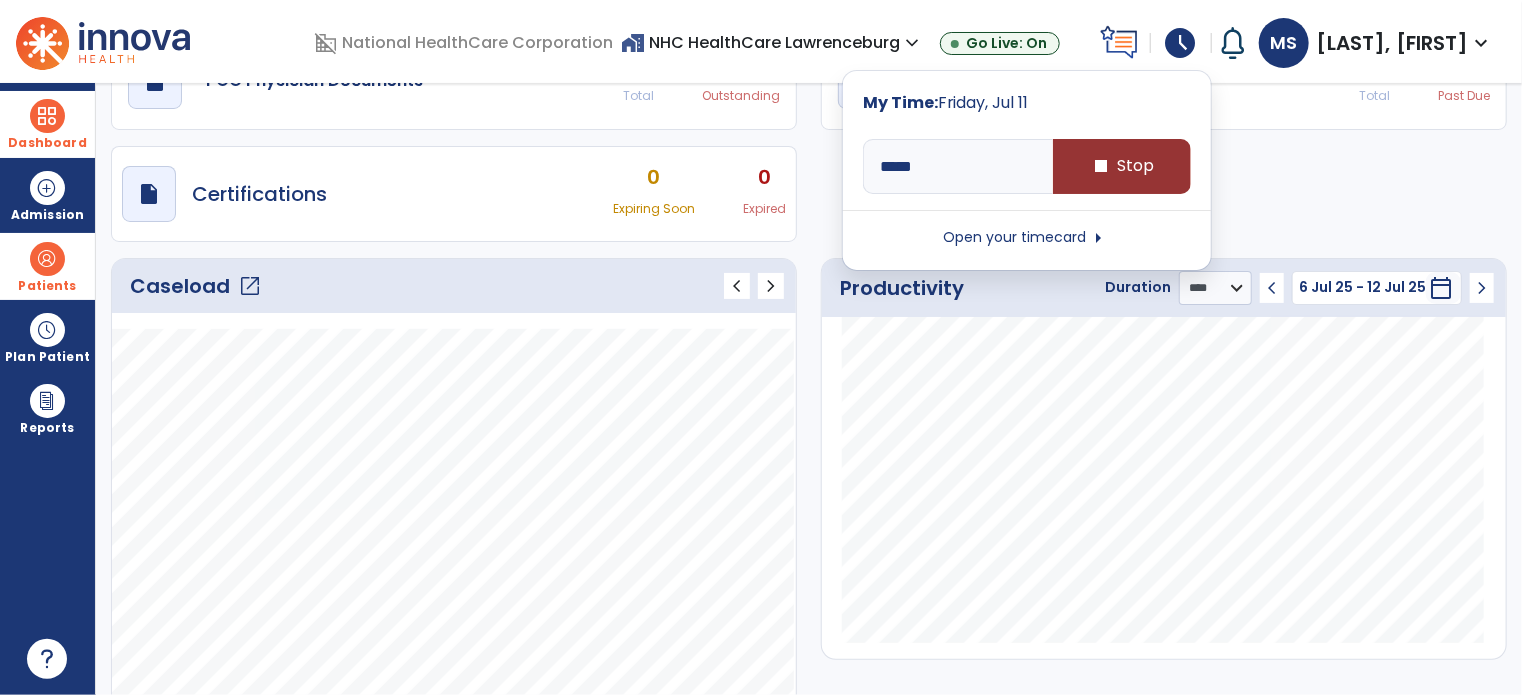 click on "stop  Stop" at bounding box center (1122, 166) 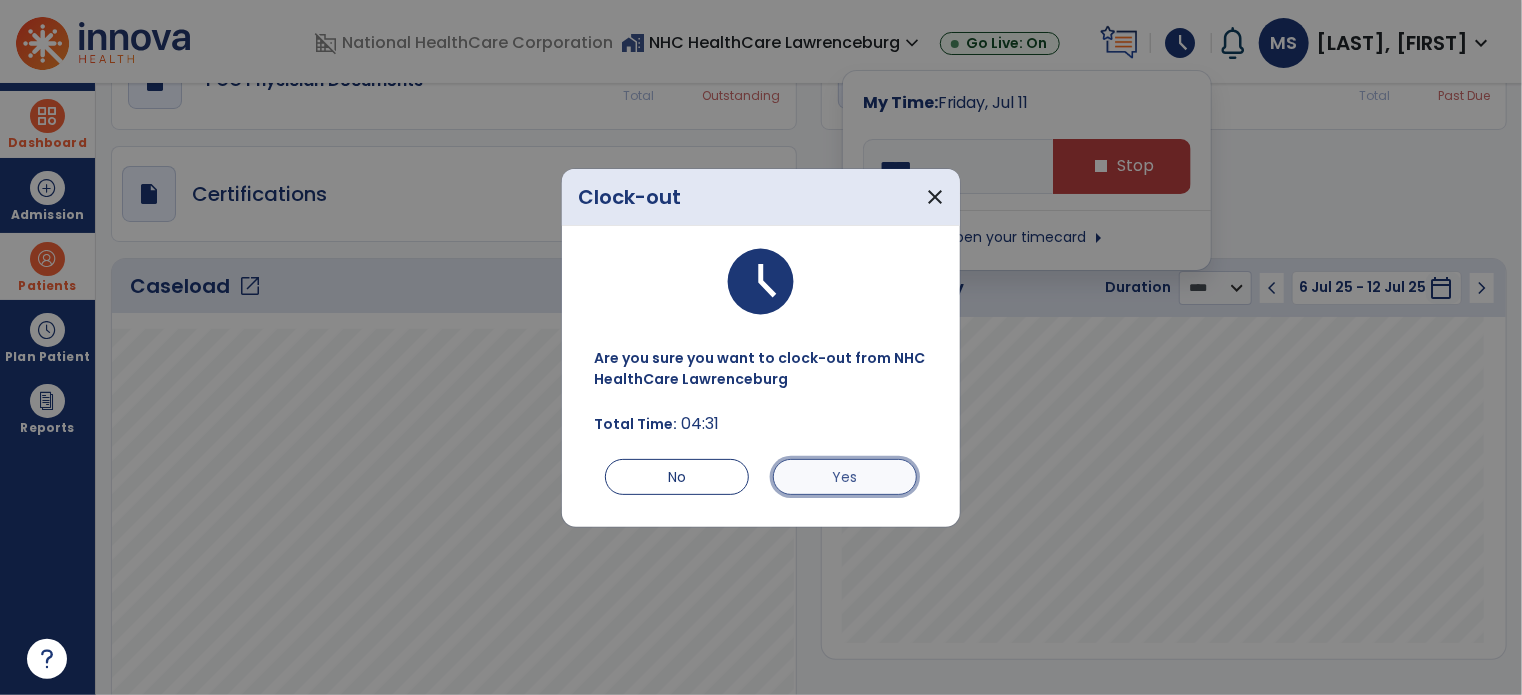 click on "Yes" at bounding box center [845, 477] 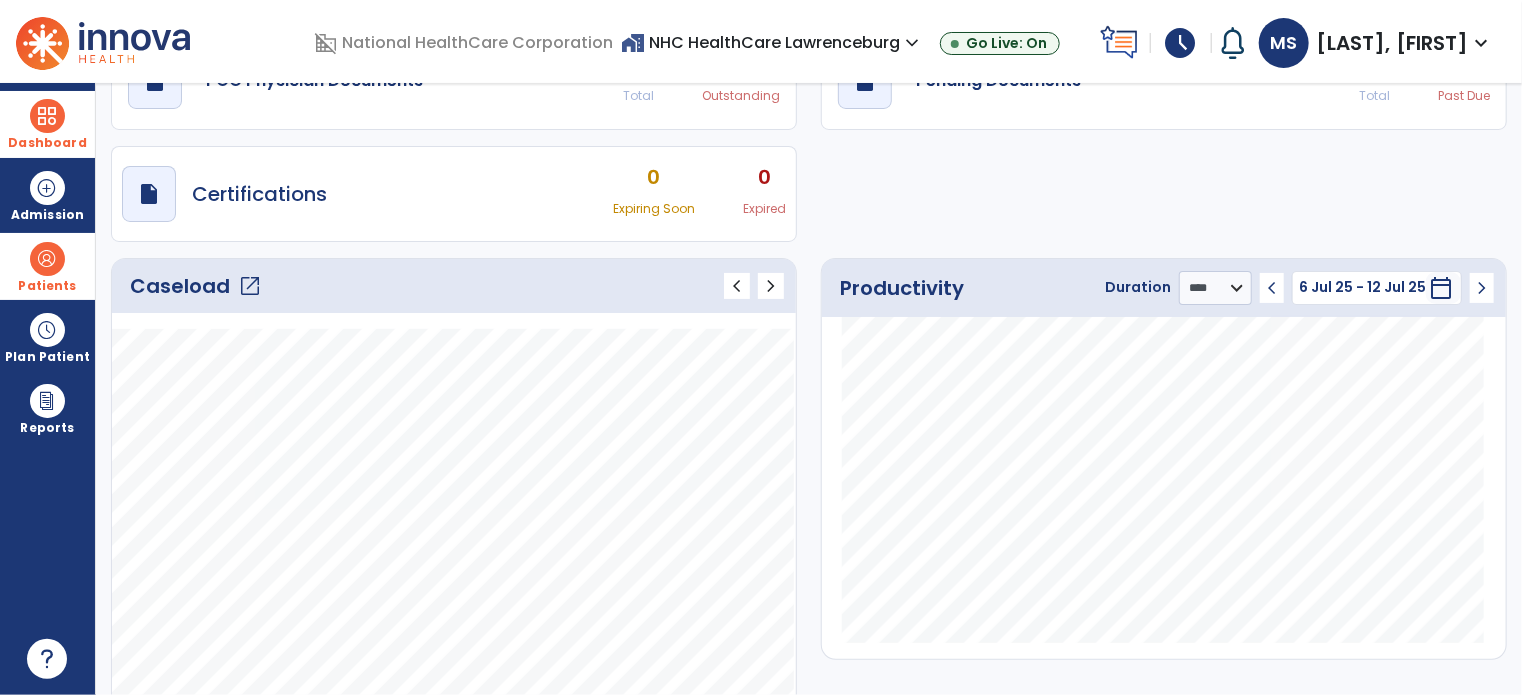 click at bounding box center (47, 659) 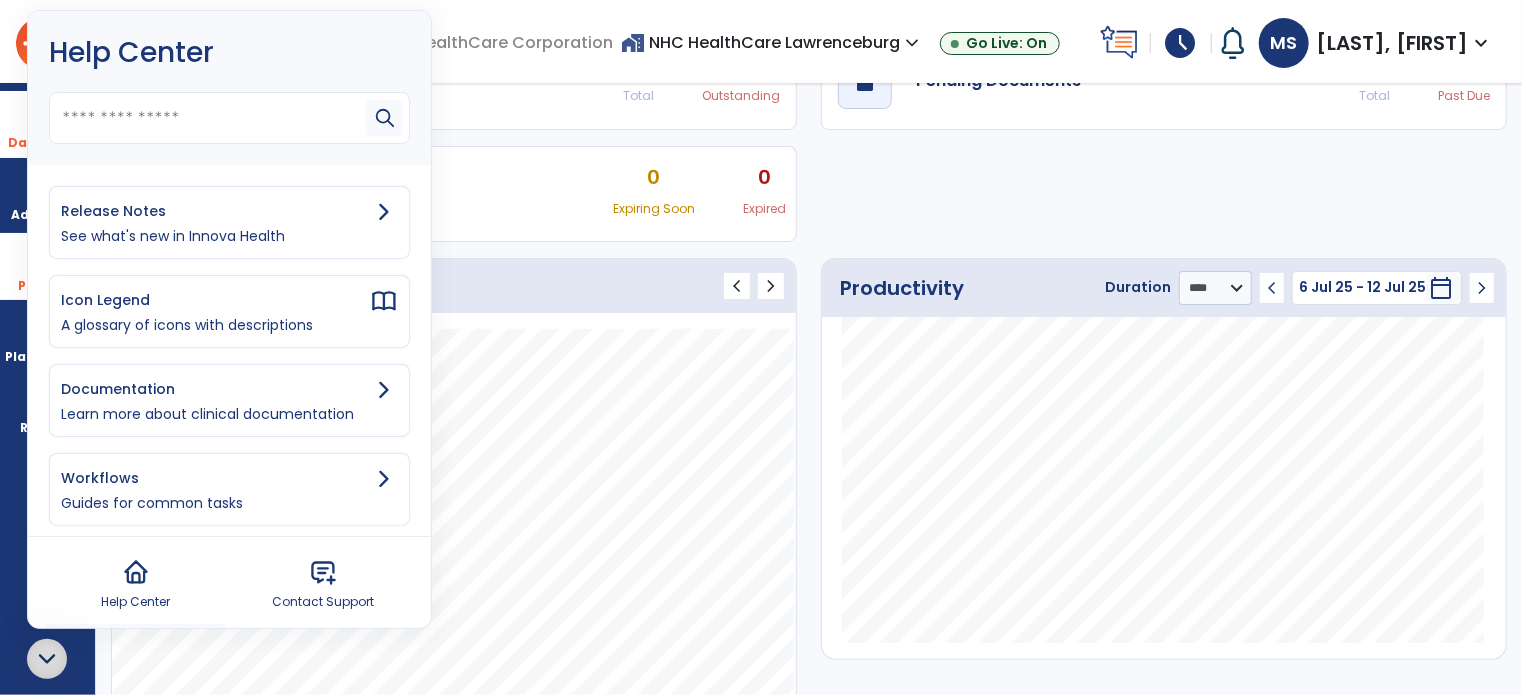 click on "Release Notes" at bounding box center [215, 211] 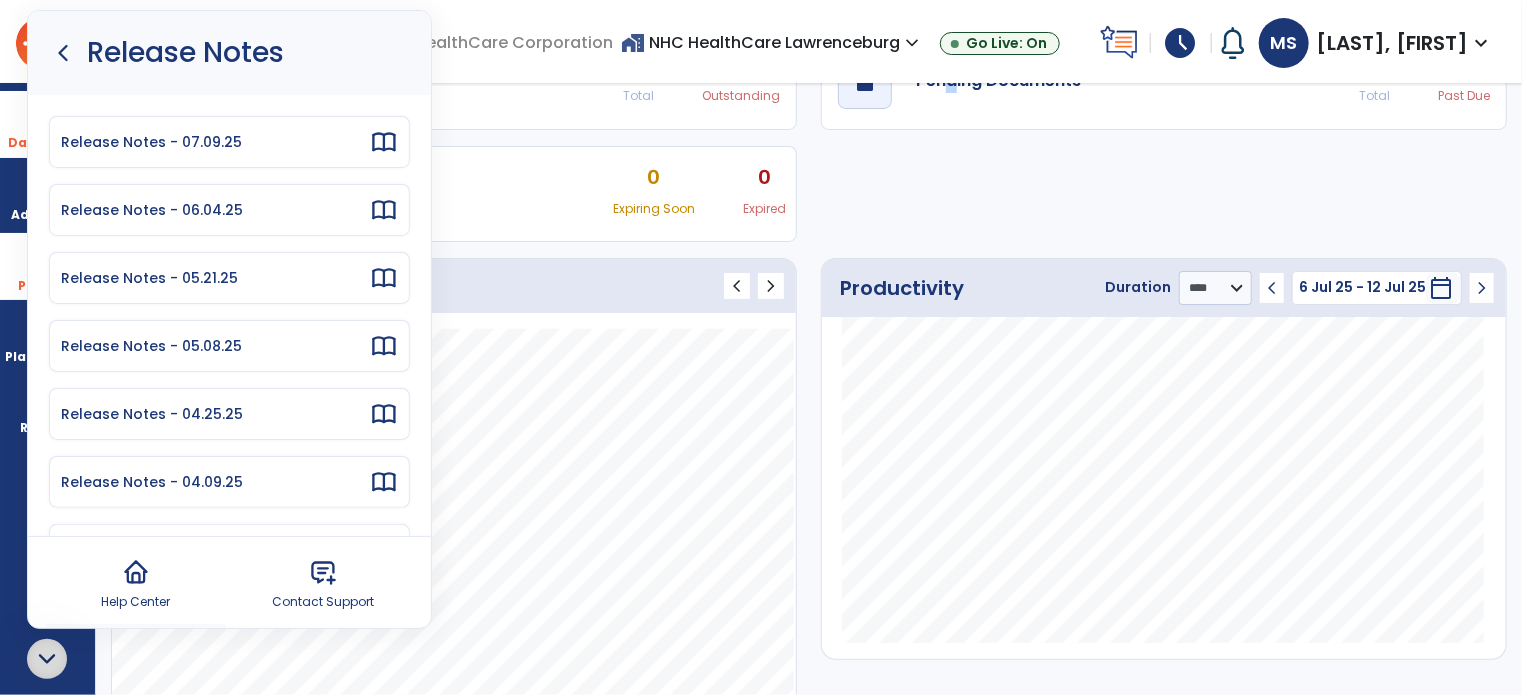 click on "draft   open_in_new  POC Physician Documents 0 Total 0 Outstanding  draft   open_in_new  Pending Documents 8 Total 7 Past Due  draft   open_in_new  Certifications 0 Expiring Soon 0 Expired" 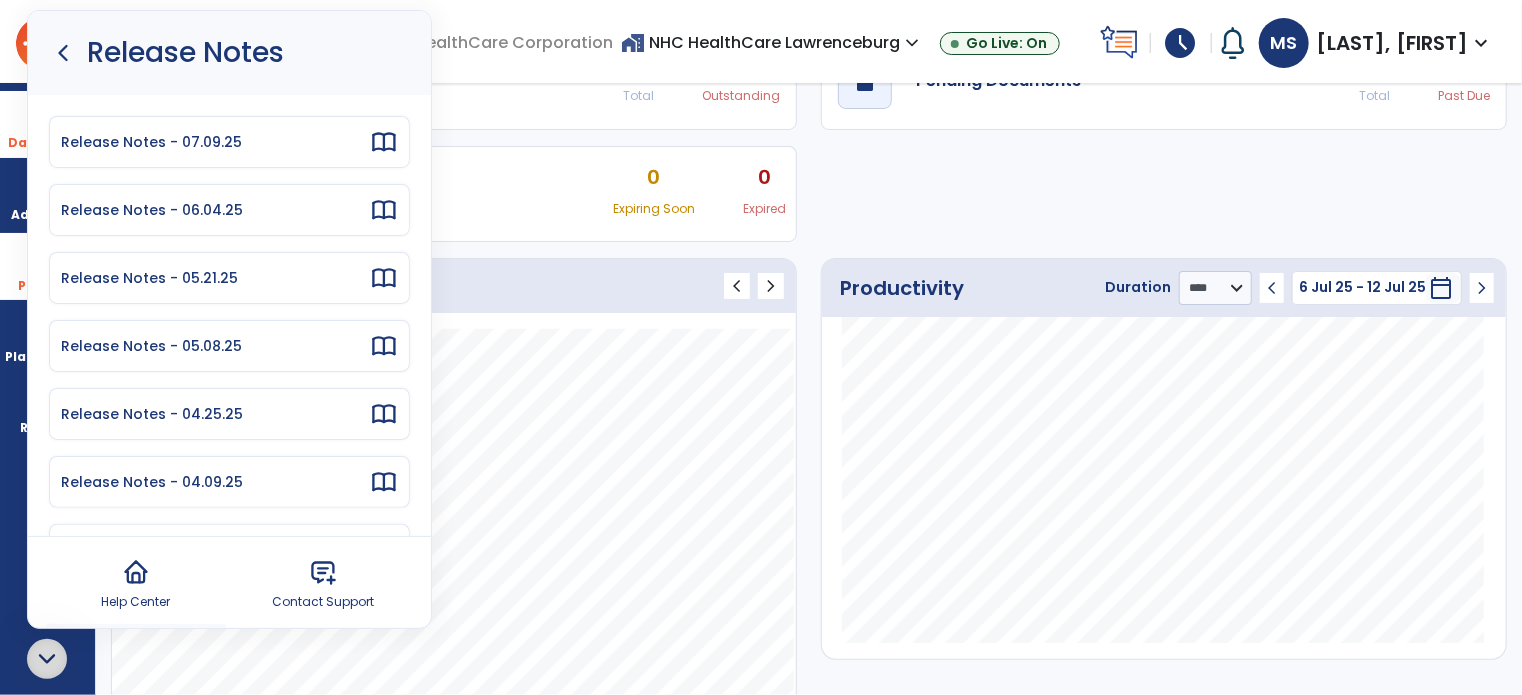 click on "Release Notes" at bounding box center [229, 53] 